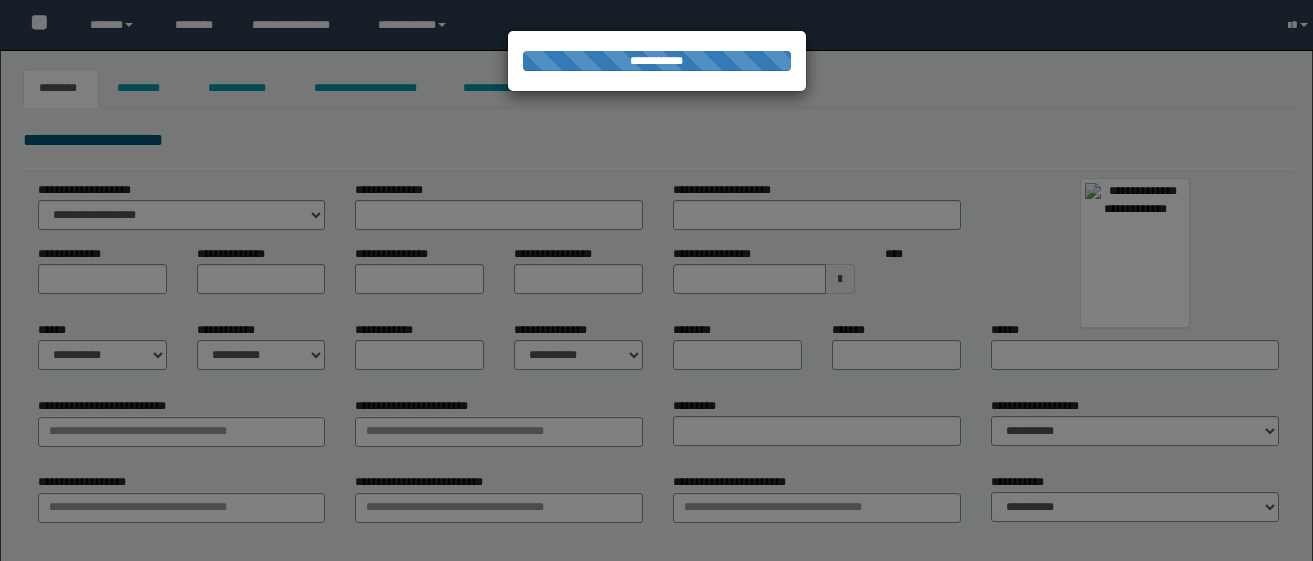 type on "*****" 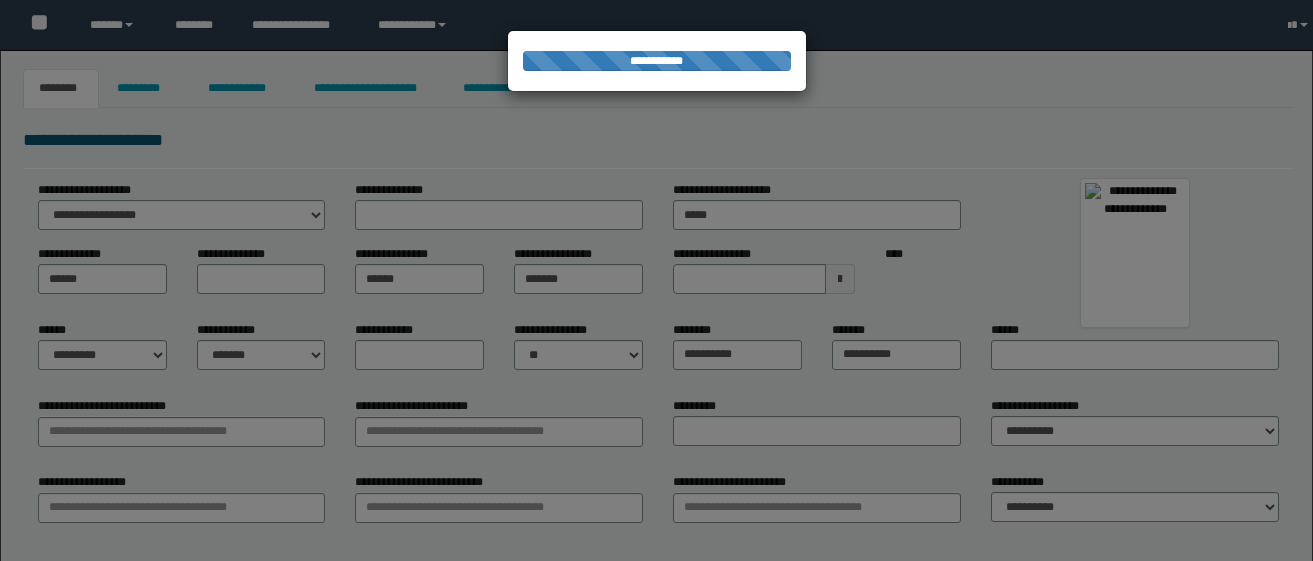 type on "**********" 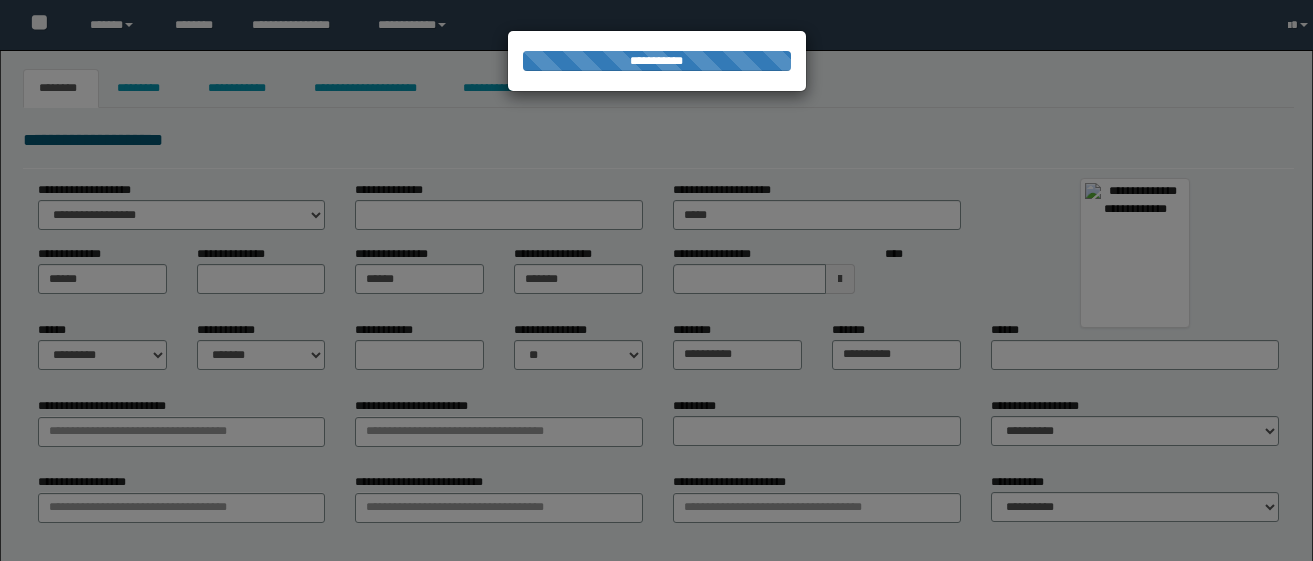 type on "******" 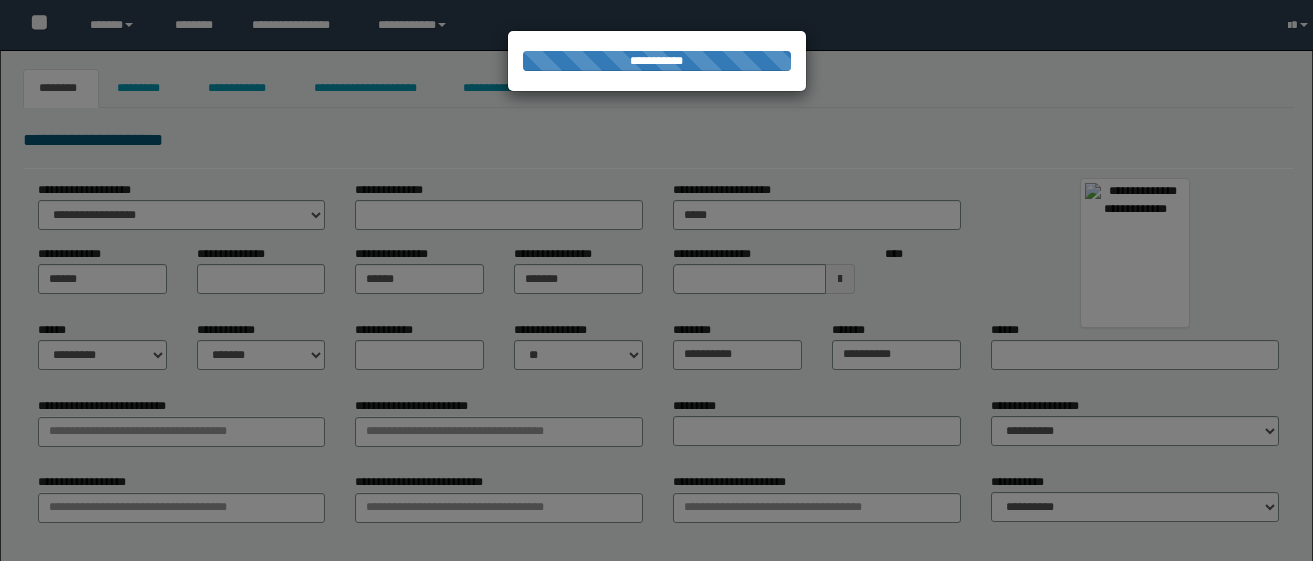 type on "********" 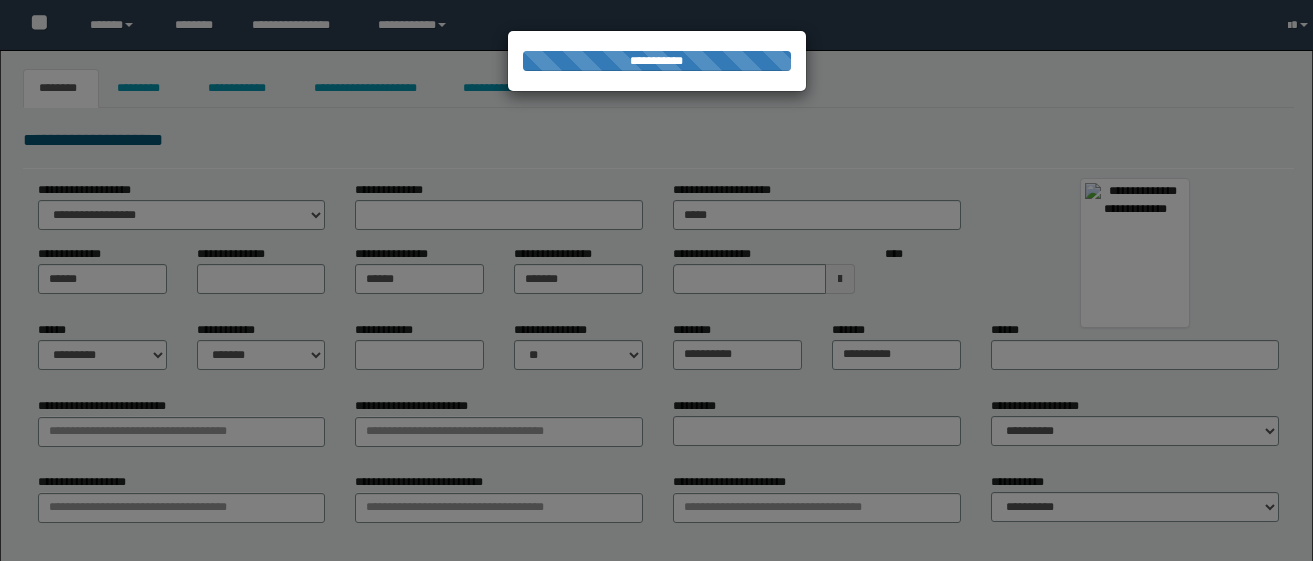 type on "******" 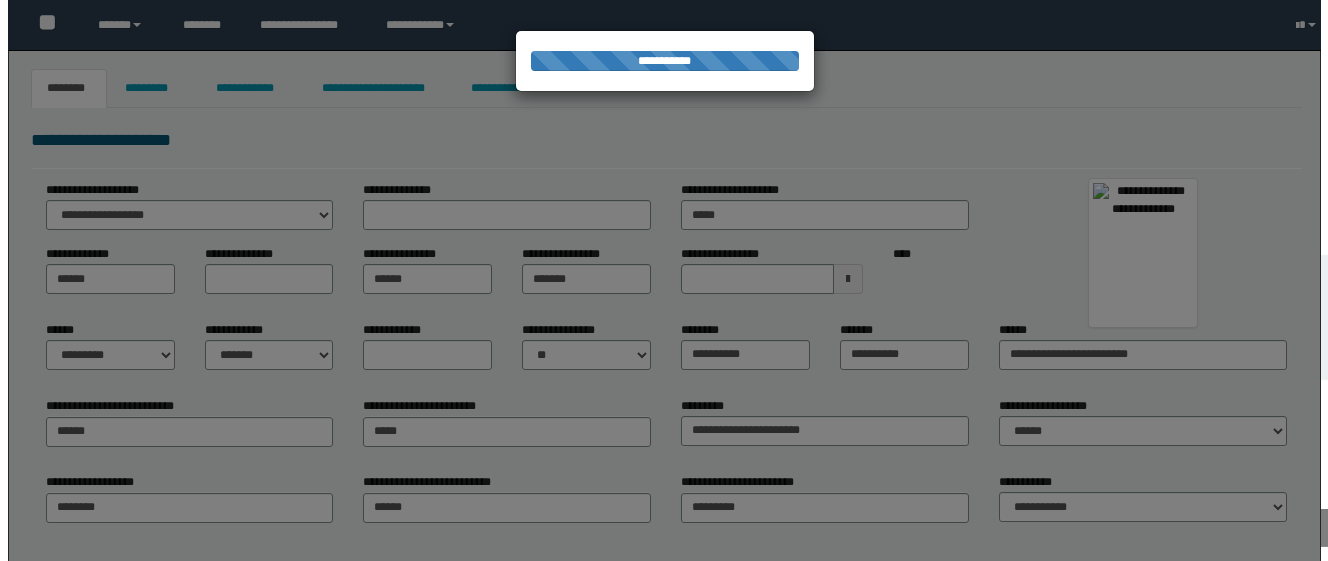 scroll, scrollTop: 0, scrollLeft: 0, axis: both 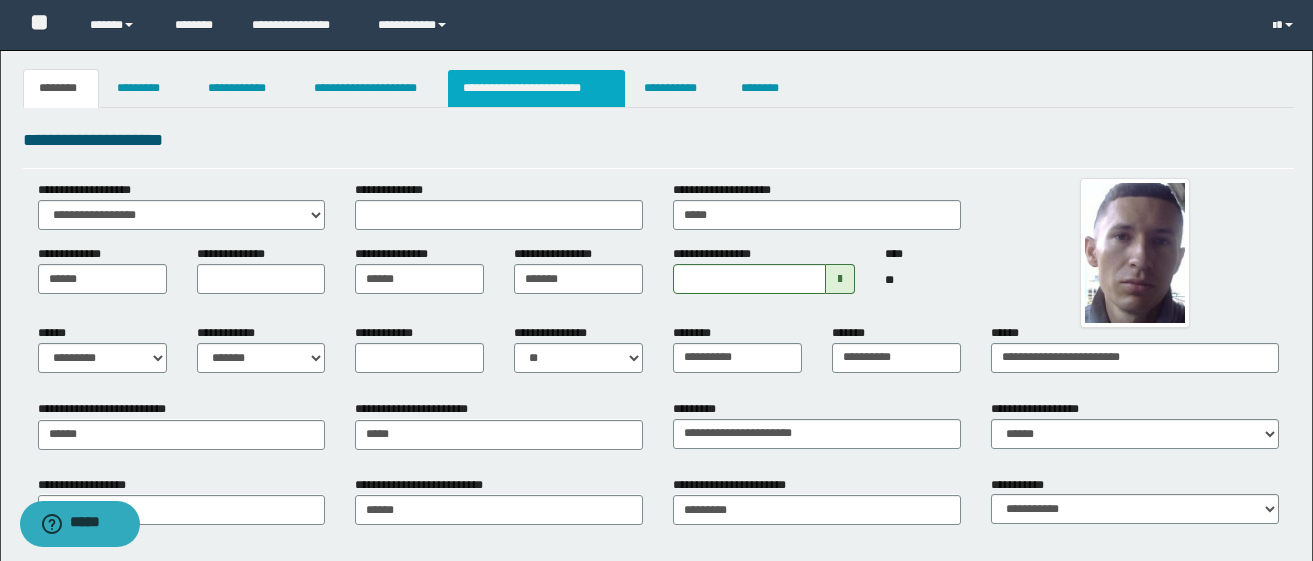 click on "**********" at bounding box center (537, 88) 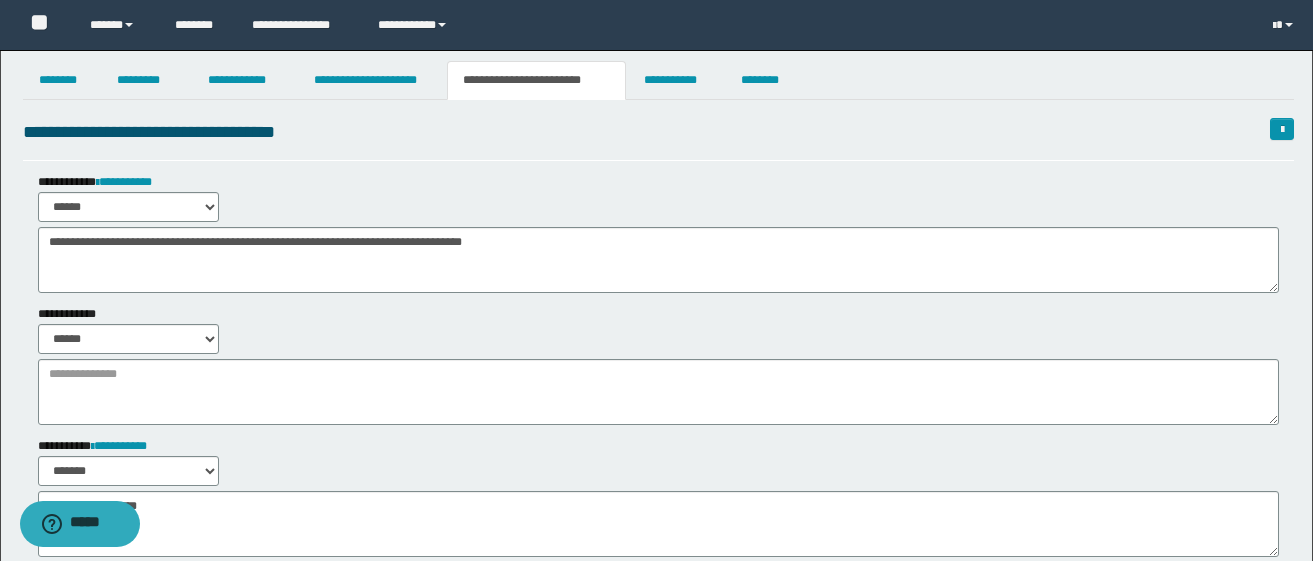 scroll, scrollTop: 0, scrollLeft: 0, axis: both 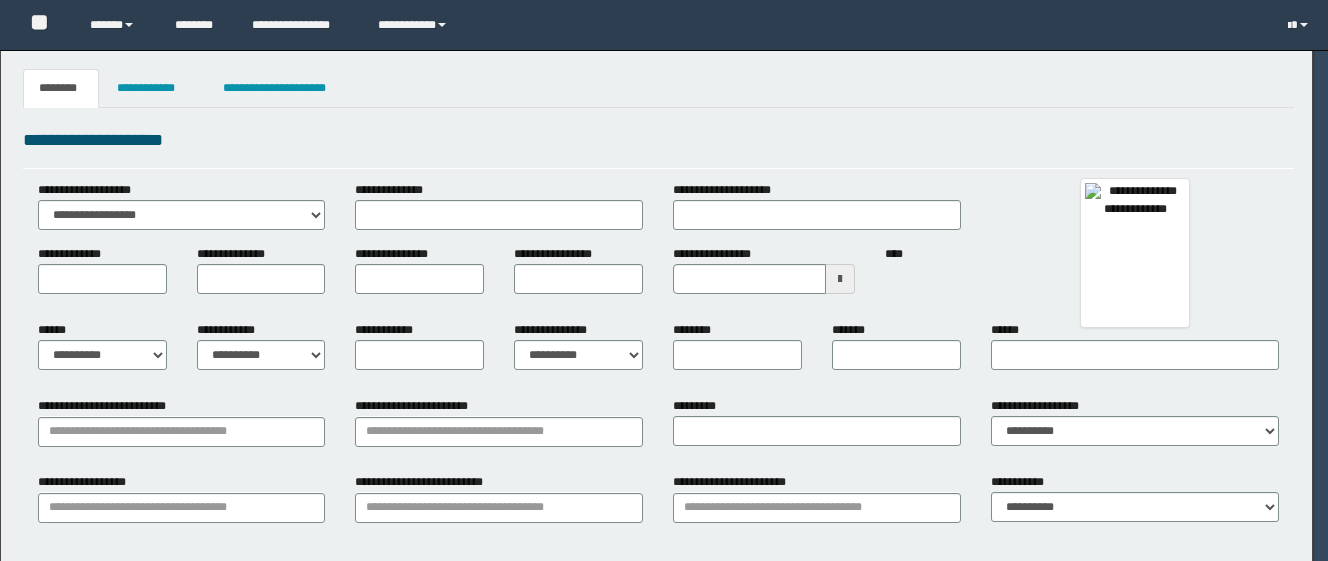 type on "*****" 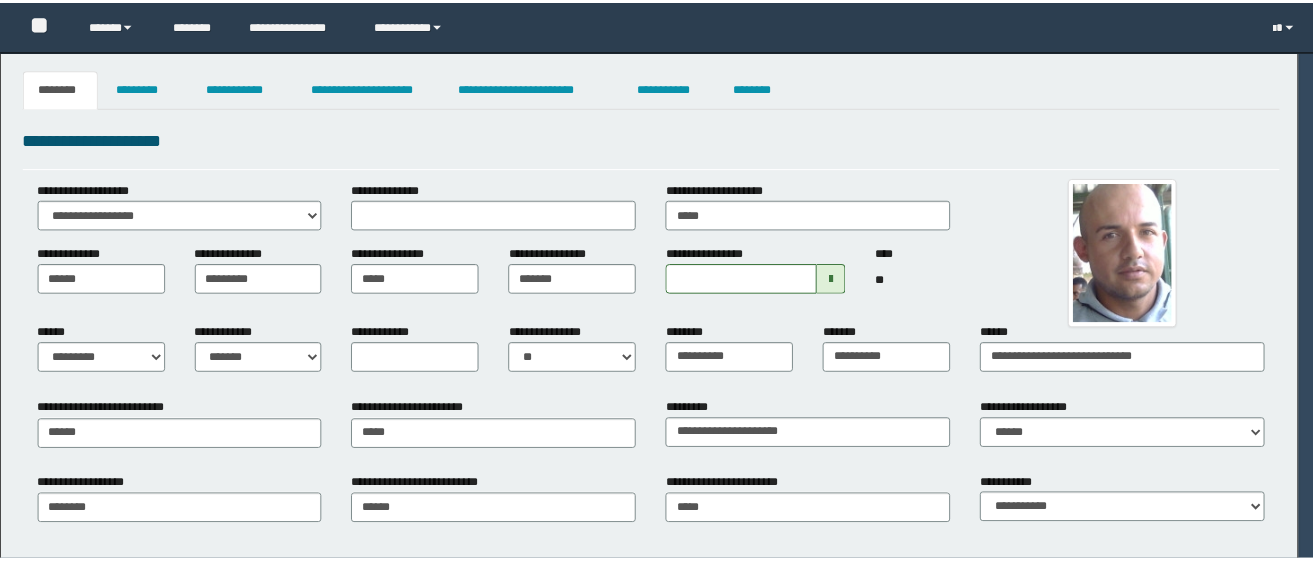 scroll, scrollTop: 0, scrollLeft: 0, axis: both 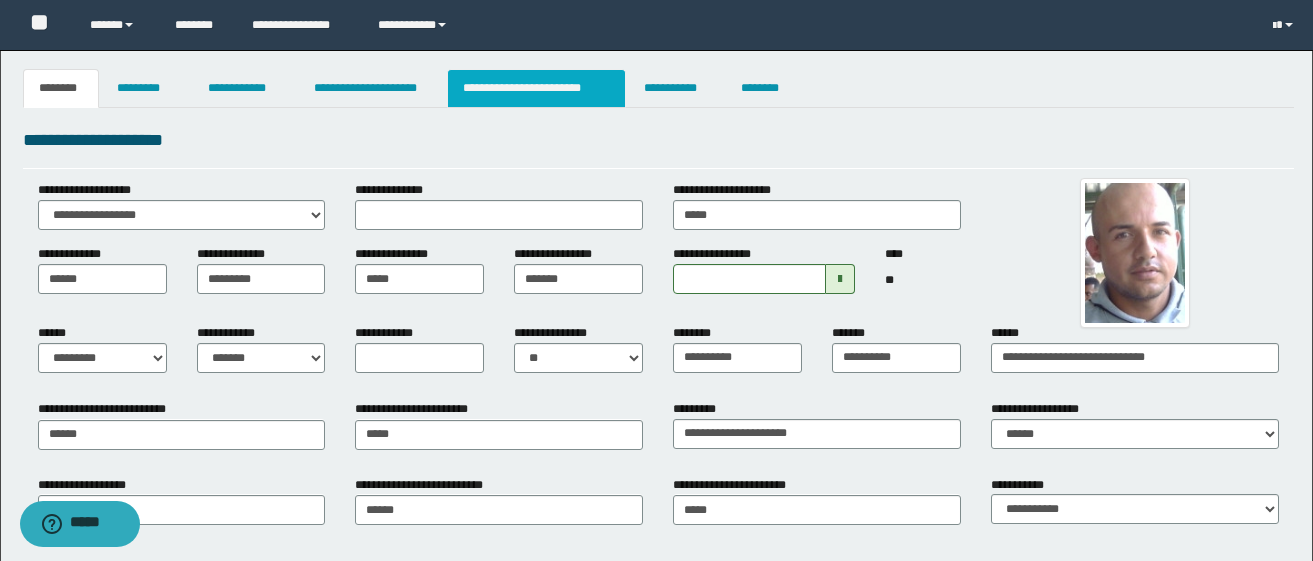 click on "**********" at bounding box center (537, 88) 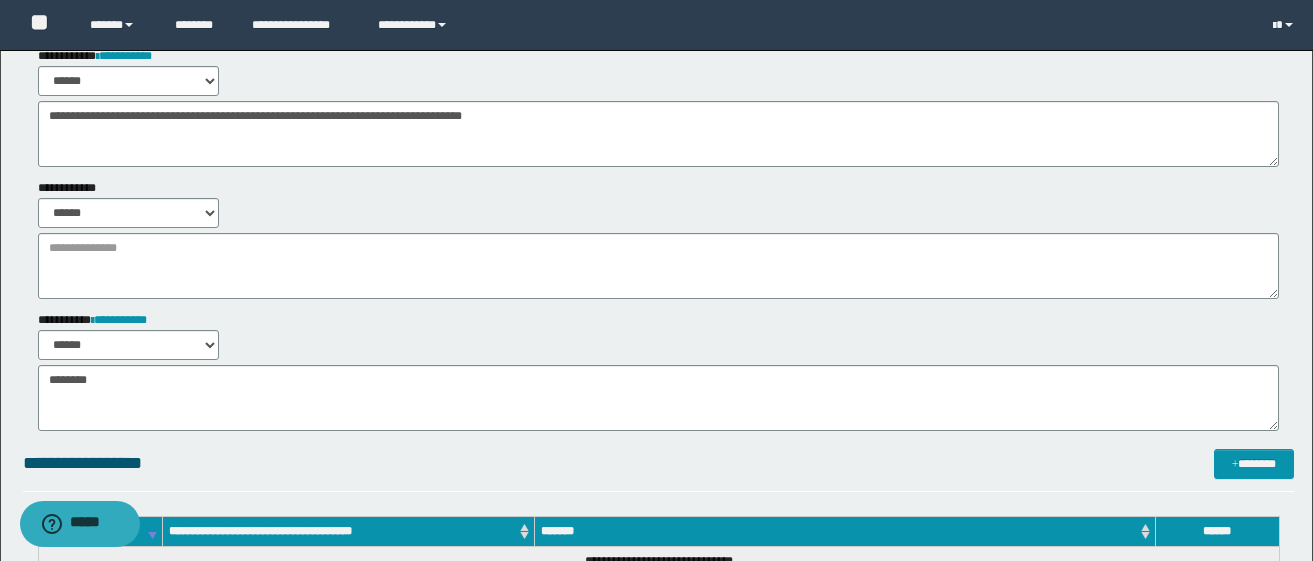scroll, scrollTop: 0, scrollLeft: 0, axis: both 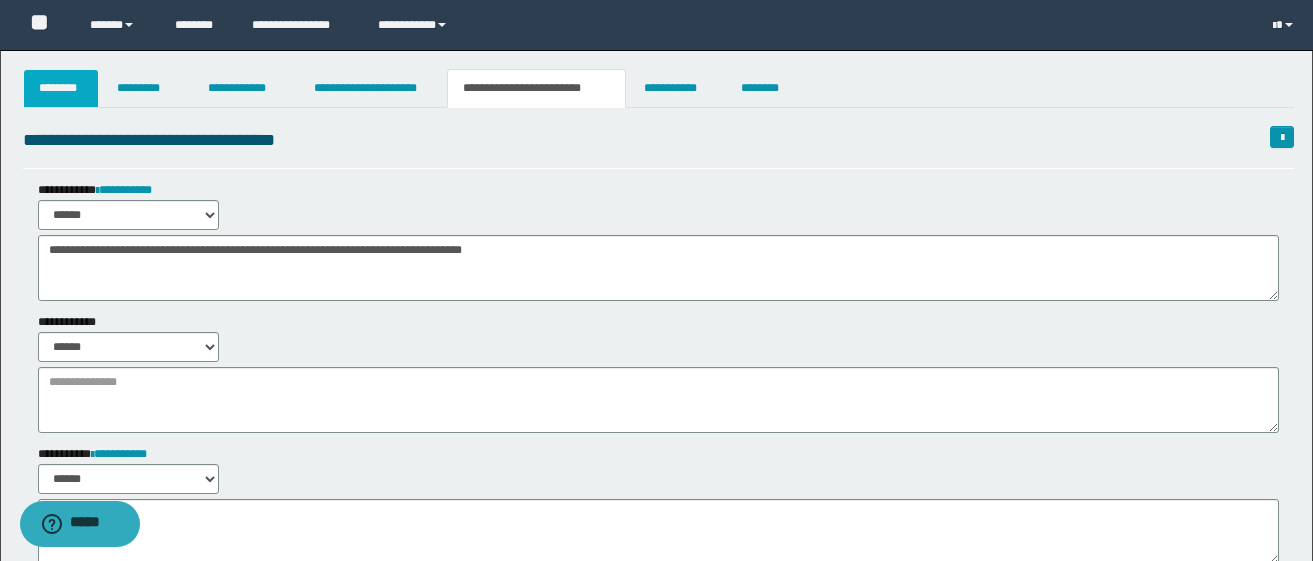 click on "********" at bounding box center [61, 88] 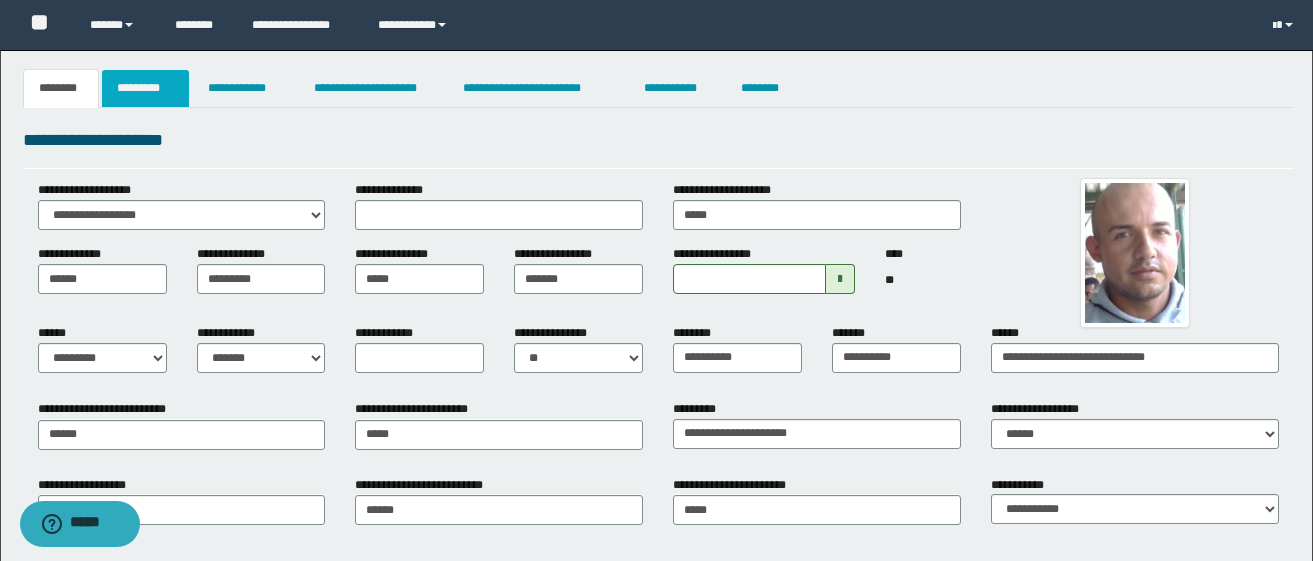 click on "*********" at bounding box center [145, 88] 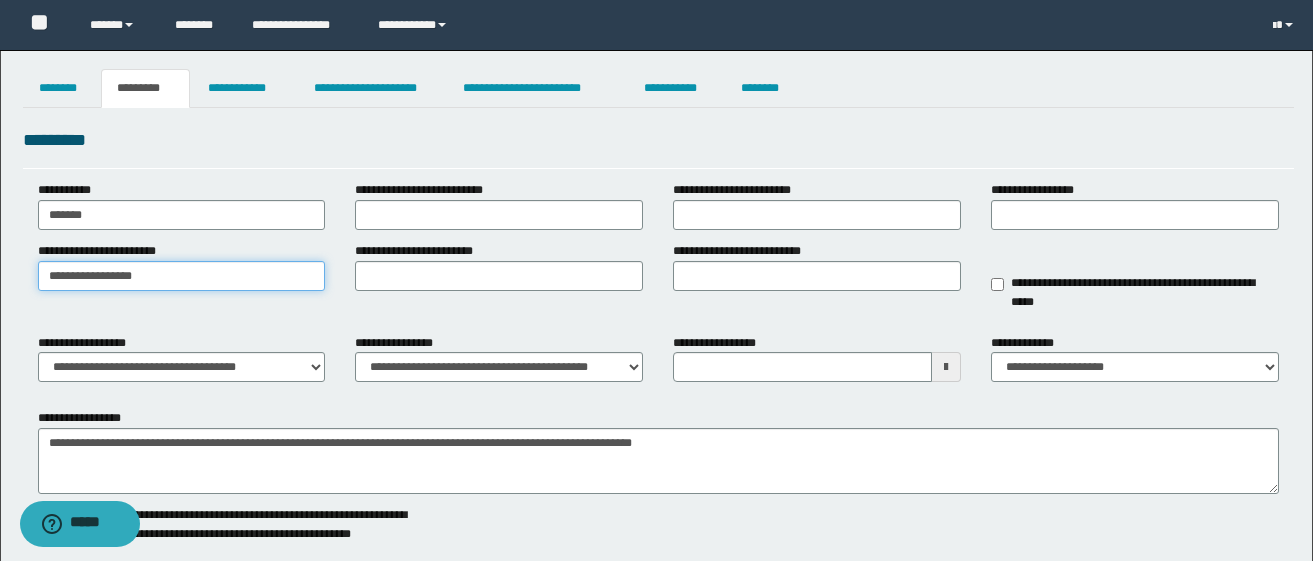 click on "**********" at bounding box center [182, 276] 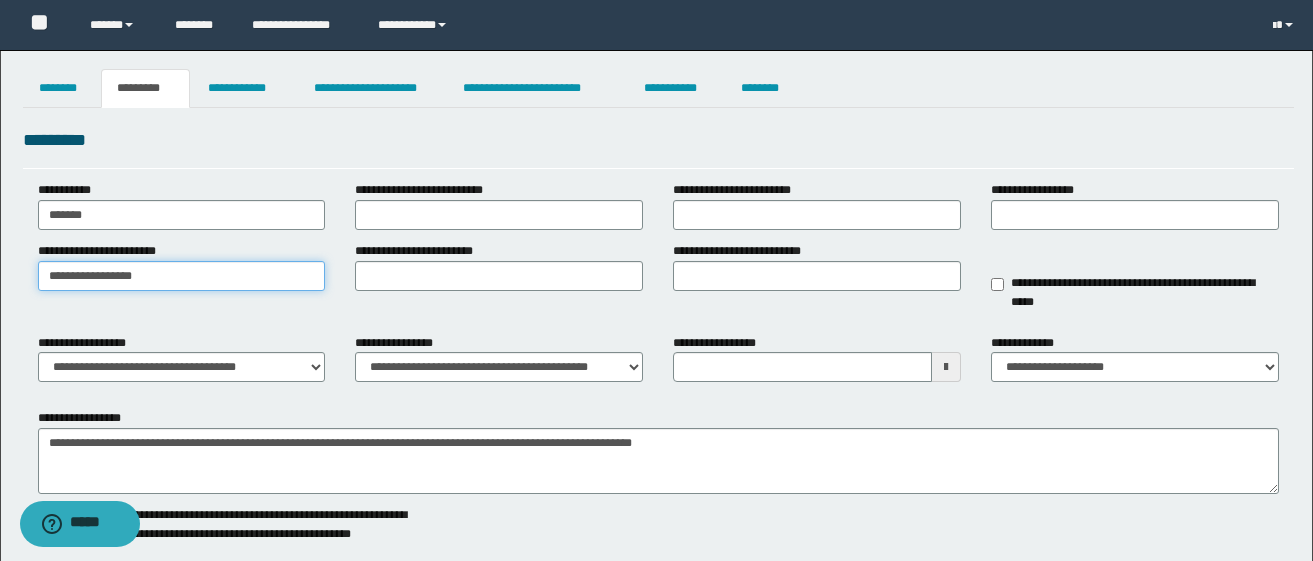 drag, startPoint x: 146, startPoint y: 285, endPoint x: -23, endPoint y: 248, distance: 173.00288 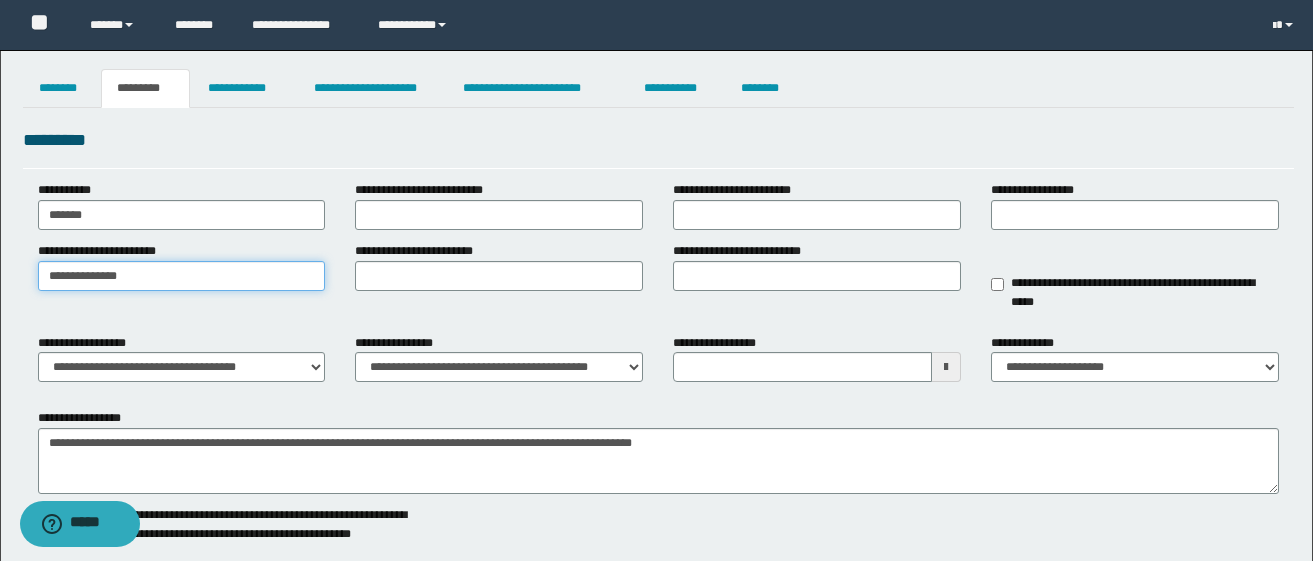 type on "**********" 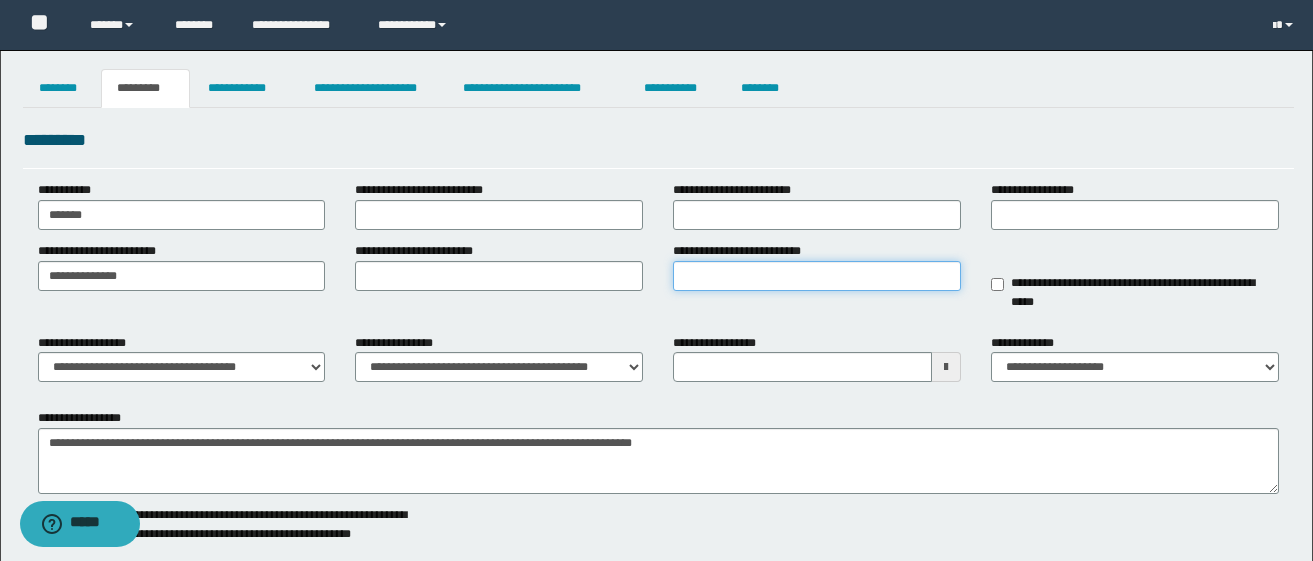 click on "**********" at bounding box center (817, 276) 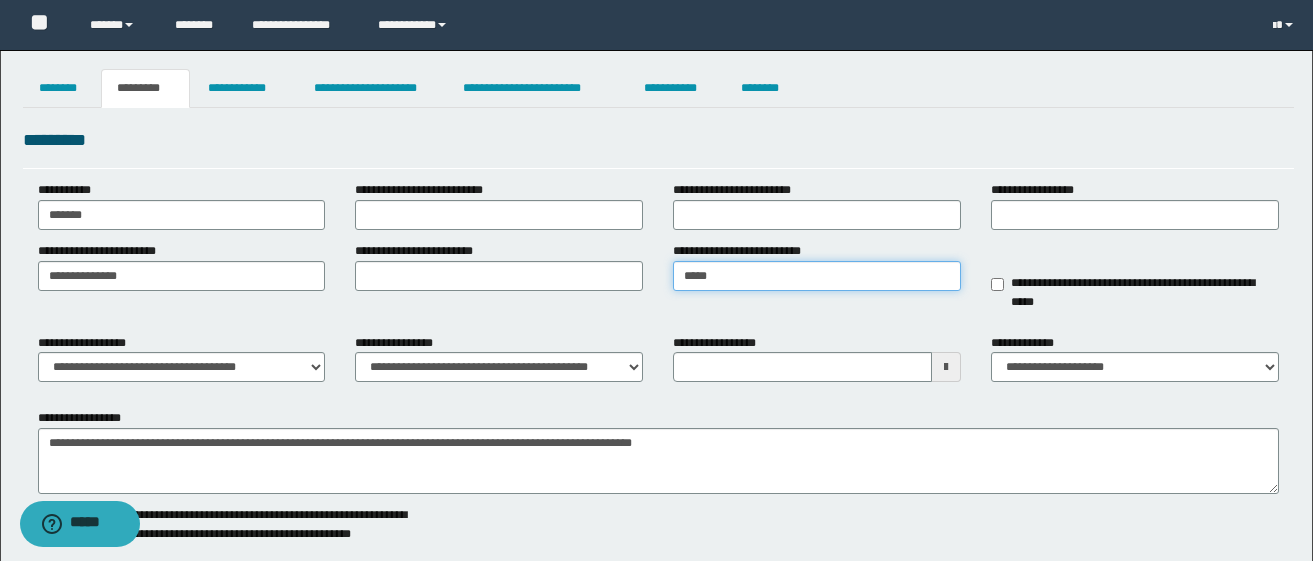 type on "*****" 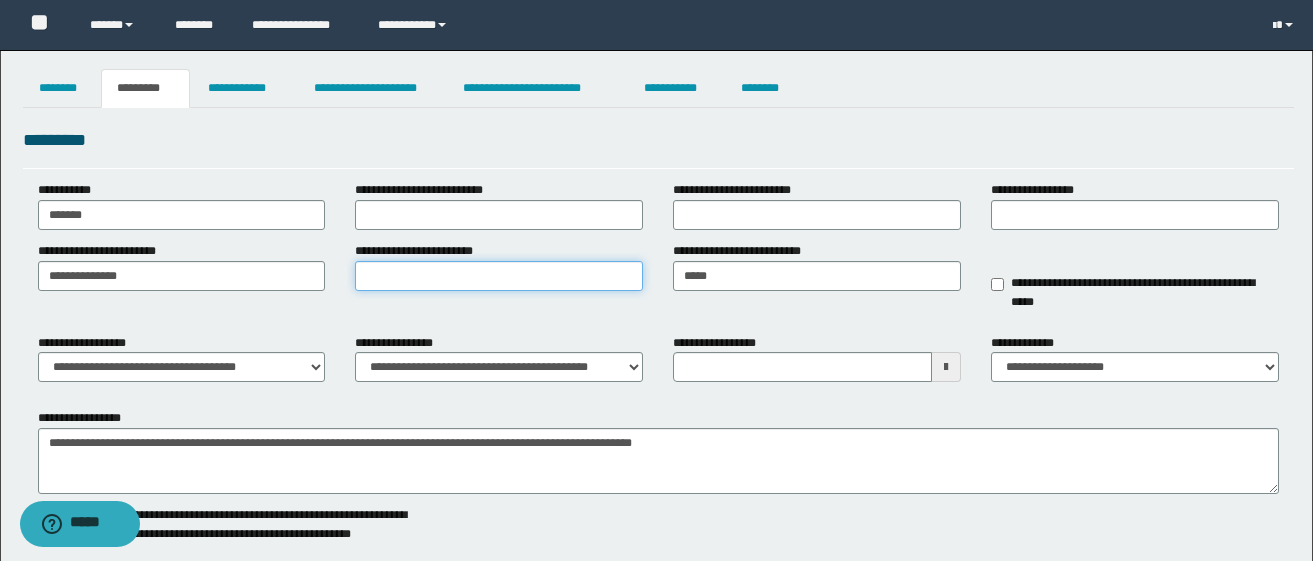 click on "**********" at bounding box center (499, 276) 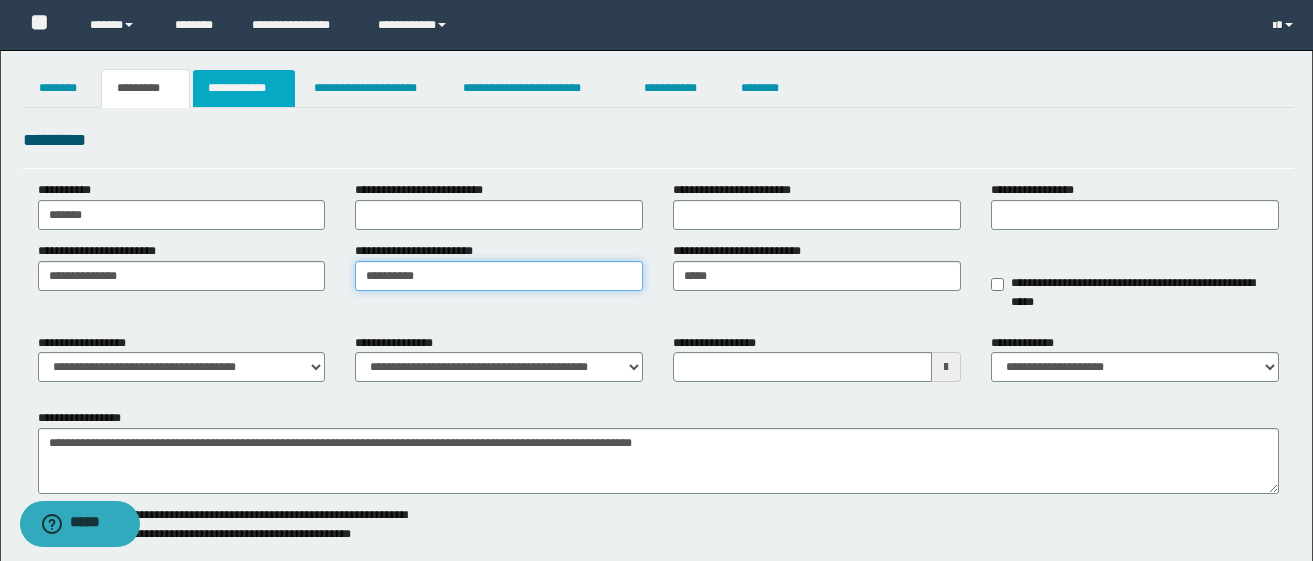 type on "**********" 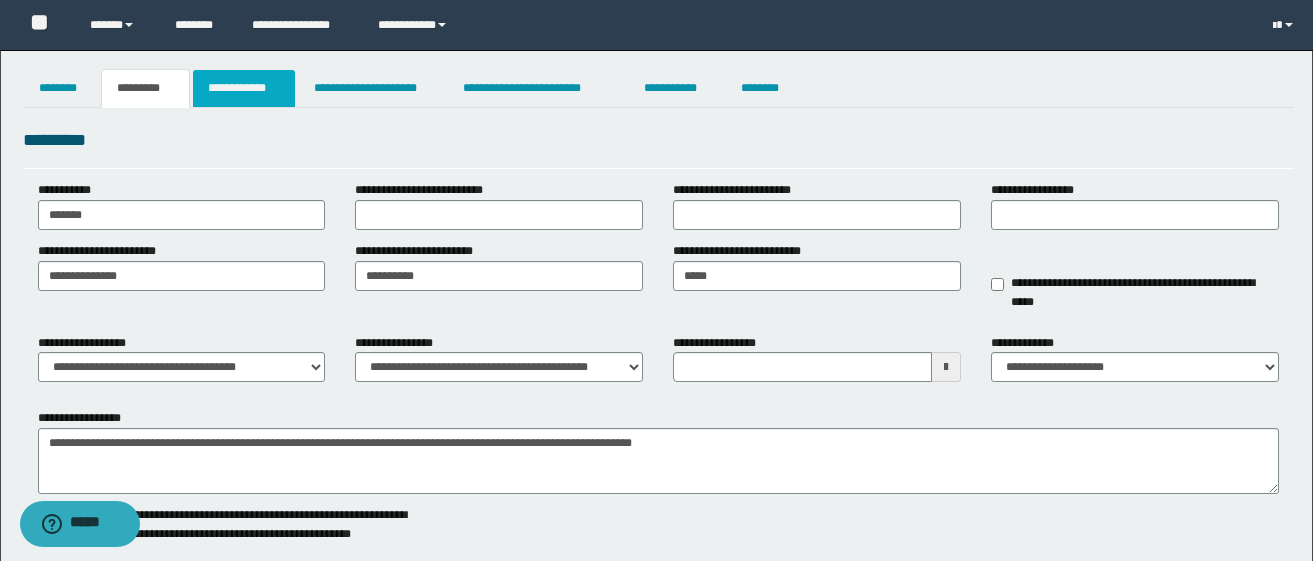 click on "**********" at bounding box center [244, 88] 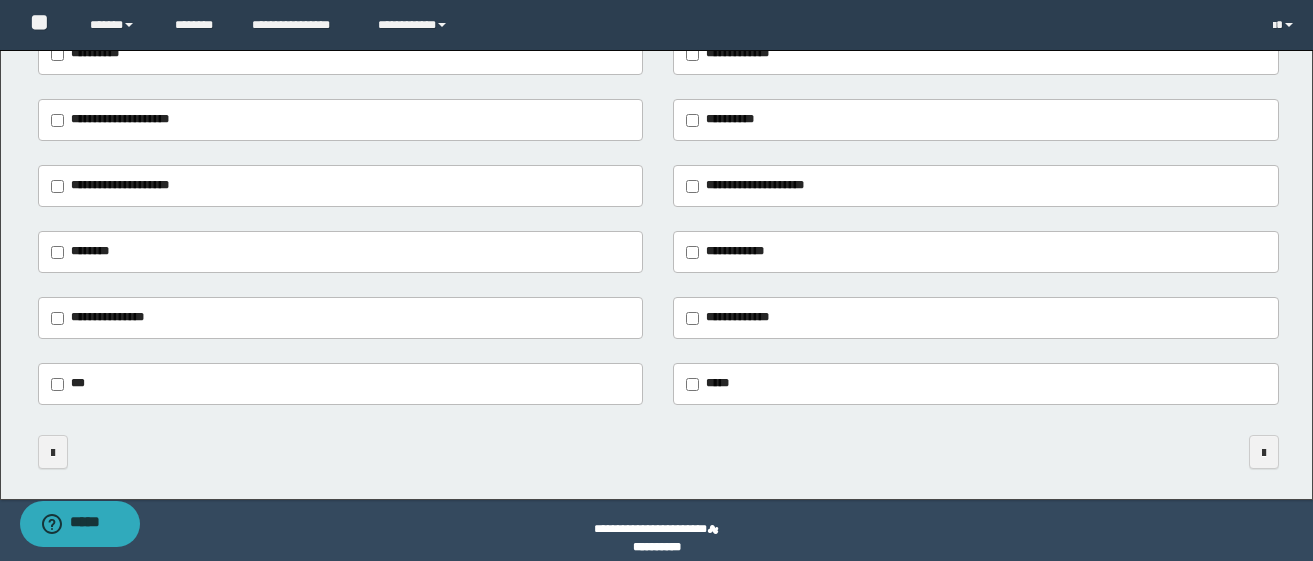 scroll, scrollTop: 430, scrollLeft: 0, axis: vertical 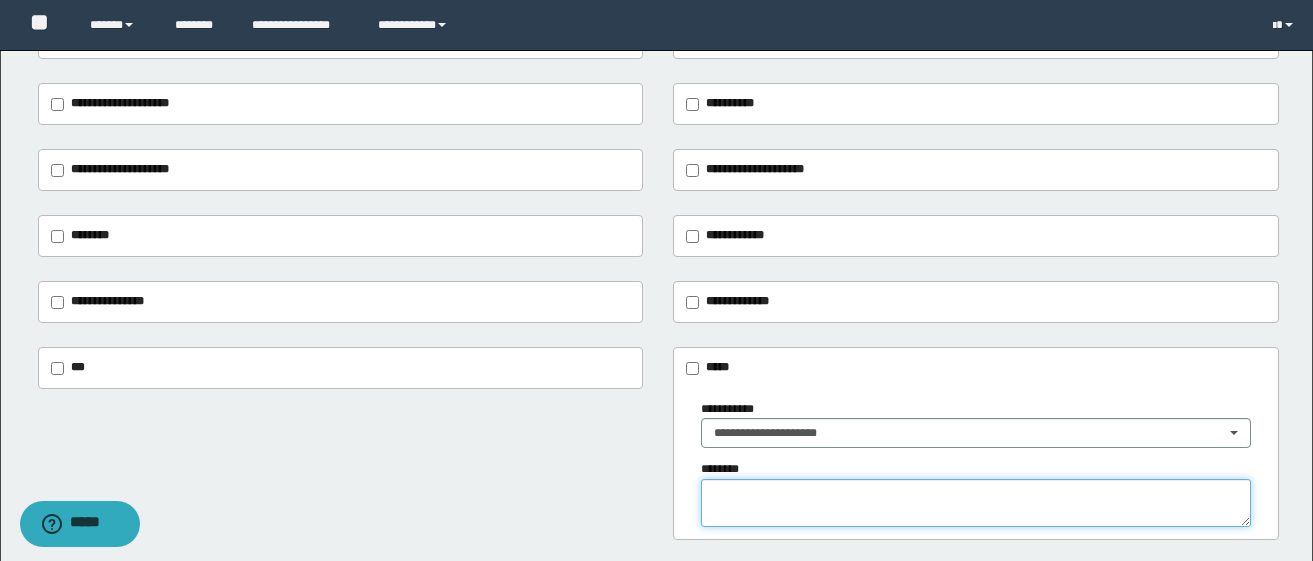 click at bounding box center [976, 503] 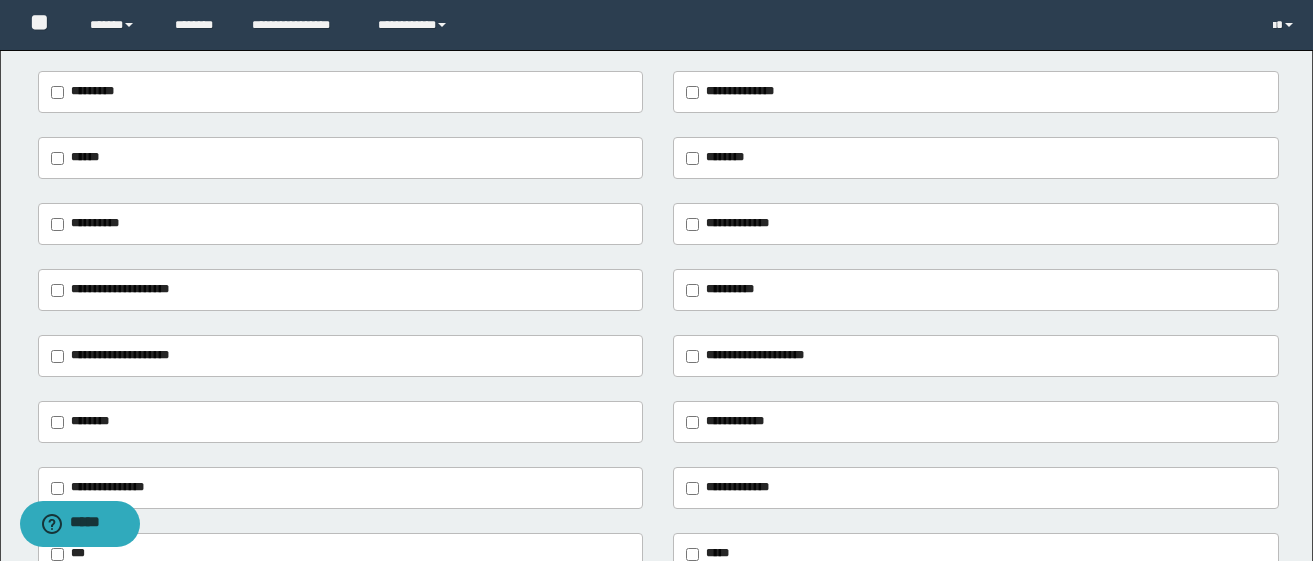 scroll, scrollTop: 30, scrollLeft: 0, axis: vertical 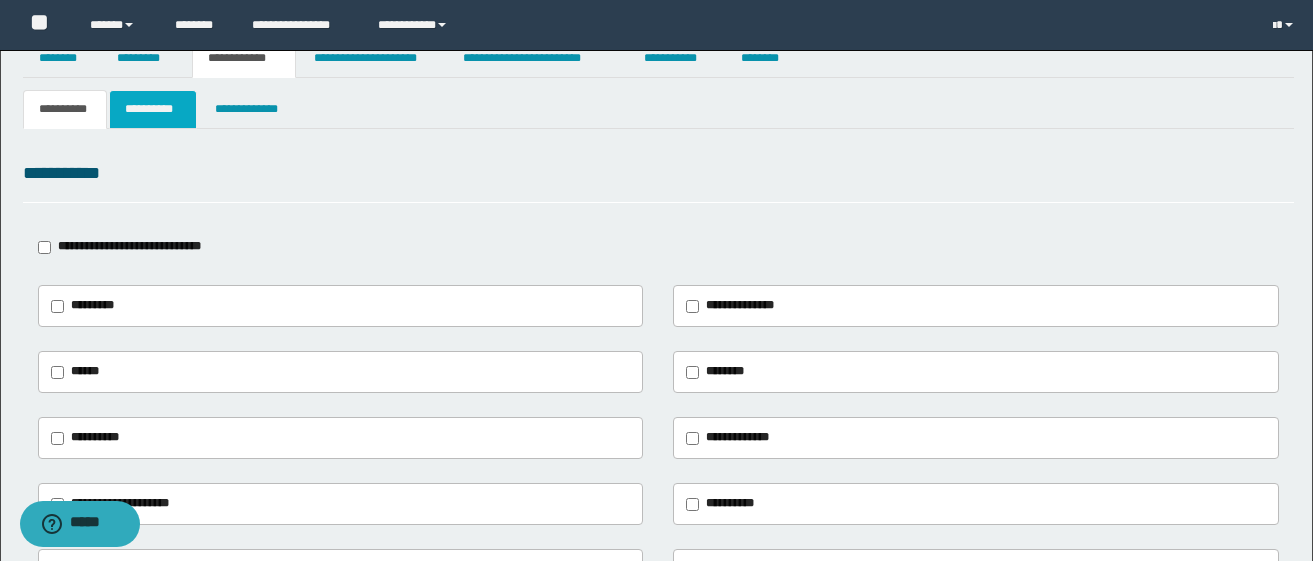 type on "**********" 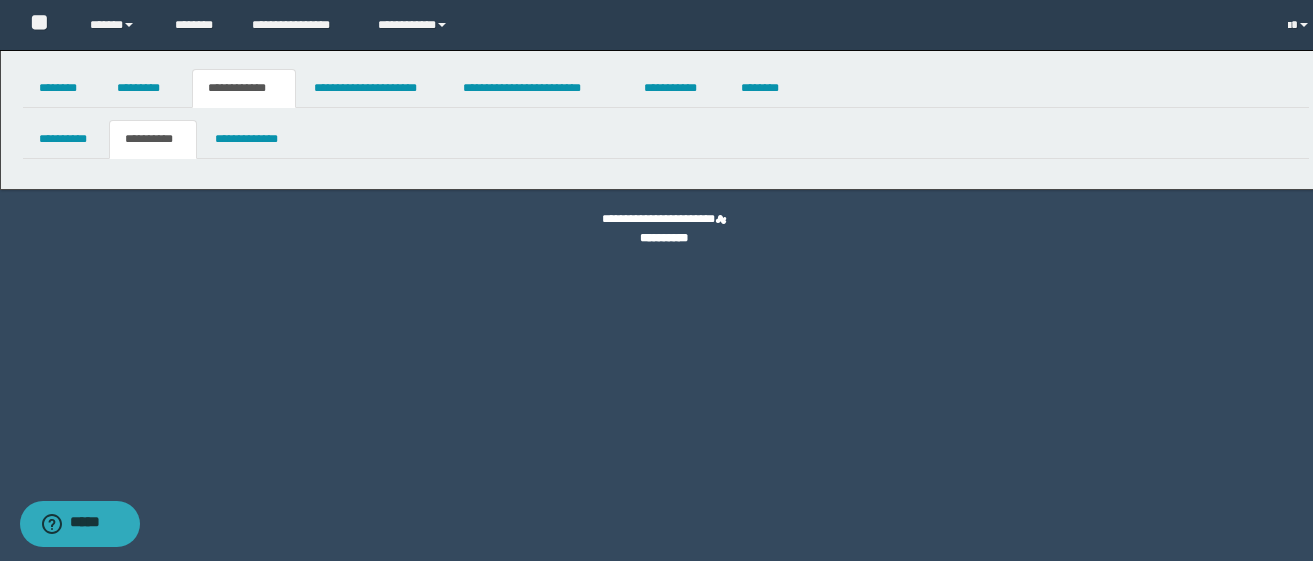 scroll, scrollTop: 0, scrollLeft: 0, axis: both 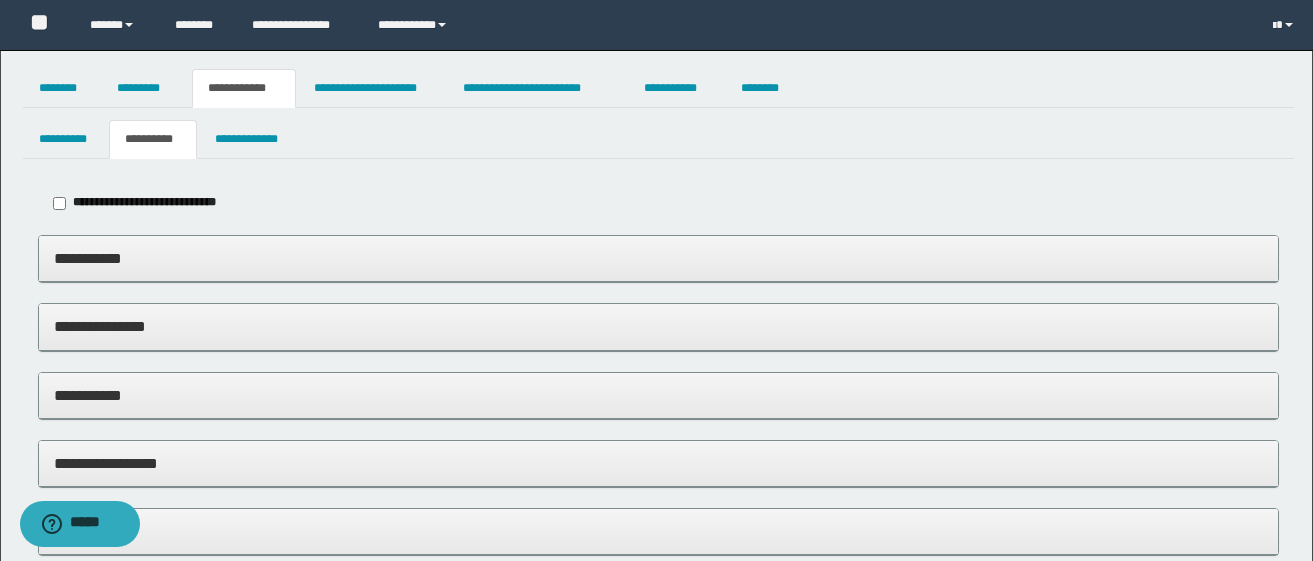 click on "**********" at bounding box center [658, 395] 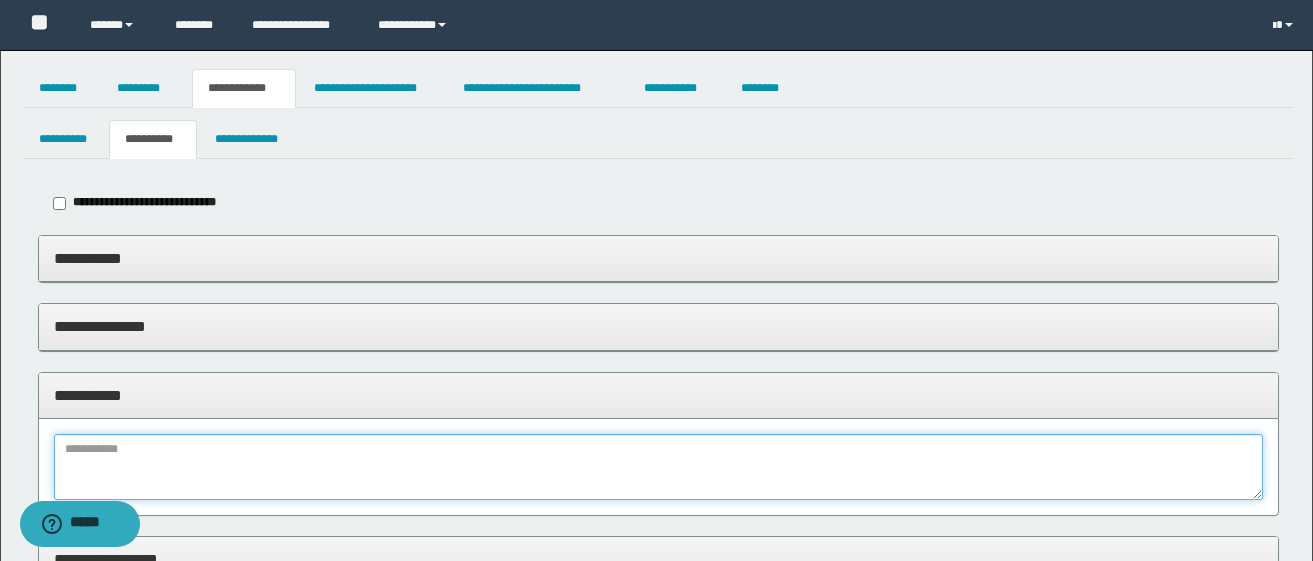 click at bounding box center (658, 467) 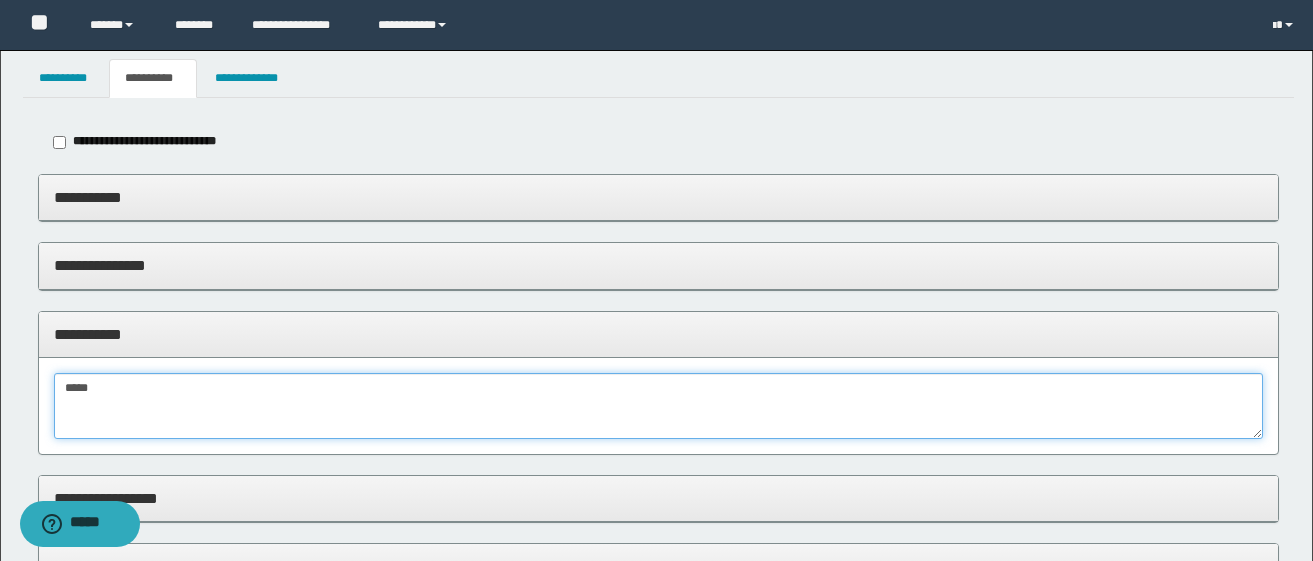 scroll, scrollTop: 300, scrollLeft: 0, axis: vertical 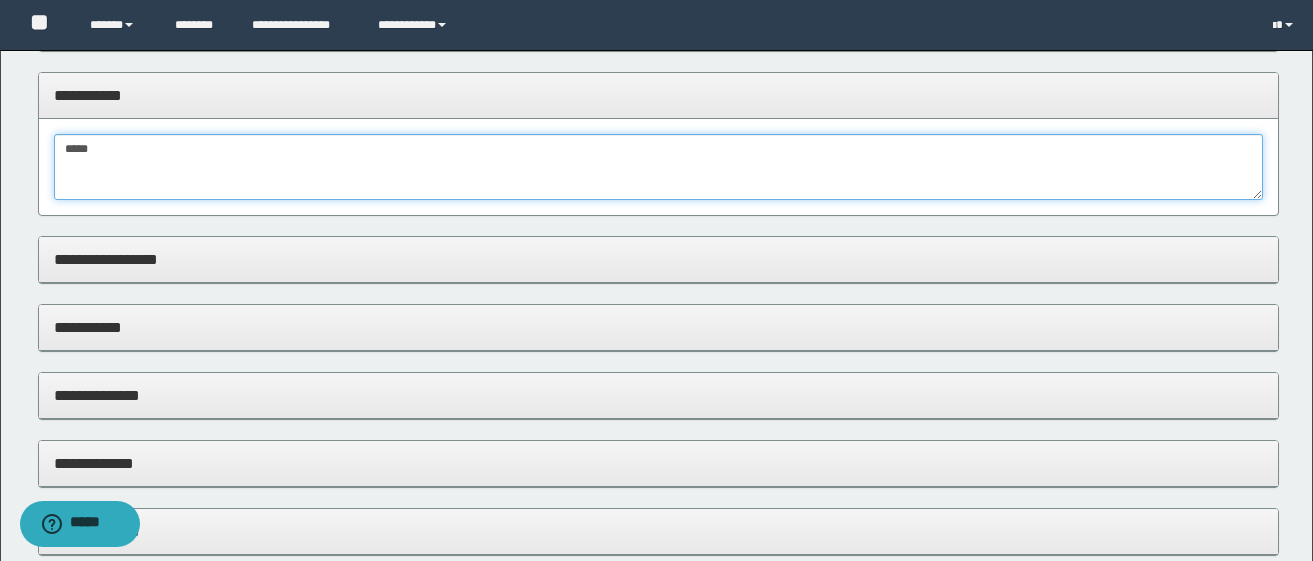 drag, startPoint x: 64, startPoint y: 150, endPoint x: 115, endPoint y: 155, distance: 51.24451 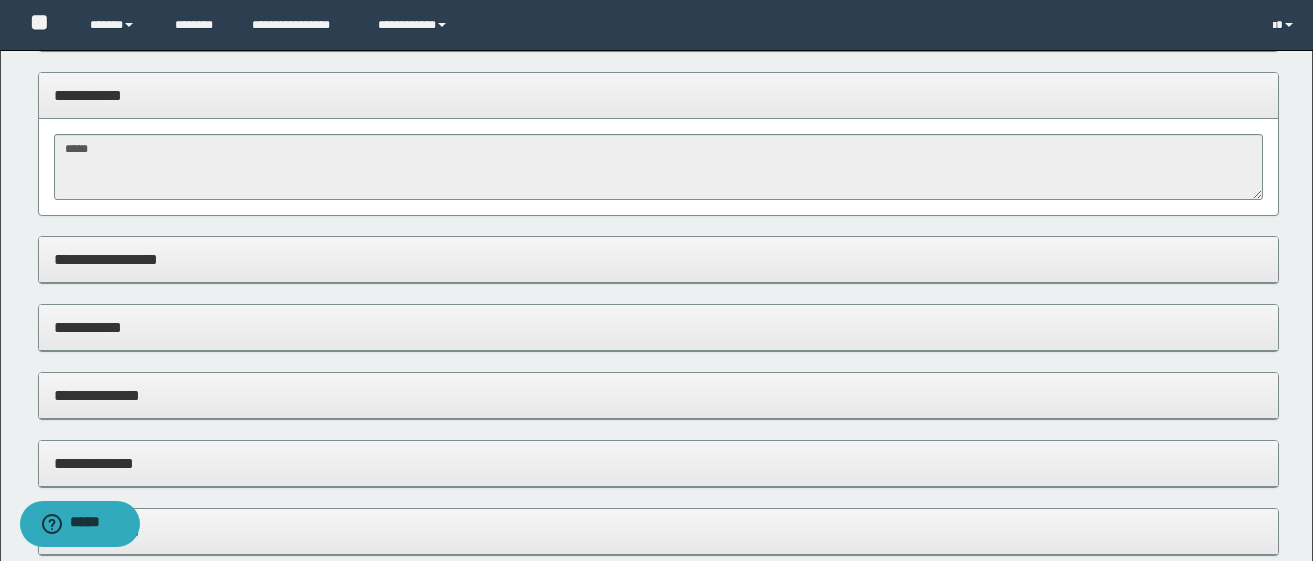 click on "**********" at bounding box center (658, 327) 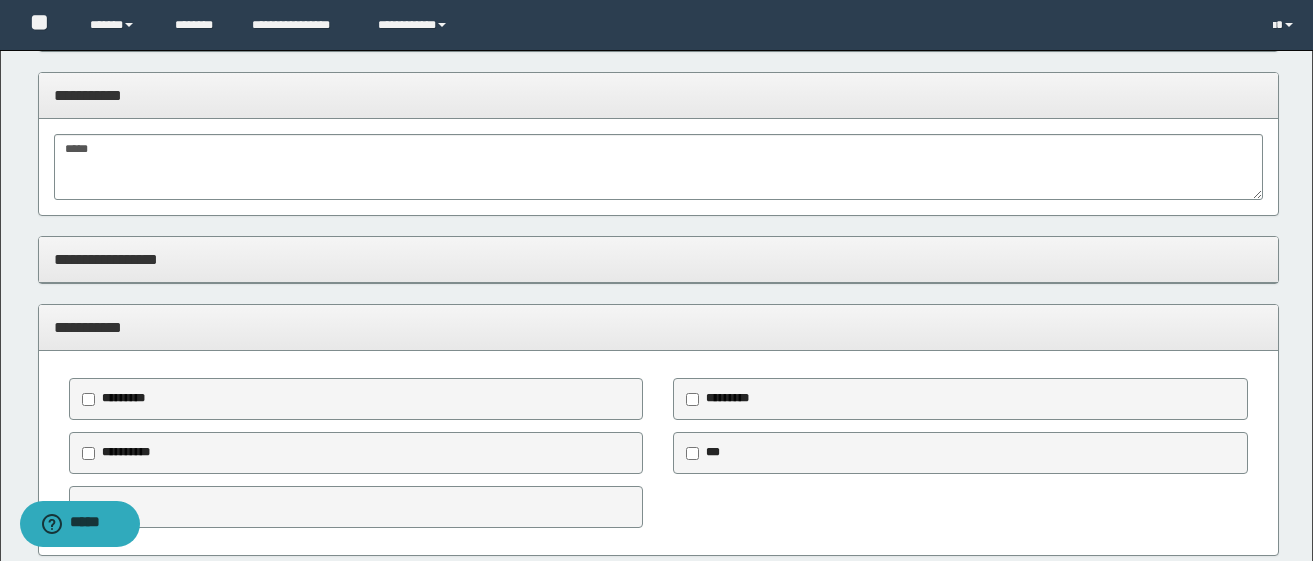 scroll, scrollTop: 600, scrollLeft: 0, axis: vertical 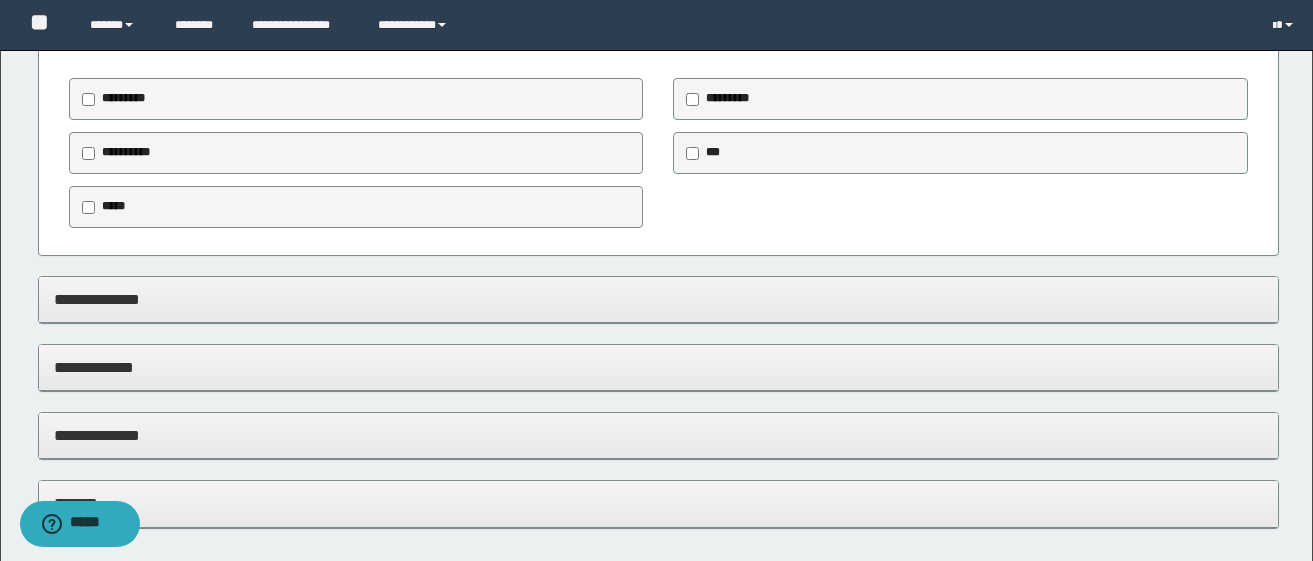 click on "*****" at bounding box center (107, 207) 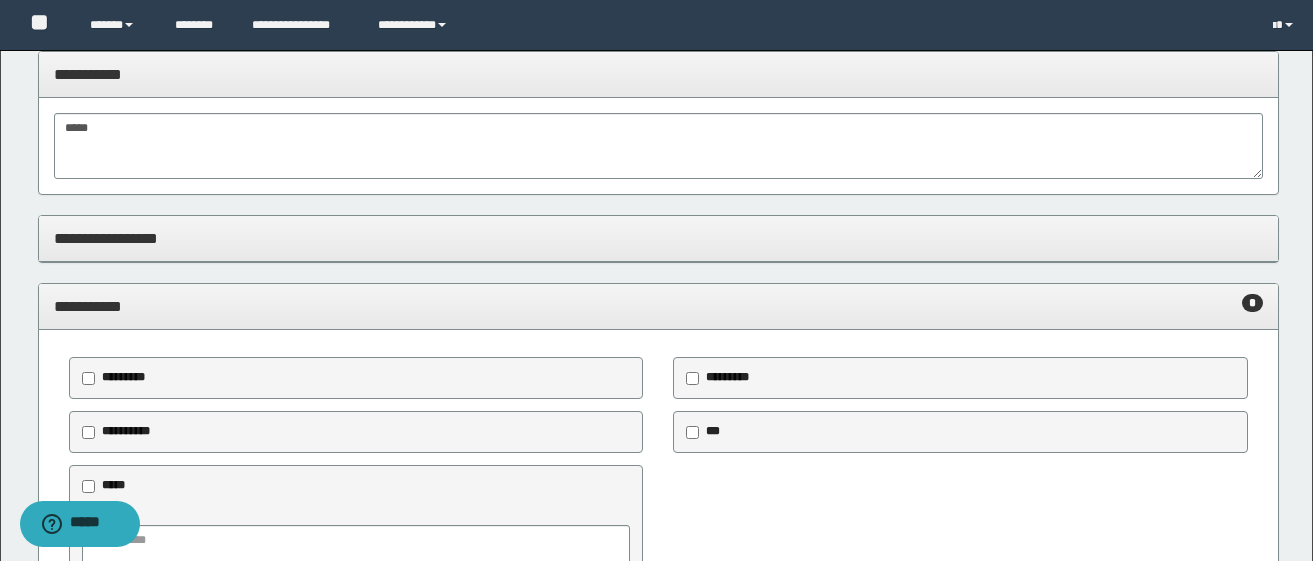scroll, scrollTop: 421, scrollLeft: 0, axis: vertical 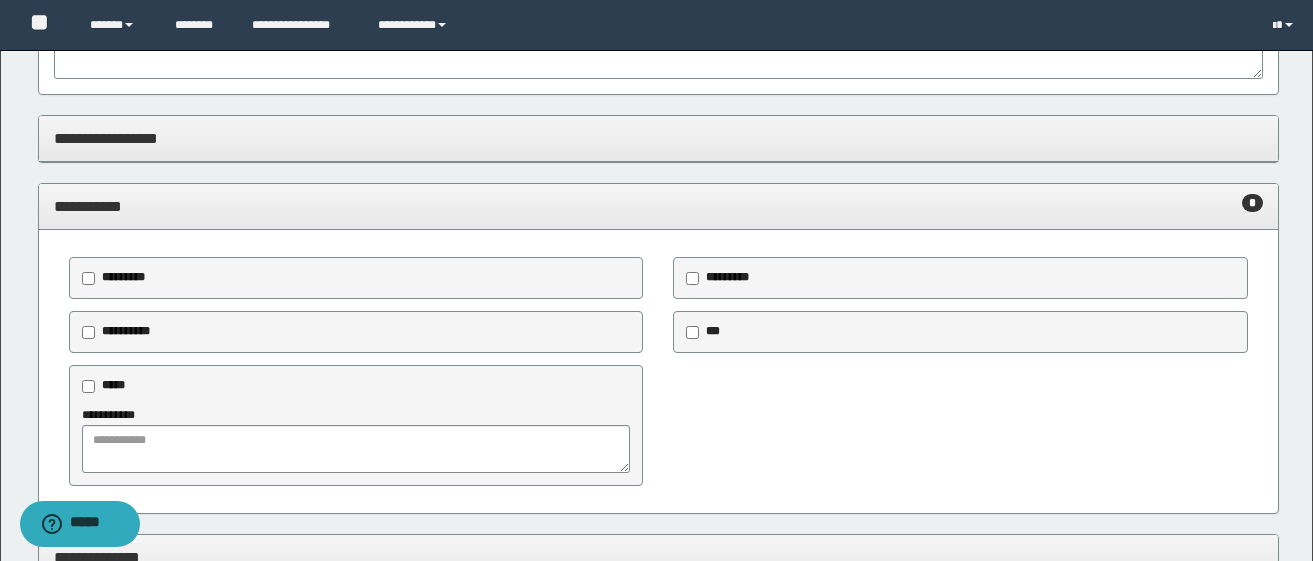 click on "**********" at bounding box center (658, 138) 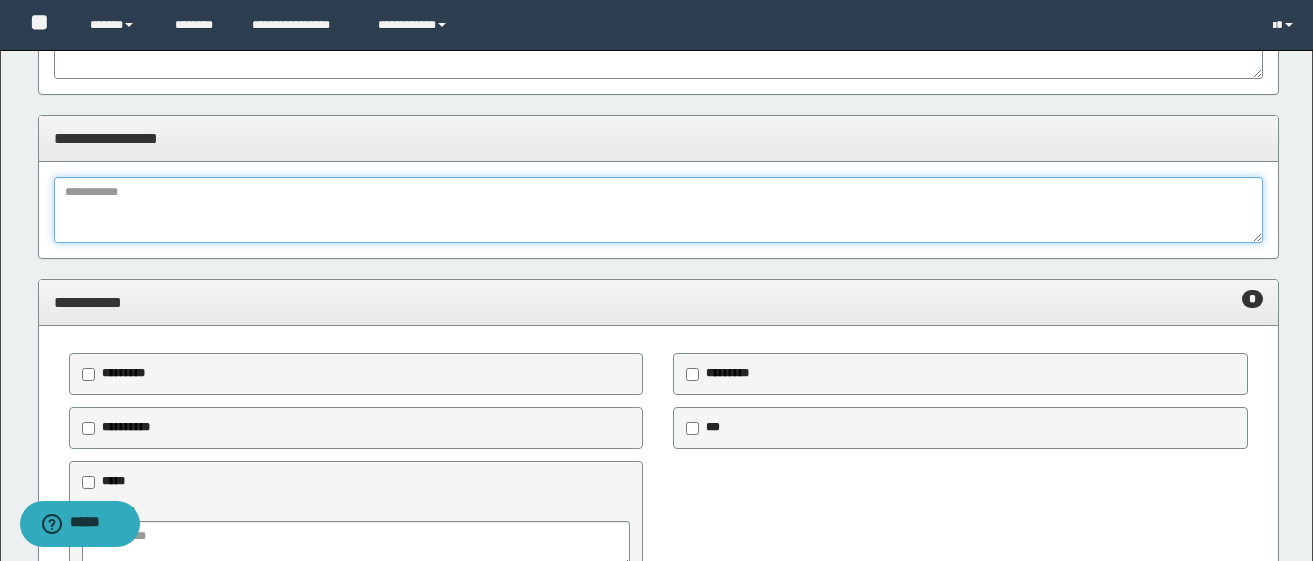click at bounding box center (658, 210) 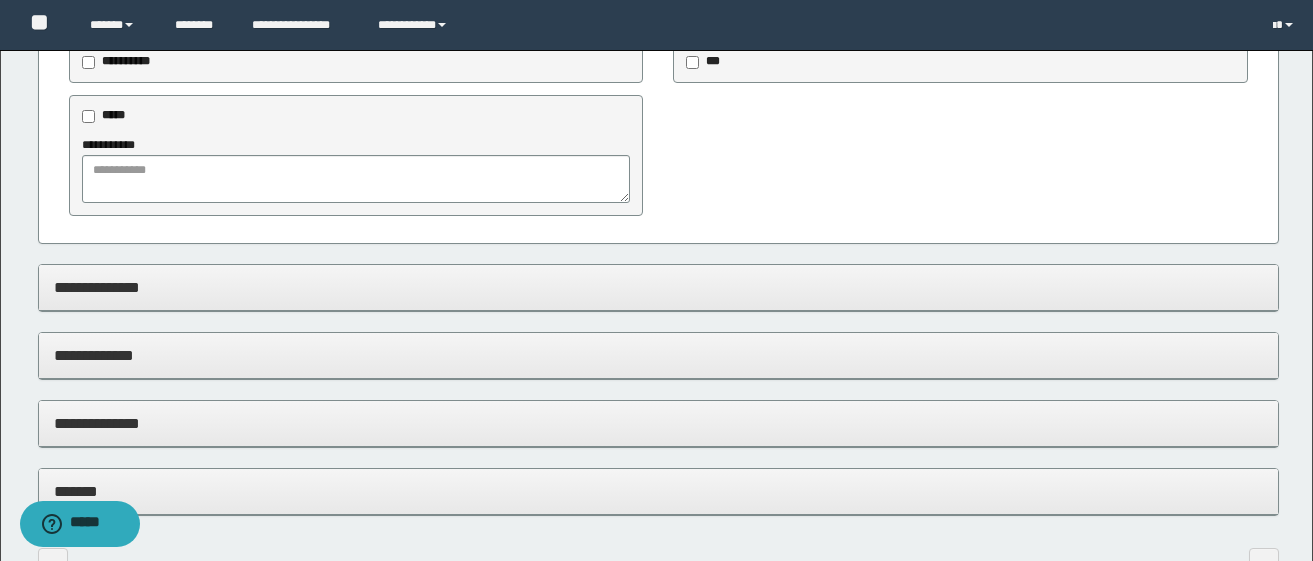 scroll, scrollTop: 917, scrollLeft: 0, axis: vertical 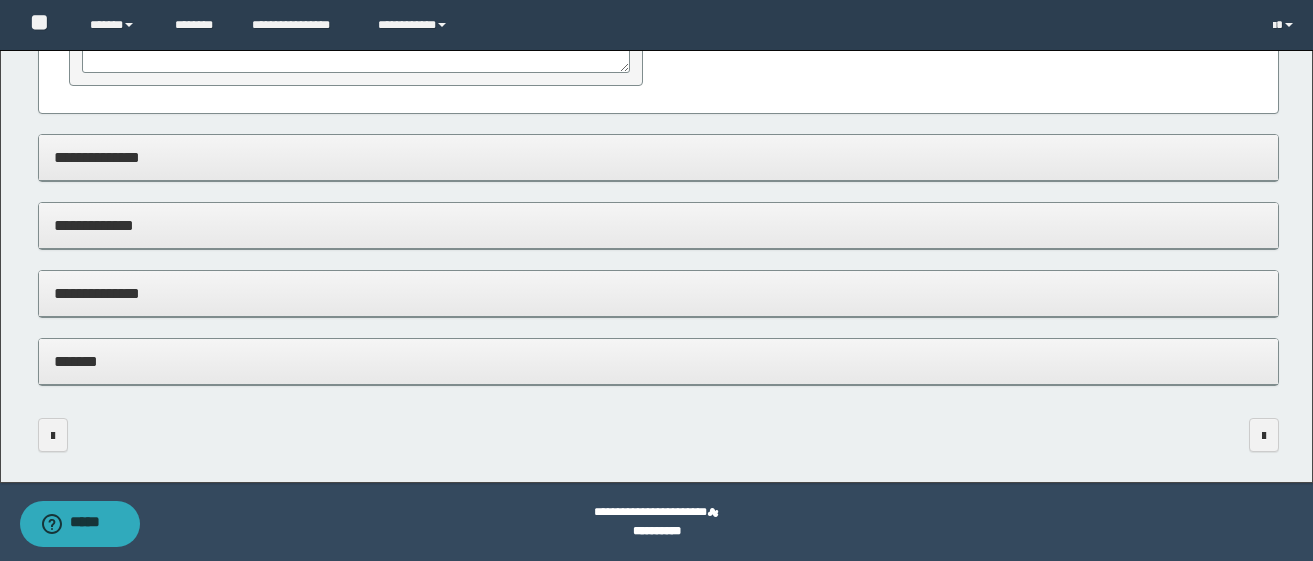type on "*****" 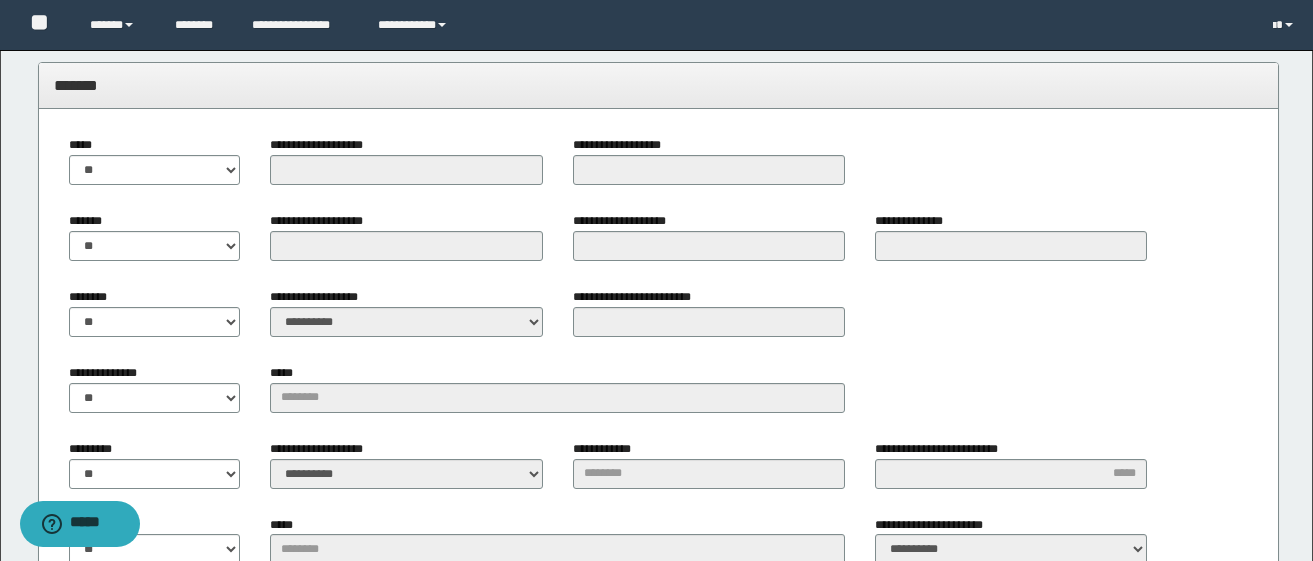 scroll, scrollTop: 1317, scrollLeft: 0, axis: vertical 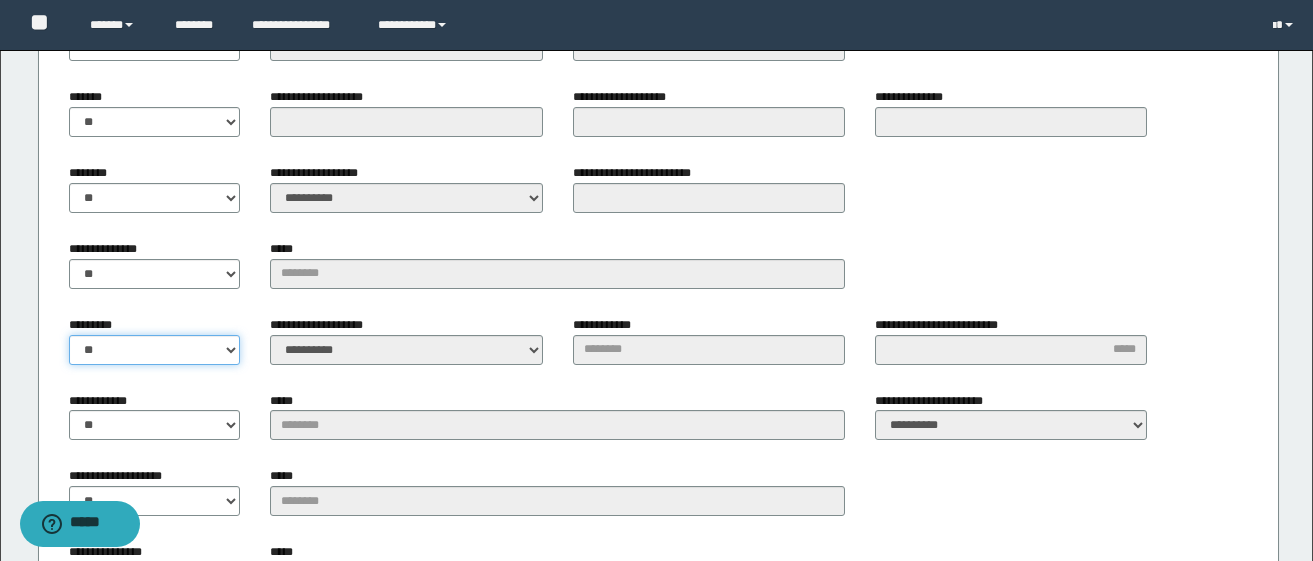 click on "**
**" at bounding box center [155, 350] 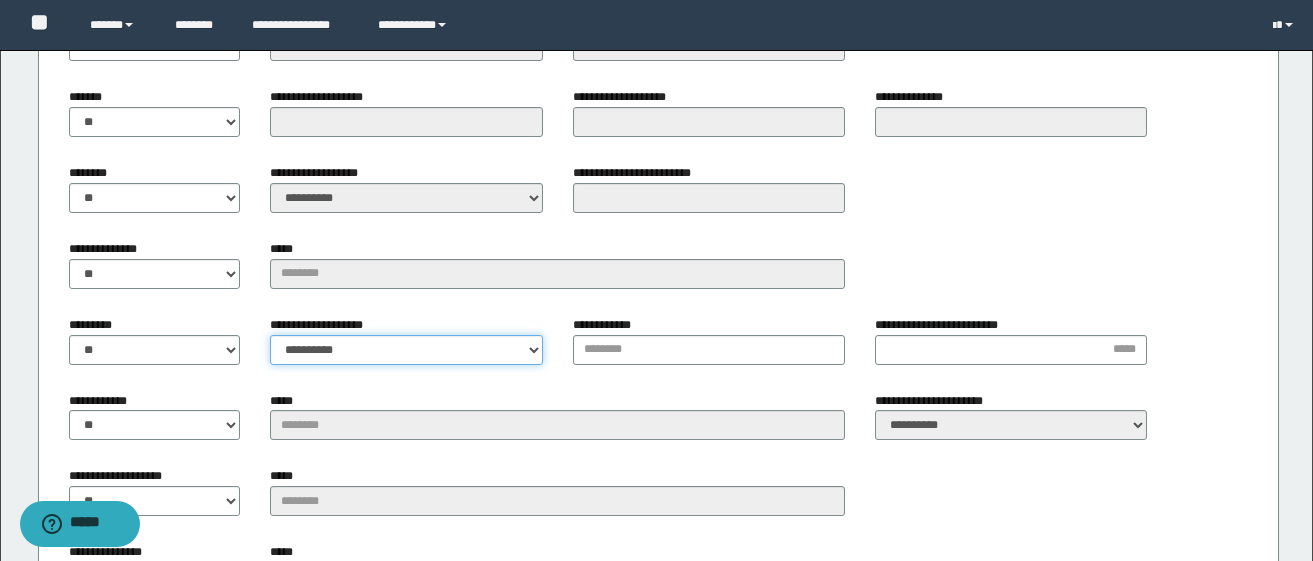 click on "**********" at bounding box center (406, 350) 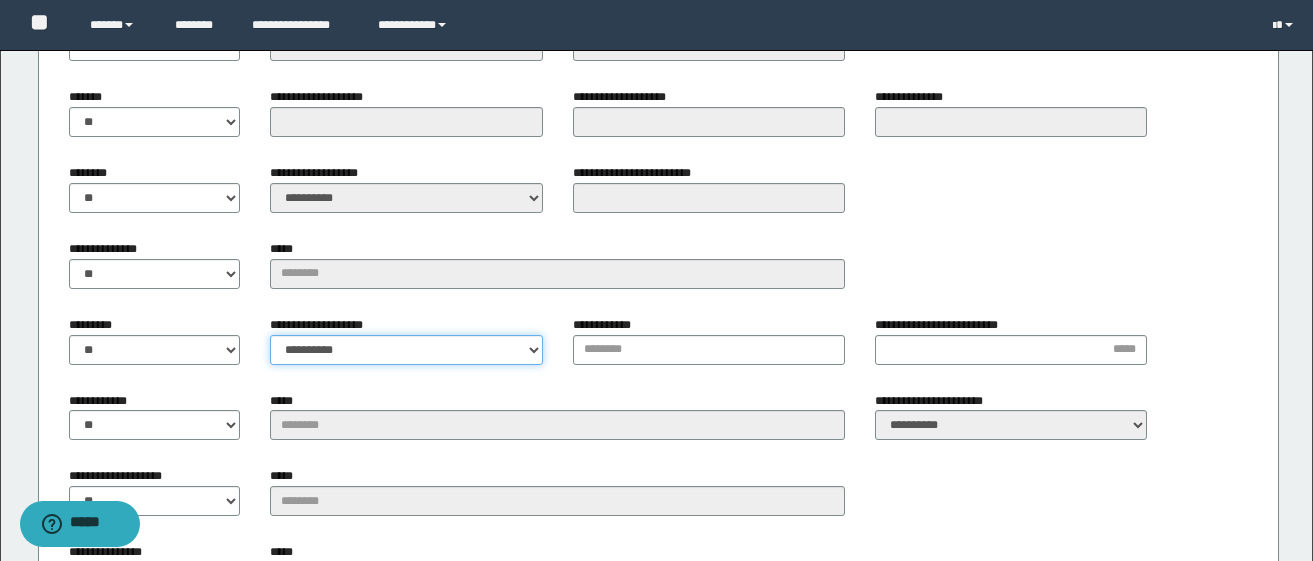 select on "*" 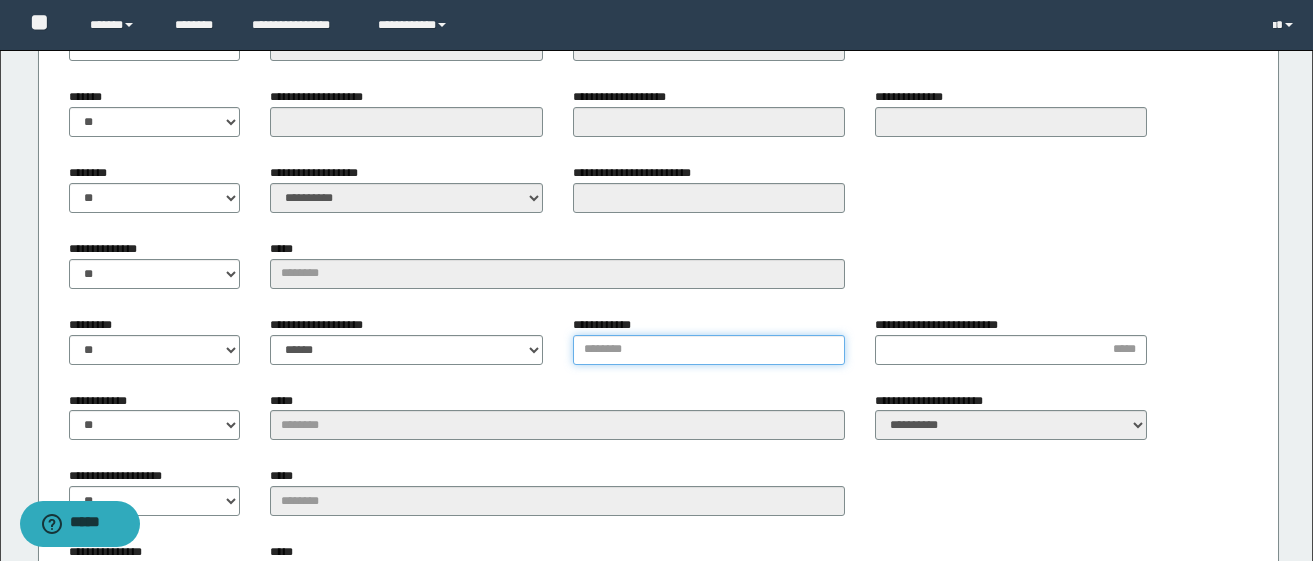 click on "**********" at bounding box center [709, 350] 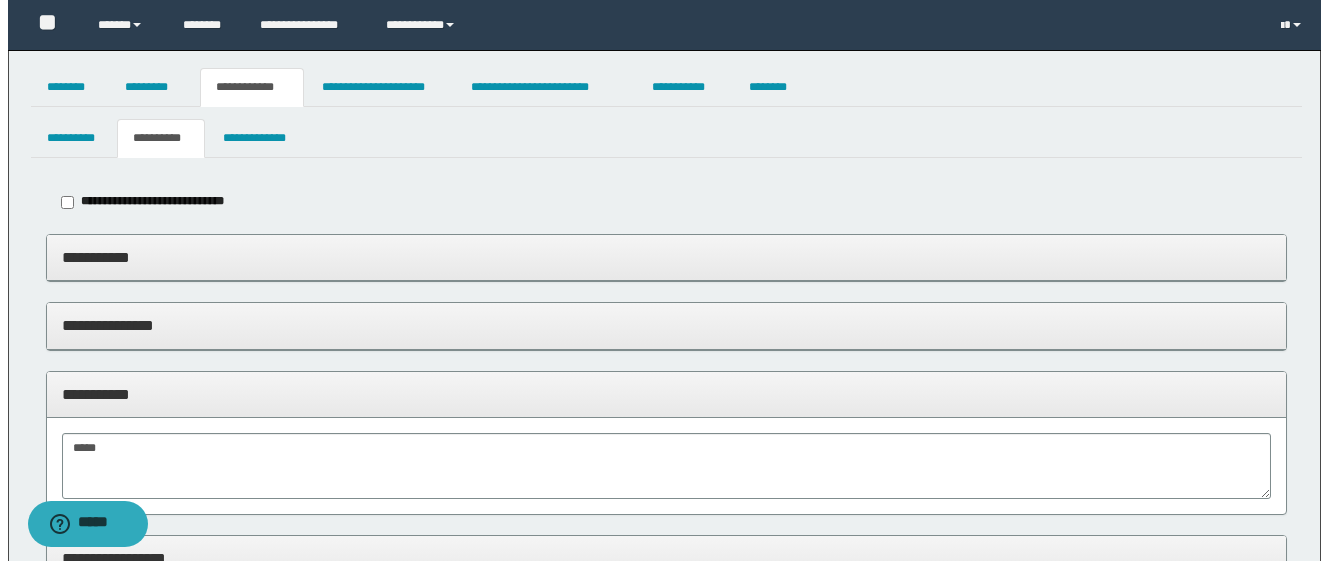 scroll, scrollTop: 0, scrollLeft: 0, axis: both 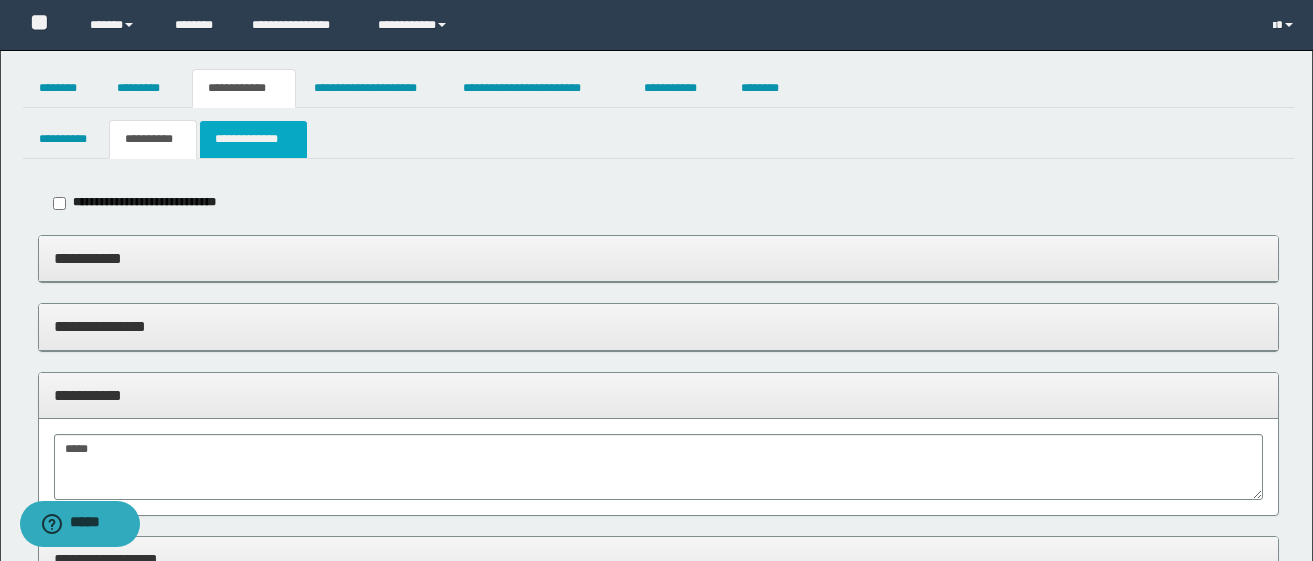 type on "******" 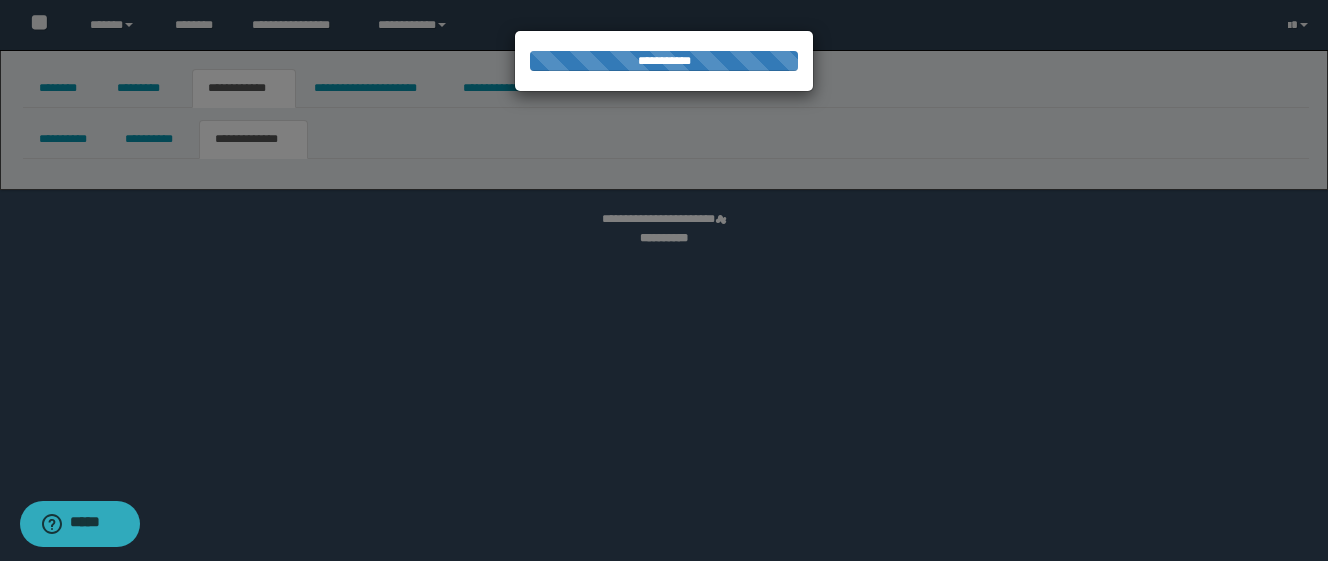 select on "*" 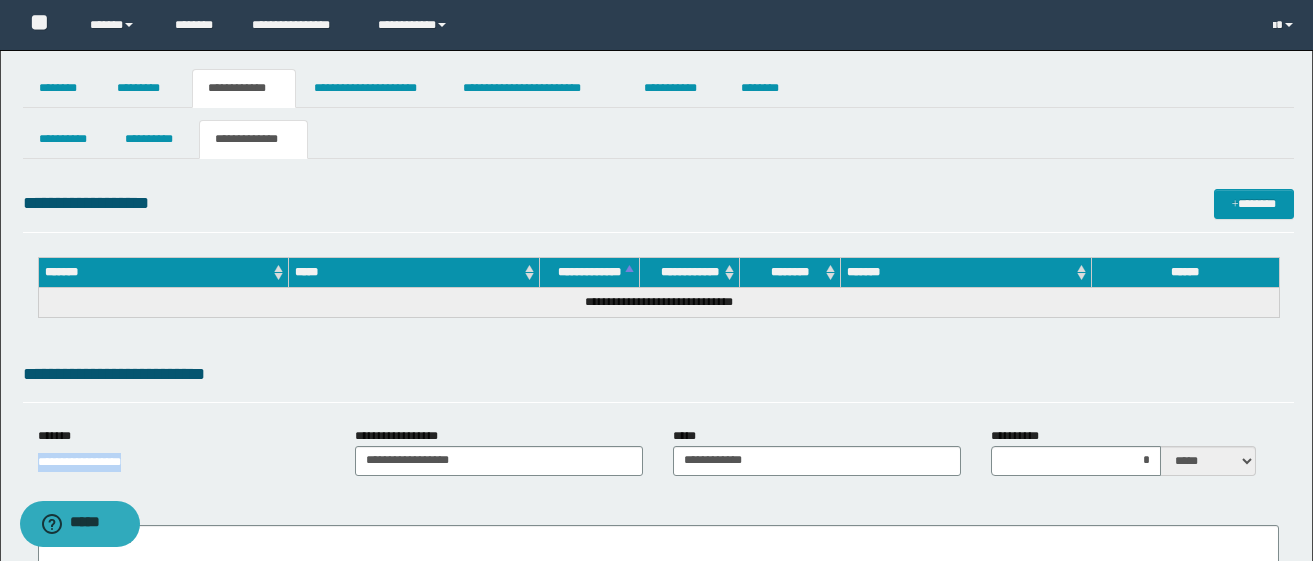 drag, startPoint x: 25, startPoint y: 460, endPoint x: 218, endPoint y: 445, distance: 193.58203 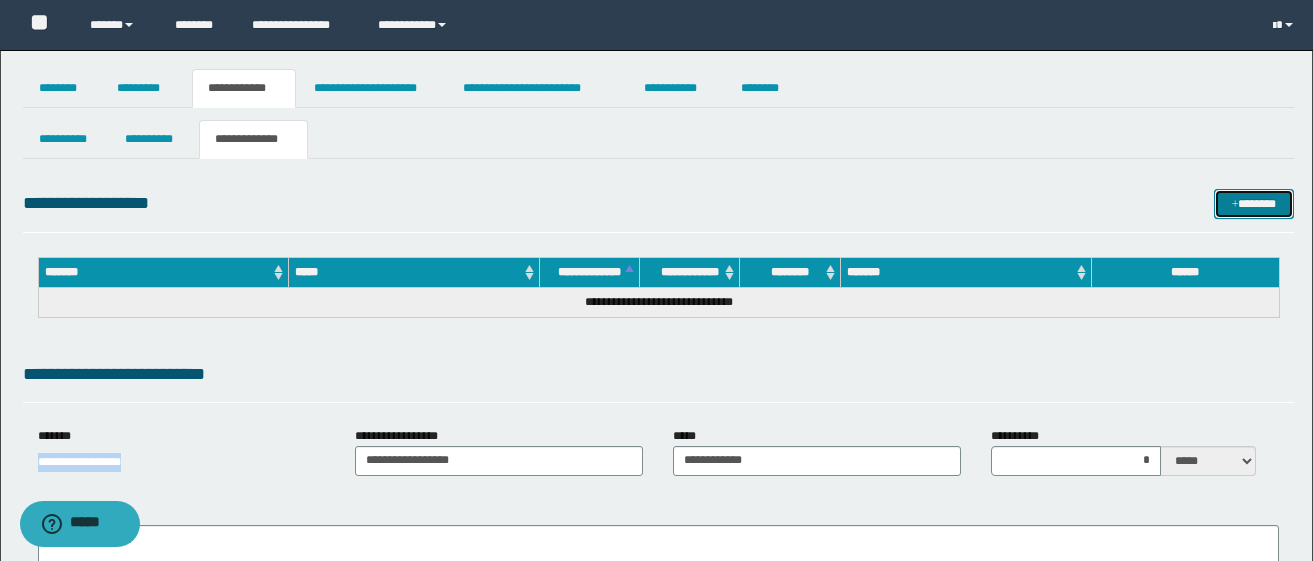 click on "*******" at bounding box center (1254, 204) 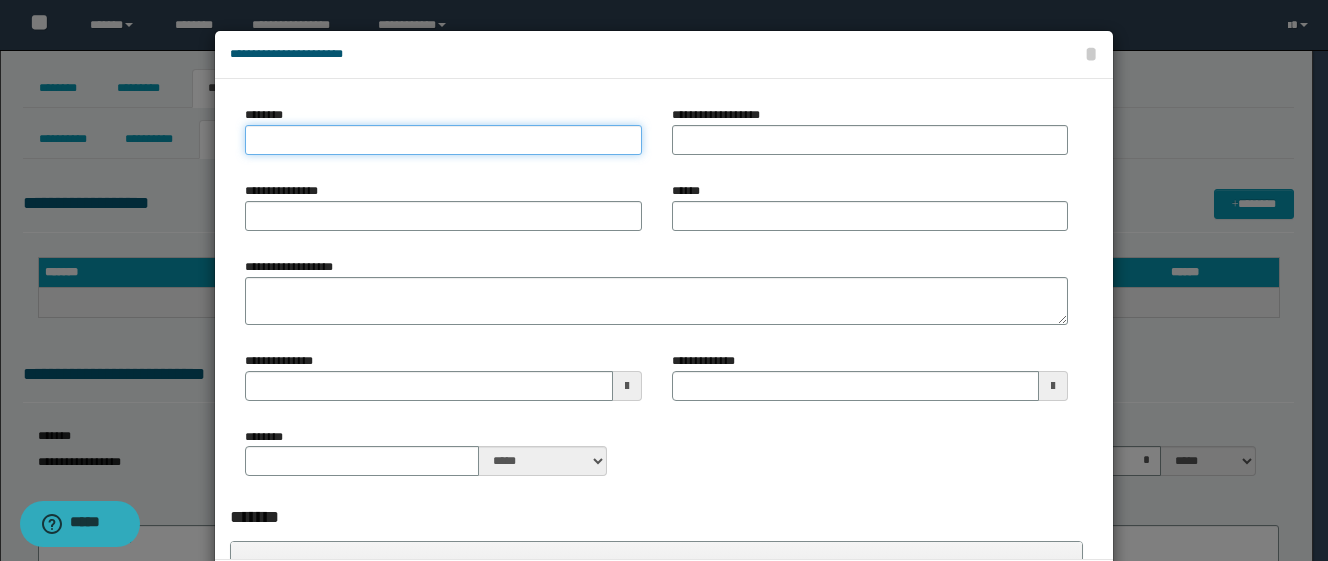 click on "********" at bounding box center (443, 140) 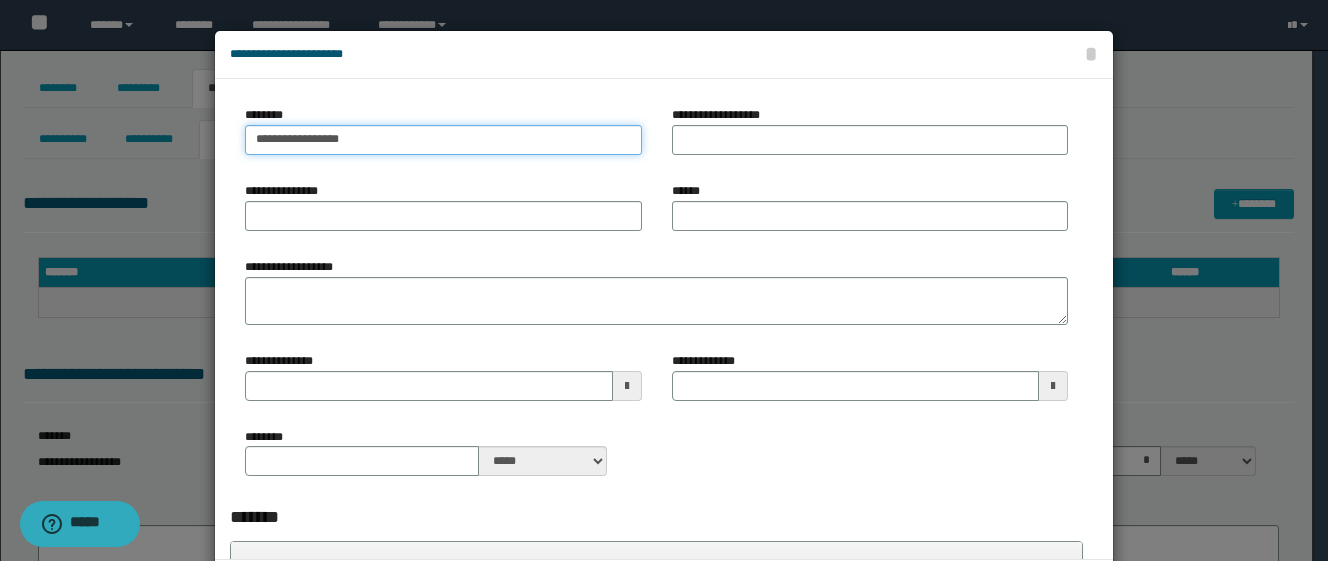 type on "**********" 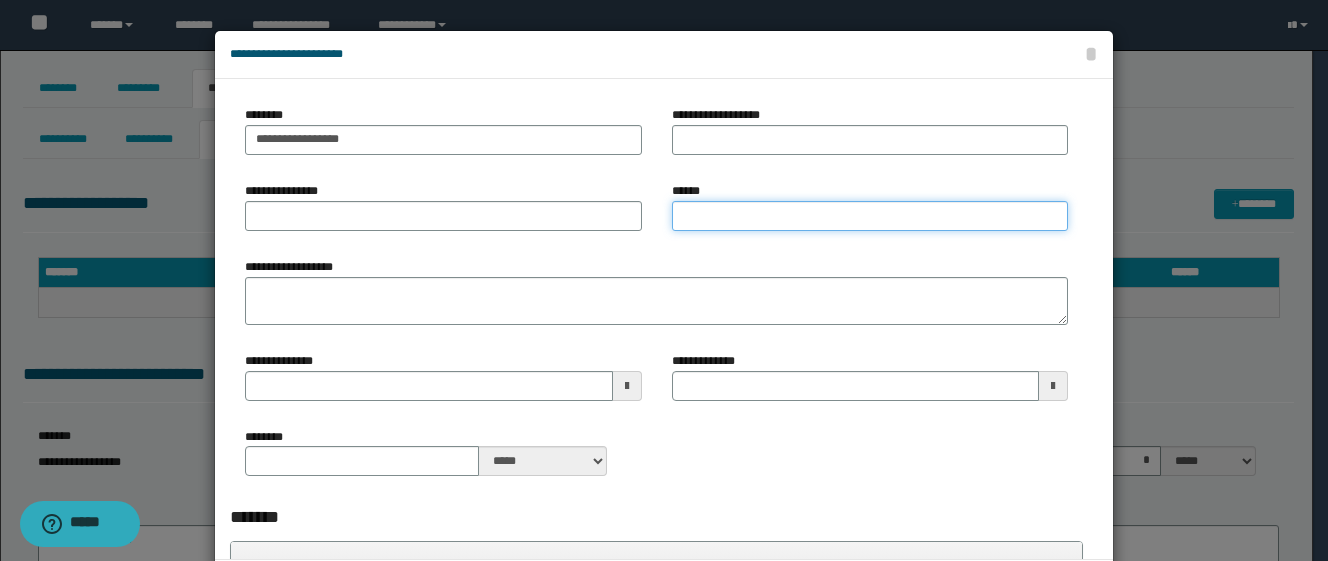 click on "******" at bounding box center (870, 216) 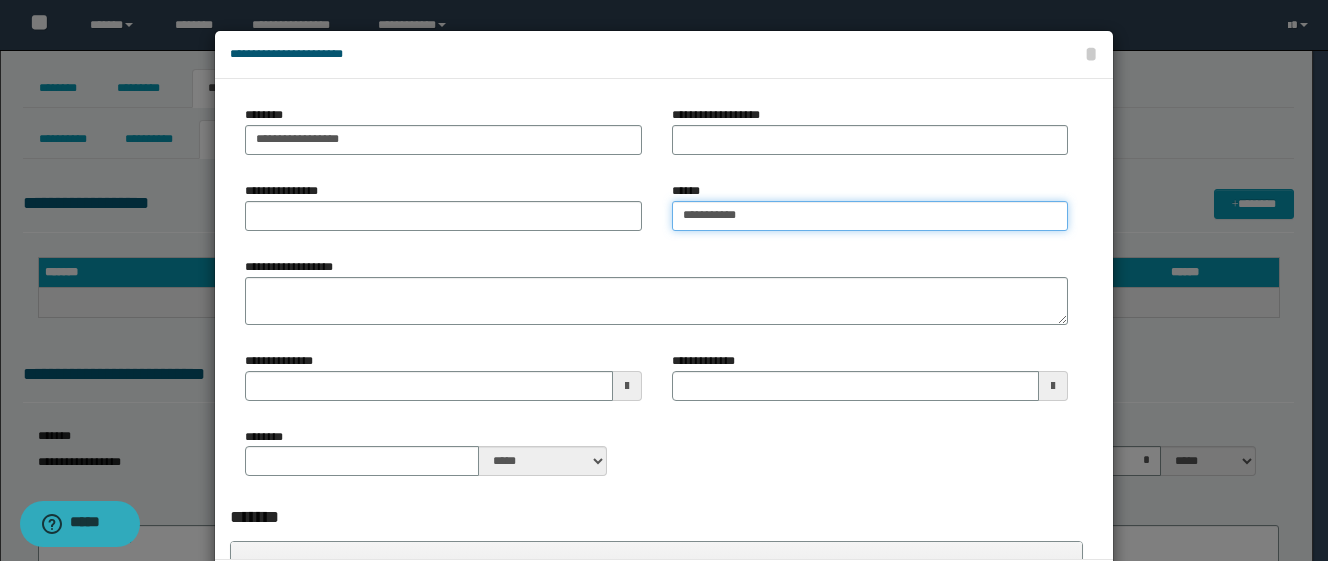 type on "**********" 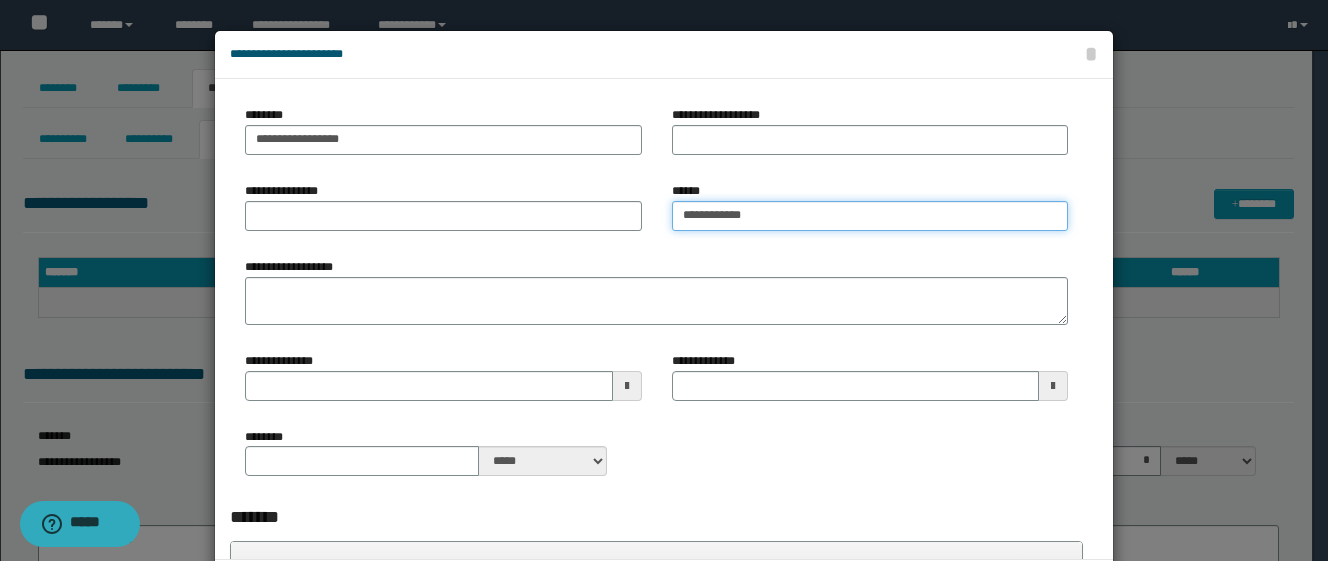 type 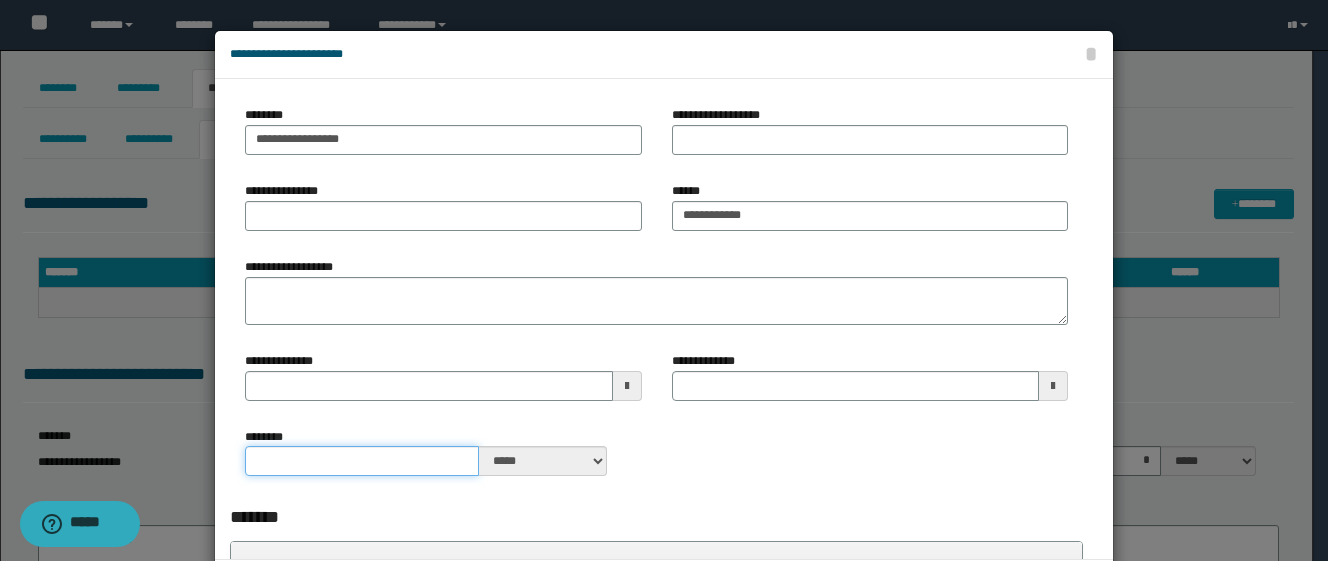click on "********" at bounding box center (362, 461) 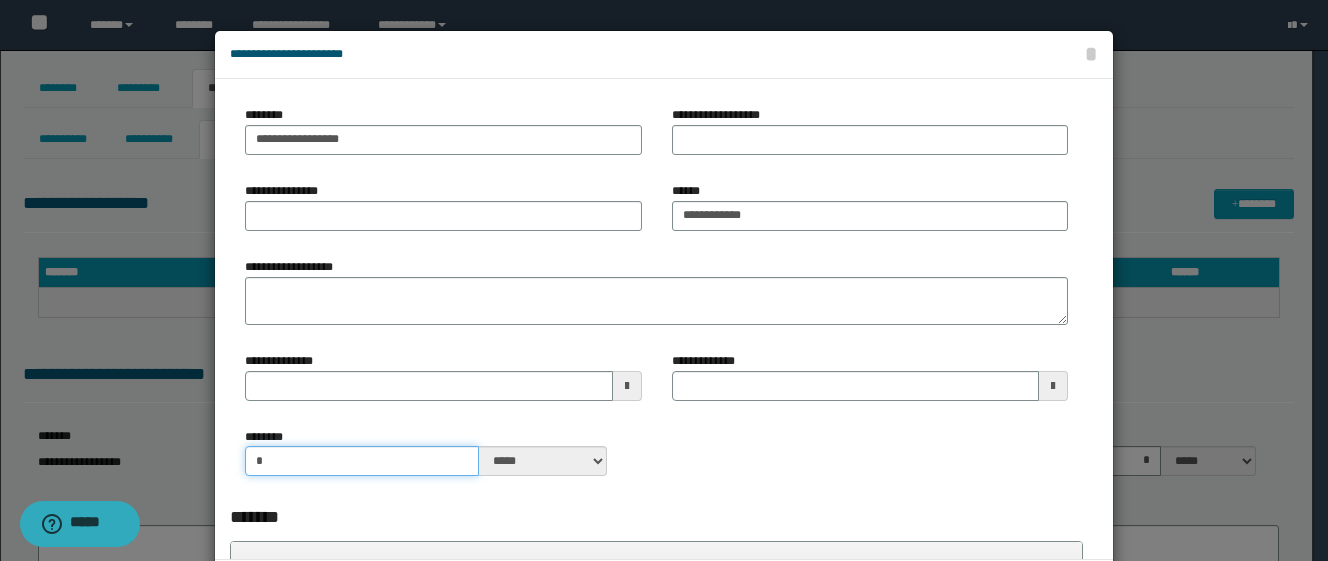 type on "**" 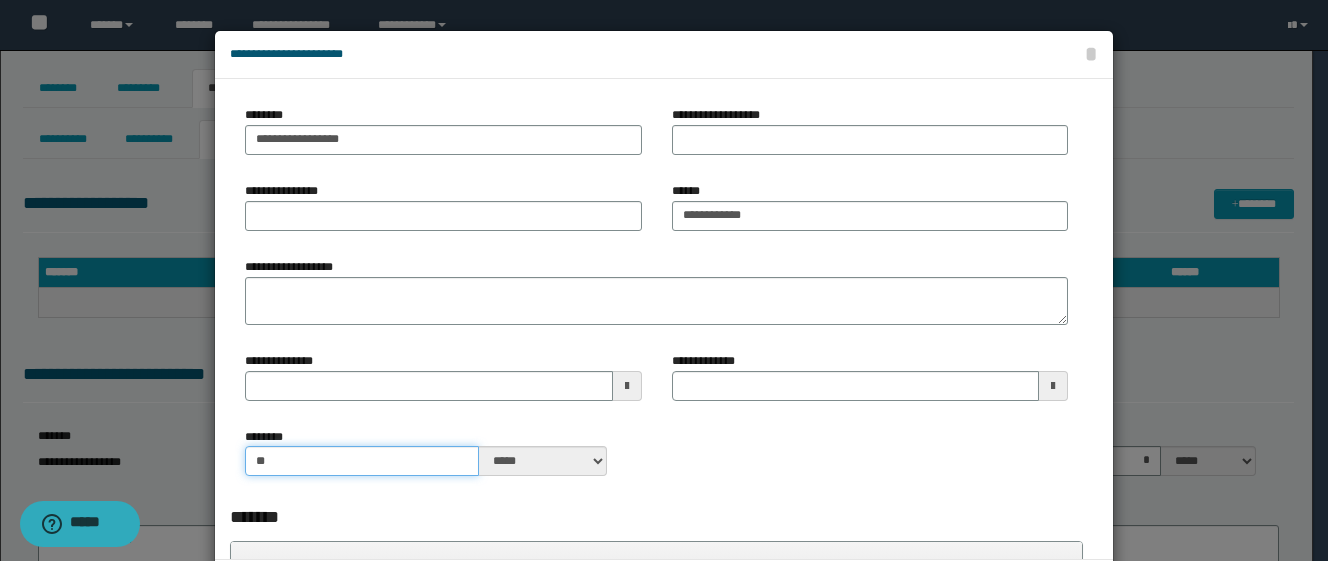 type 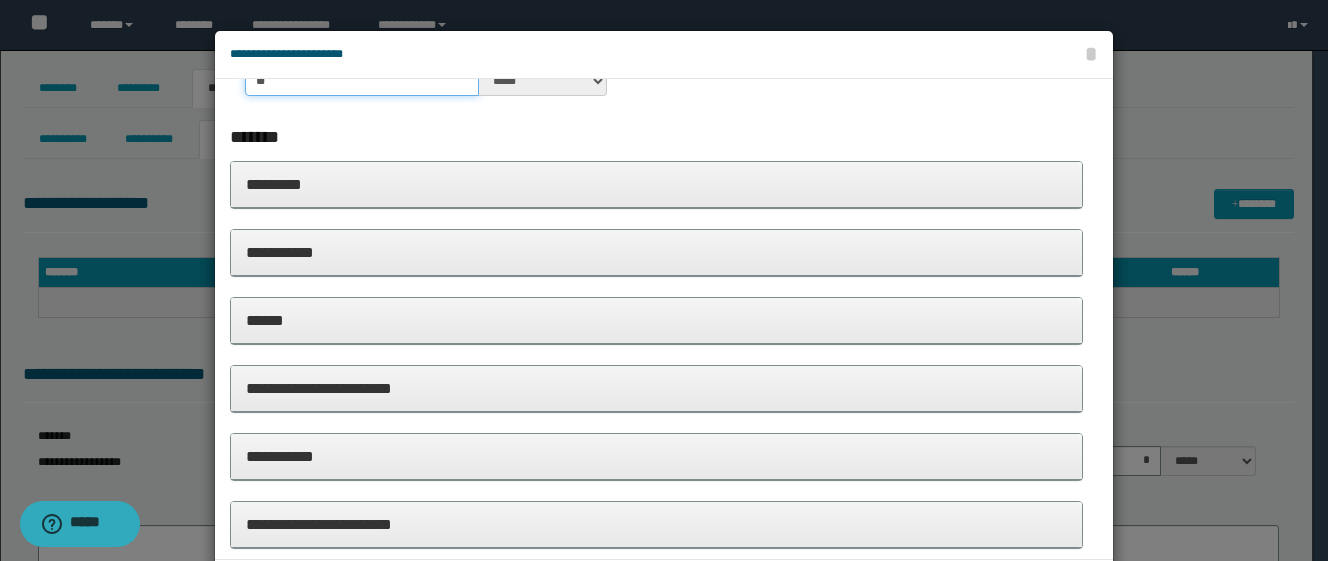scroll, scrollTop: 473, scrollLeft: 0, axis: vertical 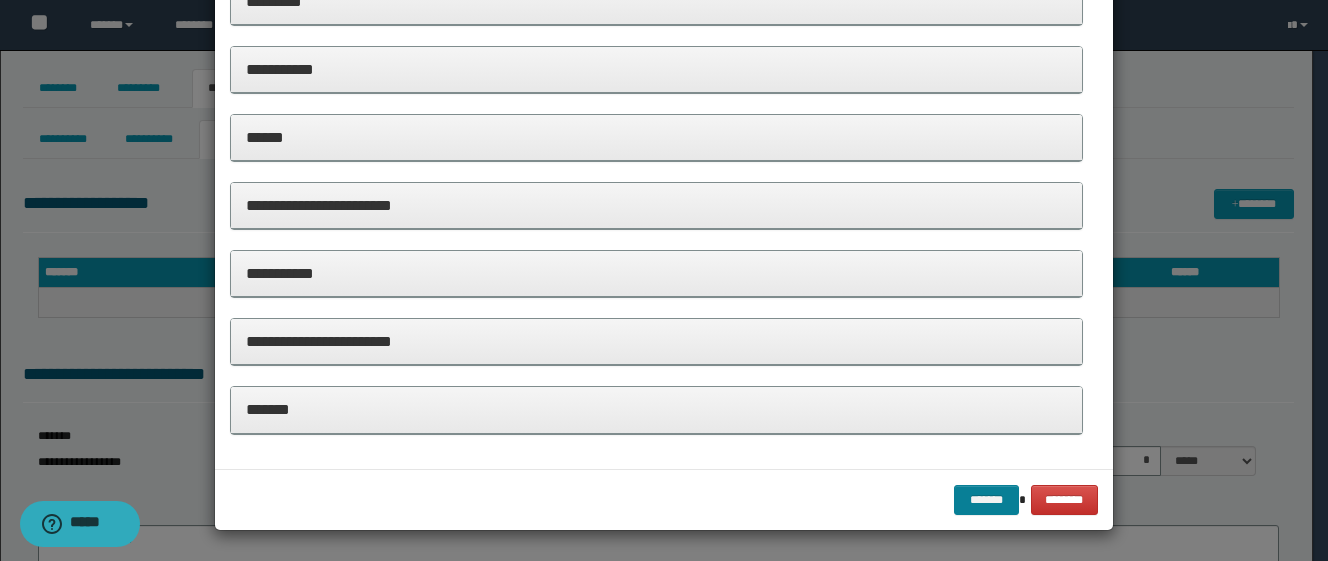 type on "**" 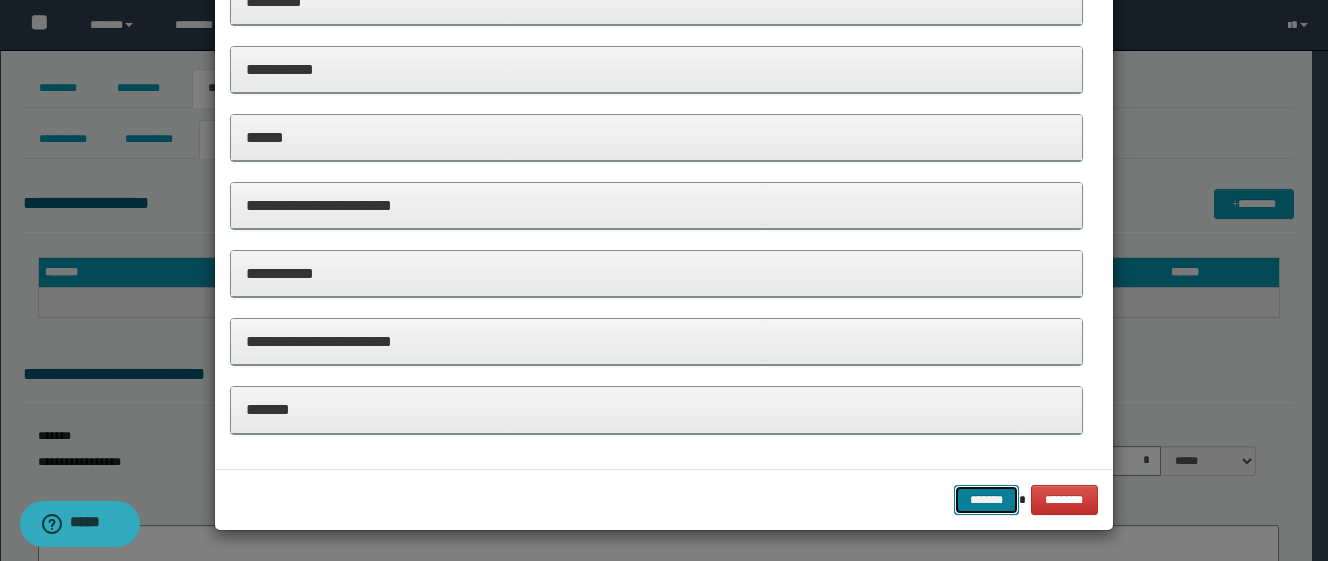 click on "*******" at bounding box center [986, 500] 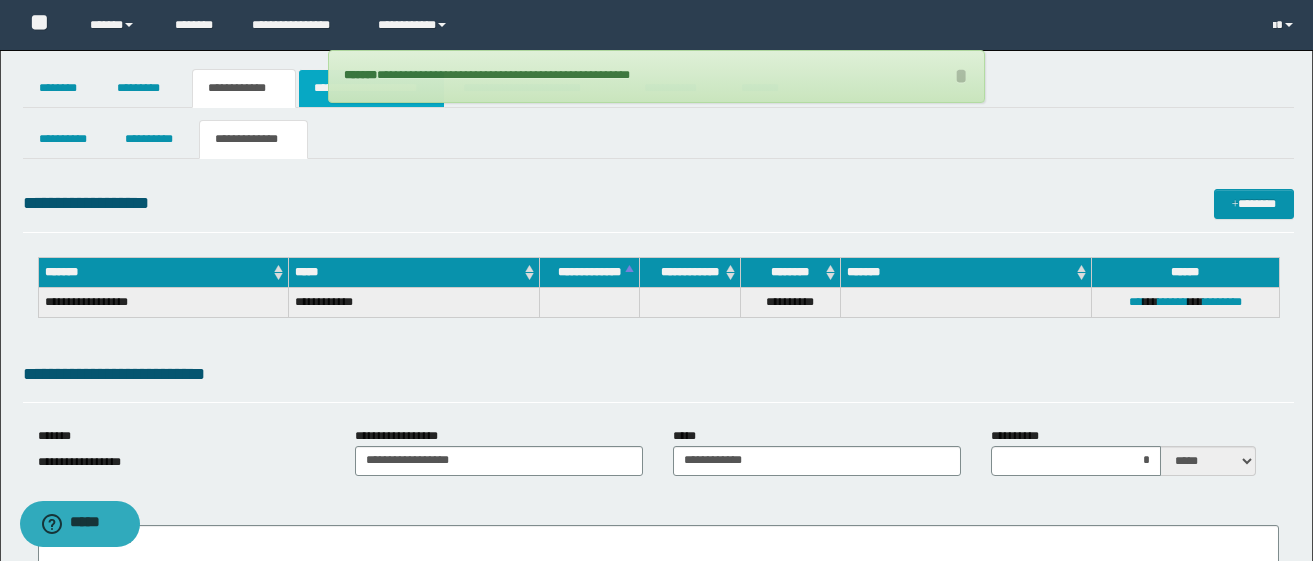 click on "**********" at bounding box center (371, 88) 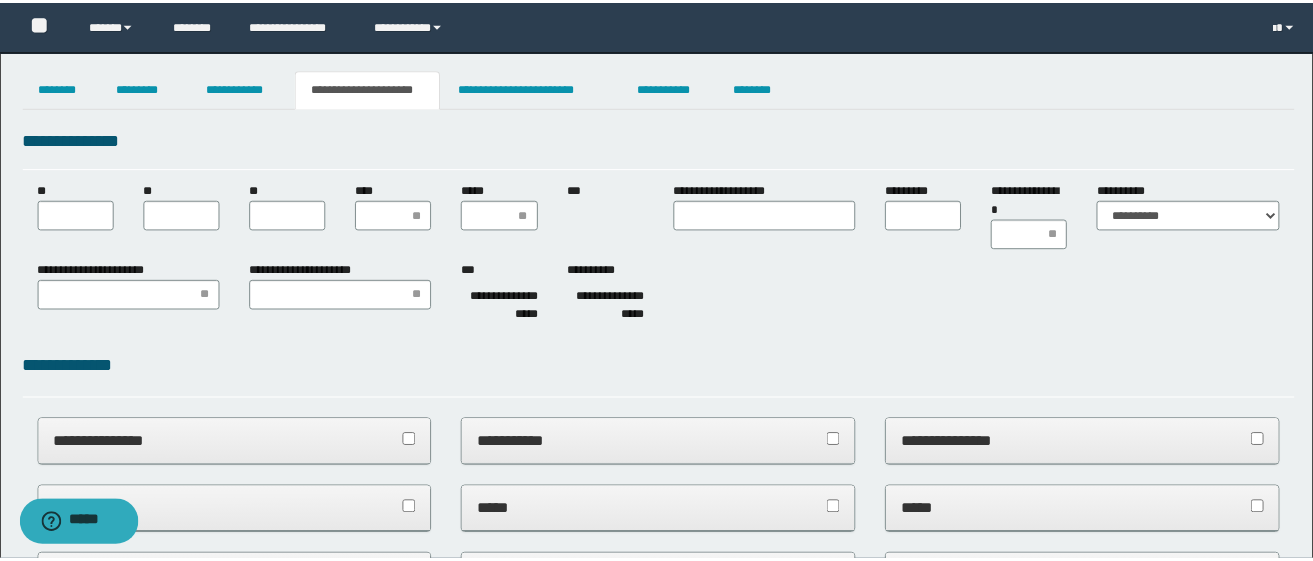 scroll, scrollTop: 0, scrollLeft: 0, axis: both 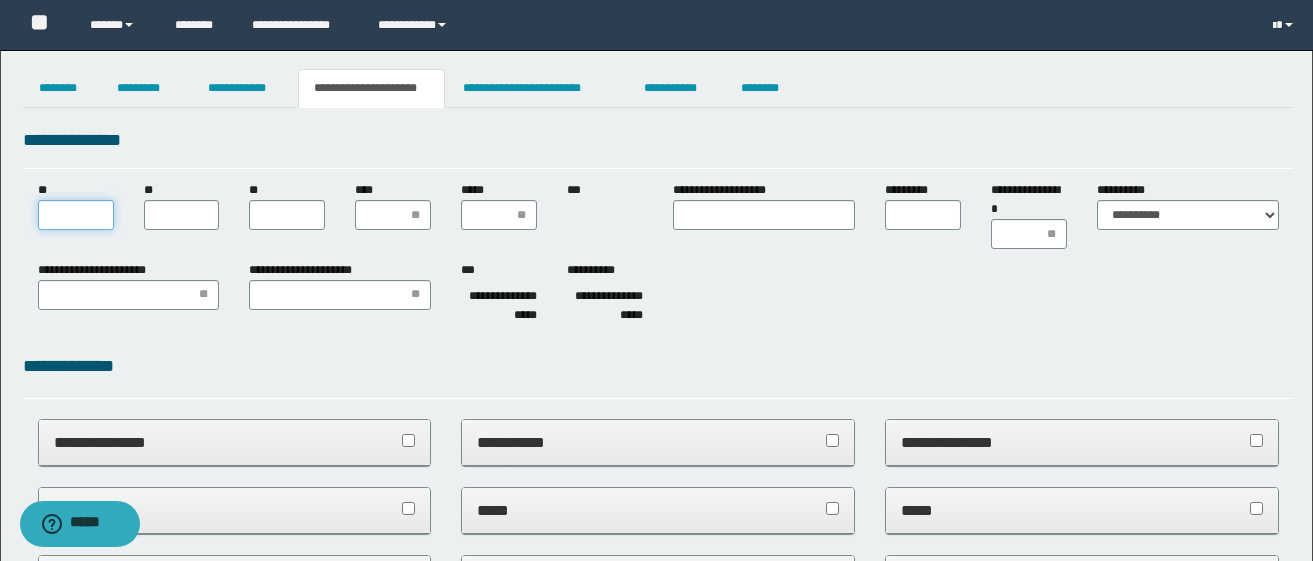 click on "**" at bounding box center (76, 215) 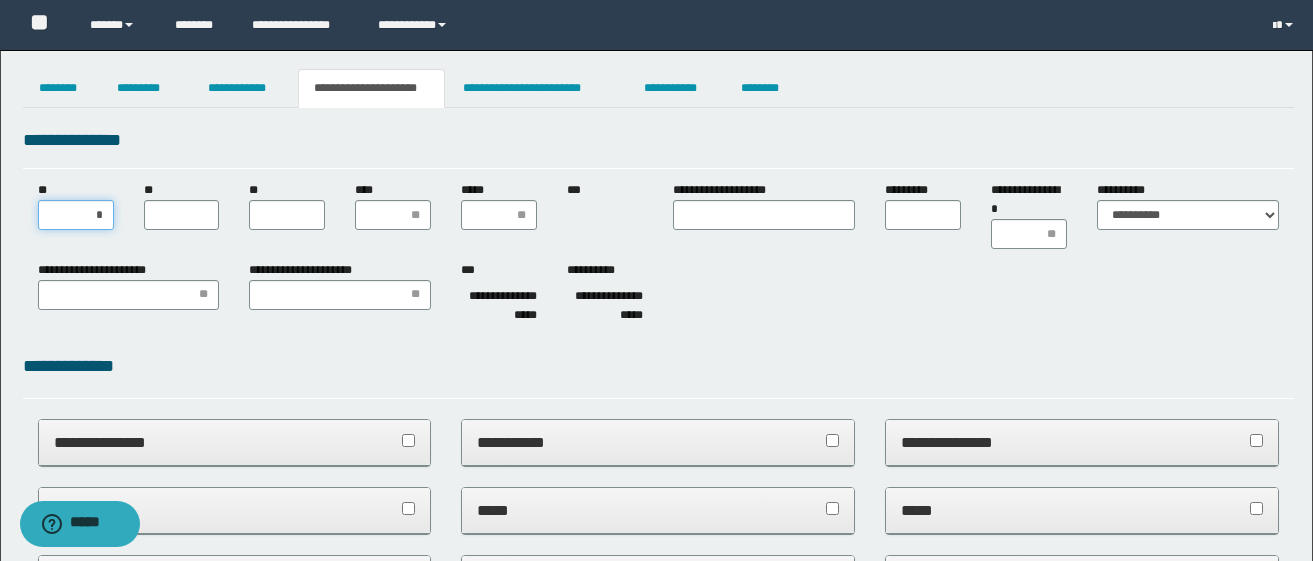type on "**" 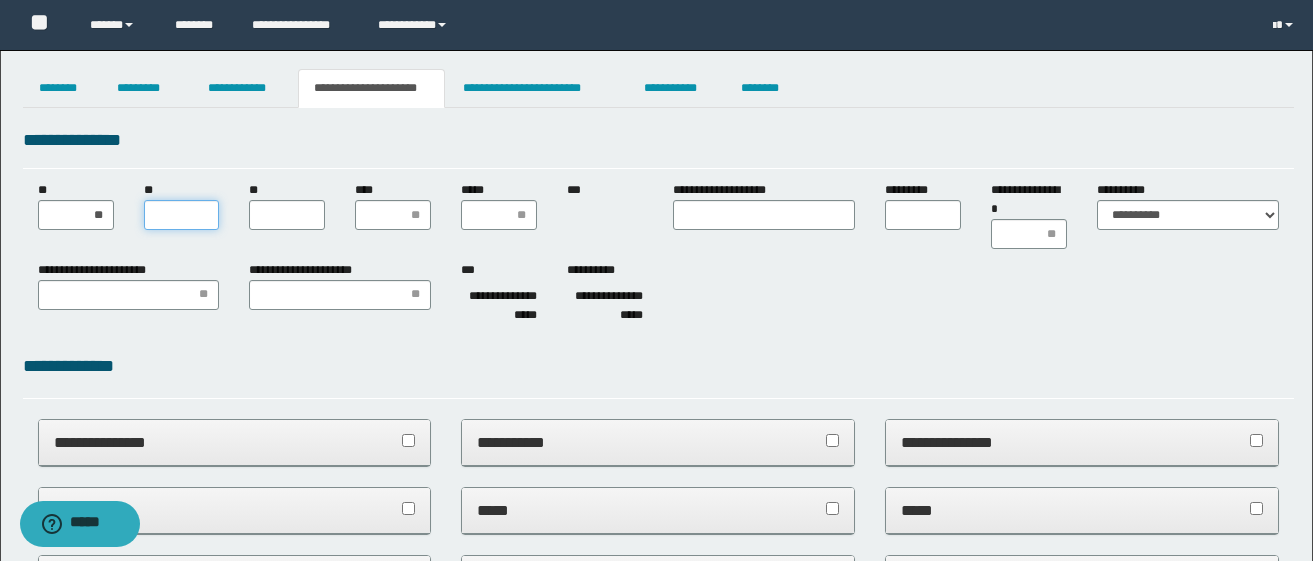 click on "**" at bounding box center (182, 215) 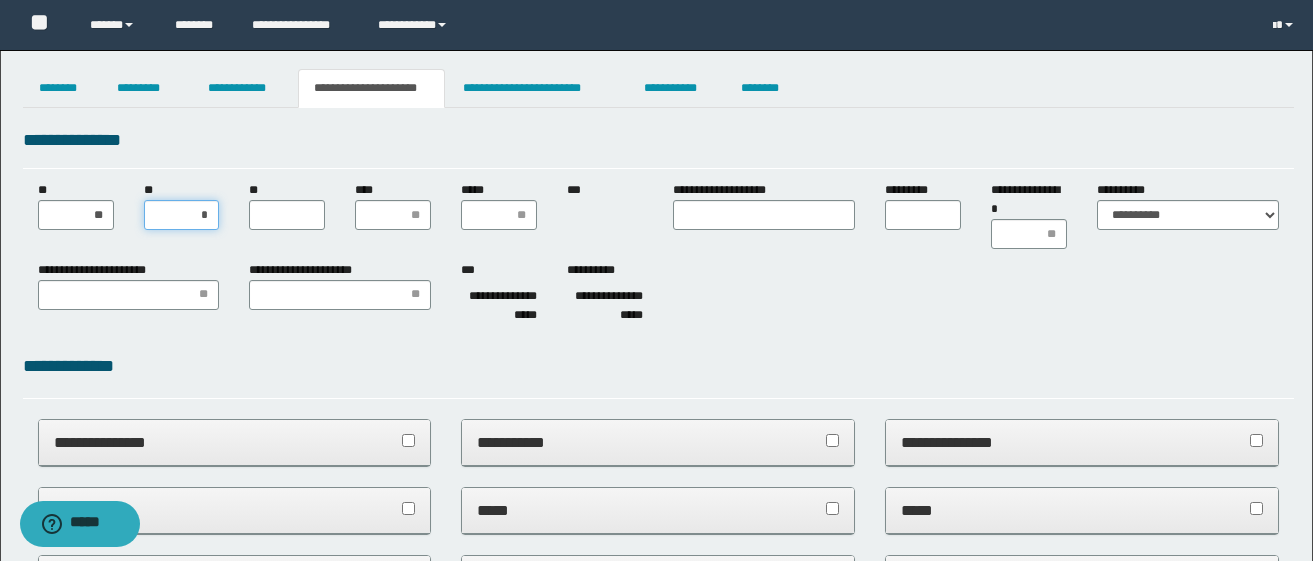 type on "**" 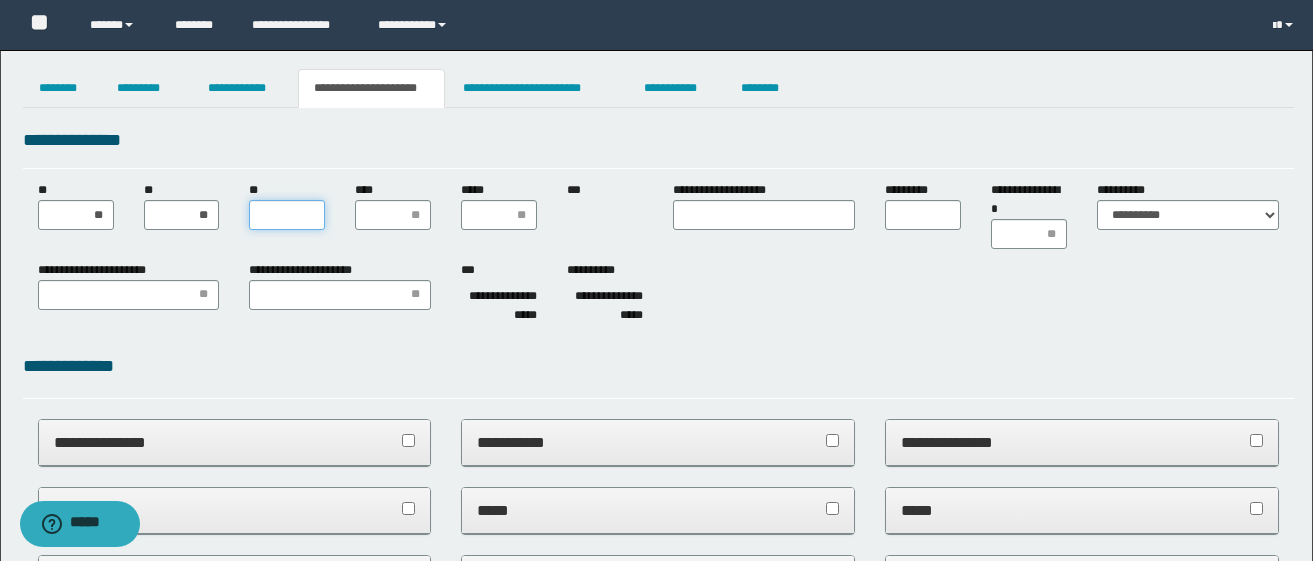 click on "**" at bounding box center [287, 215] 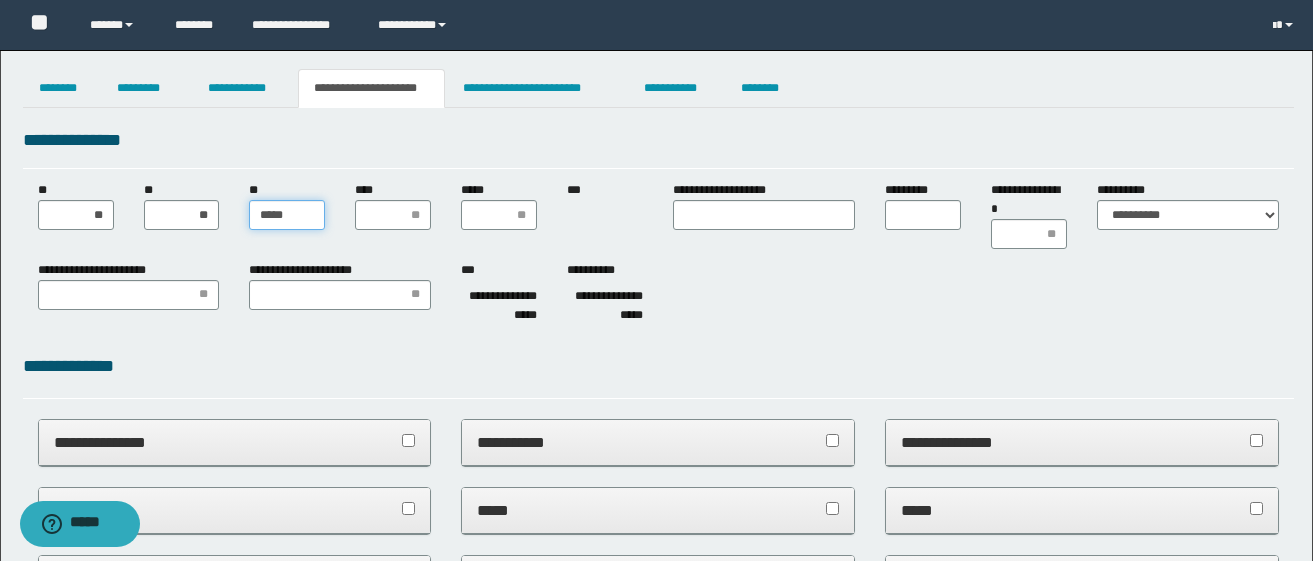 type on "******" 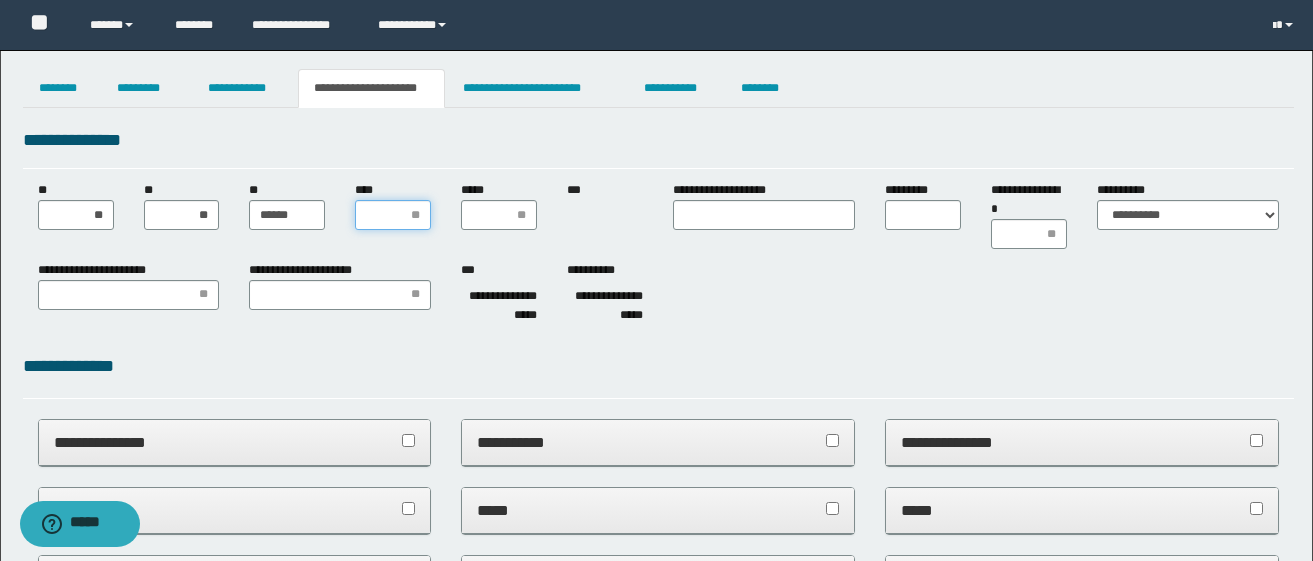 click on "****" at bounding box center (393, 215) 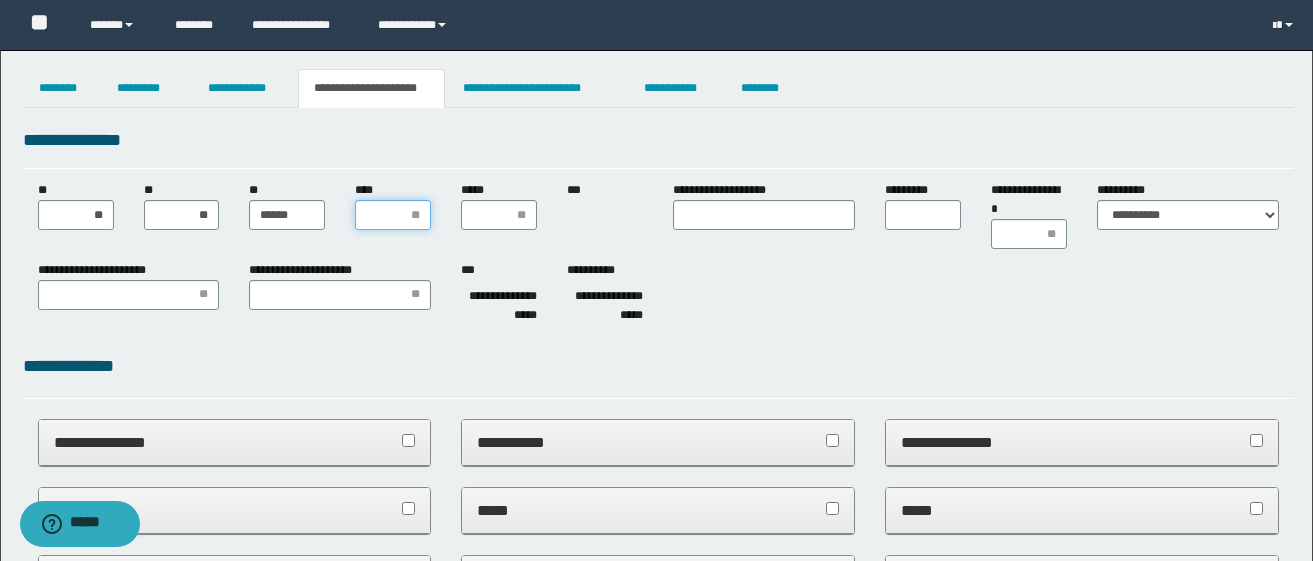 type on "*" 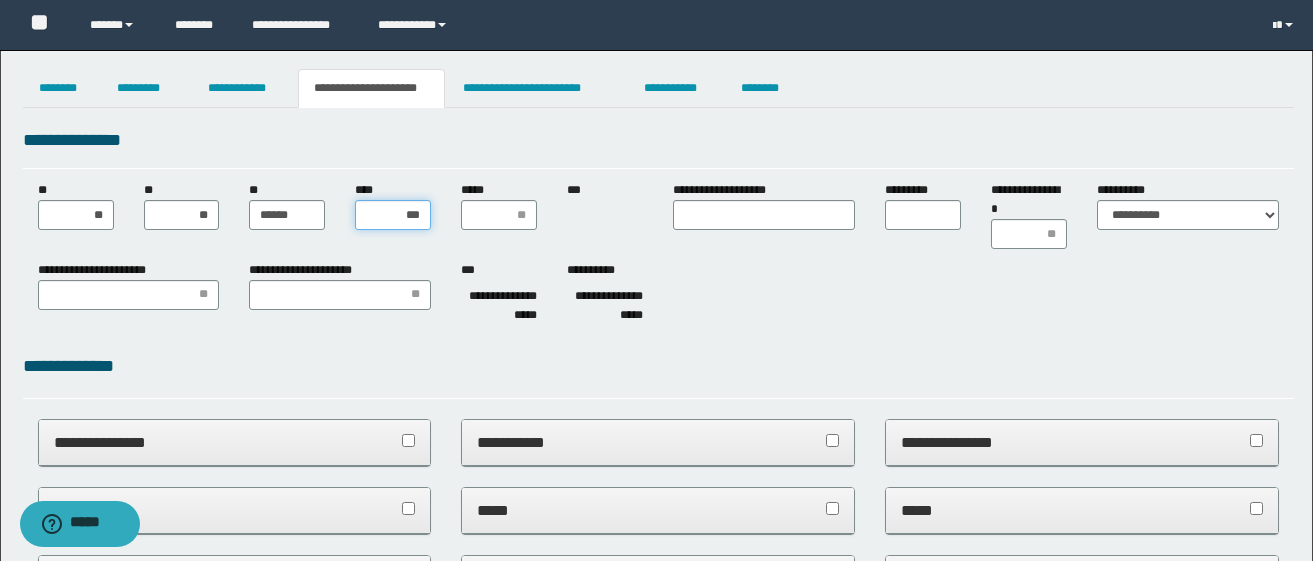 type on "****" 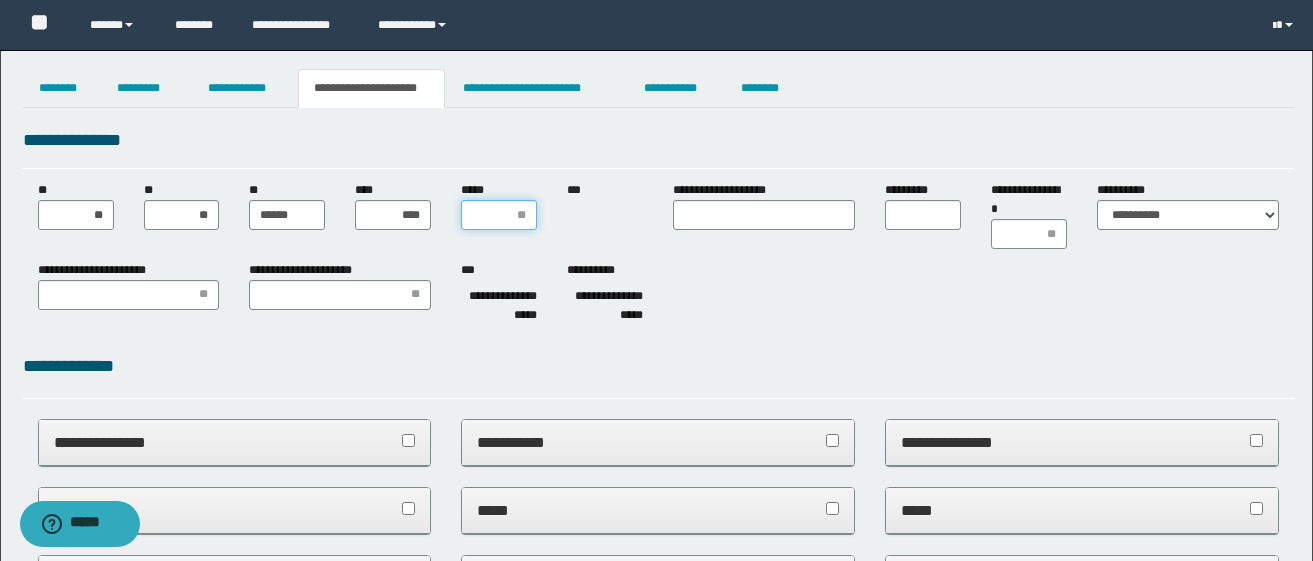 click on "*****" at bounding box center (499, 215) 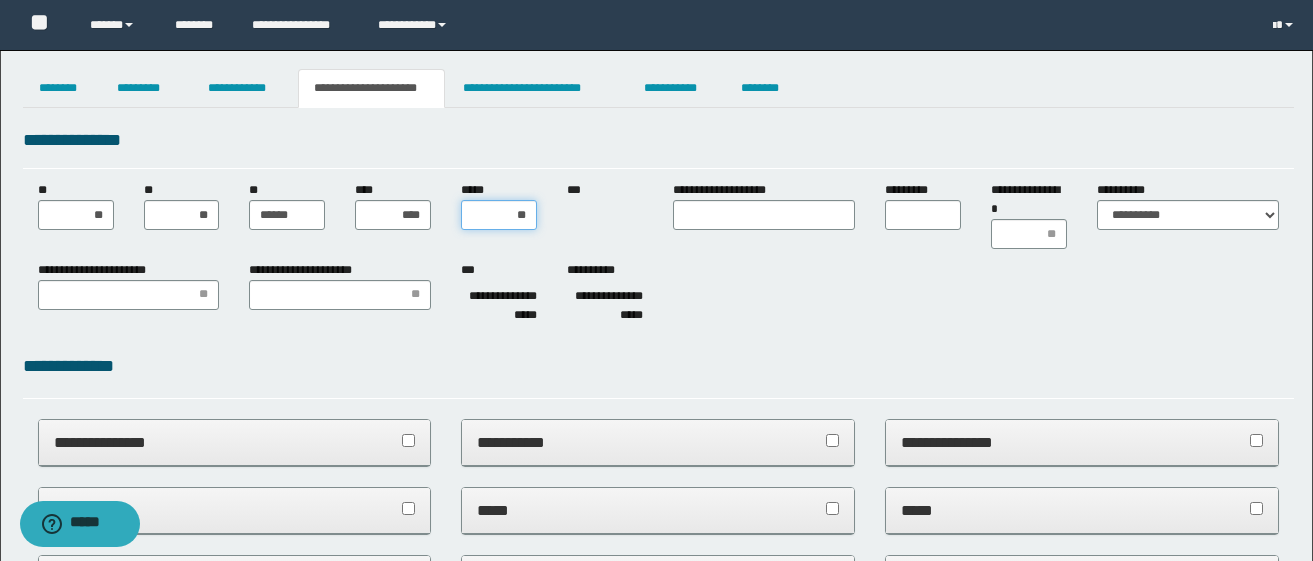 type on "***" 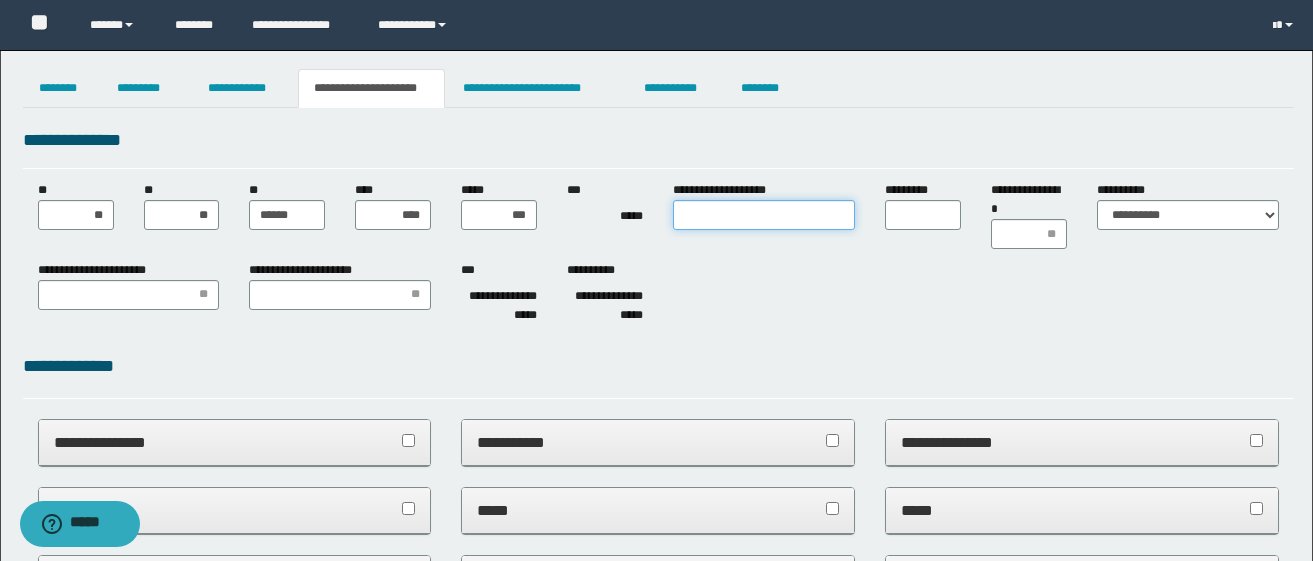 click on "**********" at bounding box center [764, 215] 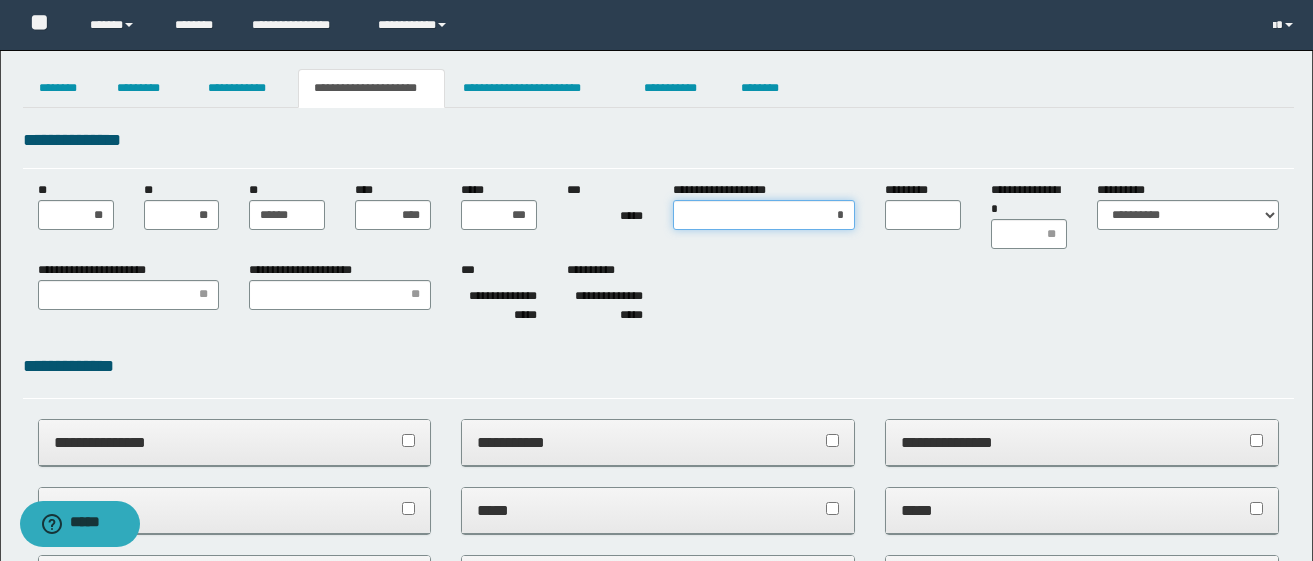 type on "**" 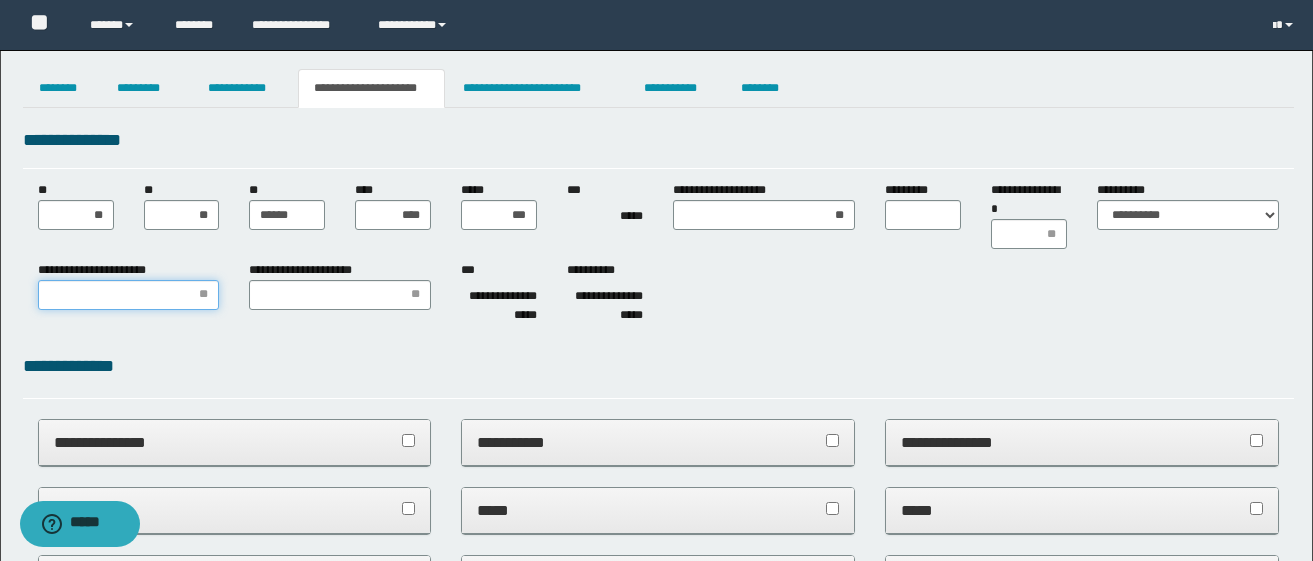 click on "**********" at bounding box center [129, 295] 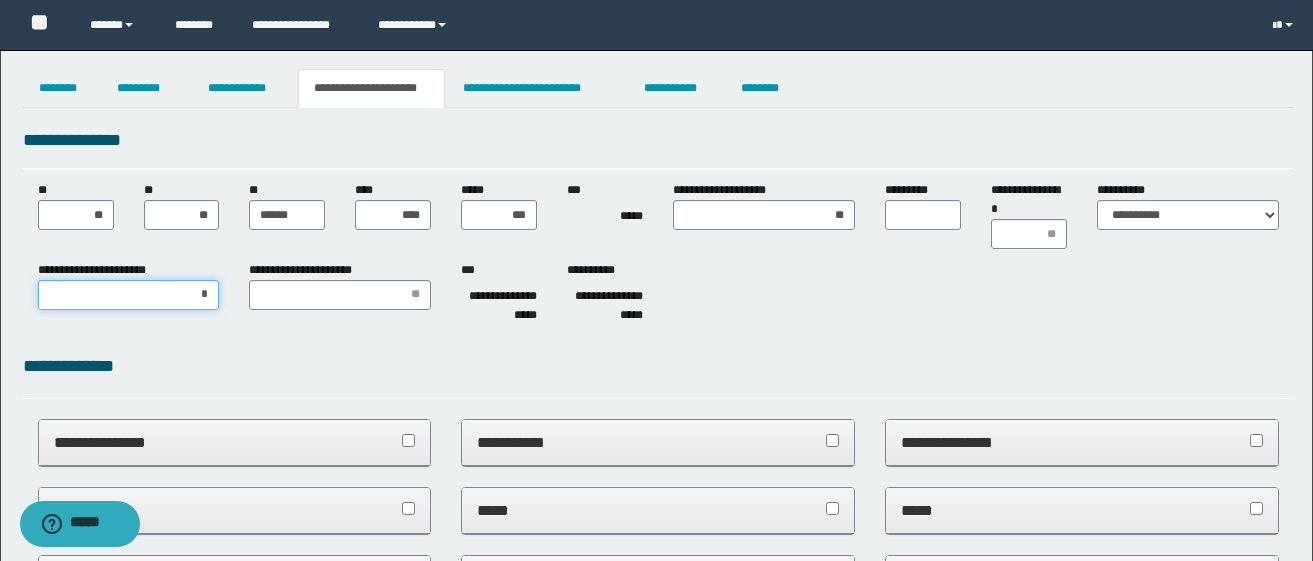type on "**" 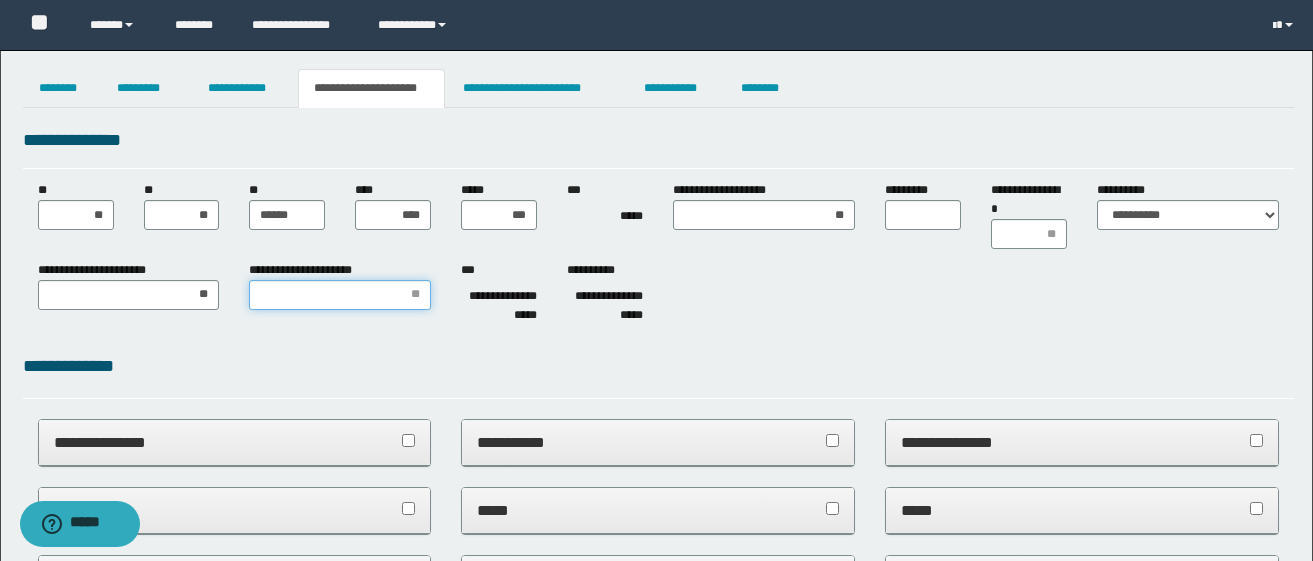 click on "**********" at bounding box center (340, 295) 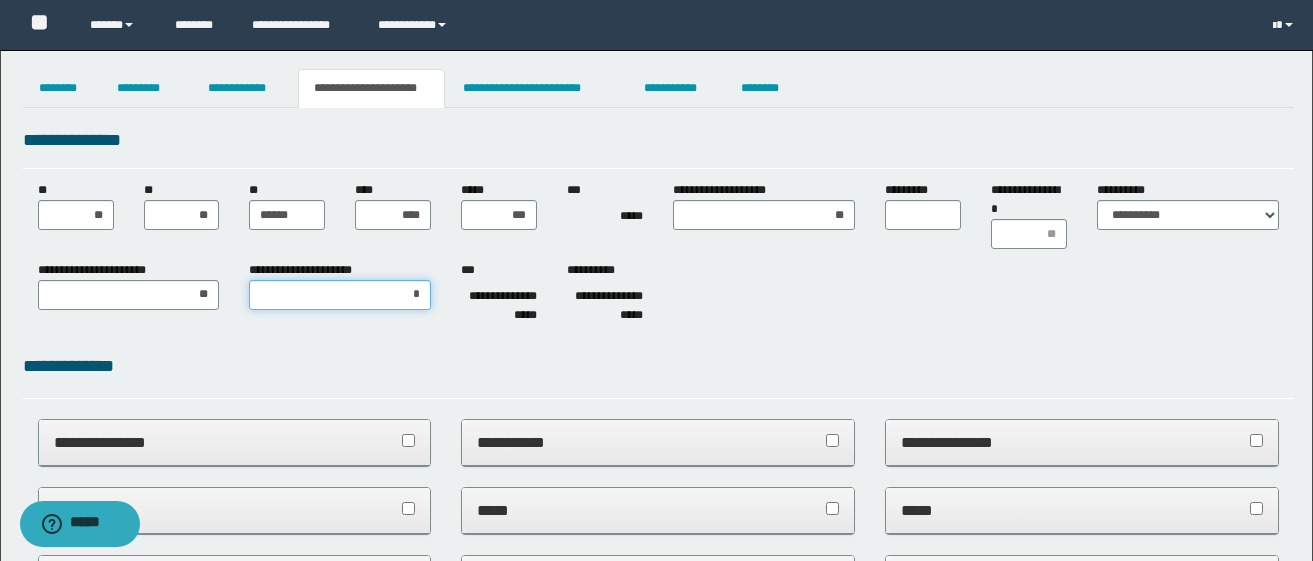 type on "**" 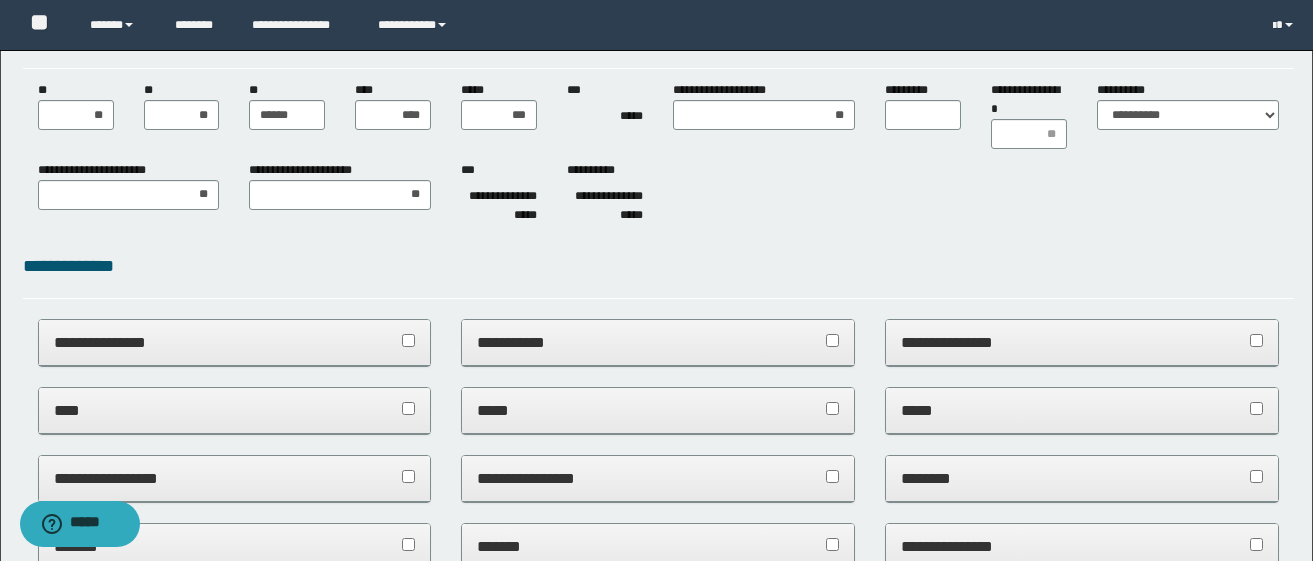 click on "**********" at bounding box center (235, 343) 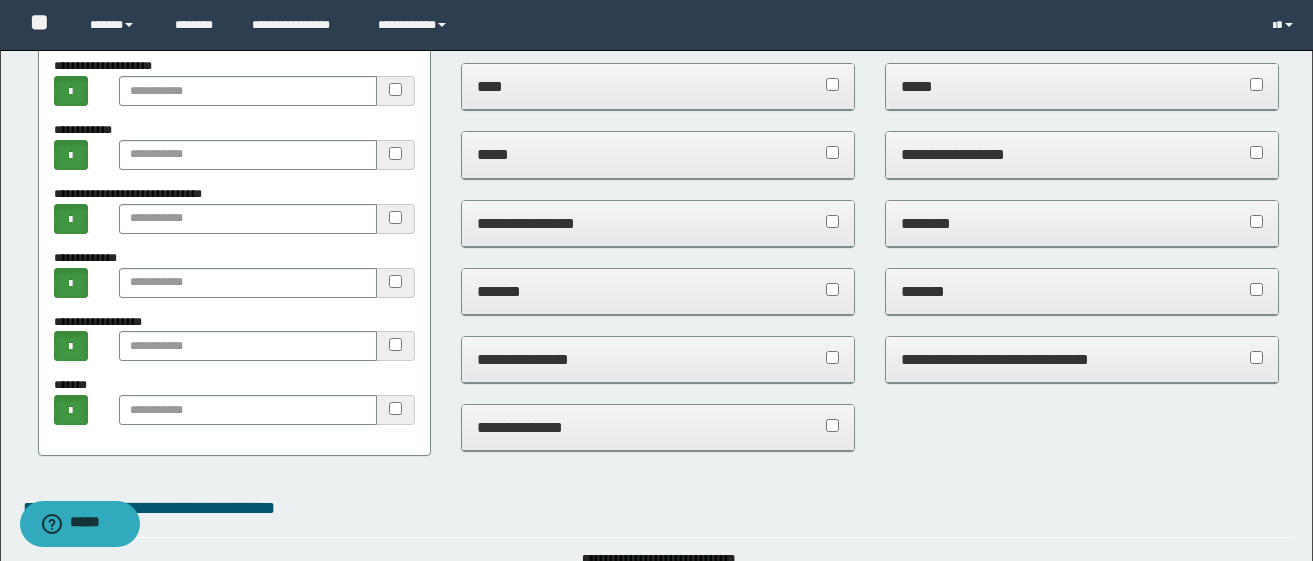 scroll, scrollTop: 500, scrollLeft: 0, axis: vertical 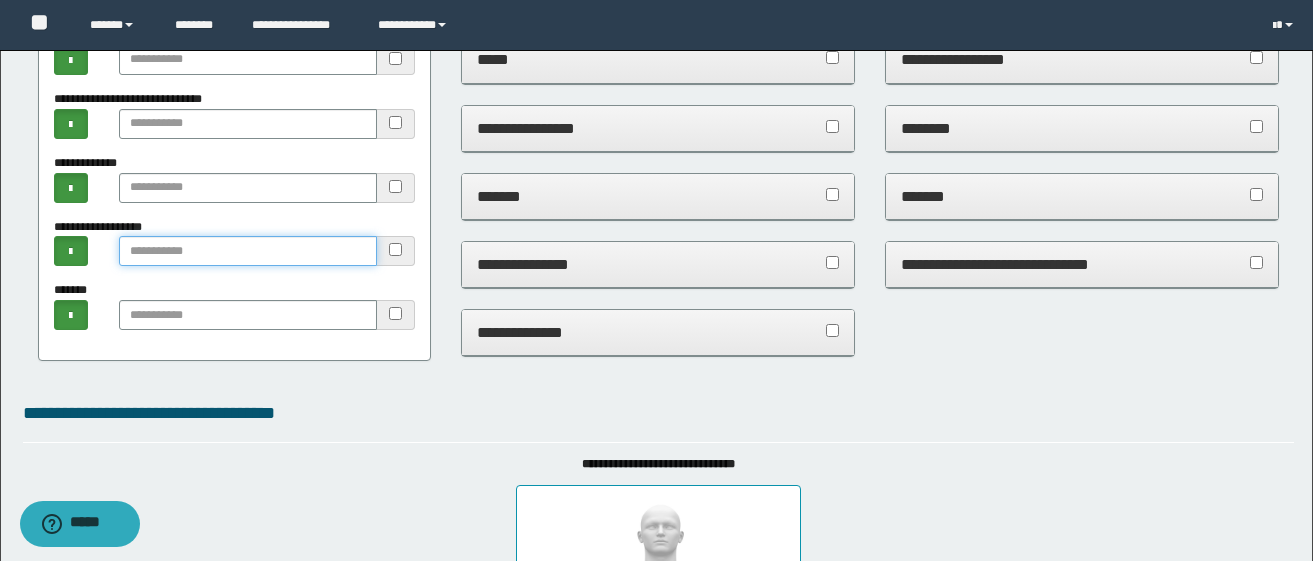 click at bounding box center [248, 251] 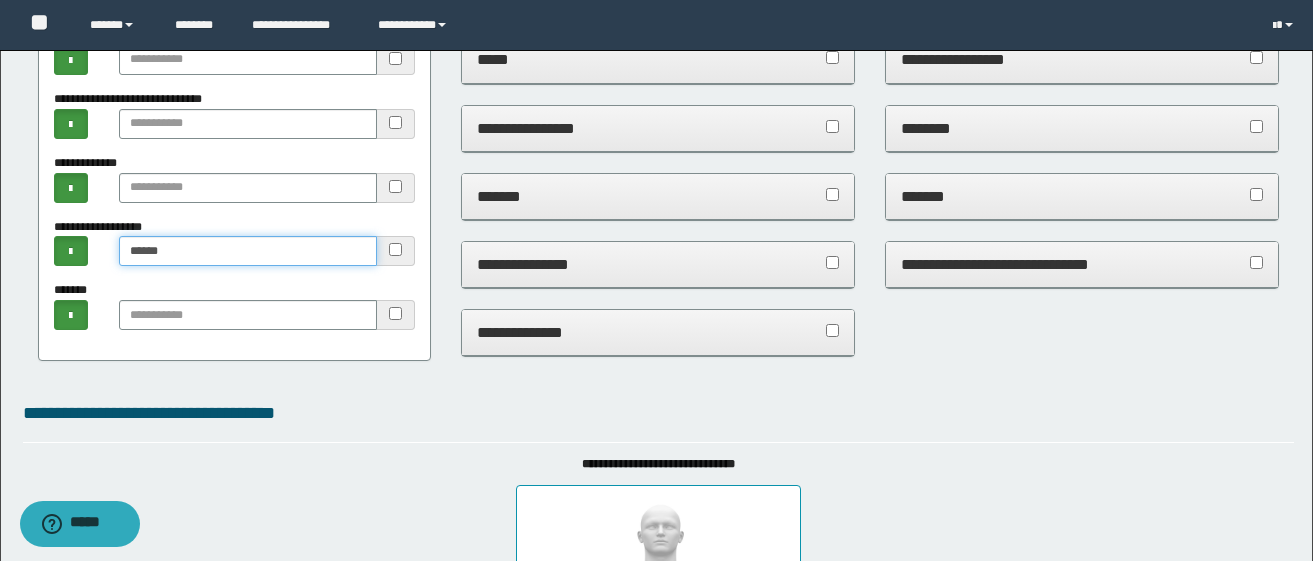 type on "******" 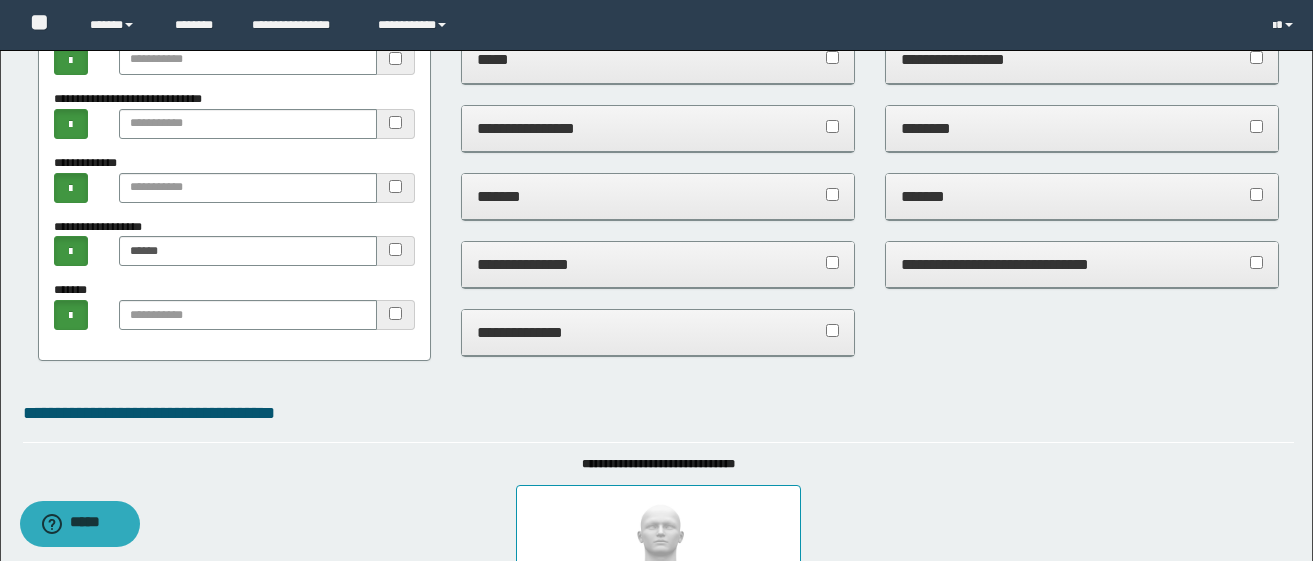 click on "**********" at bounding box center [658, 264] 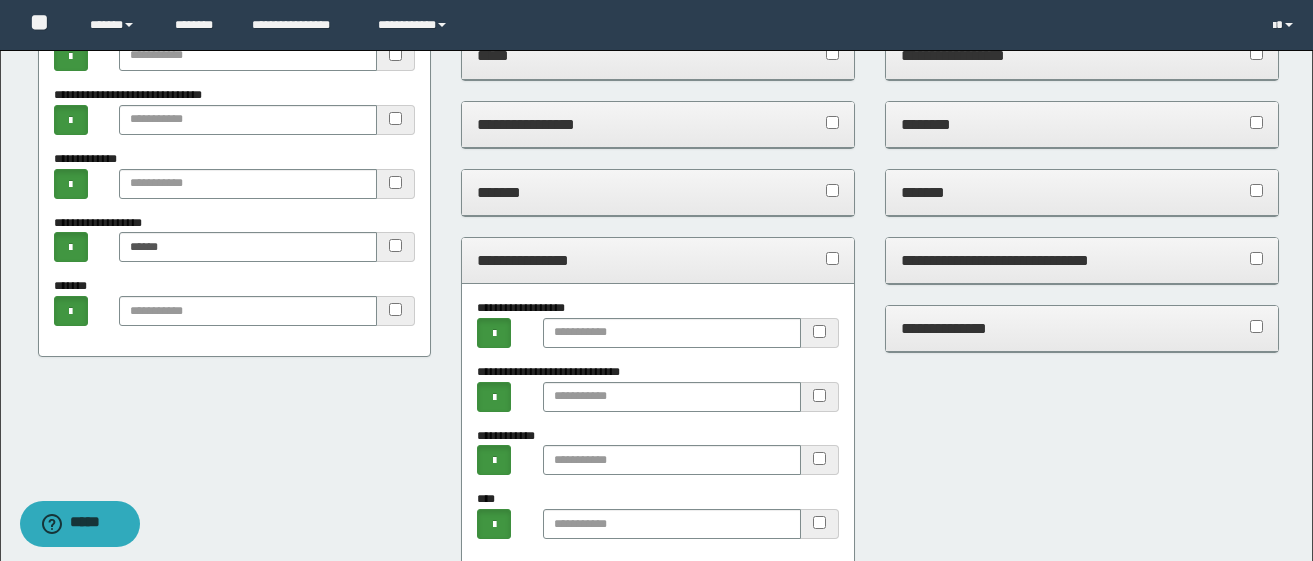 scroll, scrollTop: 500, scrollLeft: 0, axis: vertical 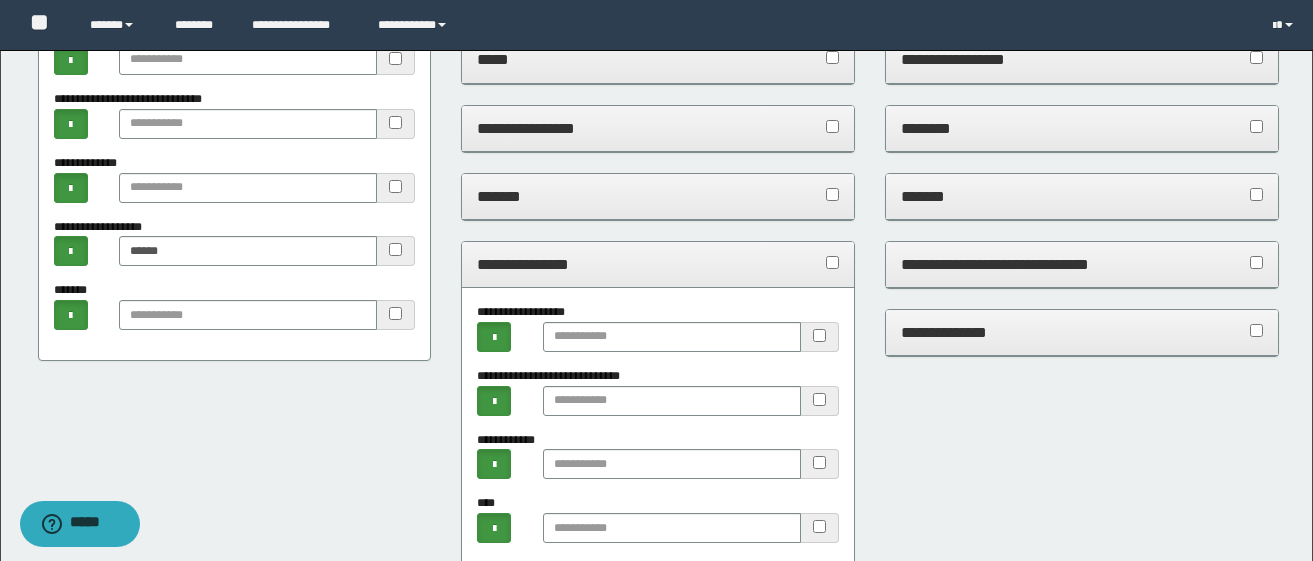 click at bounding box center (820, 401) 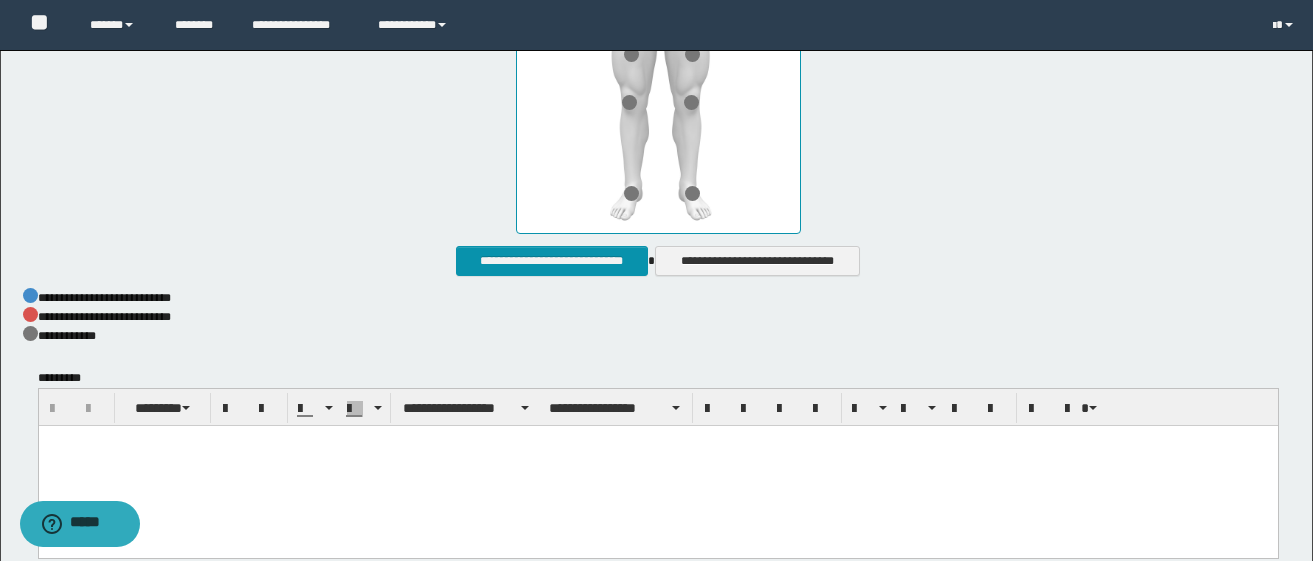 scroll, scrollTop: 1400, scrollLeft: 0, axis: vertical 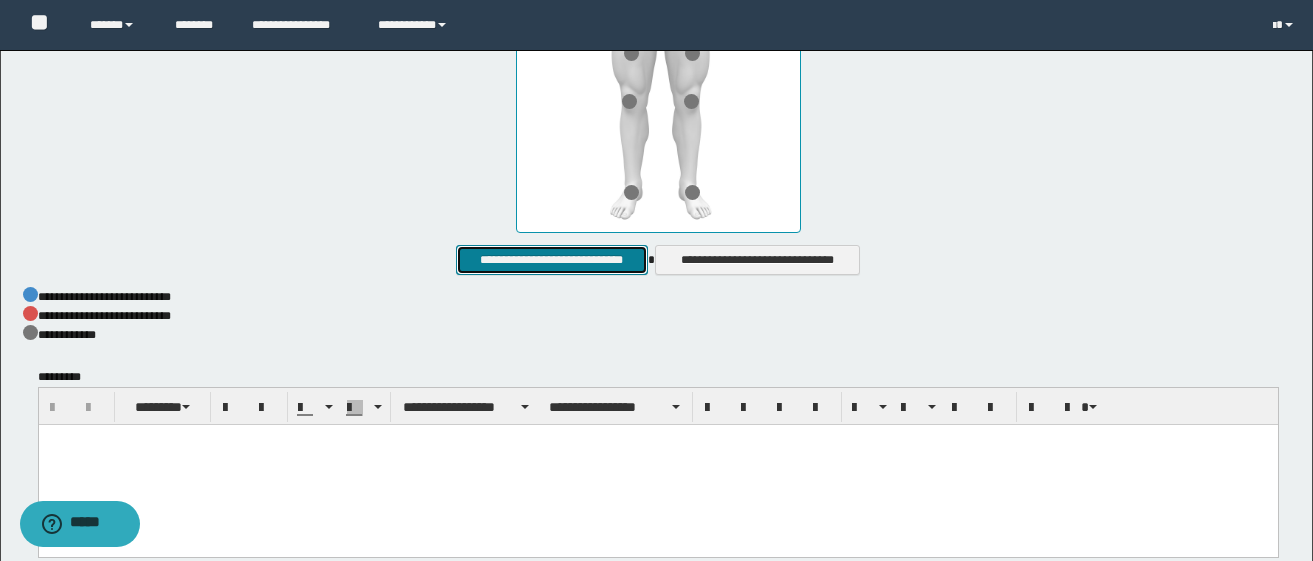 click on "**********" at bounding box center [551, 260] 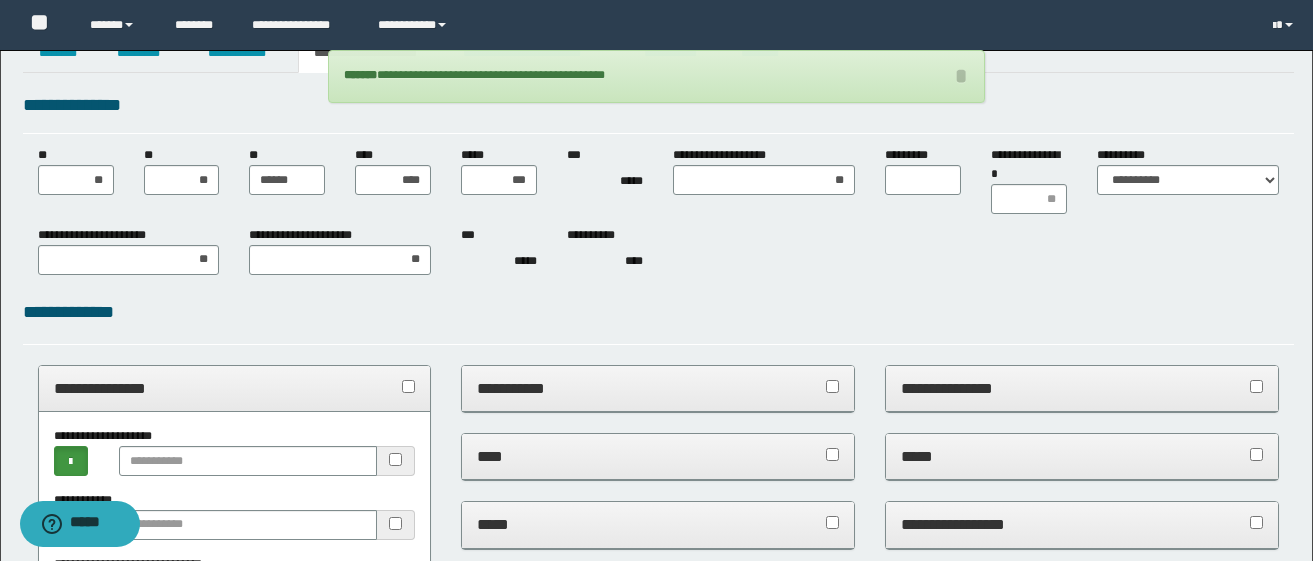 scroll, scrollTop: 0, scrollLeft: 0, axis: both 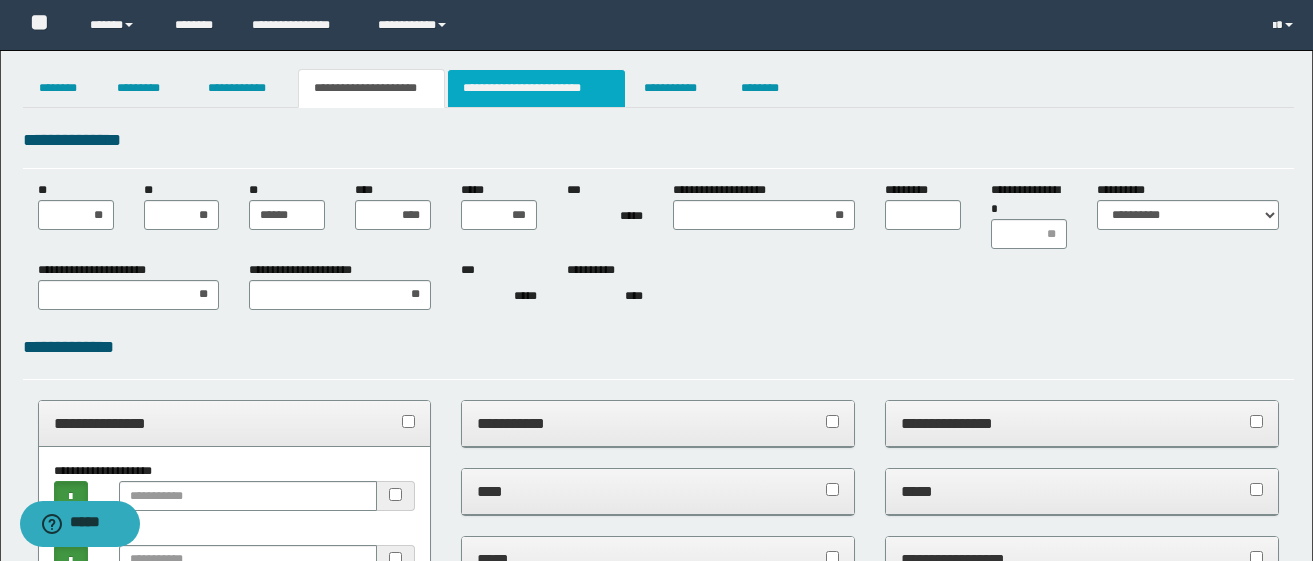 click on "**********" at bounding box center (537, 88) 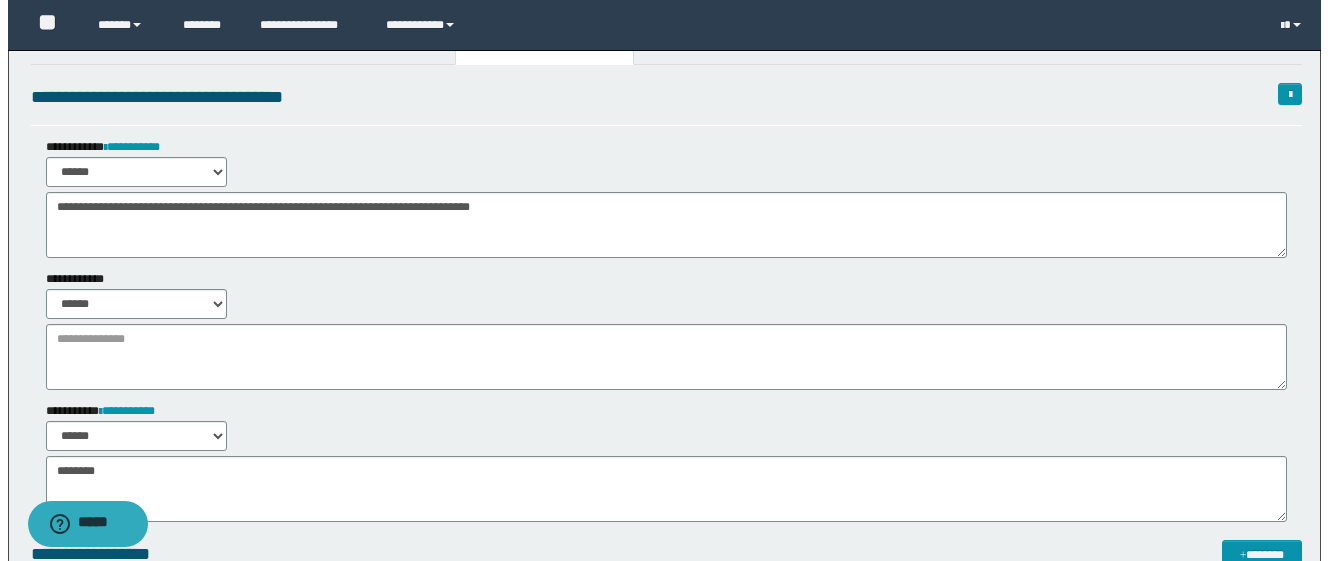 scroll, scrollTop: 0, scrollLeft: 0, axis: both 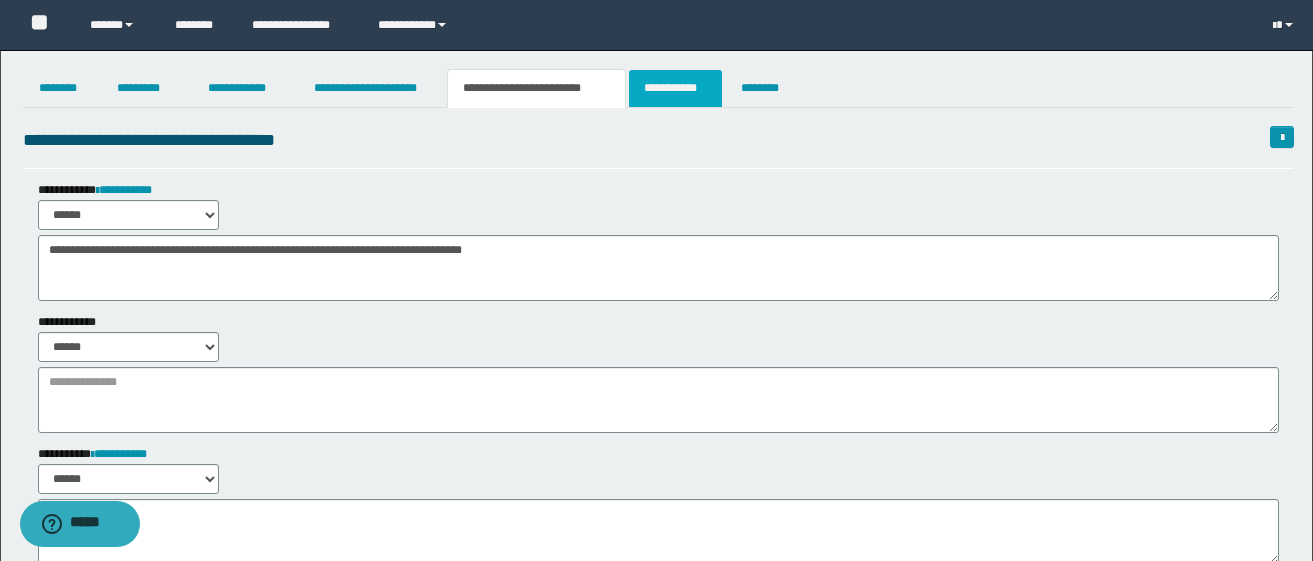 click on "**********" at bounding box center (675, 88) 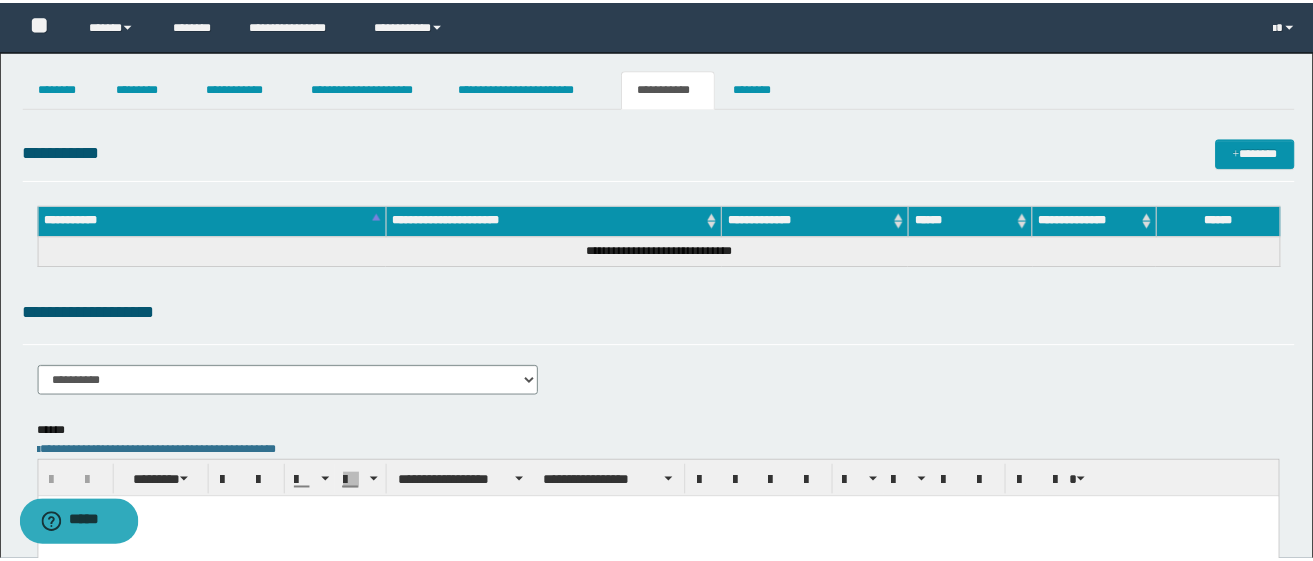 scroll, scrollTop: 0, scrollLeft: 0, axis: both 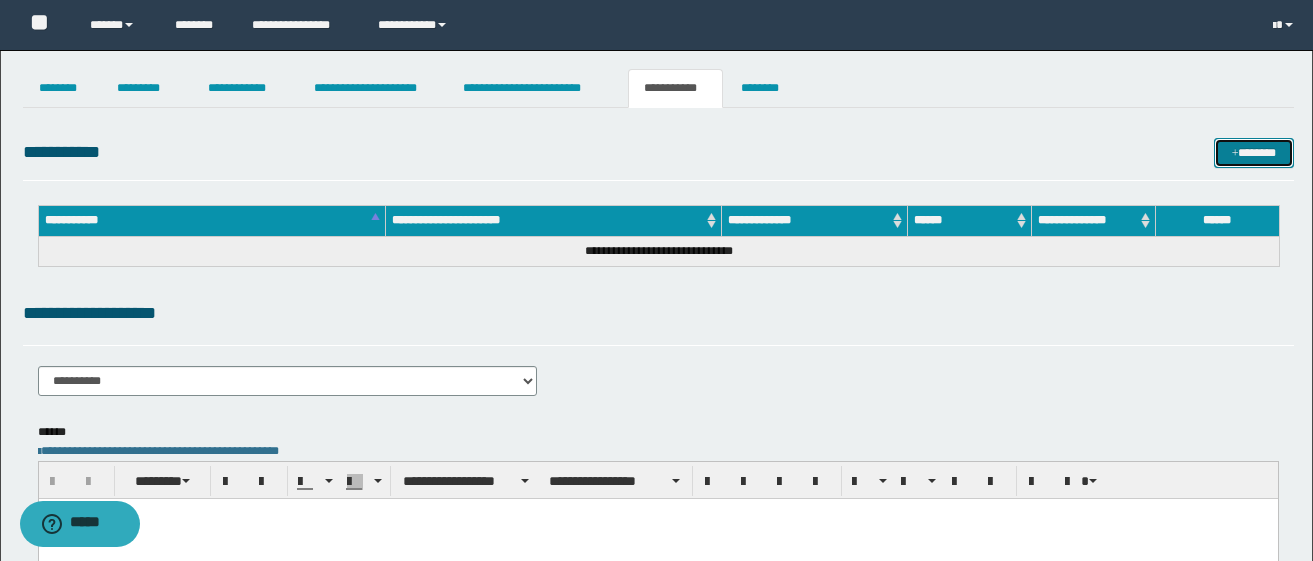 click on "*******" at bounding box center (1254, 153) 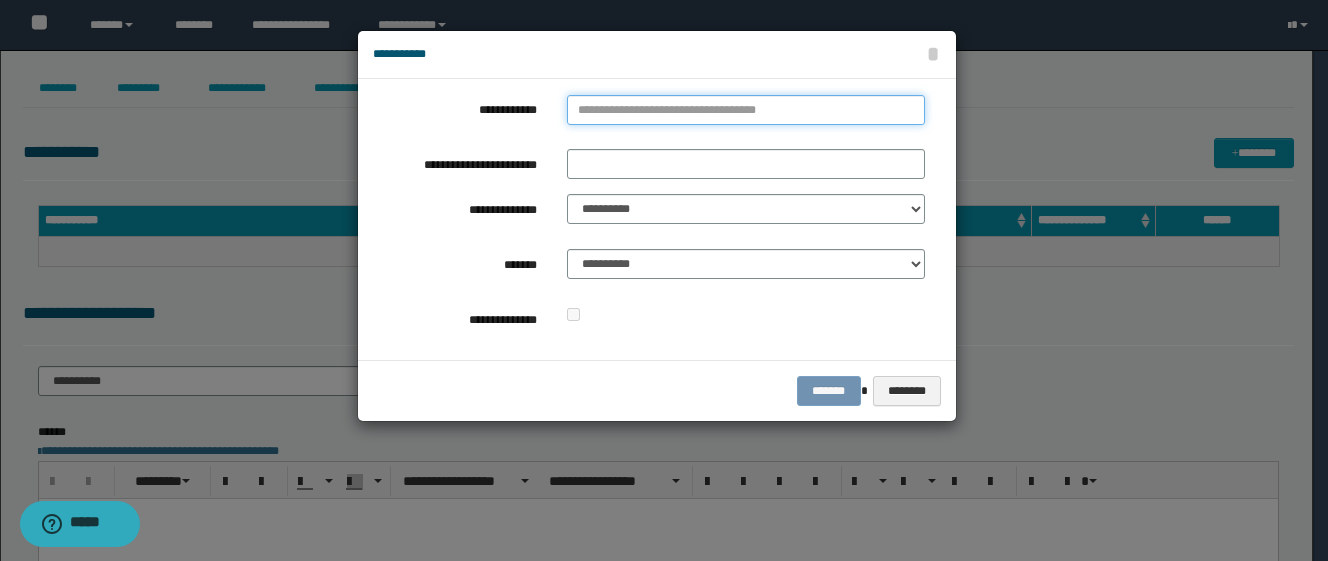 click on "**********" at bounding box center [746, 110] 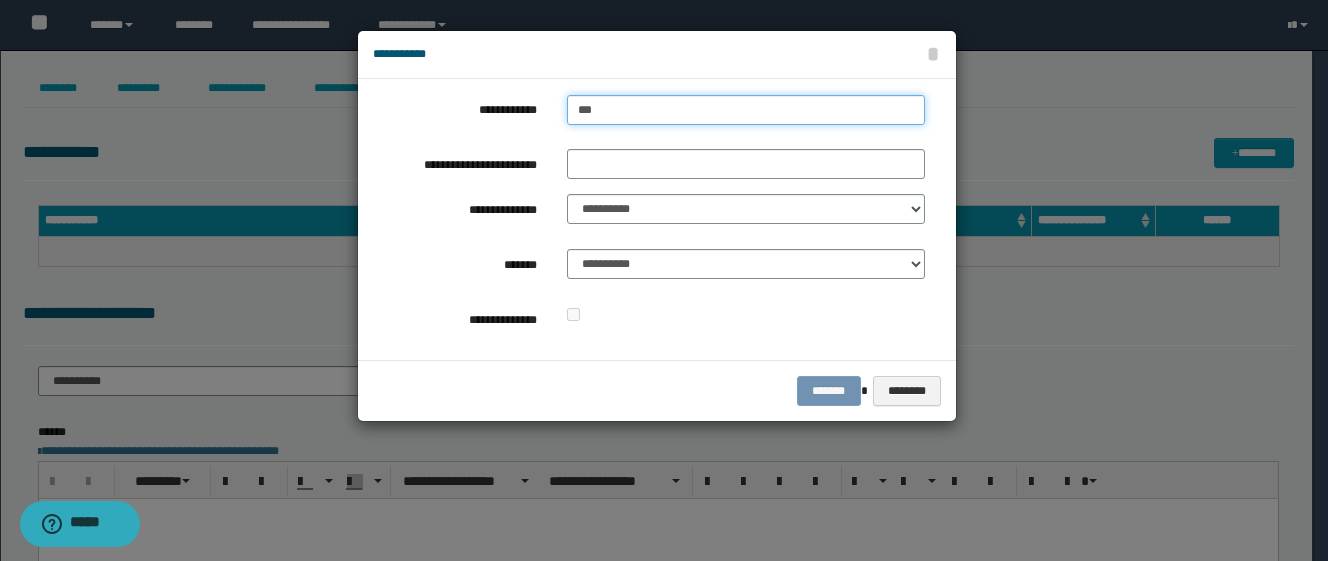 type on "****" 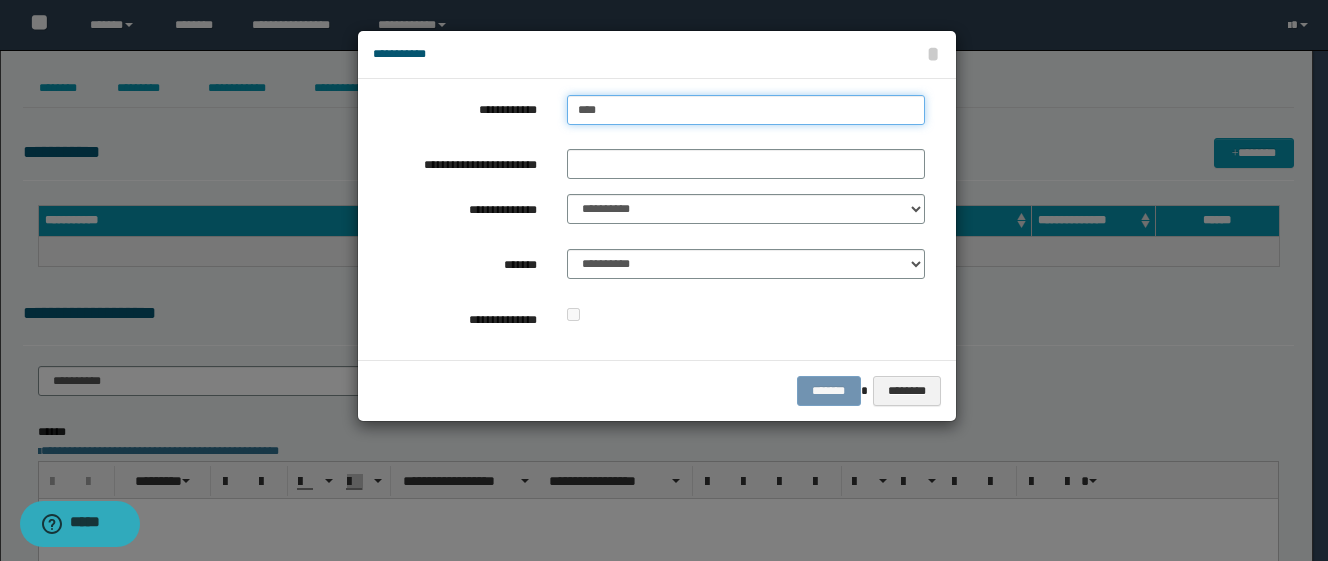 type on "****" 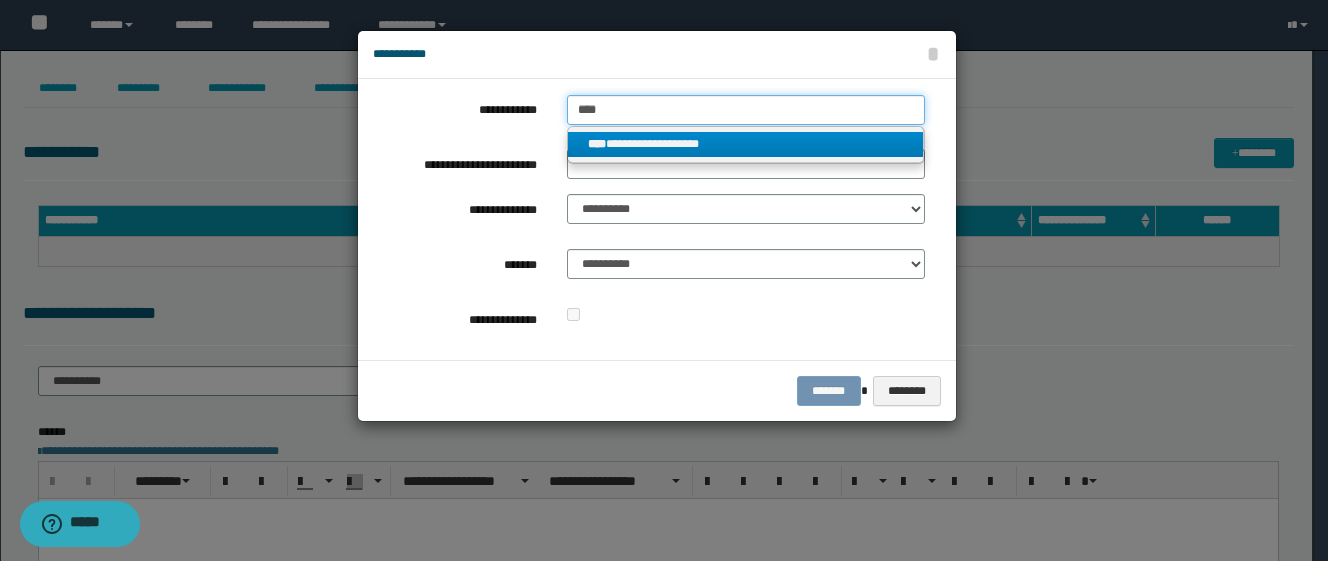 type on "****" 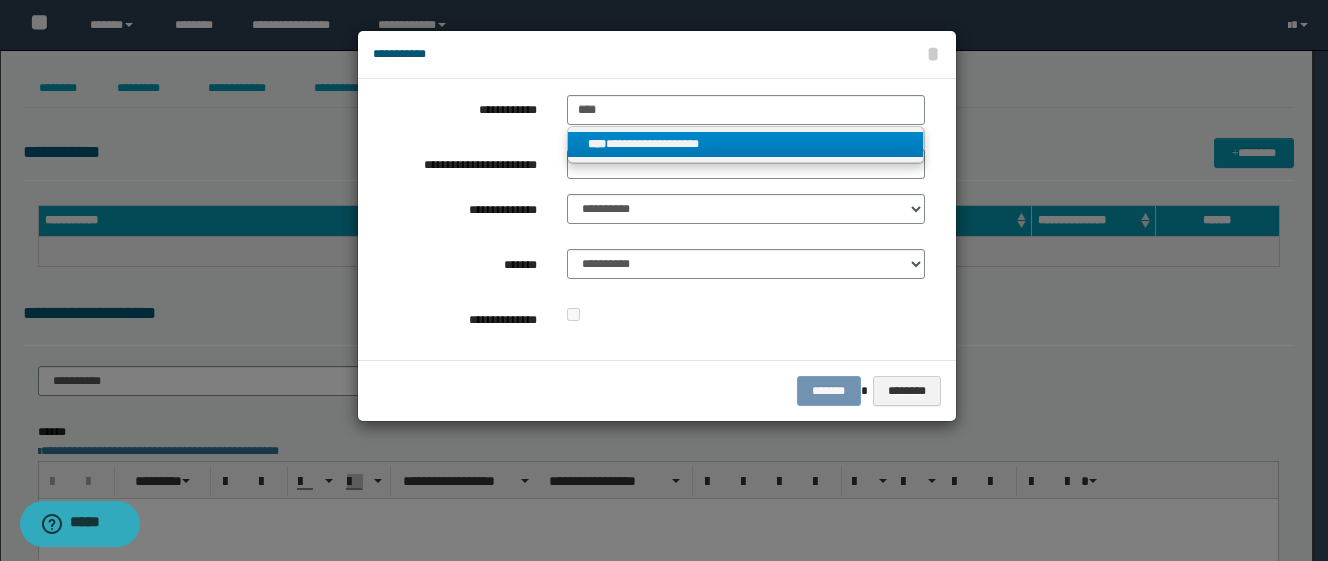 click on "**********" at bounding box center [746, 144] 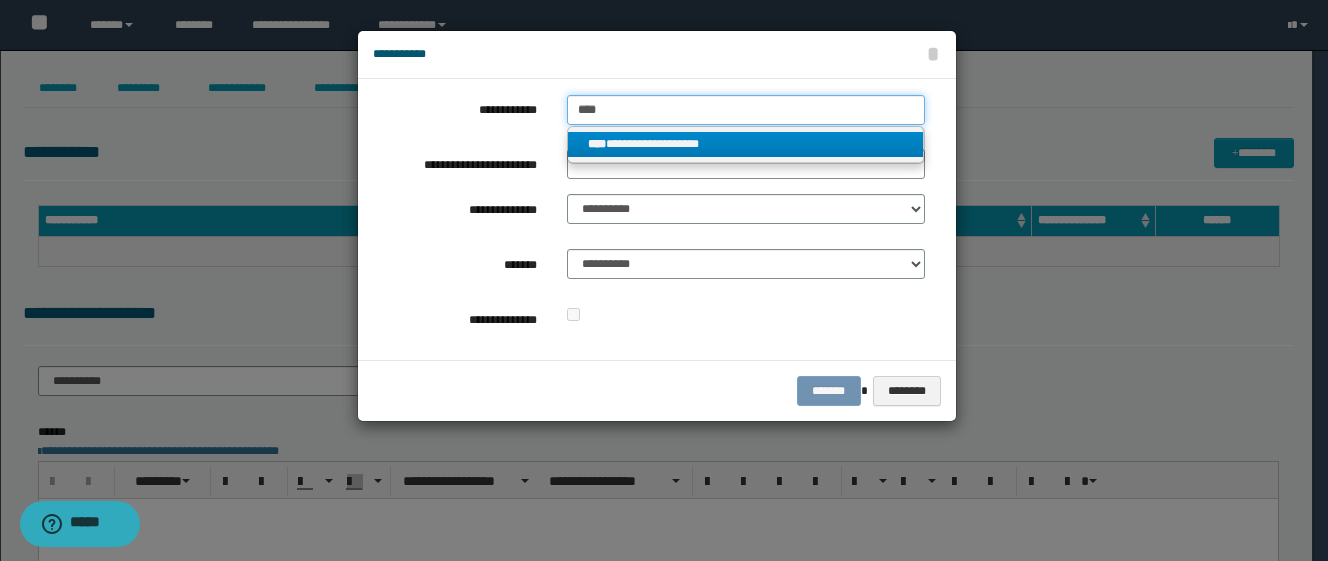 type 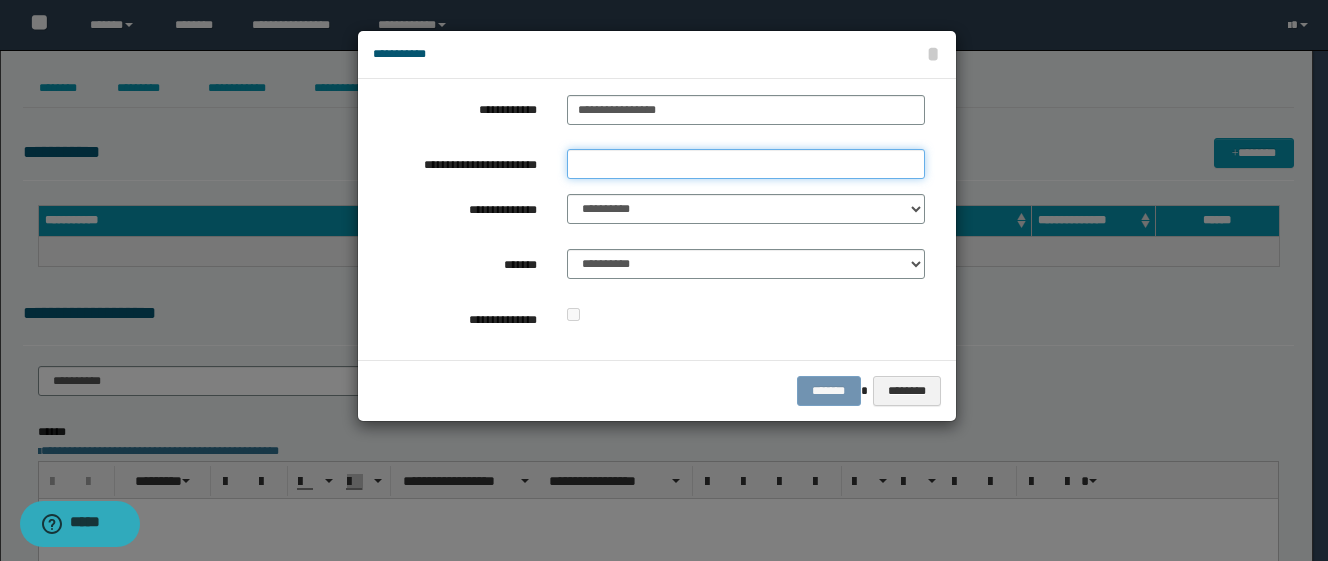 click on "**********" at bounding box center [746, 164] 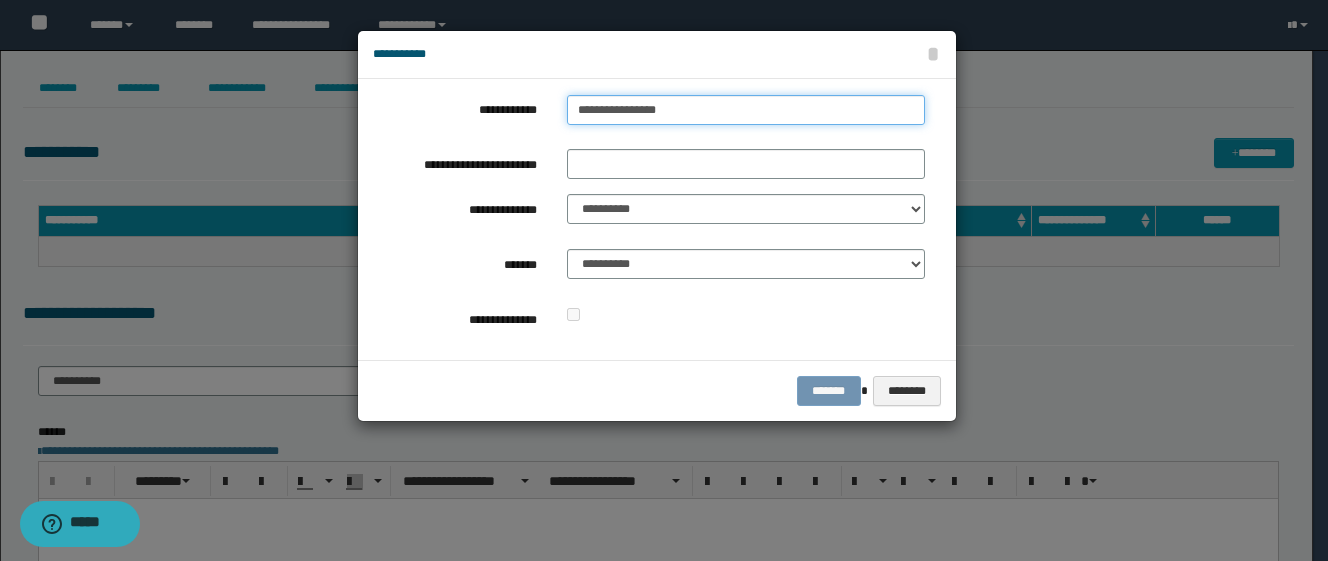 type on "**********" 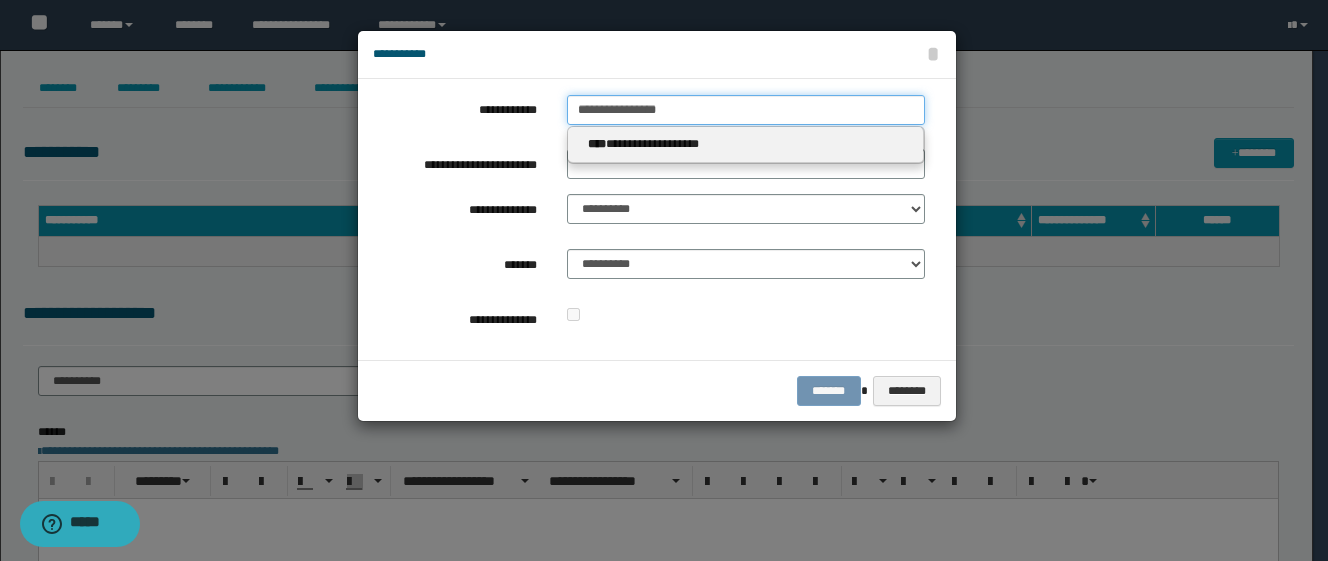 click on "**********" at bounding box center (746, 110) 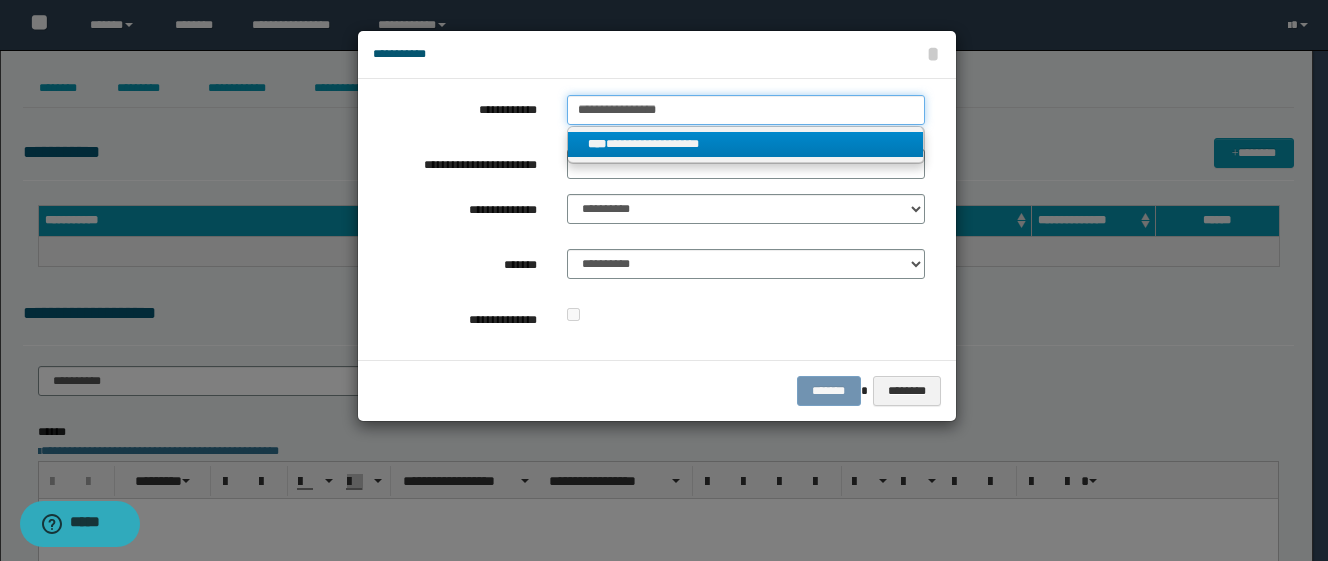 drag, startPoint x: 690, startPoint y: 113, endPoint x: 474, endPoint y: 58, distance: 222.89235 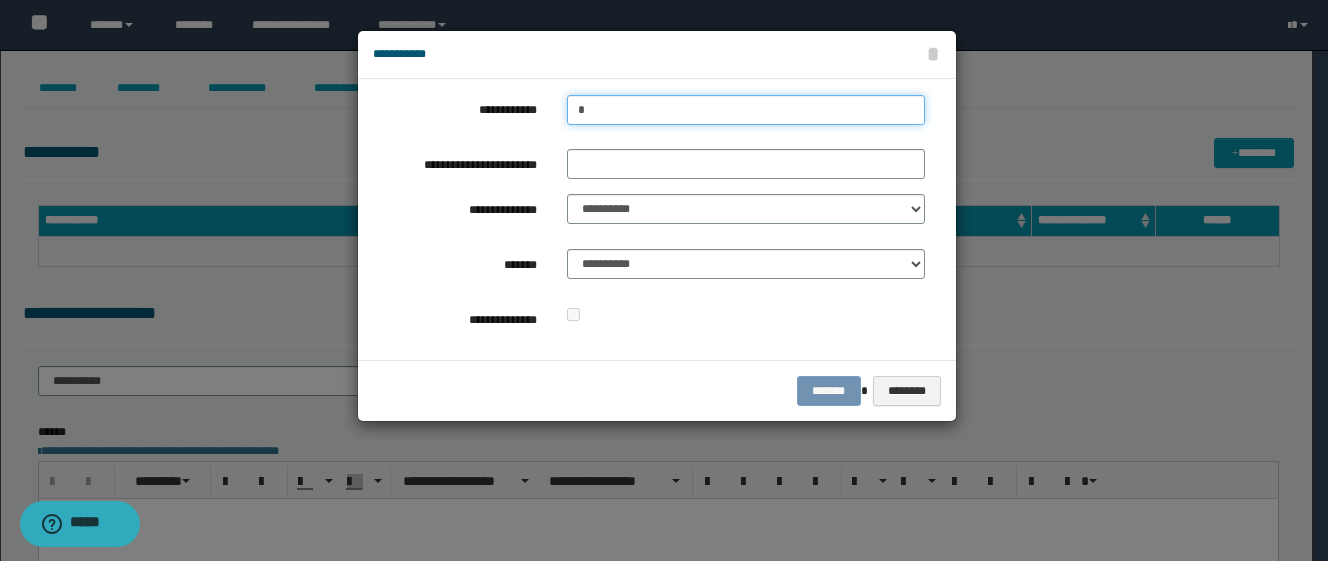 type on "**" 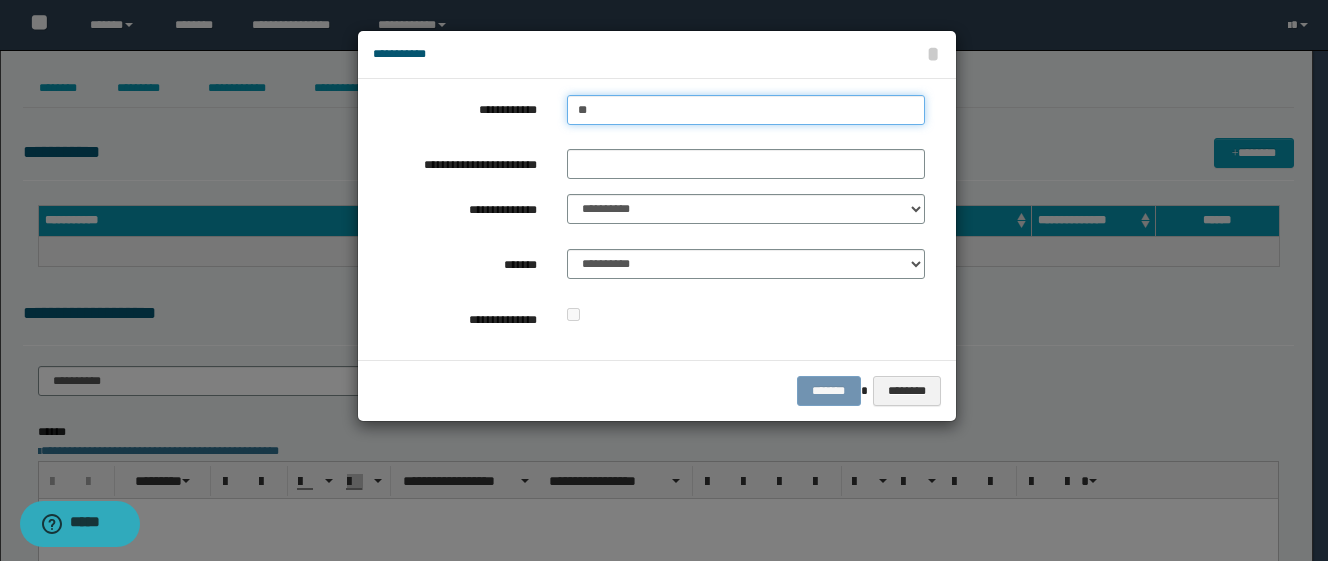 type on "**" 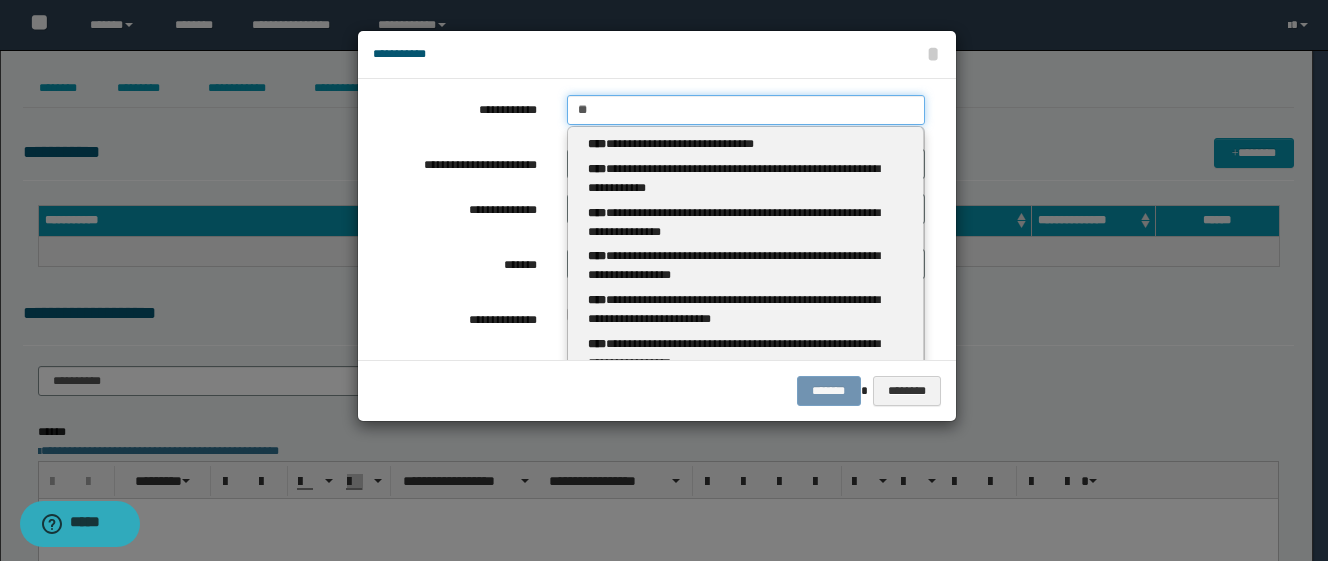 type 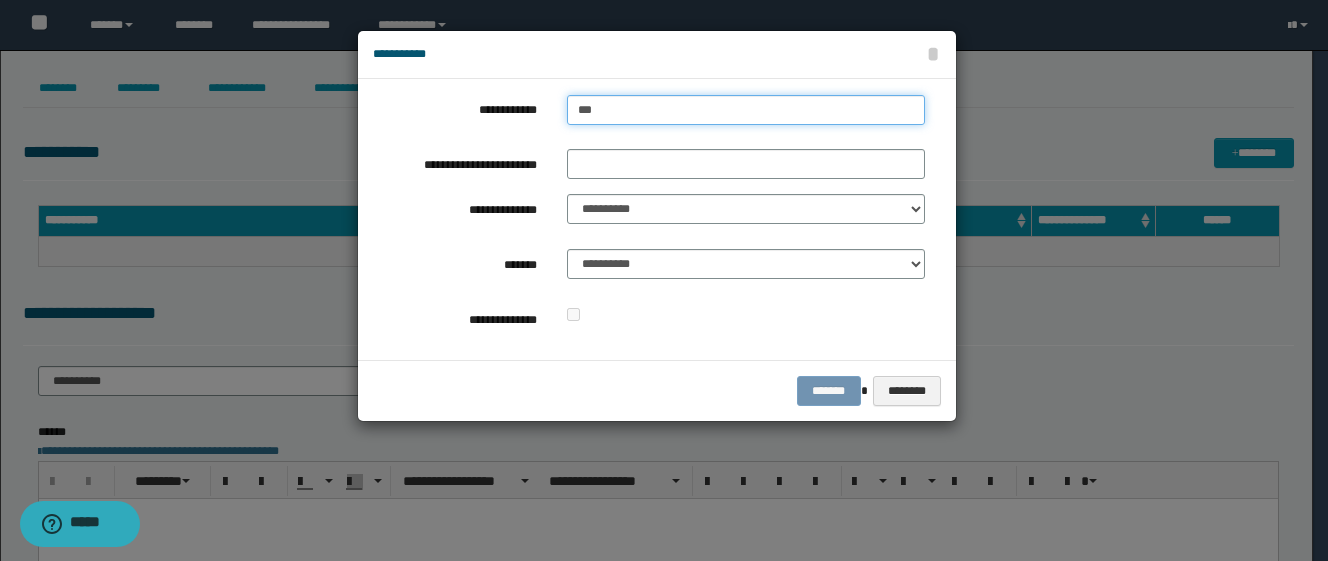 type on "****" 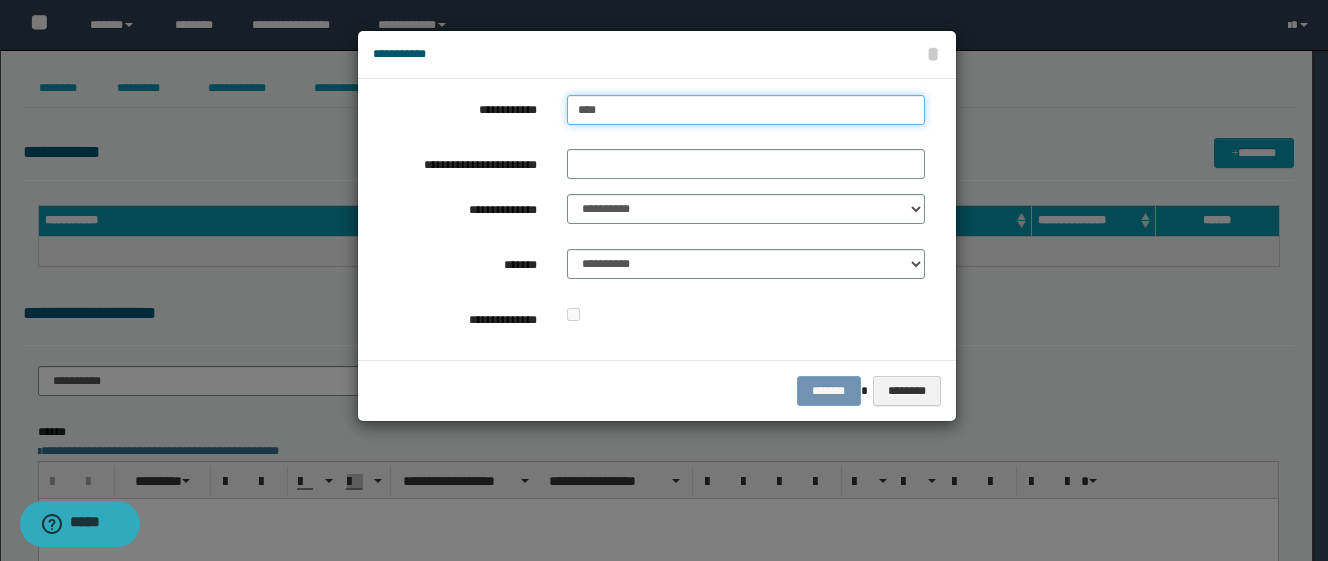 type on "****" 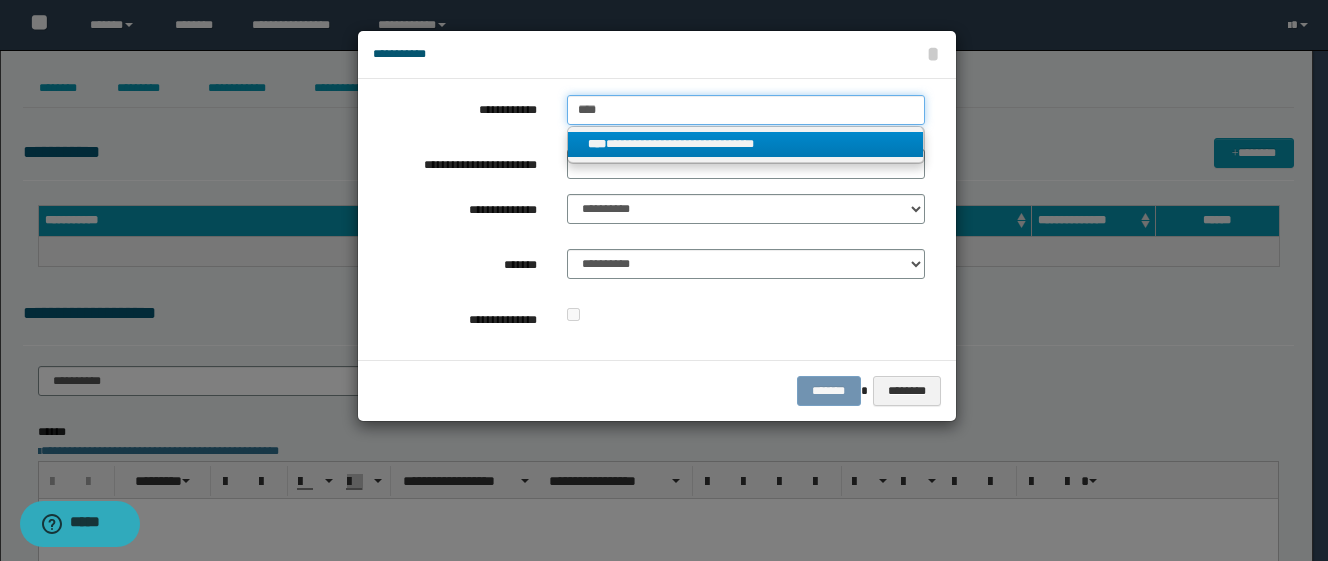 type on "****" 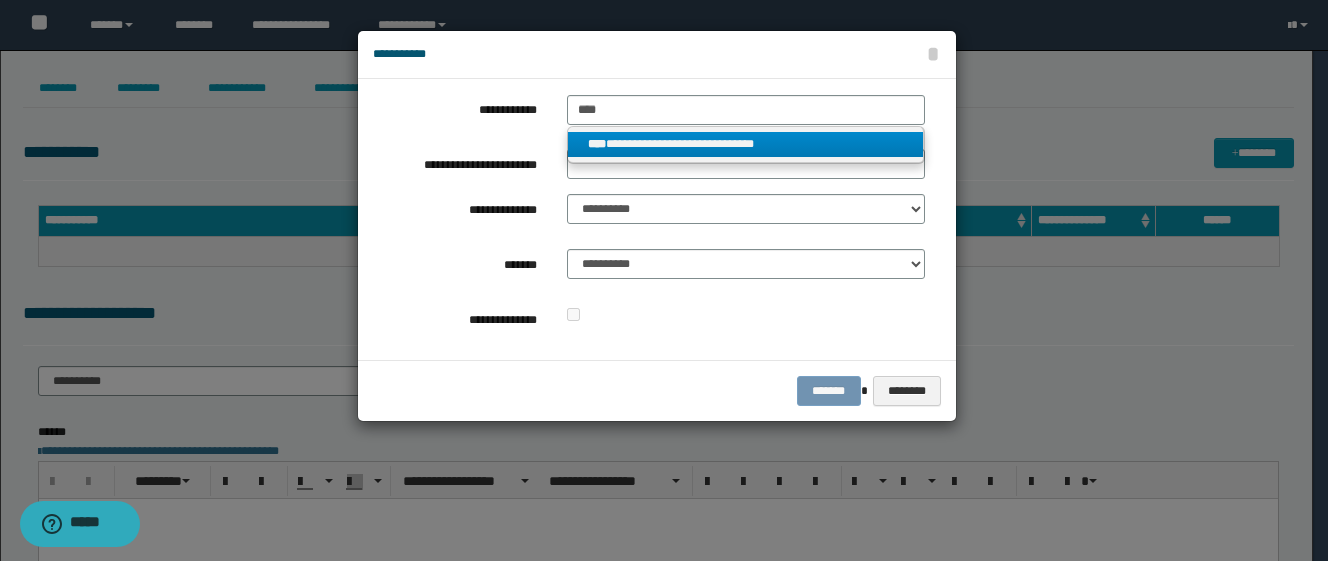 click on "****" at bounding box center [597, 144] 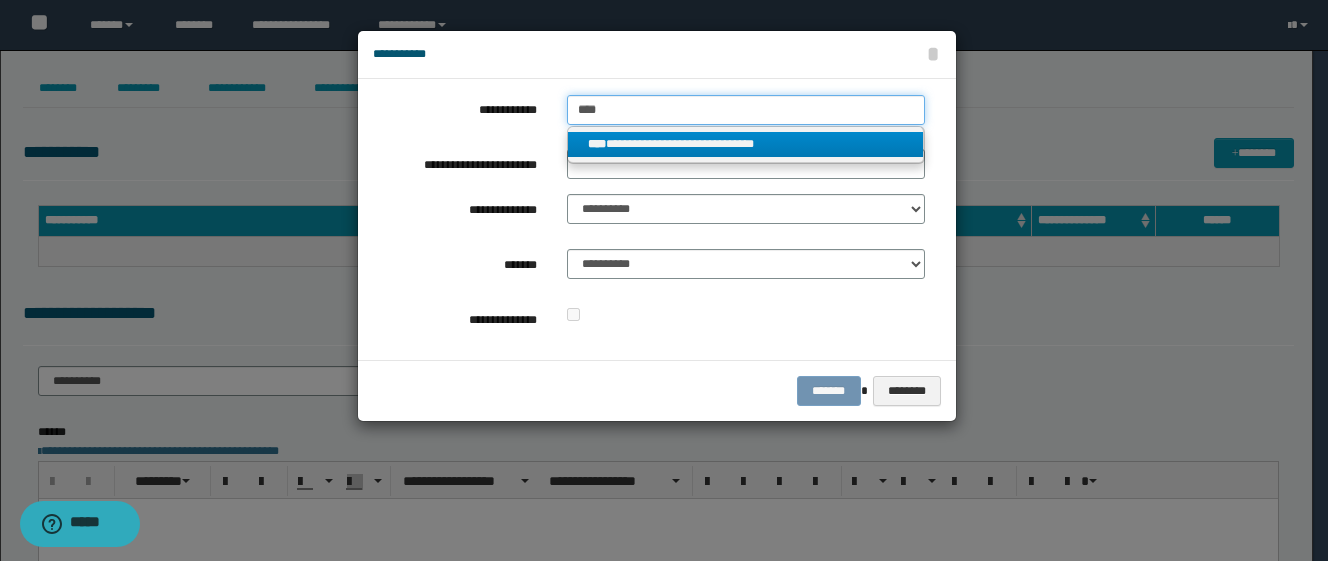 type 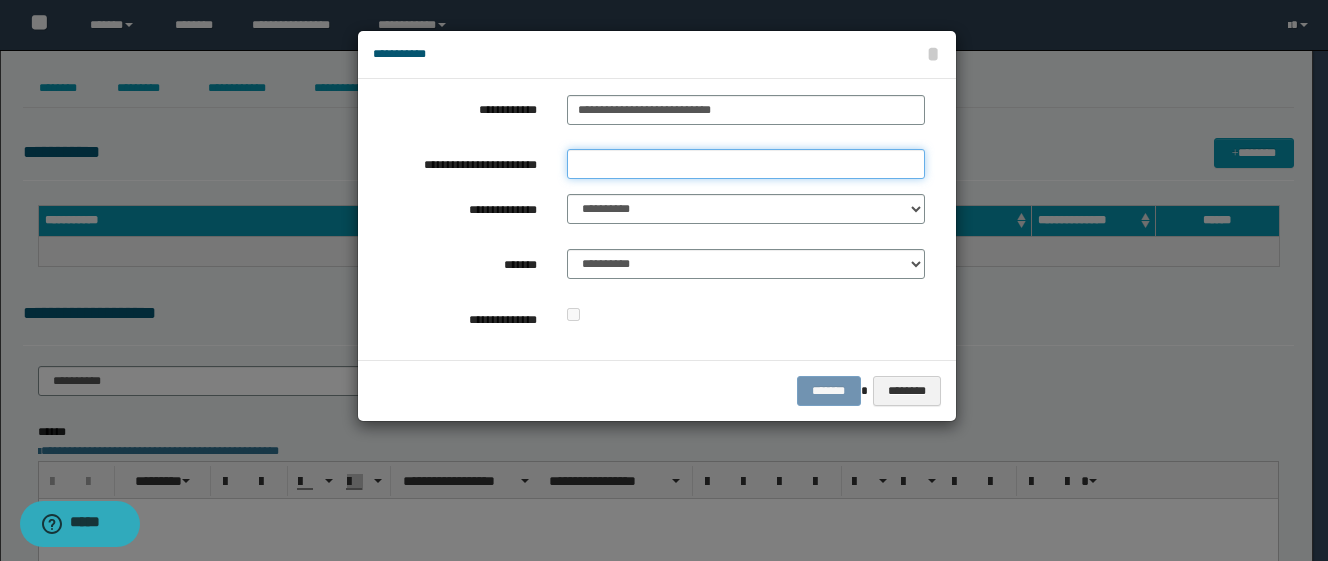 click on "**********" at bounding box center [746, 164] 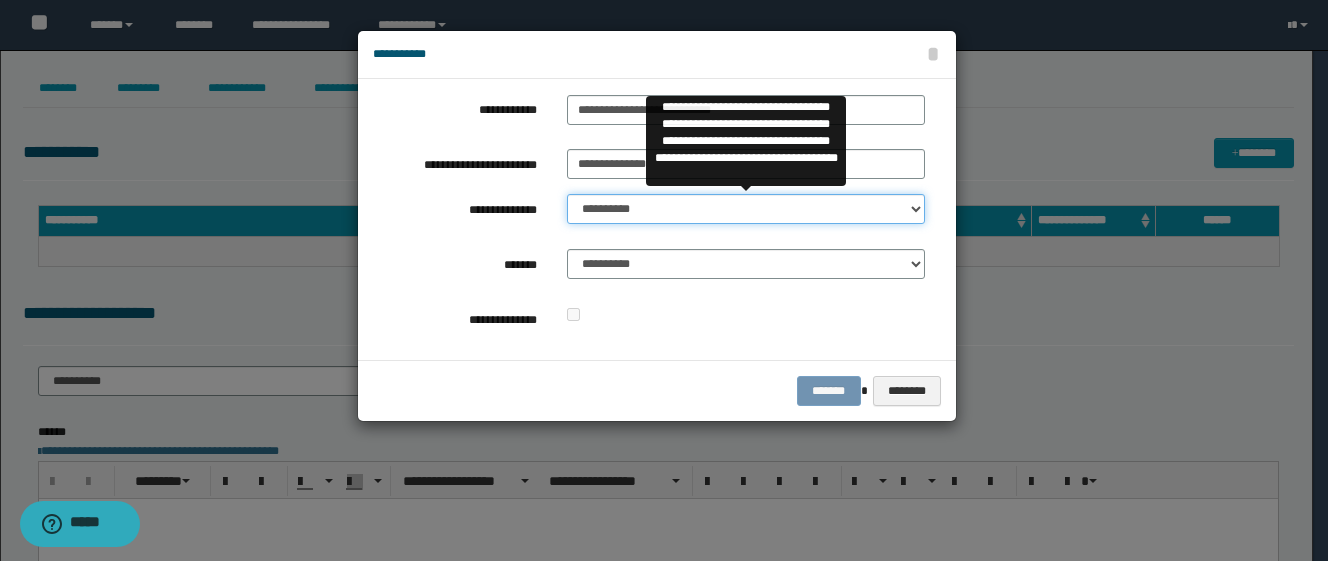 click on "**********" at bounding box center (746, 209) 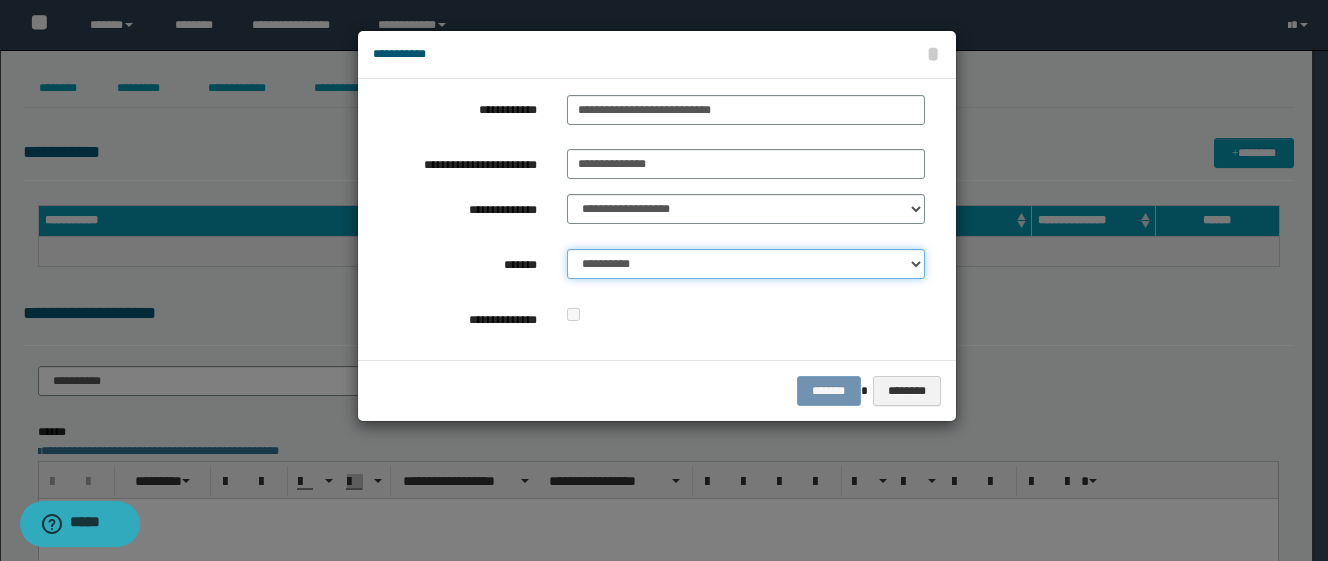 click on "**********" at bounding box center (746, 264) 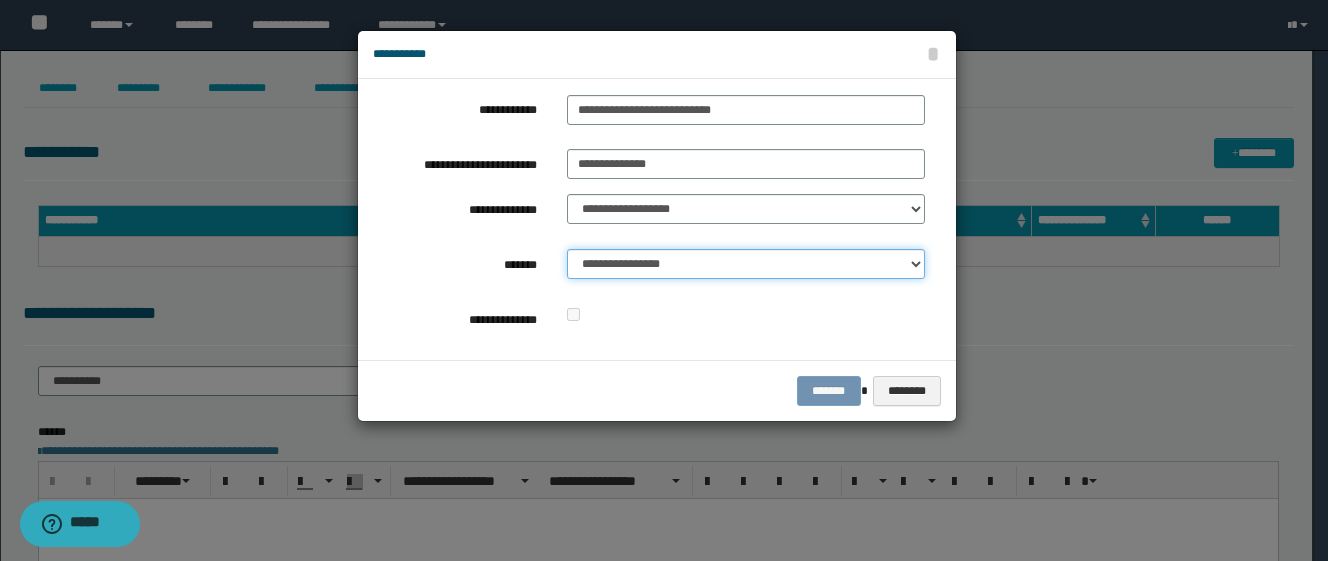 click on "**********" at bounding box center [746, 264] 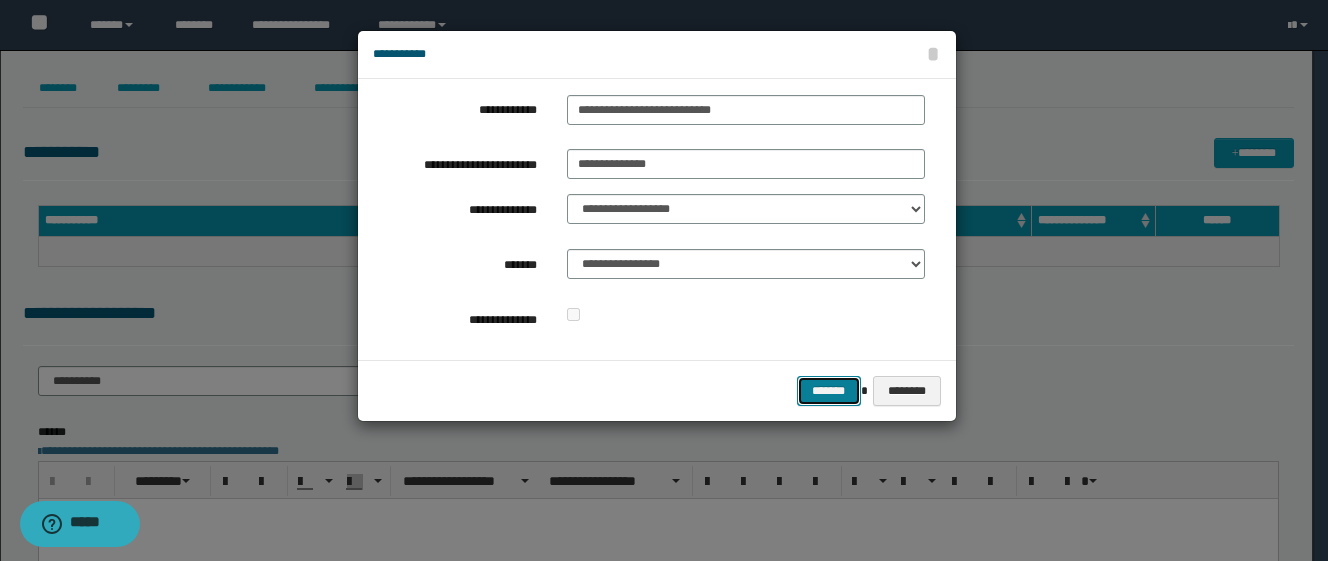 click on "*******" at bounding box center [829, 391] 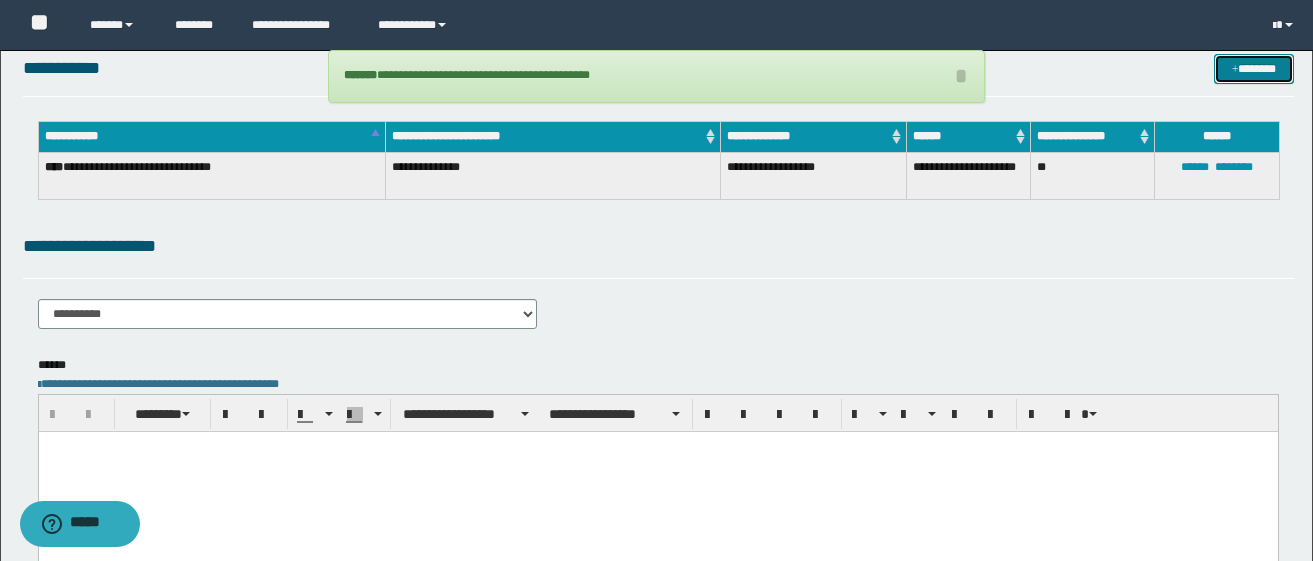 scroll, scrollTop: 200, scrollLeft: 0, axis: vertical 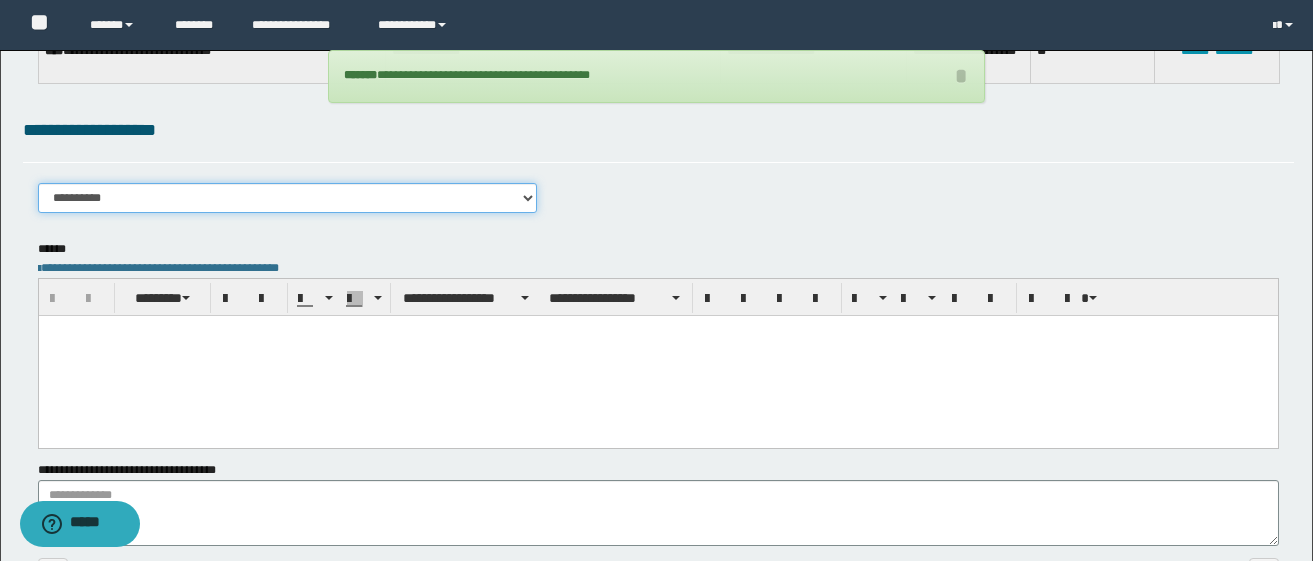 click on "**********" at bounding box center (288, 198) 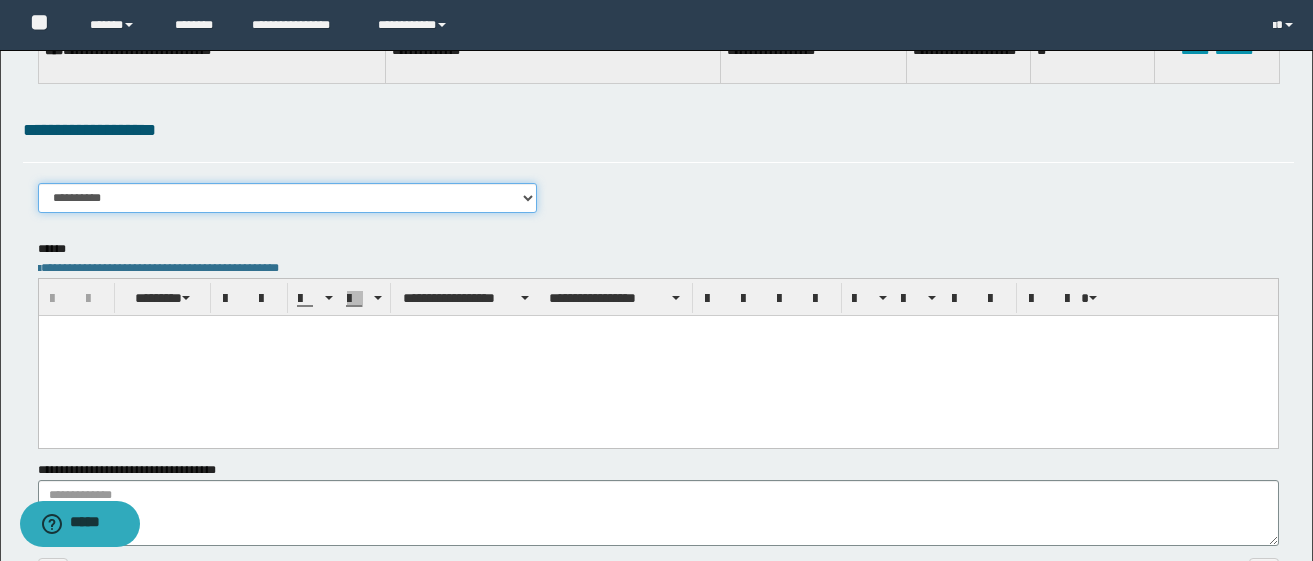 select on "****" 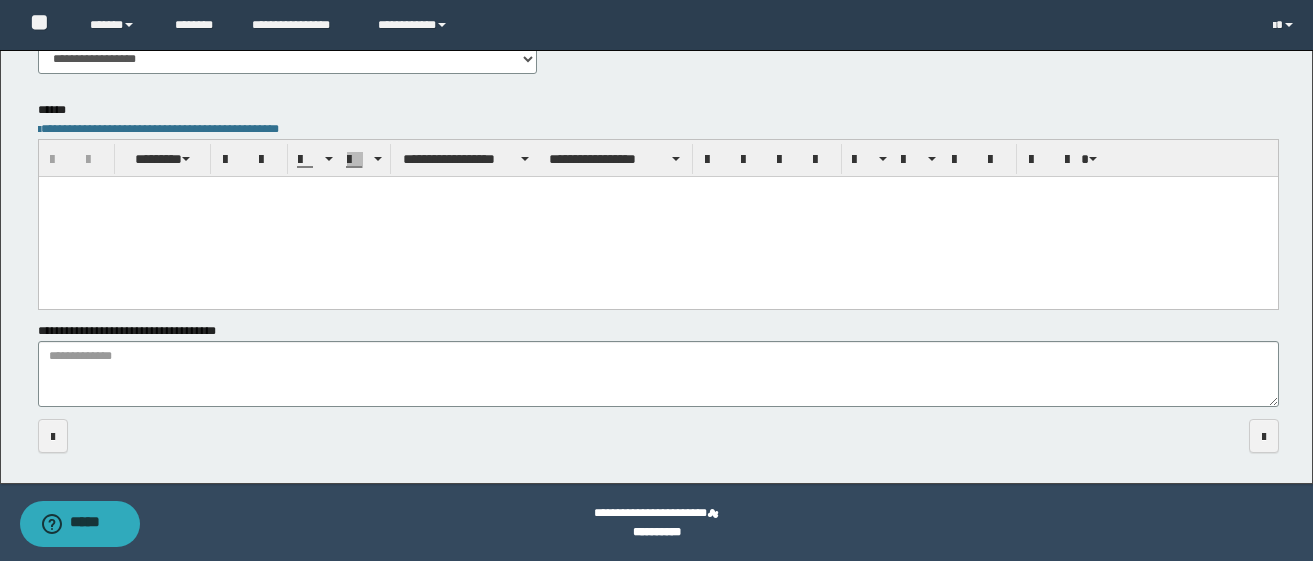 click at bounding box center [657, 216] 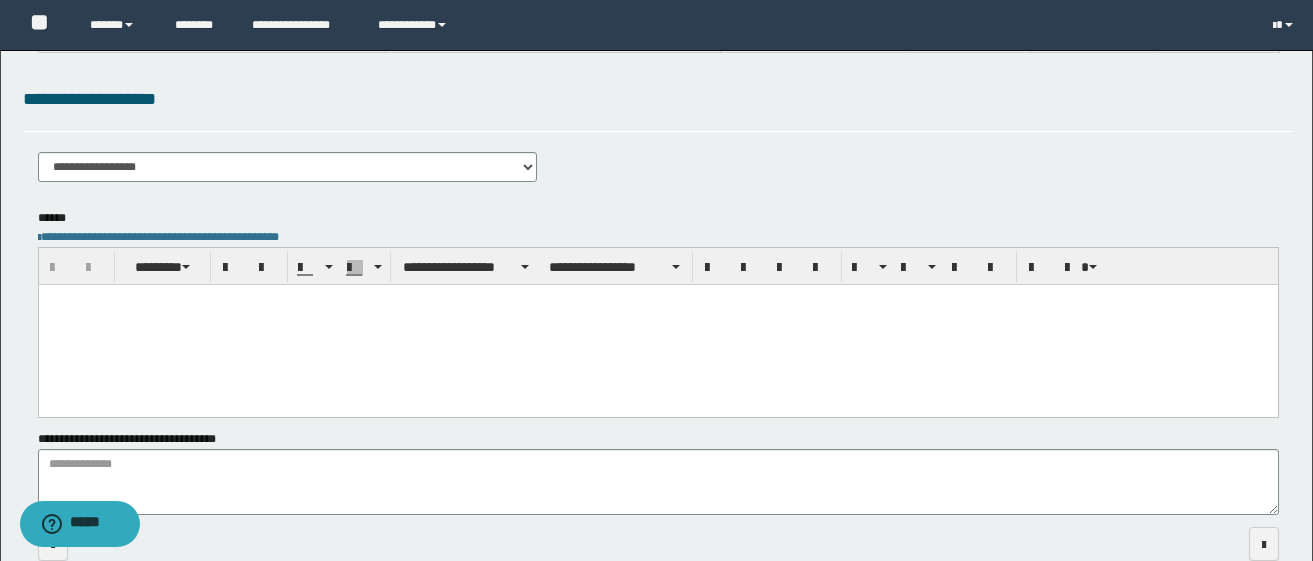 scroll, scrollTop: 39, scrollLeft: 0, axis: vertical 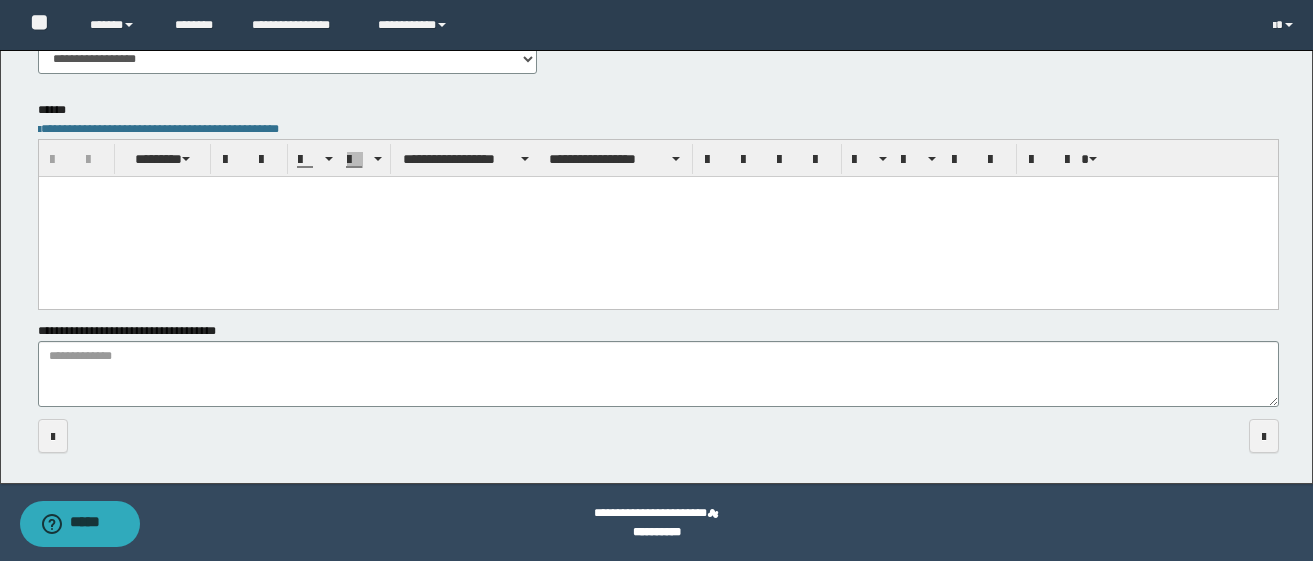 paste 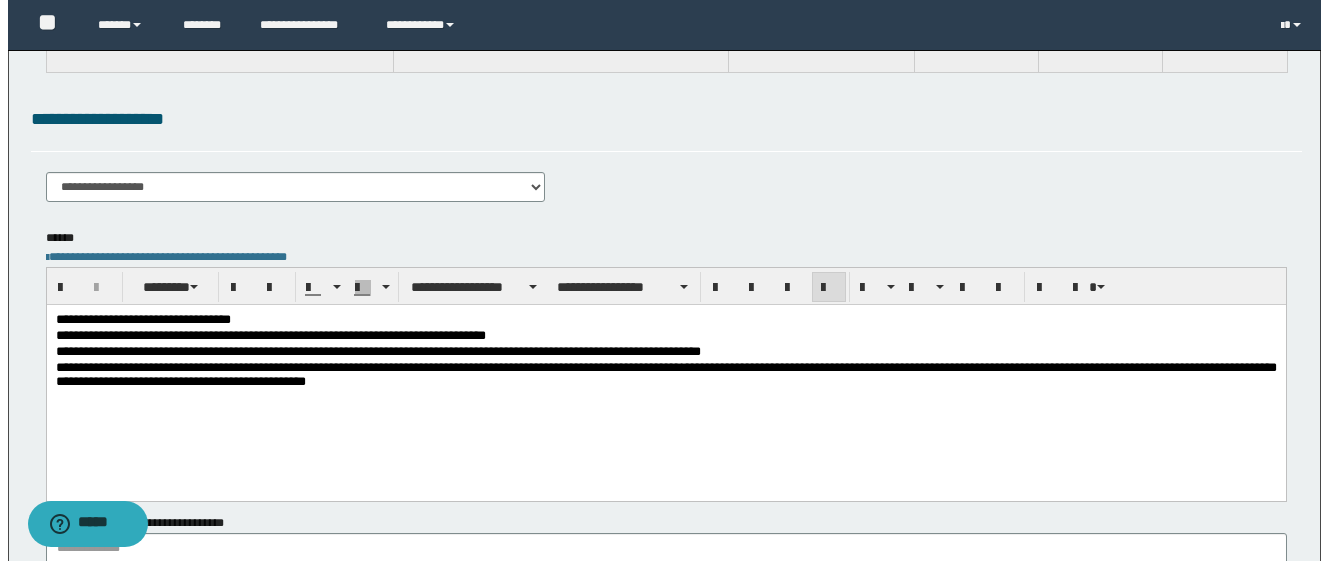 scroll, scrollTop: 0, scrollLeft: 0, axis: both 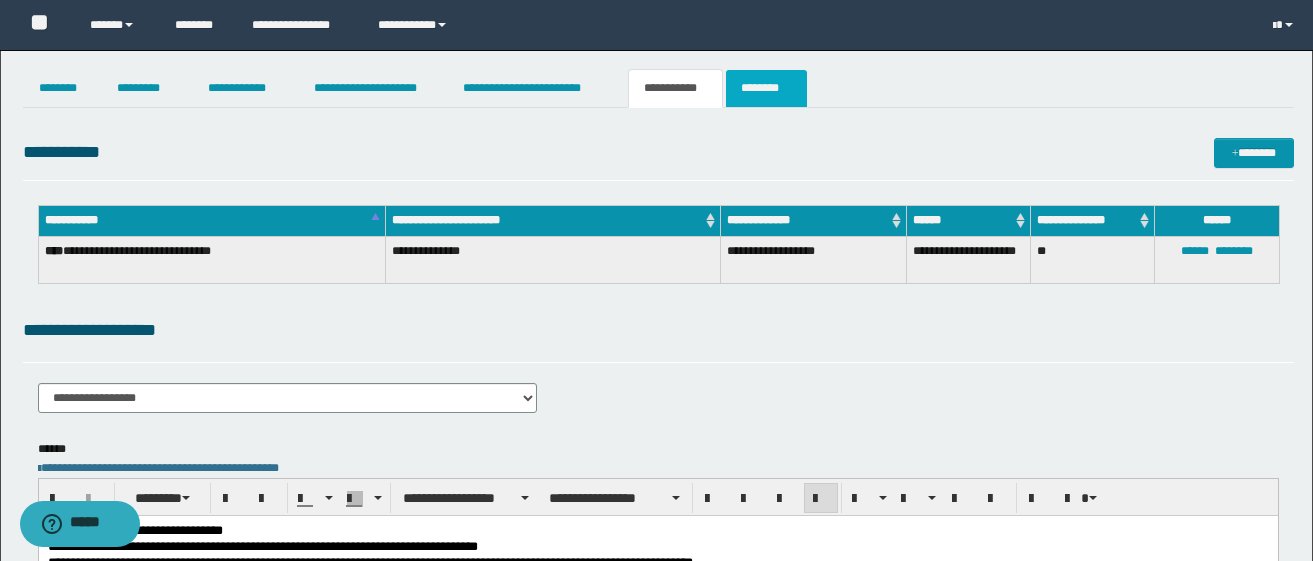 click on "********" at bounding box center [766, 88] 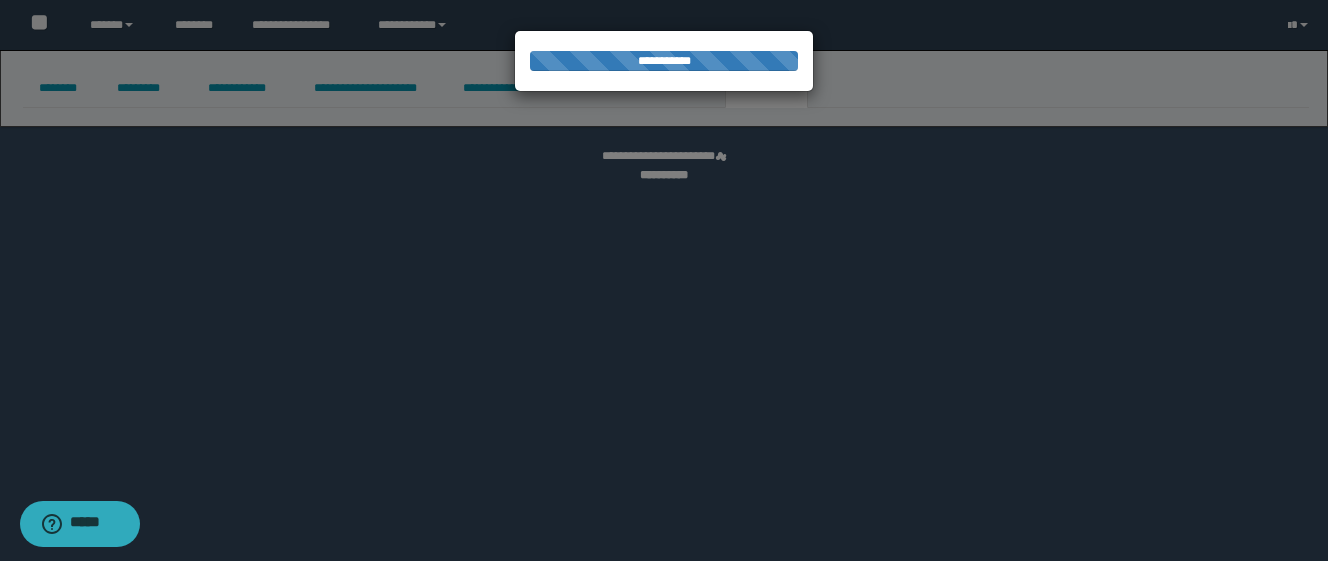 select 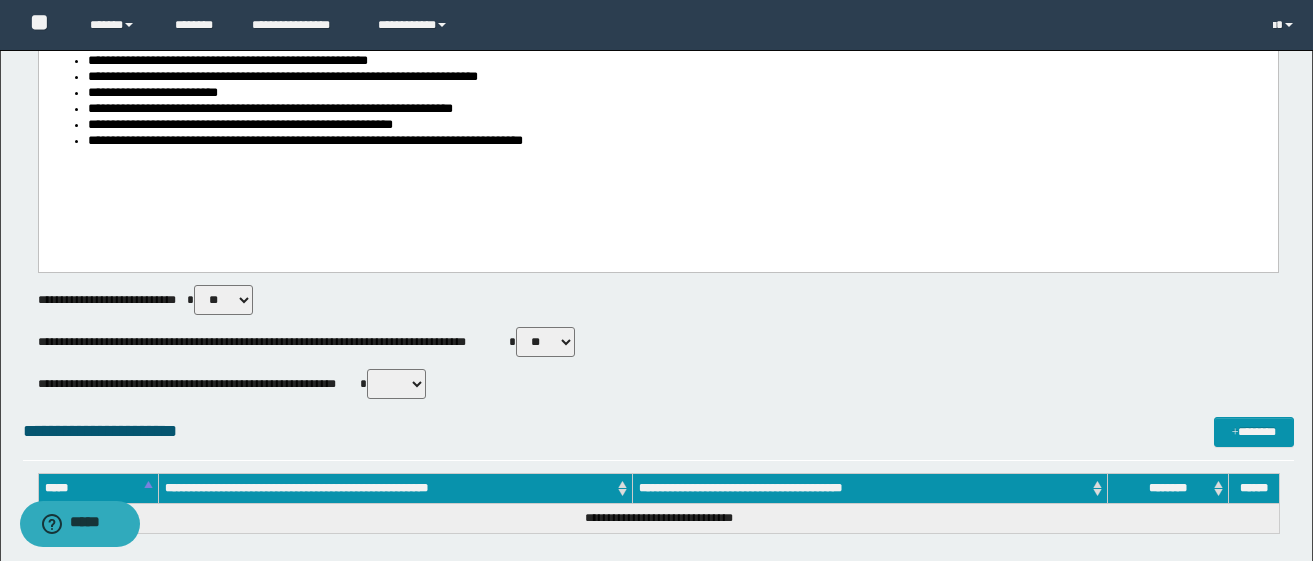 scroll, scrollTop: 400, scrollLeft: 0, axis: vertical 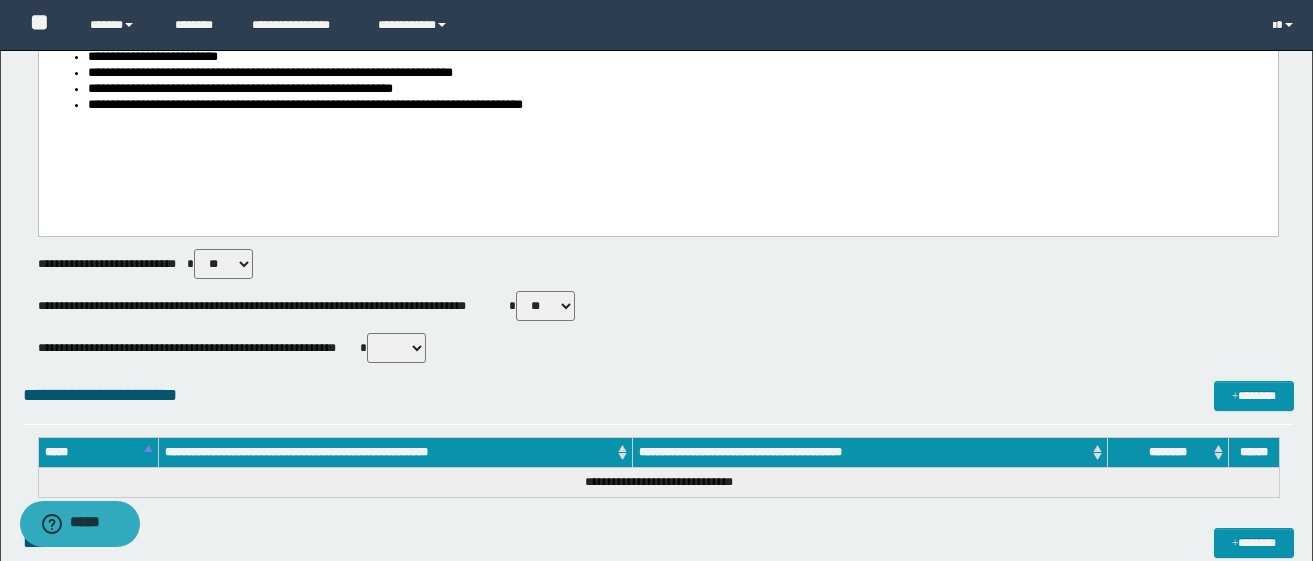 click on "**
**" at bounding box center [545, 306] 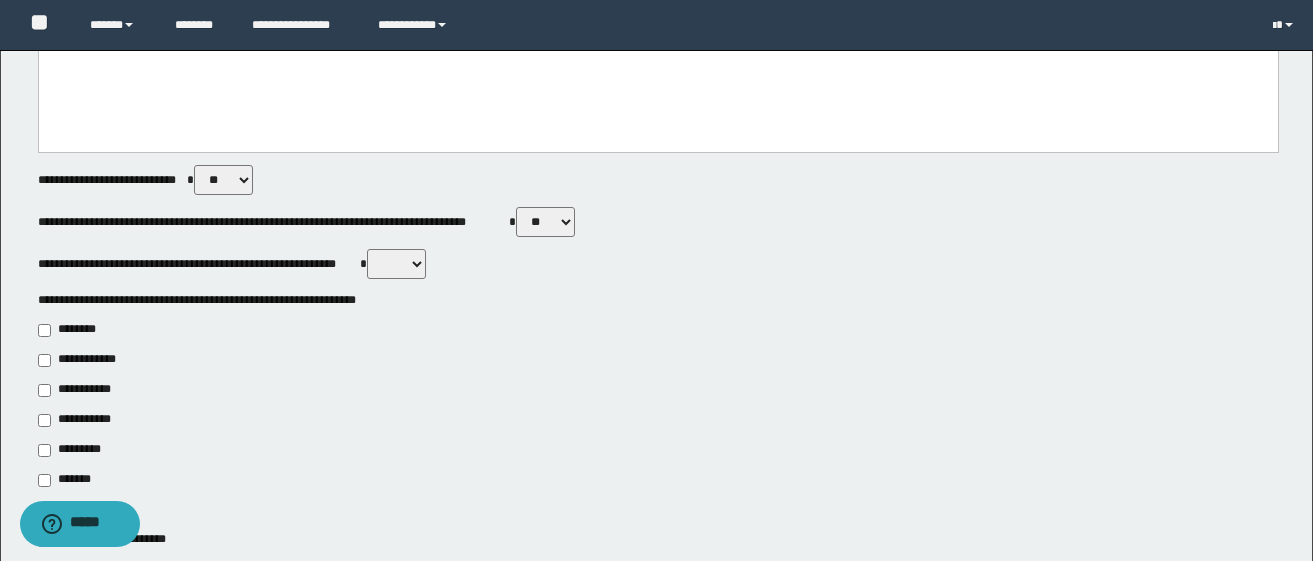 scroll, scrollTop: 600, scrollLeft: 0, axis: vertical 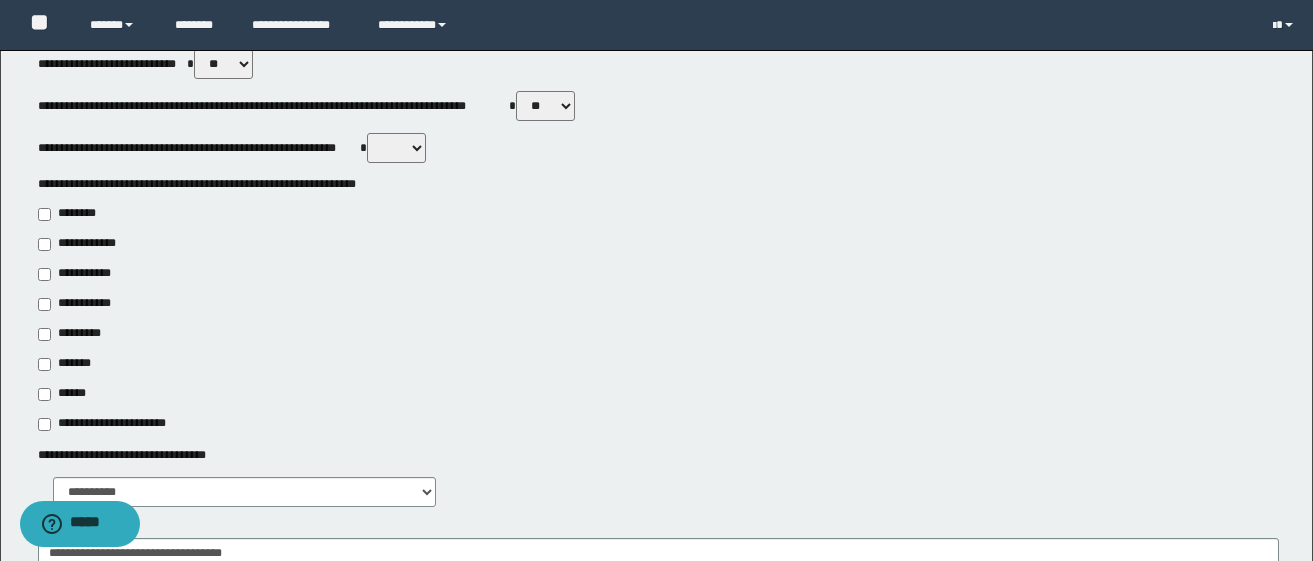 click on "**********" at bounding box center [76, 304] 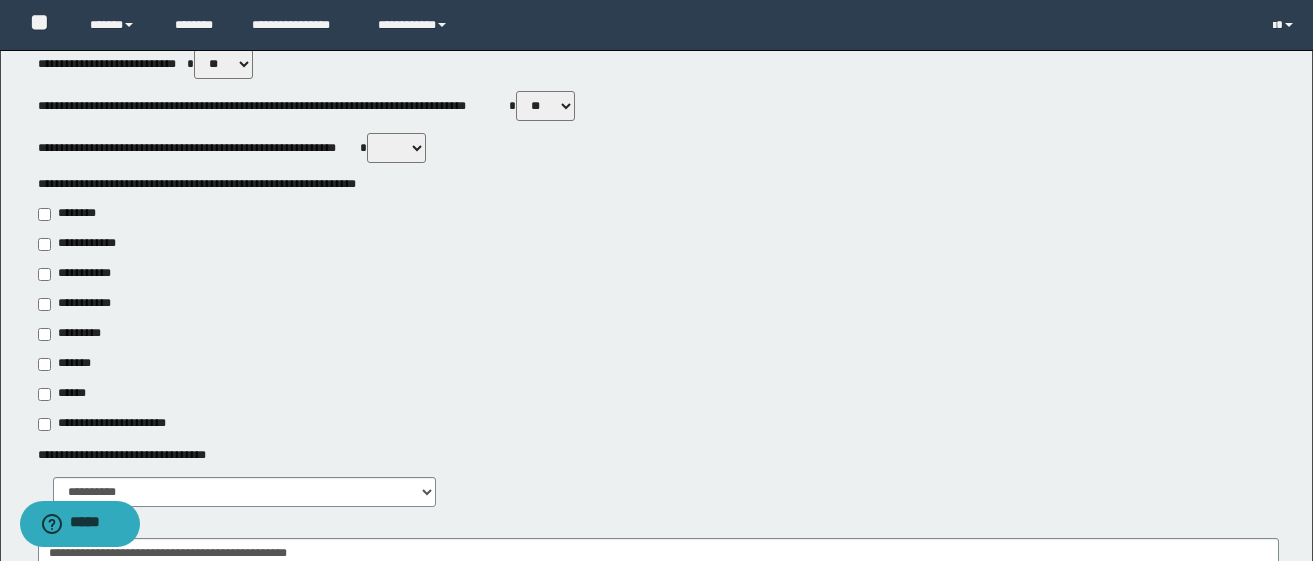 click on "******" at bounding box center (63, 394) 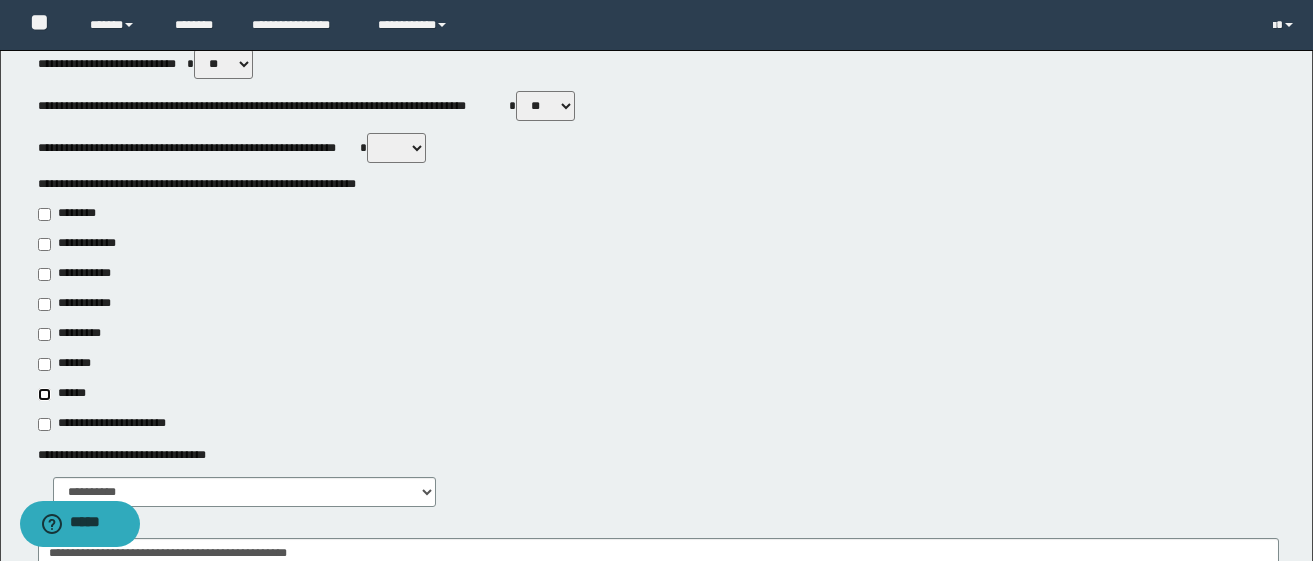 type on "**********" 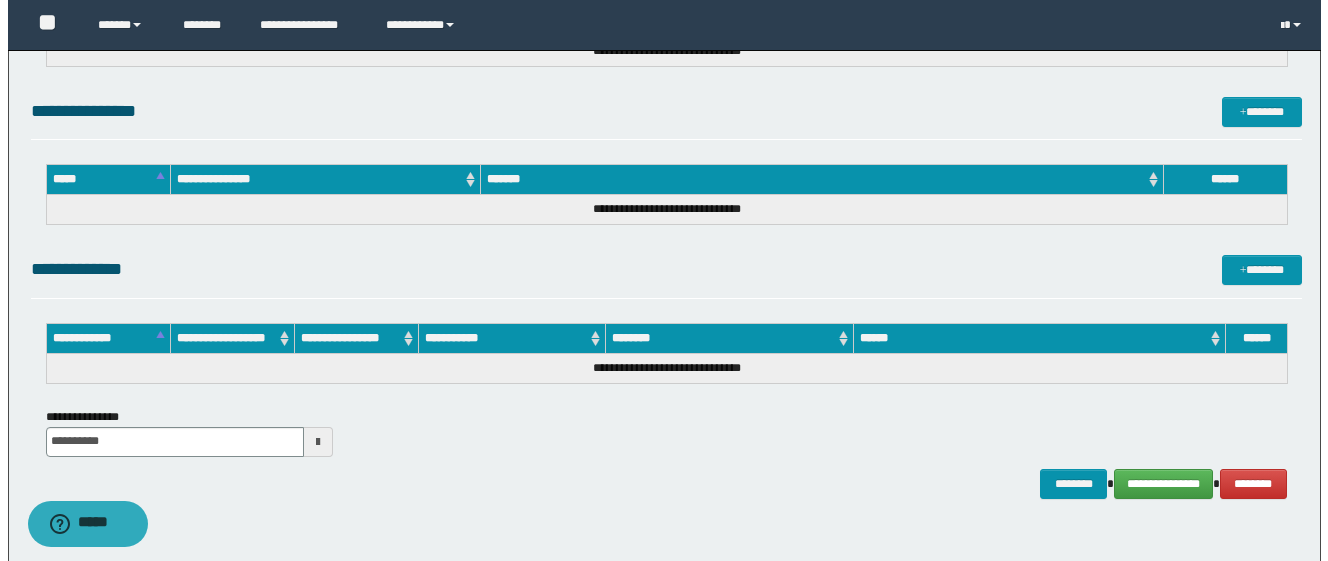 scroll, scrollTop: 1493, scrollLeft: 0, axis: vertical 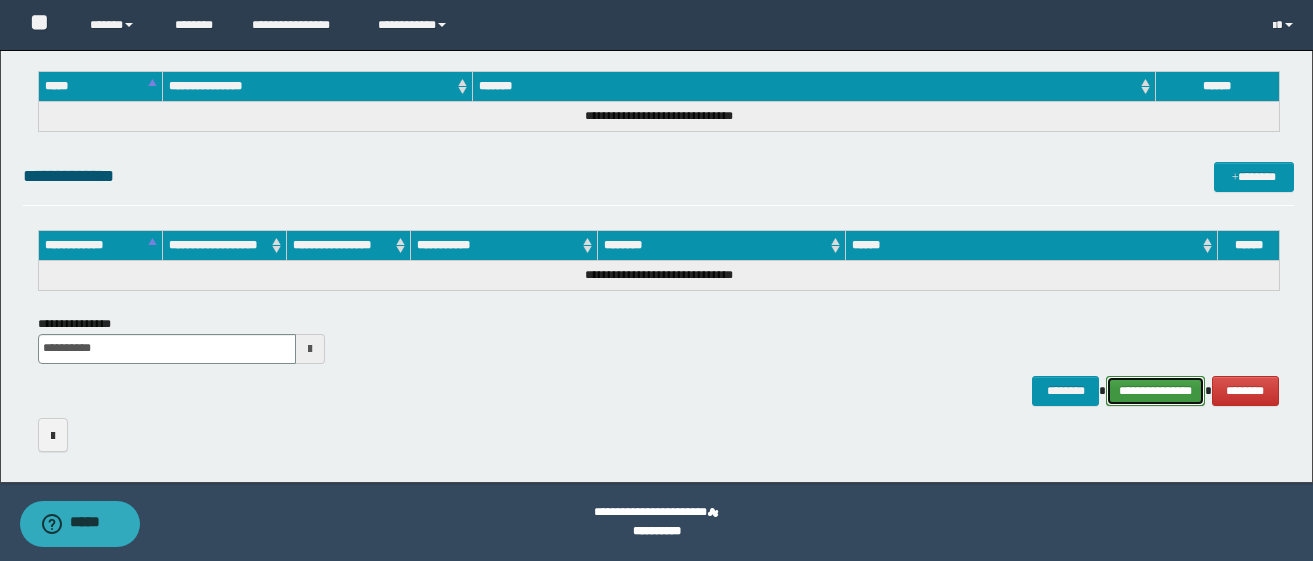 click on "**********" at bounding box center [1155, 391] 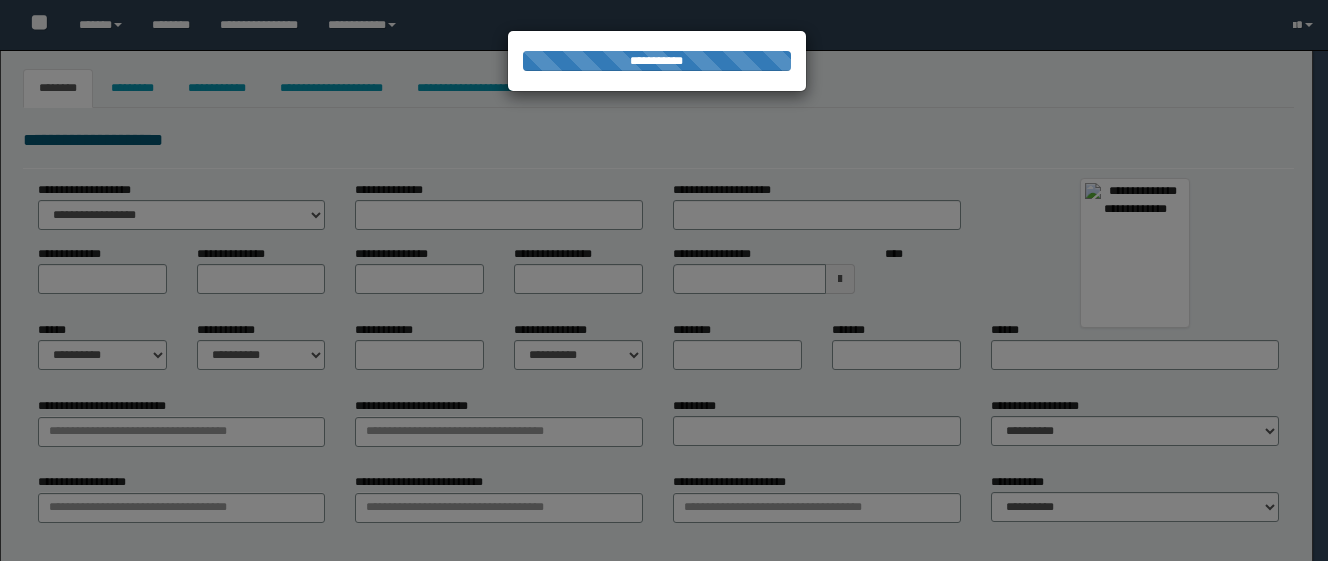 type on "*********" 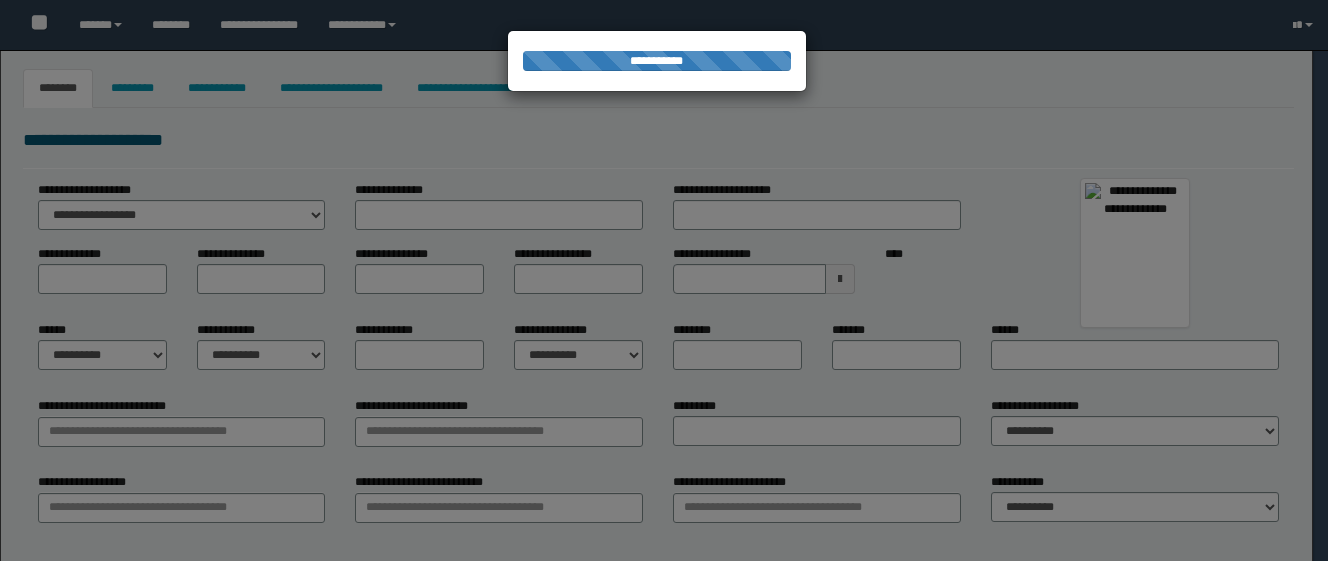 type on "*******" 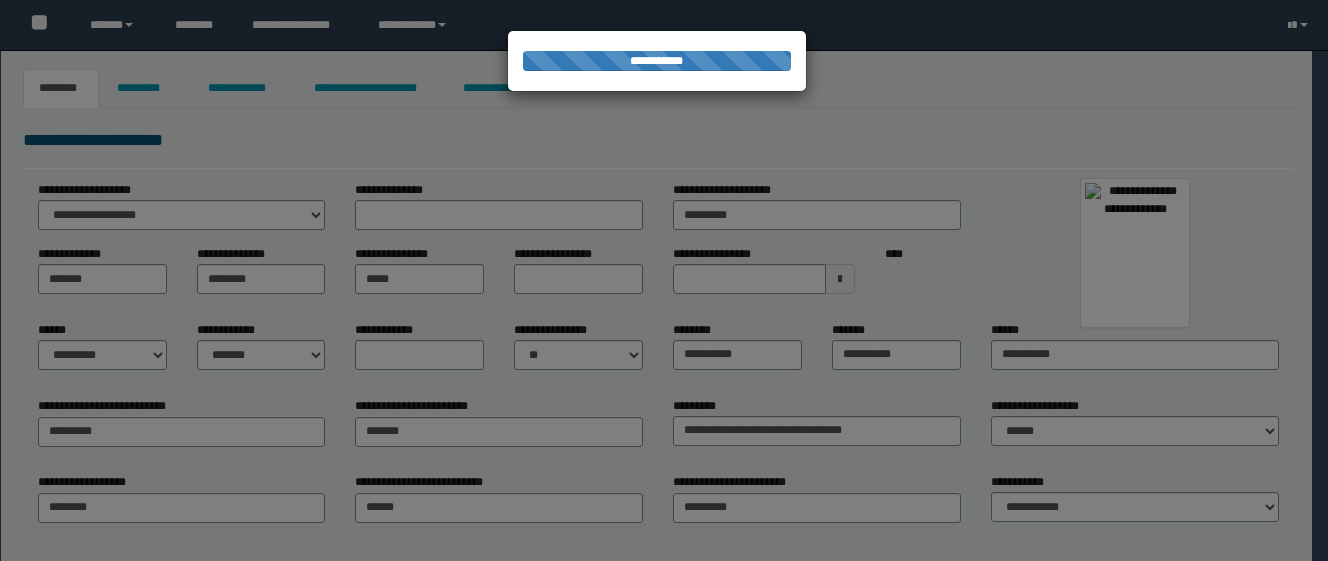 scroll, scrollTop: 0, scrollLeft: 0, axis: both 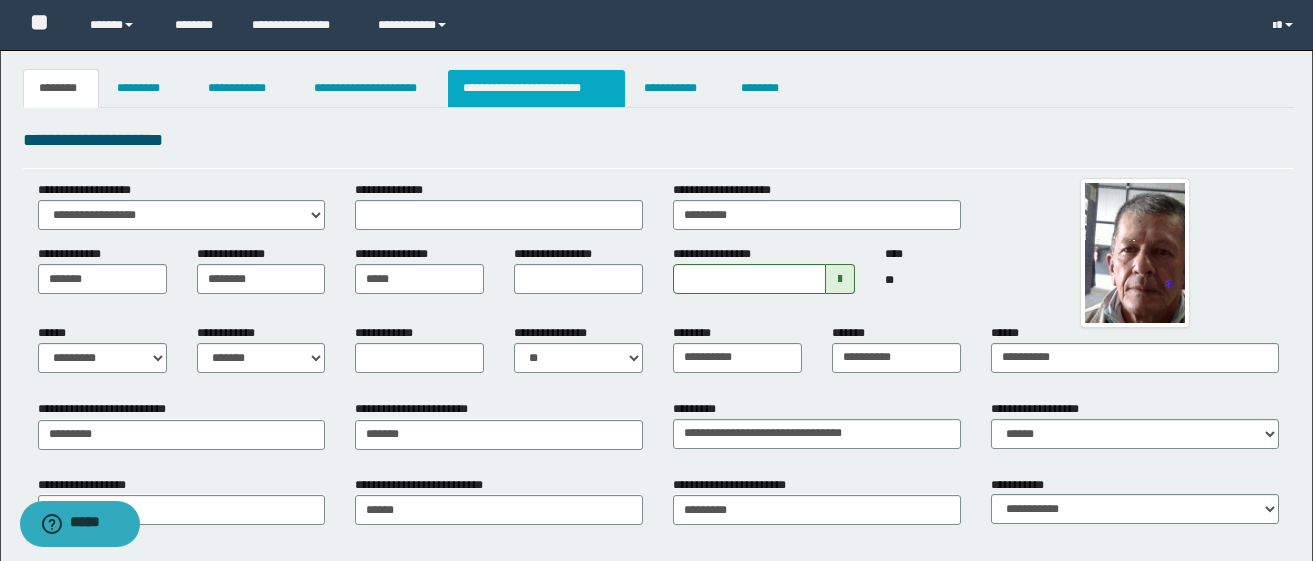click on "**********" at bounding box center (537, 88) 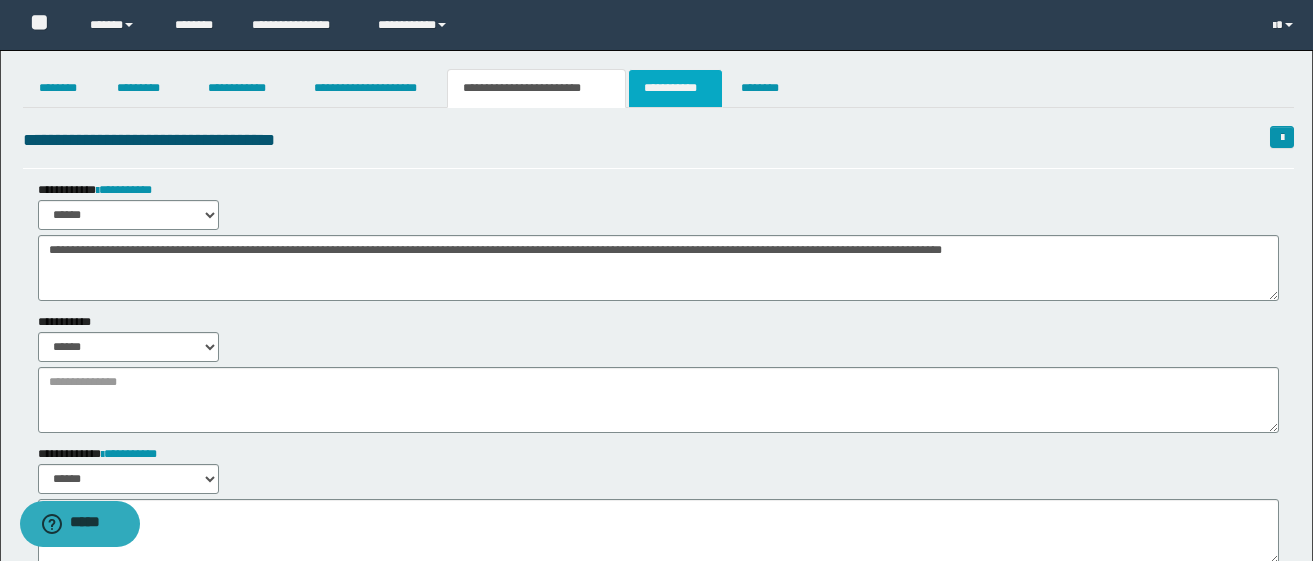 click on "**********" at bounding box center [675, 88] 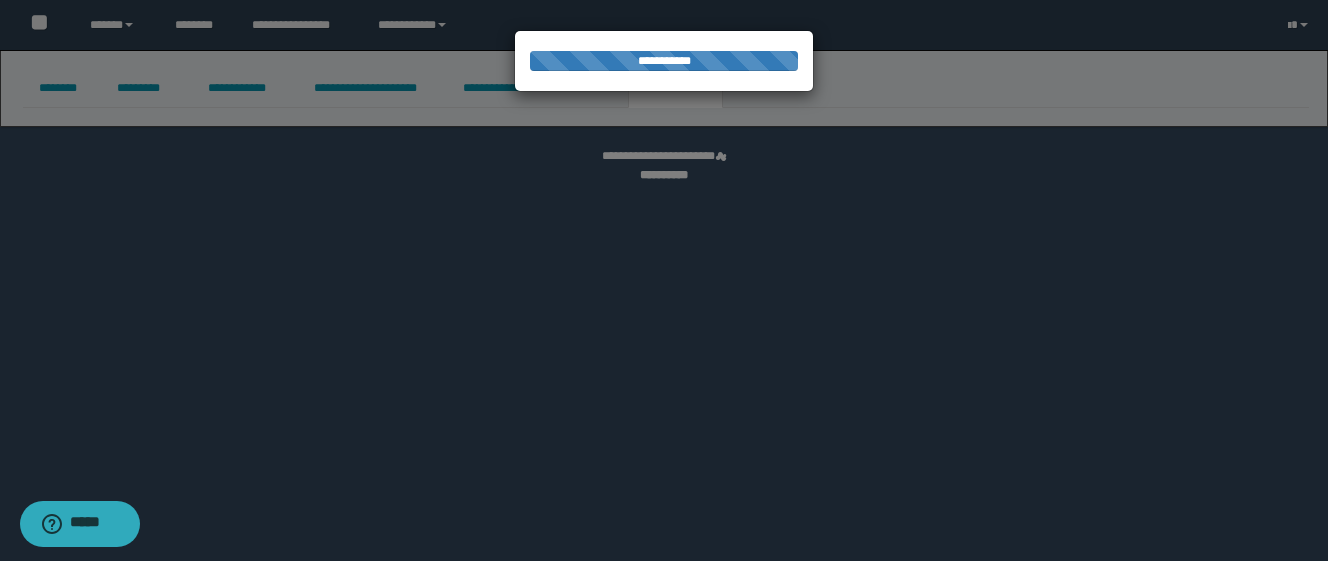 select on "****" 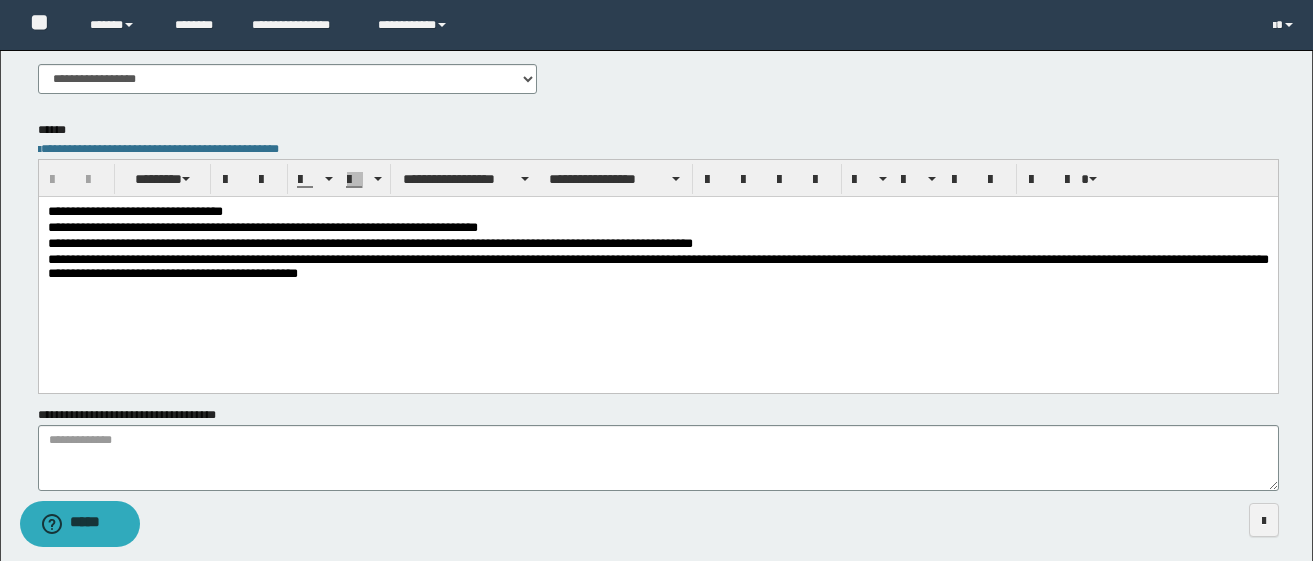 scroll, scrollTop: 592, scrollLeft: 0, axis: vertical 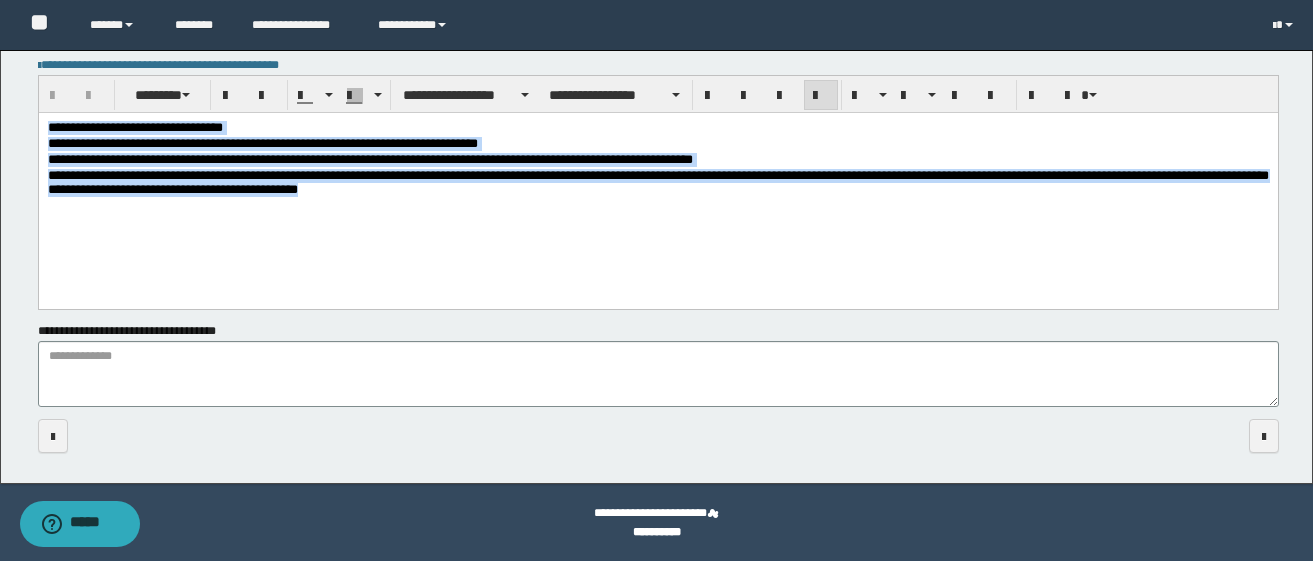 drag, startPoint x: 45, startPoint y: 125, endPoint x: 1179, endPoint y: 245, distance: 1140.3315 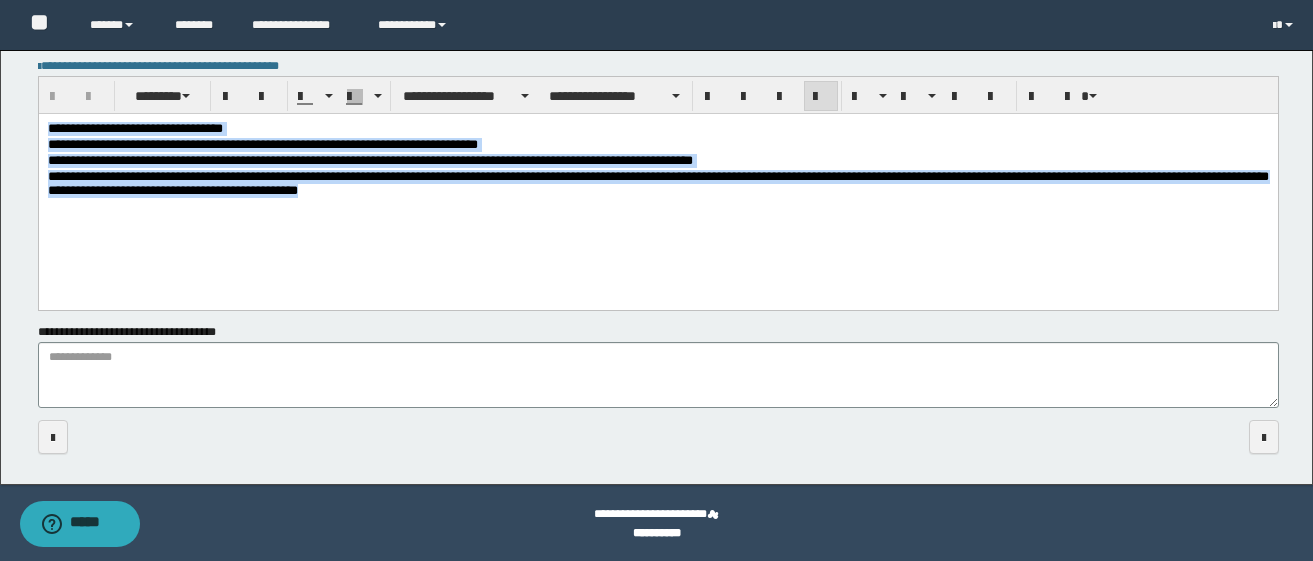 scroll, scrollTop: 592, scrollLeft: 0, axis: vertical 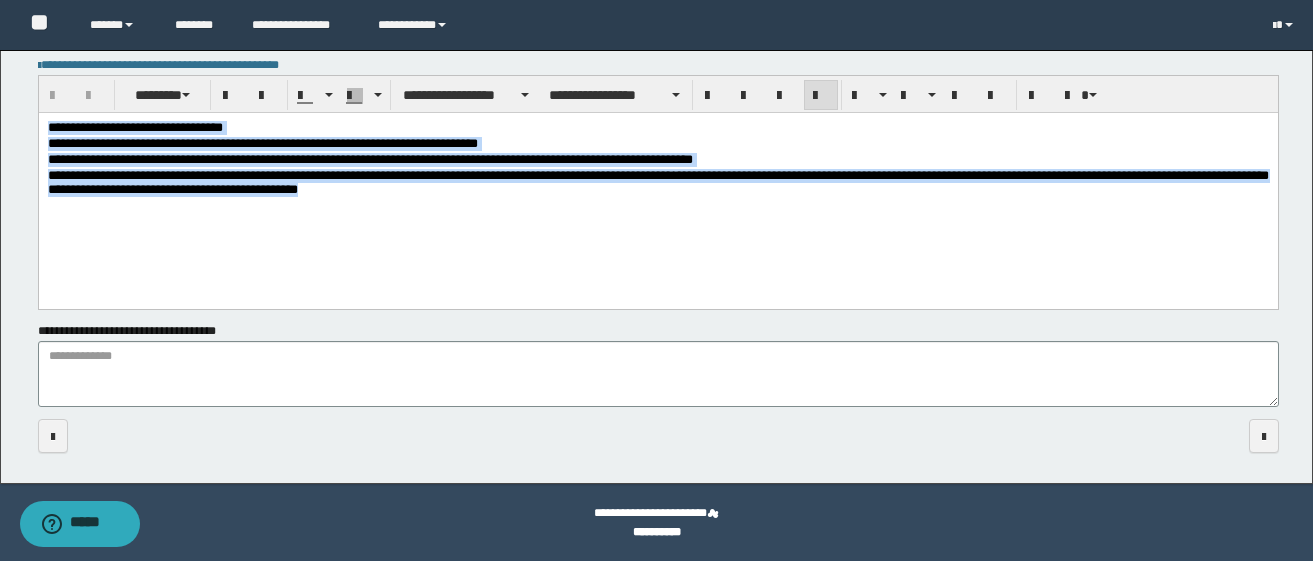 copy on "**********" 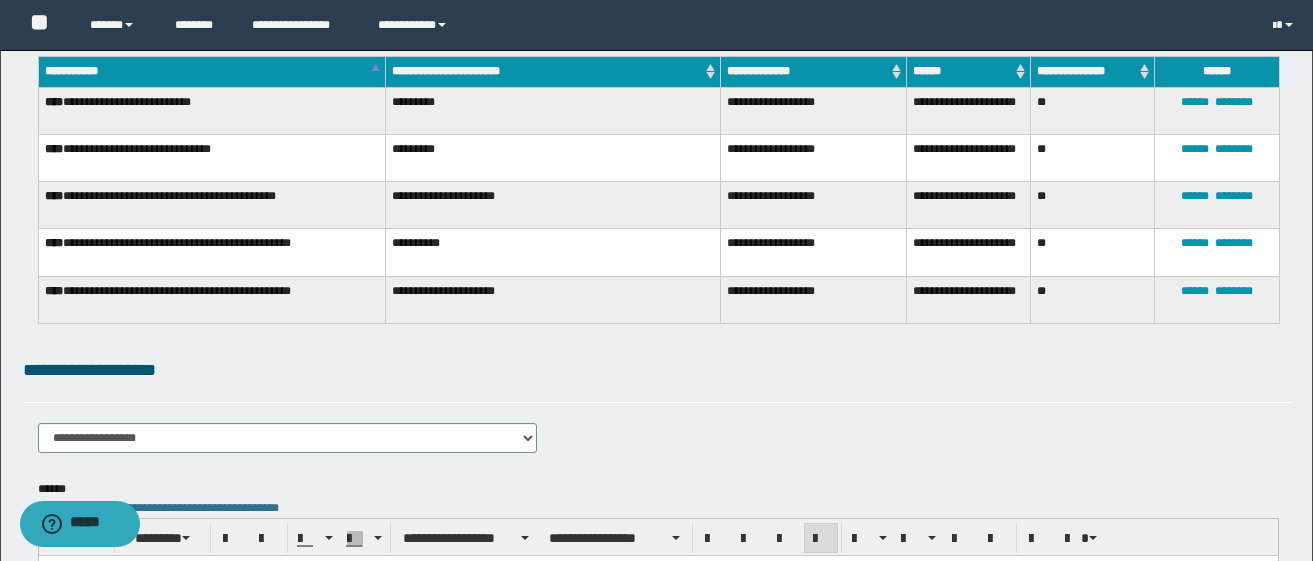 scroll, scrollTop: 0, scrollLeft: 0, axis: both 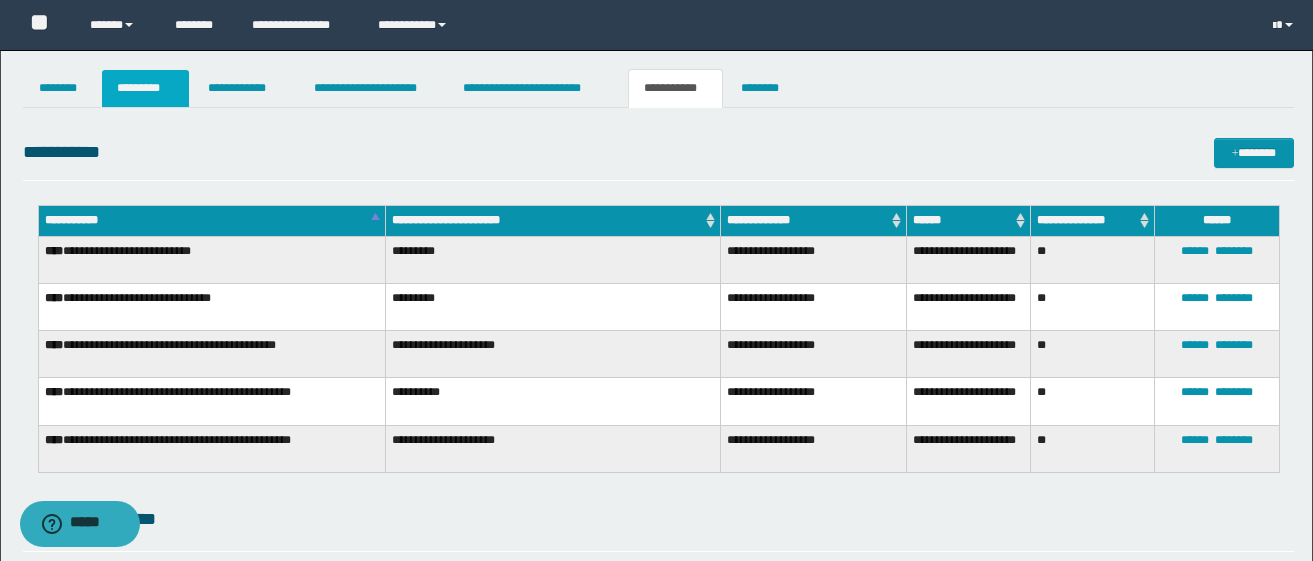 click on "*********" at bounding box center [145, 88] 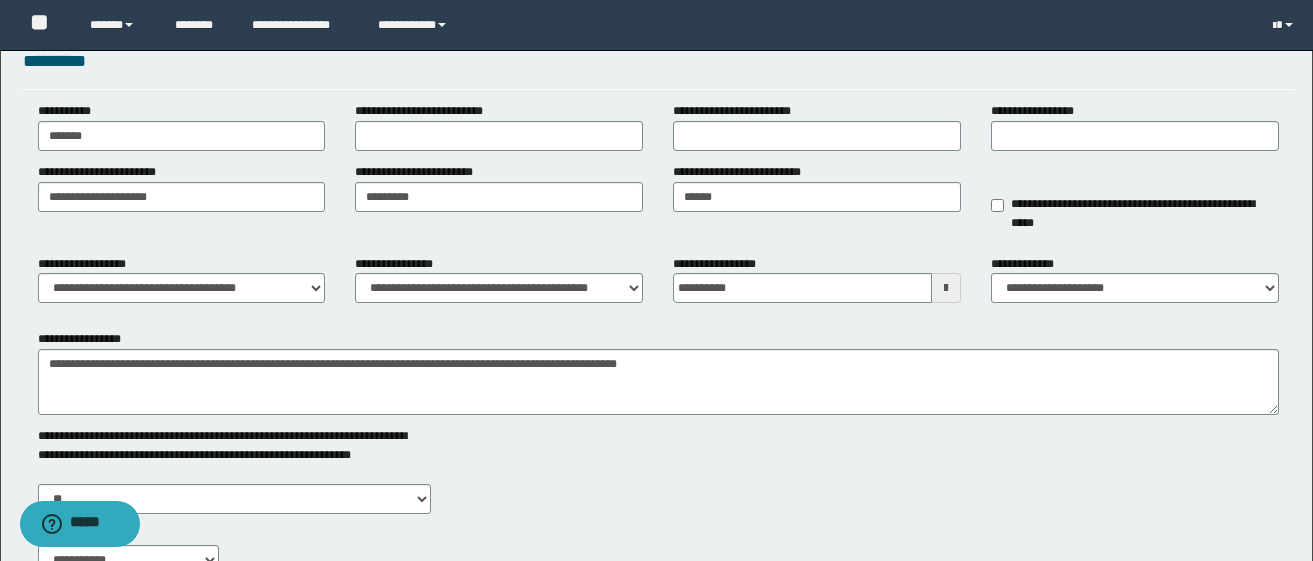 scroll, scrollTop: 300, scrollLeft: 0, axis: vertical 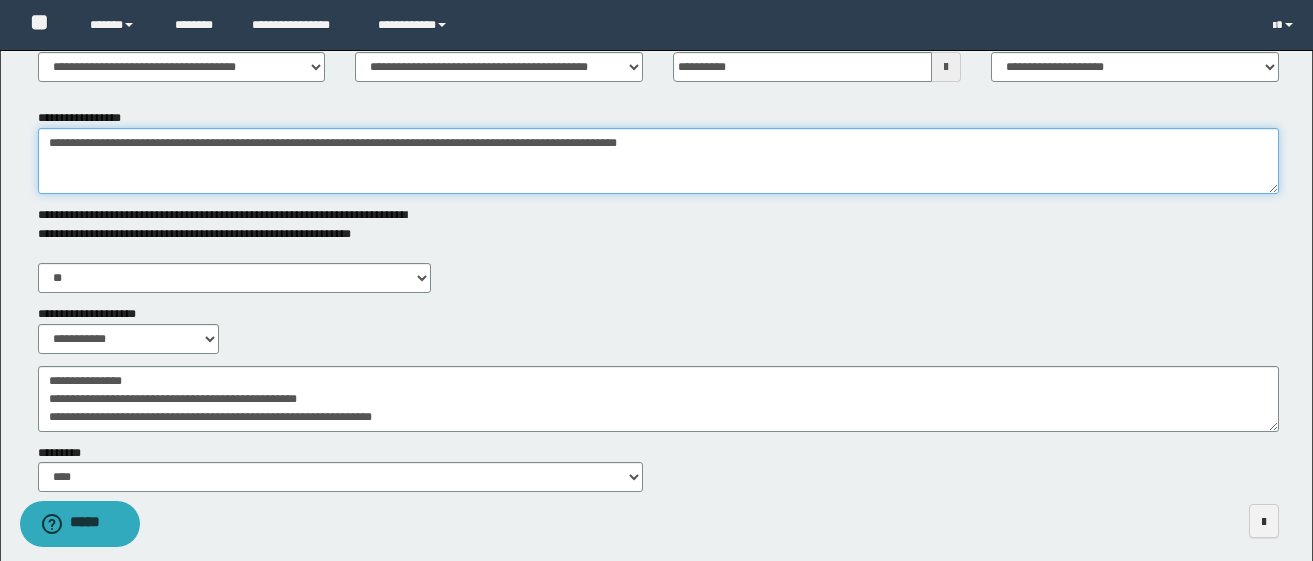 drag, startPoint x: 52, startPoint y: 140, endPoint x: 790, endPoint y: 176, distance: 738.8775 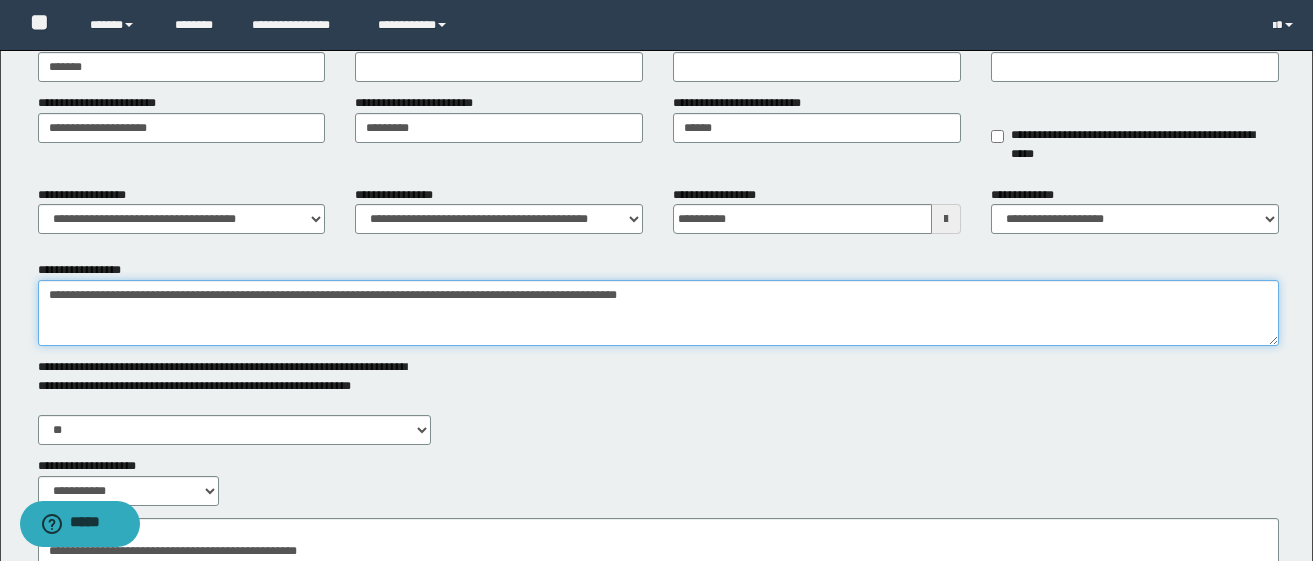 scroll, scrollTop: 0, scrollLeft: 0, axis: both 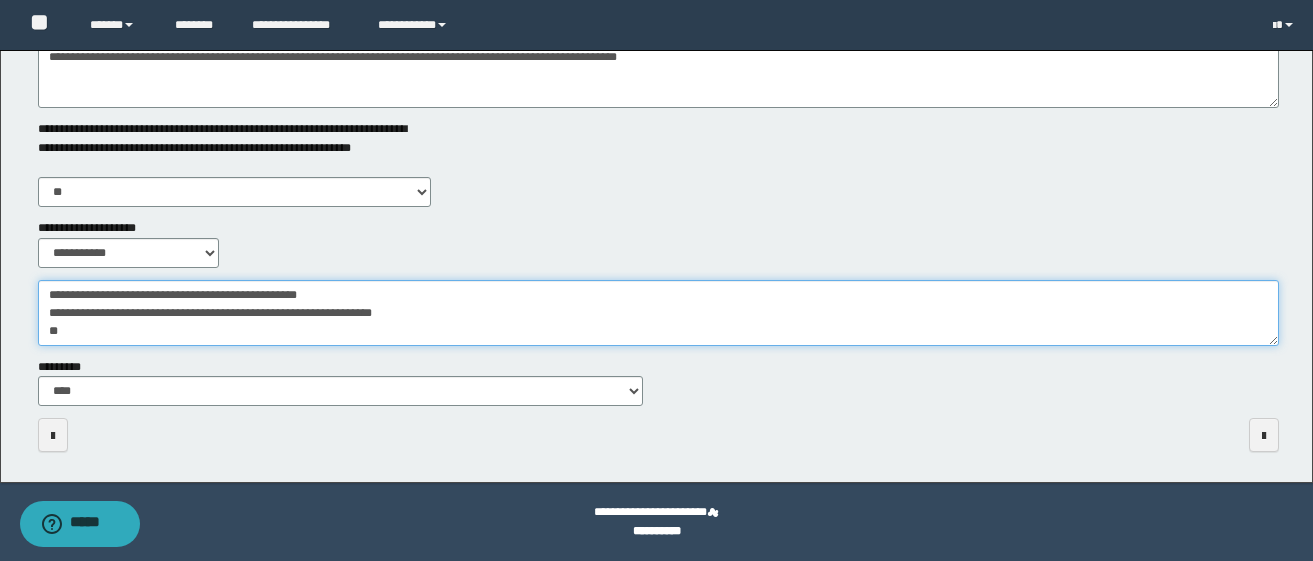 drag, startPoint x: 46, startPoint y: 291, endPoint x: 300, endPoint y: 330, distance: 256.97665 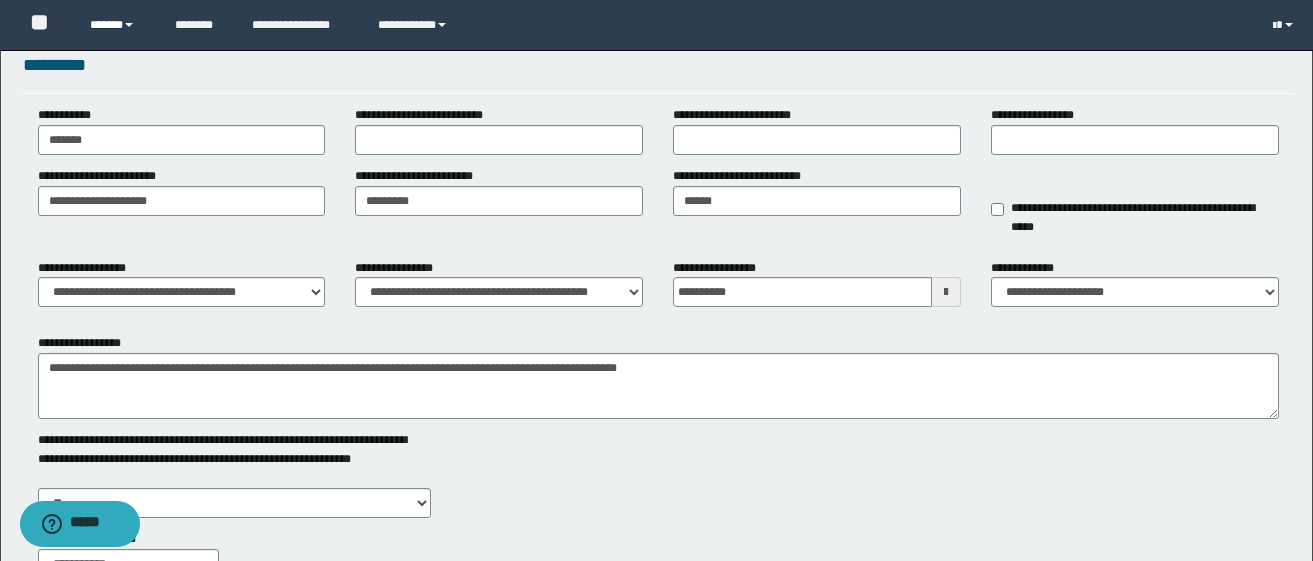 scroll, scrollTop: 0, scrollLeft: 0, axis: both 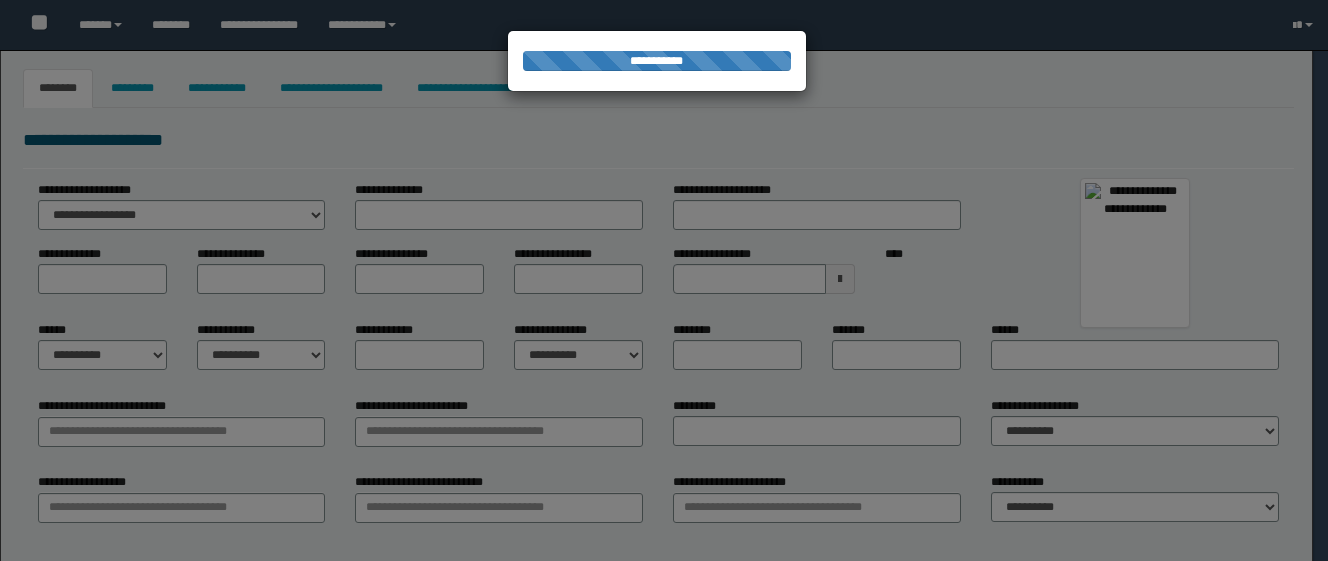 select on "***" 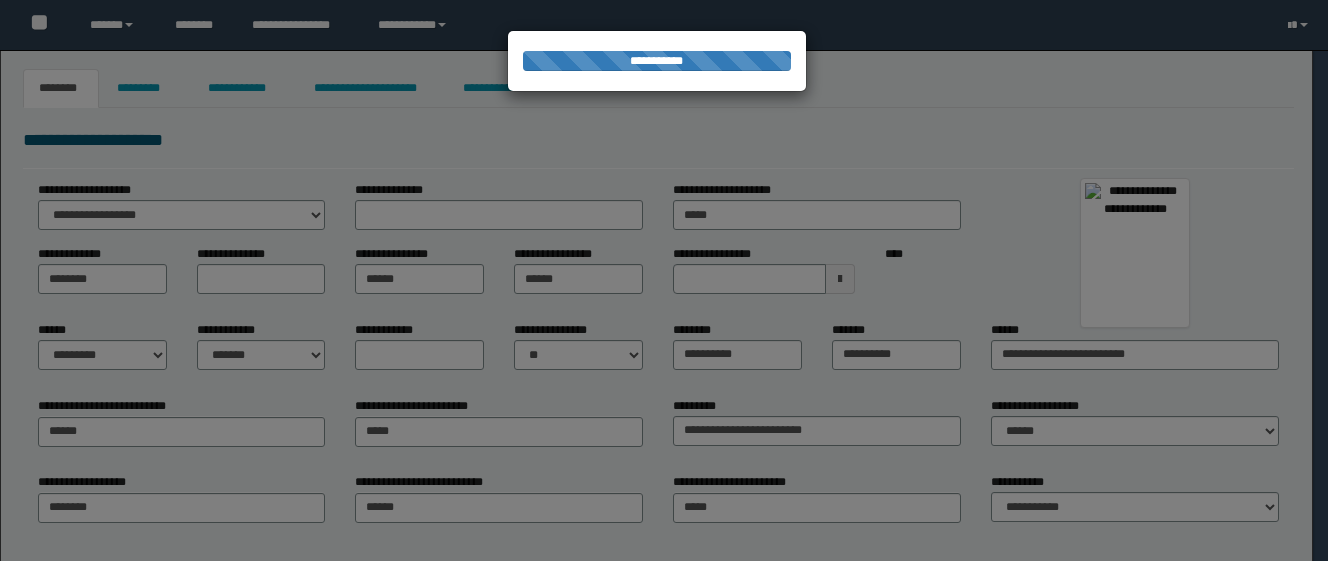 scroll, scrollTop: 0, scrollLeft: 0, axis: both 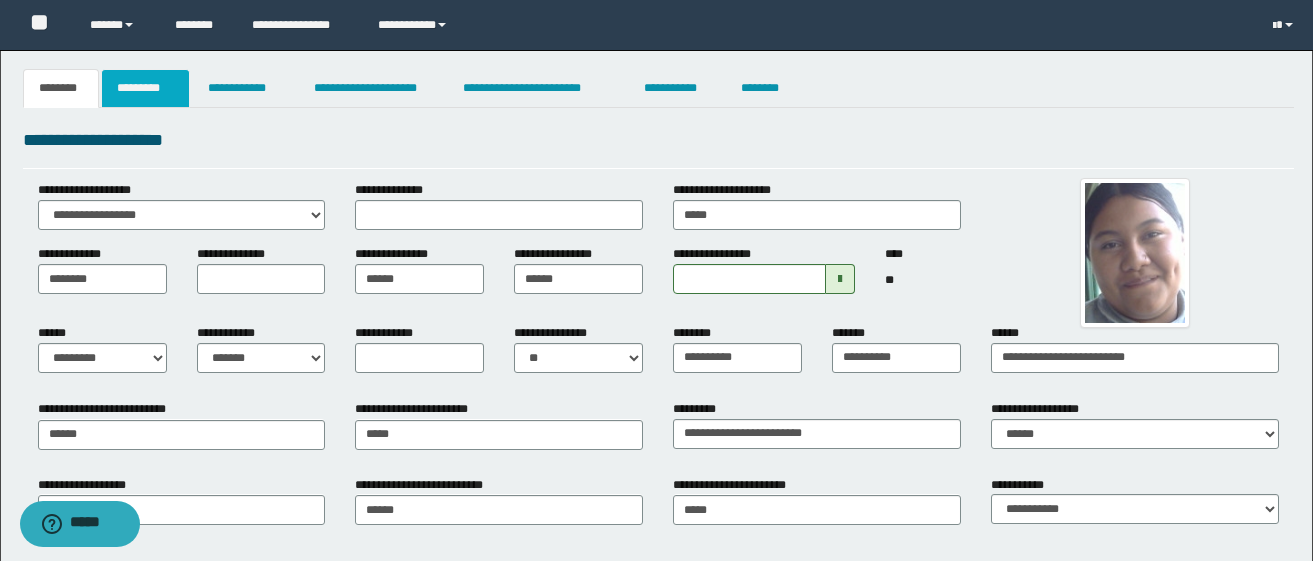 click on "*********" at bounding box center [145, 88] 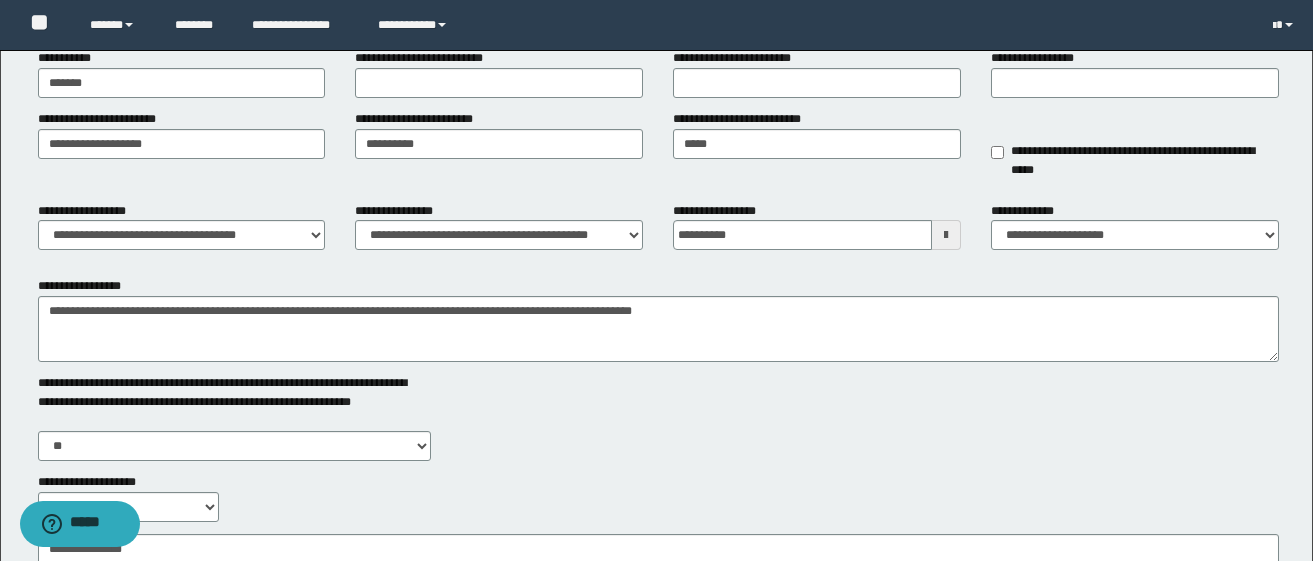 scroll, scrollTop: 0, scrollLeft: 0, axis: both 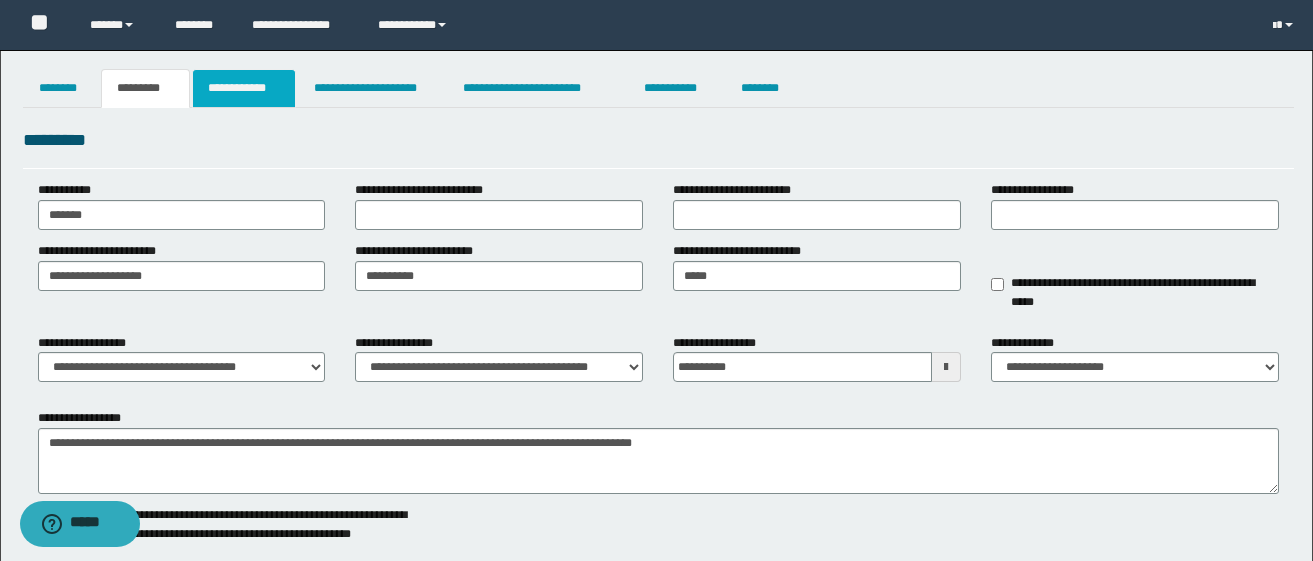 click on "**********" at bounding box center (244, 88) 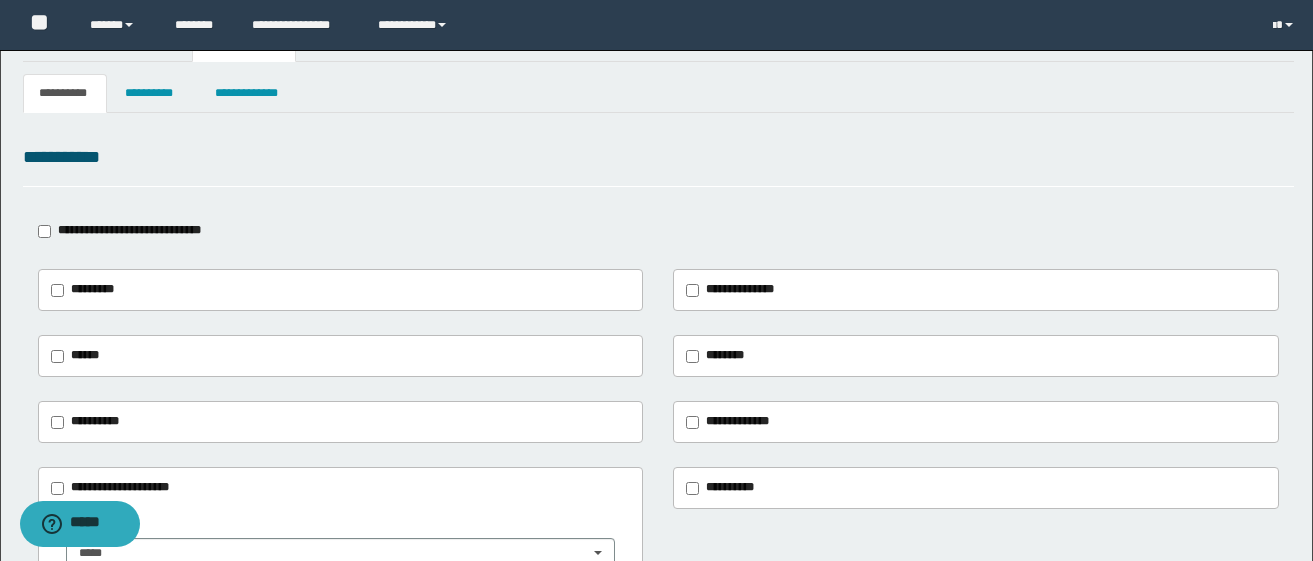 scroll, scrollTop: 0, scrollLeft: 0, axis: both 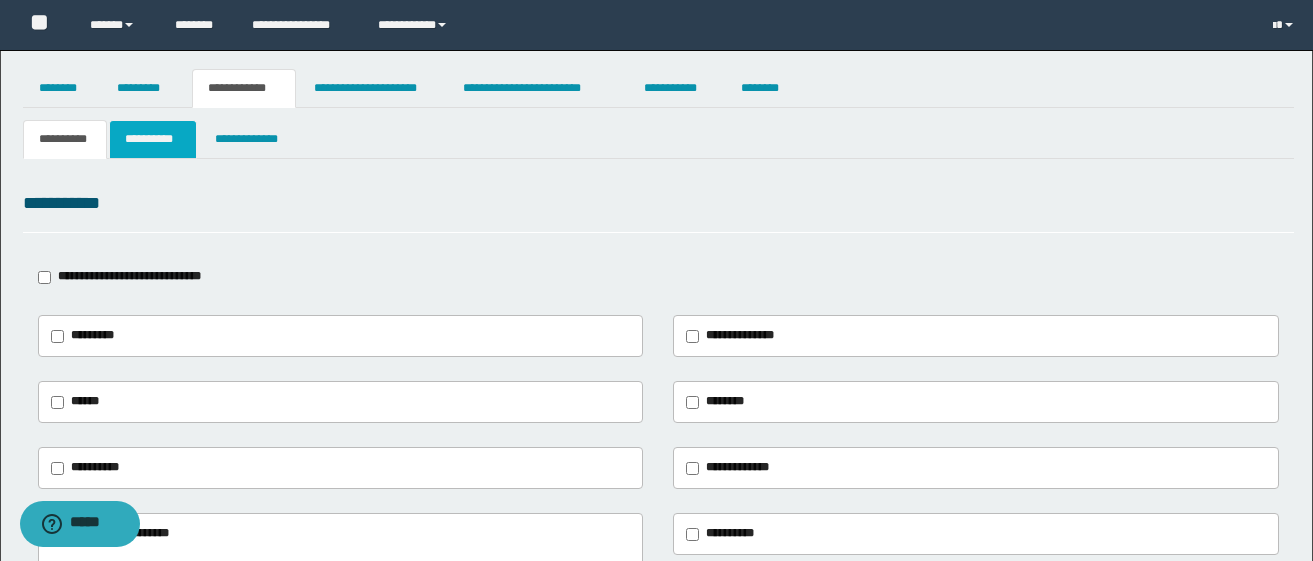 click on "**********" at bounding box center (153, 139) 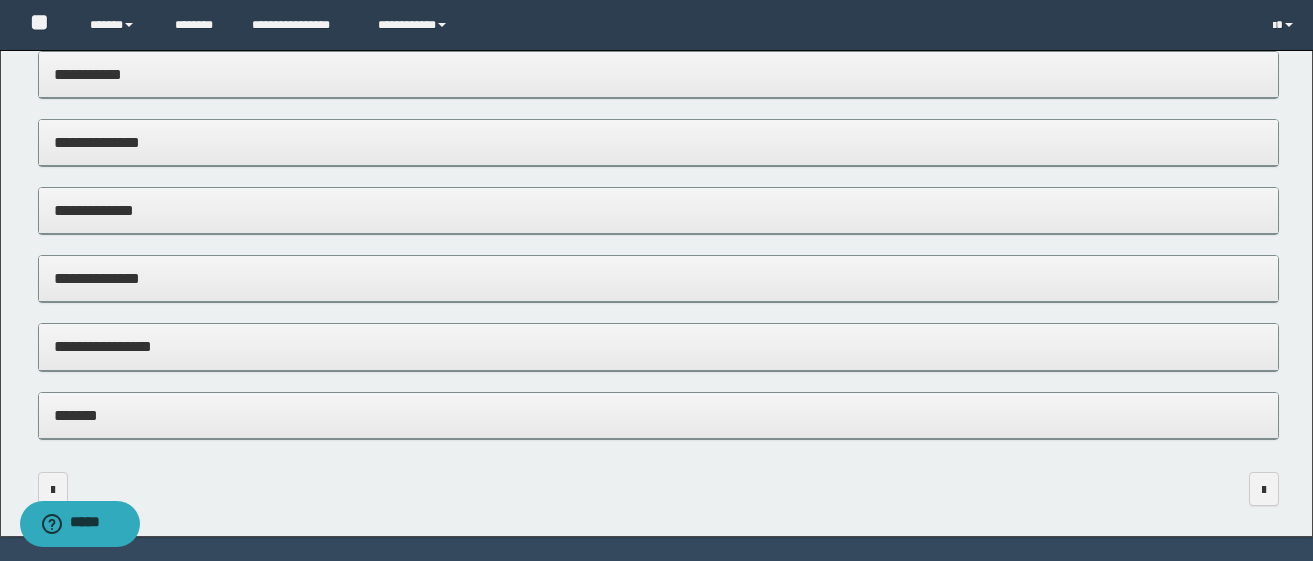 scroll, scrollTop: 510, scrollLeft: 0, axis: vertical 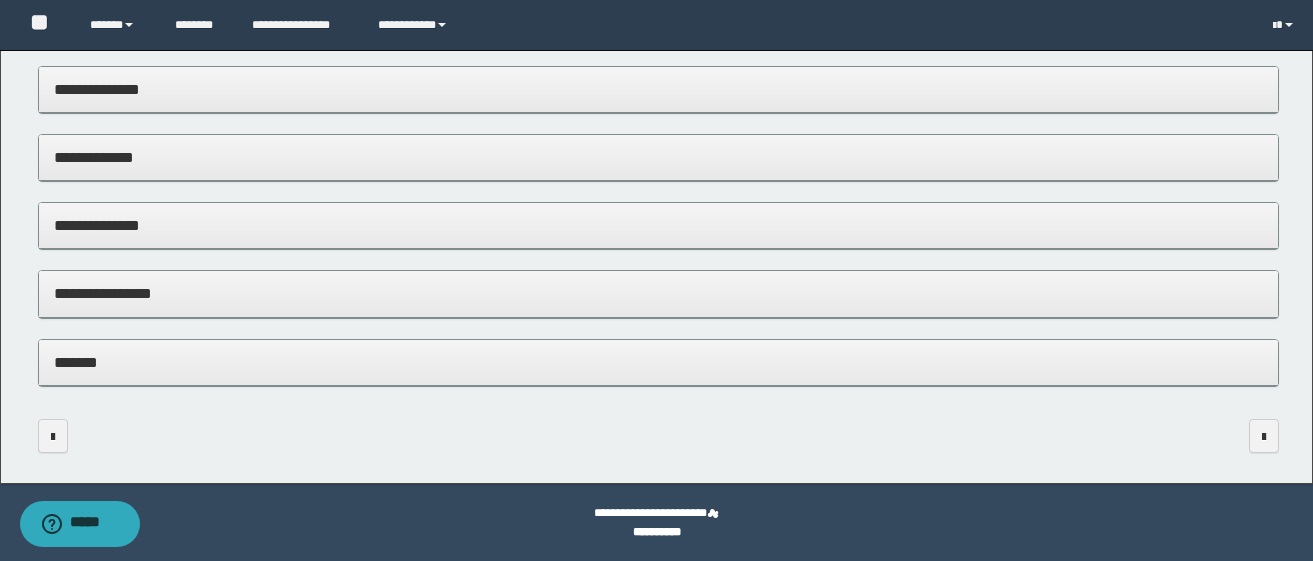 click on "**********" at bounding box center (658, 293) 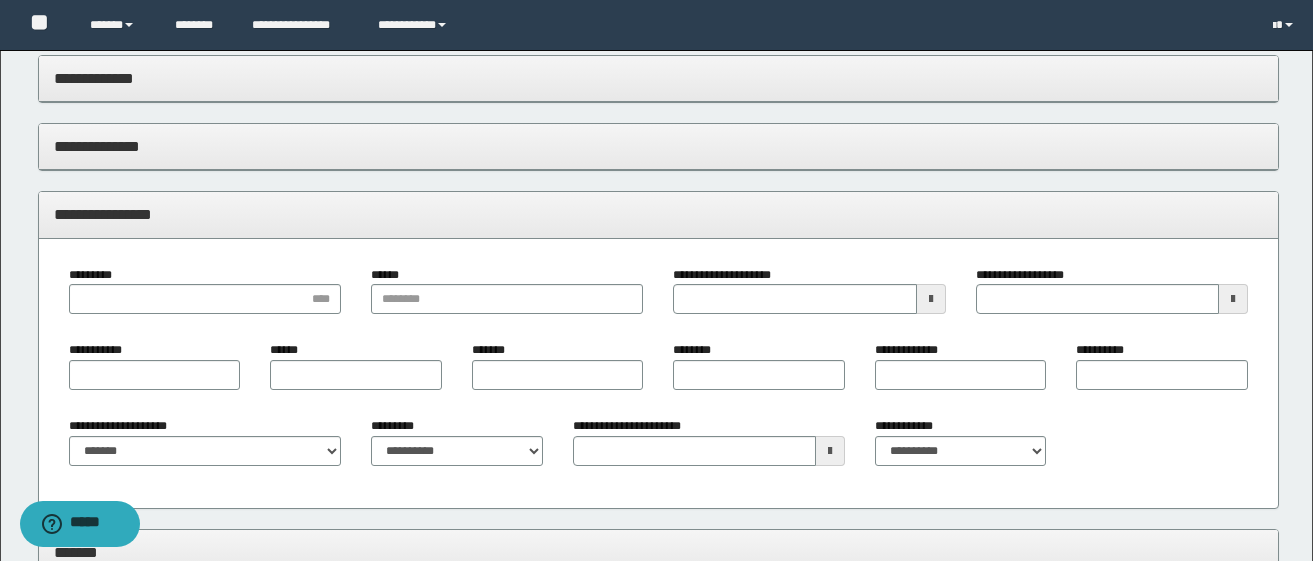 scroll, scrollTop: 710, scrollLeft: 0, axis: vertical 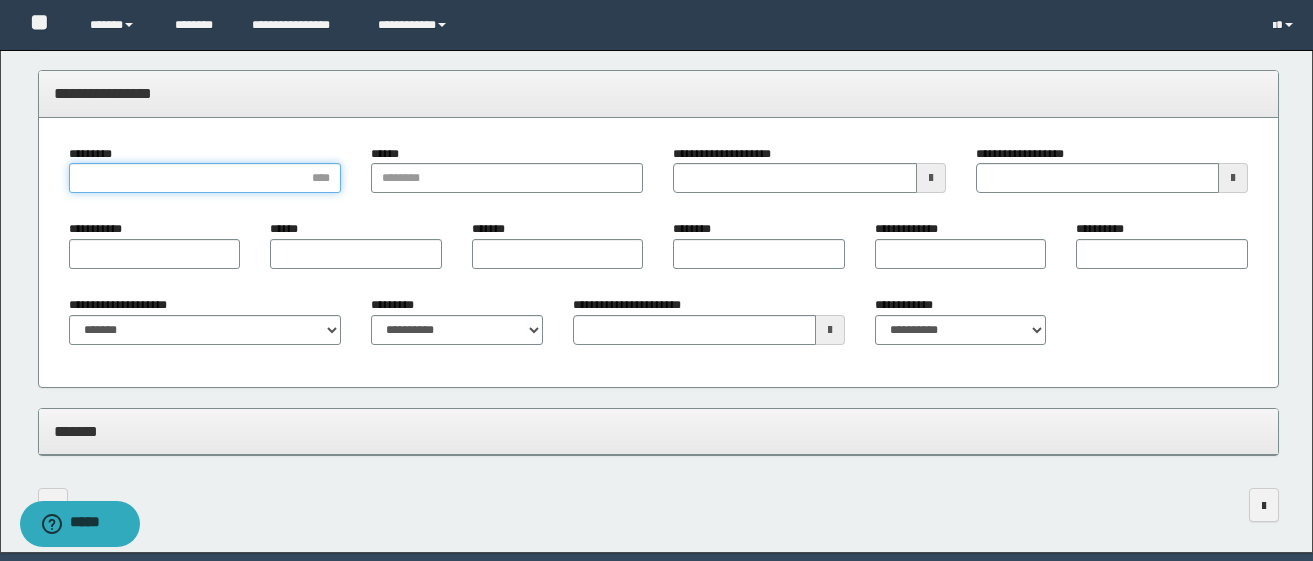click on "*********" at bounding box center [205, 178] 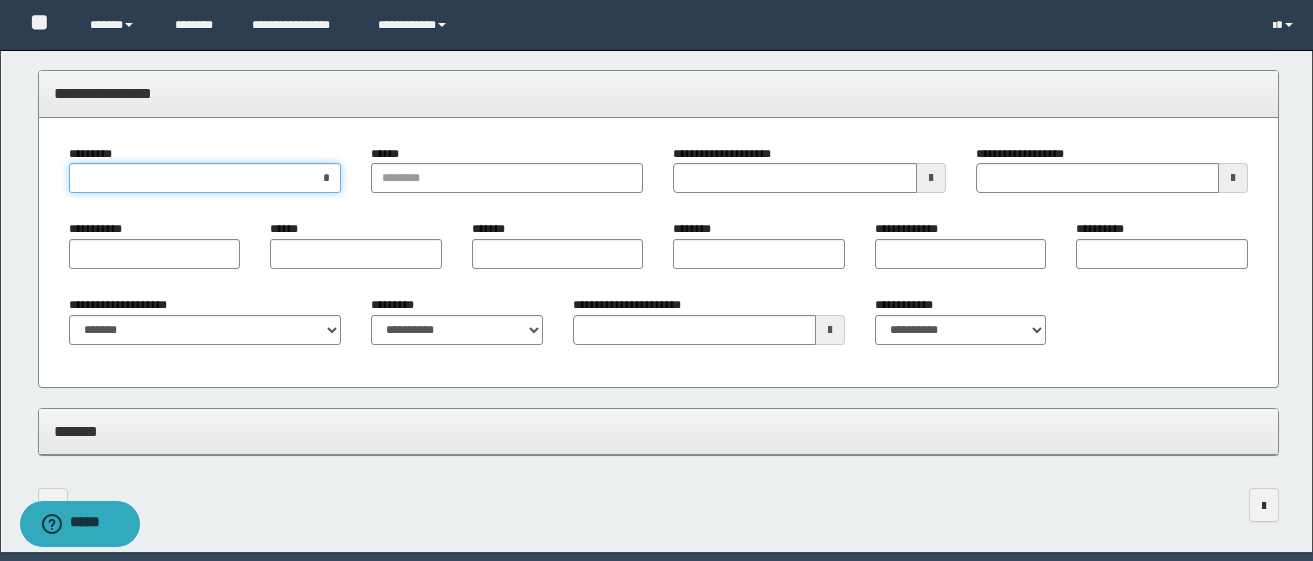 type on "**" 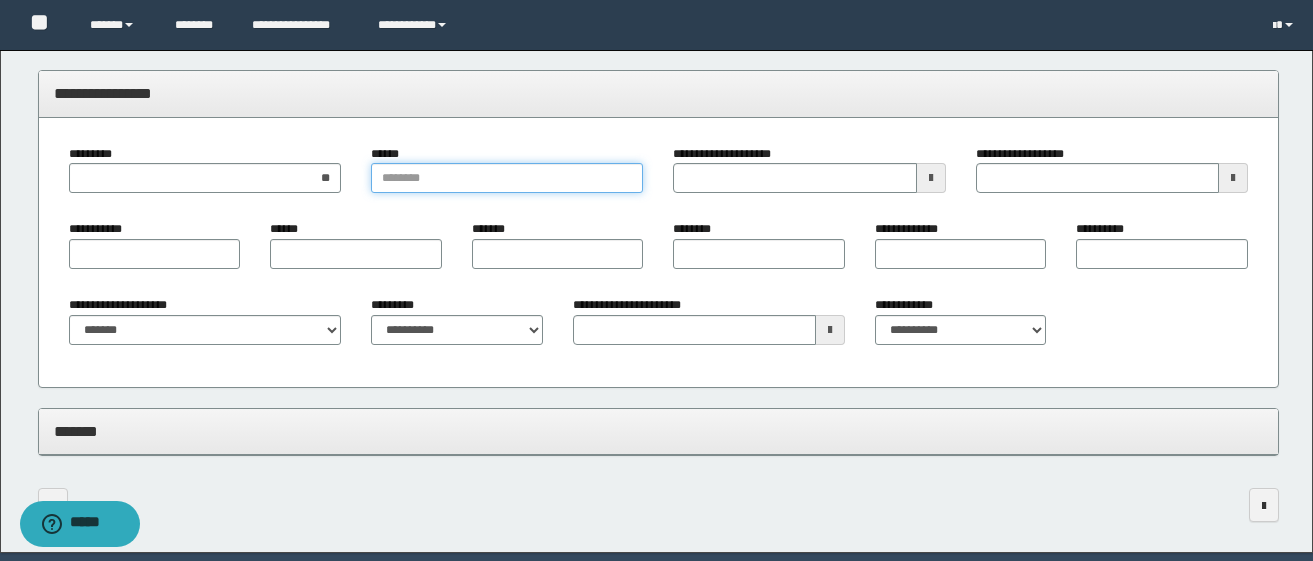 click on "******" at bounding box center [507, 178] 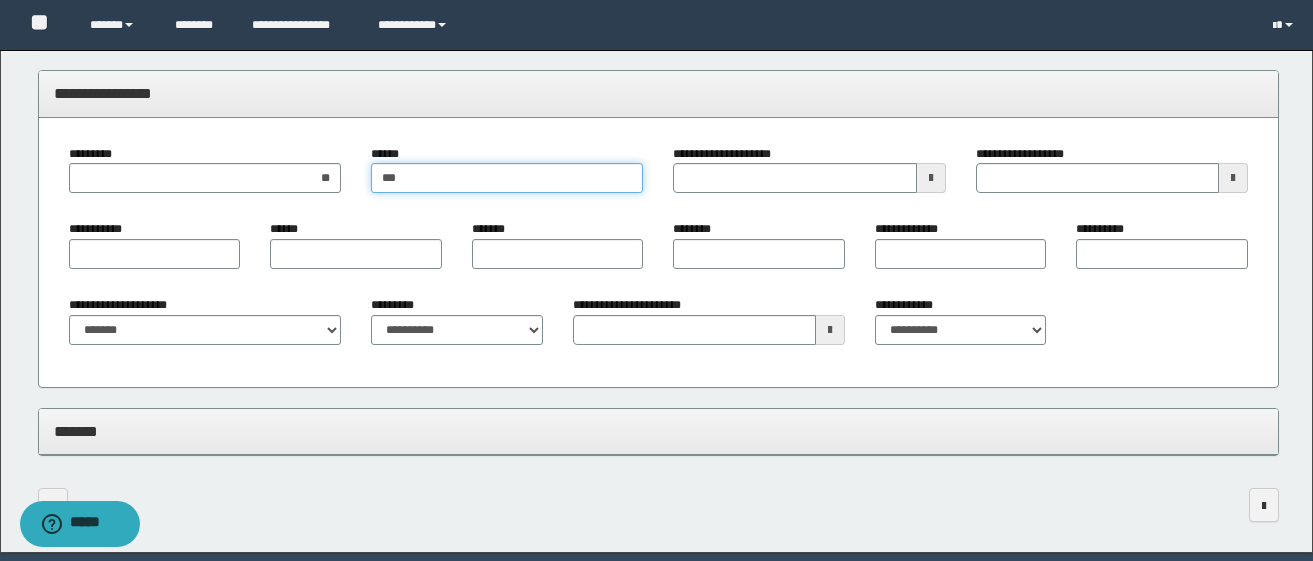type on "****" 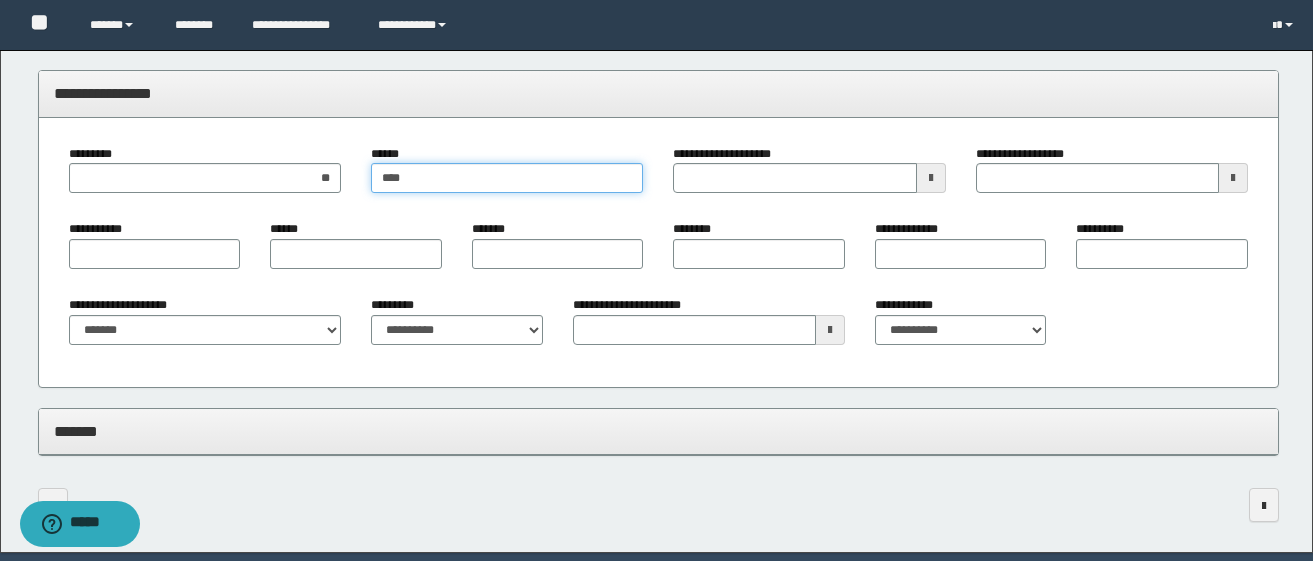 scroll, scrollTop: 610, scrollLeft: 0, axis: vertical 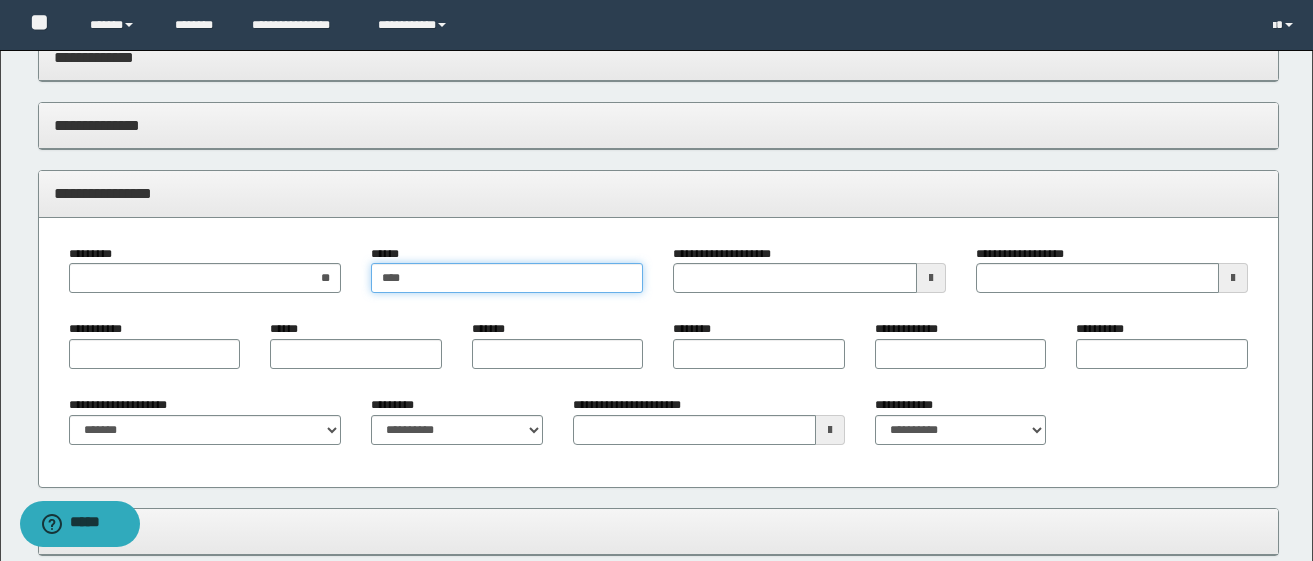 type 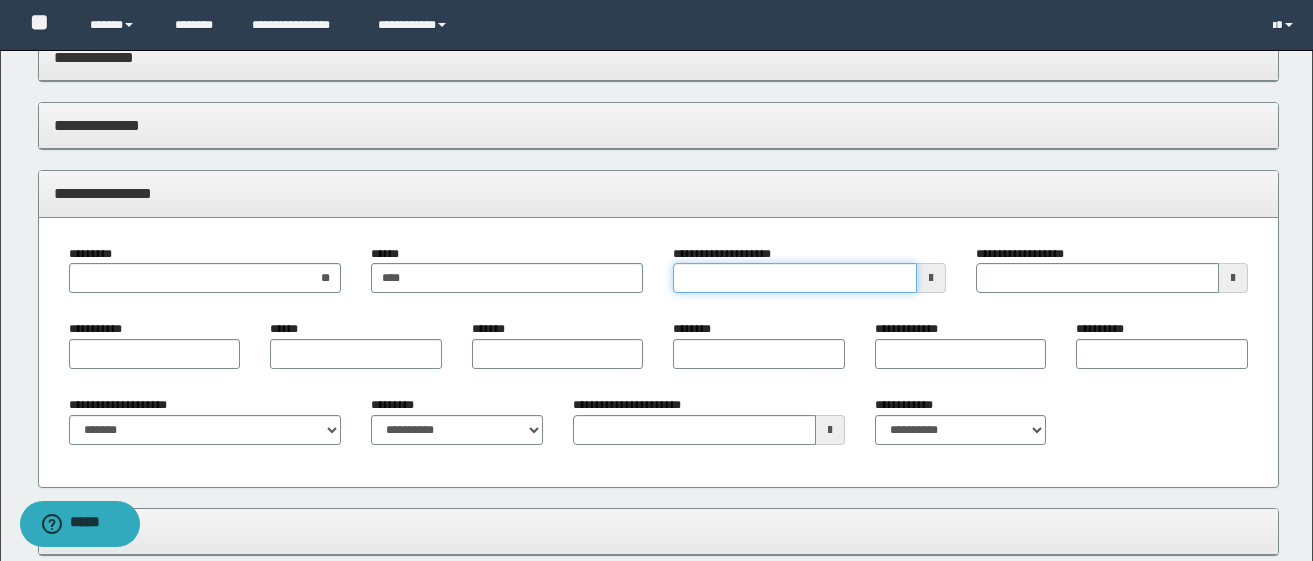 click on "**********" at bounding box center [794, 278] 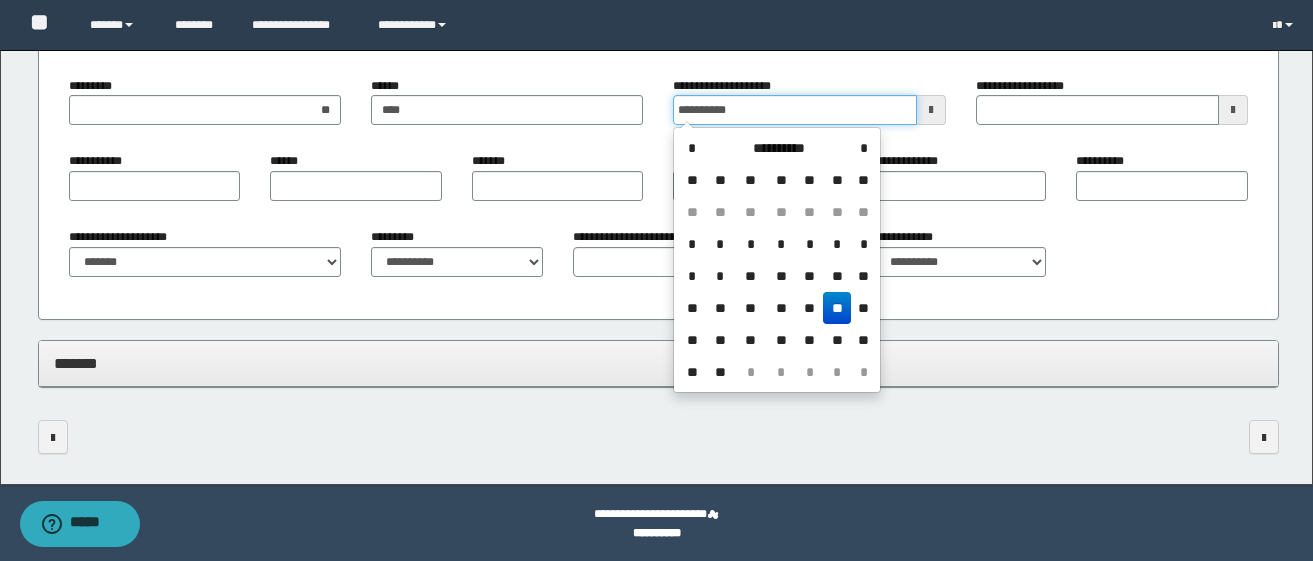 scroll, scrollTop: 780, scrollLeft: 0, axis: vertical 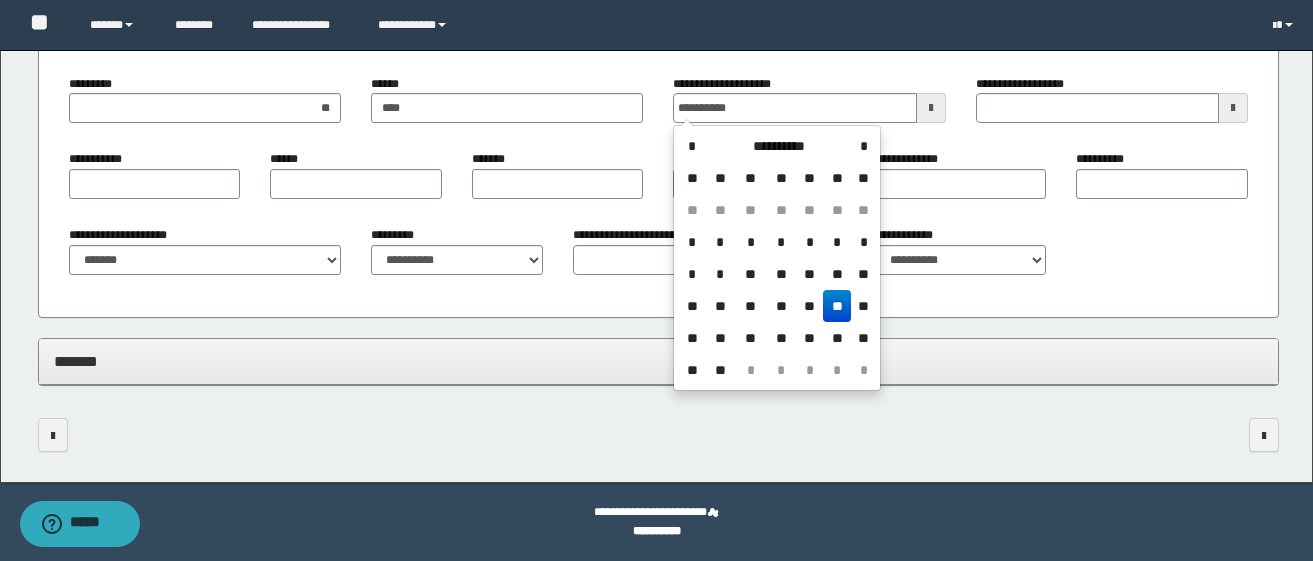 type on "**********" 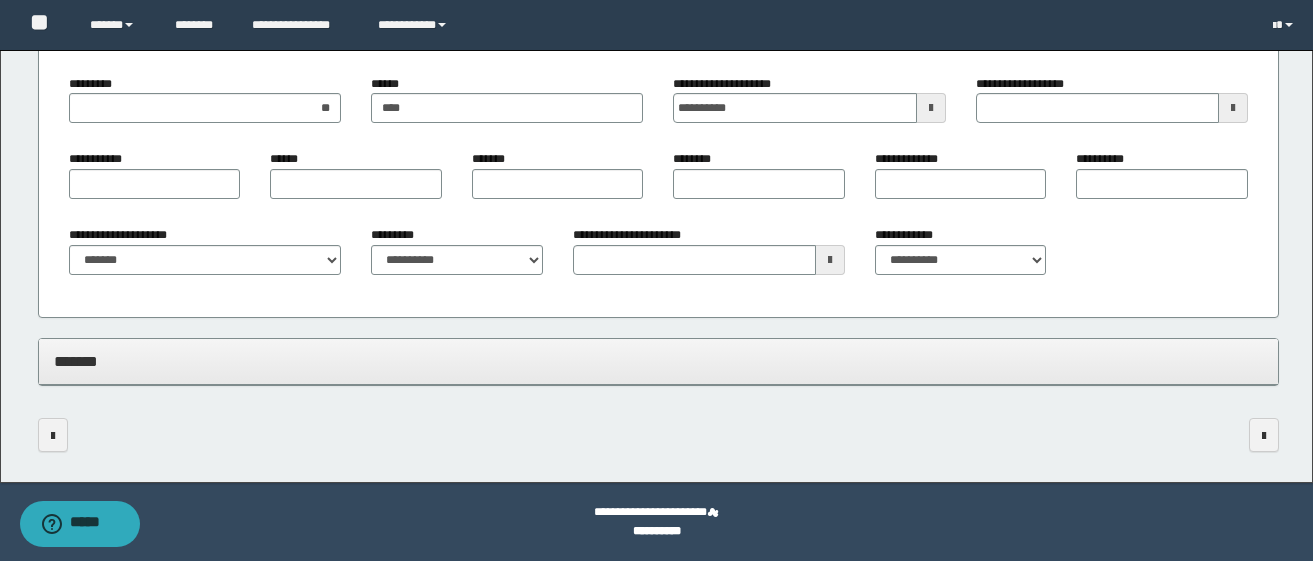 click on "******
****" at bounding box center (507, 107) 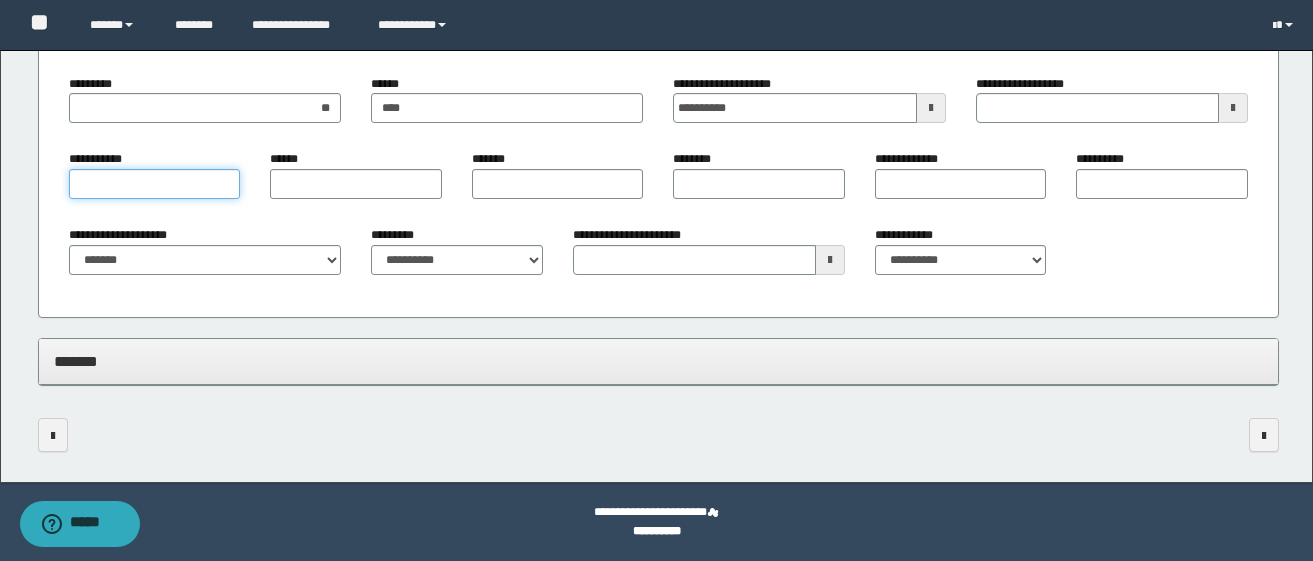 click on "**********" at bounding box center [155, 184] 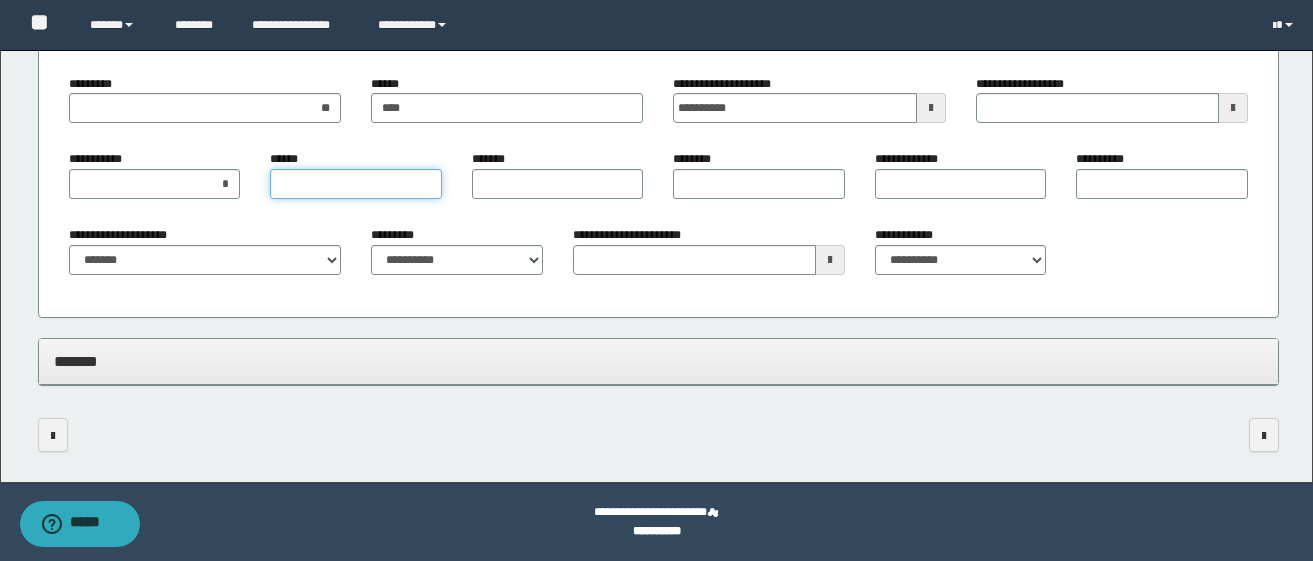 click on "******" at bounding box center (356, 184) 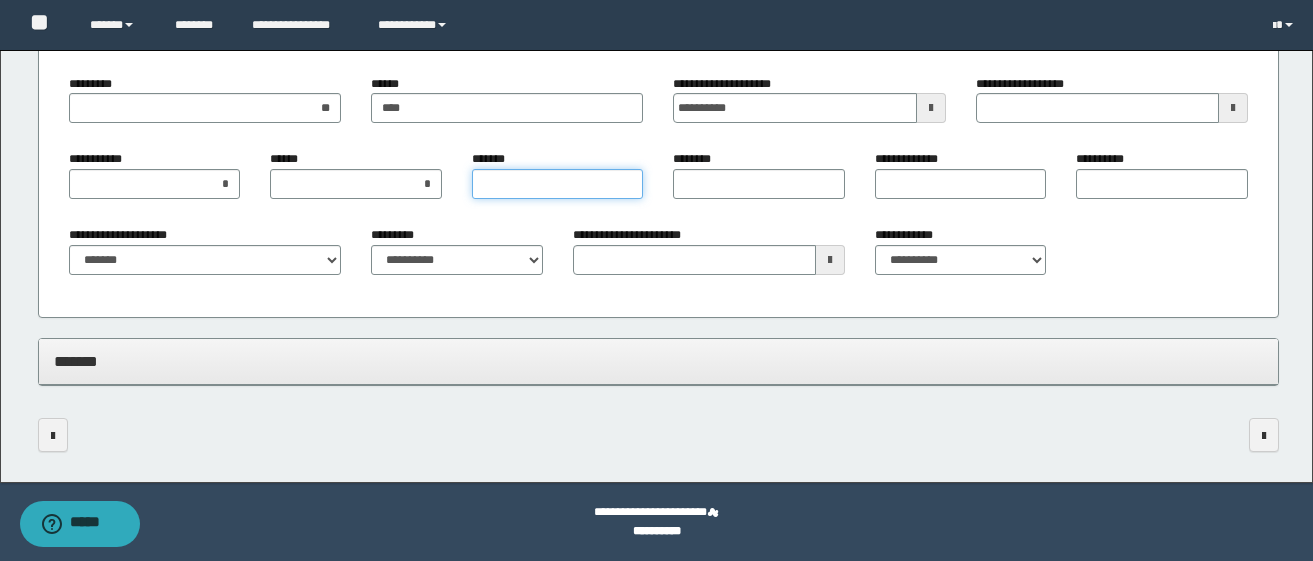 click on "*******" at bounding box center [558, 184] 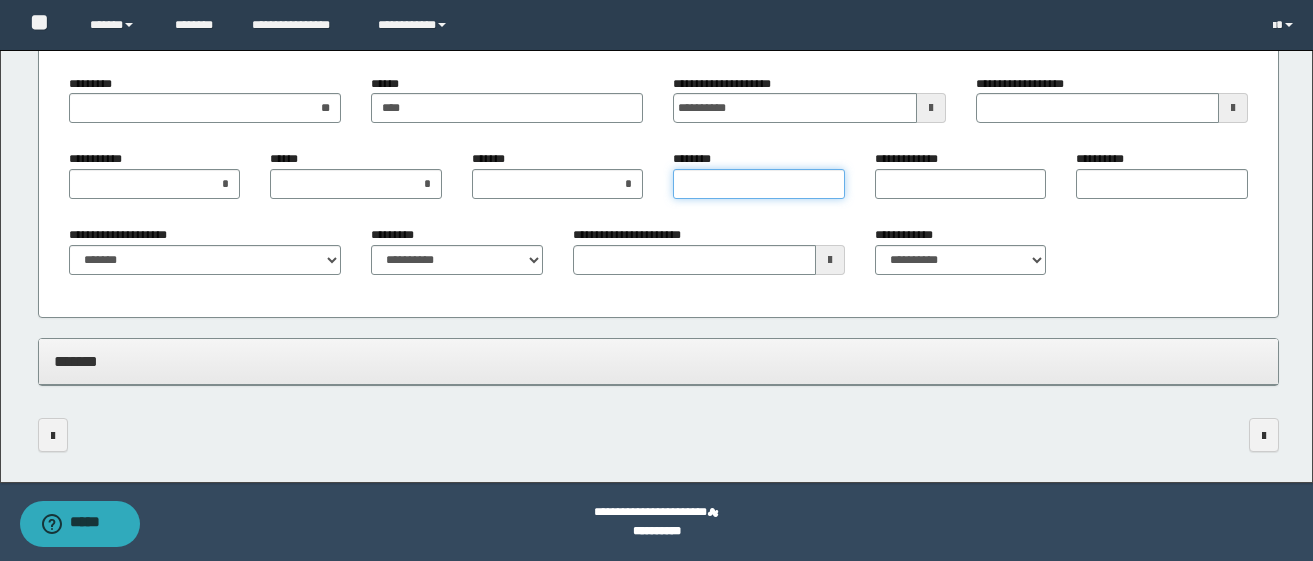 click on "********" at bounding box center (759, 184) 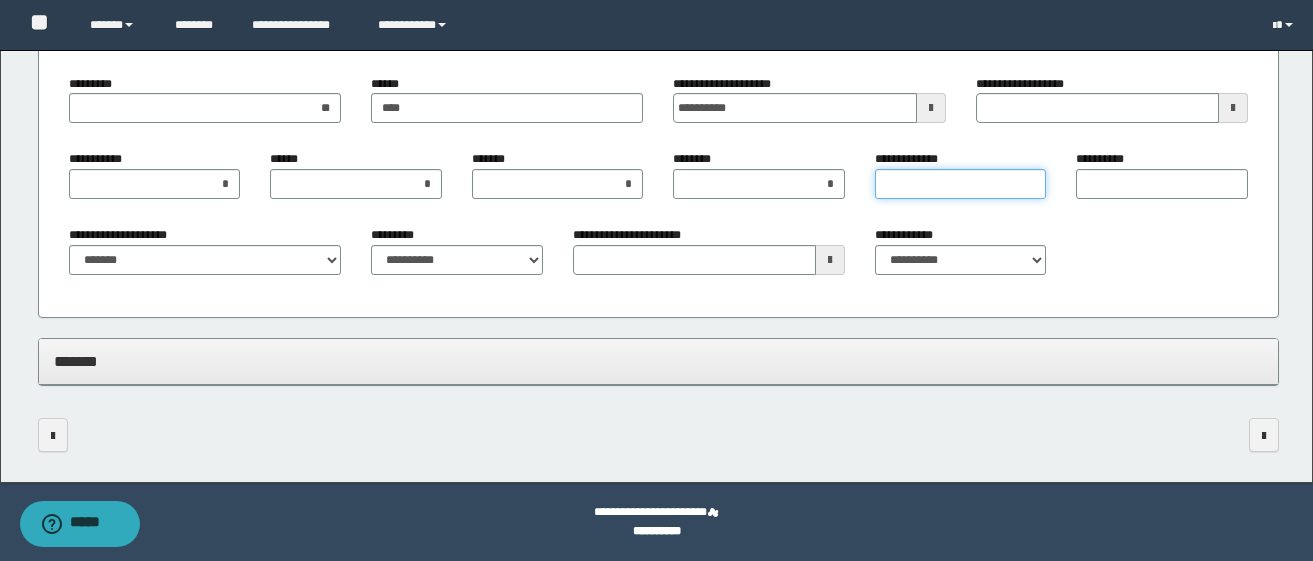 click on "**********" at bounding box center [961, 184] 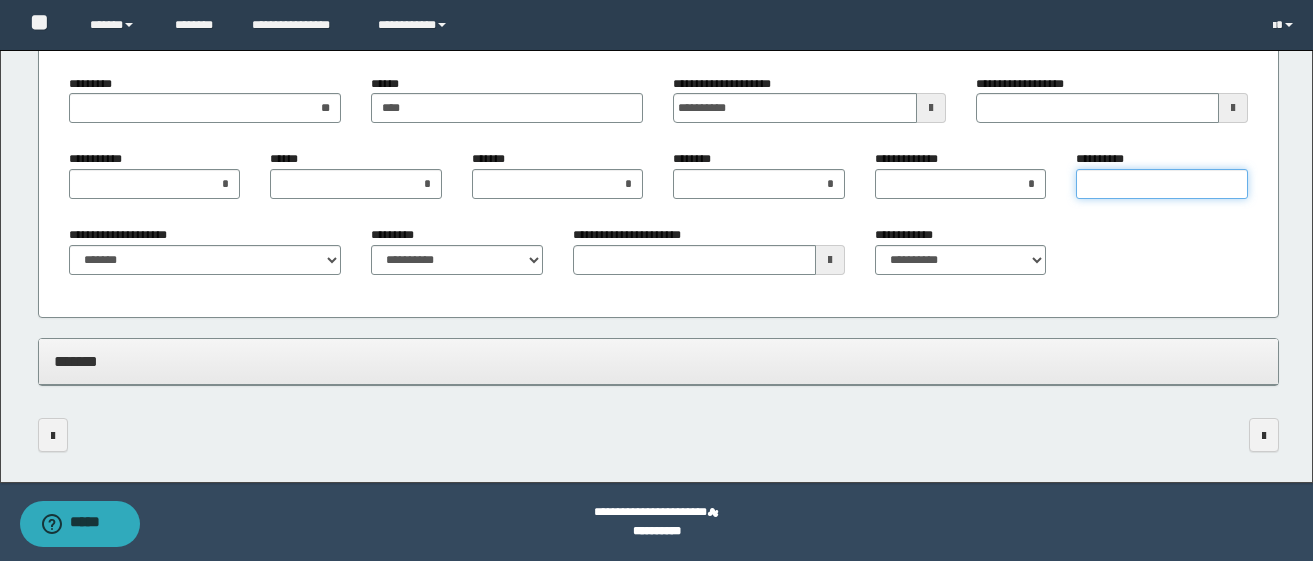 click on "**********" at bounding box center [1162, 184] 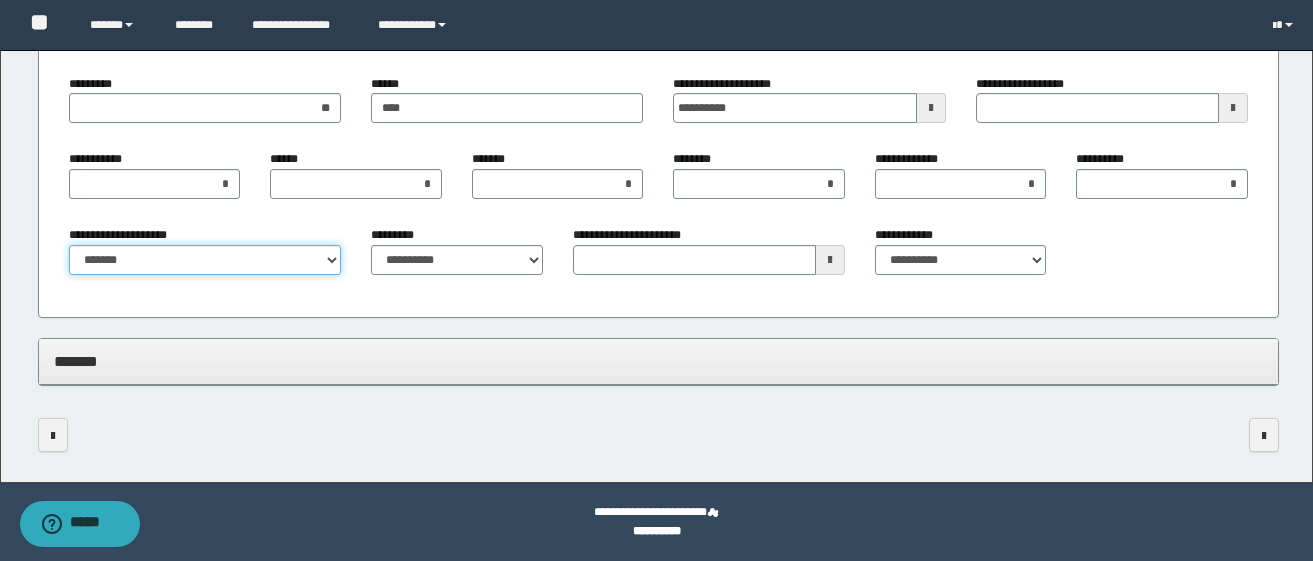 click on "**********" at bounding box center (205, 260) 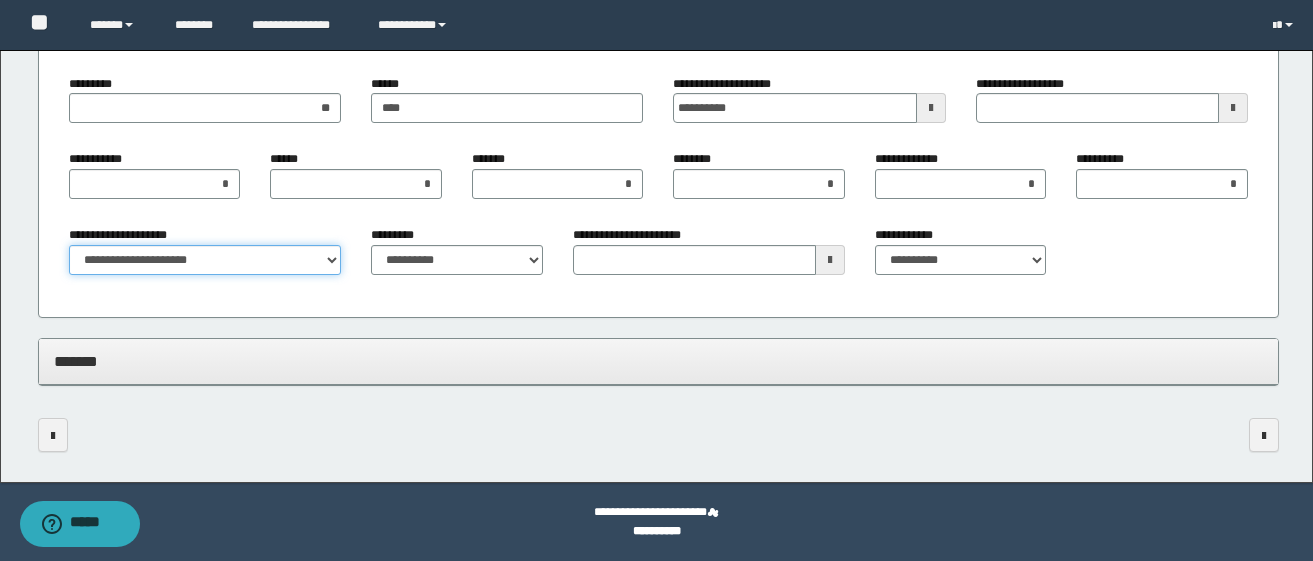 click on "**********" at bounding box center (205, 260) 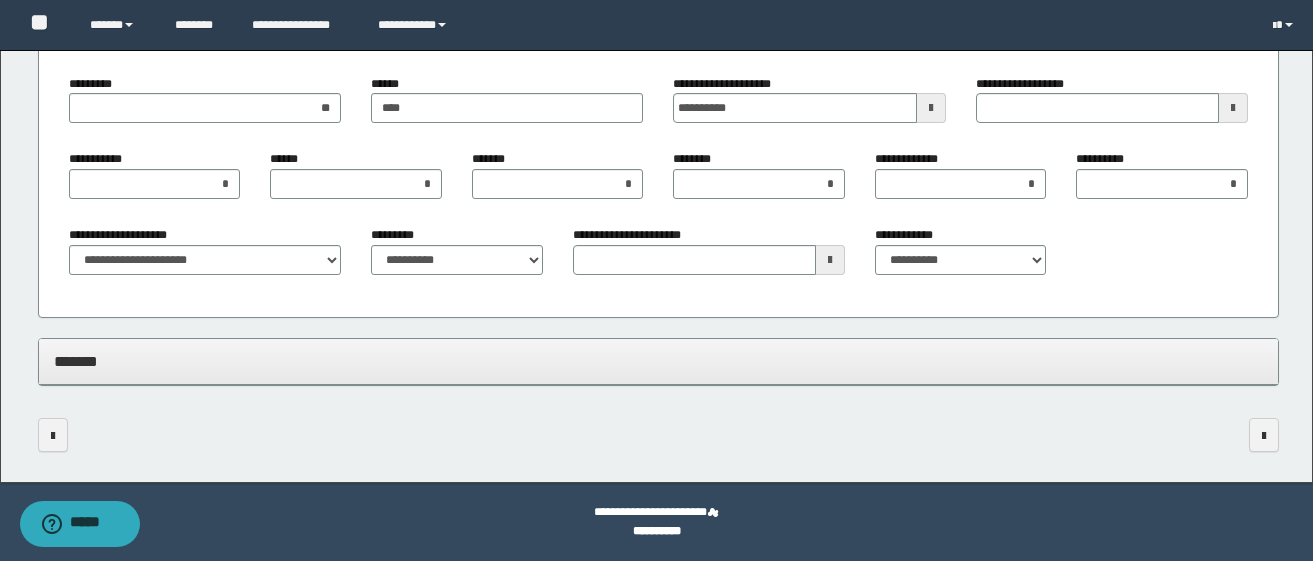 click on "*******" at bounding box center (658, 361) 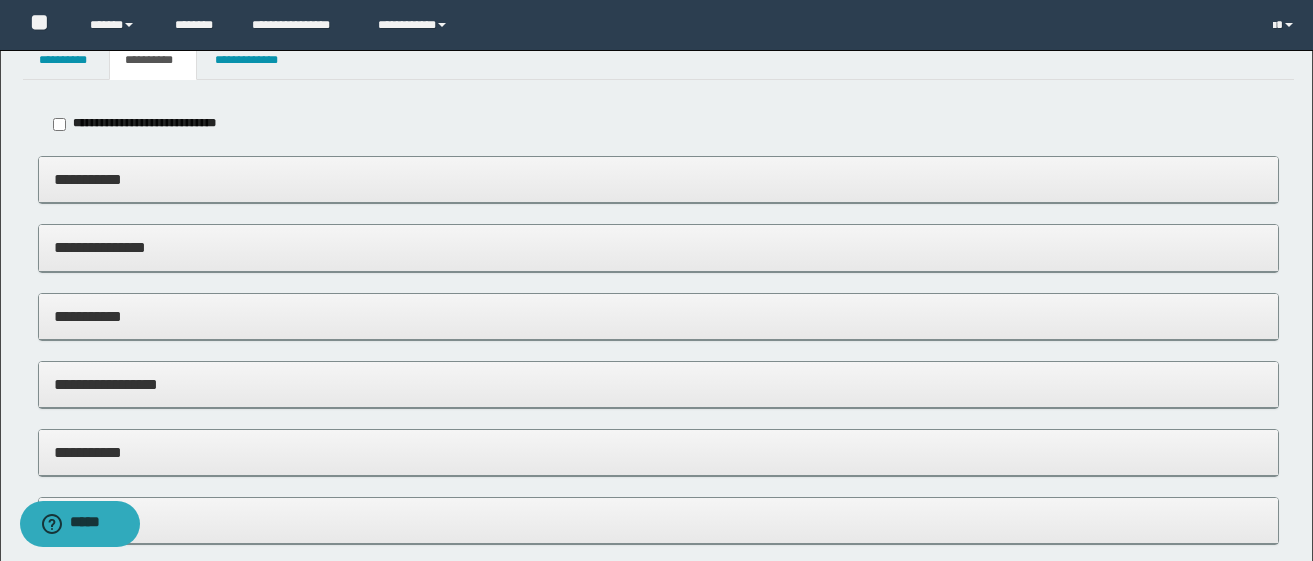scroll, scrollTop: 0, scrollLeft: 0, axis: both 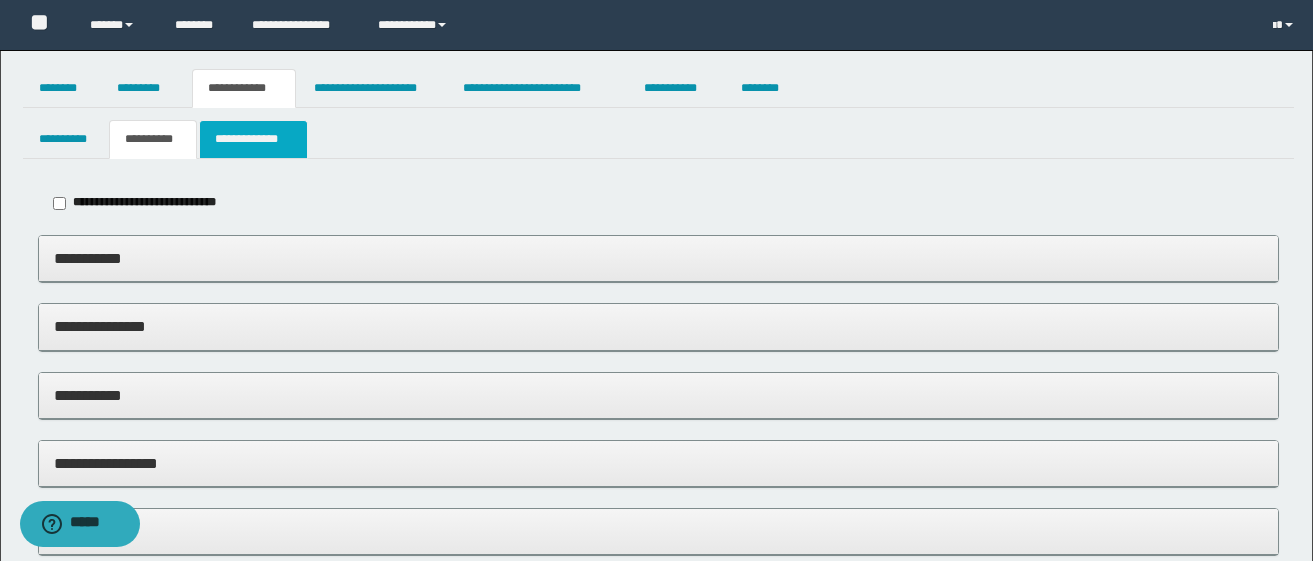 click on "**********" at bounding box center (253, 139) 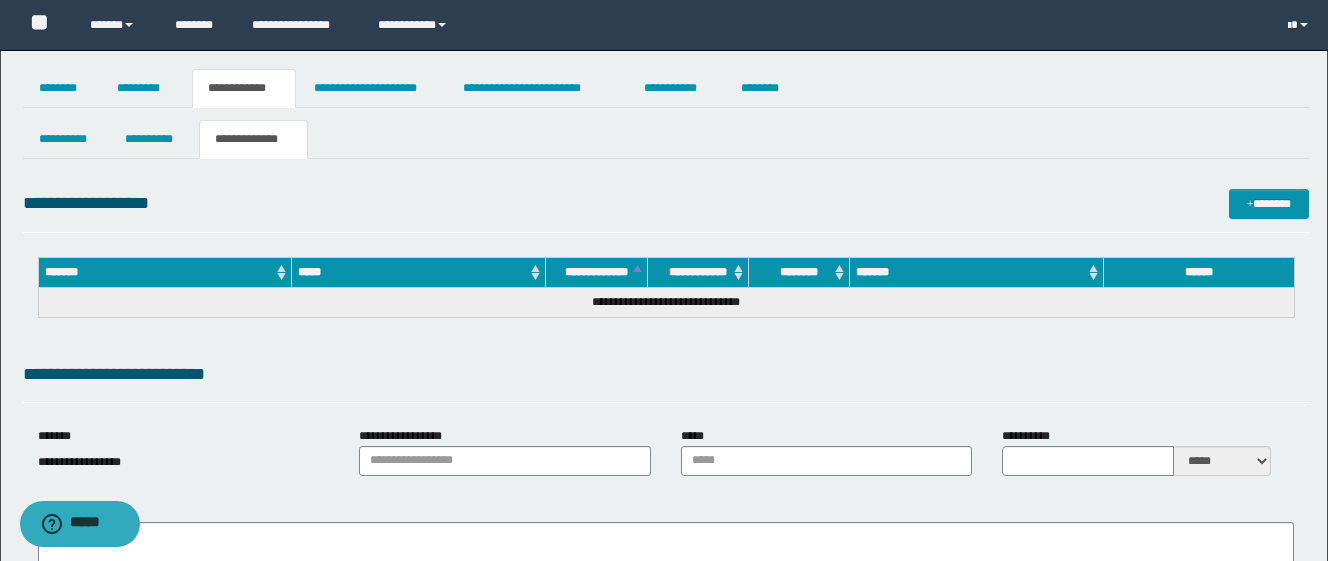 type on "**********" 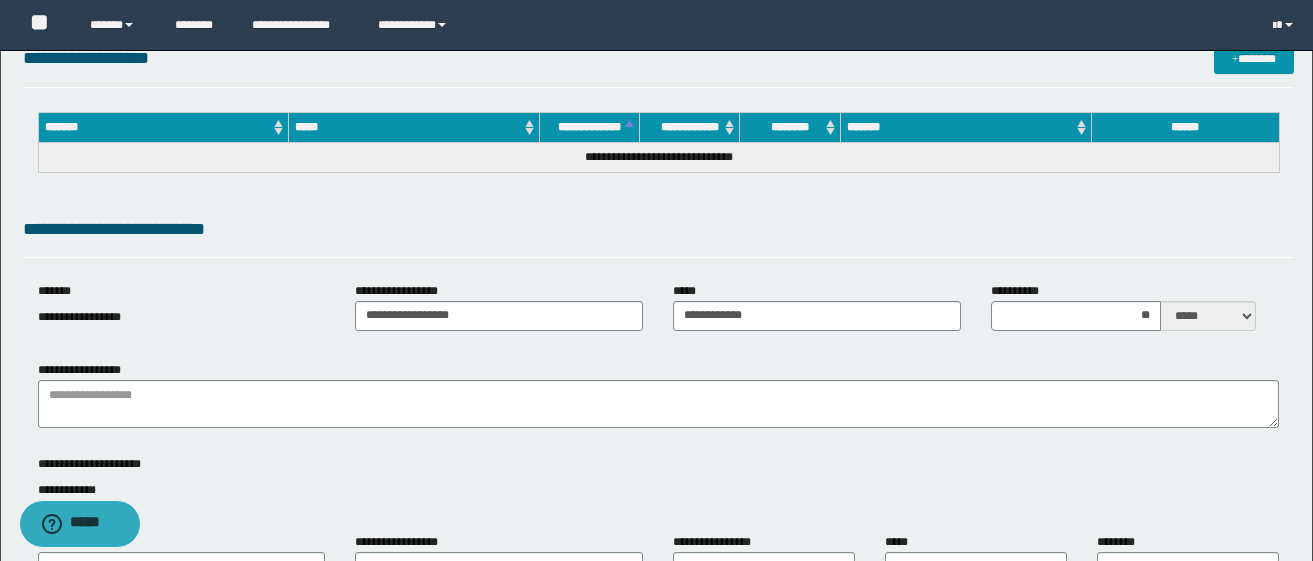 scroll, scrollTop: 300, scrollLeft: 0, axis: vertical 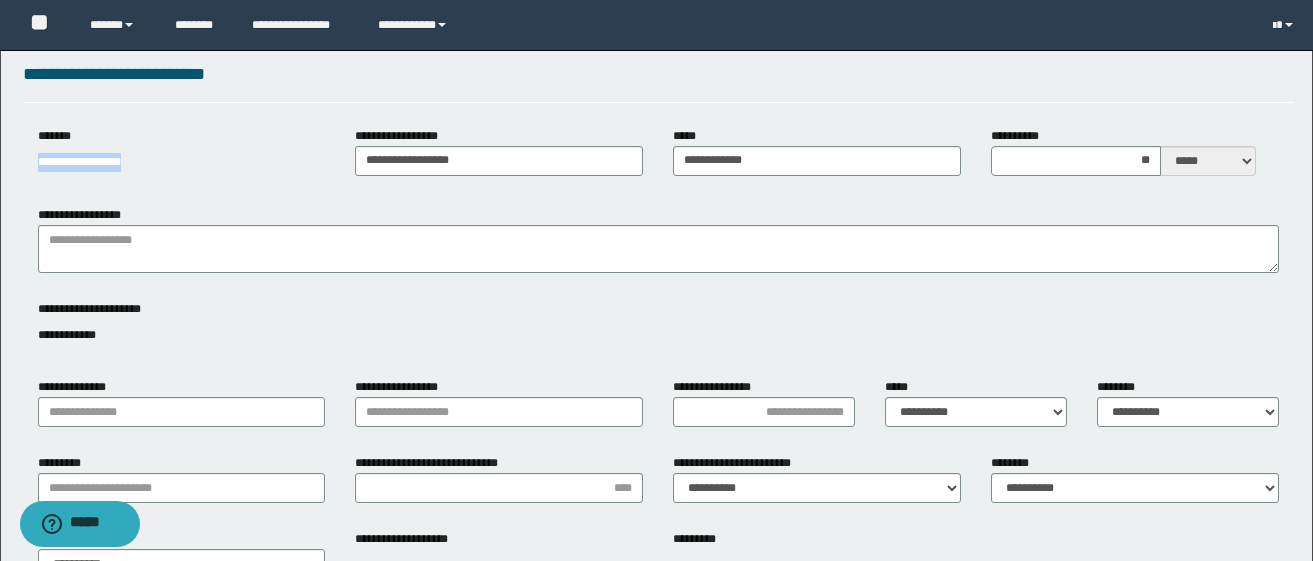 drag, startPoint x: 20, startPoint y: 164, endPoint x: 176, endPoint y: 177, distance: 156.54073 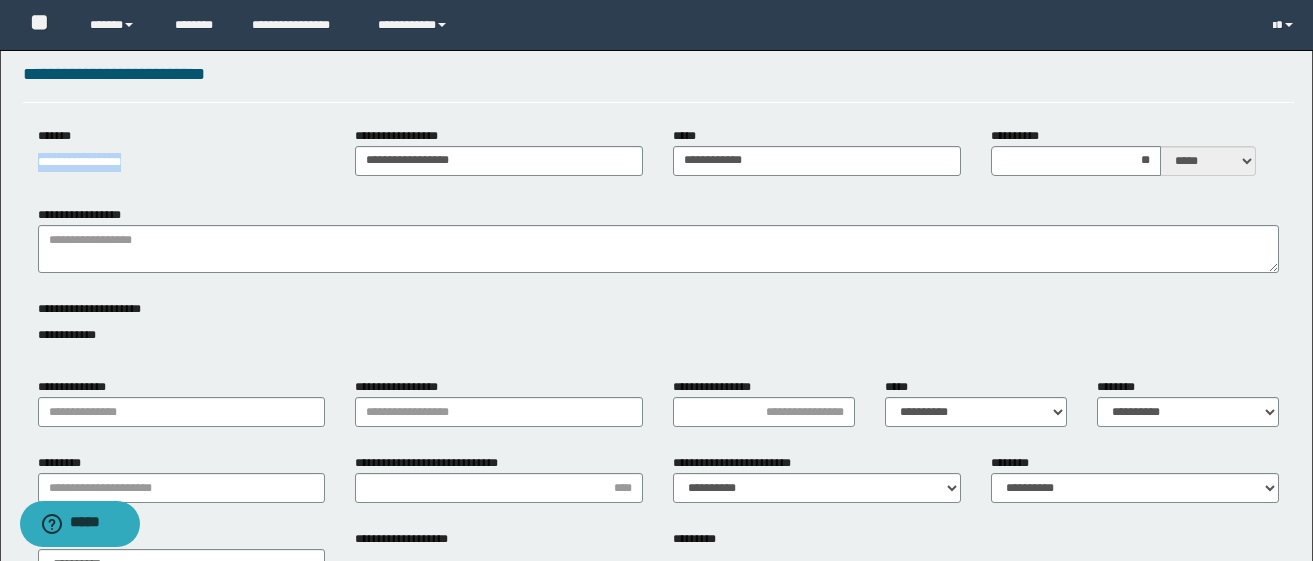 copy on "**********" 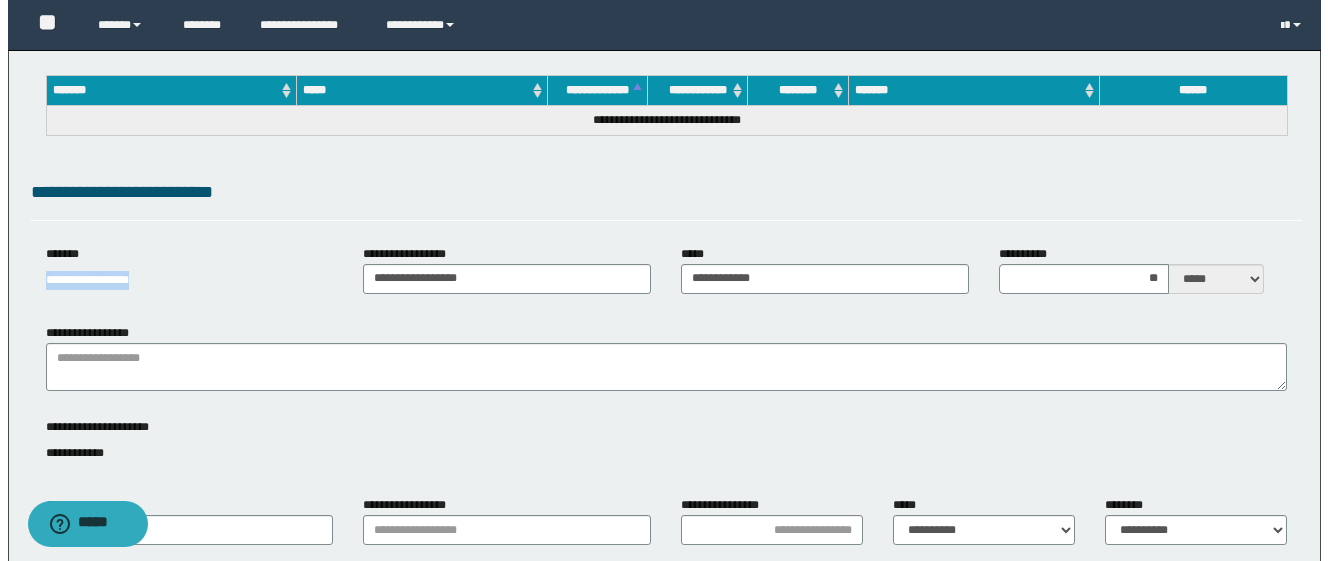 scroll, scrollTop: 0, scrollLeft: 0, axis: both 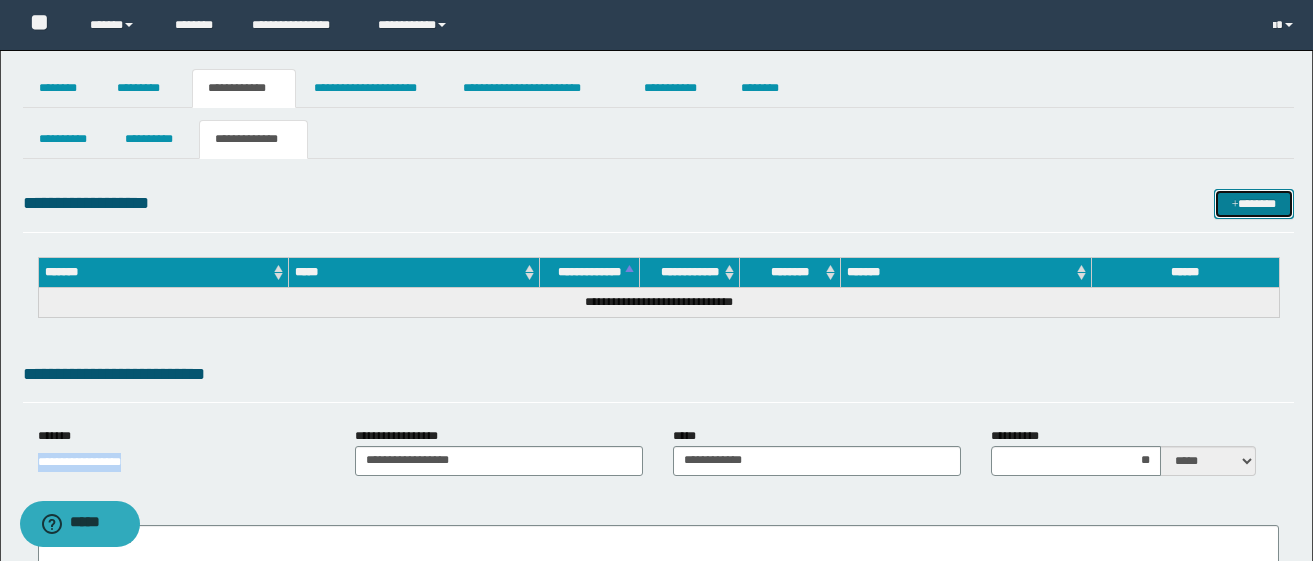 click on "*******" at bounding box center [1254, 204] 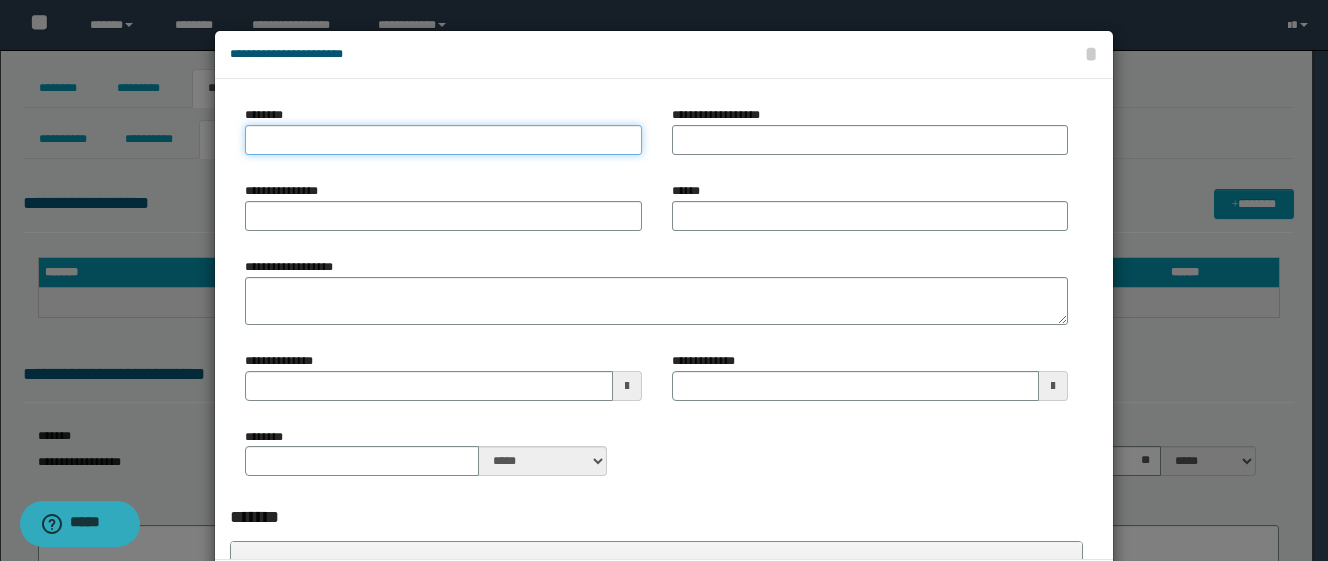 click on "********" at bounding box center [443, 140] 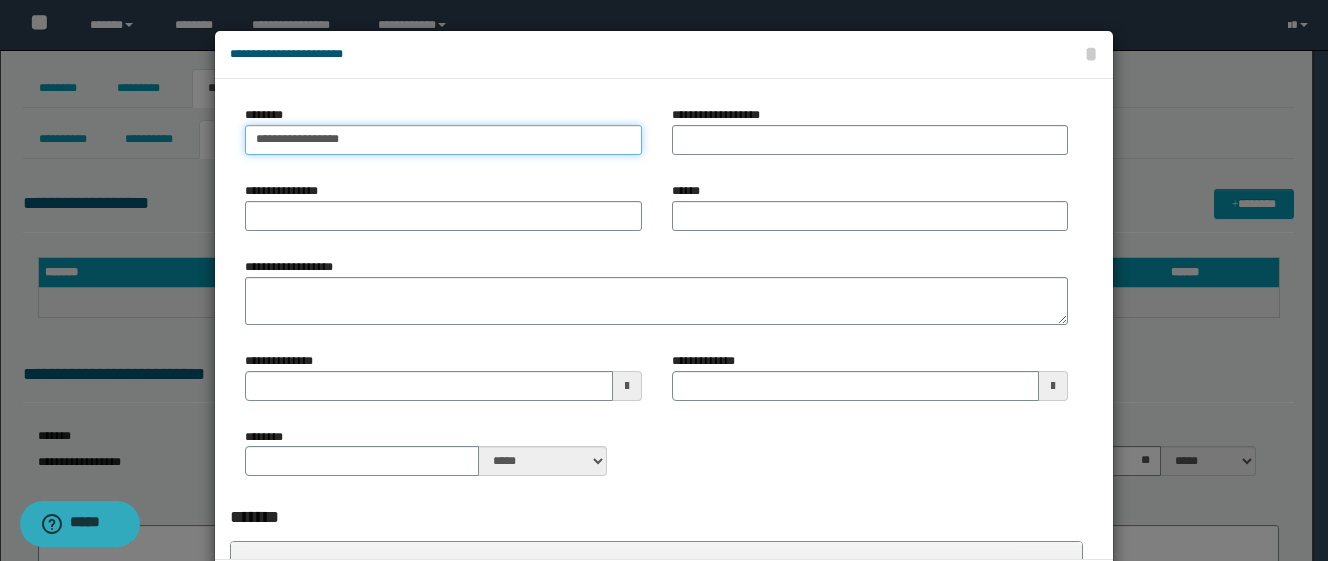 type on "**********" 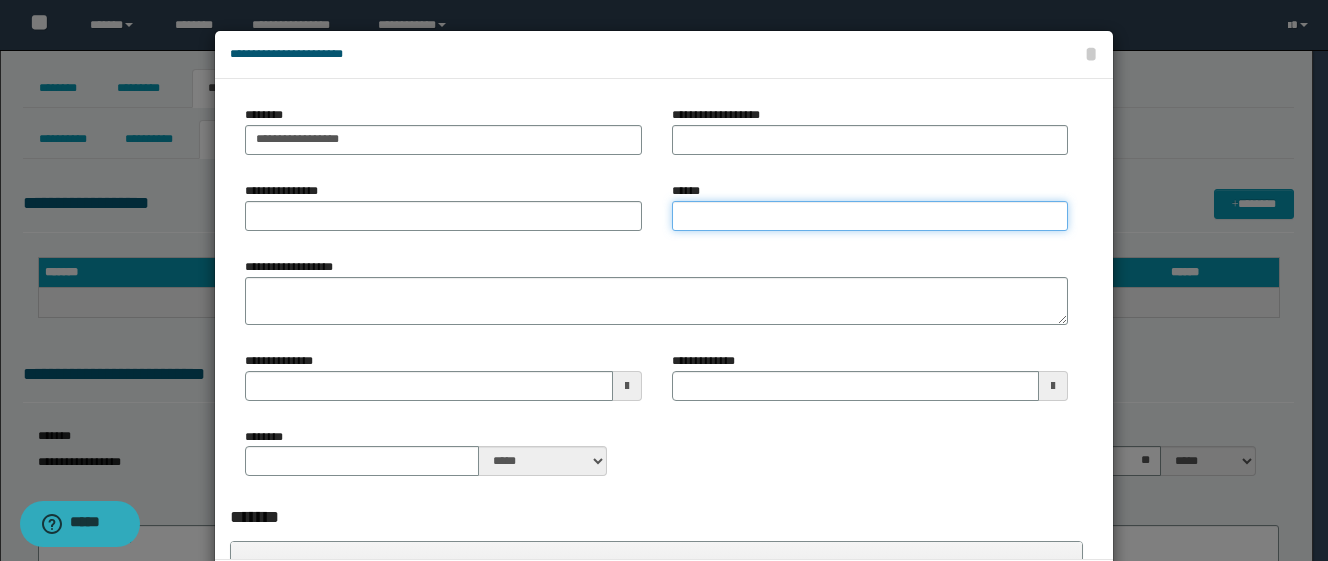 click on "******" at bounding box center (870, 216) 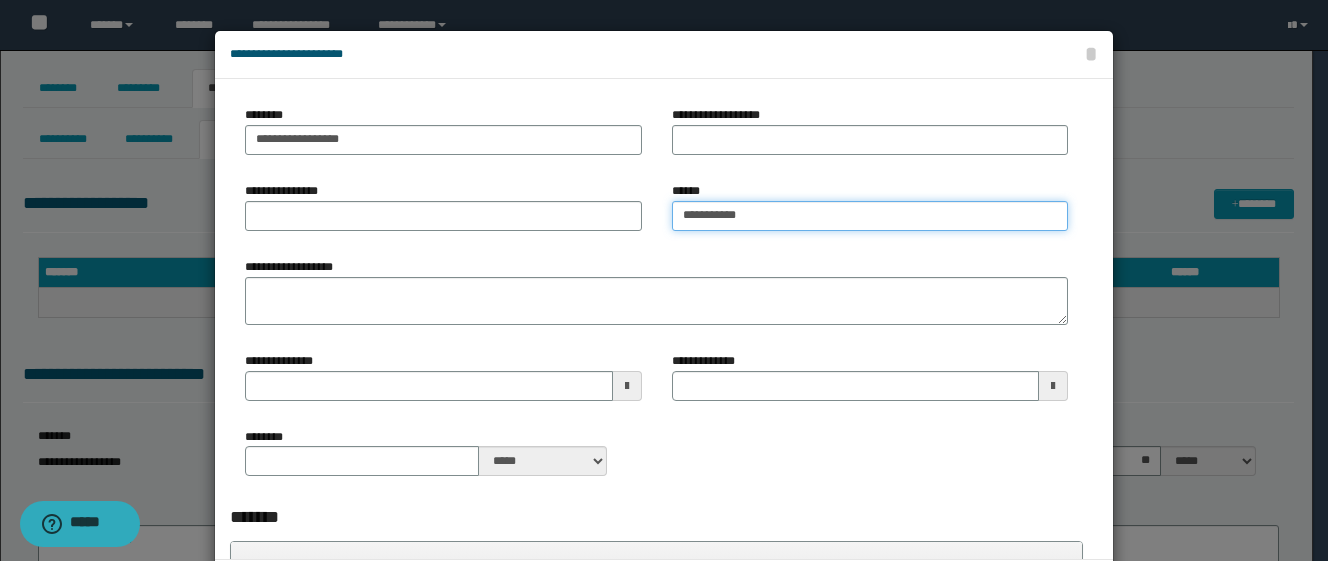 type on "**********" 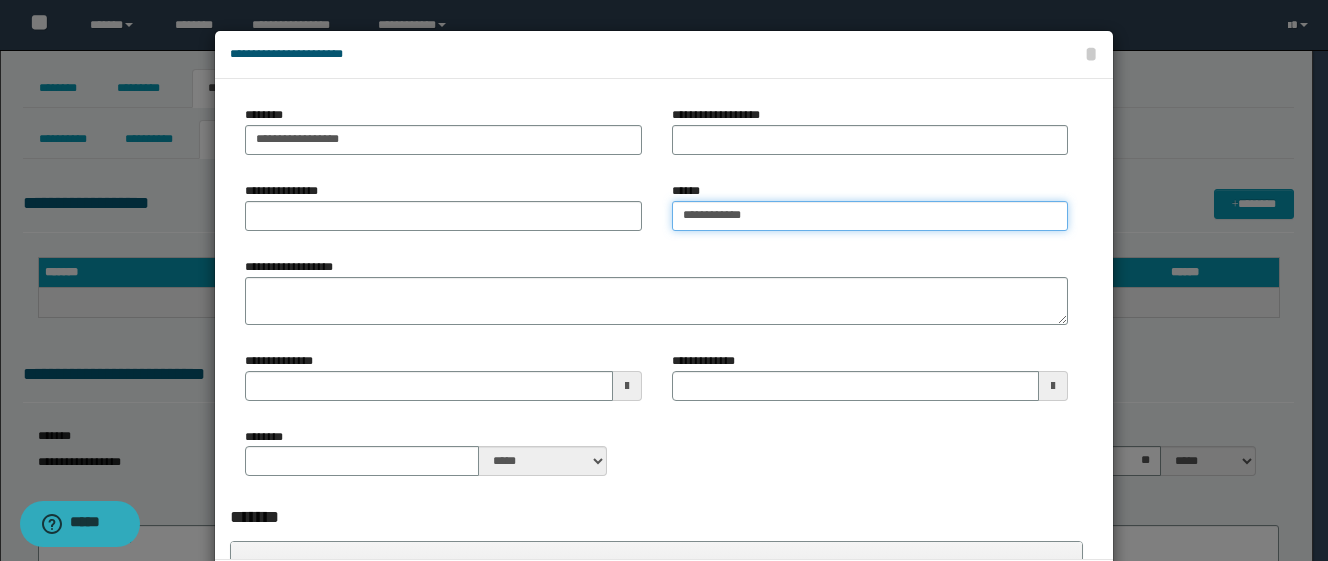 type 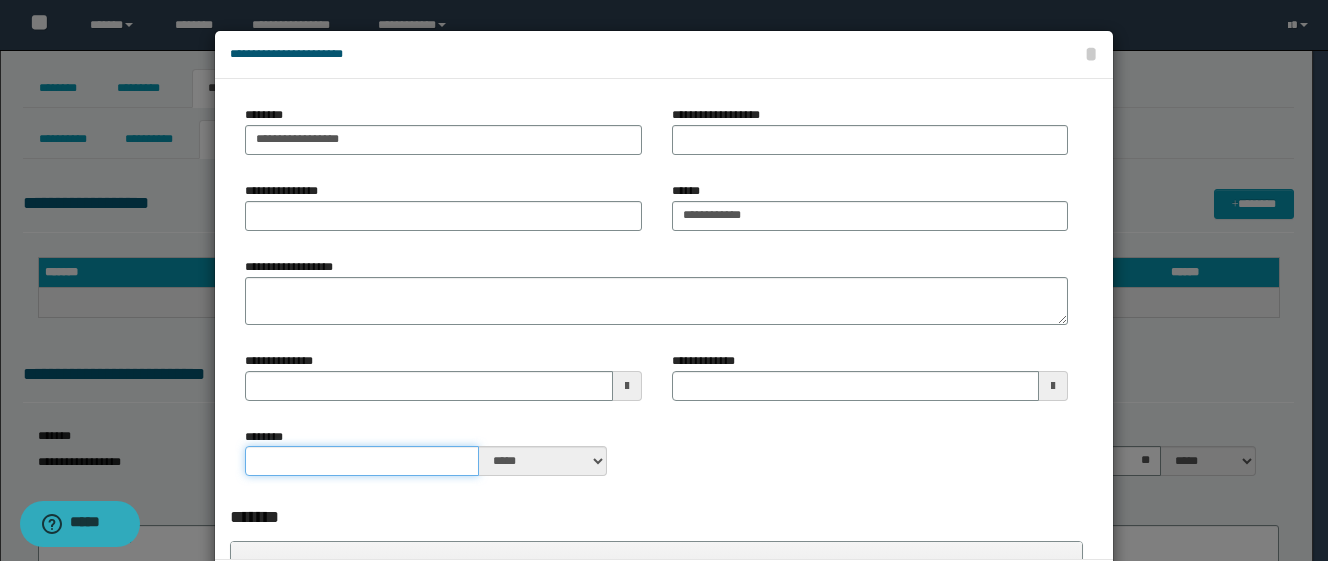 click on "********" at bounding box center (362, 461) 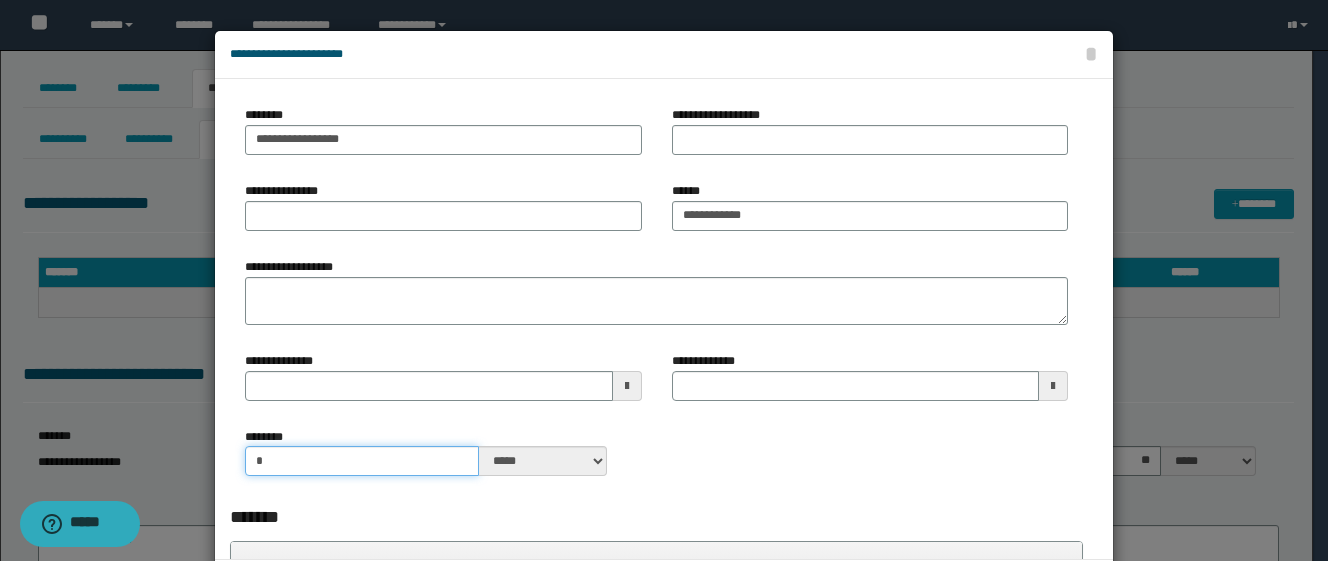type on "**" 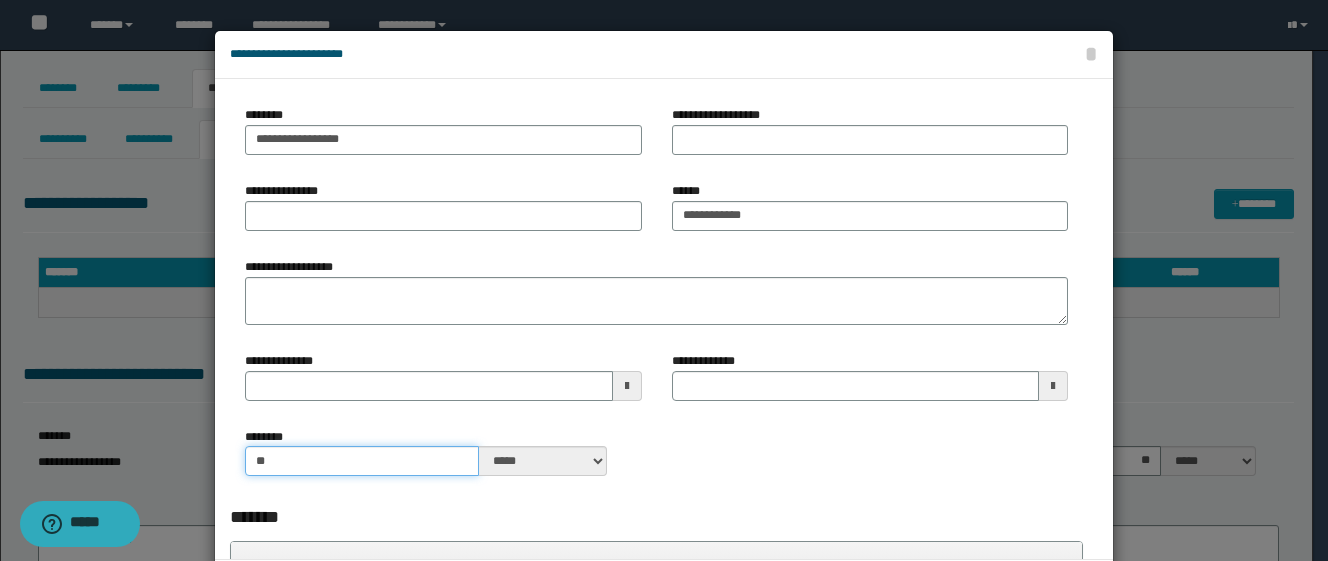 type 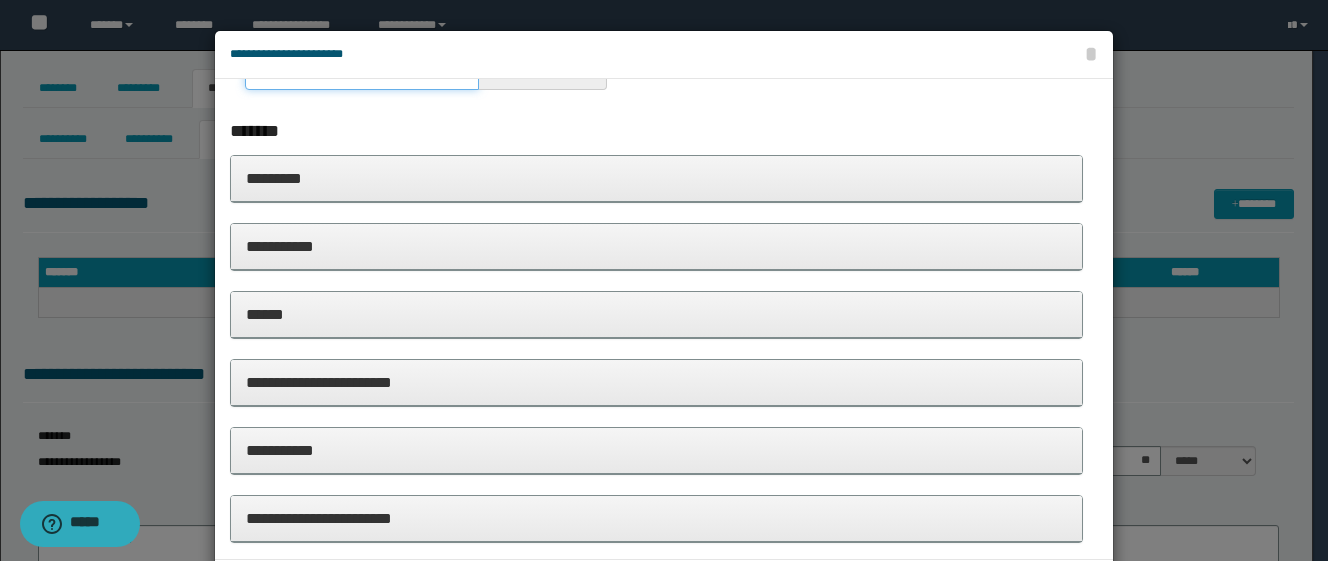 scroll, scrollTop: 473, scrollLeft: 0, axis: vertical 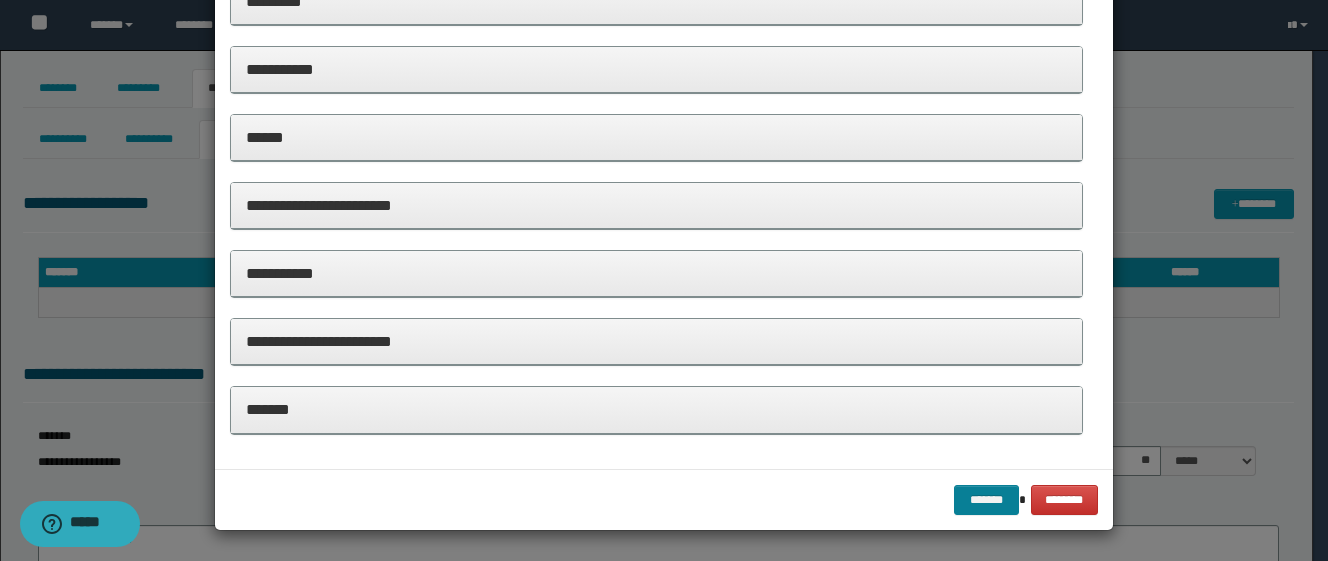 type on "**" 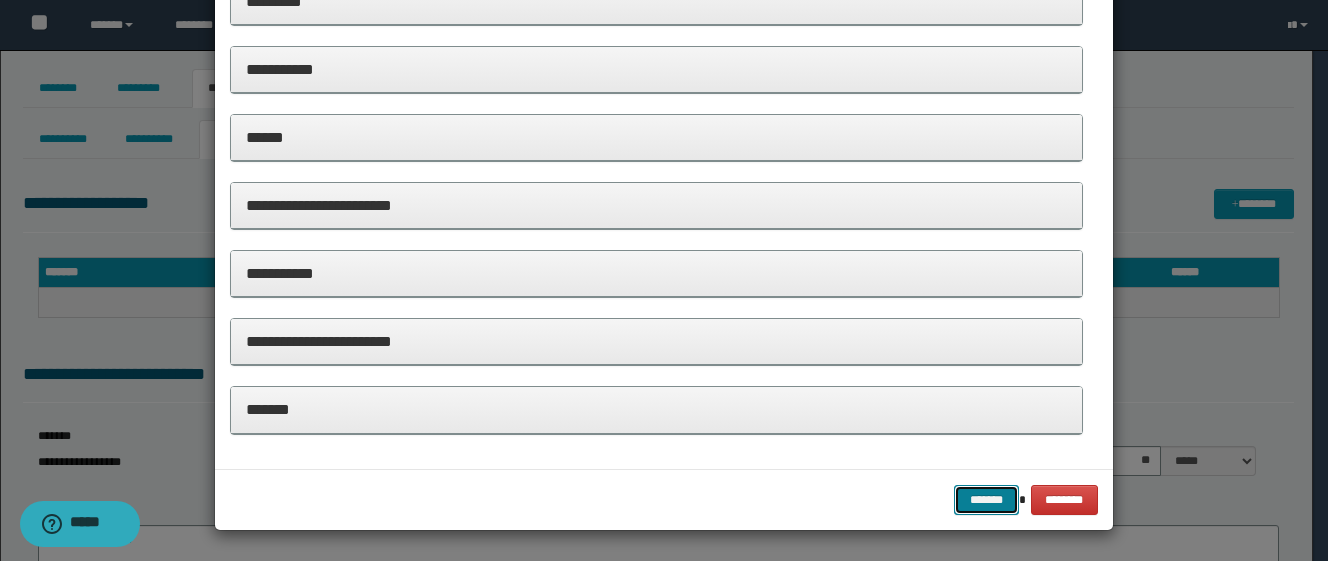 click on "*******" at bounding box center (986, 500) 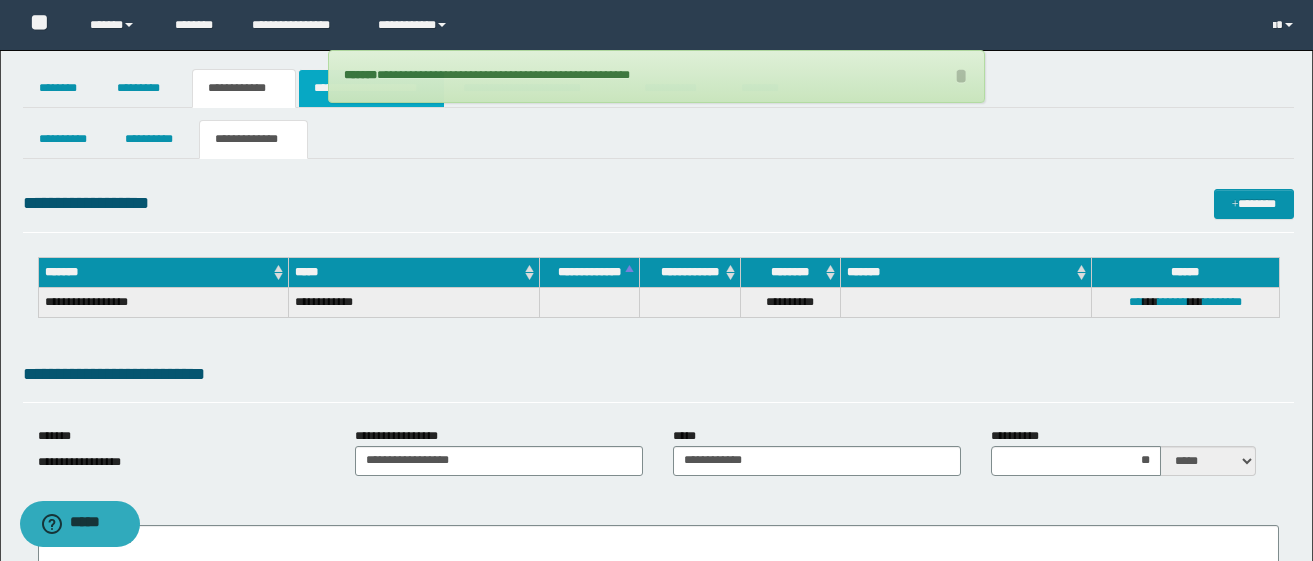 click on "**********" at bounding box center [371, 88] 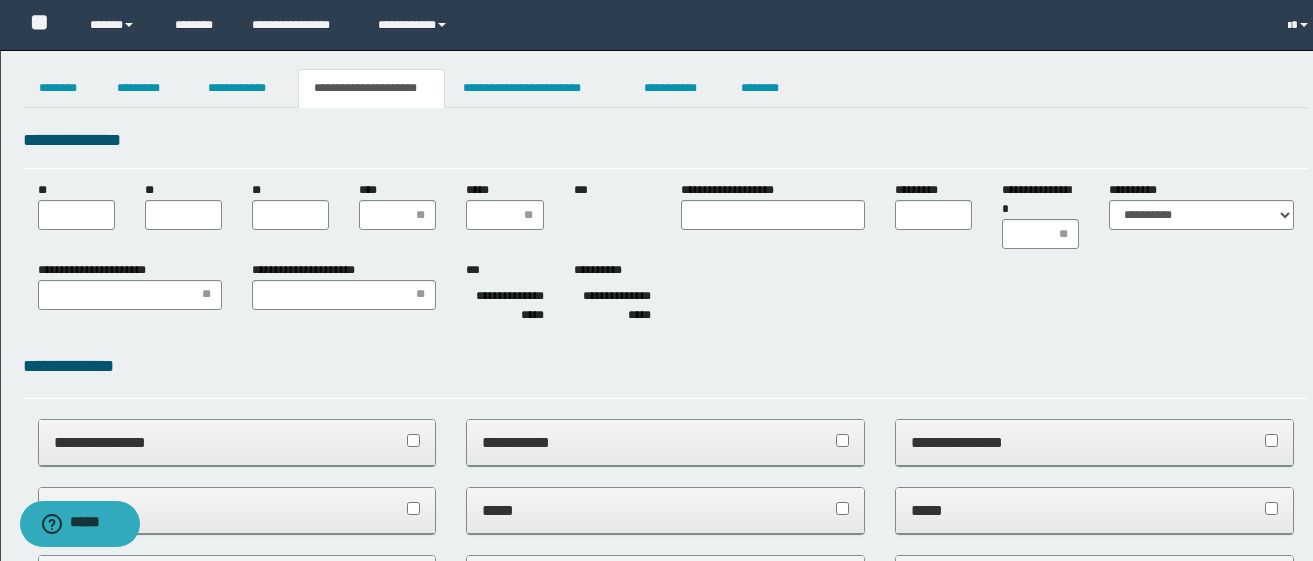 scroll, scrollTop: 0, scrollLeft: 0, axis: both 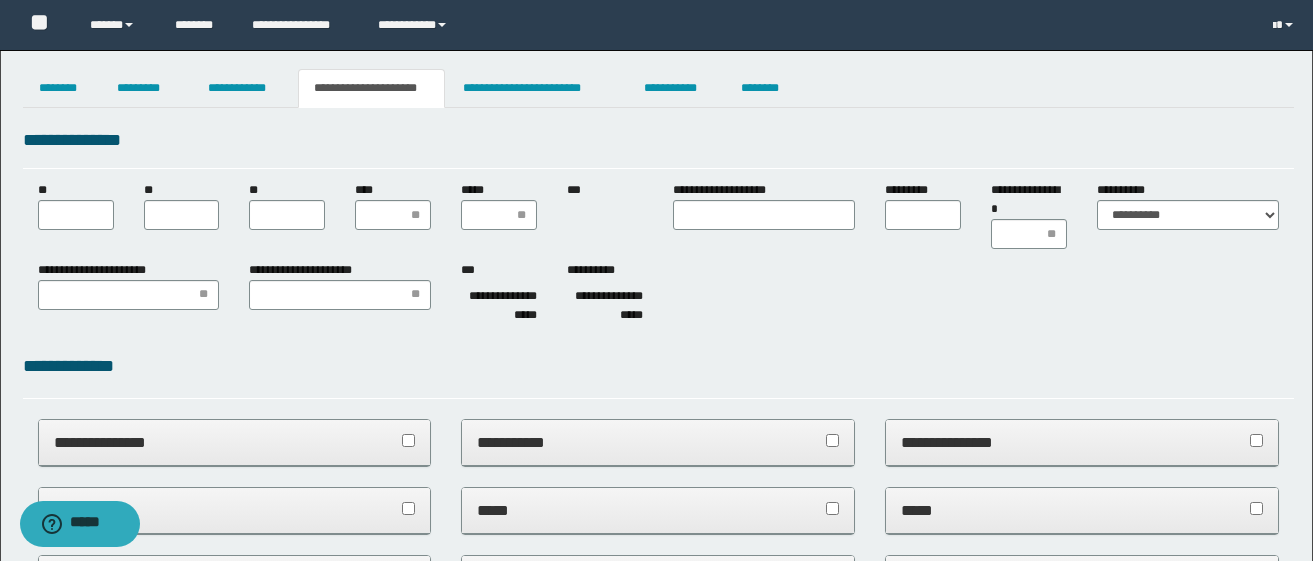 type 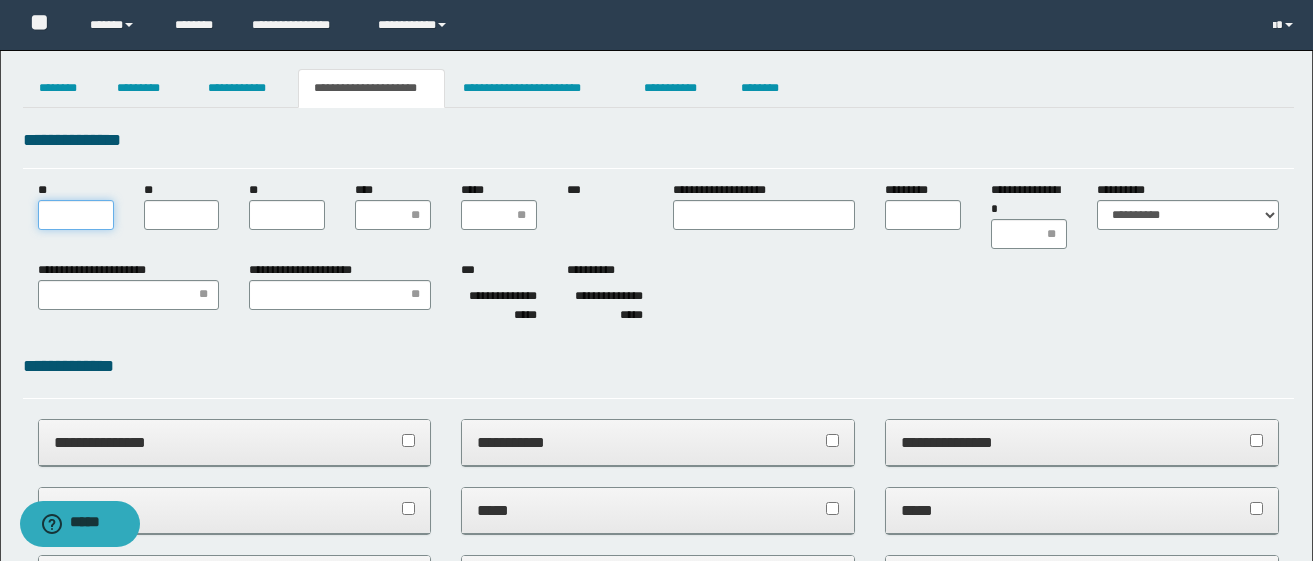click on "**" at bounding box center [76, 215] 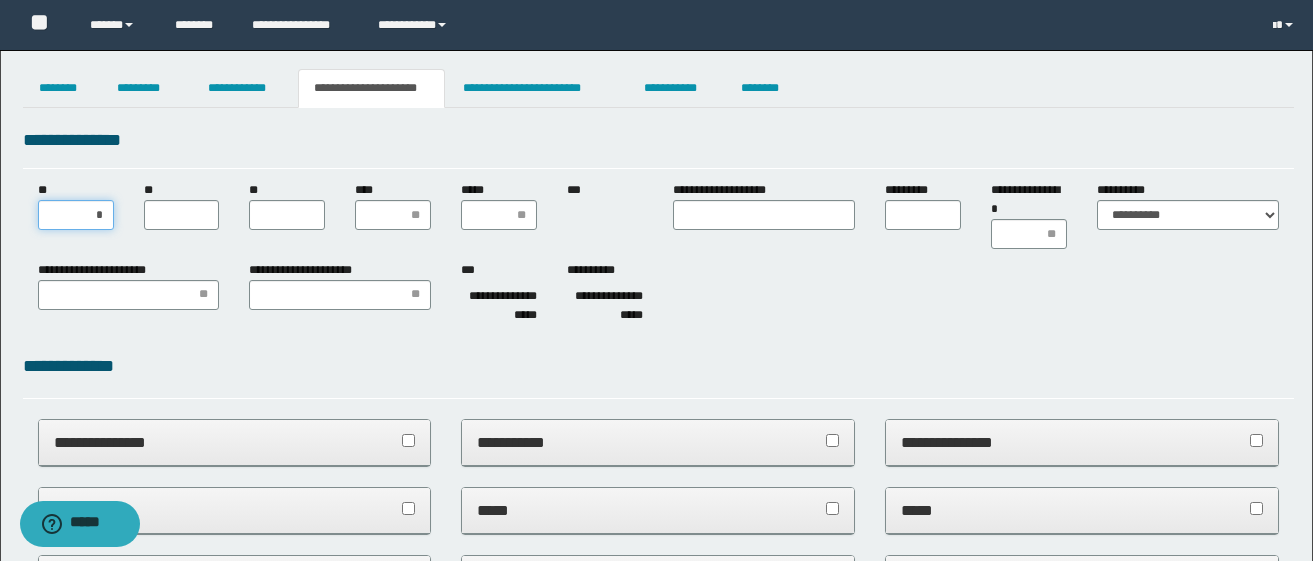 type on "**" 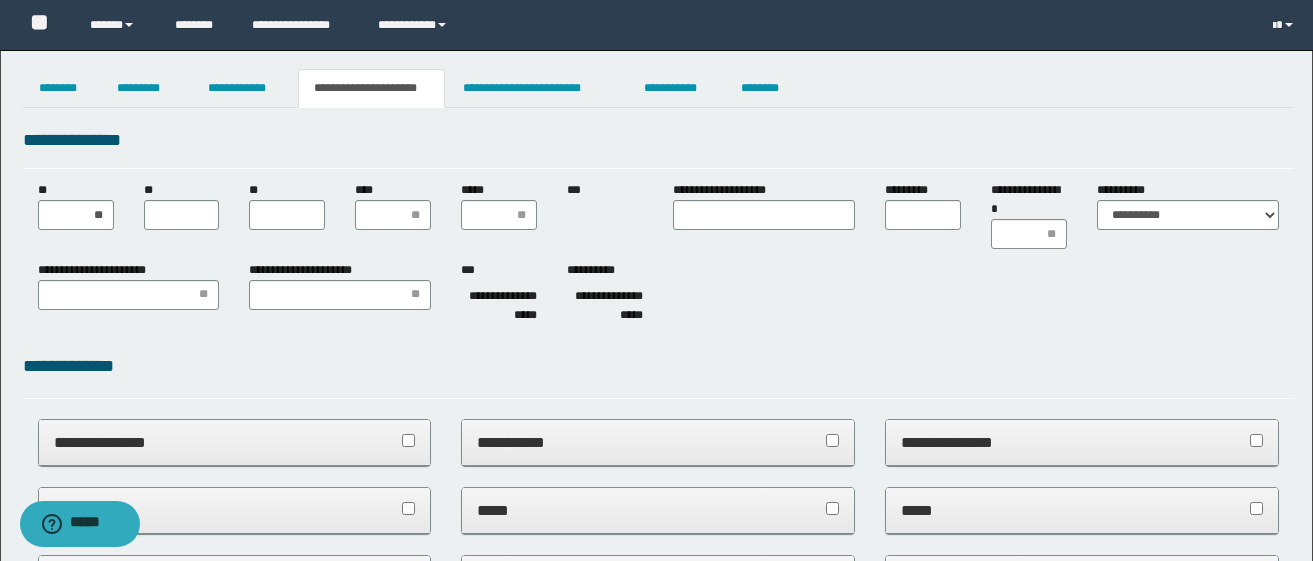 click on "**" at bounding box center [182, 205] 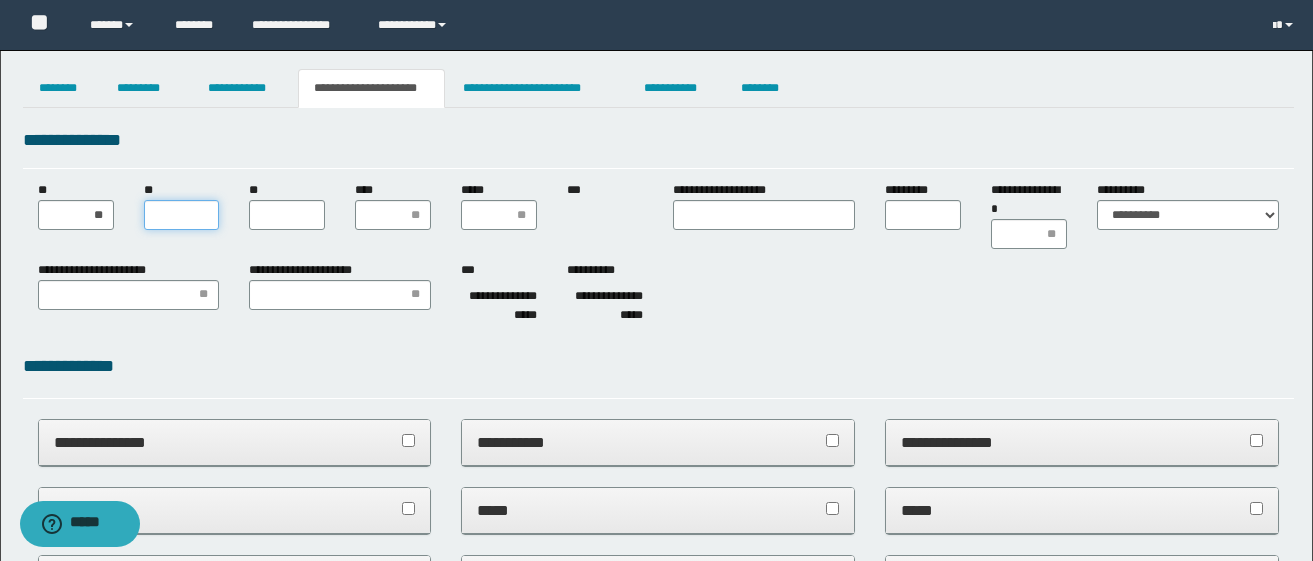 click on "**" at bounding box center [182, 215] 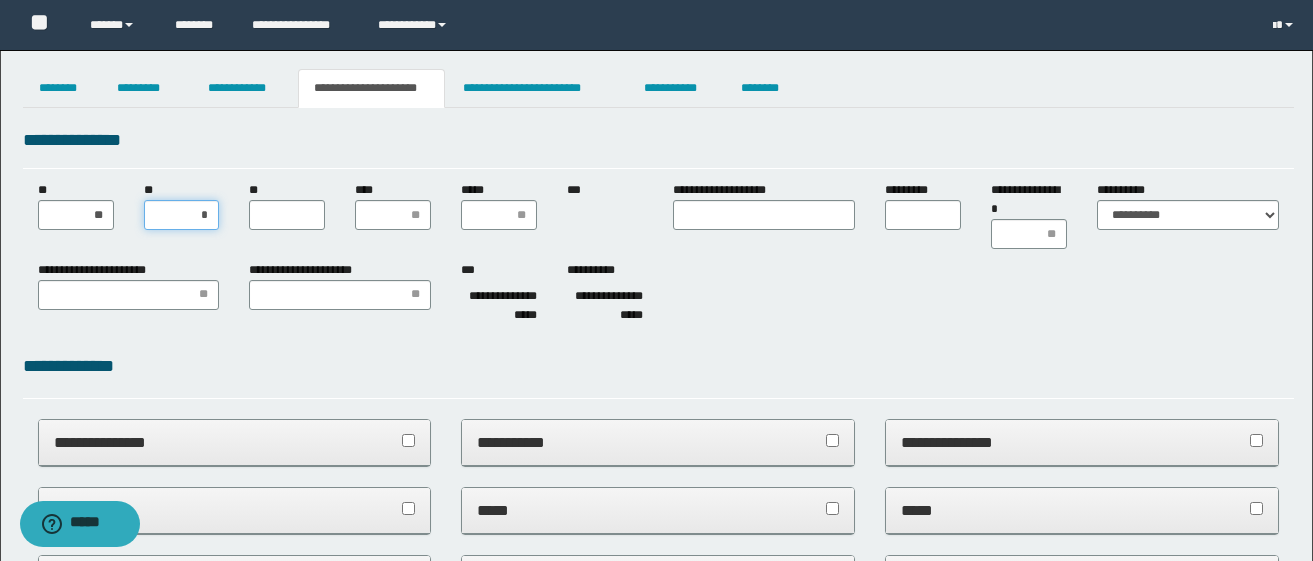 type on "**" 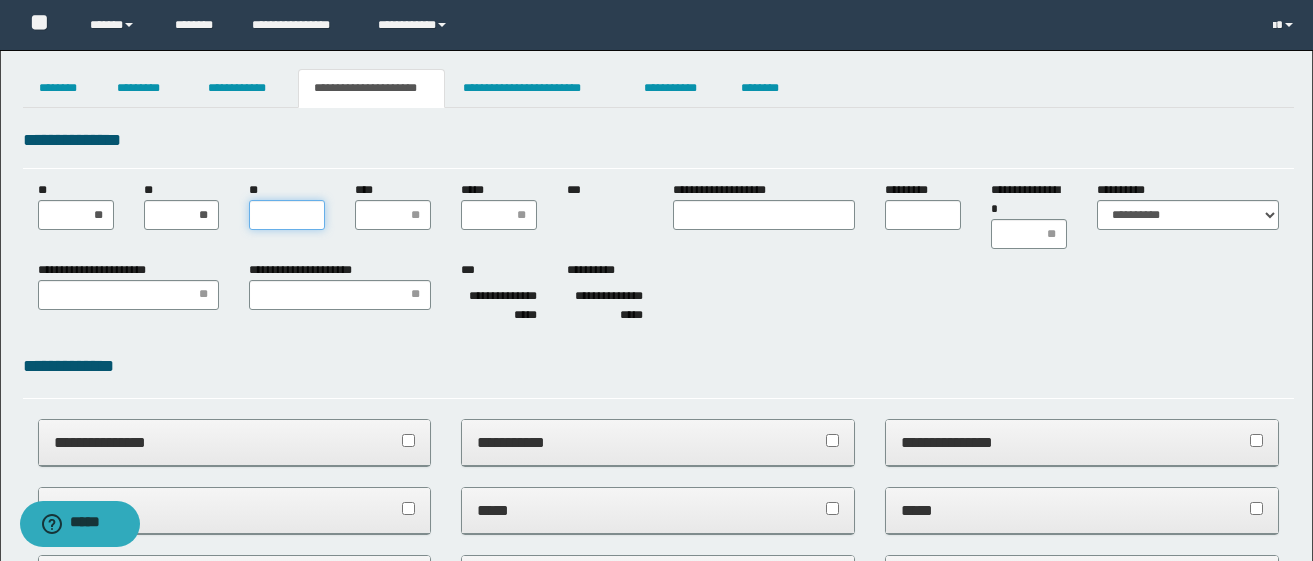 click on "**" at bounding box center [287, 215] 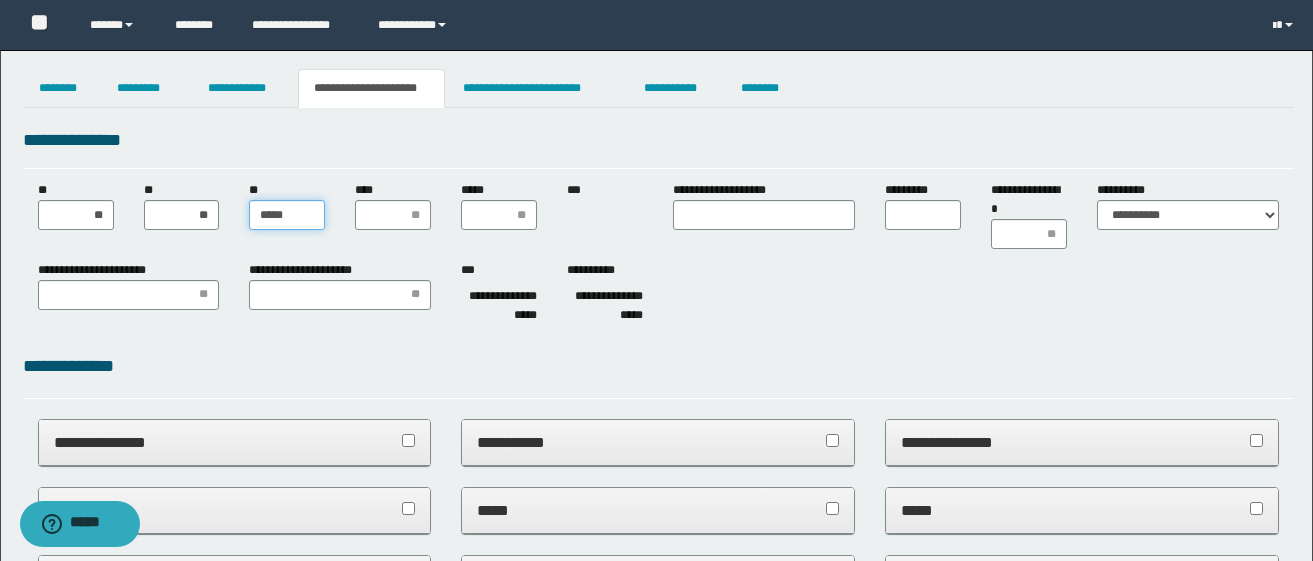type on "******" 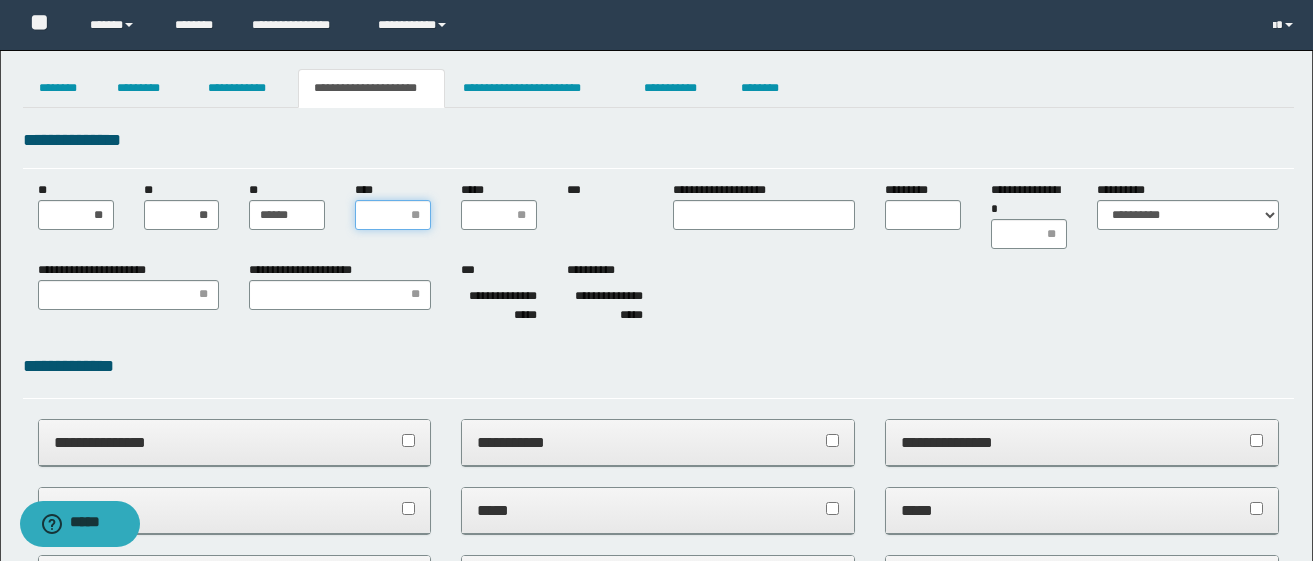 click on "****" at bounding box center [393, 215] 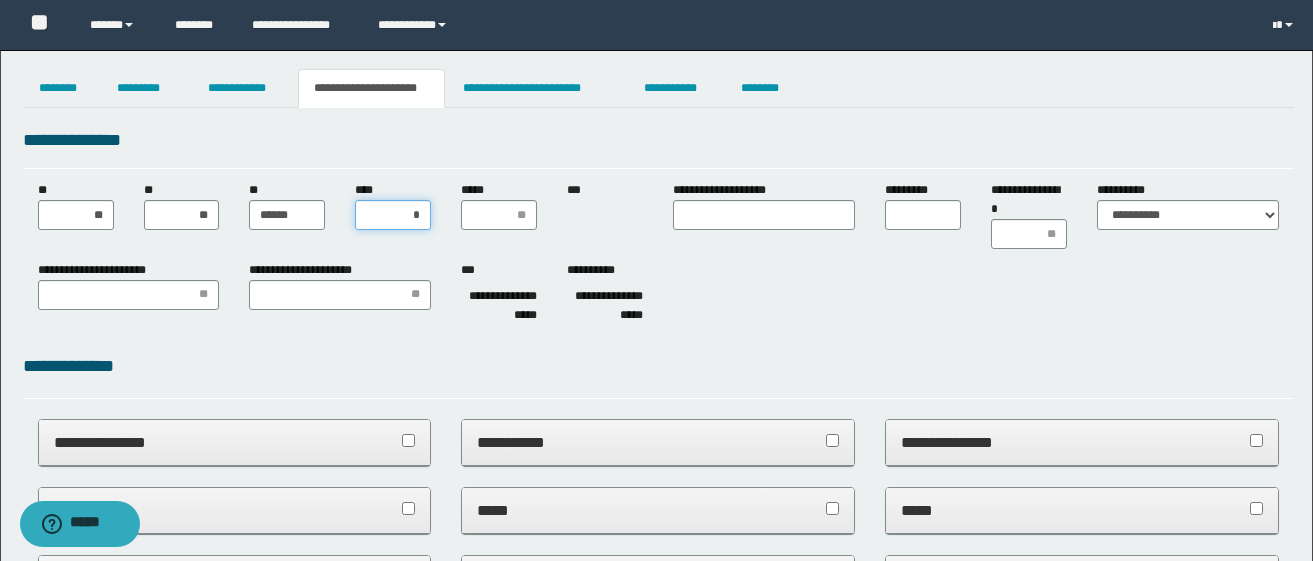 type on "**" 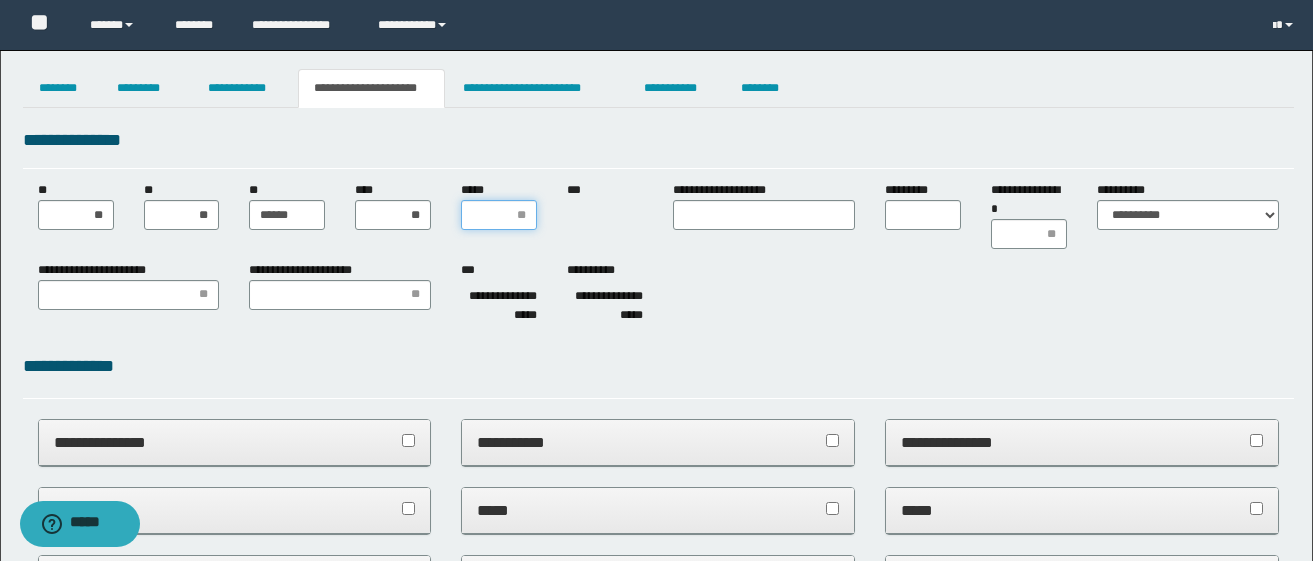 click on "*****" at bounding box center [499, 215] 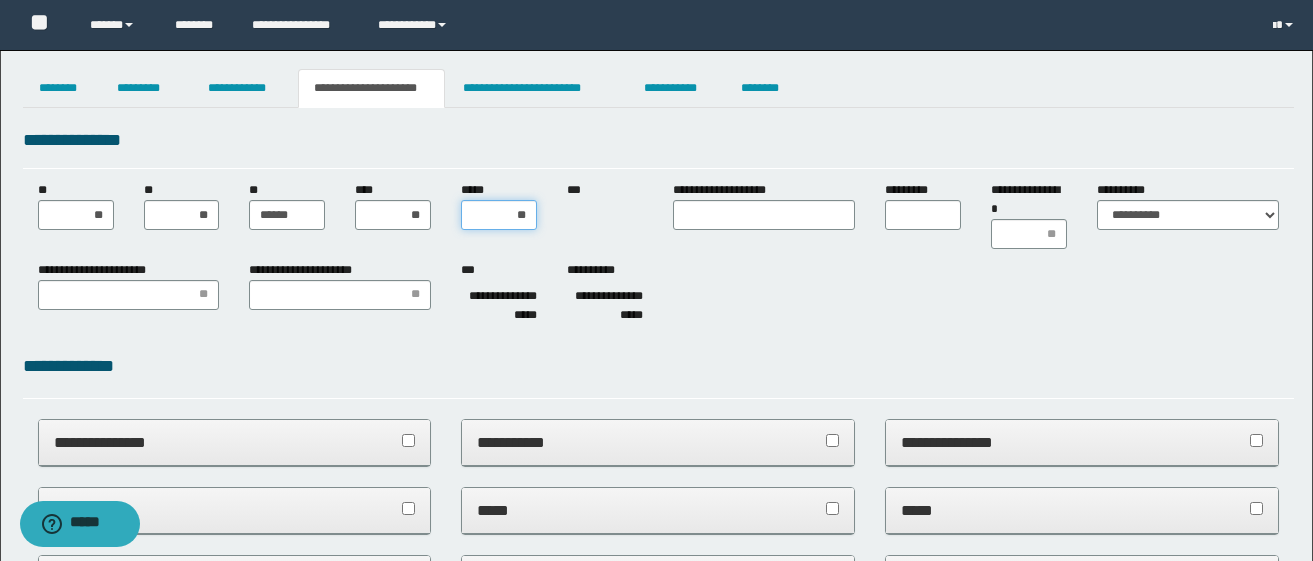 type on "***" 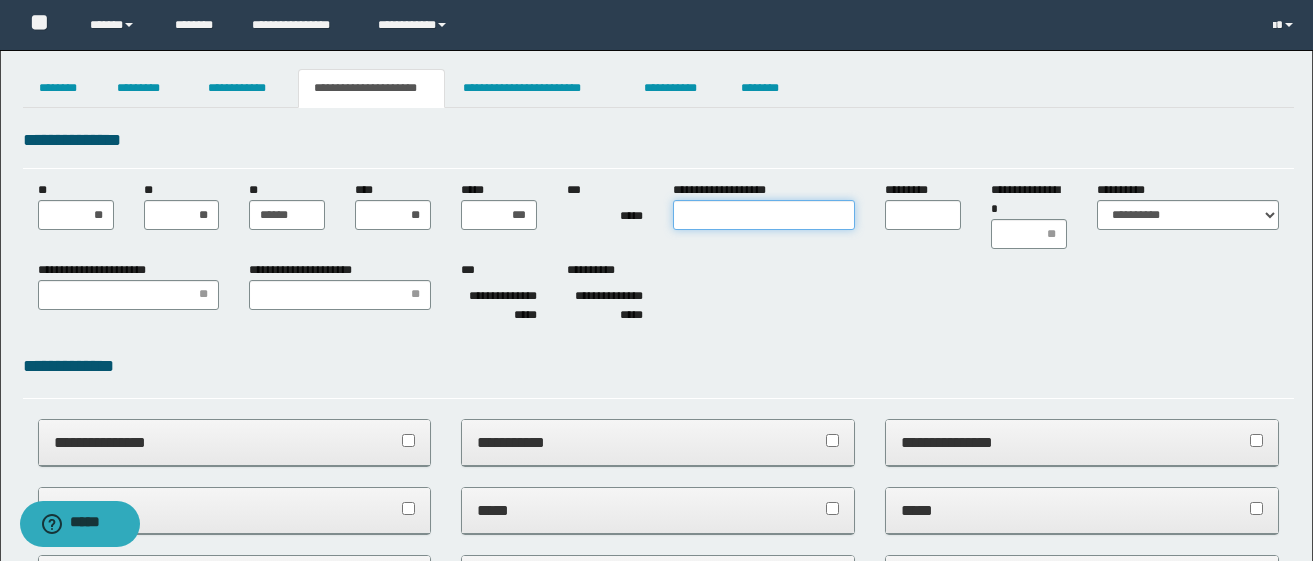 click on "**********" at bounding box center [764, 215] 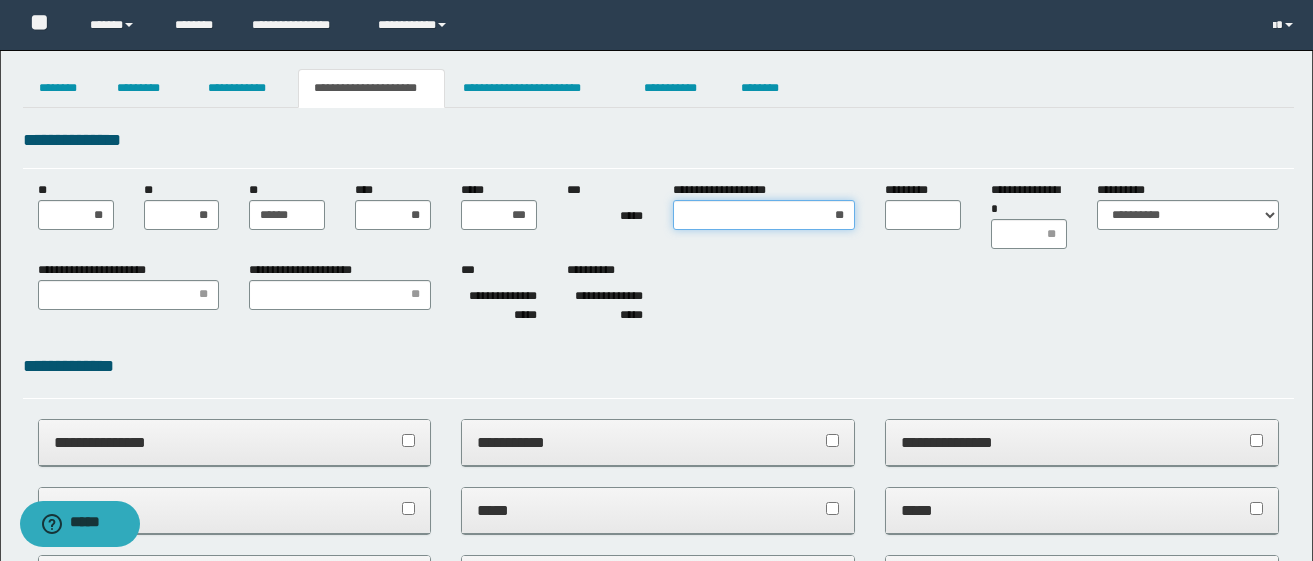 type on "***" 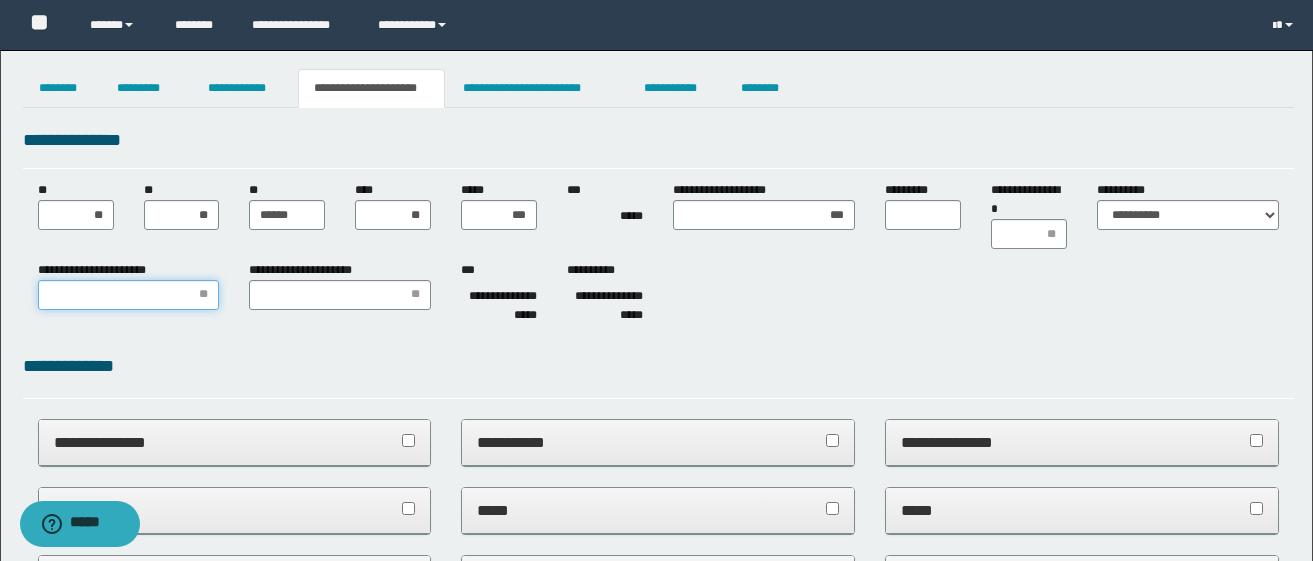 click on "**********" at bounding box center (129, 295) 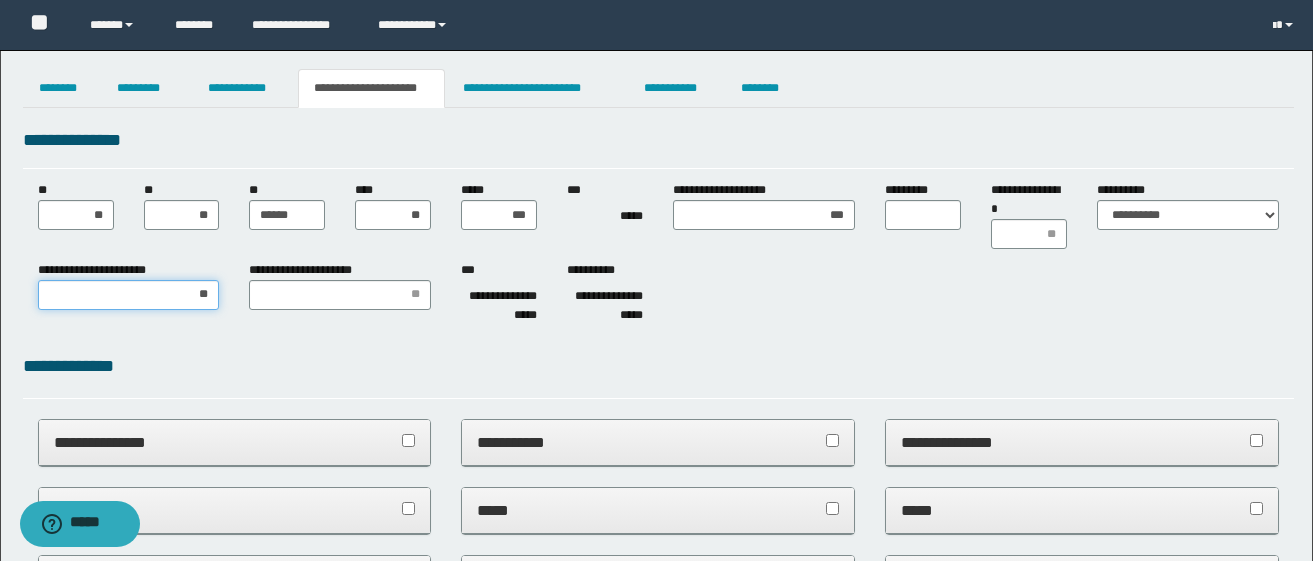 type on "***" 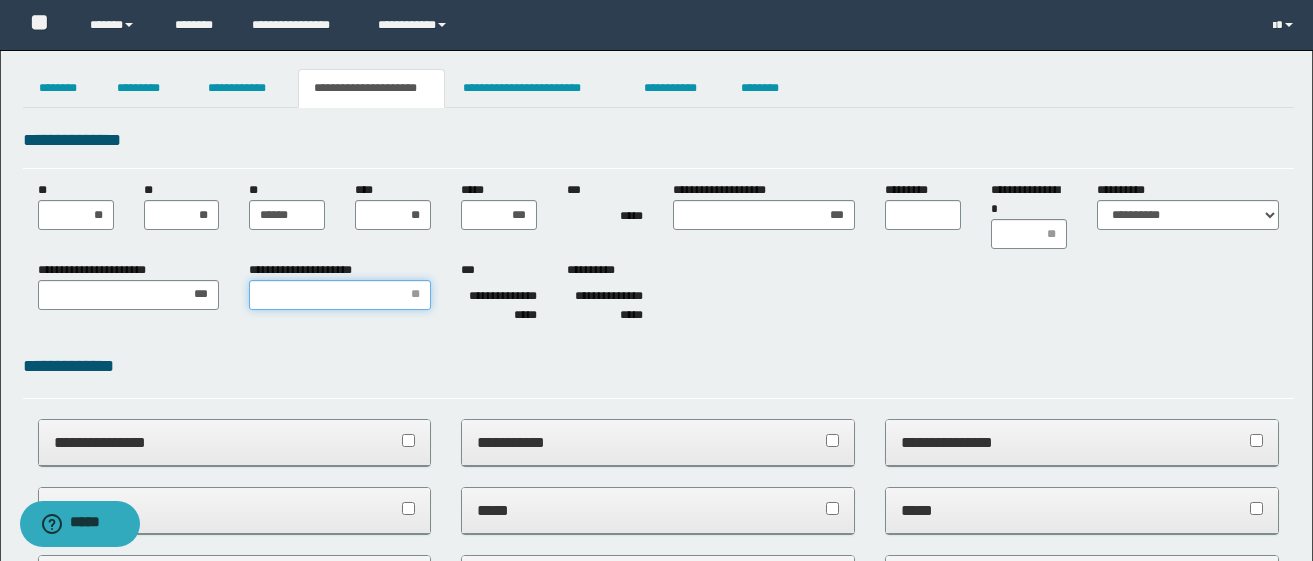 click on "**********" at bounding box center (340, 295) 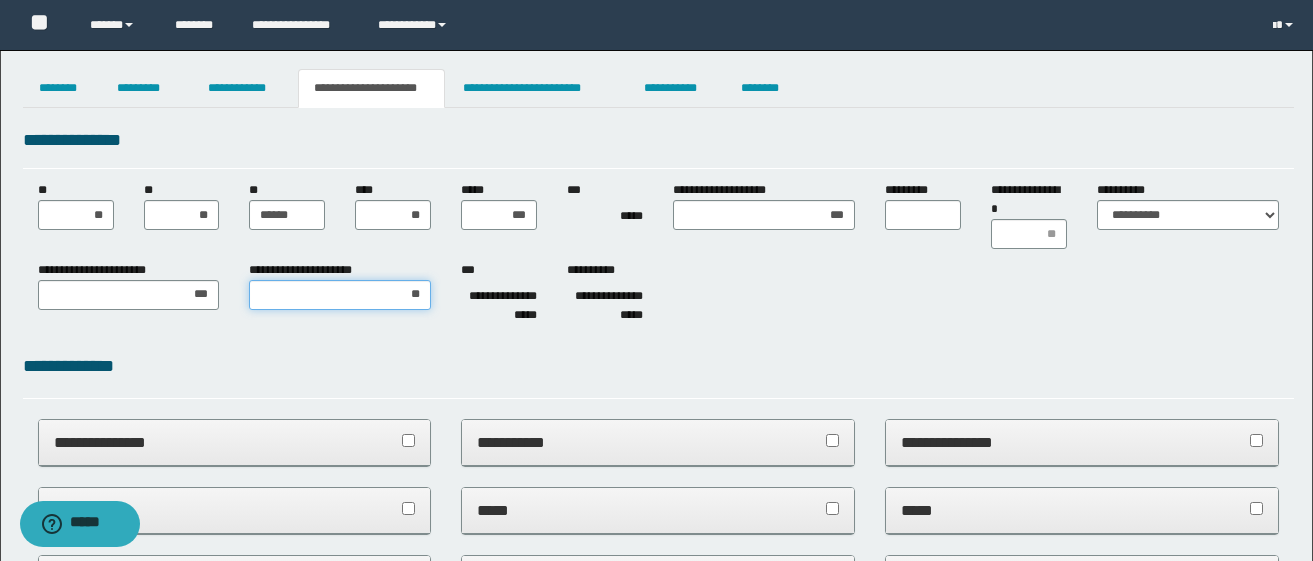 type on "***" 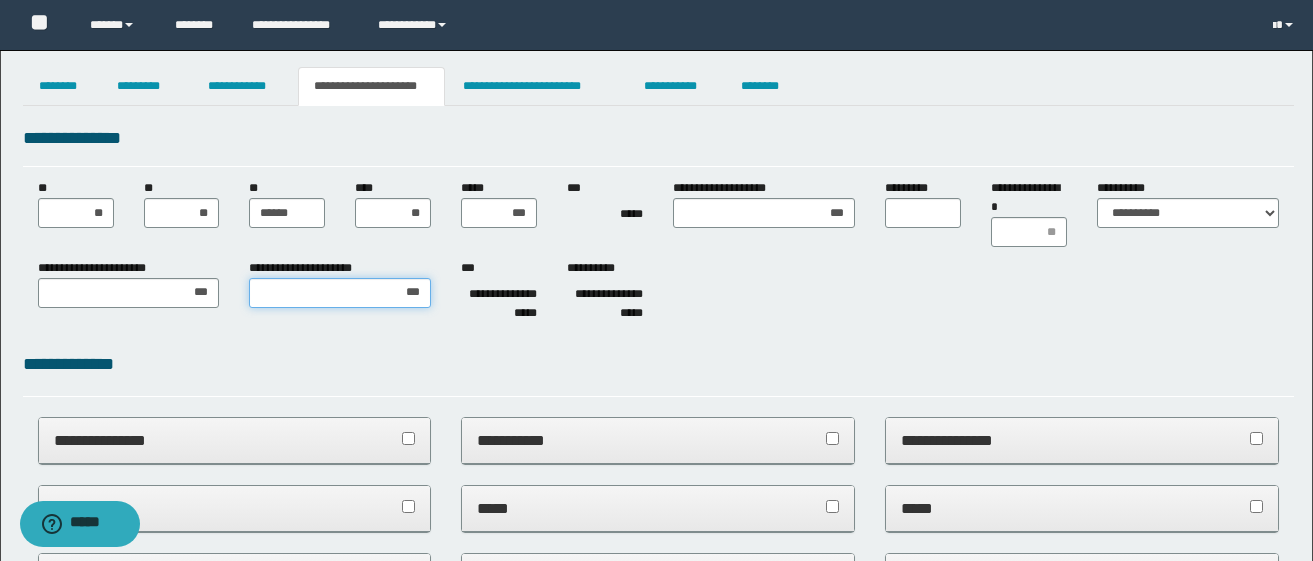 scroll, scrollTop: 0, scrollLeft: 0, axis: both 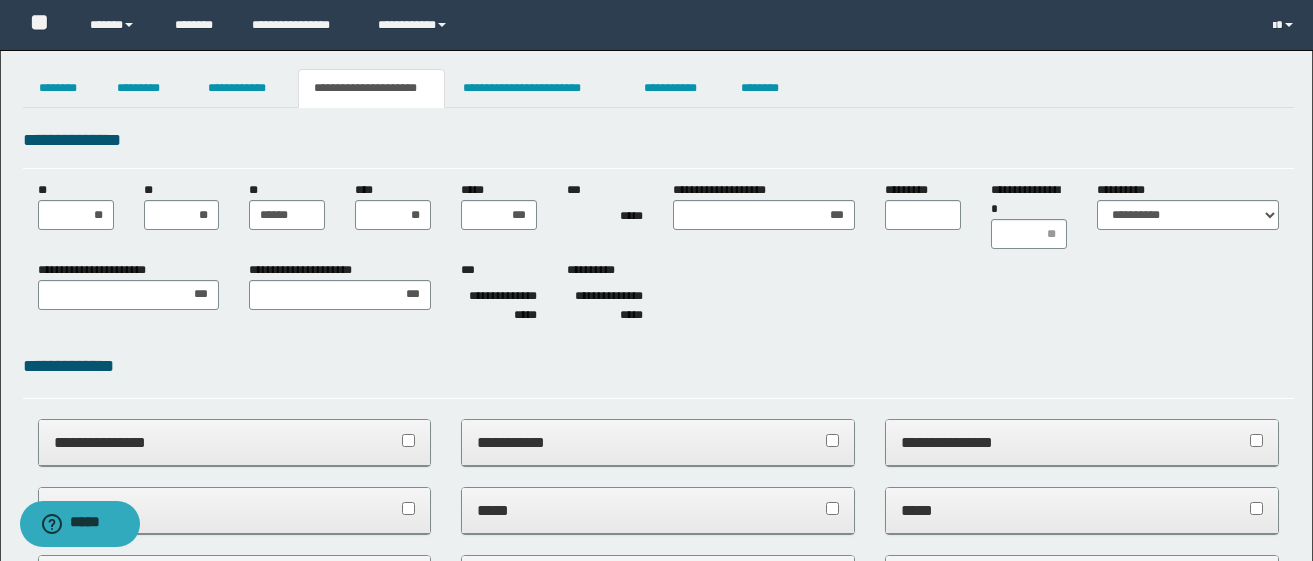 click on "**********" at bounding box center [235, 453] 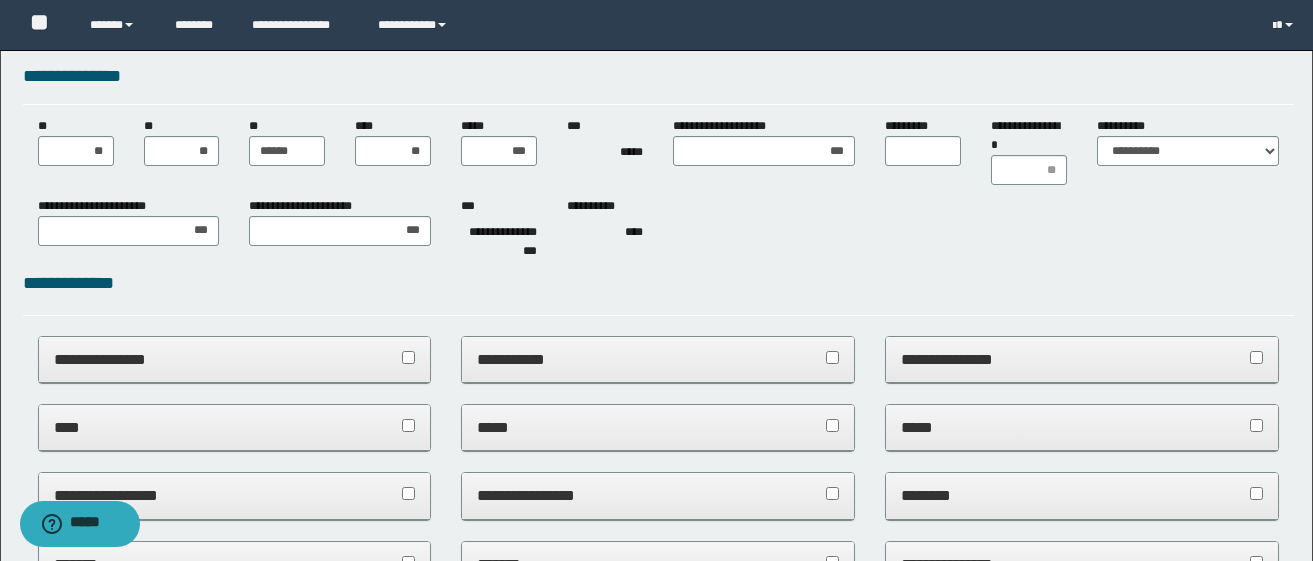 scroll, scrollTop: 0, scrollLeft: 0, axis: both 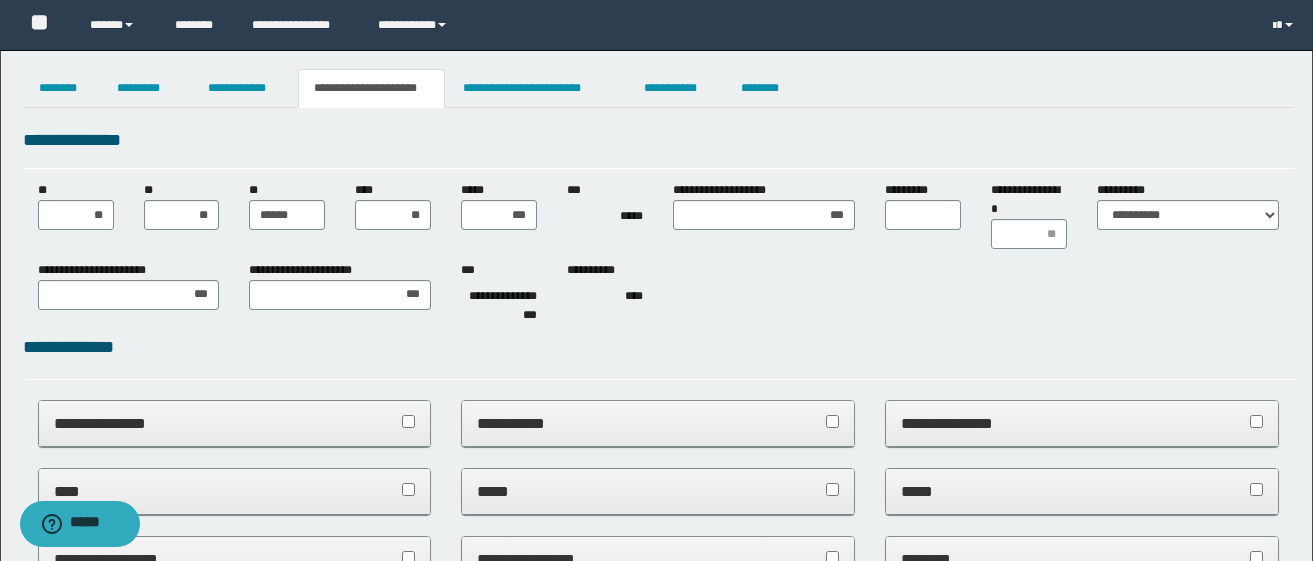 click on "**********" at bounding box center [235, 423] 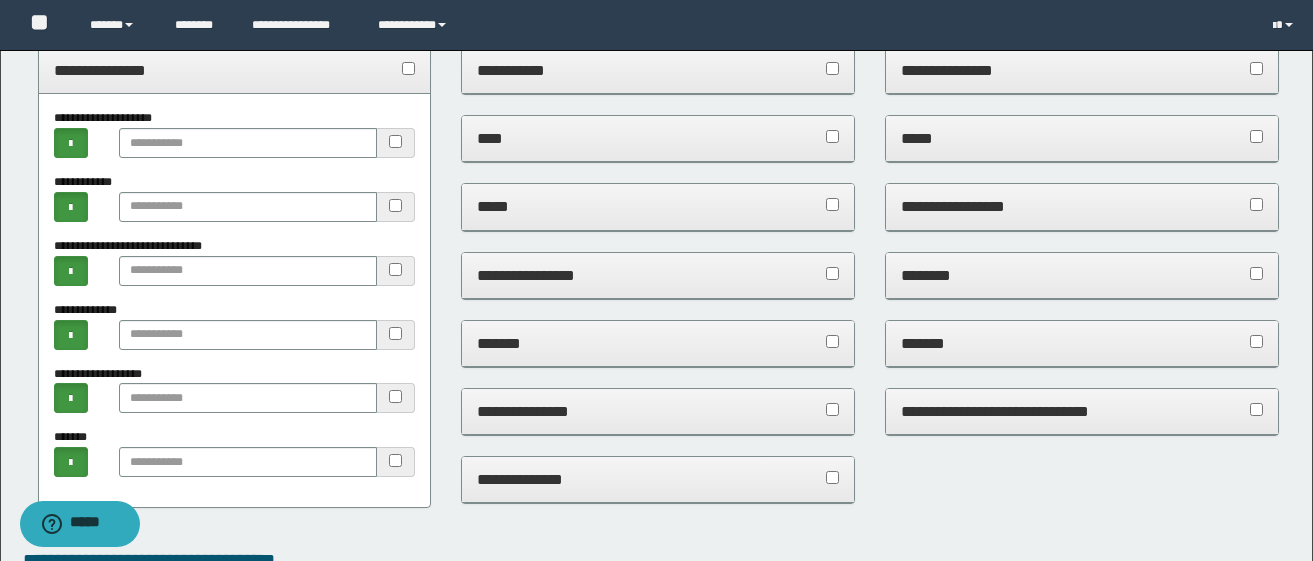scroll, scrollTop: 400, scrollLeft: 0, axis: vertical 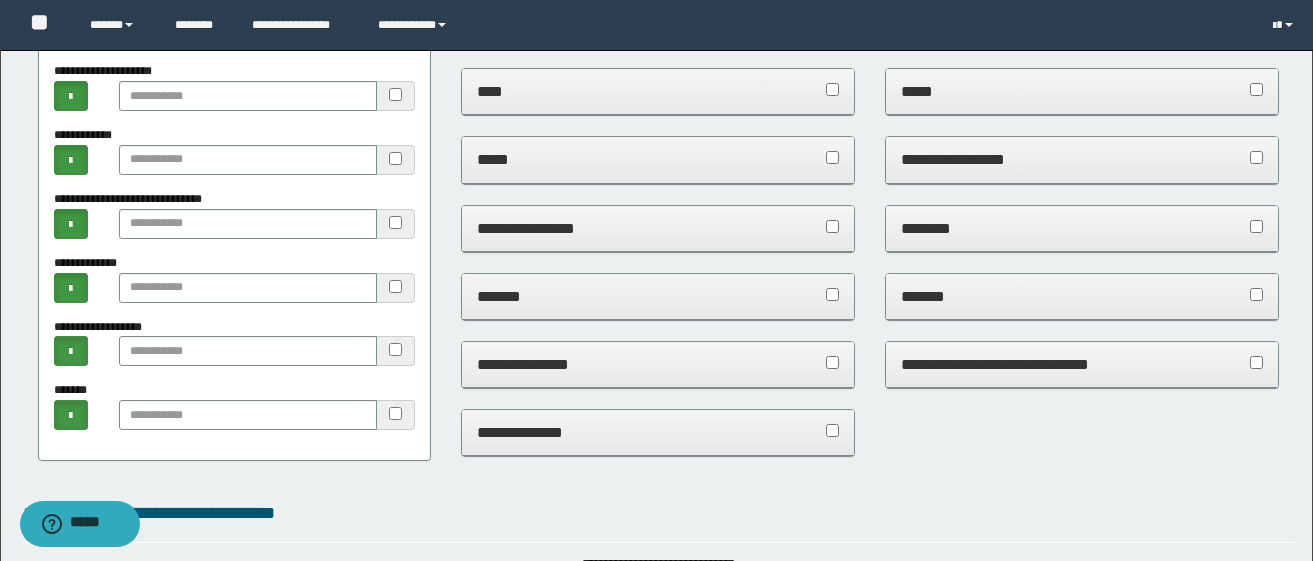 click on "**********" at bounding box center (235, 253) 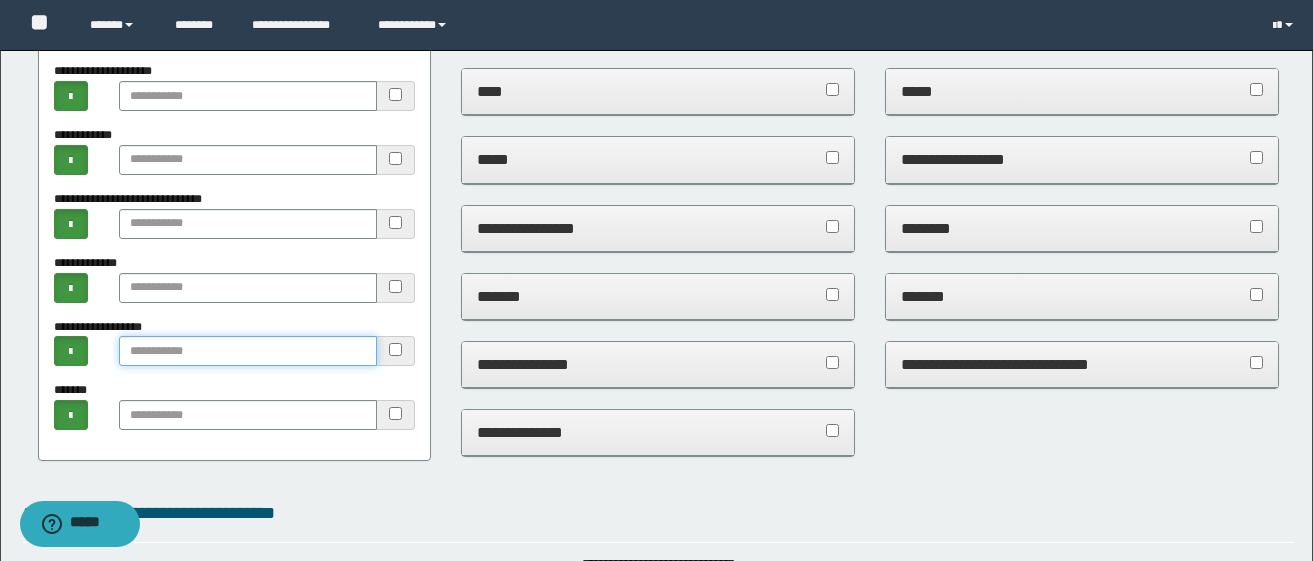 click at bounding box center [248, 351] 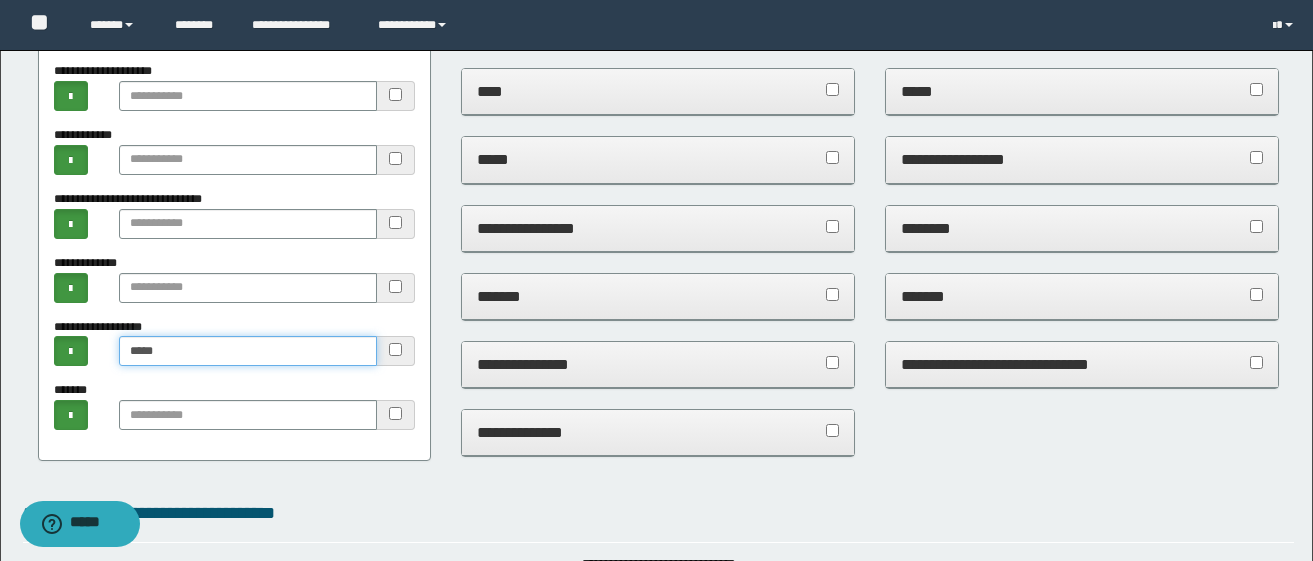 type on "*****" 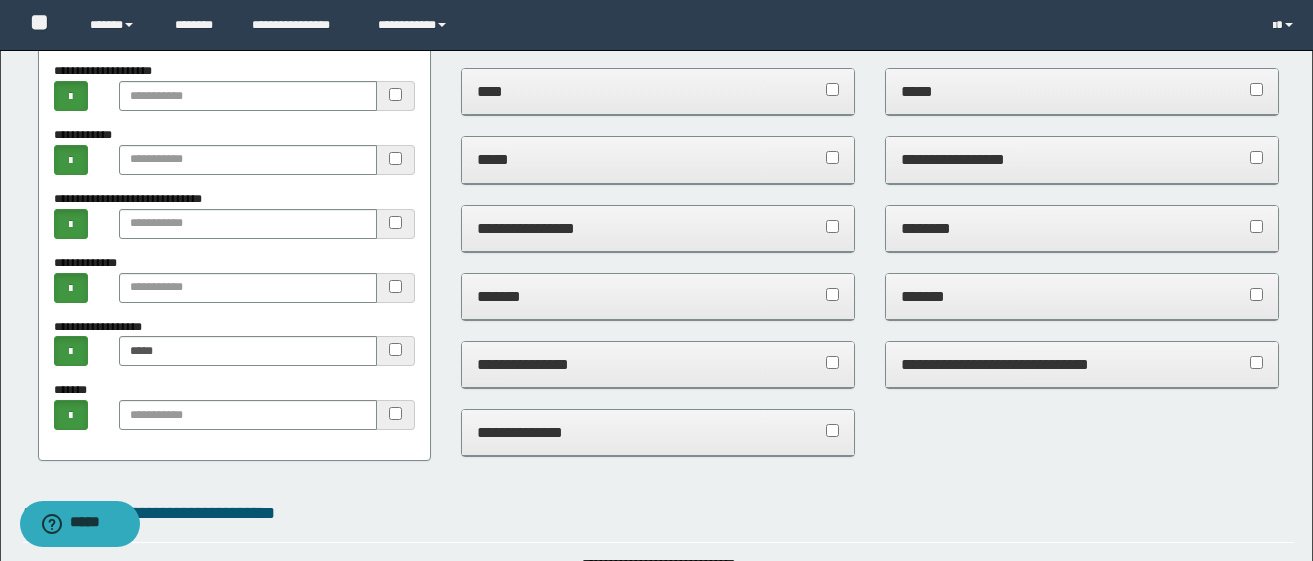click on "**********" at bounding box center [658, 365] 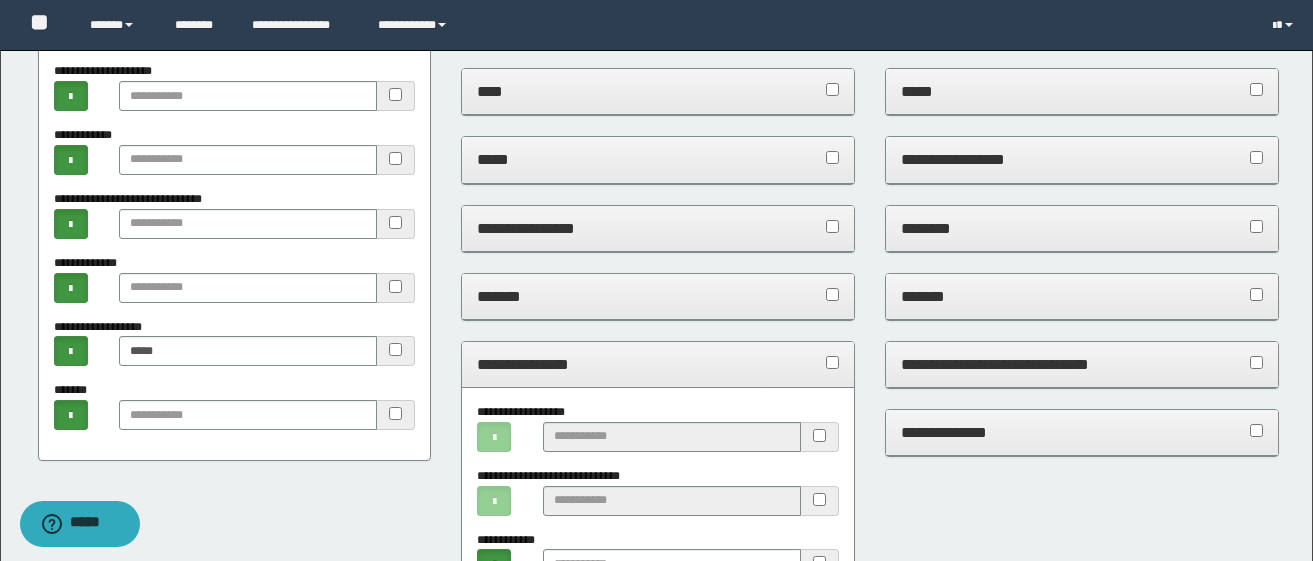 click on "**********" at bounding box center (658, 228) 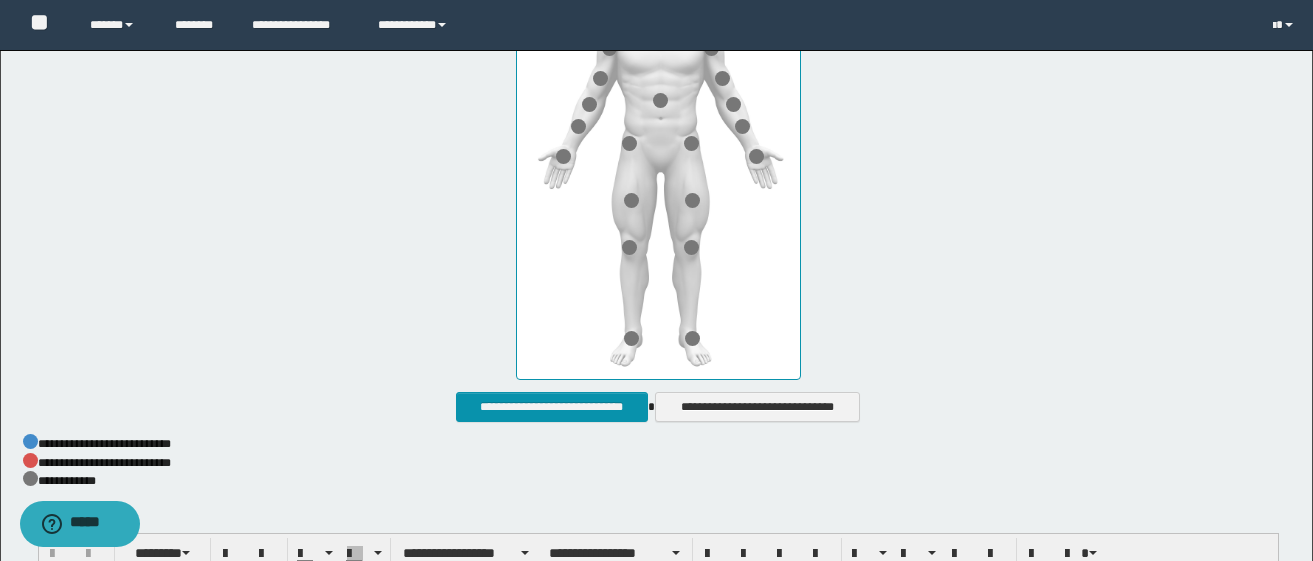 scroll, scrollTop: 1400, scrollLeft: 0, axis: vertical 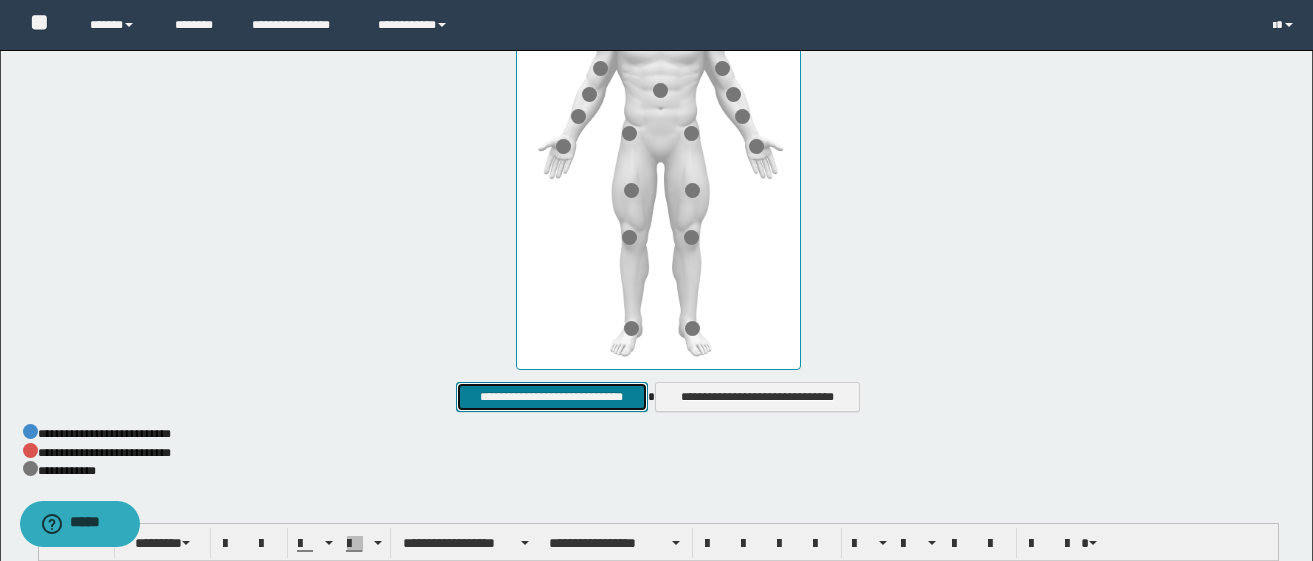 click on "**********" at bounding box center (551, 397) 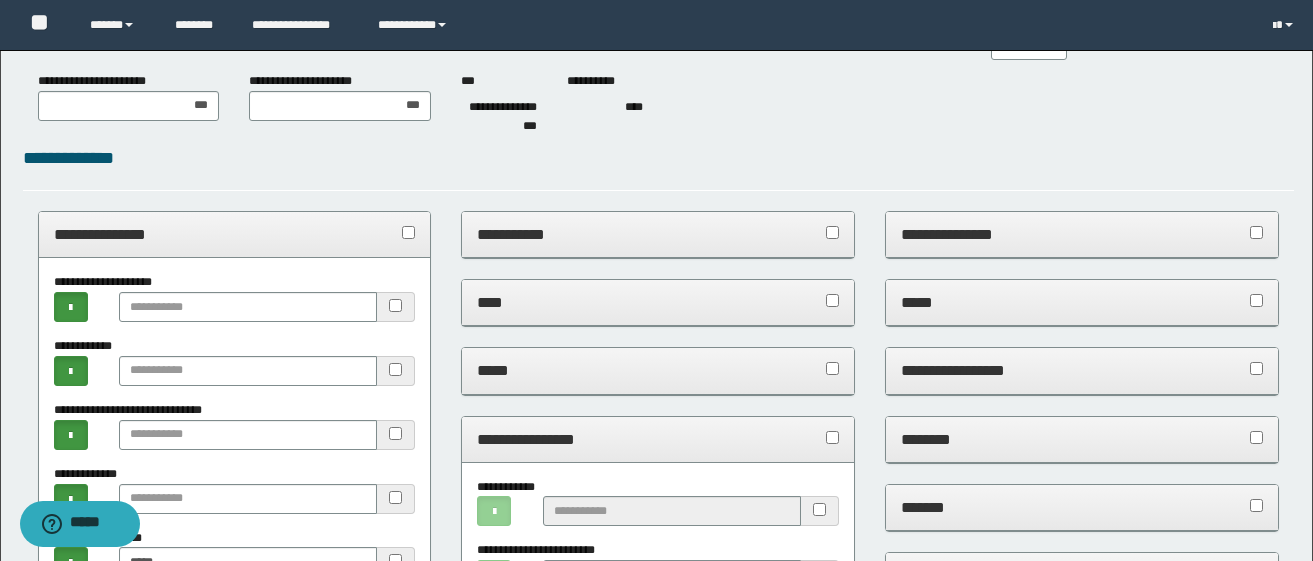 scroll, scrollTop: 0, scrollLeft: 0, axis: both 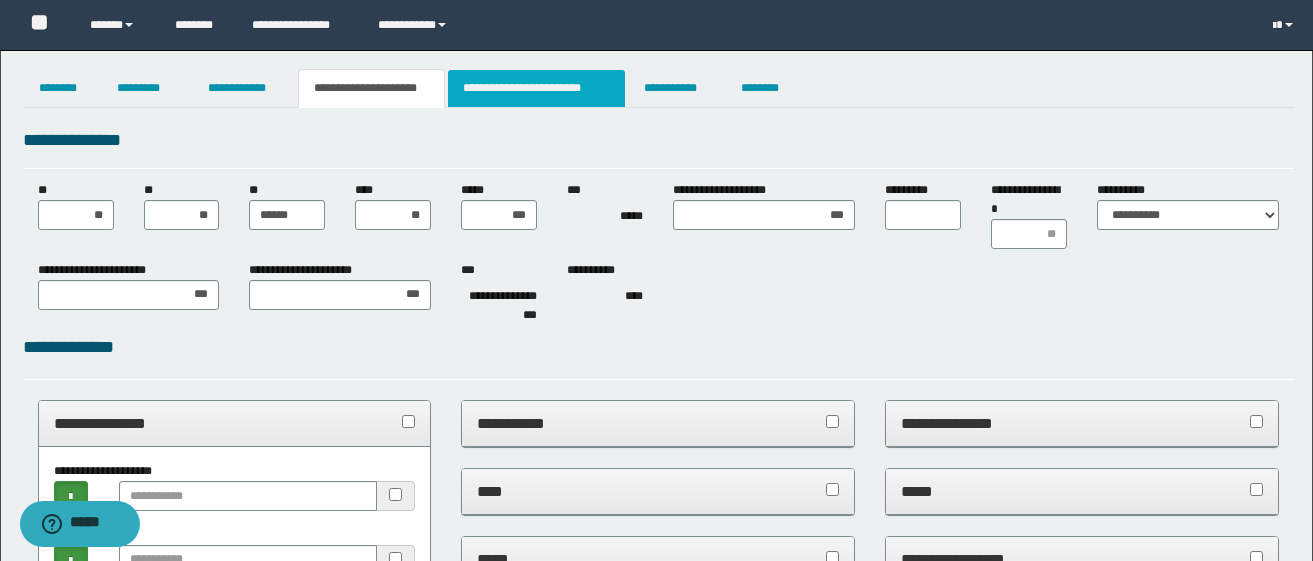 click on "**********" at bounding box center (537, 88) 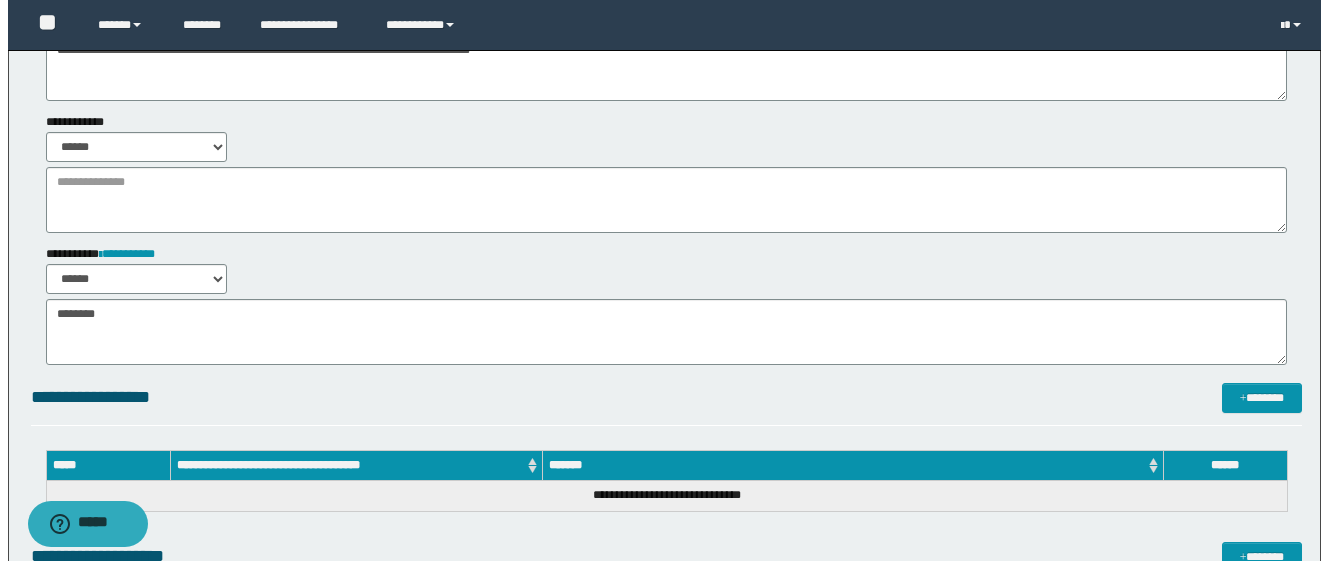 scroll, scrollTop: 0, scrollLeft: 0, axis: both 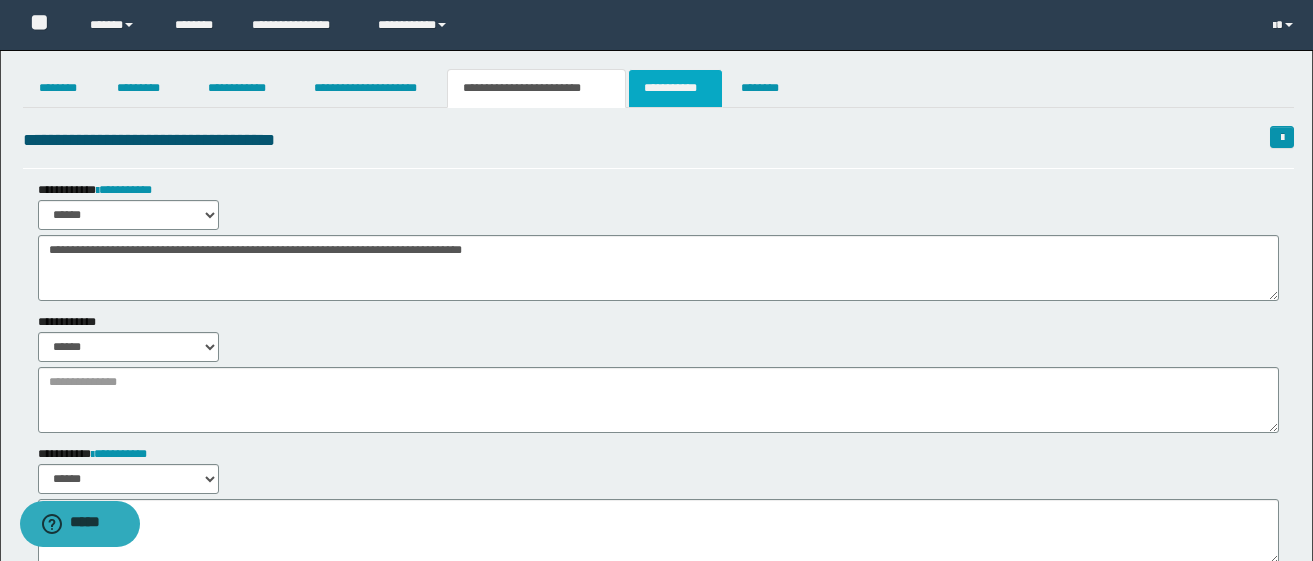 click on "**********" at bounding box center [675, 88] 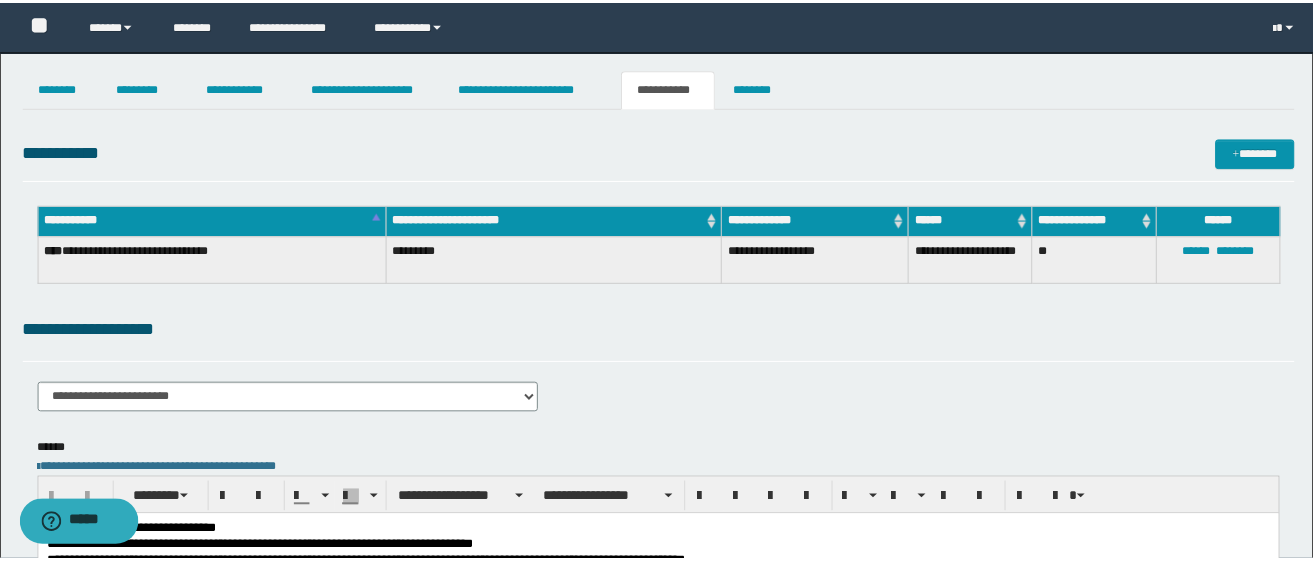 scroll, scrollTop: 0, scrollLeft: 0, axis: both 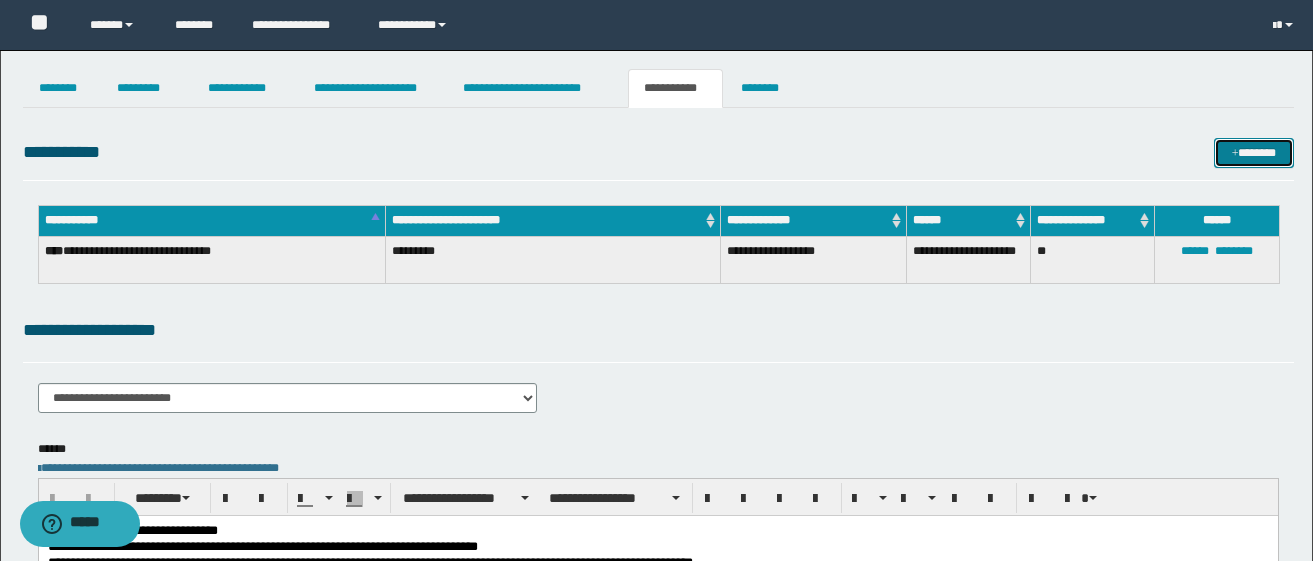 click at bounding box center (1235, 154) 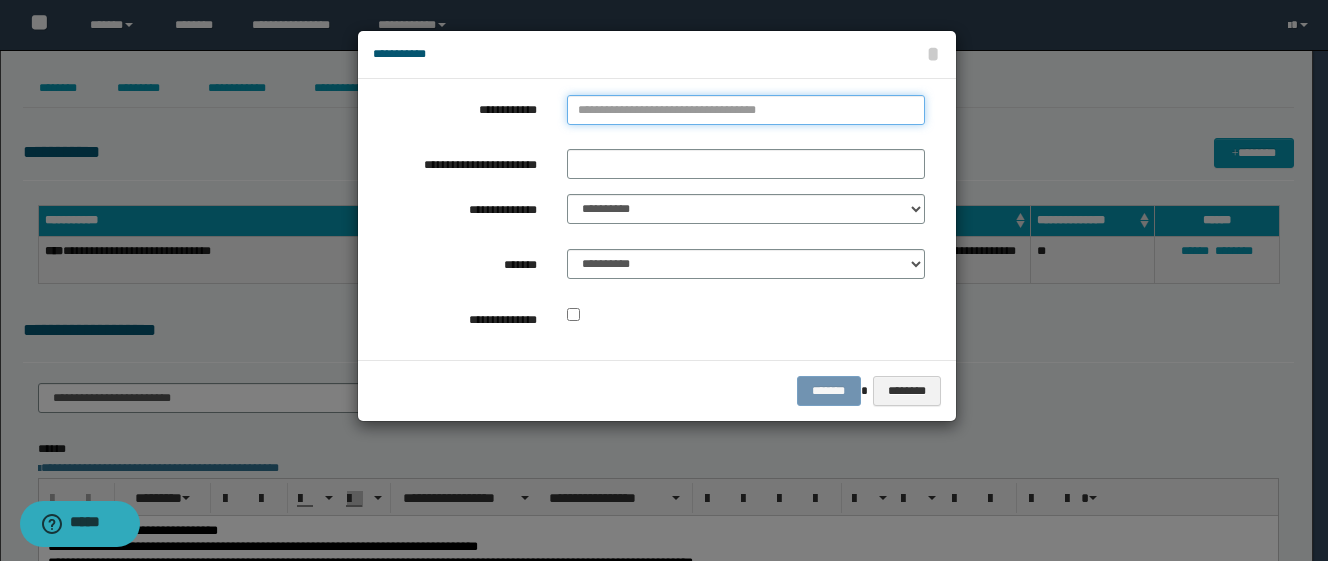 click on "**********" at bounding box center [746, 110] 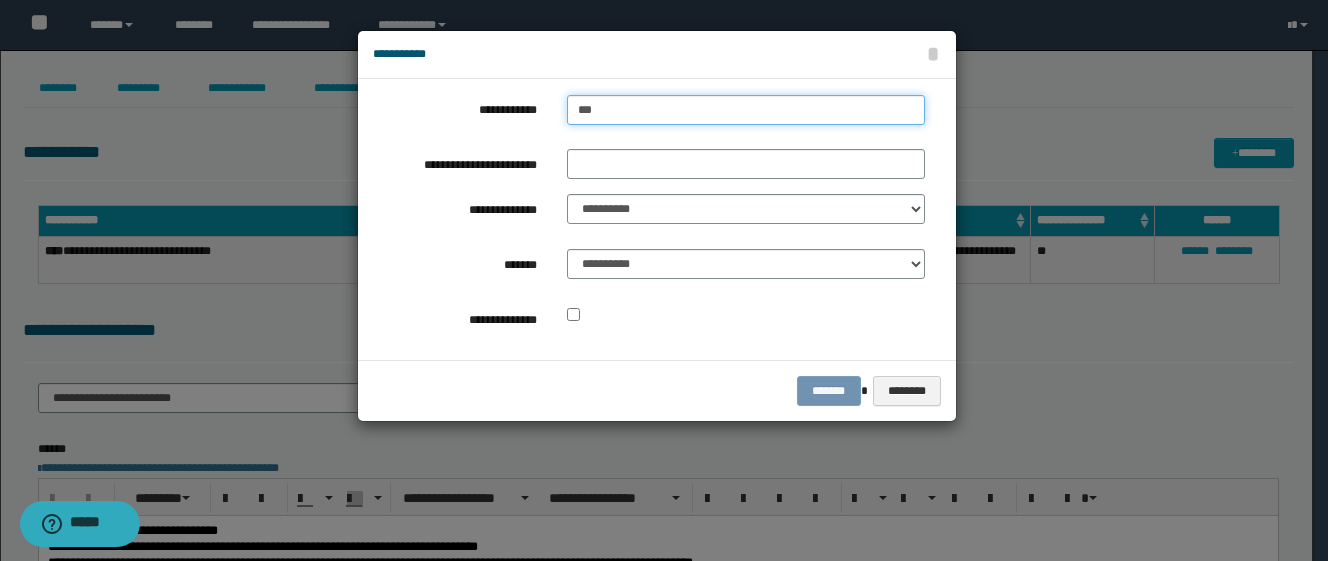 type on "****" 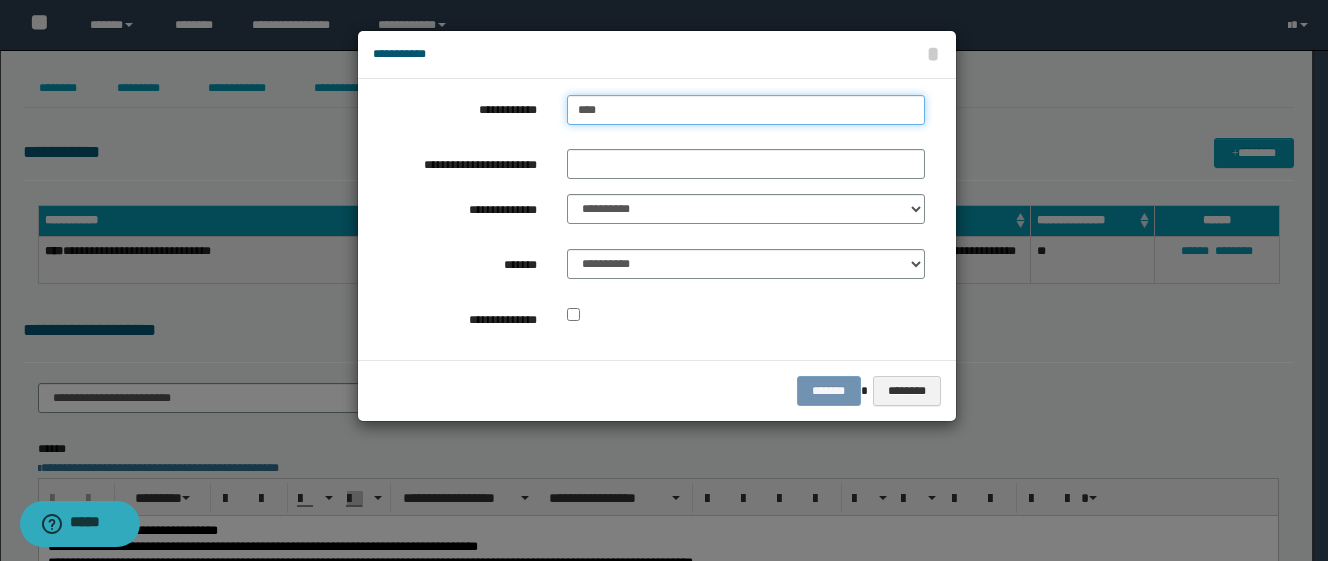 type on "****" 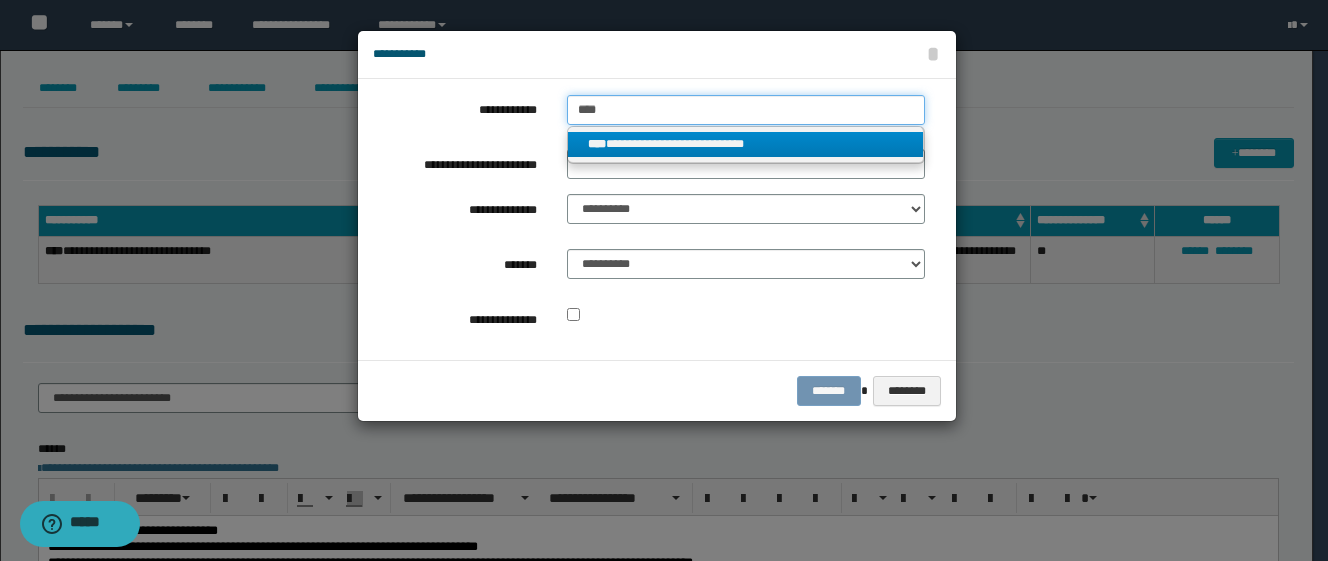 click on "****" at bounding box center (746, 110) 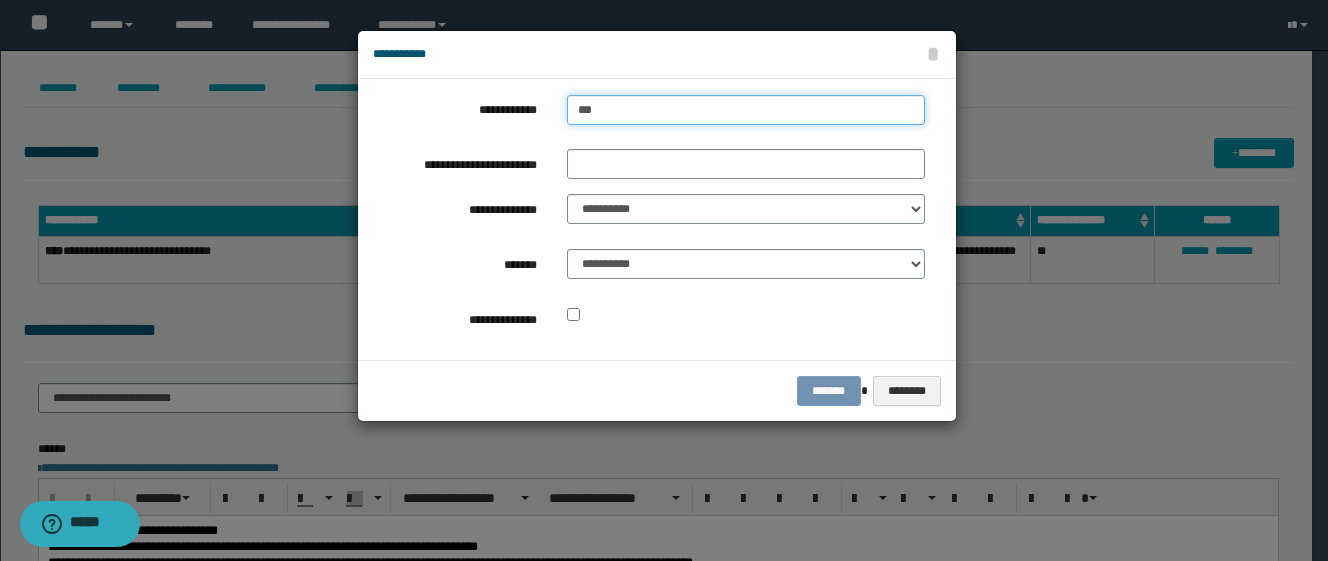 type on "****" 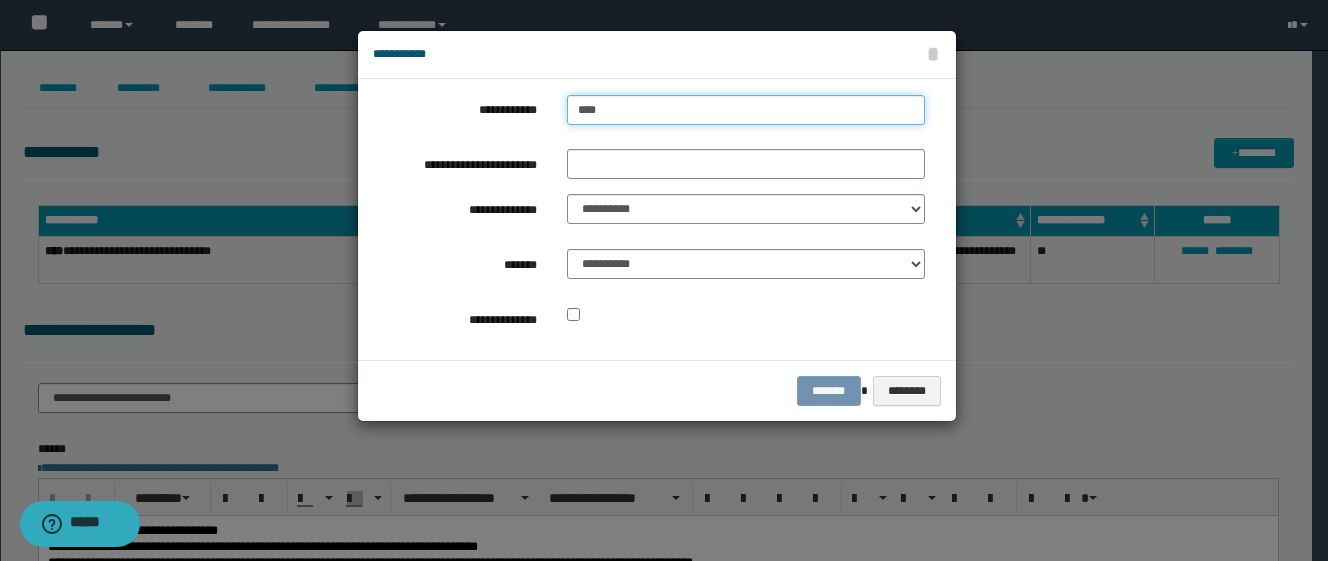 type on "****" 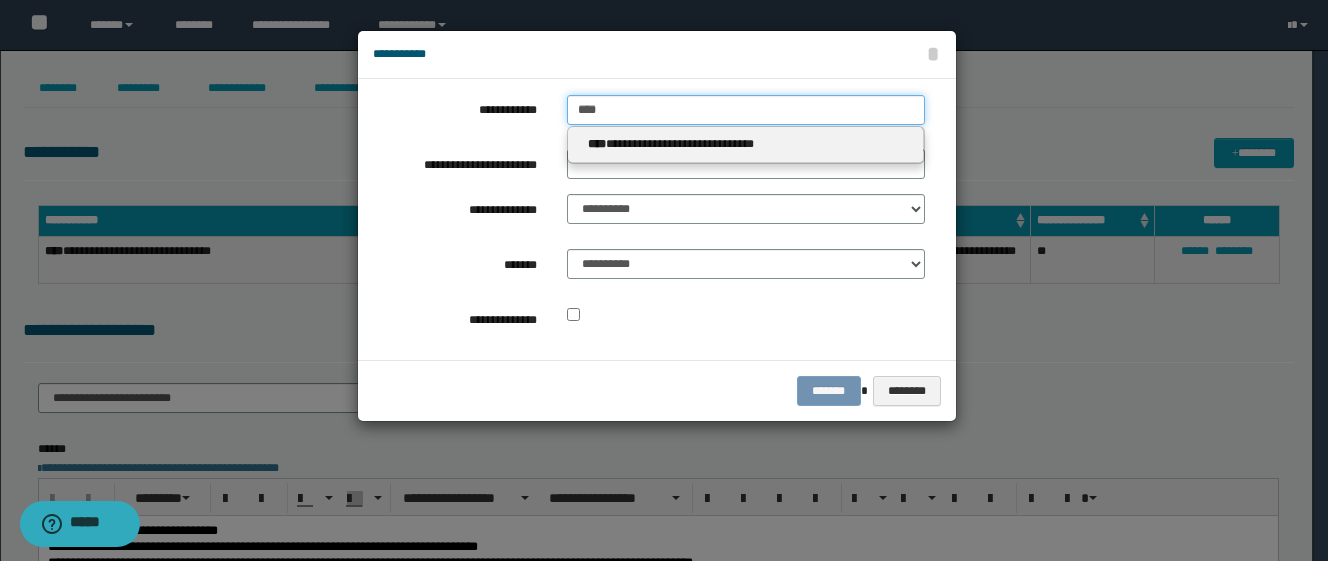 drag, startPoint x: 607, startPoint y: 112, endPoint x: 568, endPoint y: 108, distance: 39.20459 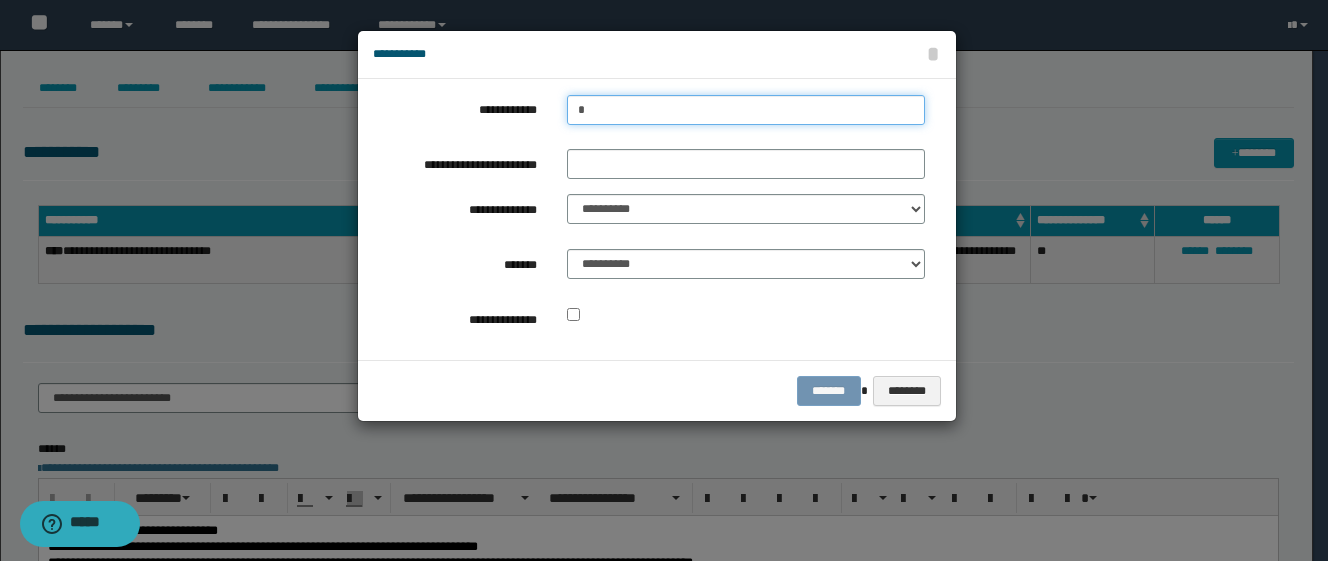 type on "**" 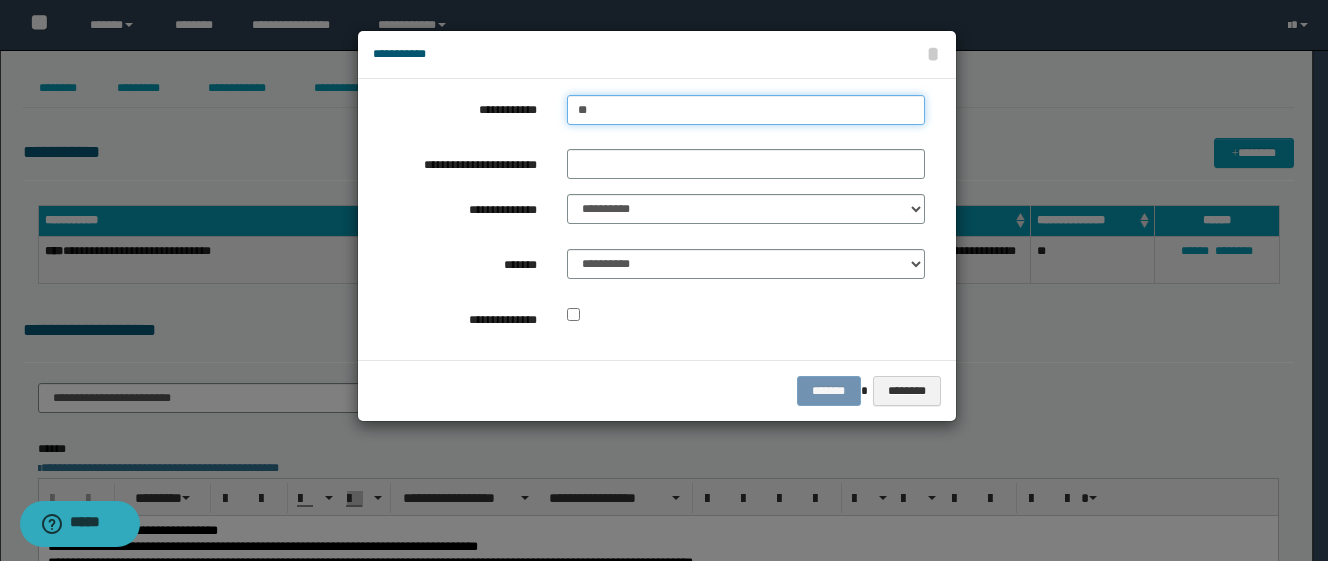 type on "**" 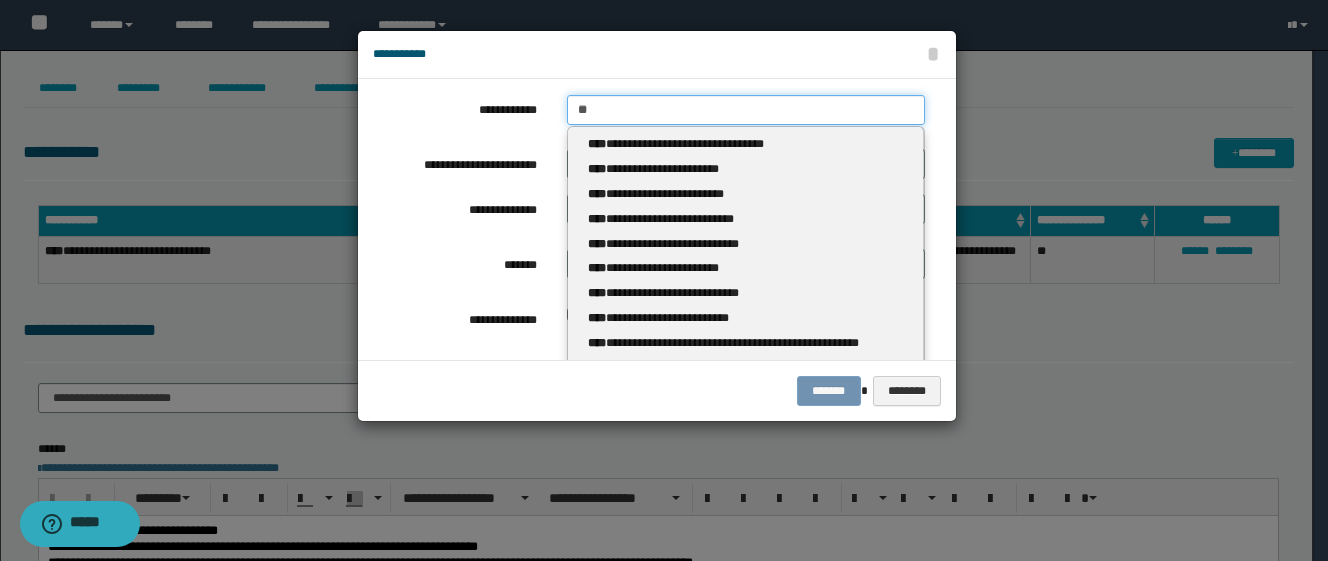 type 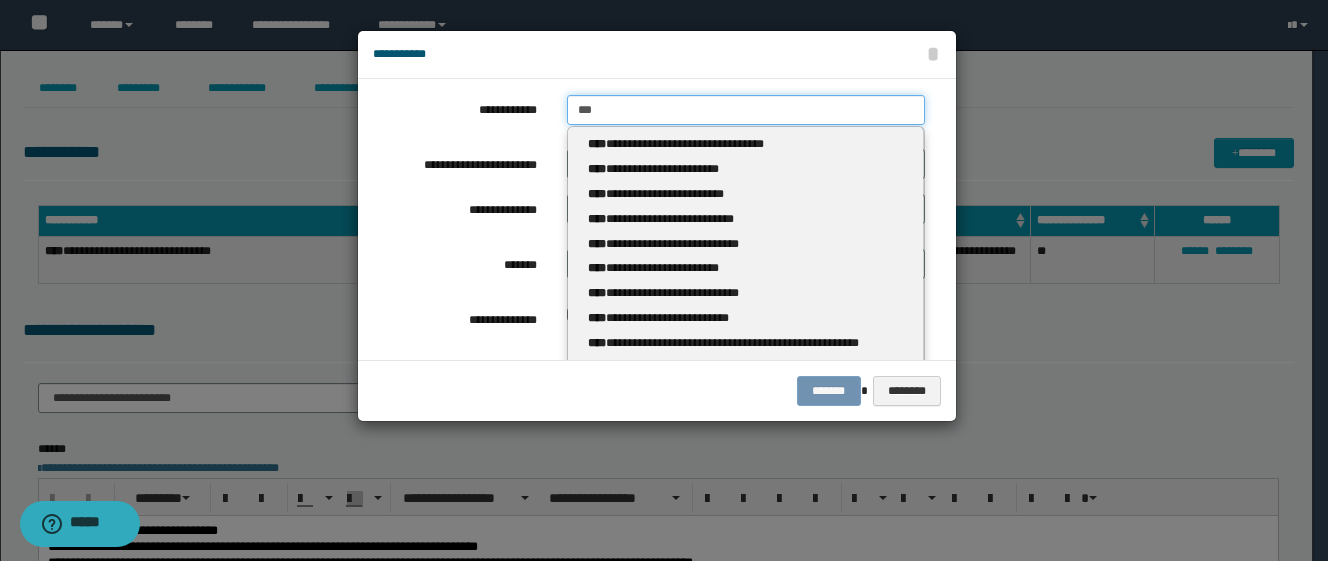 type on "***" 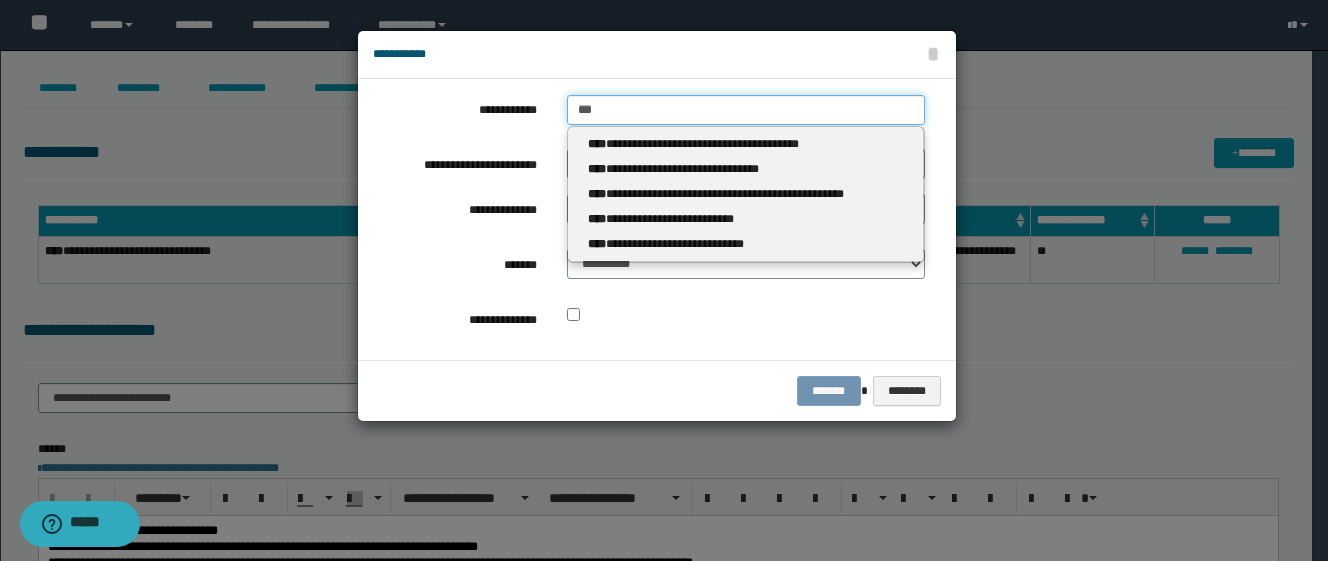 type 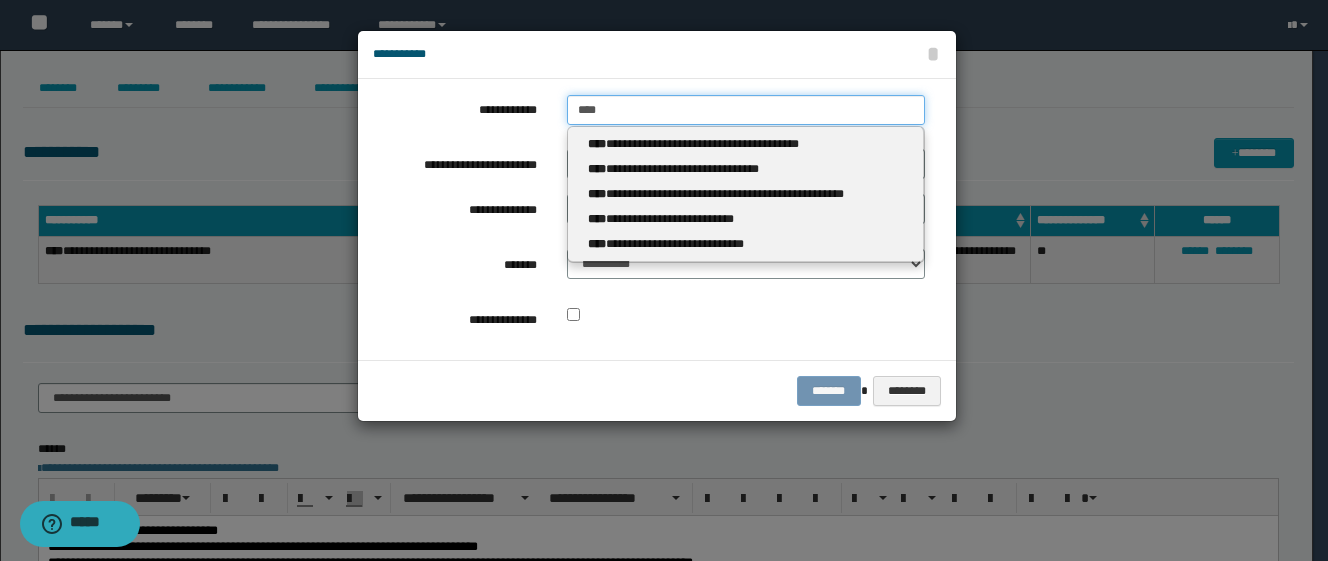type on "****" 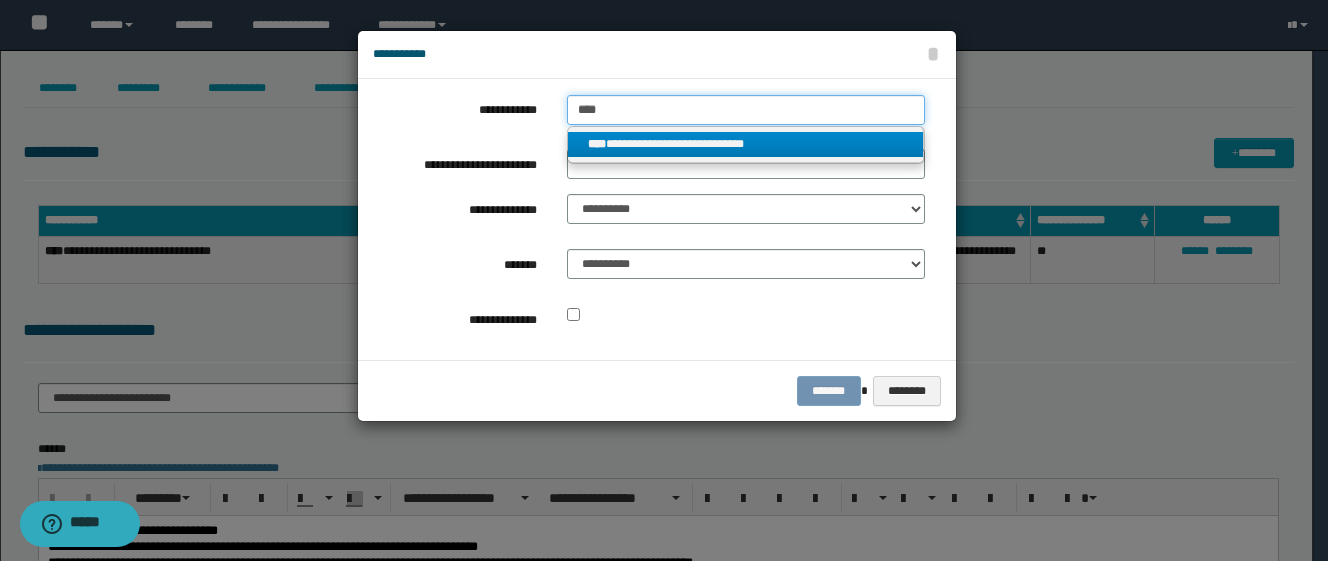 type on "****" 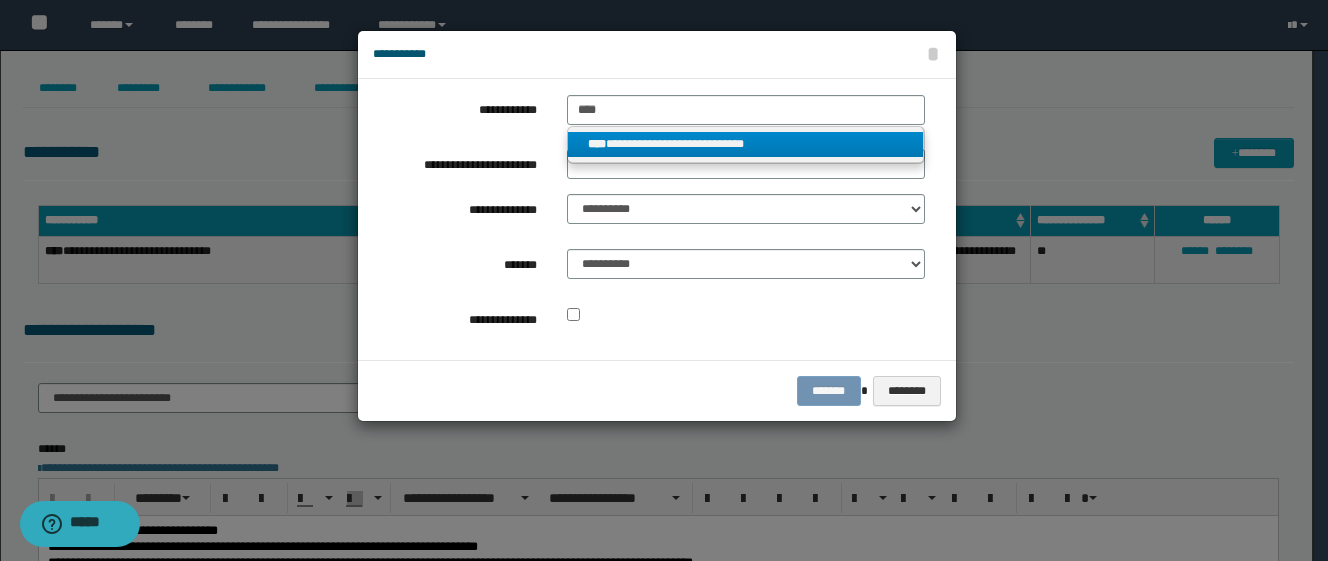 click on "**********" at bounding box center [746, 145] 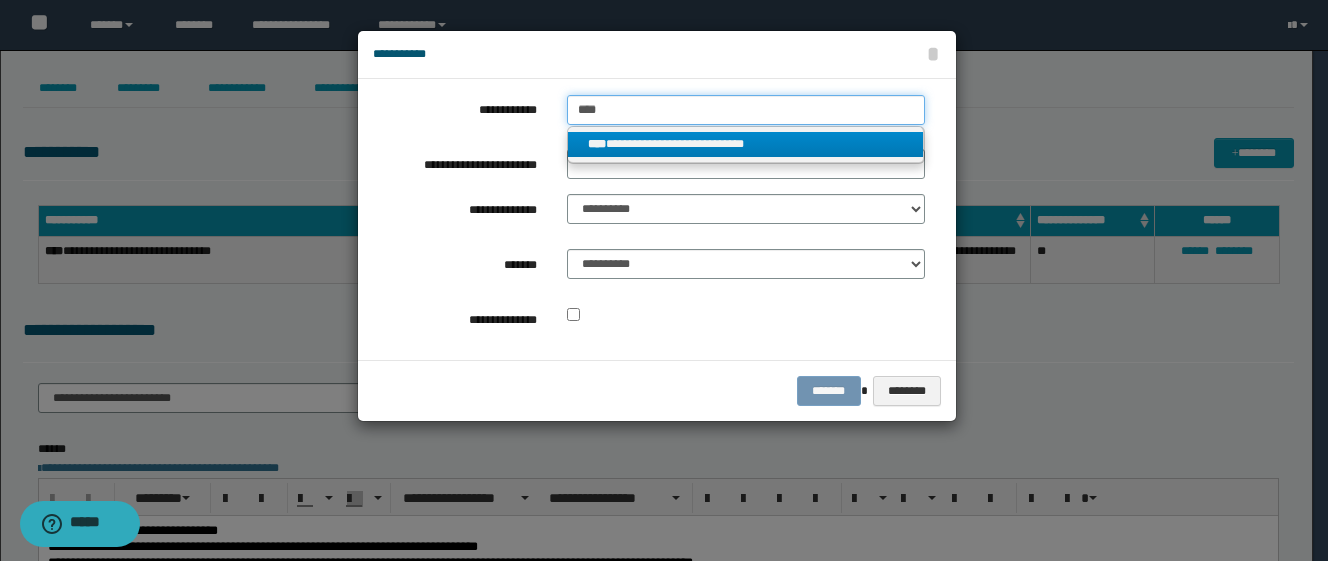 type 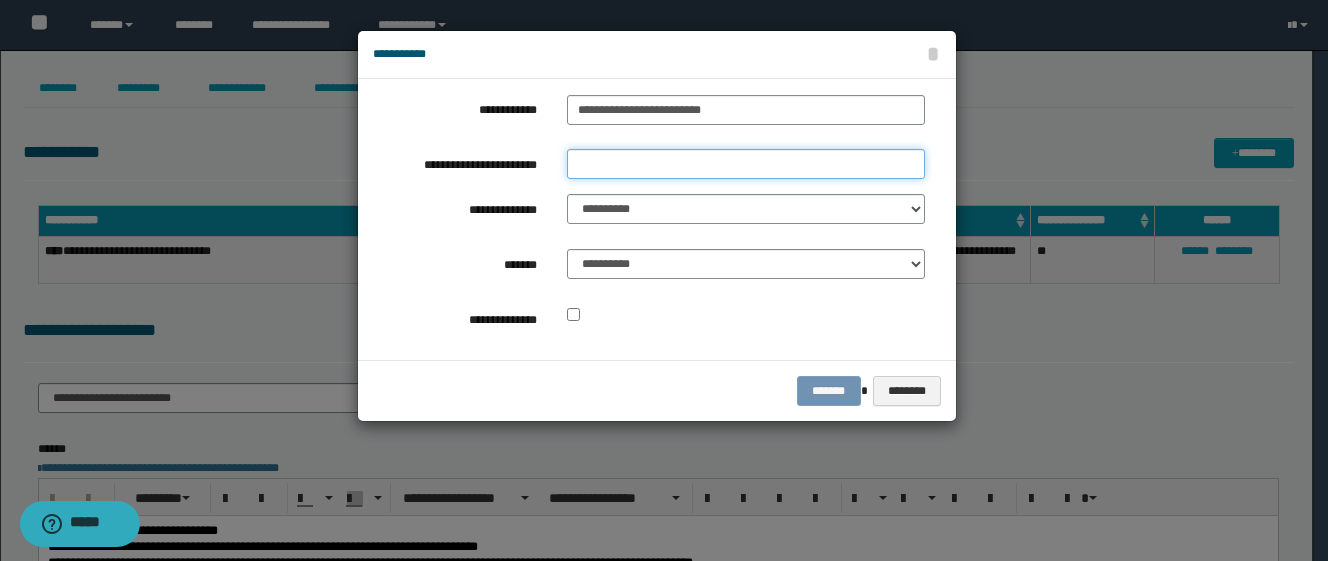 click on "**********" at bounding box center [746, 164] 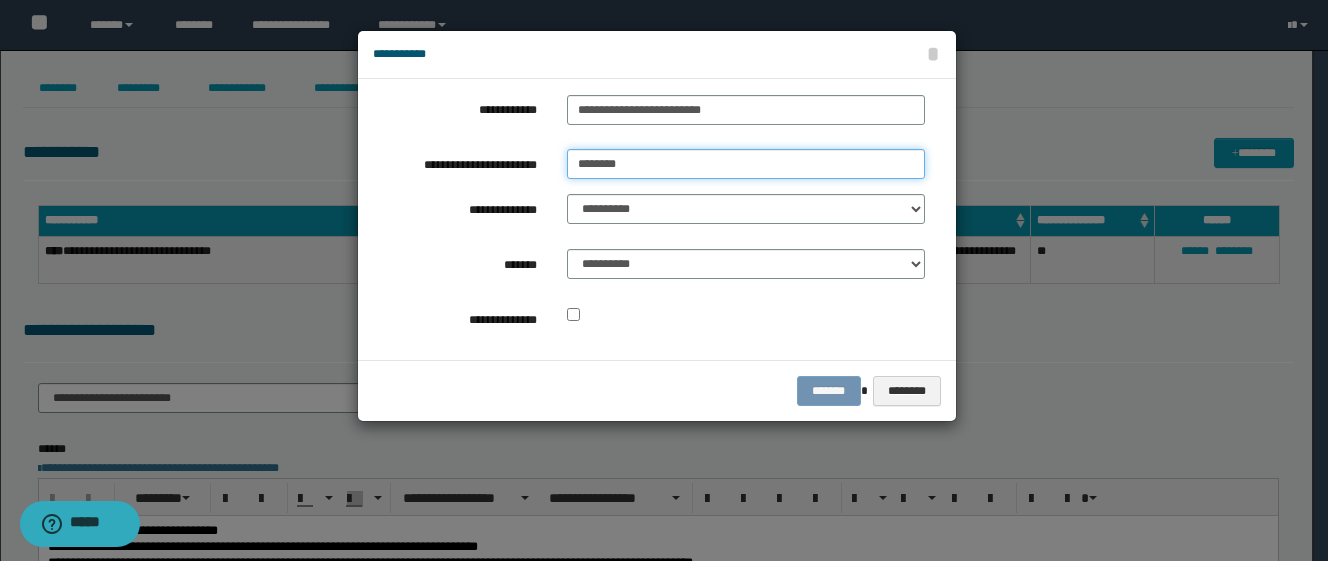 type on "********" 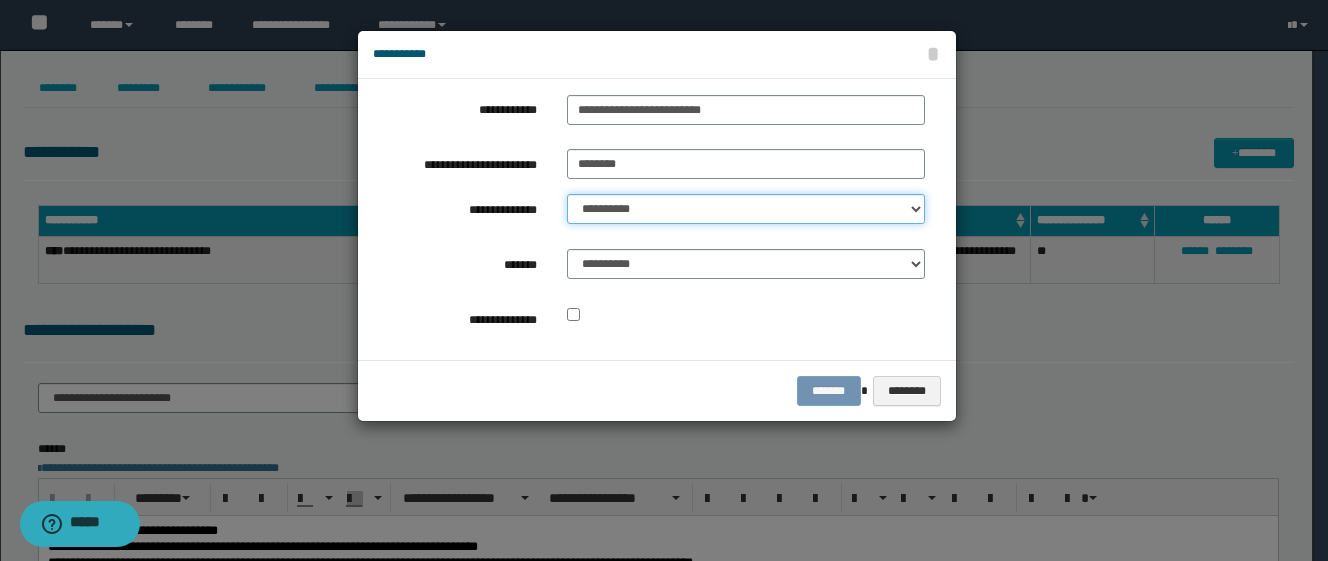 click on "**********" at bounding box center [746, 209] 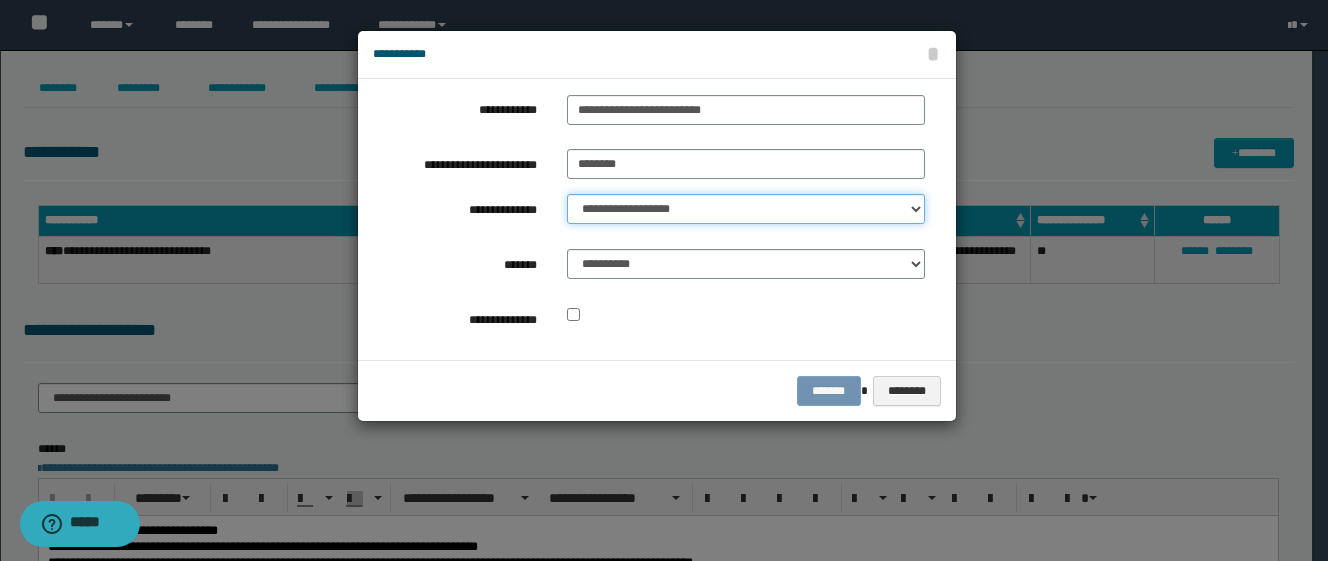 click on "**********" at bounding box center [746, 209] 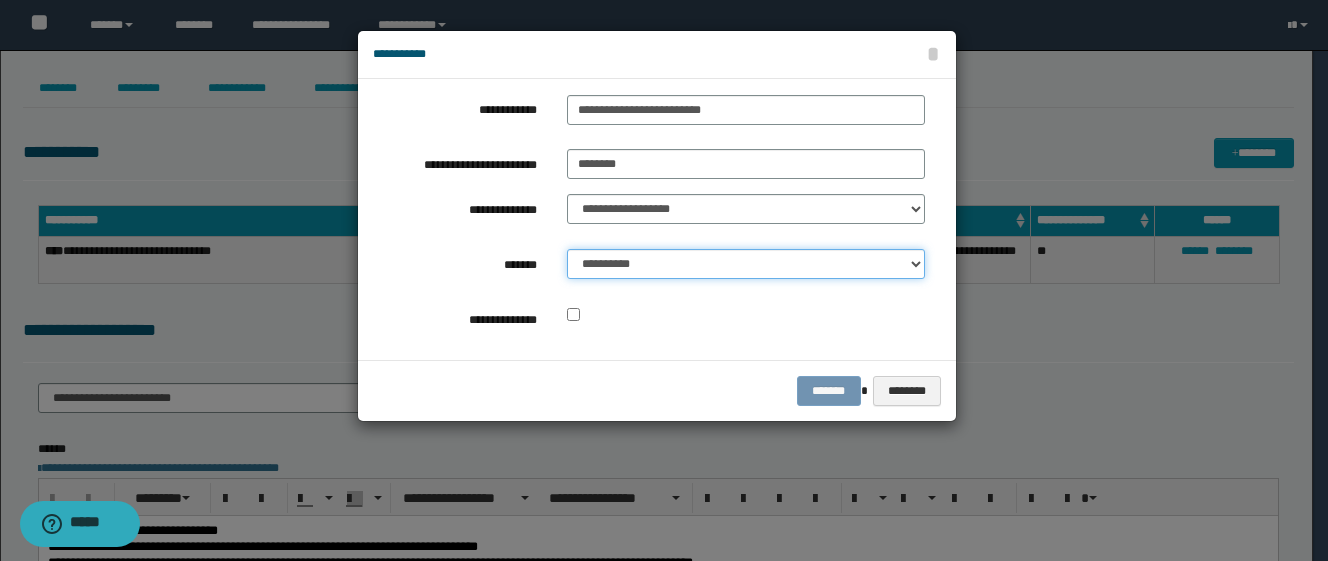 click on "**********" at bounding box center (746, 264) 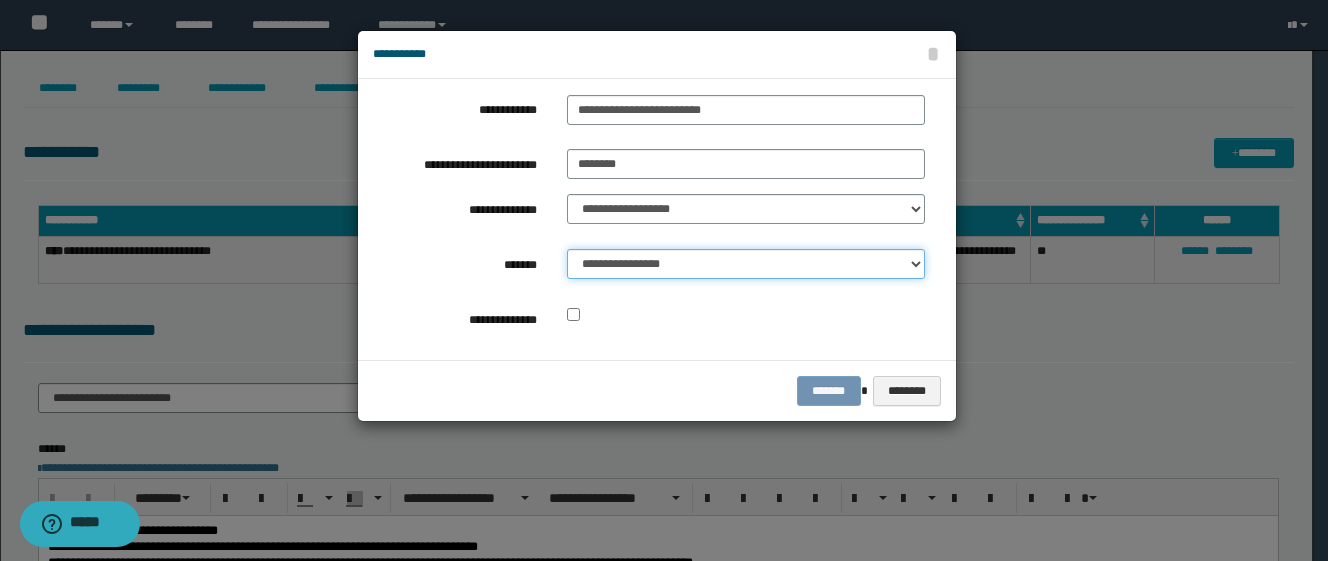 click on "**********" at bounding box center [746, 264] 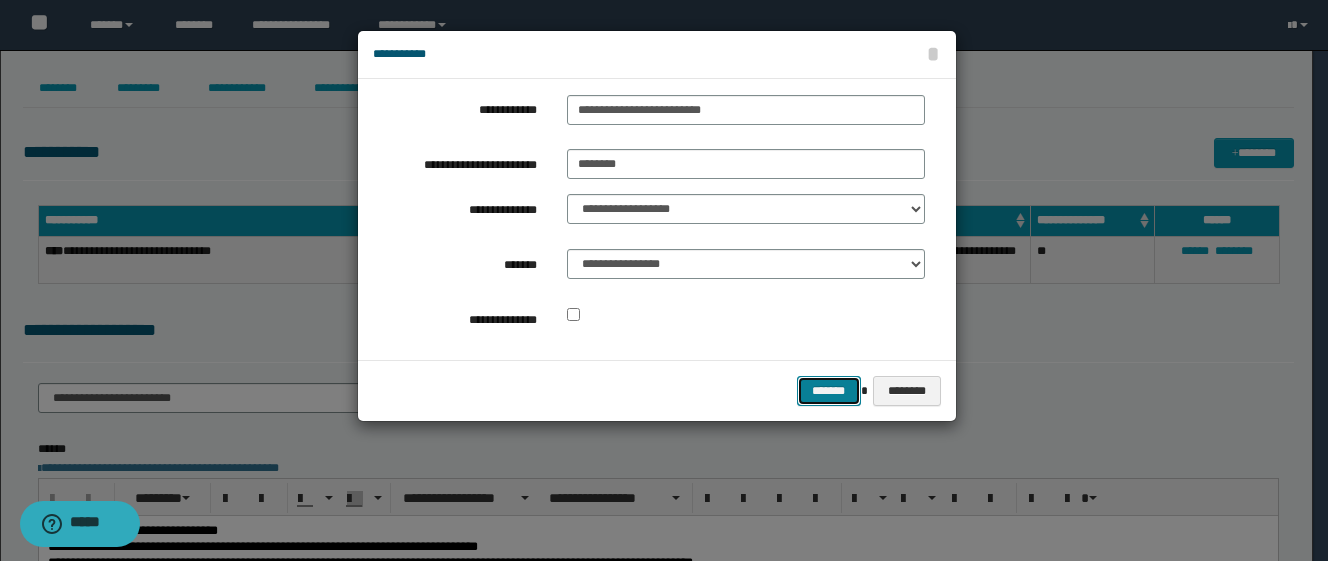 click on "*******" at bounding box center (829, 391) 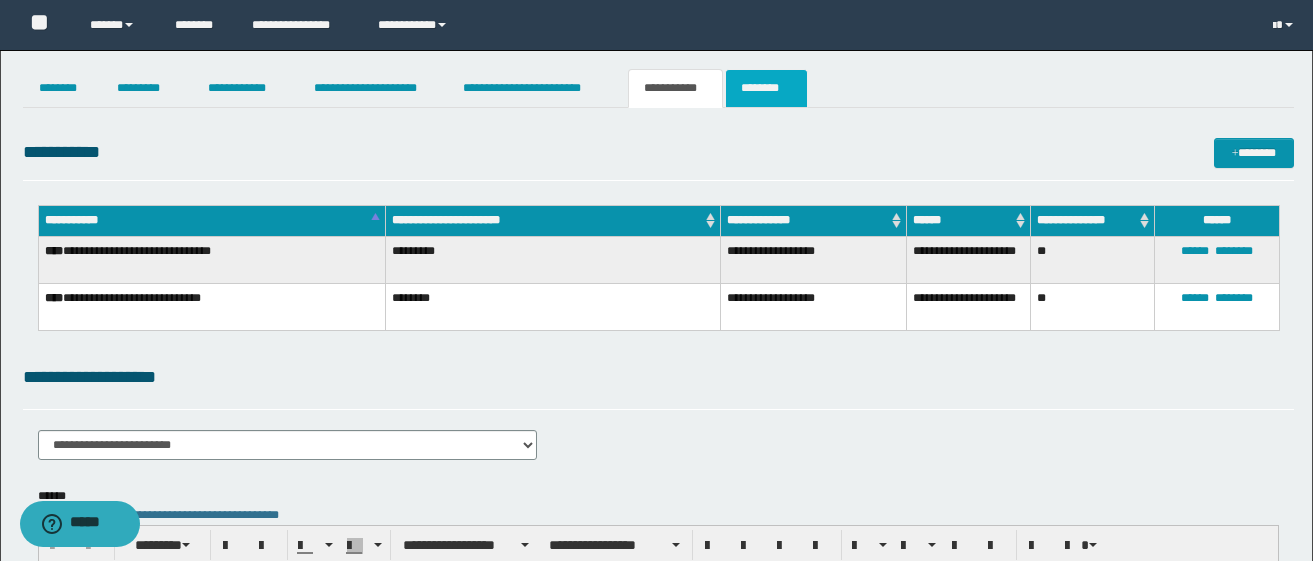 click on "********" at bounding box center [766, 88] 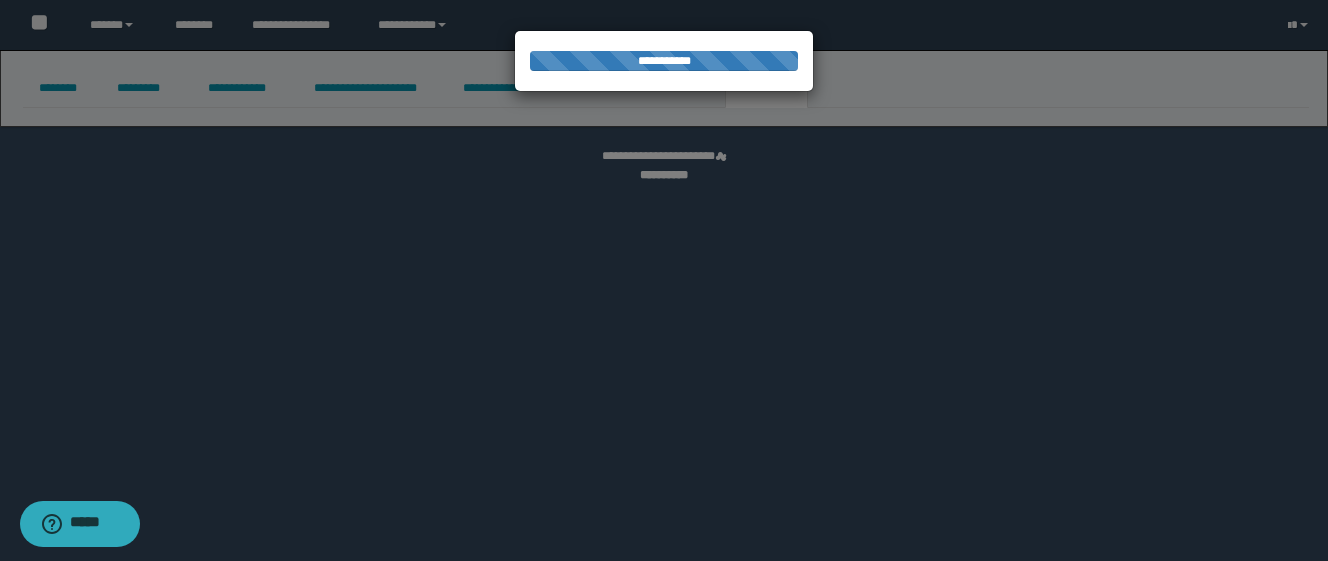 select on "****" 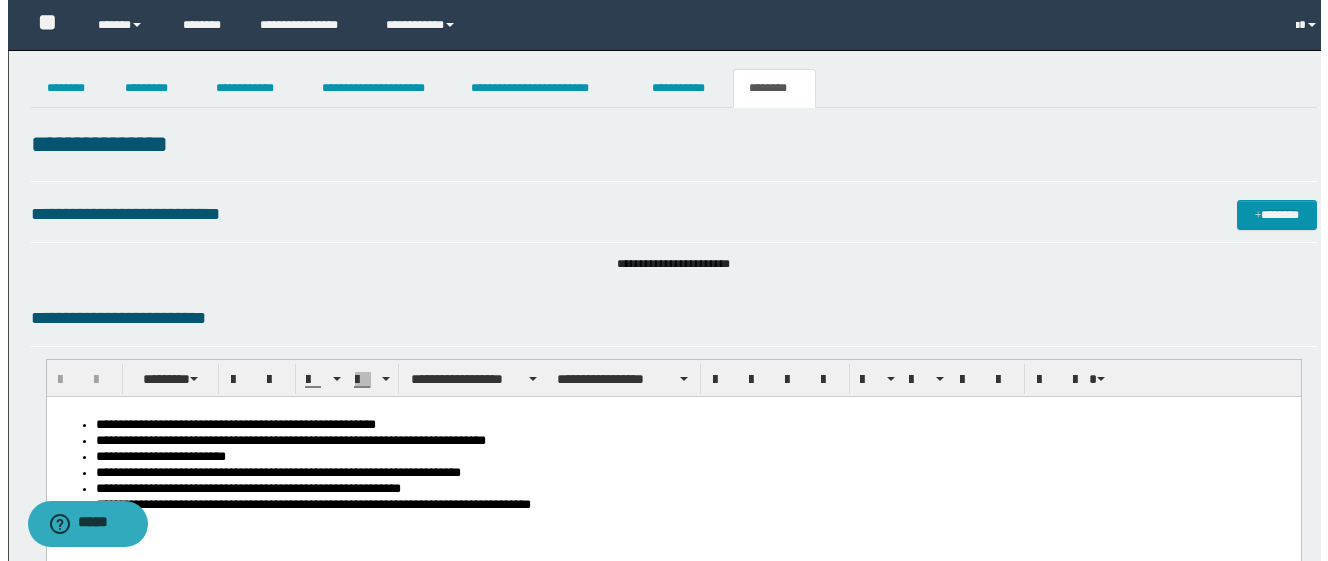 scroll, scrollTop: 0, scrollLeft: 0, axis: both 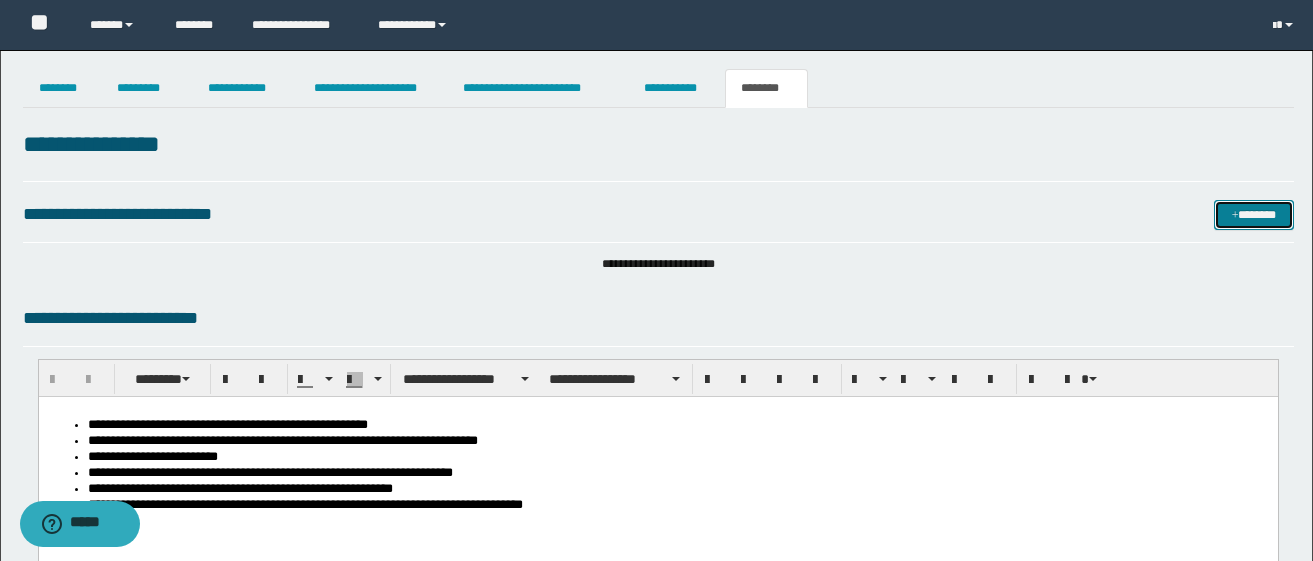 click at bounding box center (1235, 216) 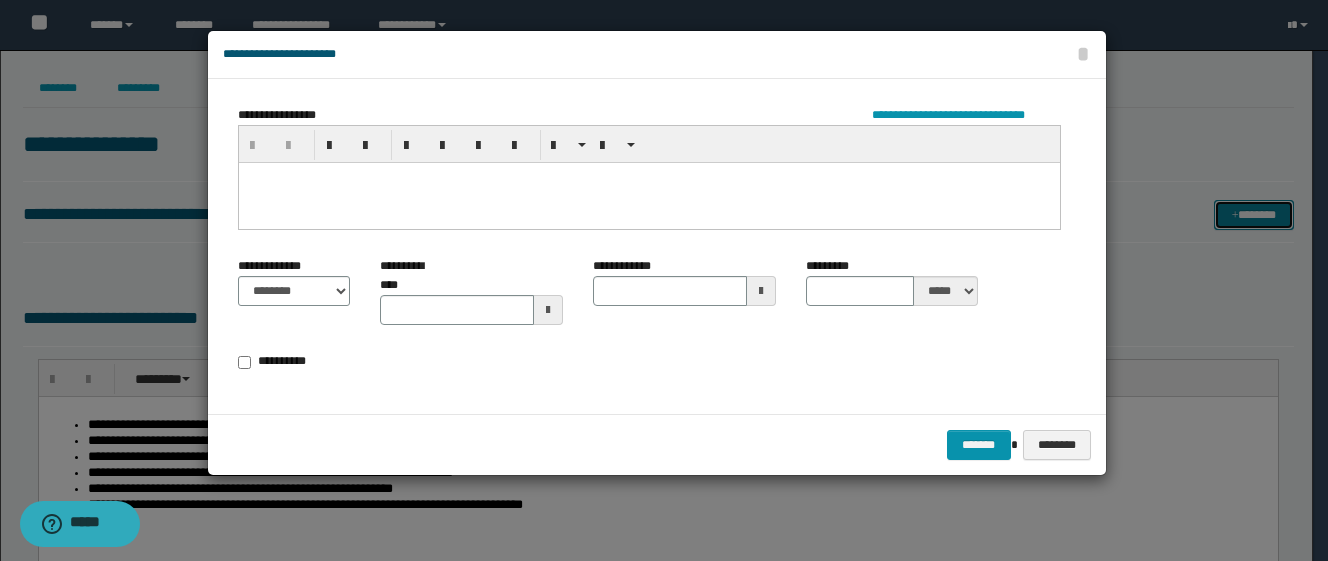 type 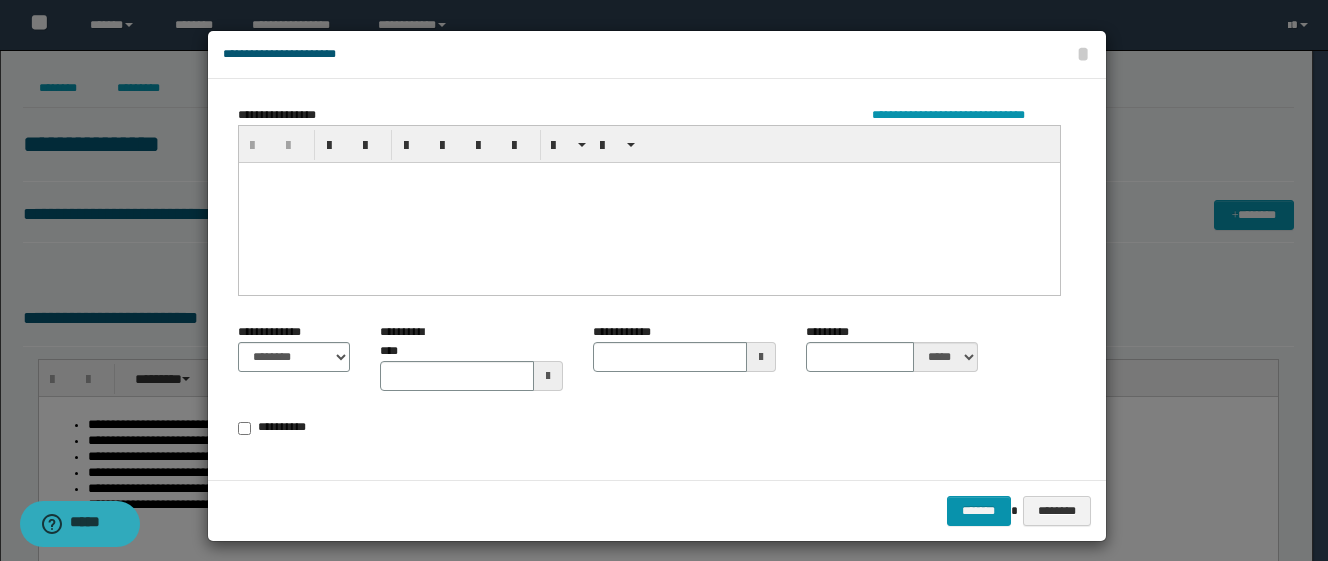 click at bounding box center [648, 202] 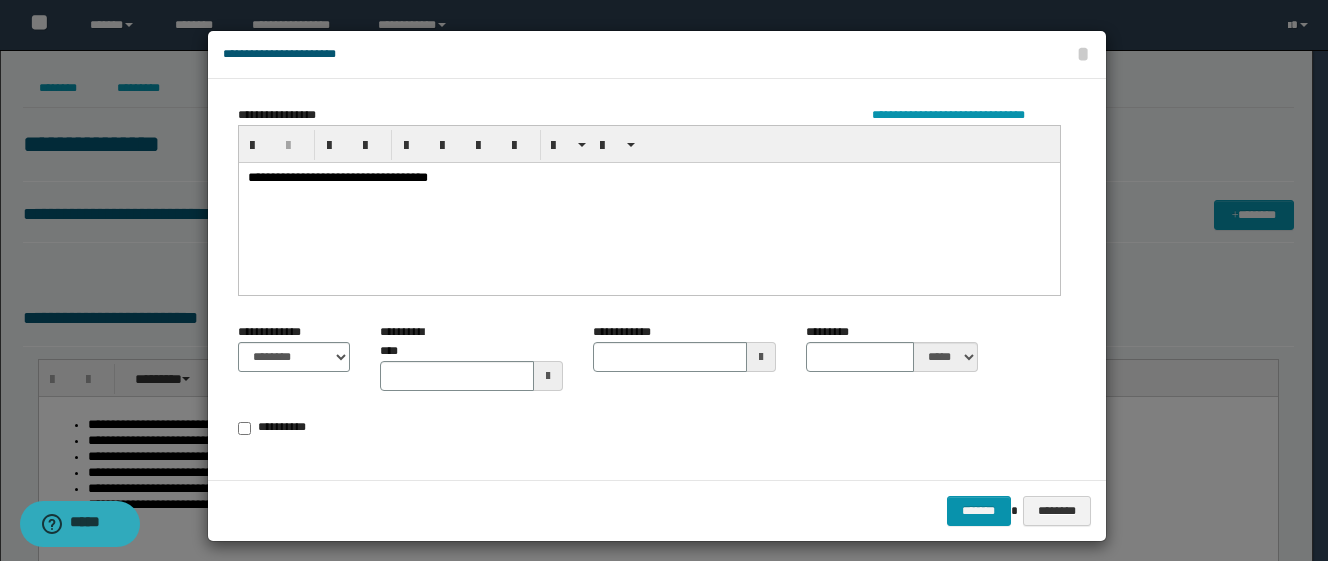type 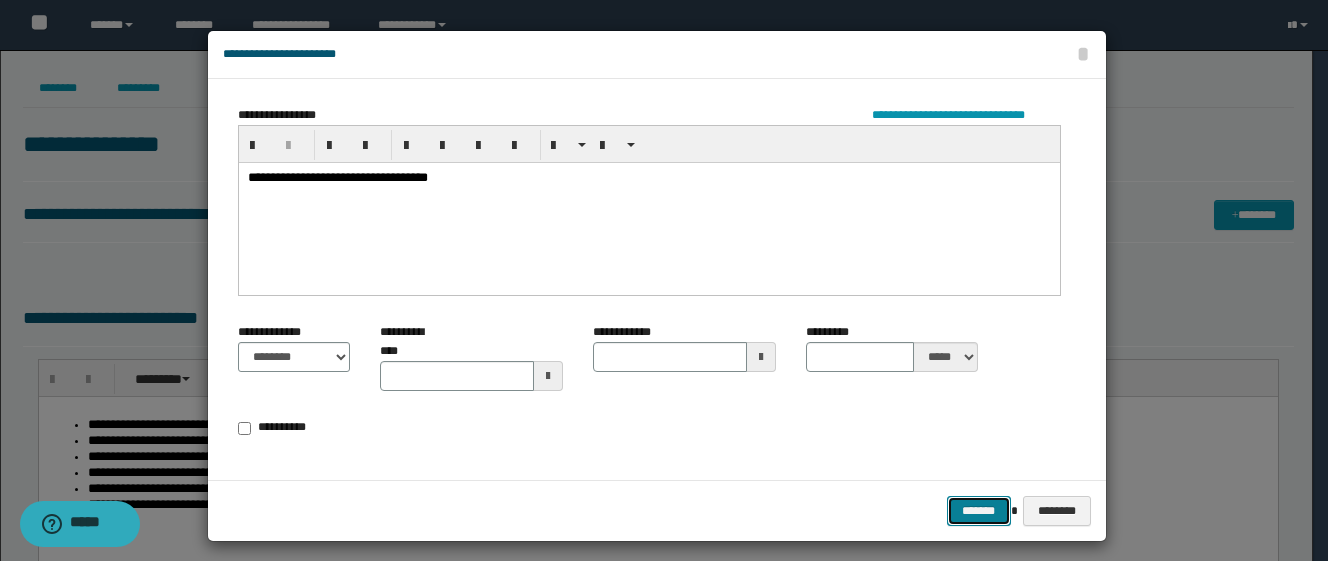click on "*******" at bounding box center [979, 511] 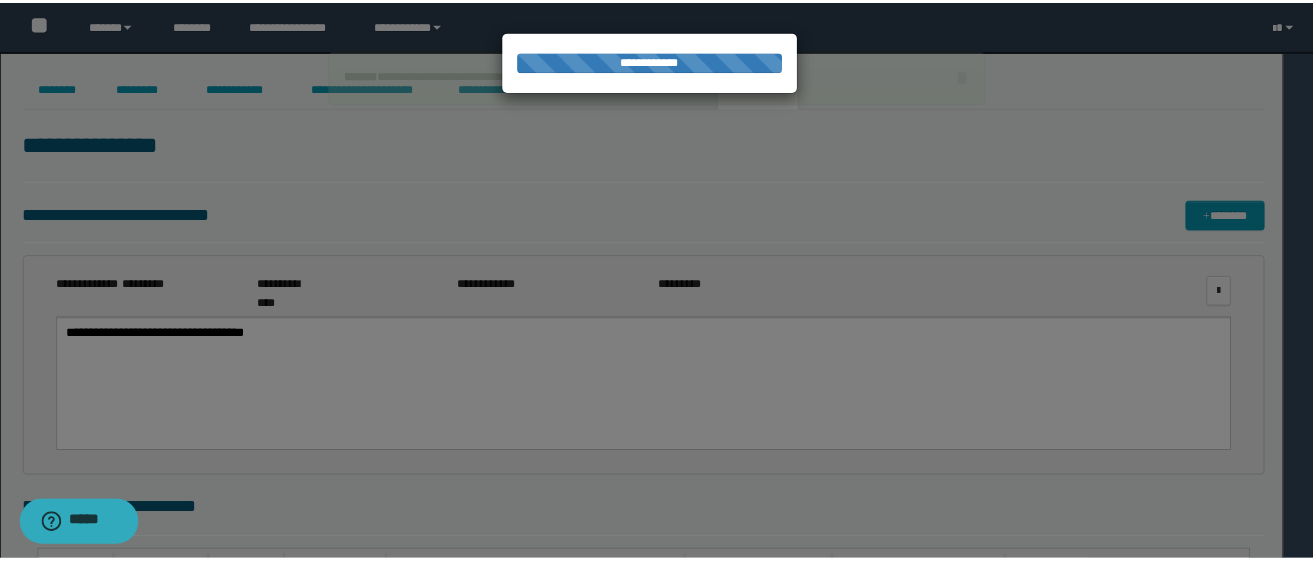scroll, scrollTop: 0, scrollLeft: 0, axis: both 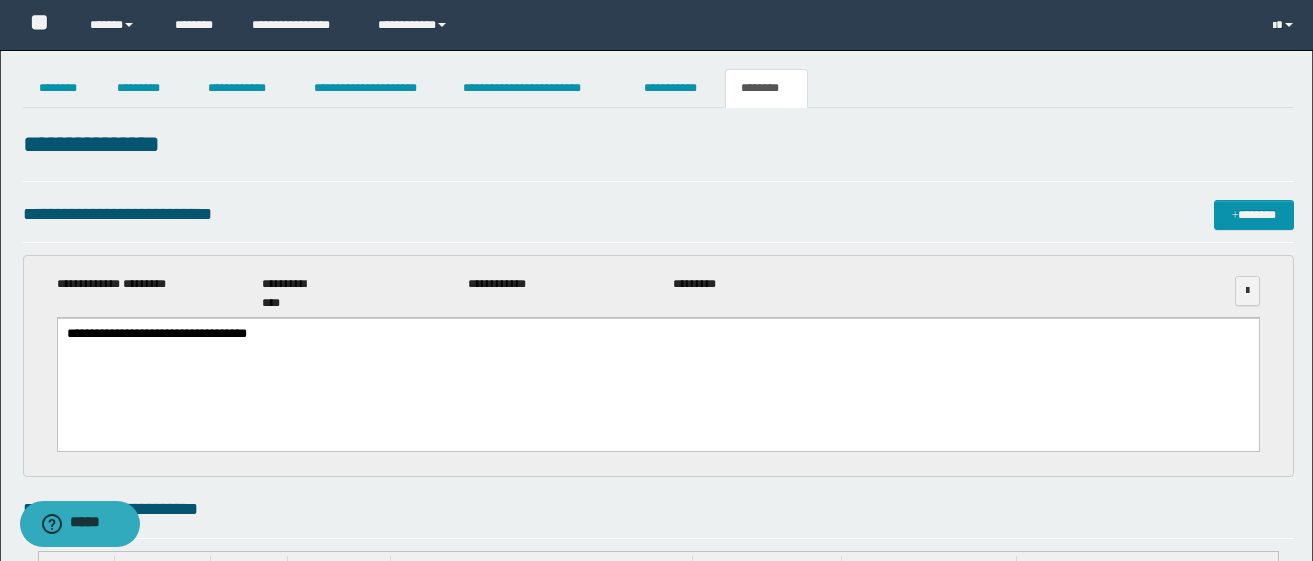 click on "********" at bounding box center [766, 88] 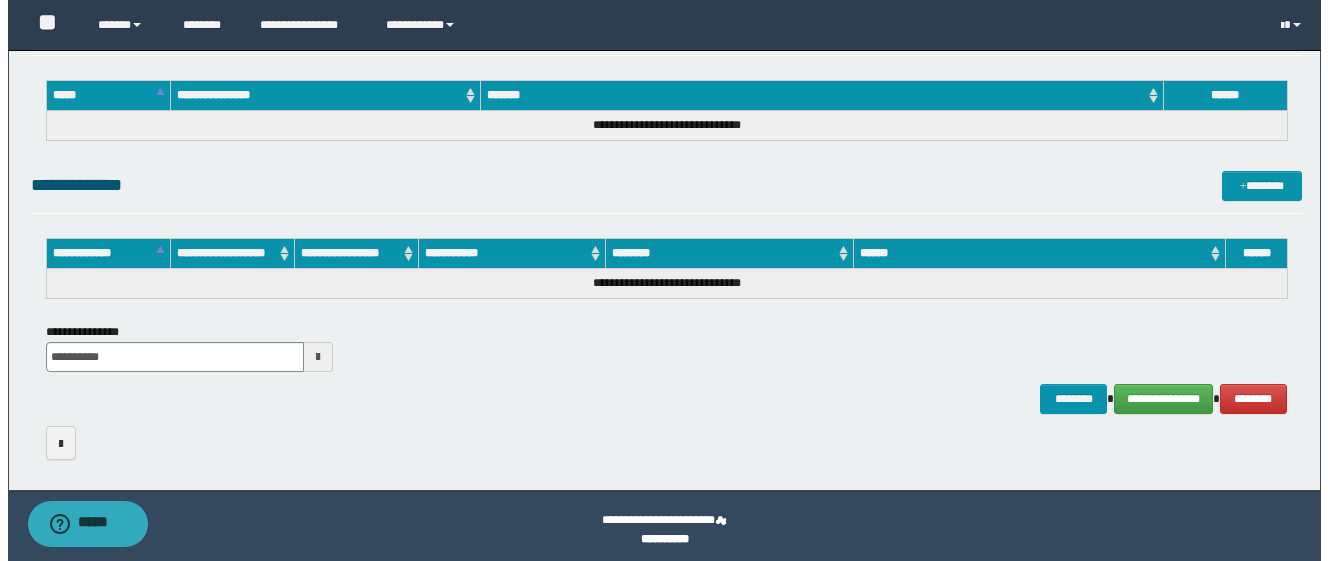scroll, scrollTop: 1684, scrollLeft: 0, axis: vertical 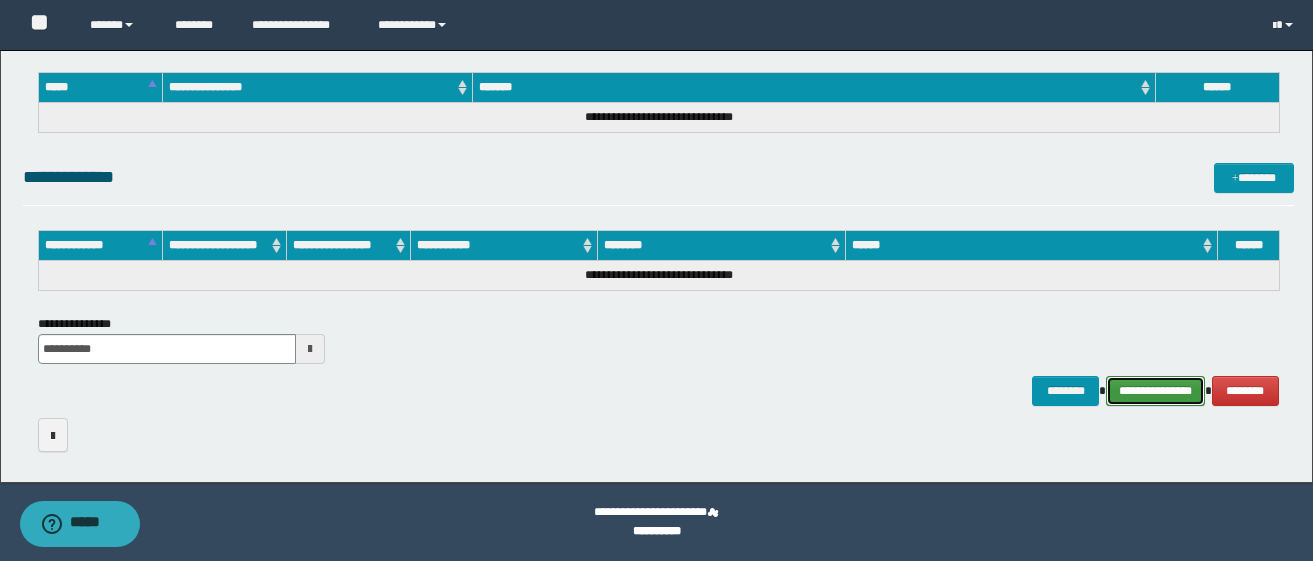 click on "**********" at bounding box center (1155, 391) 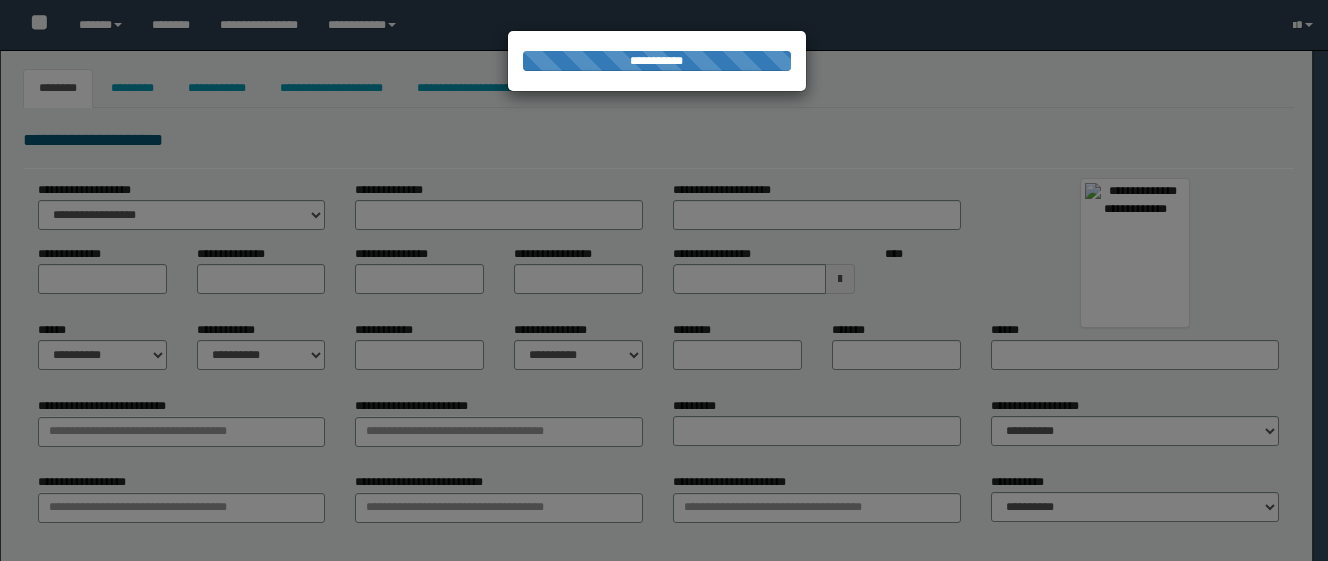 select on "***" 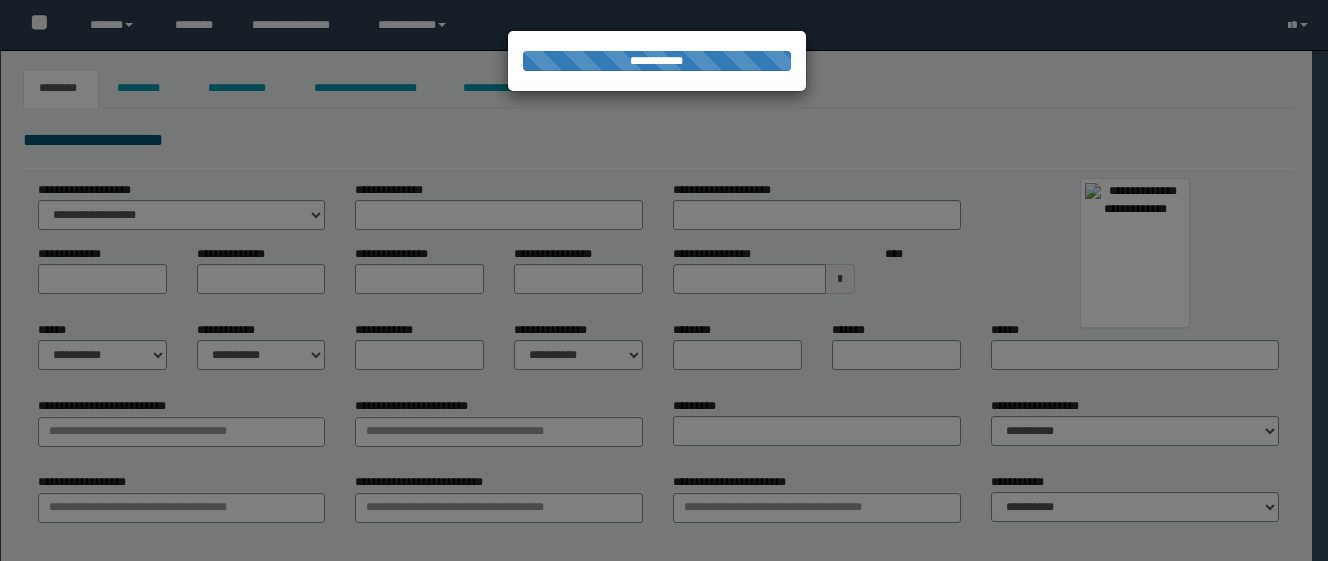 type on "*****" 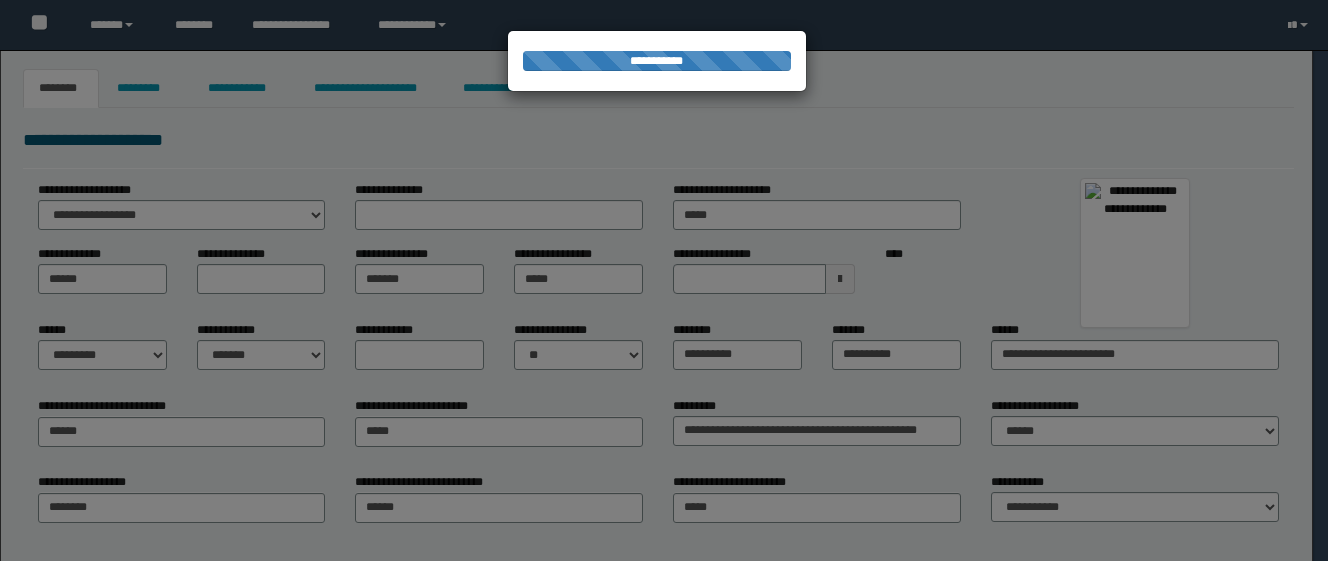 scroll, scrollTop: 0, scrollLeft: 0, axis: both 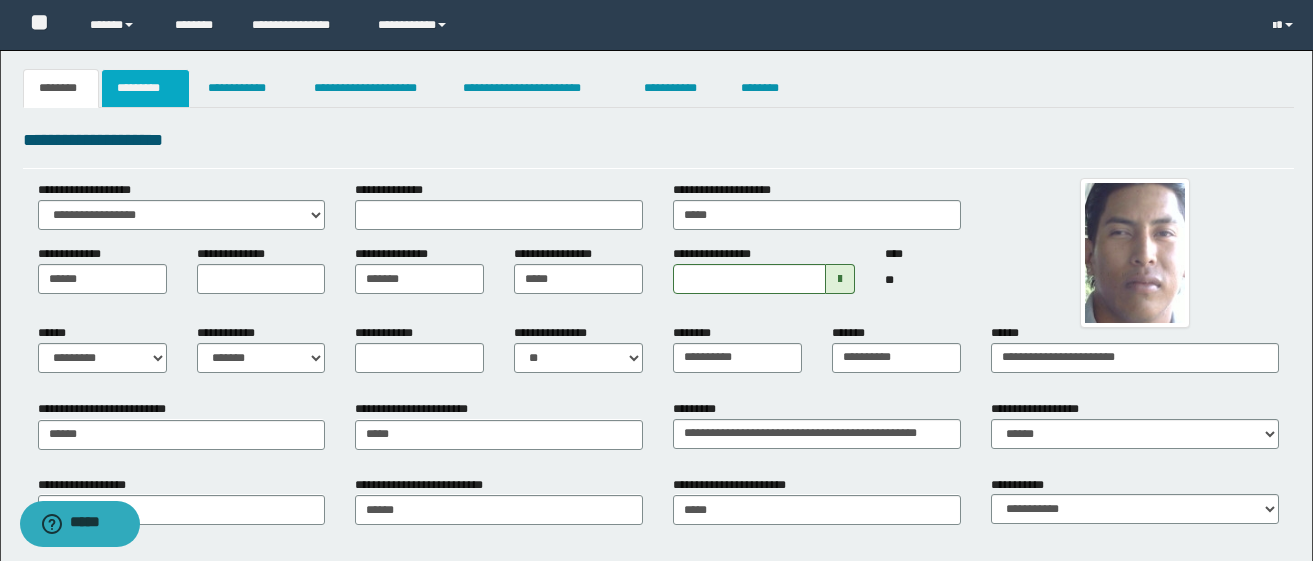 click on "*********" at bounding box center [145, 88] 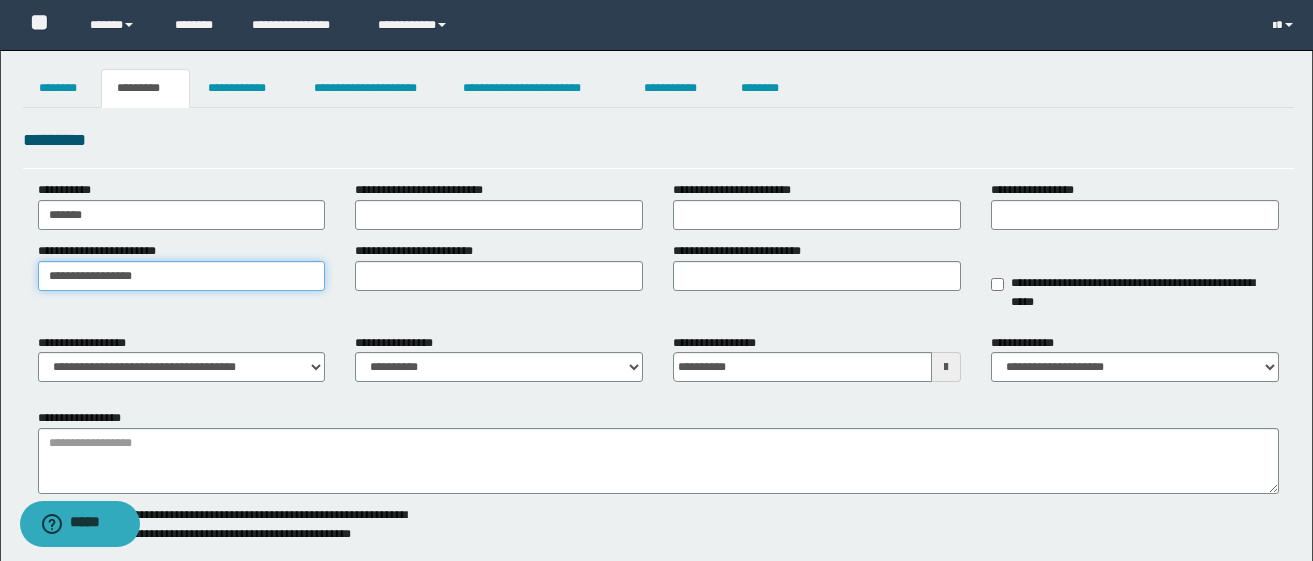 drag, startPoint x: 195, startPoint y: 269, endPoint x: 40, endPoint y: 272, distance: 155.02902 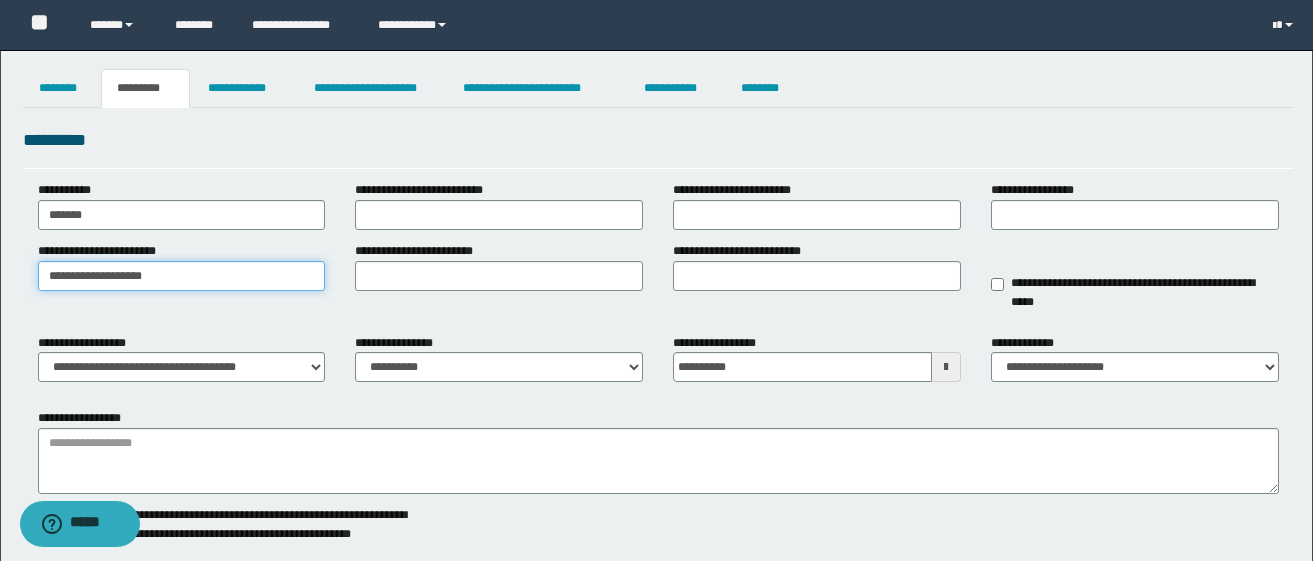 type on "**********" 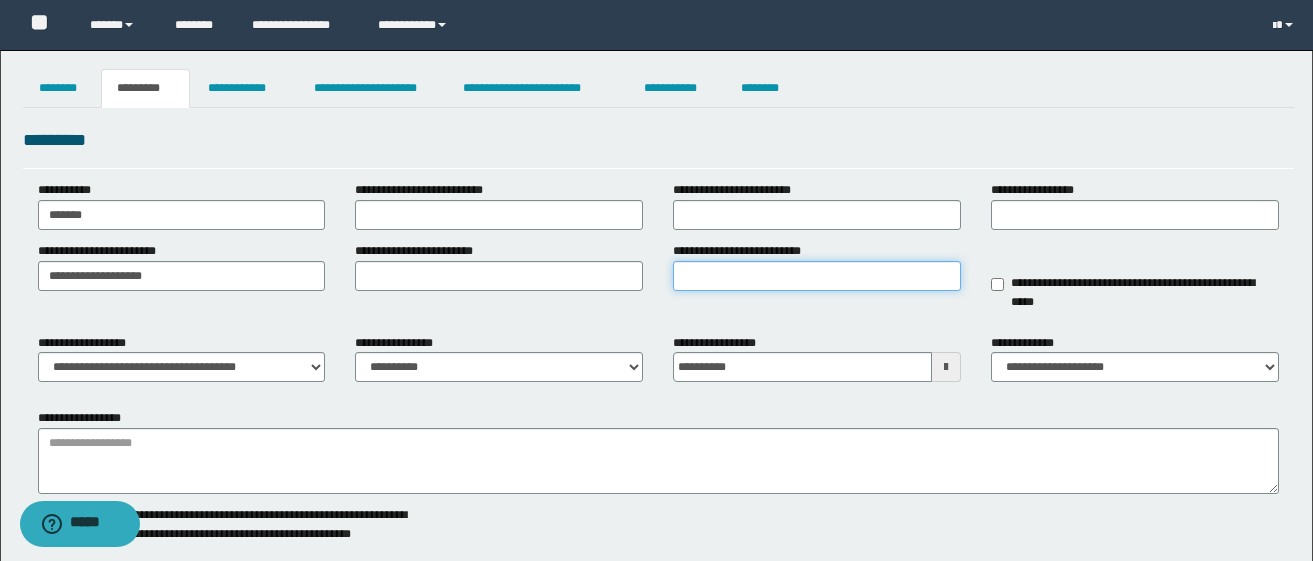 click on "**********" at bounding box center (817, 276) 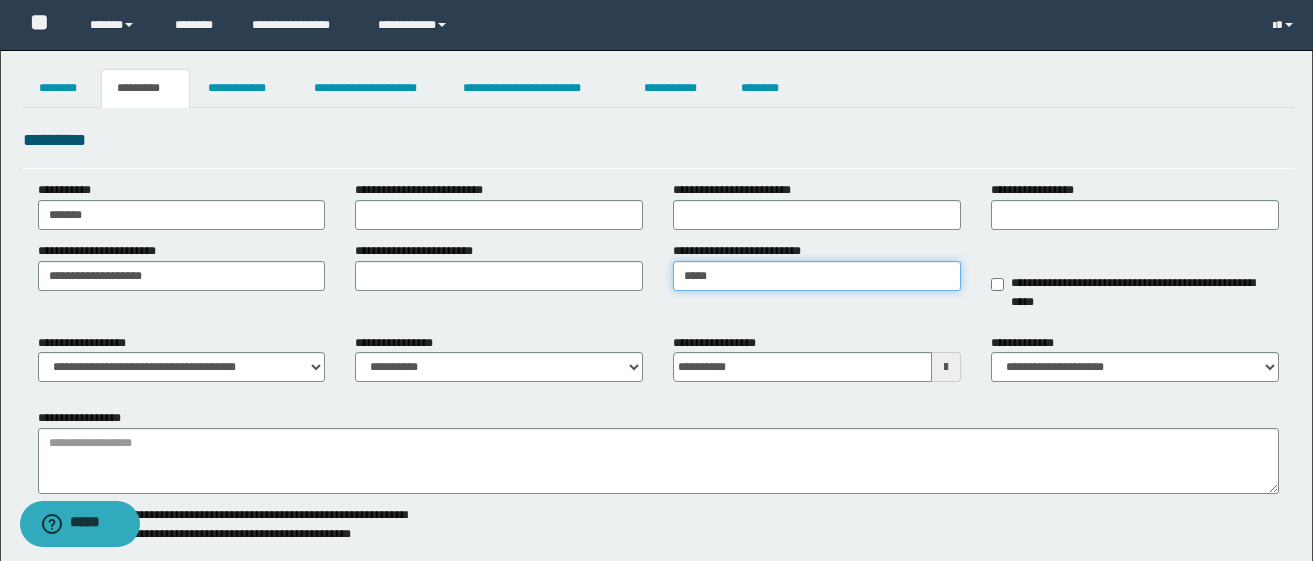 type on "*****" 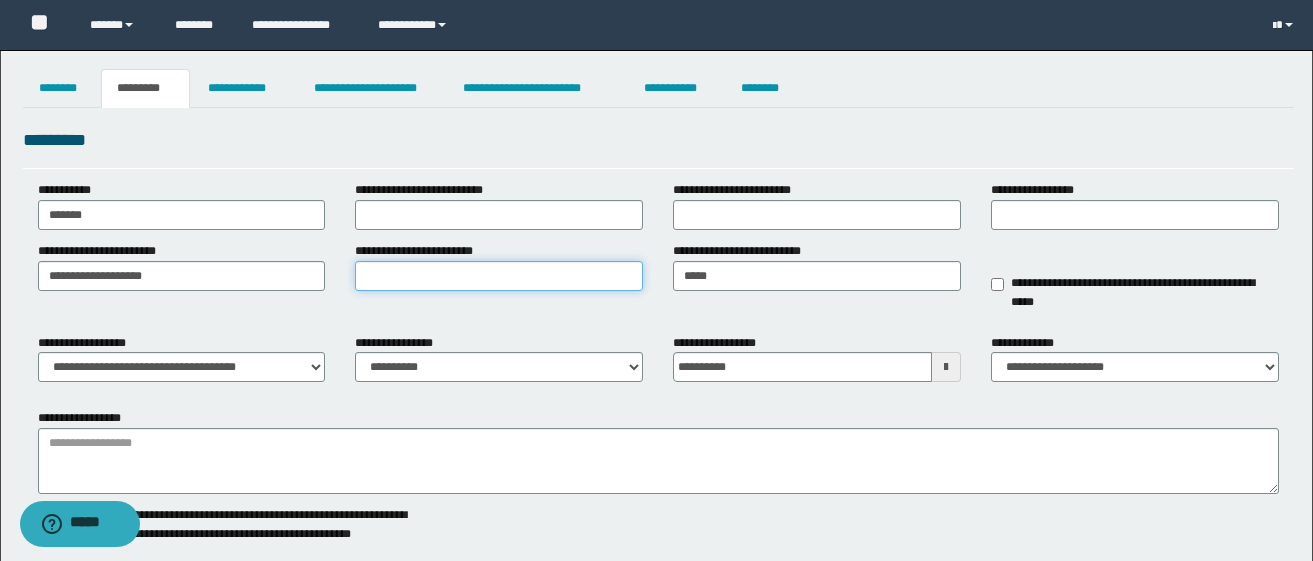 click on "**********" at bounding box center [499, 276] 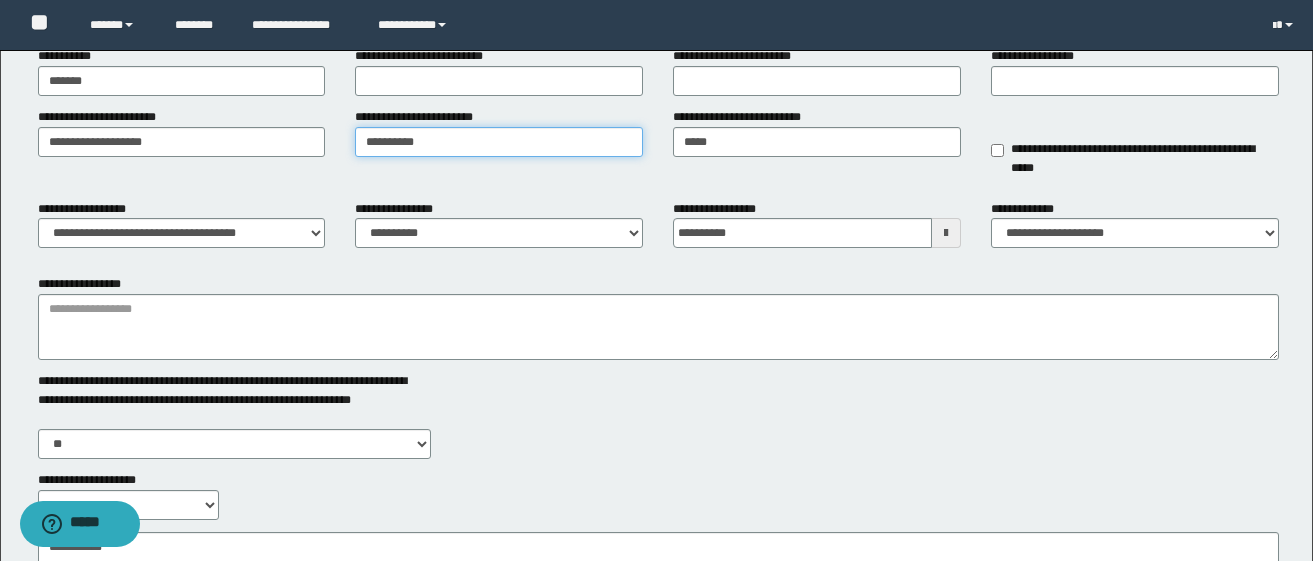 scroll, scrollTop: 200, scrollLeft: 0, axis: vertical 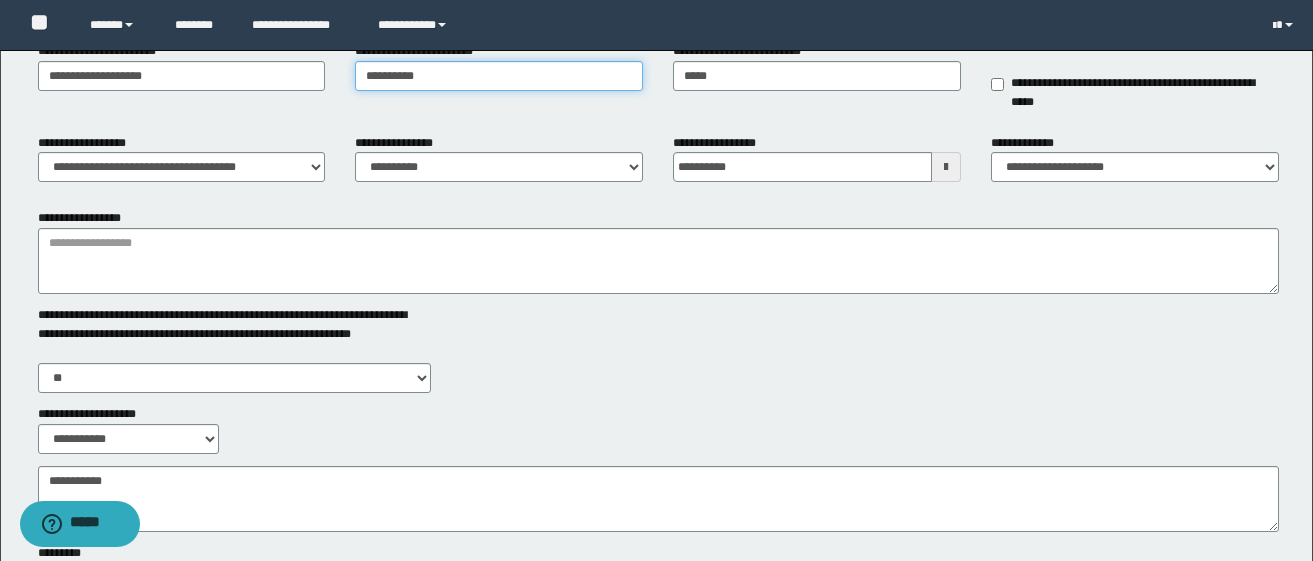 type on "**********" 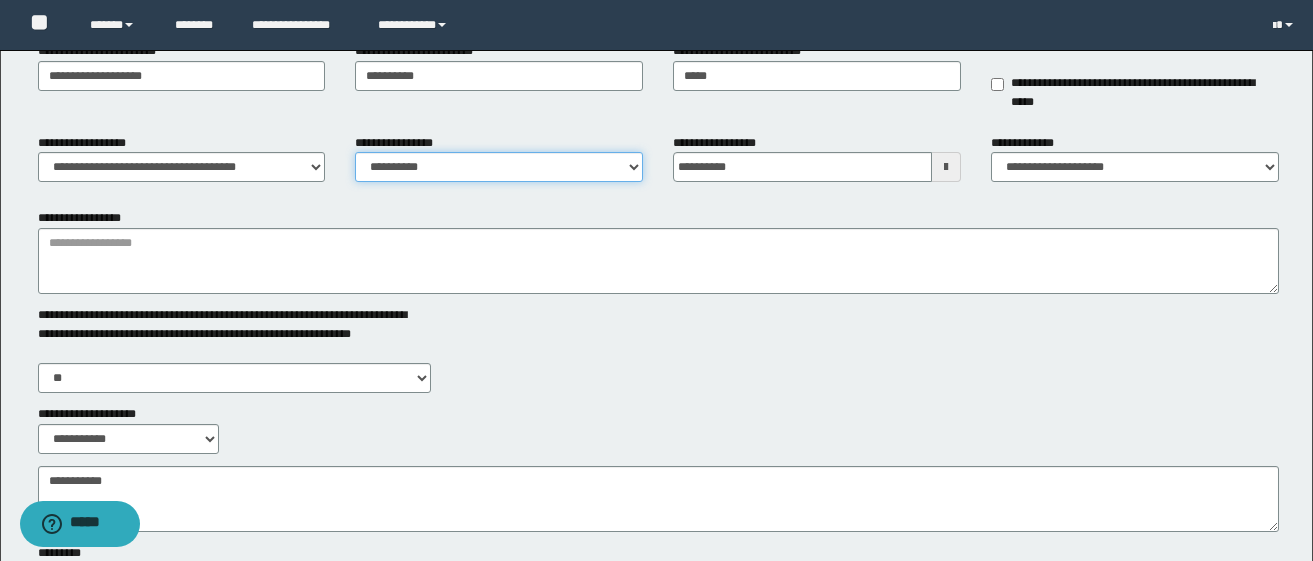 click on "**********" at bounding box center [499, 167] 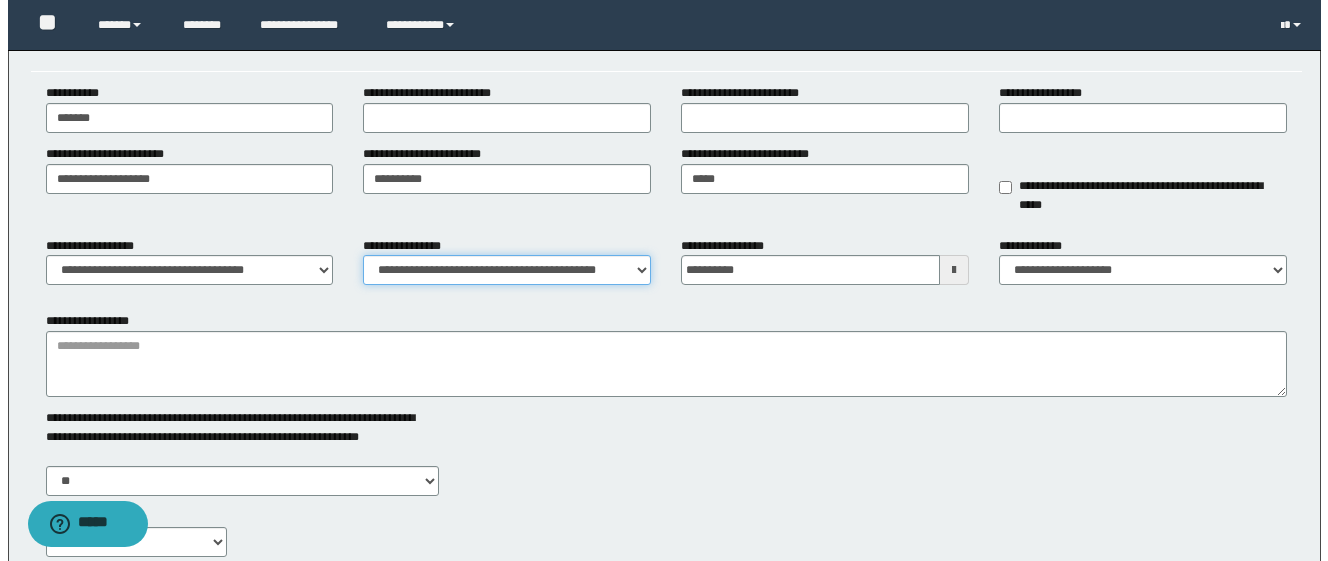 scroll, scrollTop: 0, scrollLeft: 0, axis: both 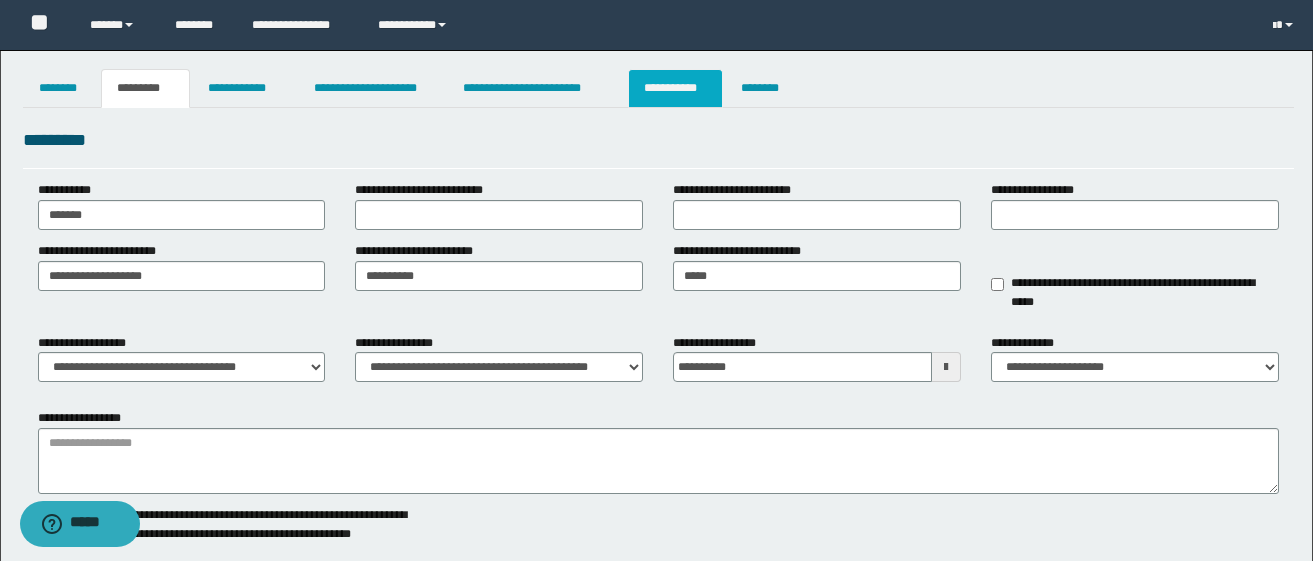 click on "**********" at bounding box center (675, 88) 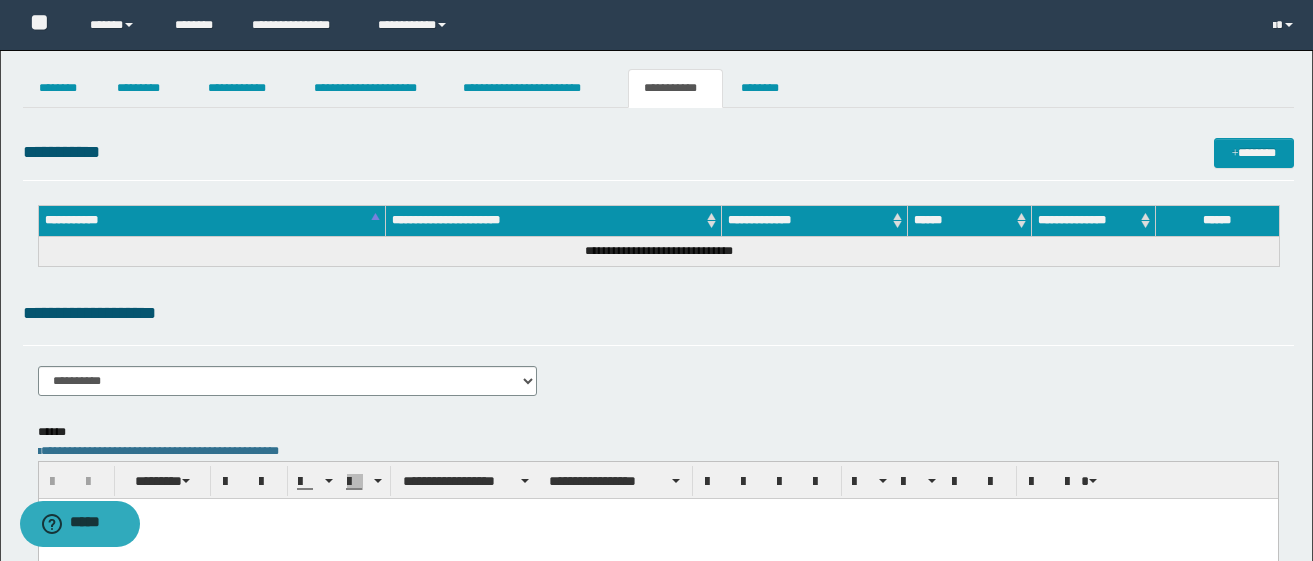 scroll, scrollTop: 200, scrollLeft: 0, axis: vertical 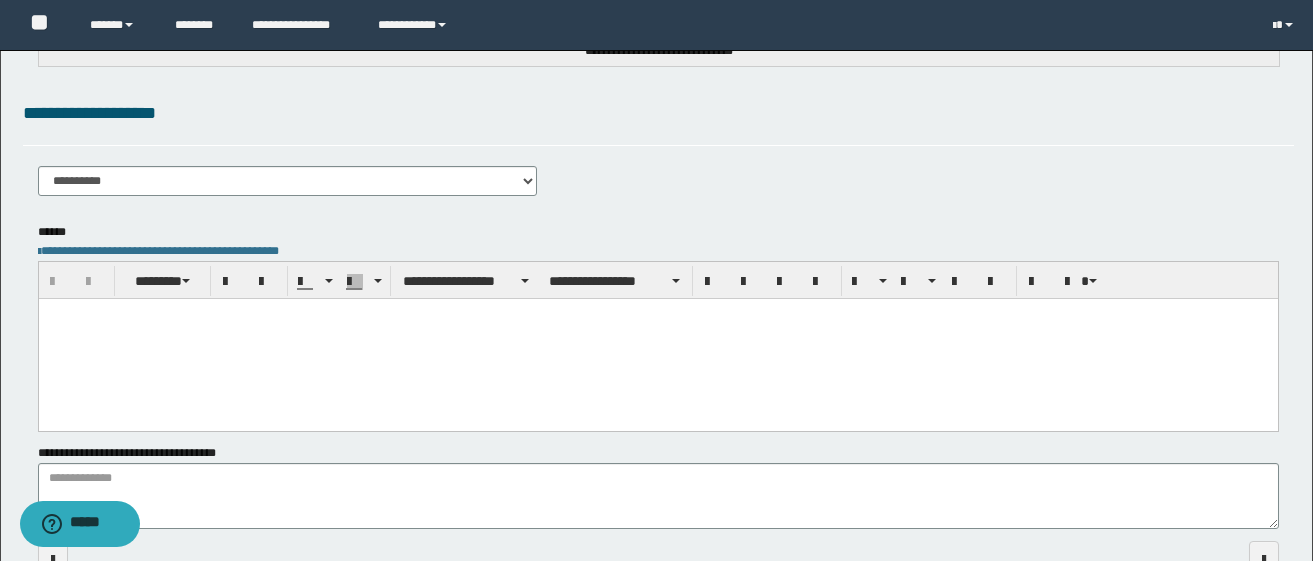 click at bounding box center (657, 338) 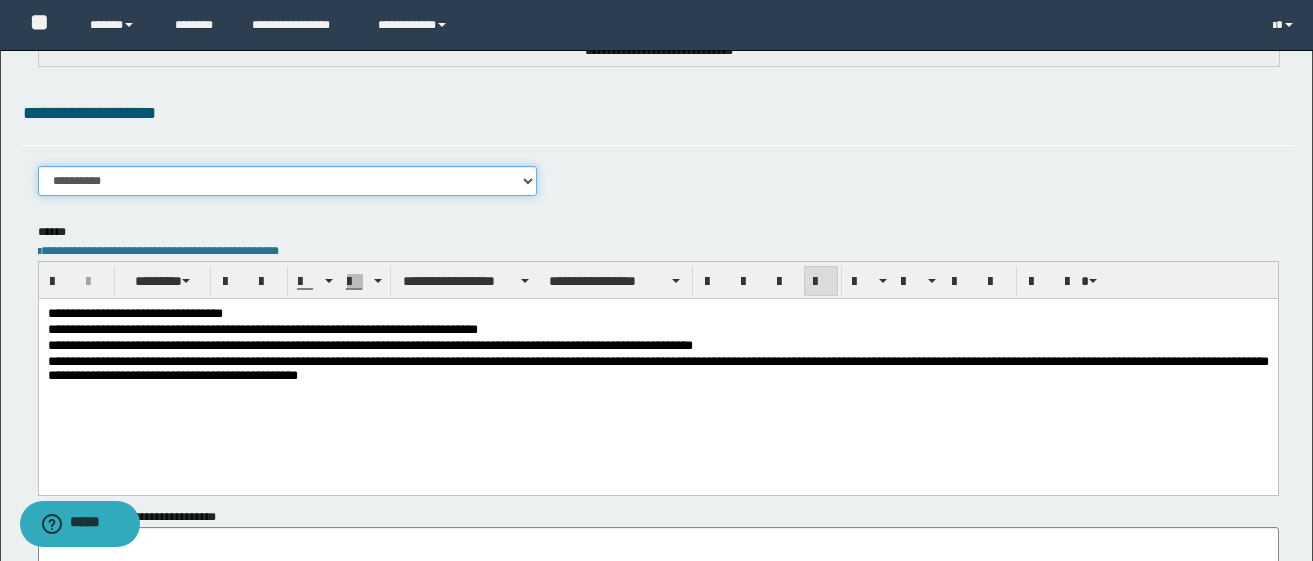 click on "**********" at bounding box center (288, 181) 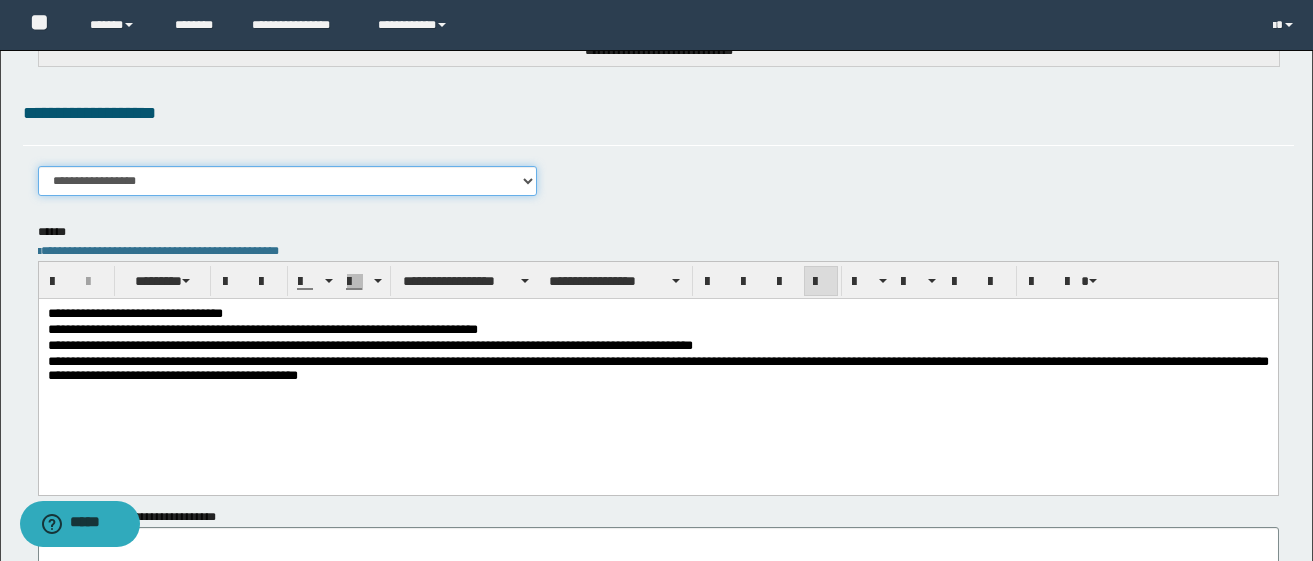 click on "**********" at bounding box center (288, 181) 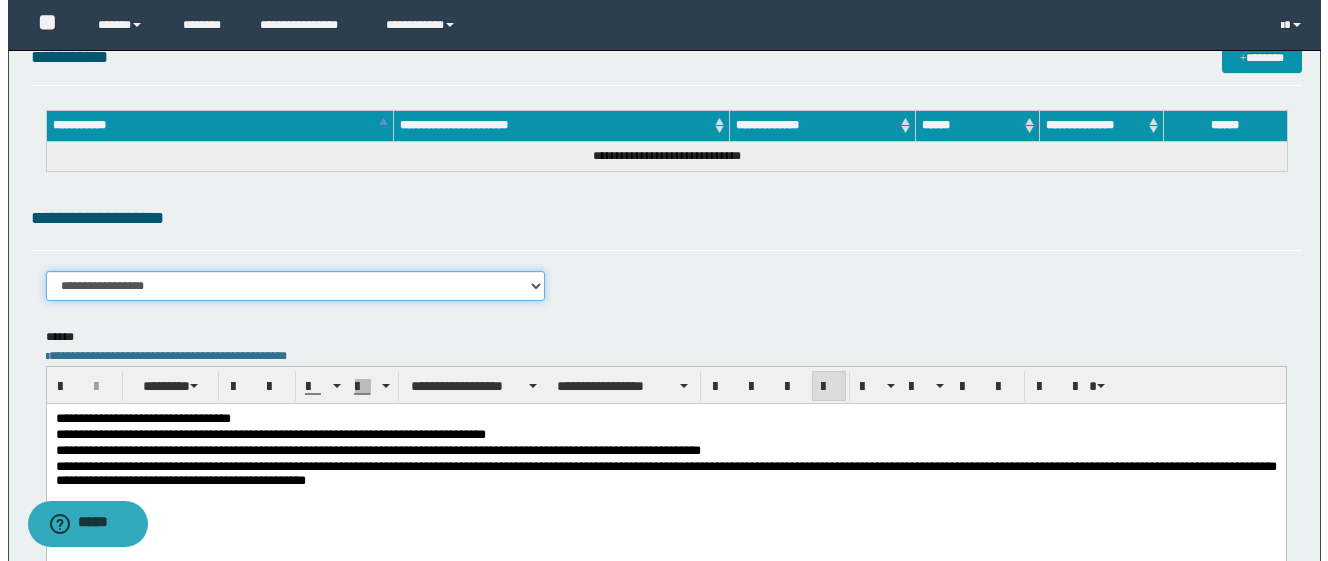 scroll, scrollTop: 0, scrollLeft: 0, axis: both 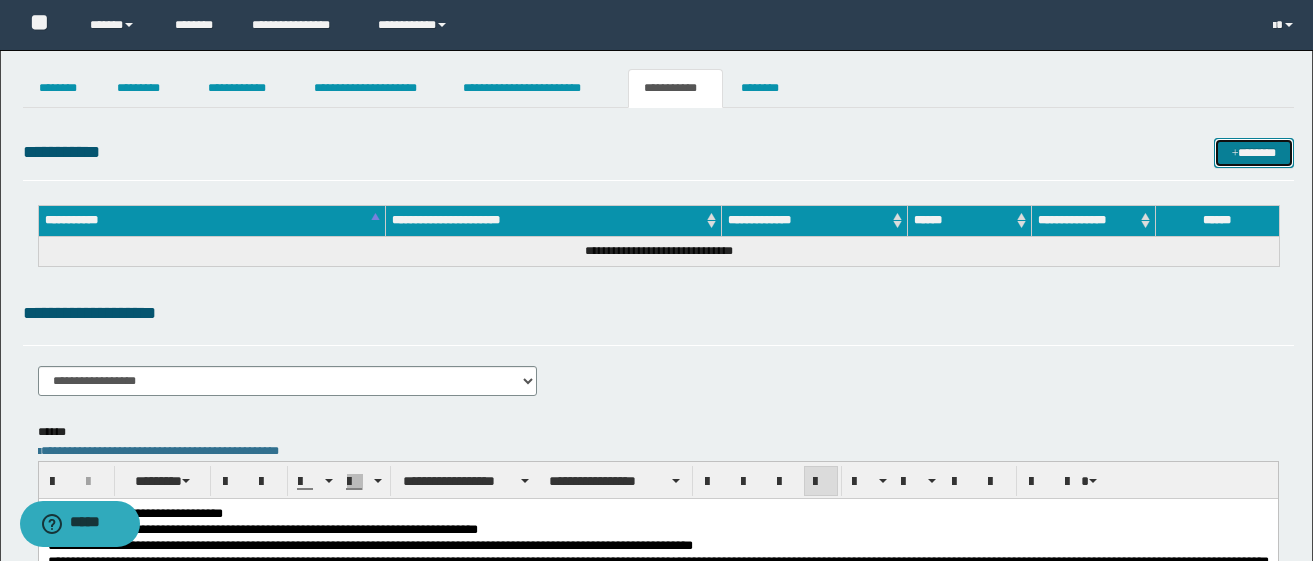 click on "*******" at bounding box center [1254, 153] 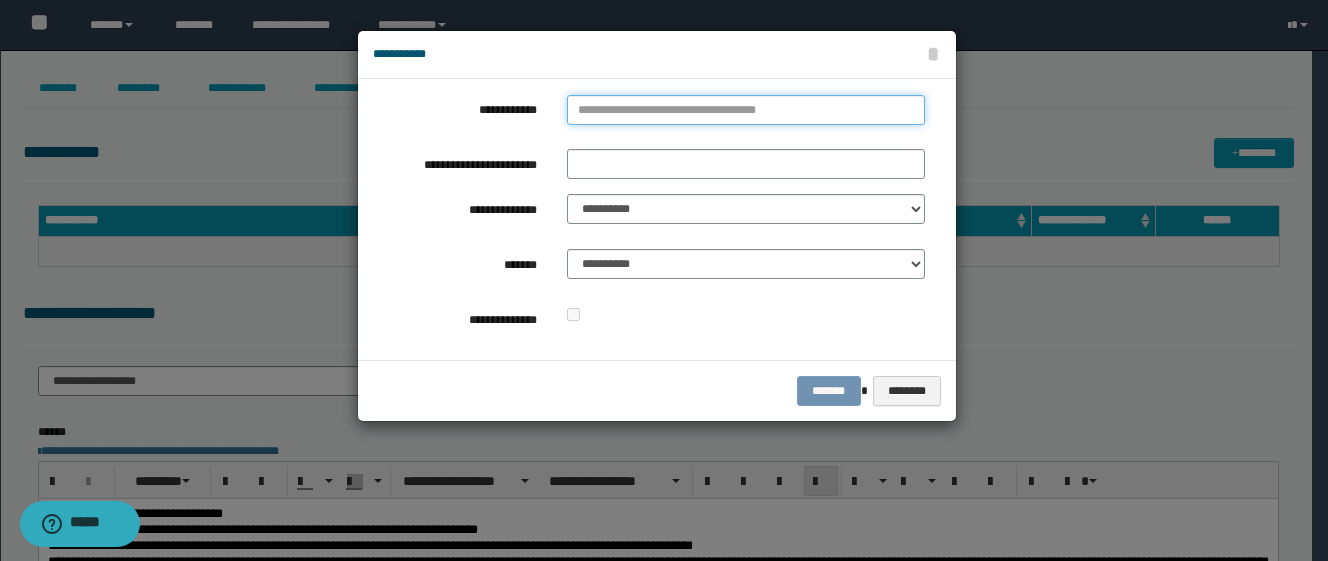click on "**********" at bounding box center (746, 110) 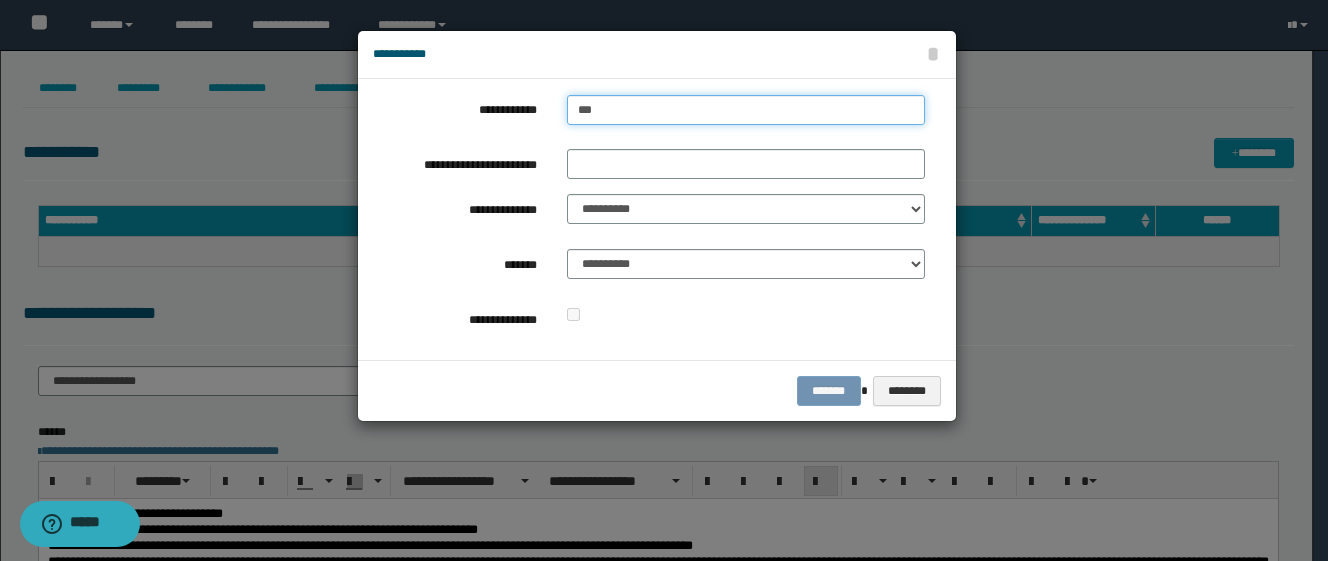 type on "****" 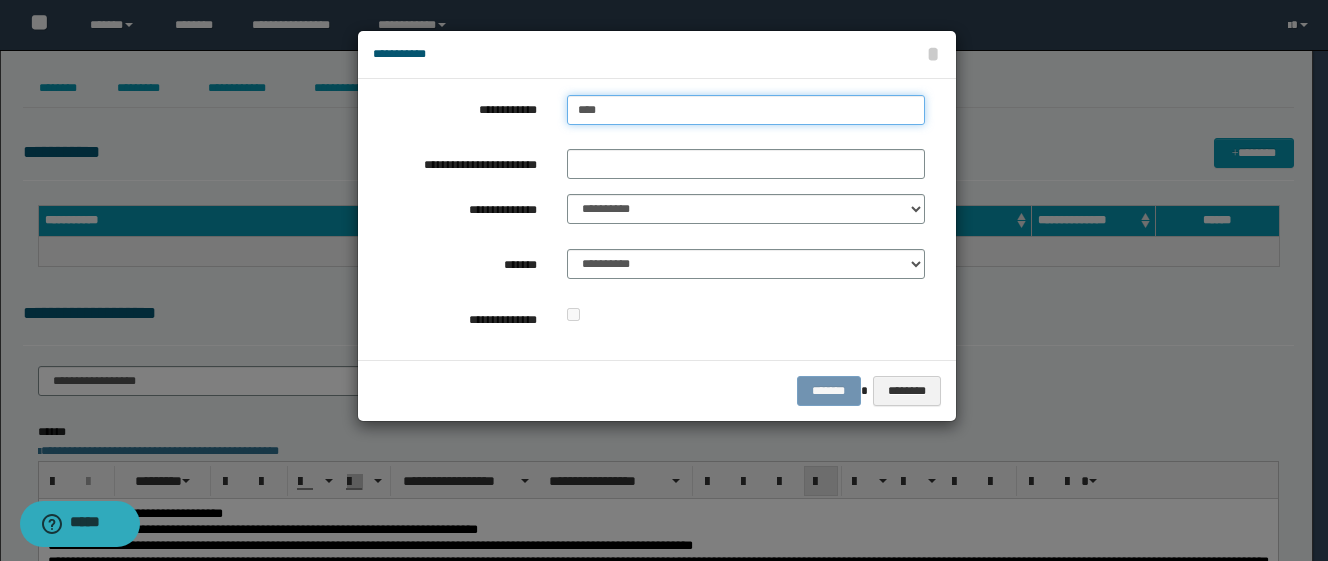 type on "****" 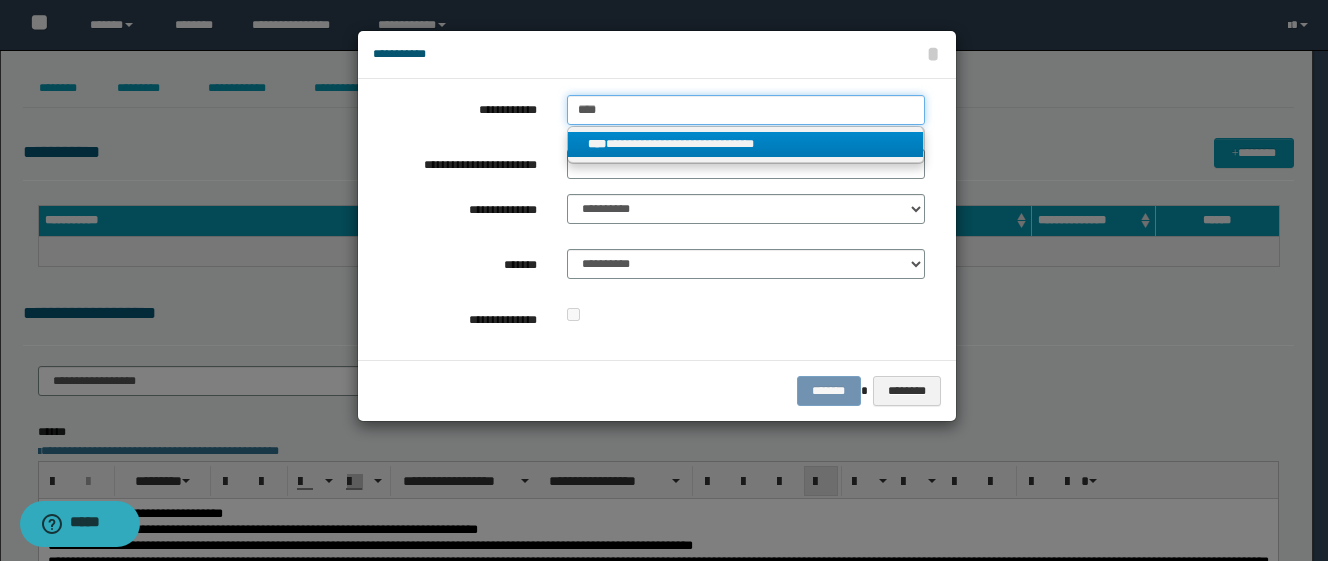 type on "****" 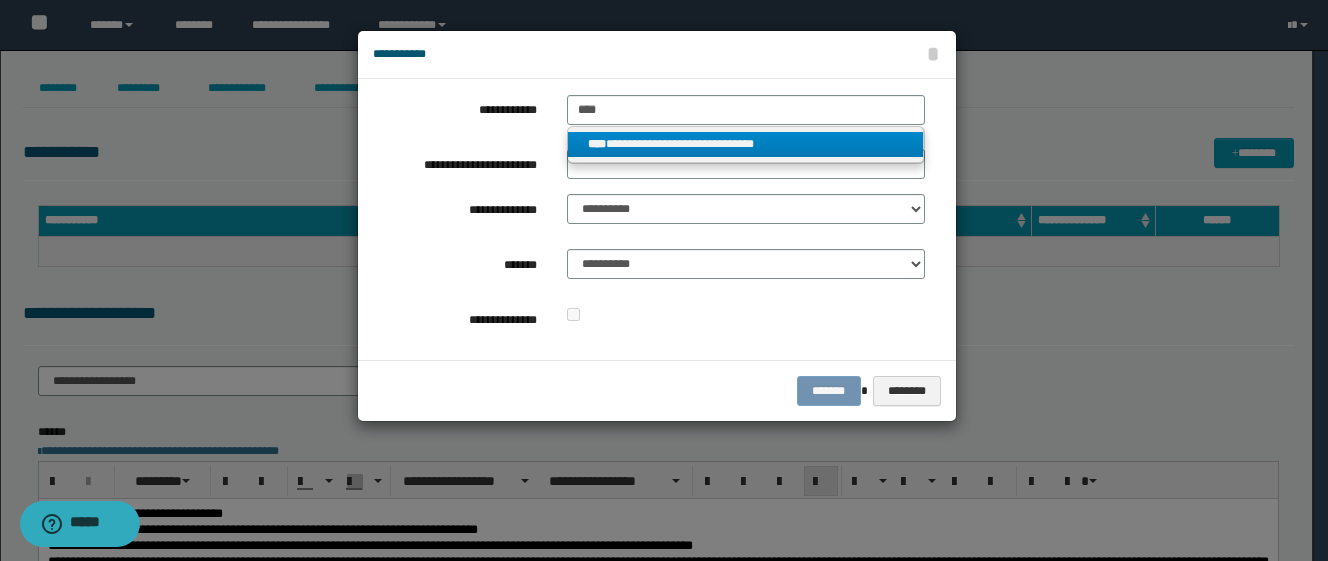 click on "**********" at bounding box center [746, 144] 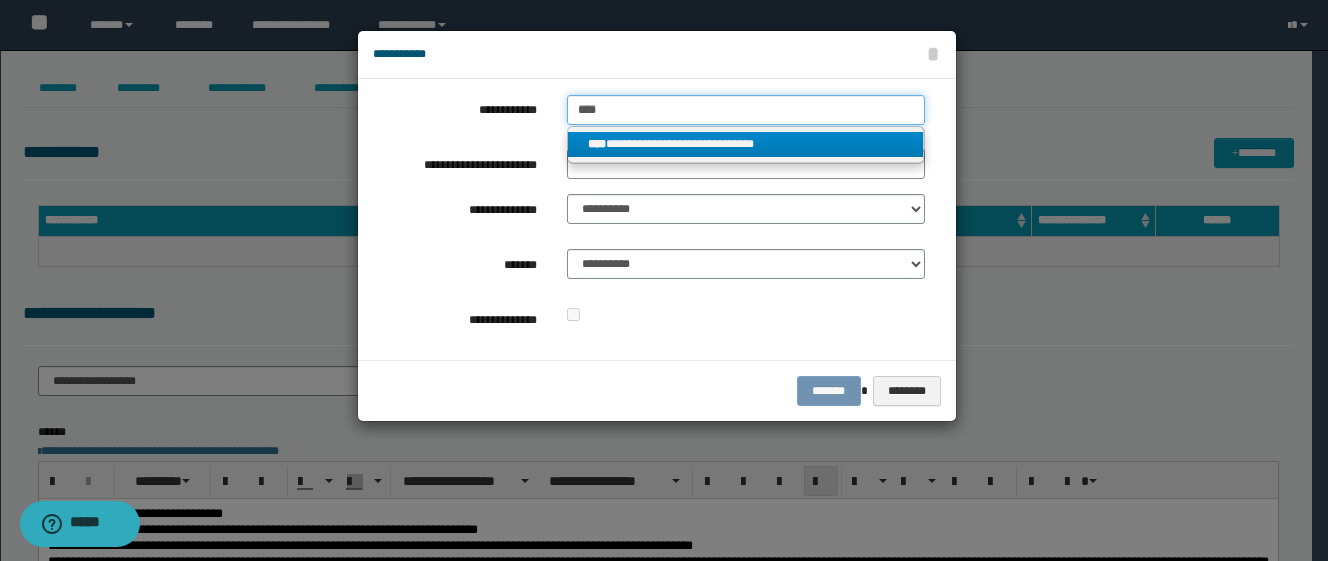 type 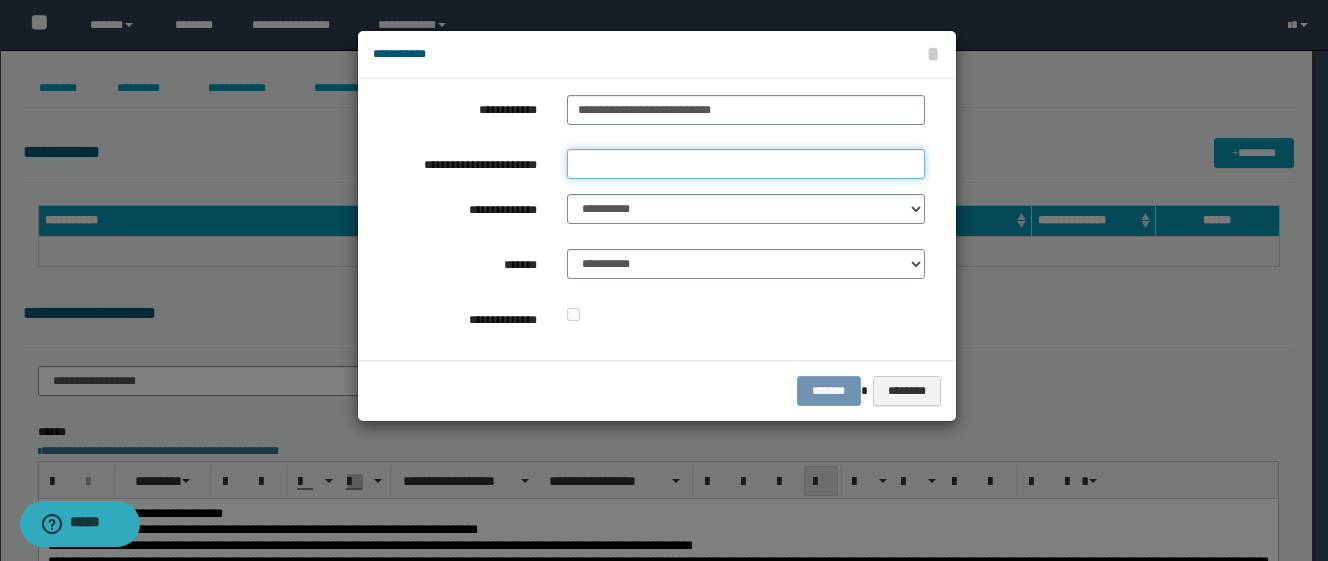 click on "**********" at bounding box center (746, 164) 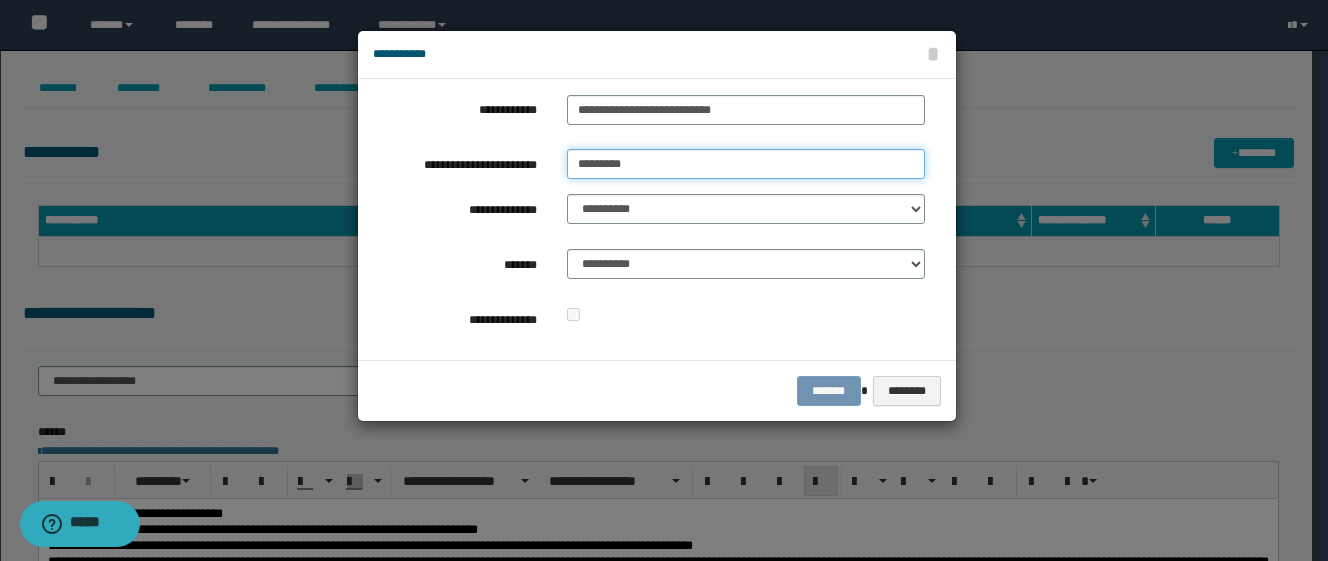 type on "*********" 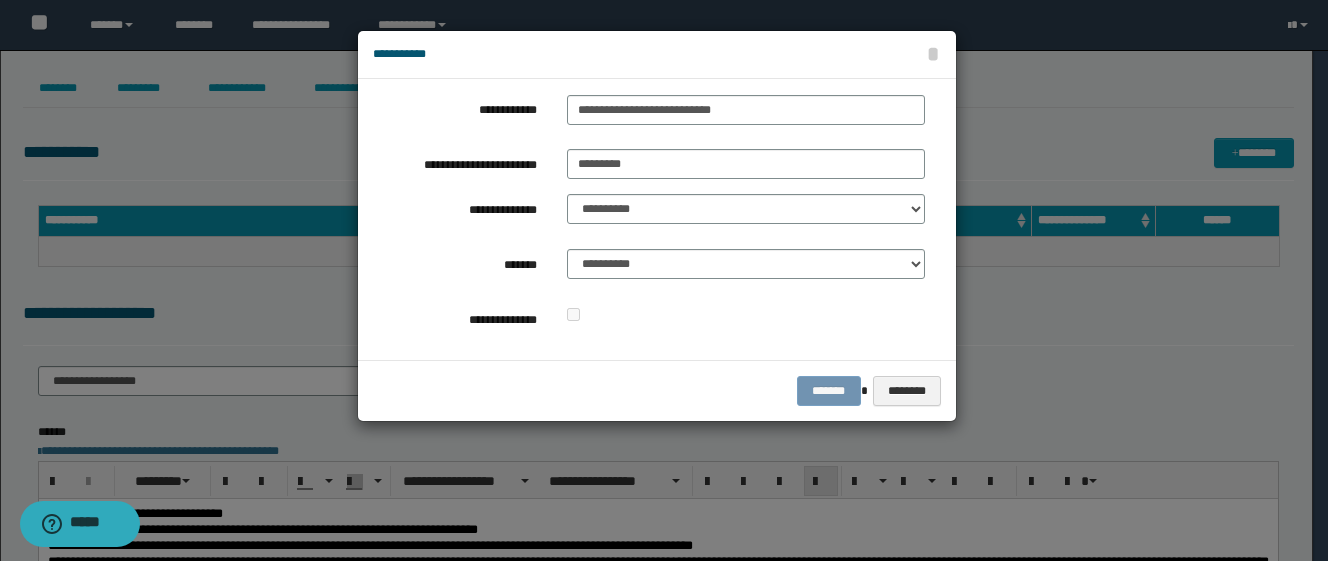 click on "*******
********" at bounding box center (657, 390) 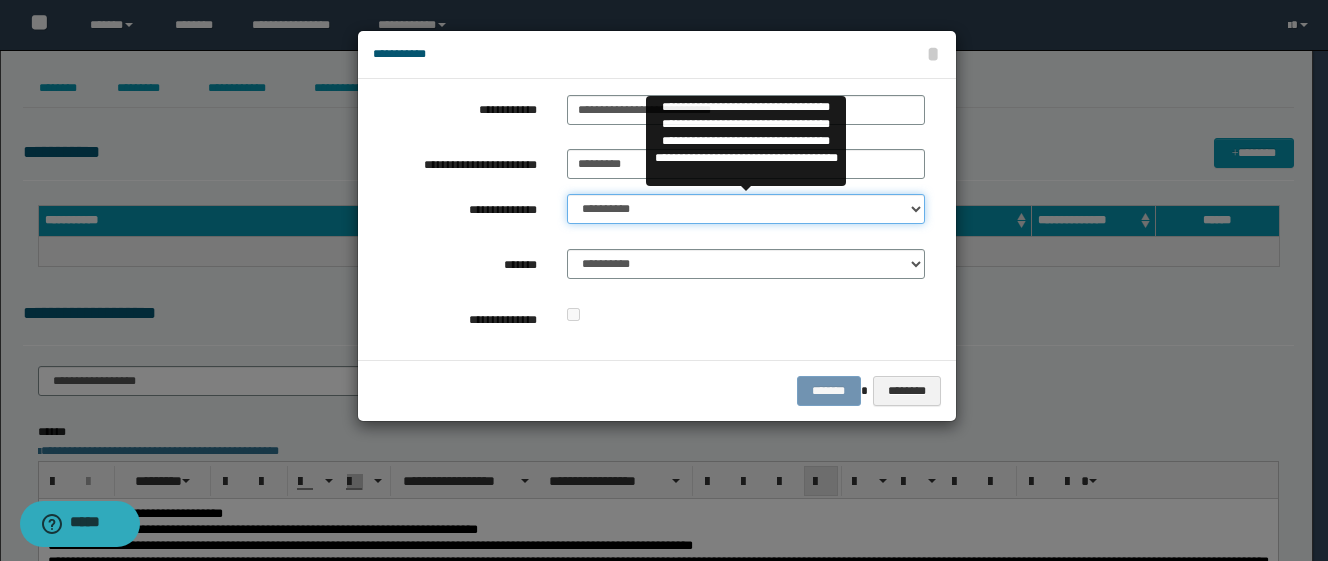 click on "**********" at bounding box center [746, 209] 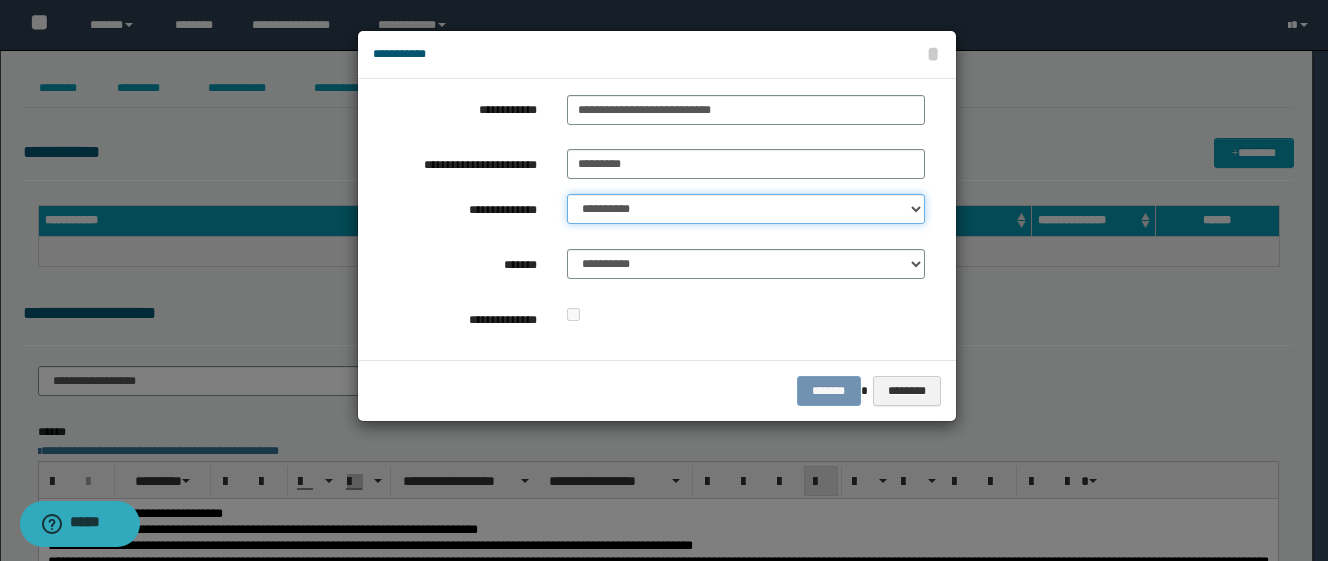 select on "**" 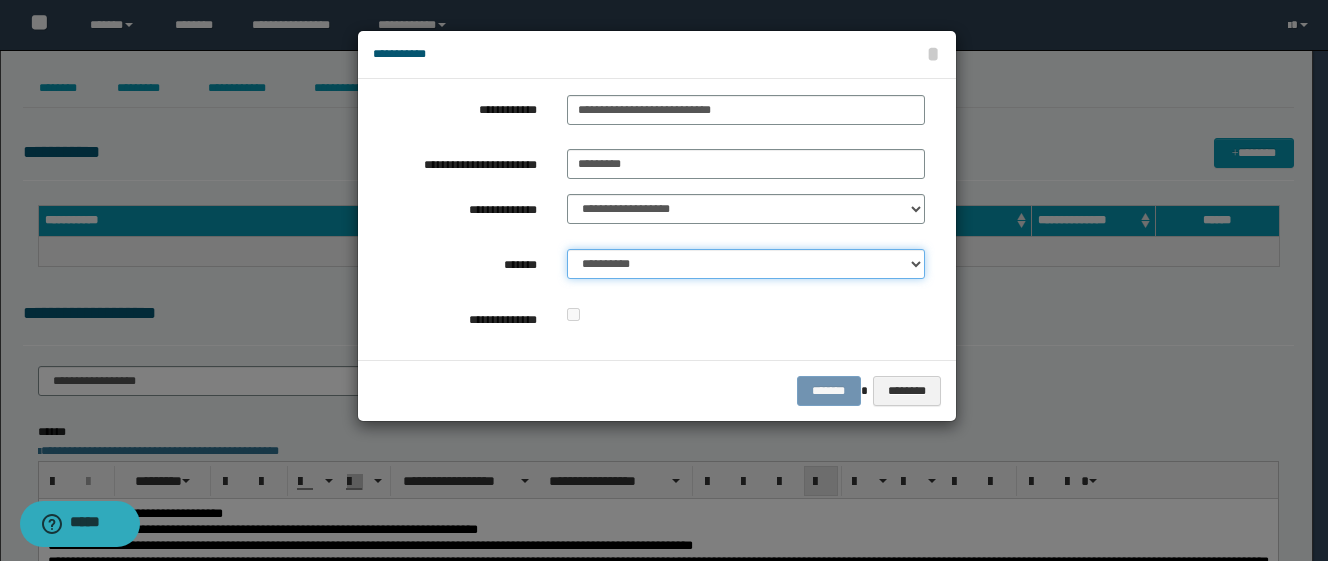click on "**********" at bounding box center (746, 264) 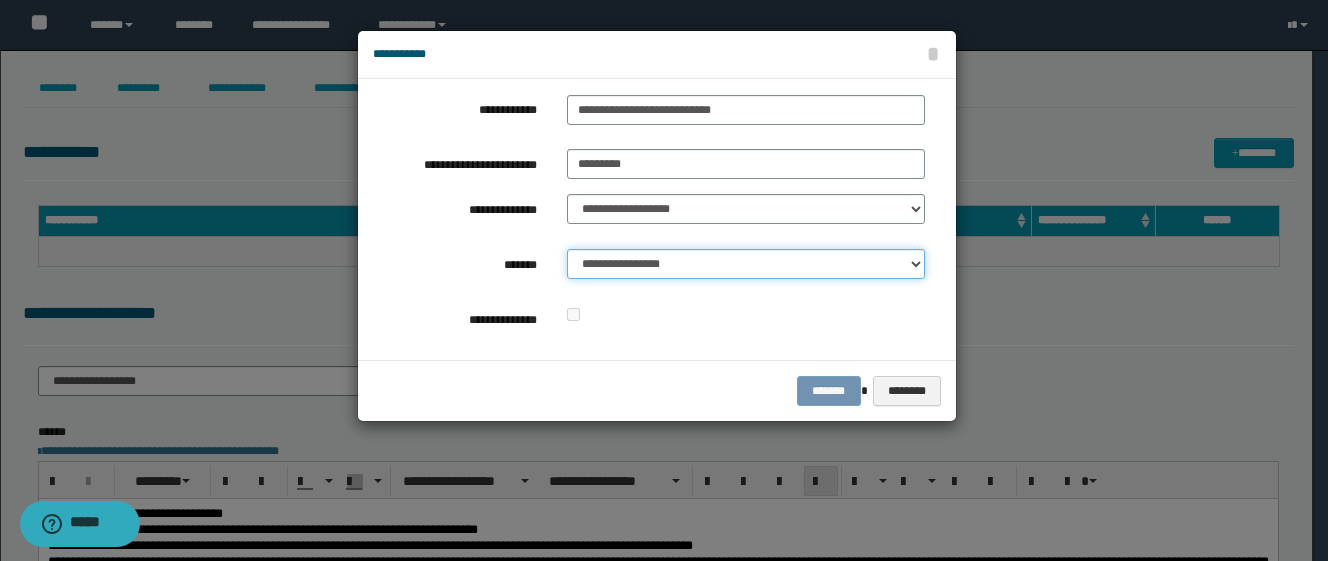 click on "**********" at bounding box center [746, 264] 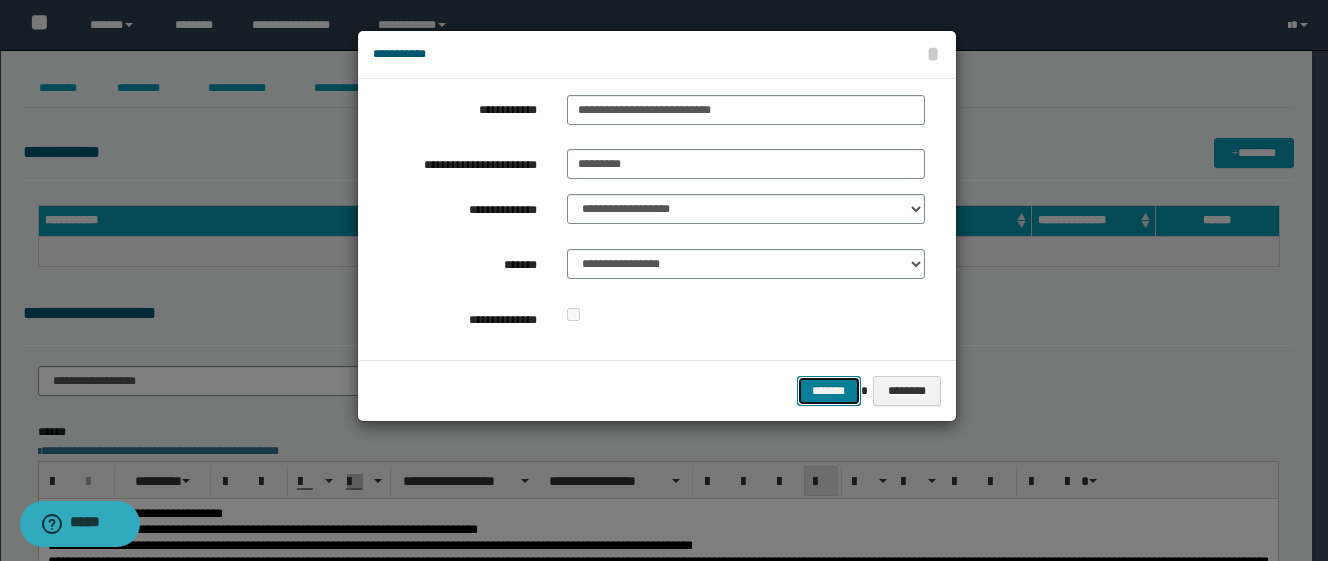 click on "*******" at bounding box center [829, 391] 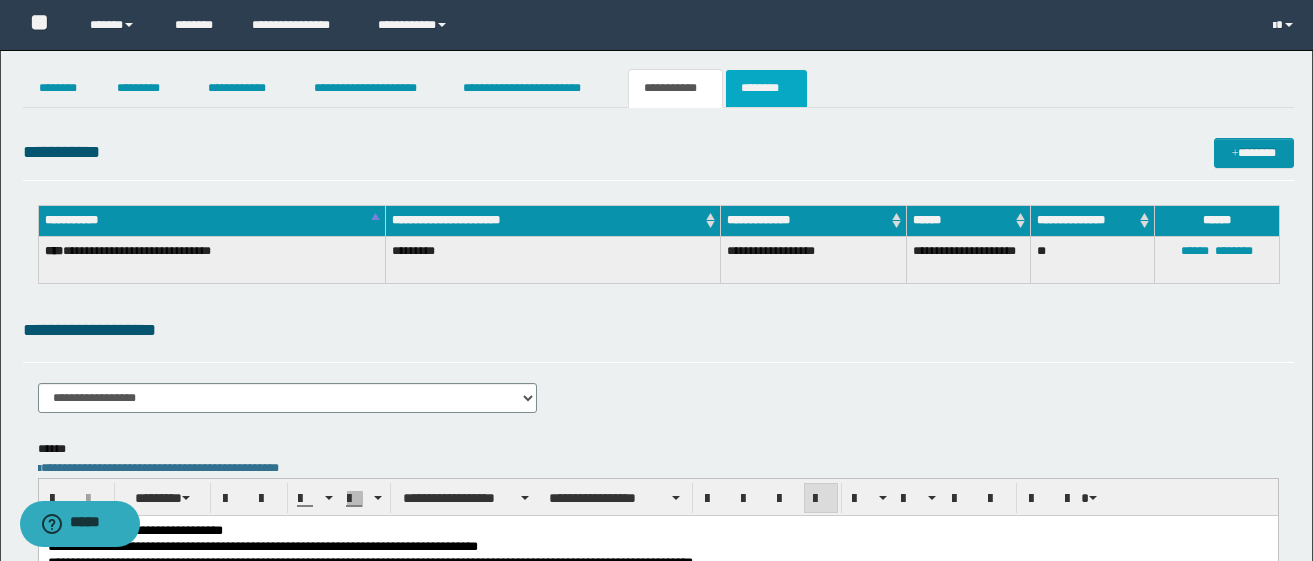 click on "********" at bounding box center (766, 88) 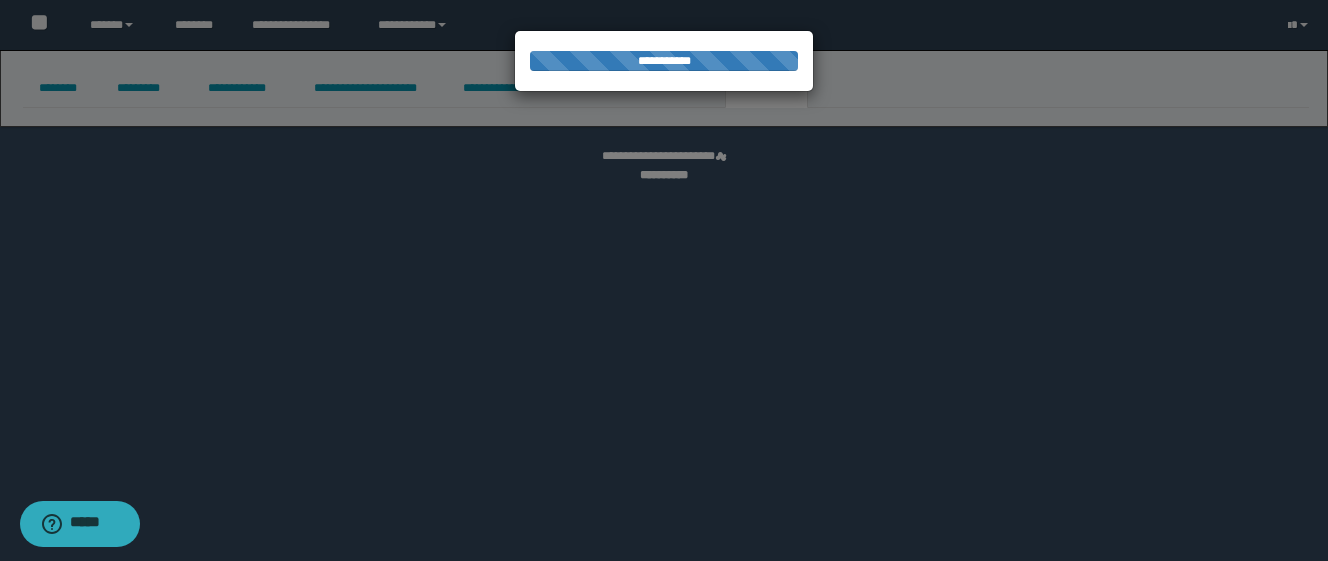 select 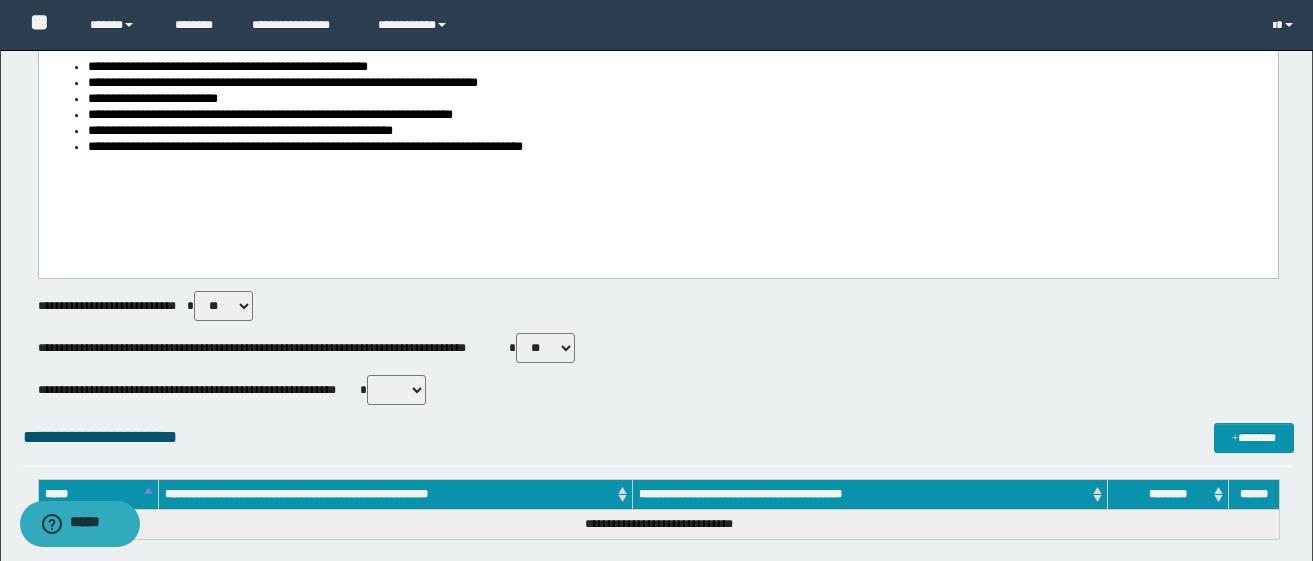 scroll, scrollTop: 400, scrollLeft: 0, axis: vertical 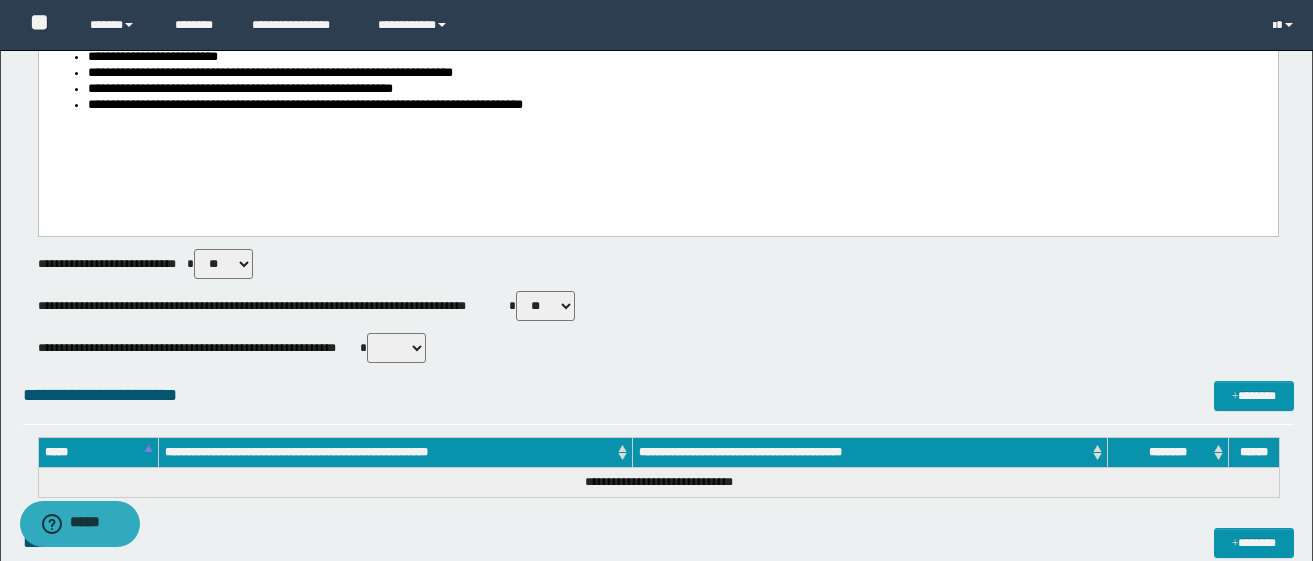 click on "**
**" at bounding box center [545, 306] 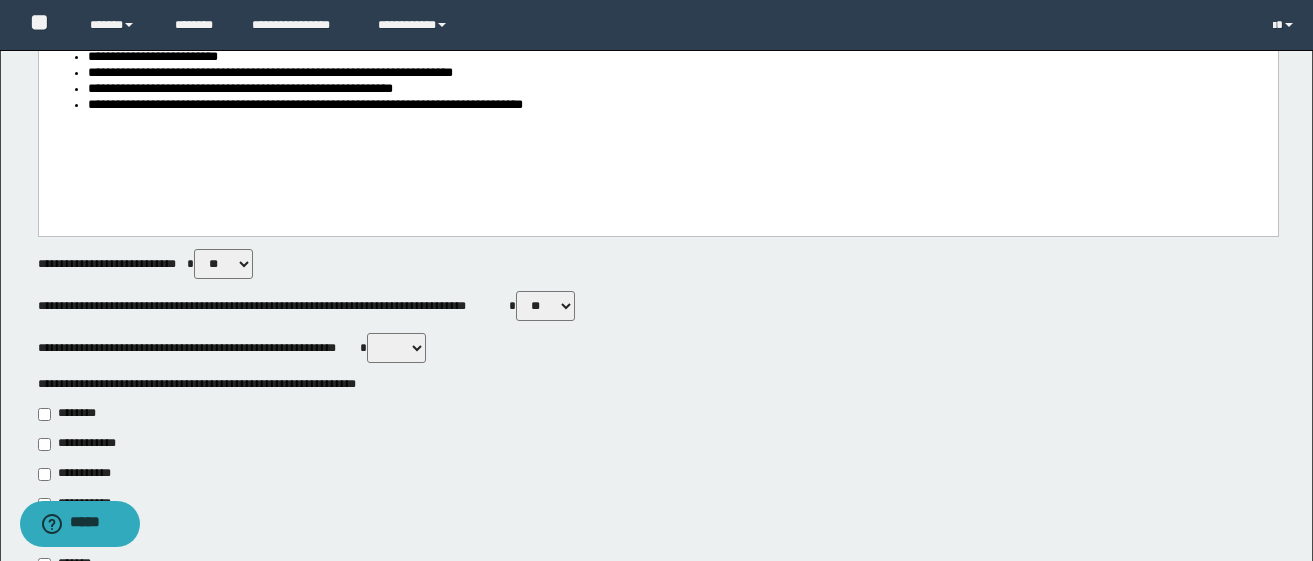 click on "********" at bounding box center (70, 414) 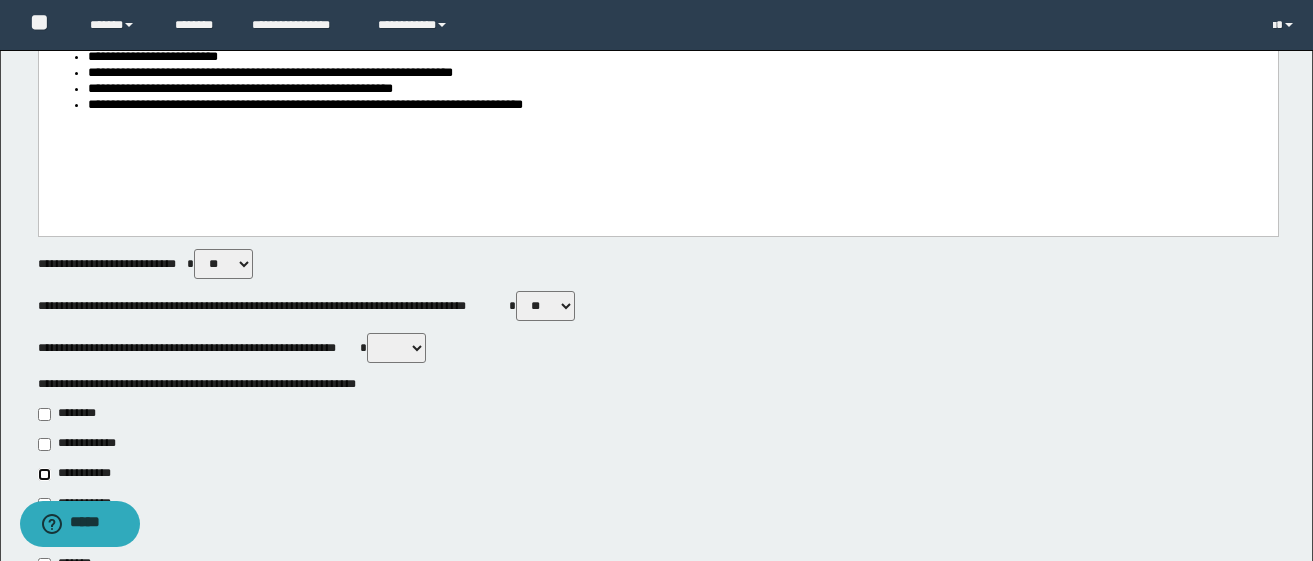 scroll, scrollTop: 600, scrollLeft: 0, axis: vertical 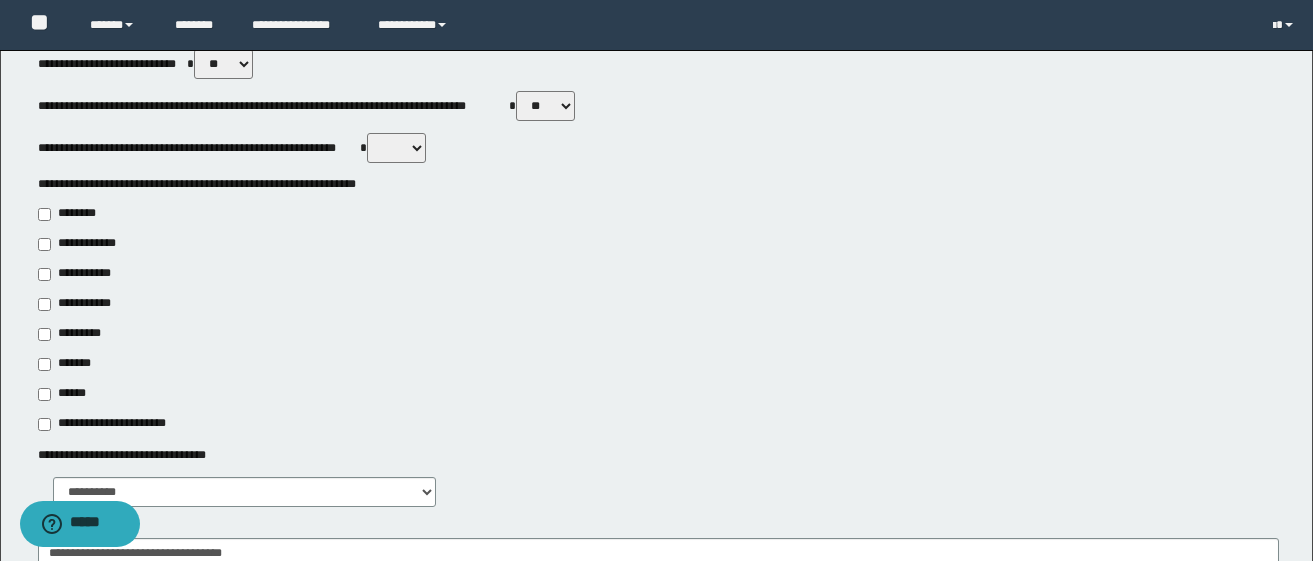 click on "**********" at bounding box center (76, 304) 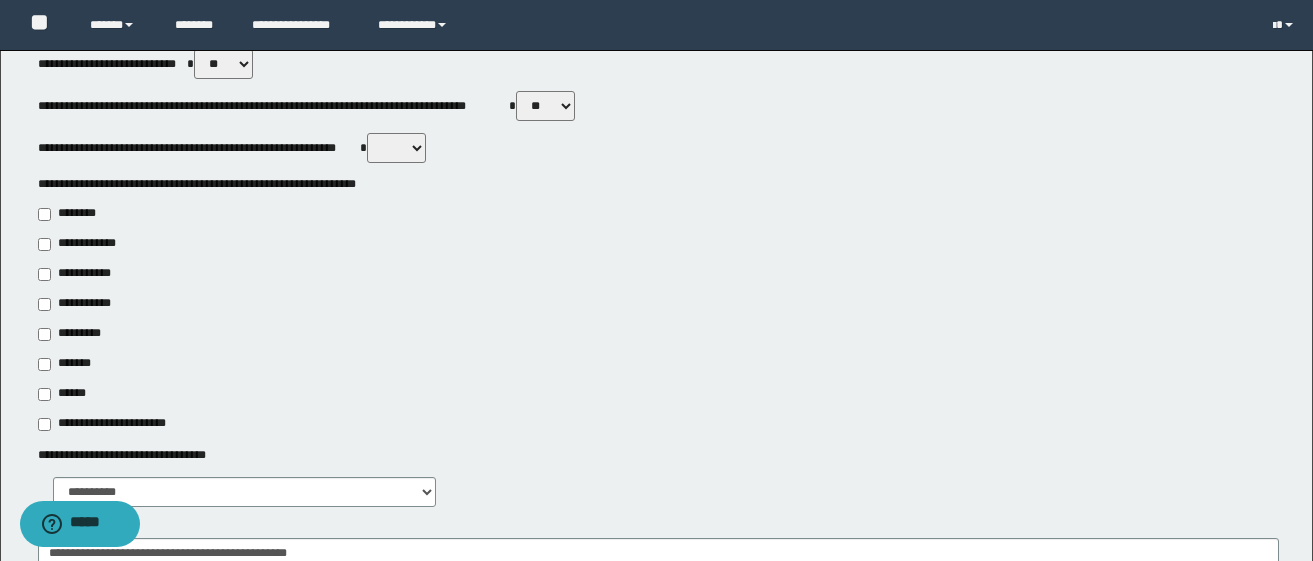 click on "******" at bounding box center [63, 394] 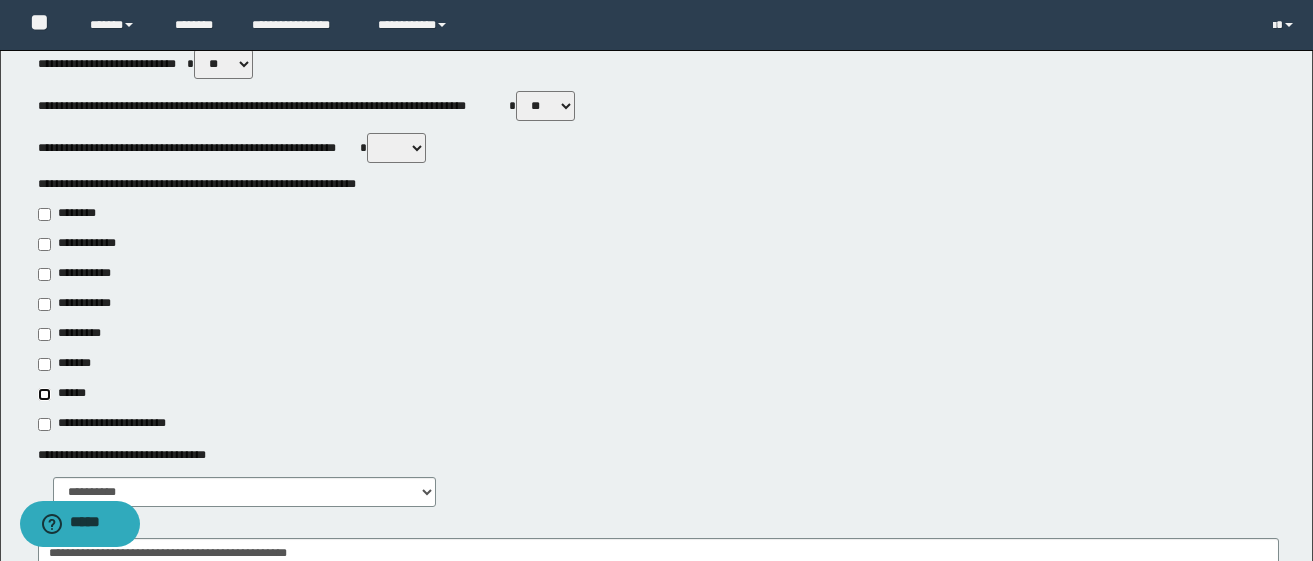 type on "**********" 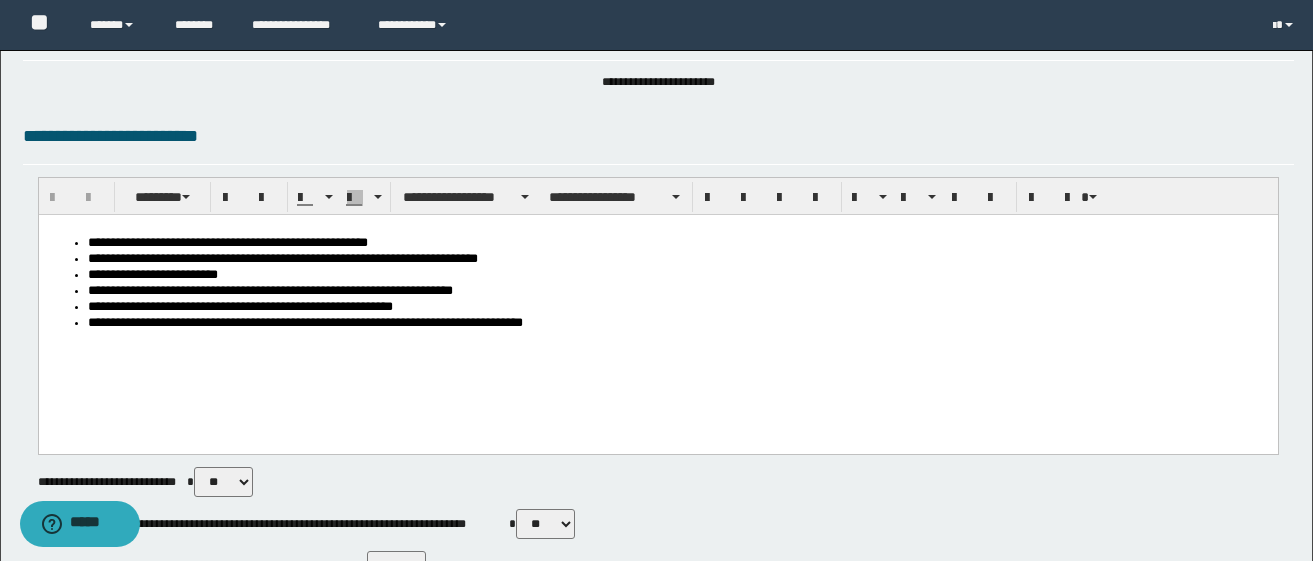 scroll, scrollTop: 0, scrollLeft: 0, axis: both 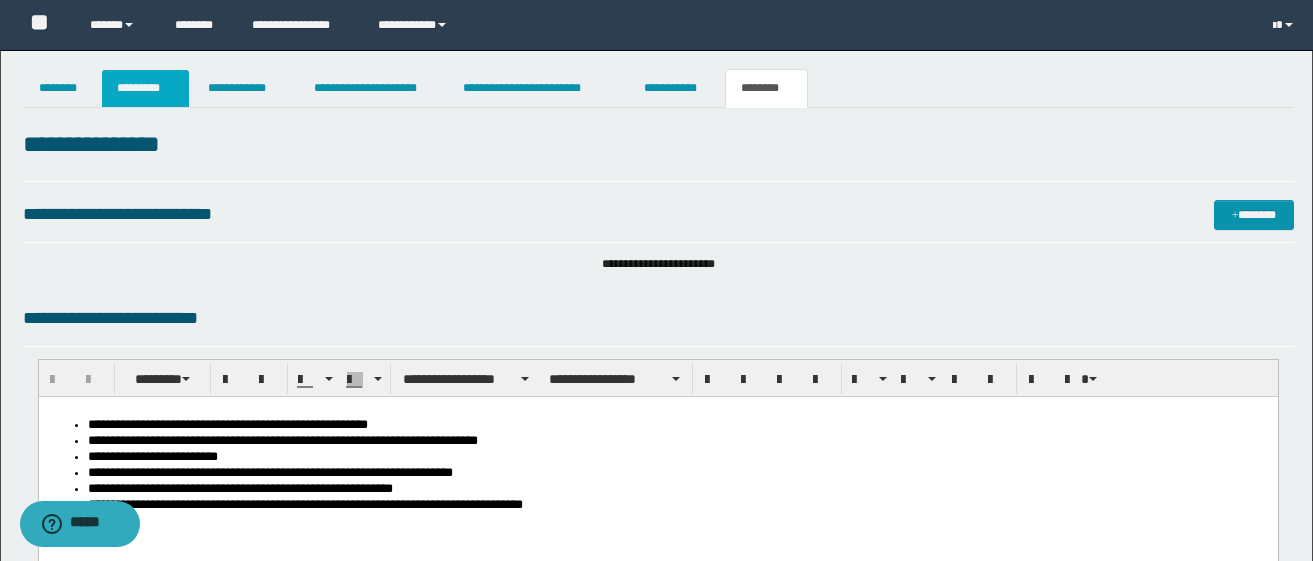 click on "*********" at bounding box center (145, 88) 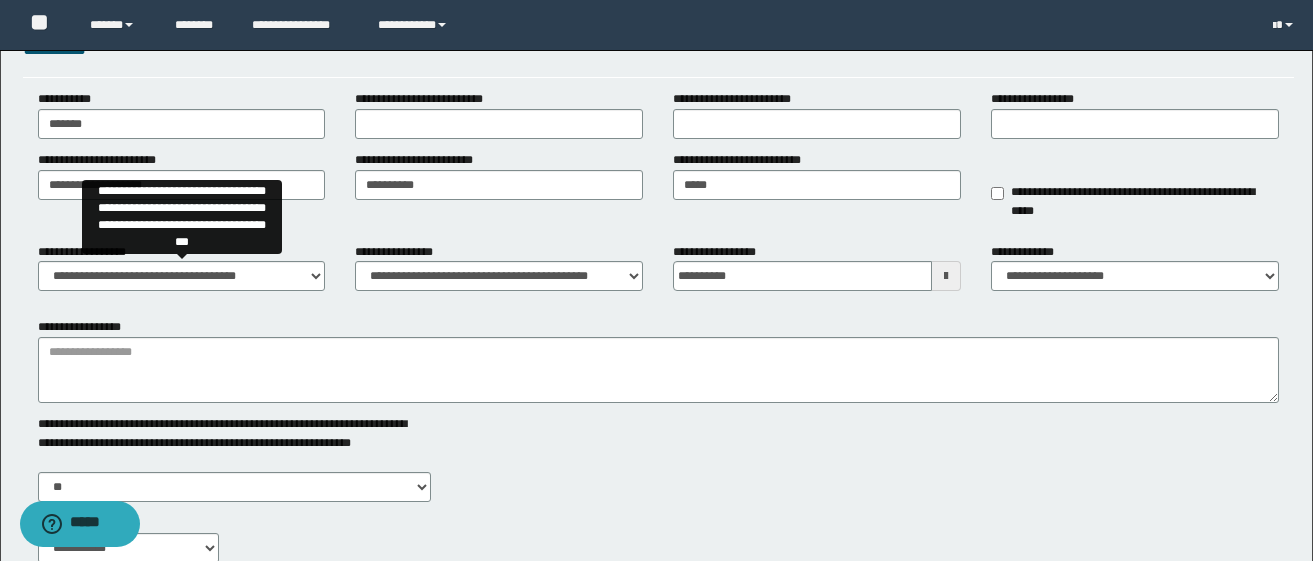 scroll, scrollTop: 200, scrollLeft: 0, axis: vertical 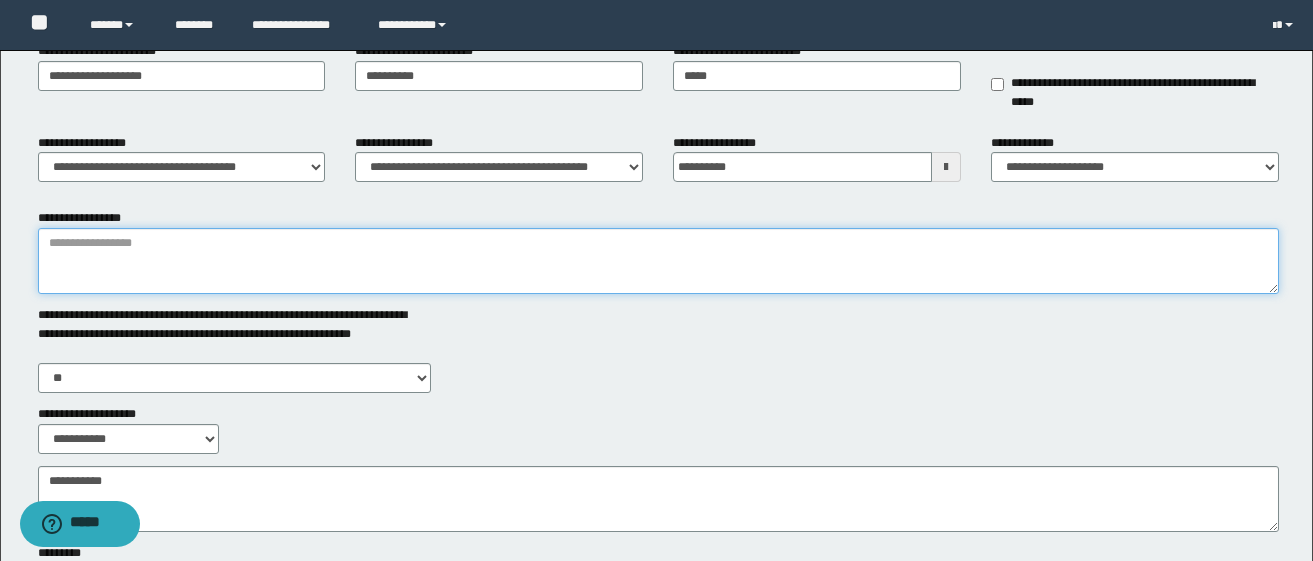 click on "**********" at bounding box center (658, 261) 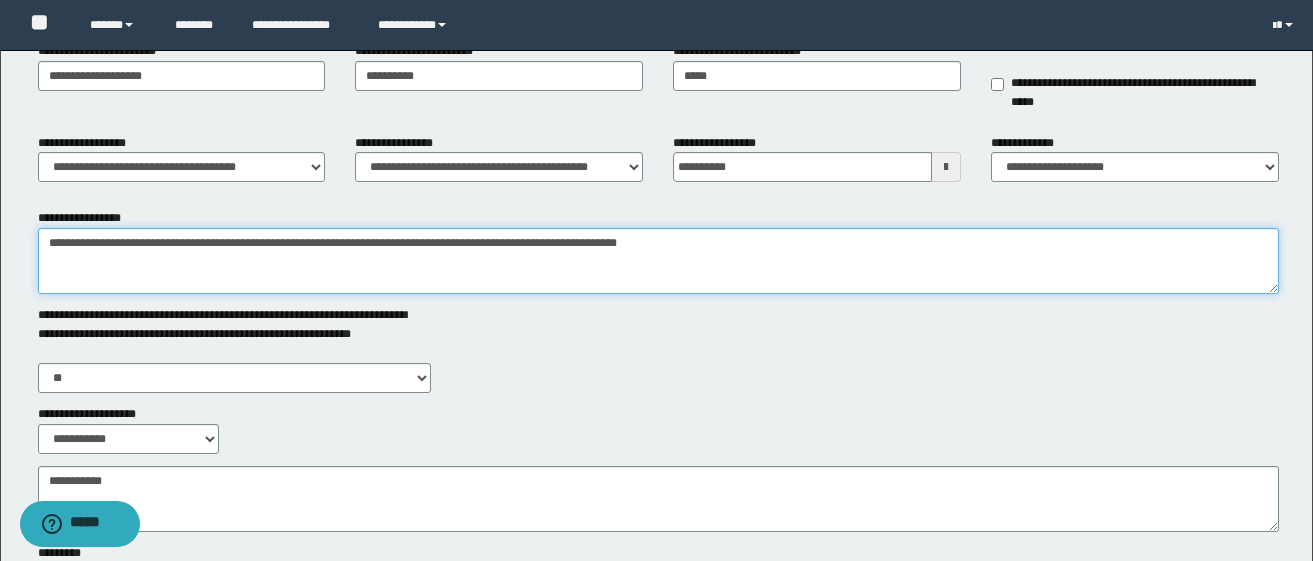 drag, startPoint x: 515, startPoint y: 243, endPoint x: 601, endPoint y: 250, distance: 86.28442 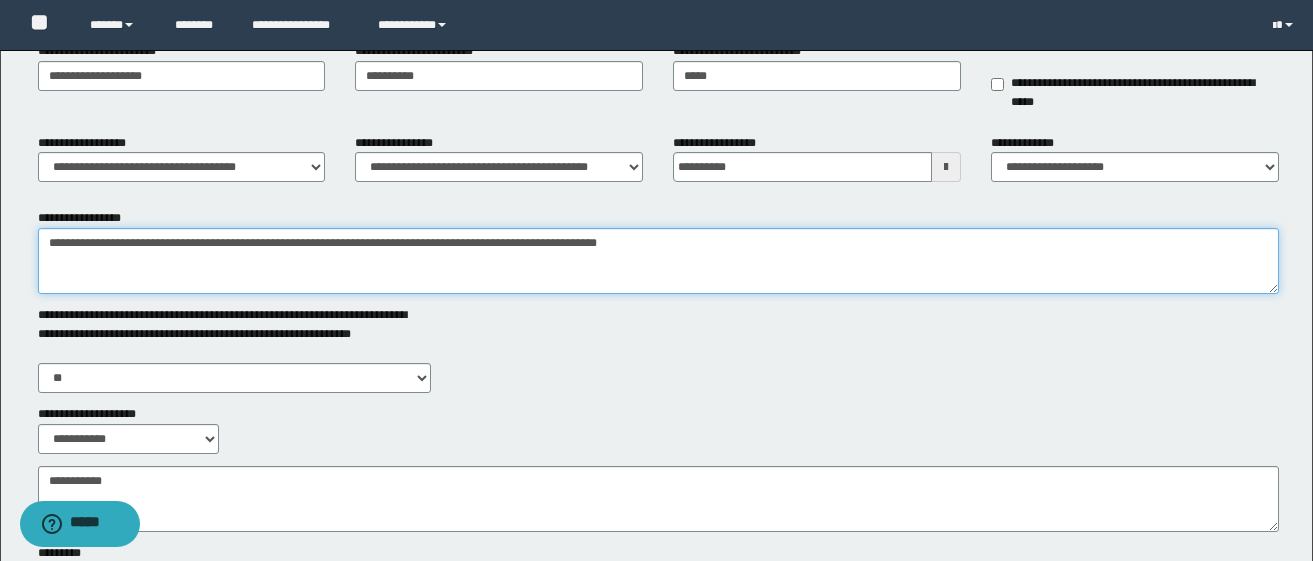 scroll, scrollTop: 386, scrollLeft: 0, axis: vertical 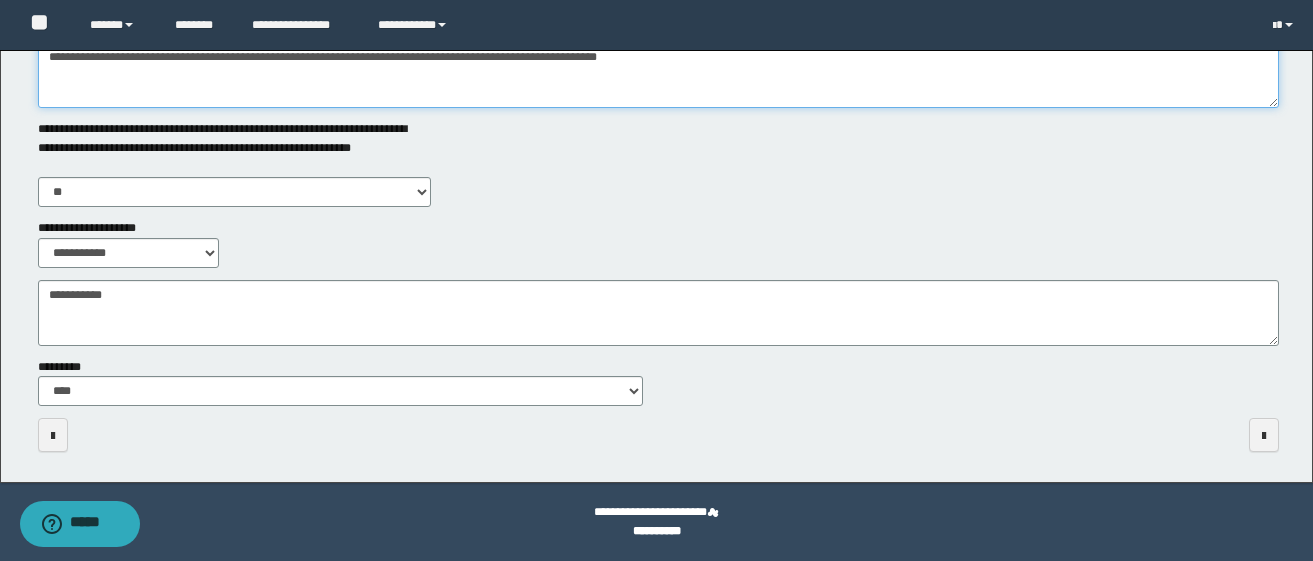 type on "**********" 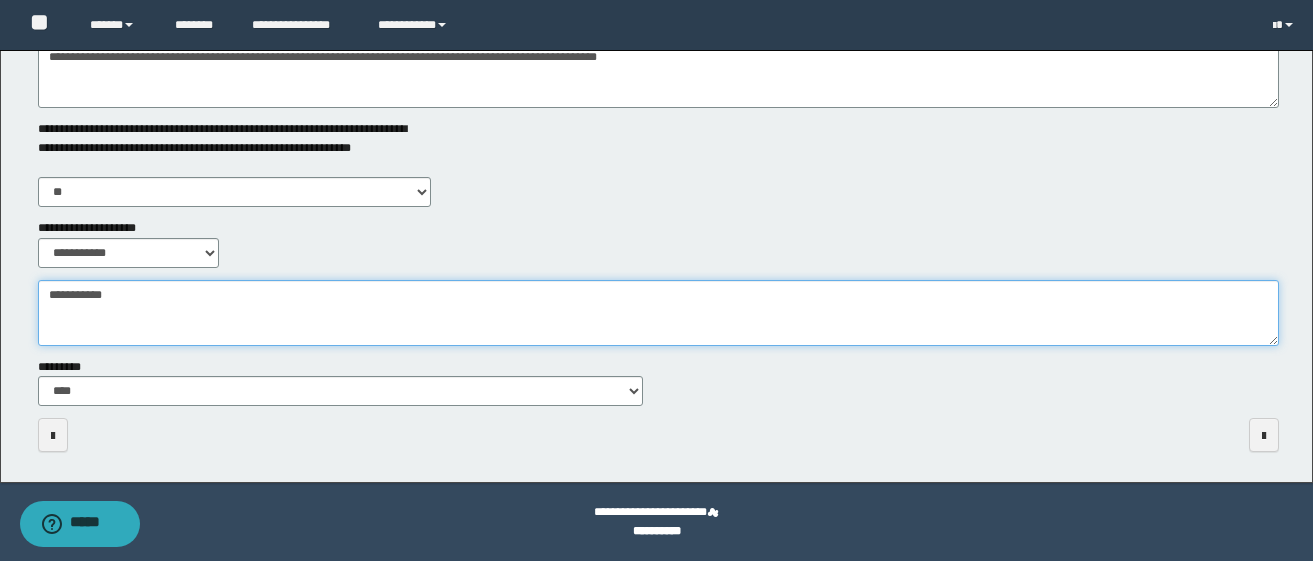 click on "**********" at bounding box center [658, 313] 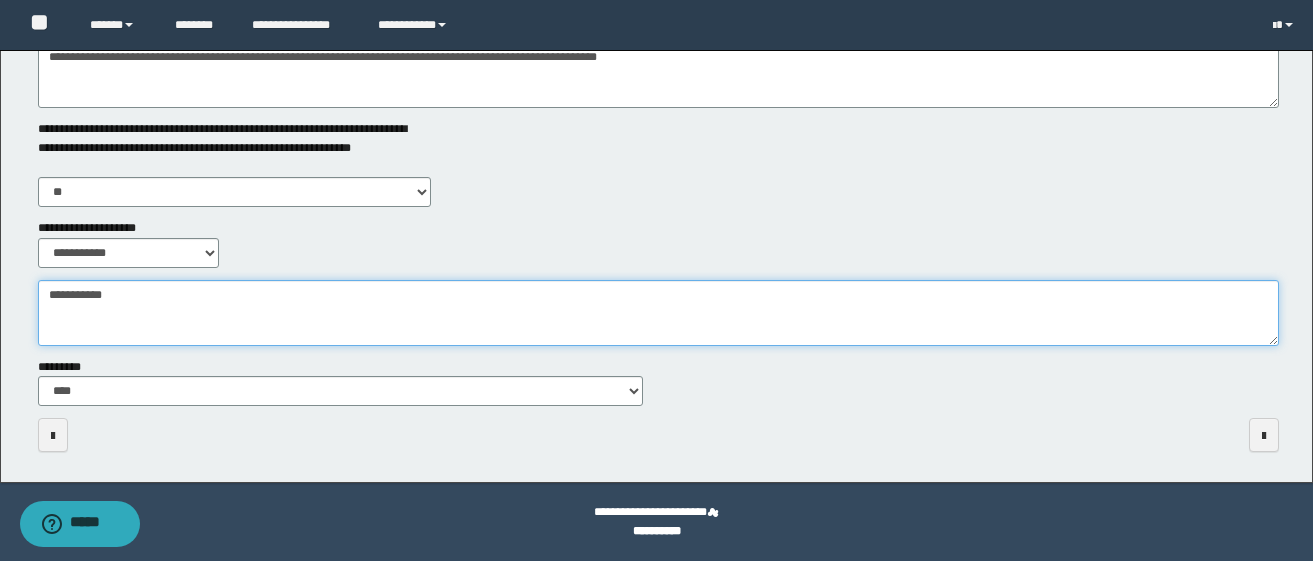 click on "**********" at bounding box center [658, 313] 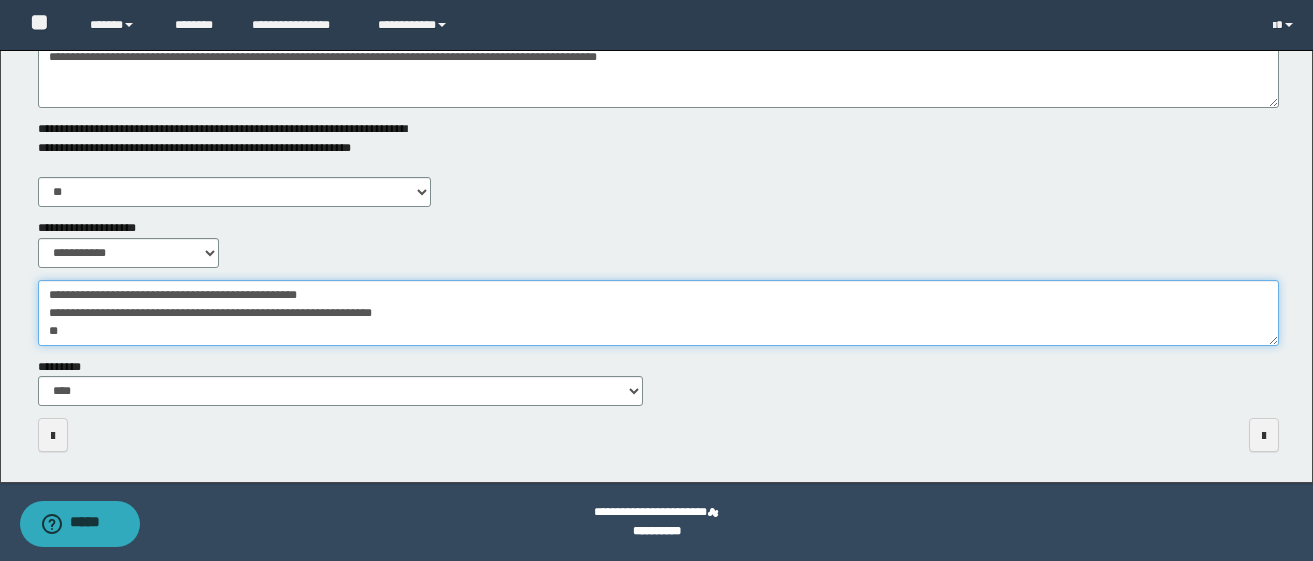 scroll, scrollTop: 0, scrollLeft: 0, axis: both 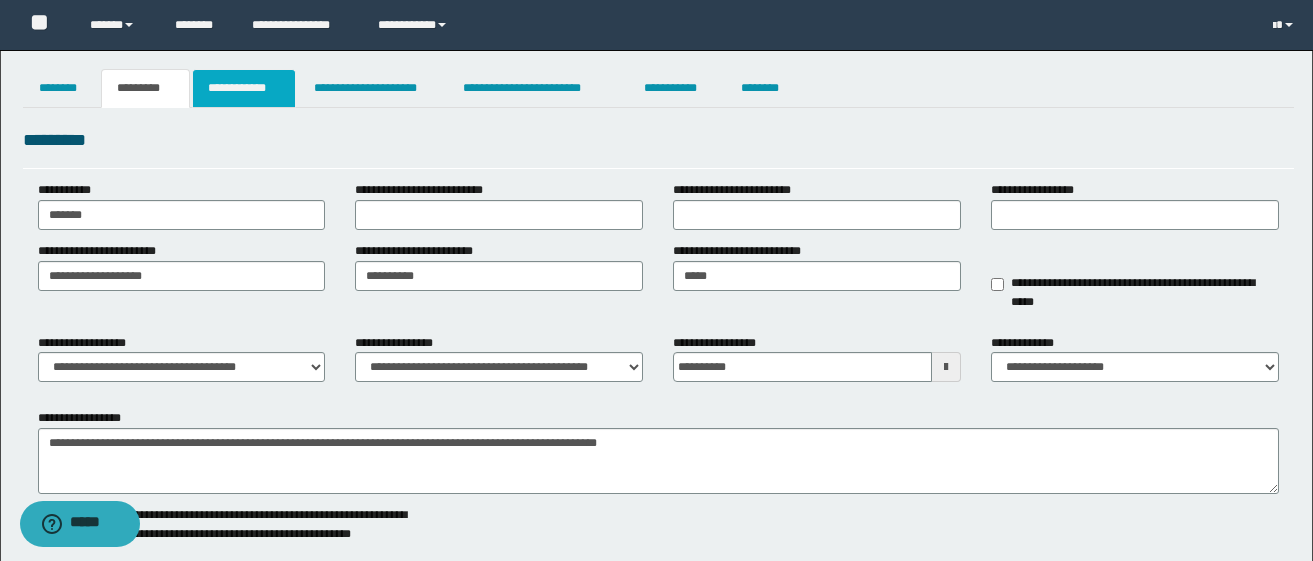 type on "**********" 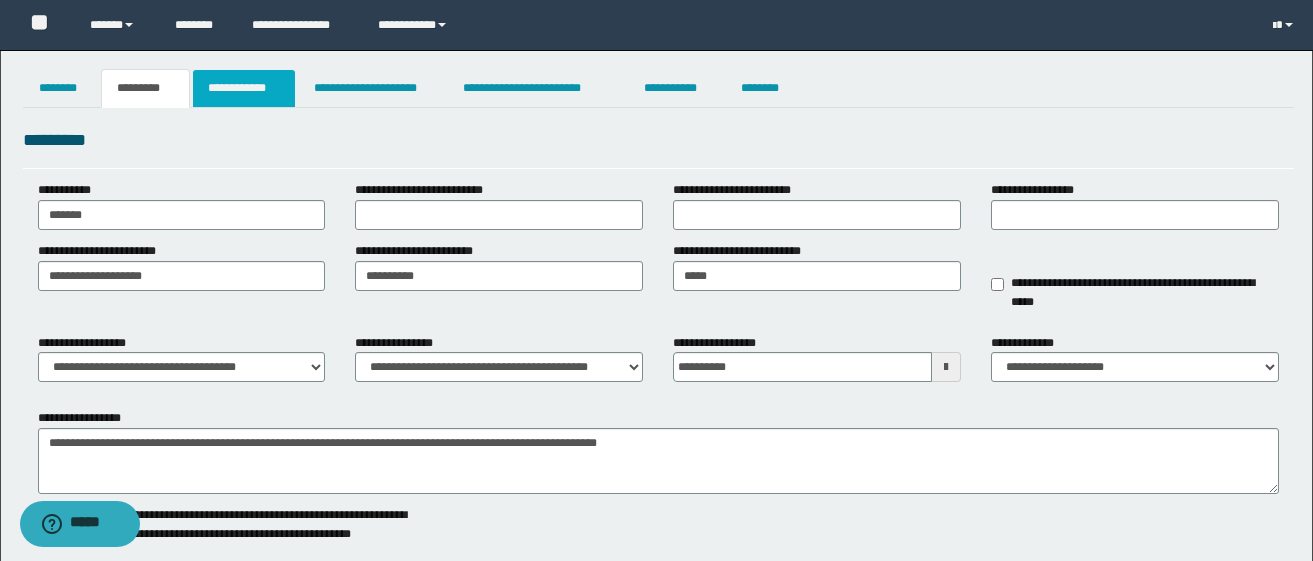 click on "**********" at bounding box center (244, 88) 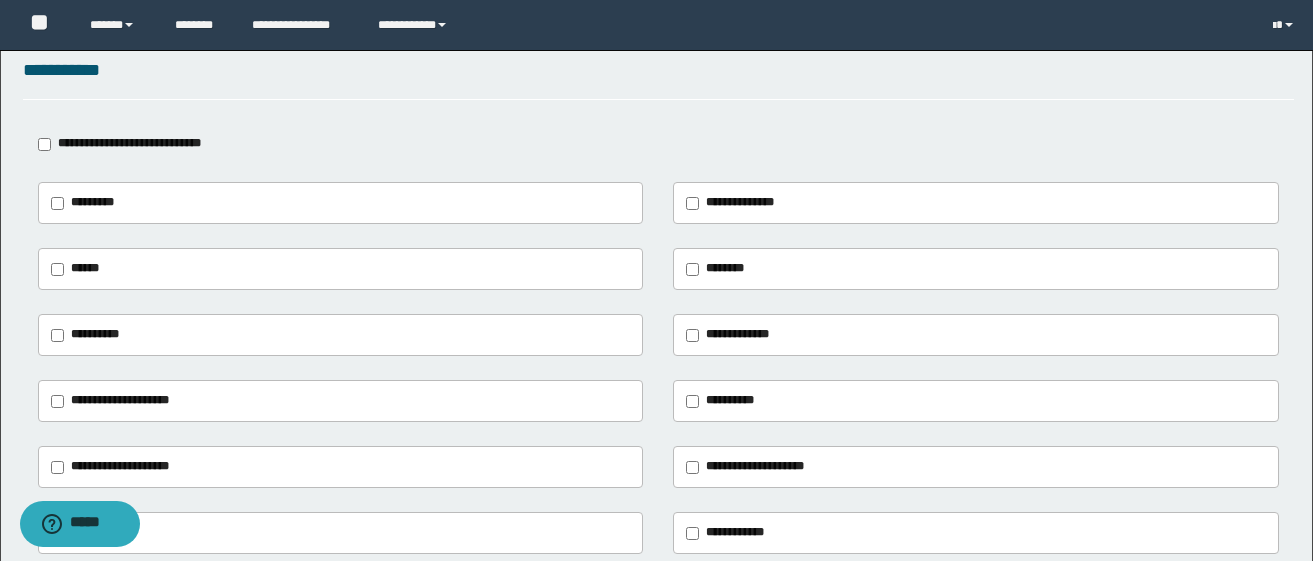 scroll, scrollTop: 130, scrollLeft: 0, axis: vertical 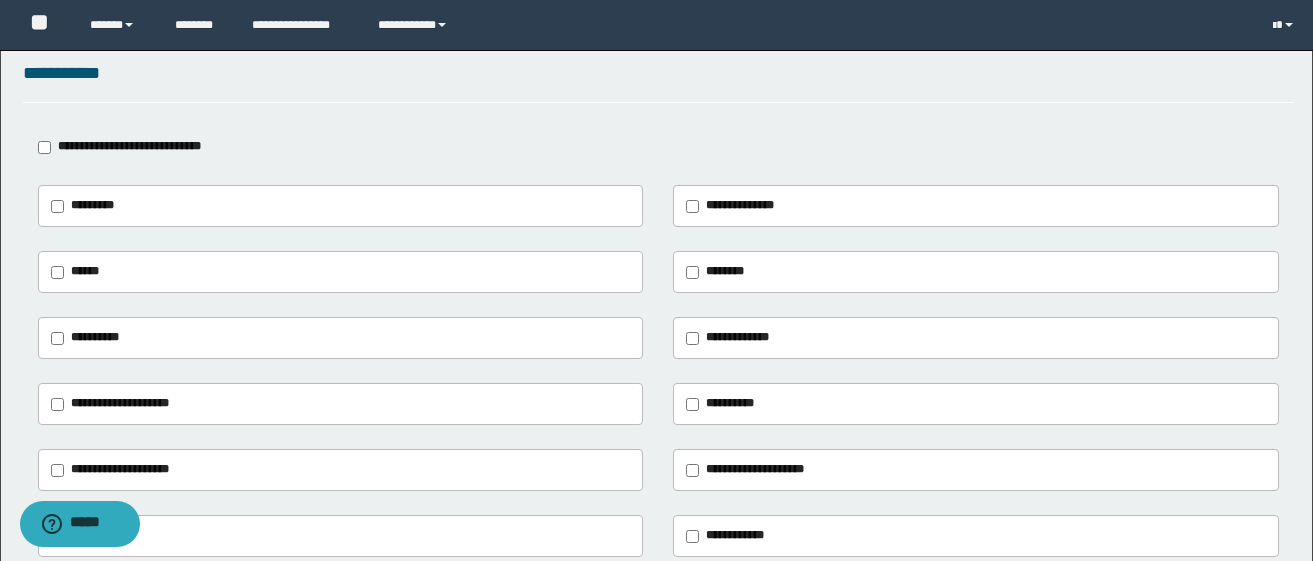click on "********" at bounding box center [725, 271] 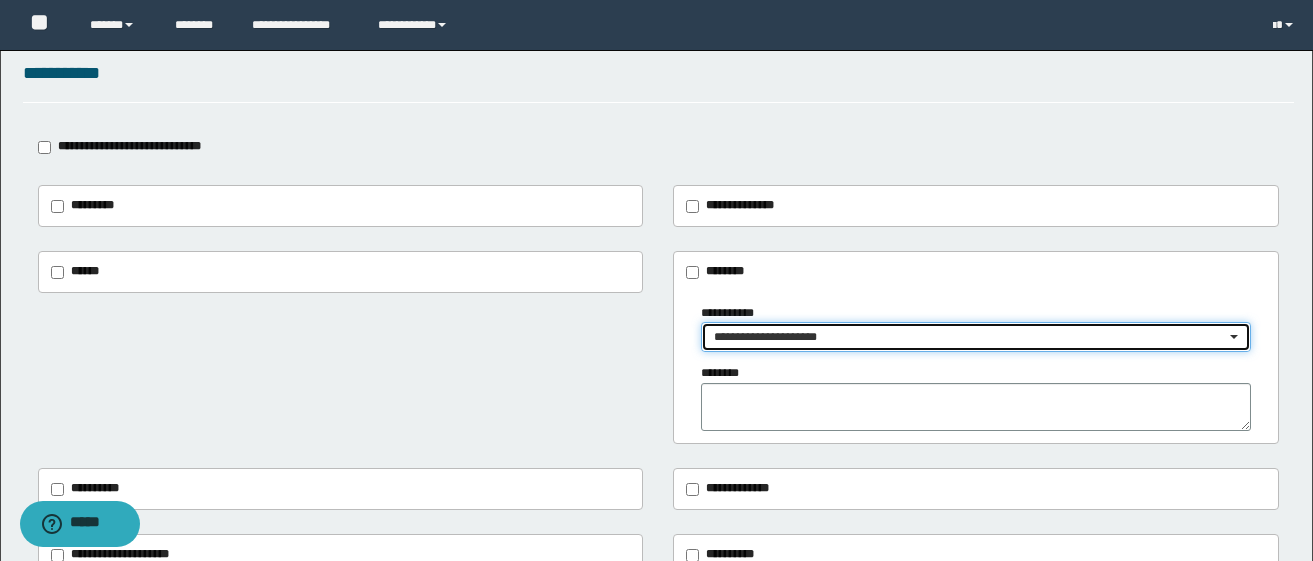 click on "**********" at bounding box center [969, 337] 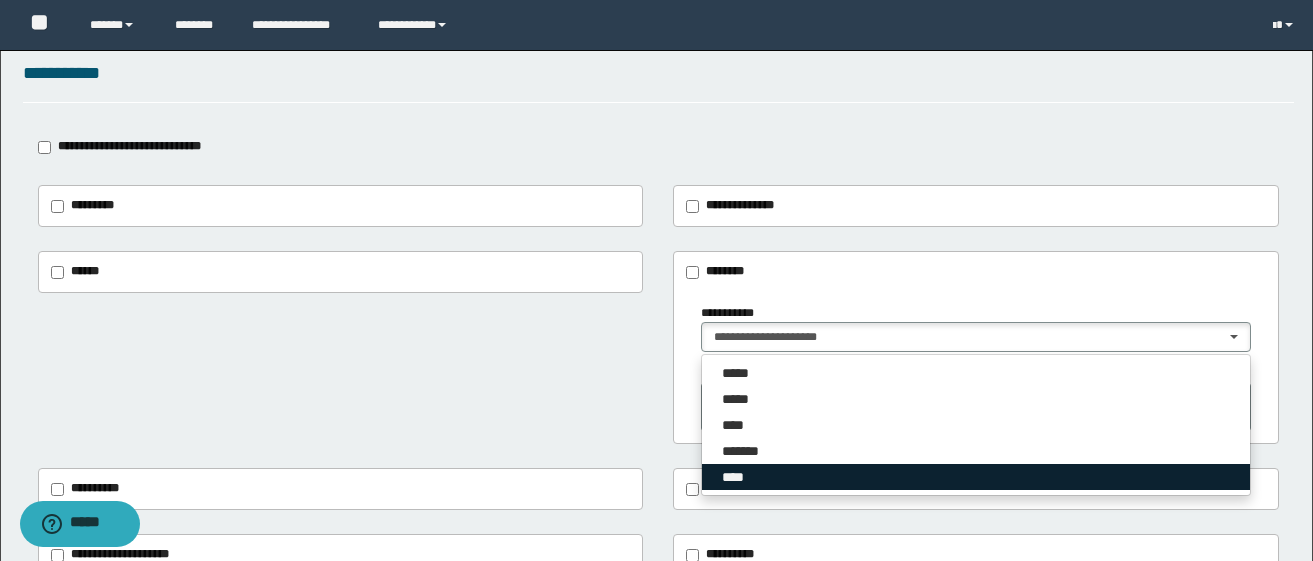 click on "****" at bounding box center [976, 477] 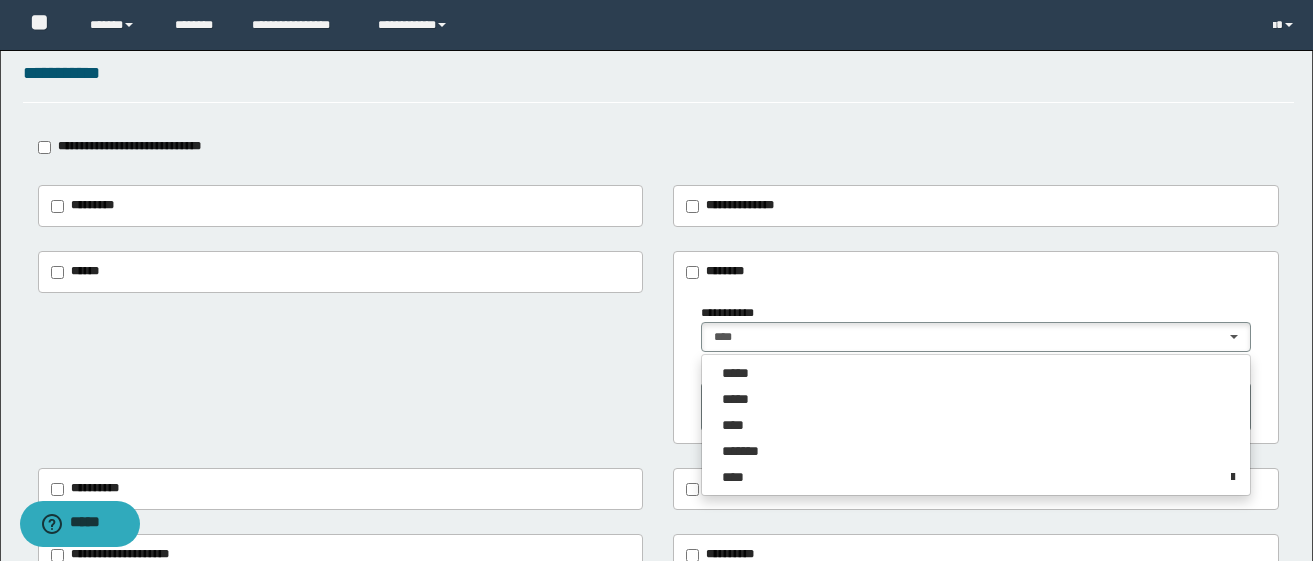 drag, startPoint x: 594, startPoint y: 411, endPoint x: 669, endPoint y: 423, distance: 75.95393 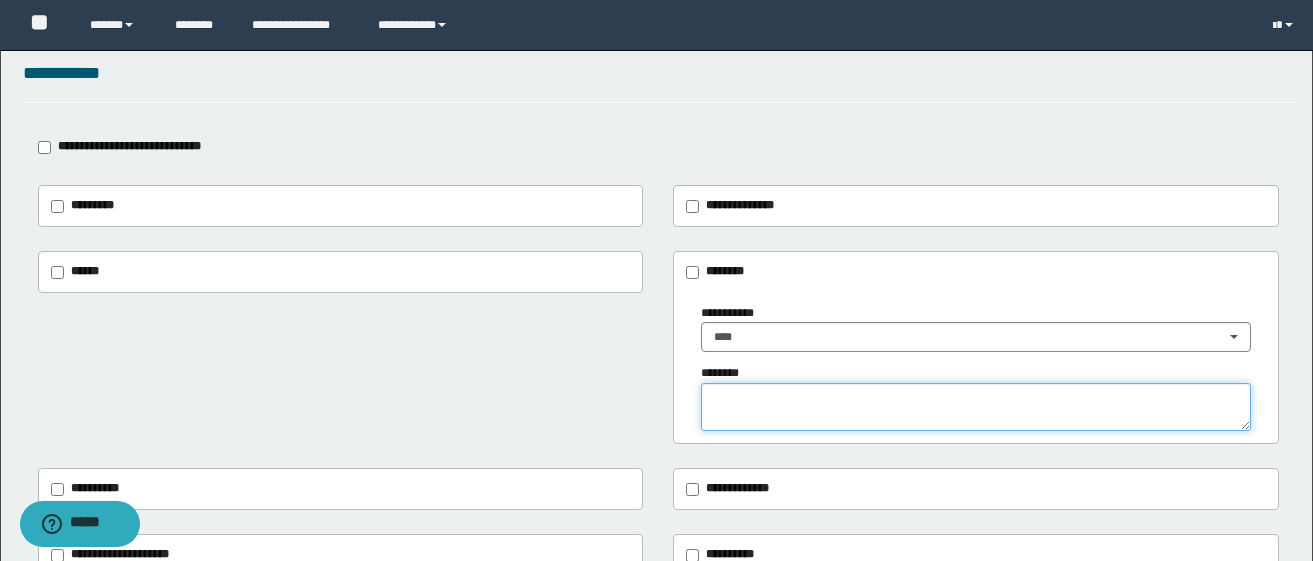 click at bounding box center (976, 407) 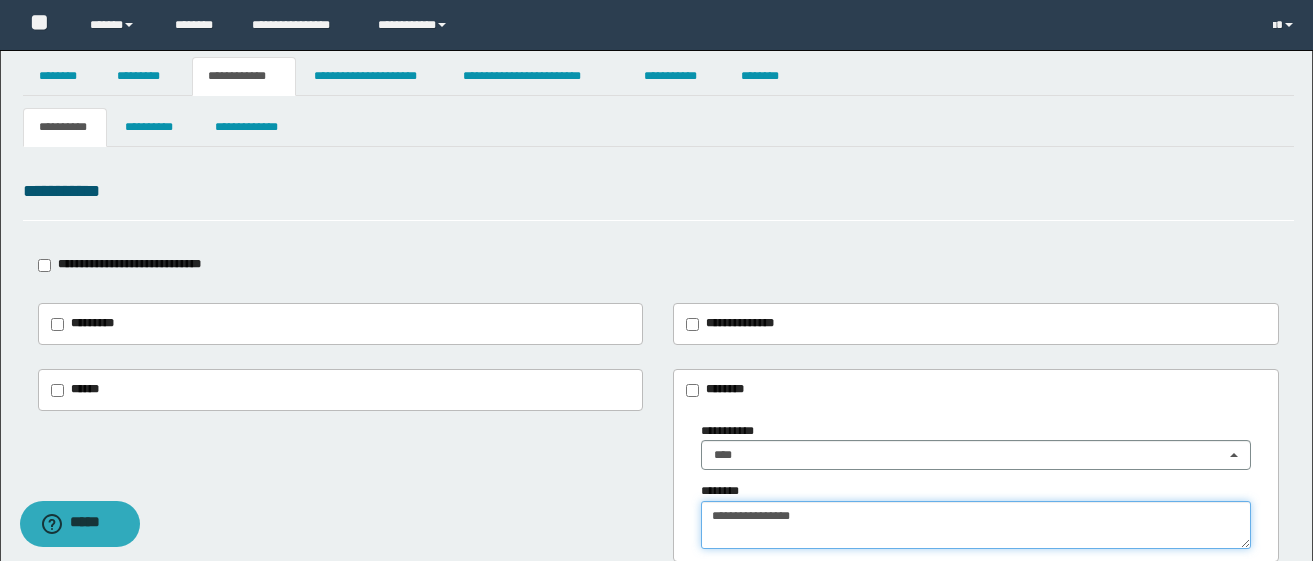 scroll, scrollTop: 0, scrollLeft: 0, axis: both 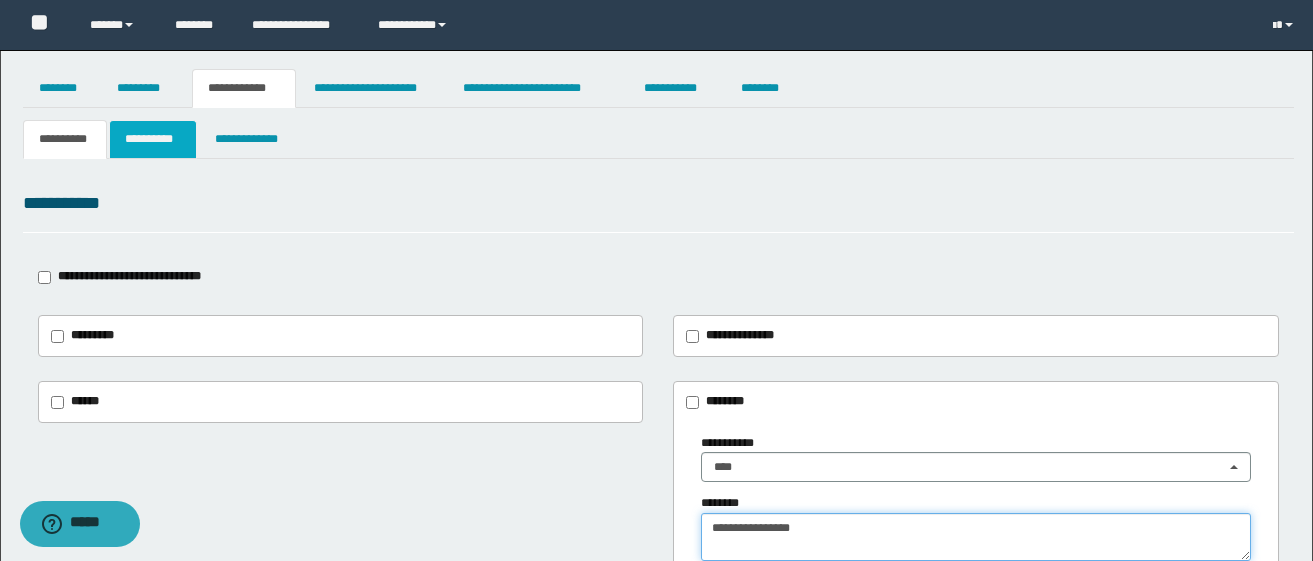 type on "**********" 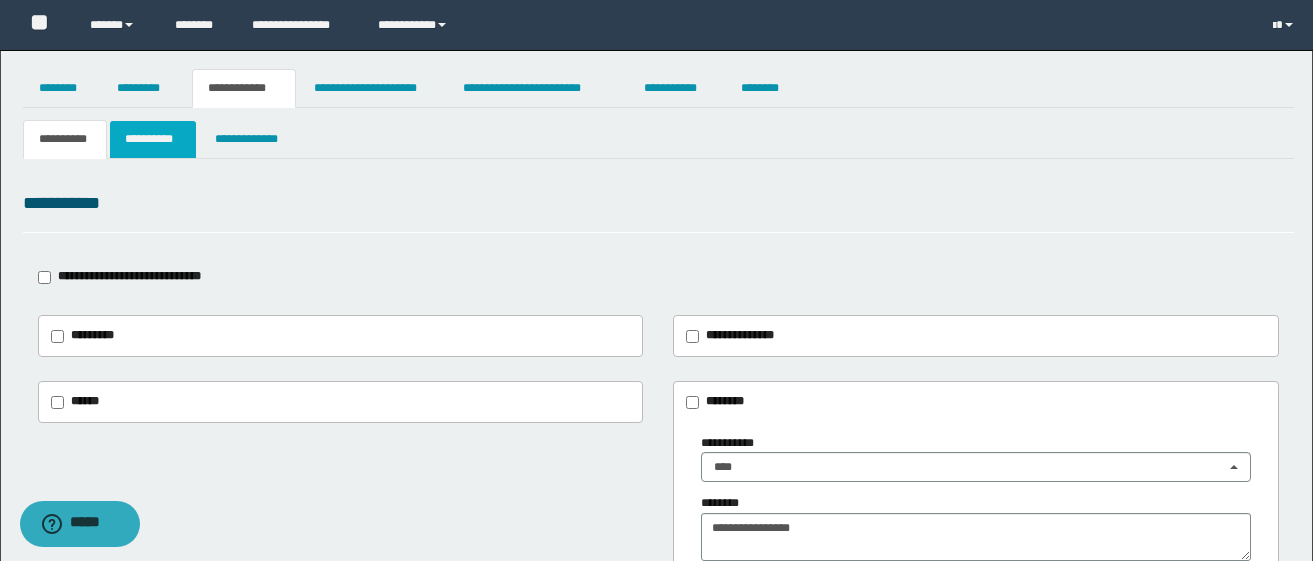 click on "**********" at bounding box center [153, 139] 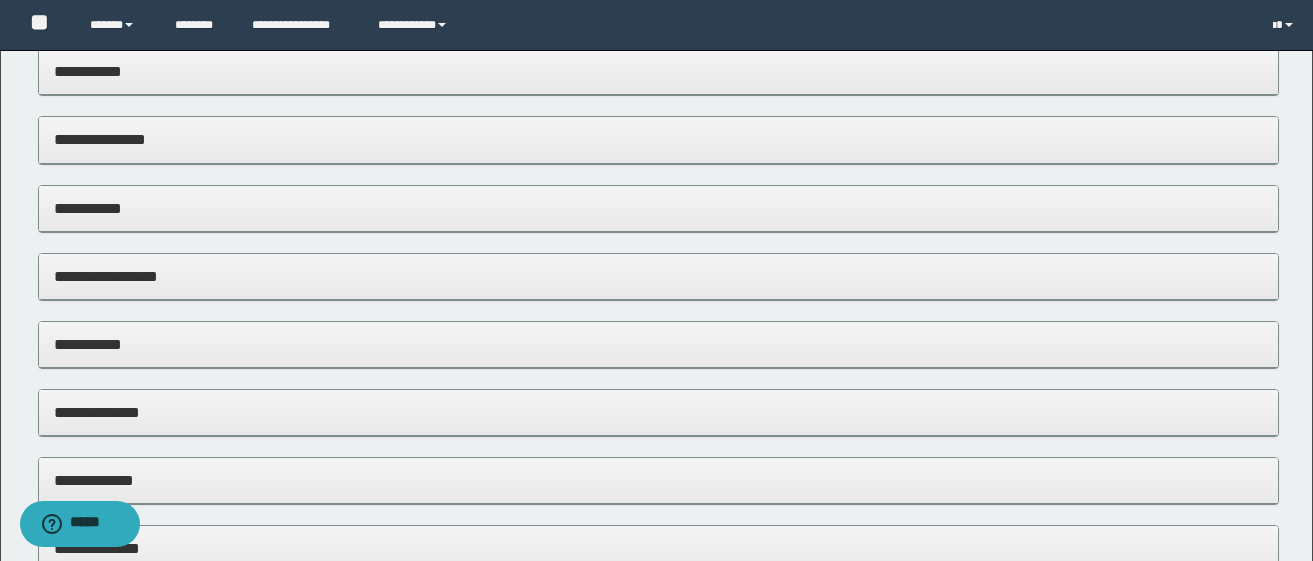 scroll, scrollTop: 200, scrollLeft: 0, axis: vertical 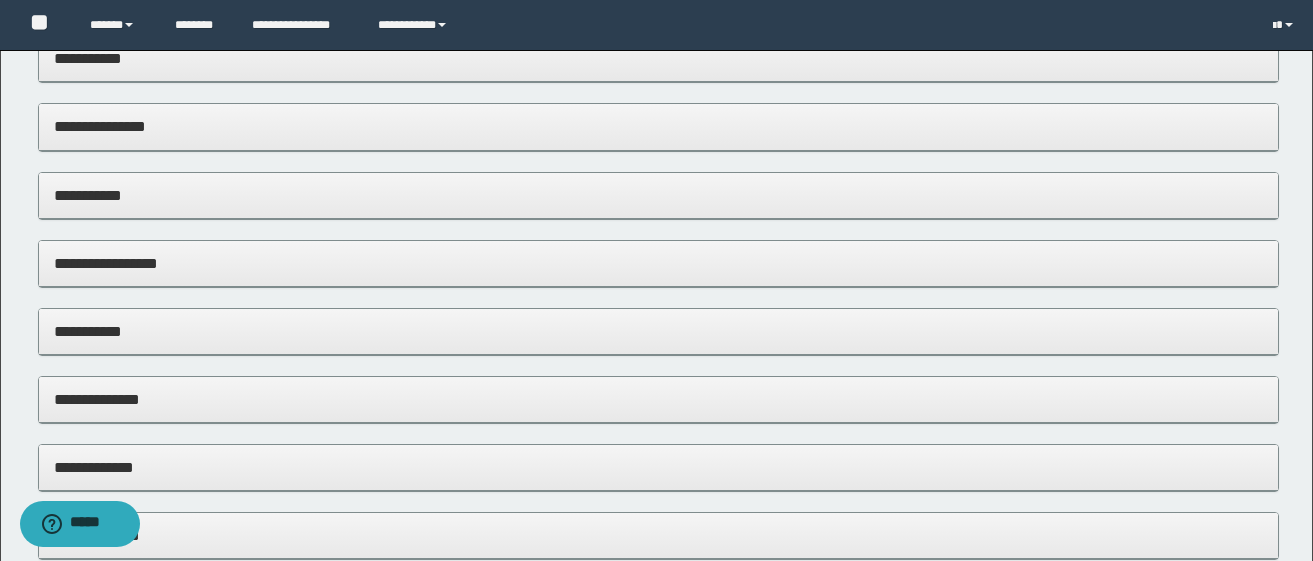 click on "**********" at bounding box center (658, 126) 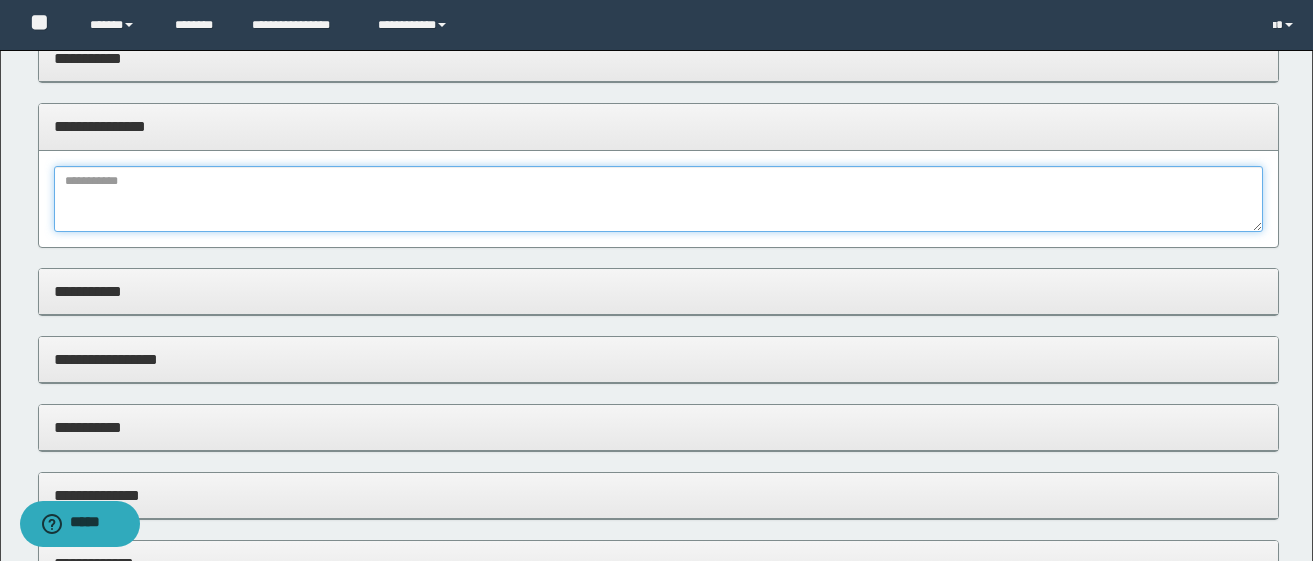 click at bounding box center (658, 199) 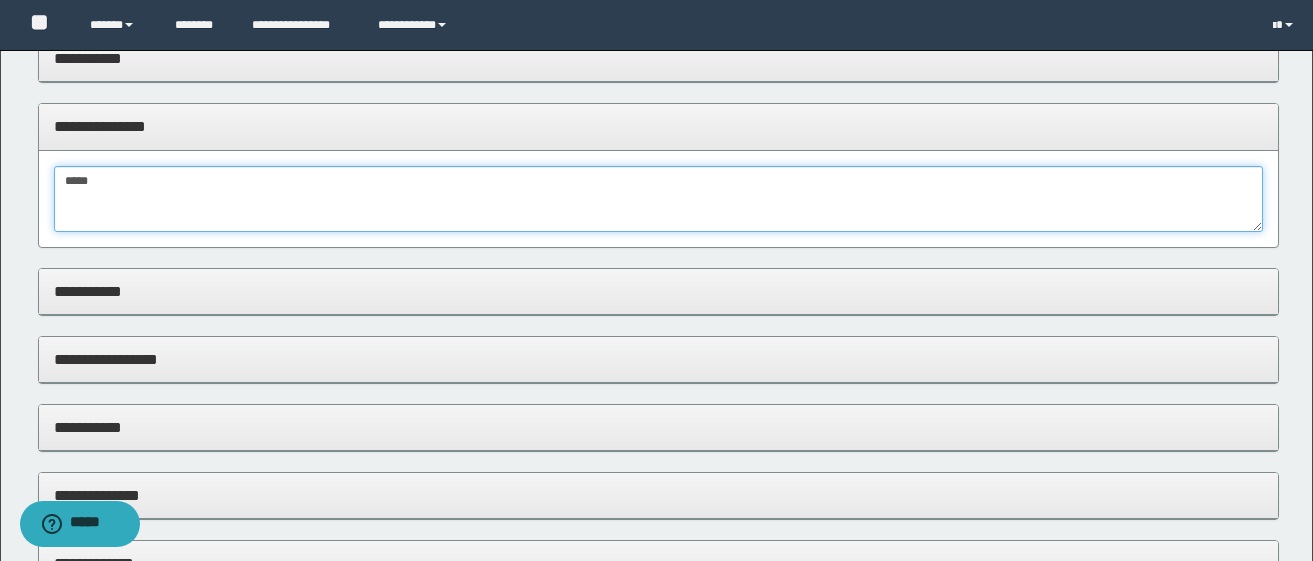 click on "*****" at bounding box center [658, 199] 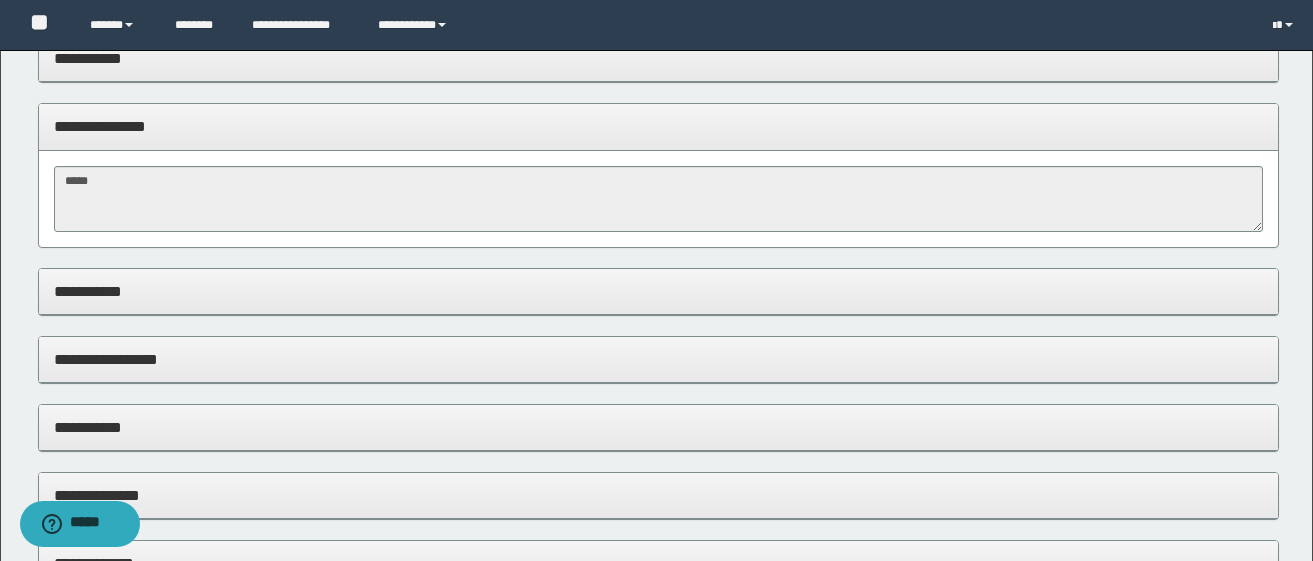 click on "**********" at bounding box center (658, 292) 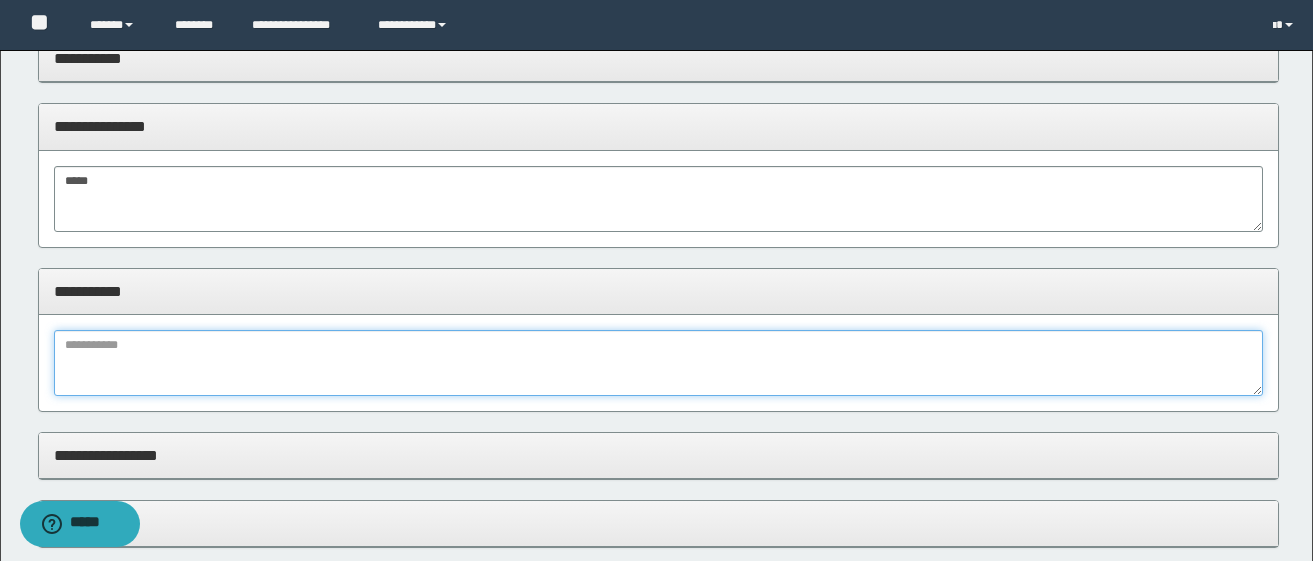 click at bounding box center [658, 363] 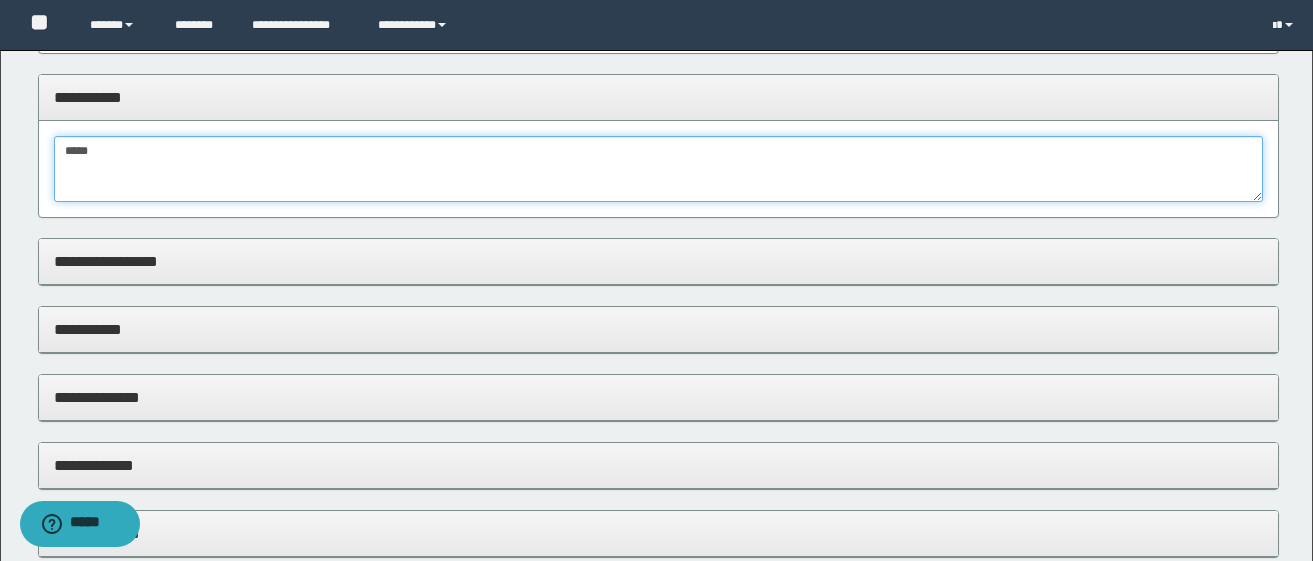 scroll, scrollTop: 400, scrollLeft: 0, axis: vertical 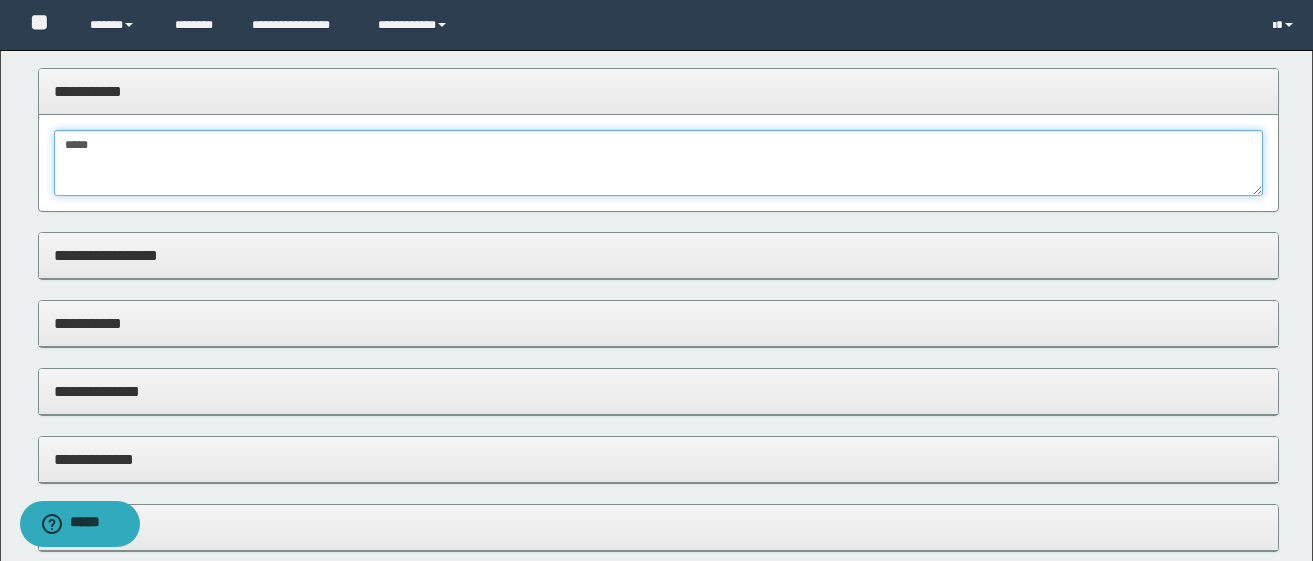 type on "*****" 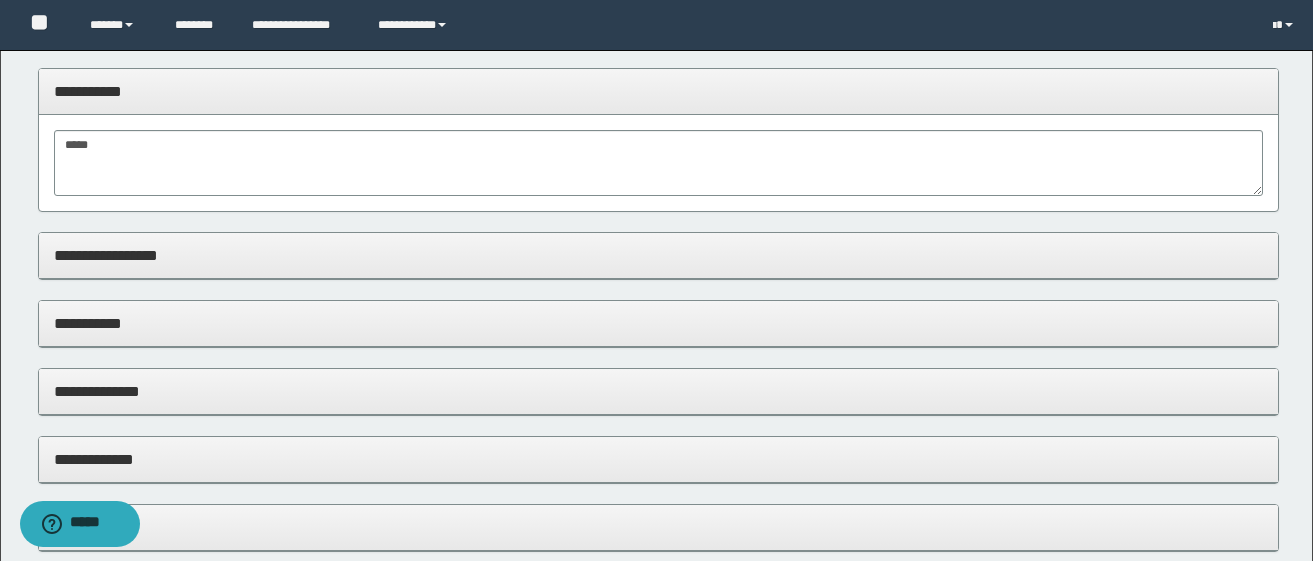 click on "**********" at bounding box center [658, 255] 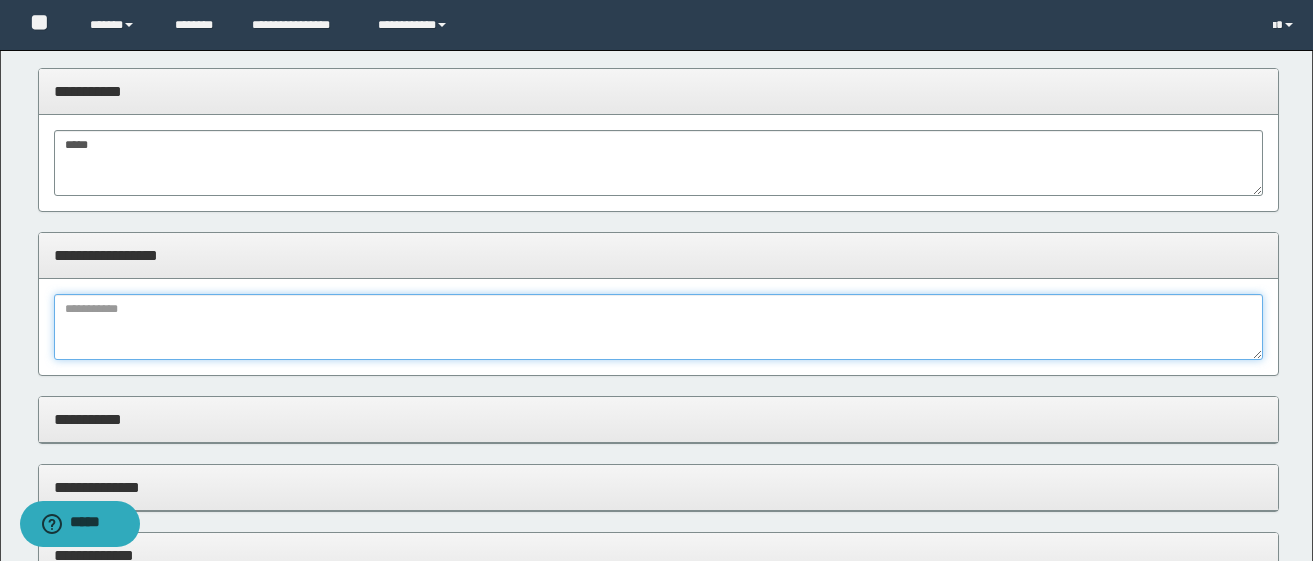 click at bounding box center (658, 327) 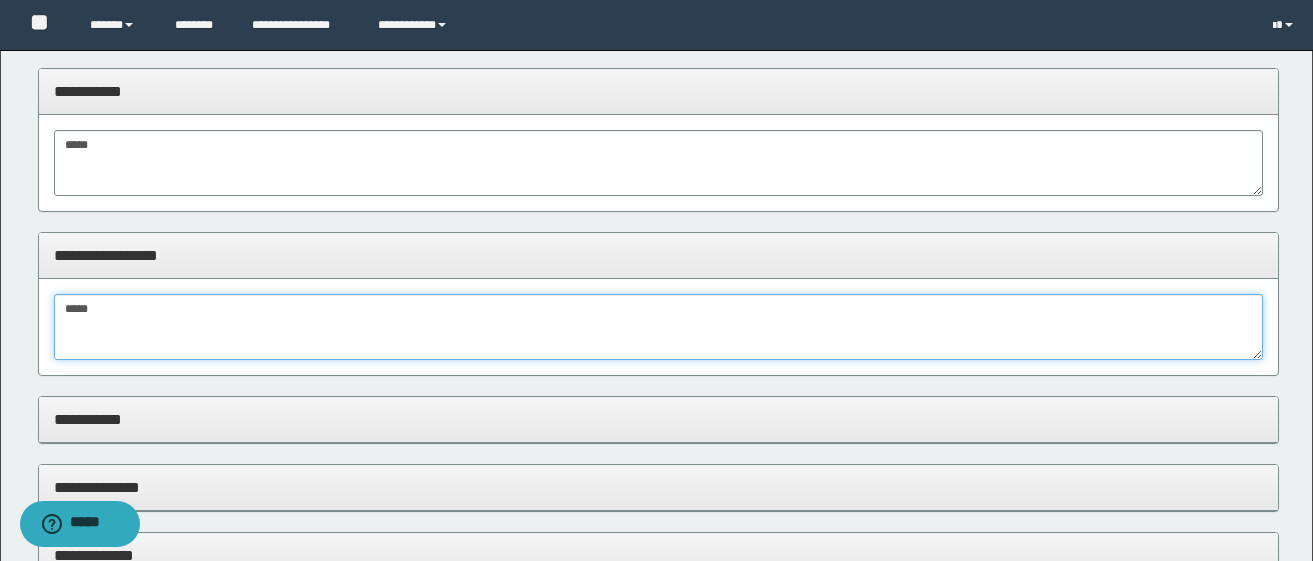 scroll, scrollTop: 600, scrollLeft: 0, axis: vertical 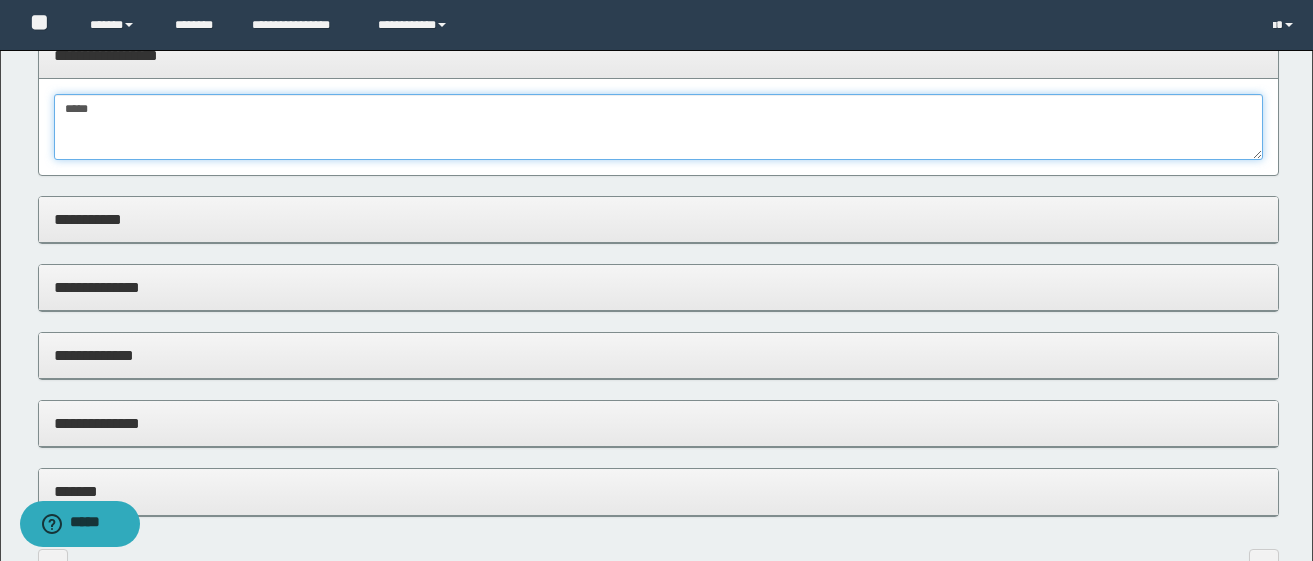 type on "*****" 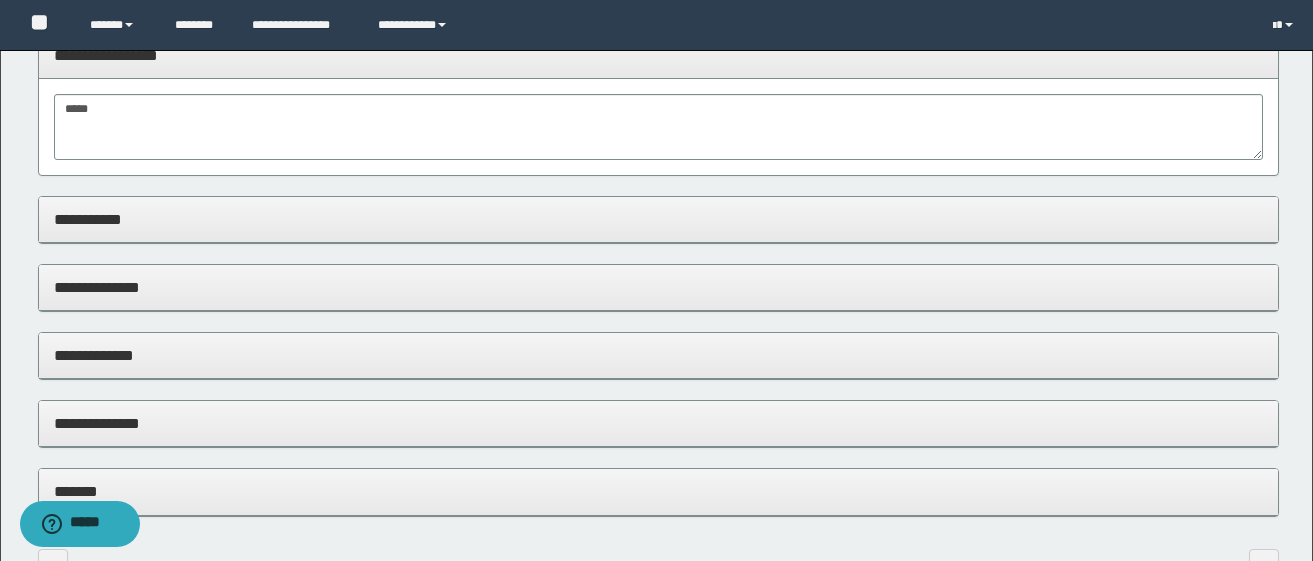 click on "**********" at bounding box center (658, 219) 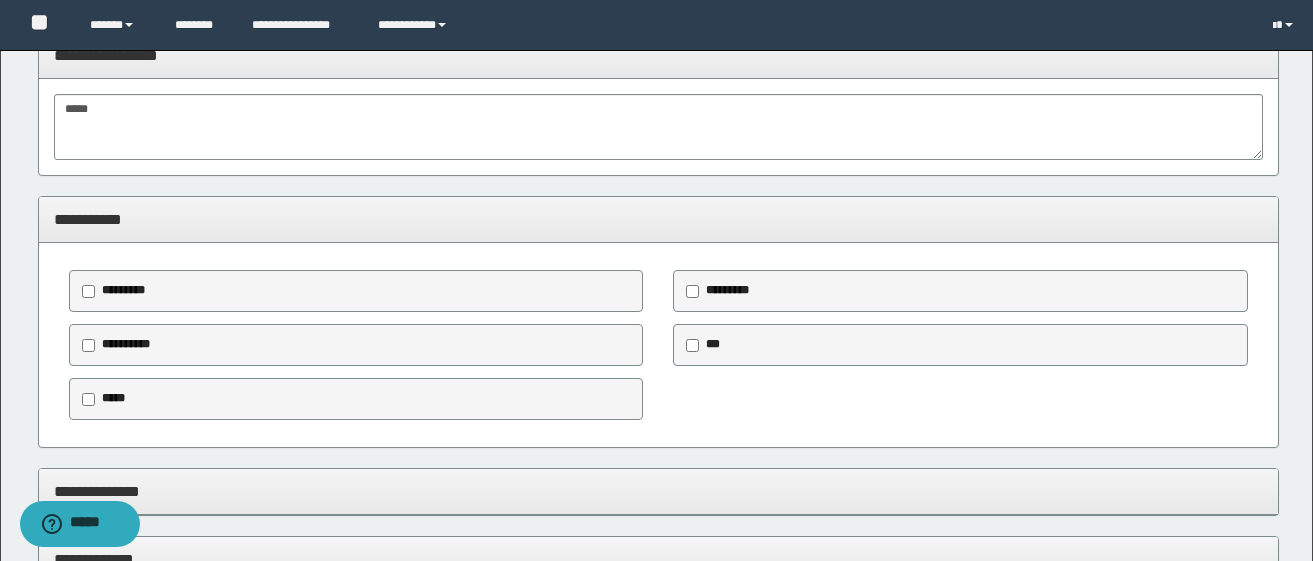 click on "*****" at bounding box center (113, 398) 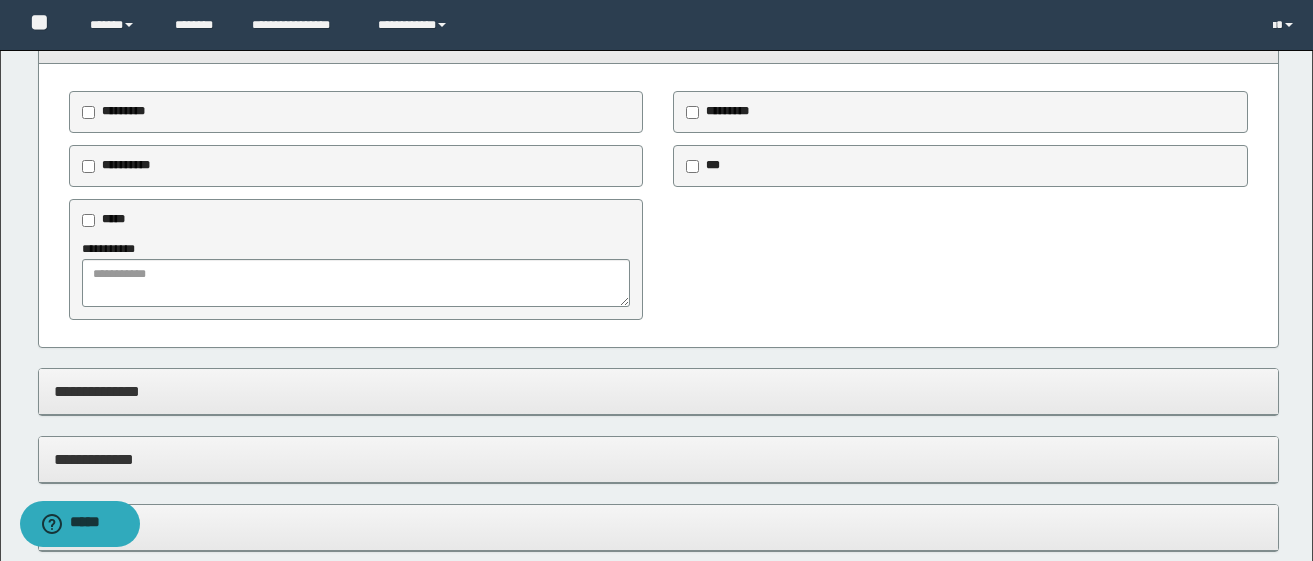 scroll, scrollTop: 800, scrollLeft: 0, axis: vertical 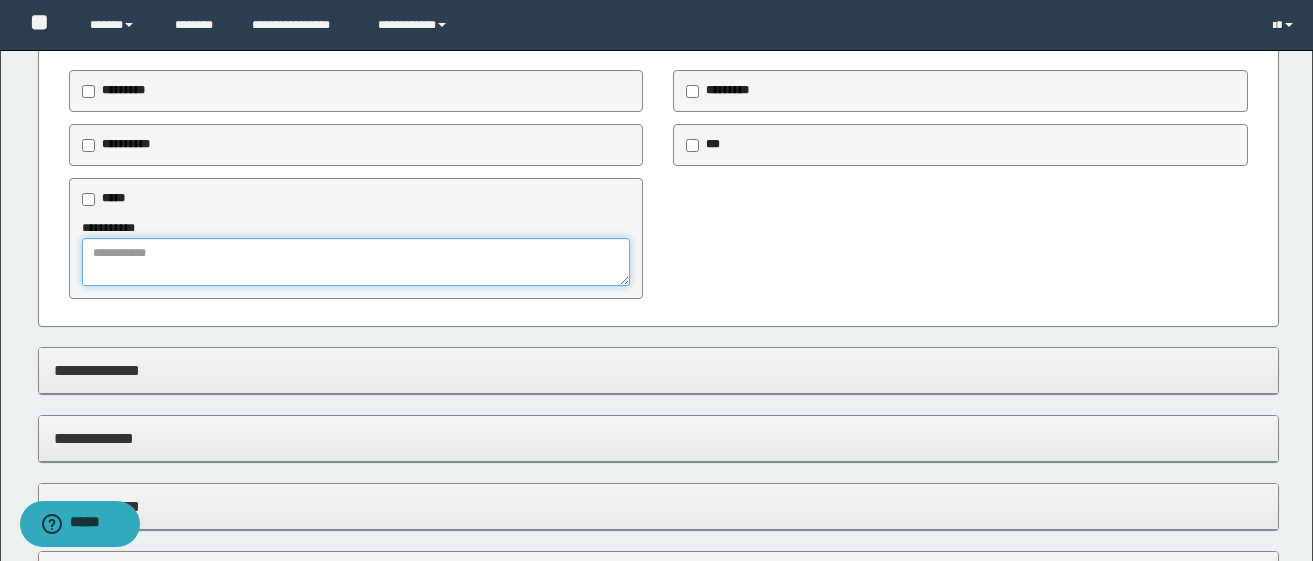 click at bounding box center (356, 262) 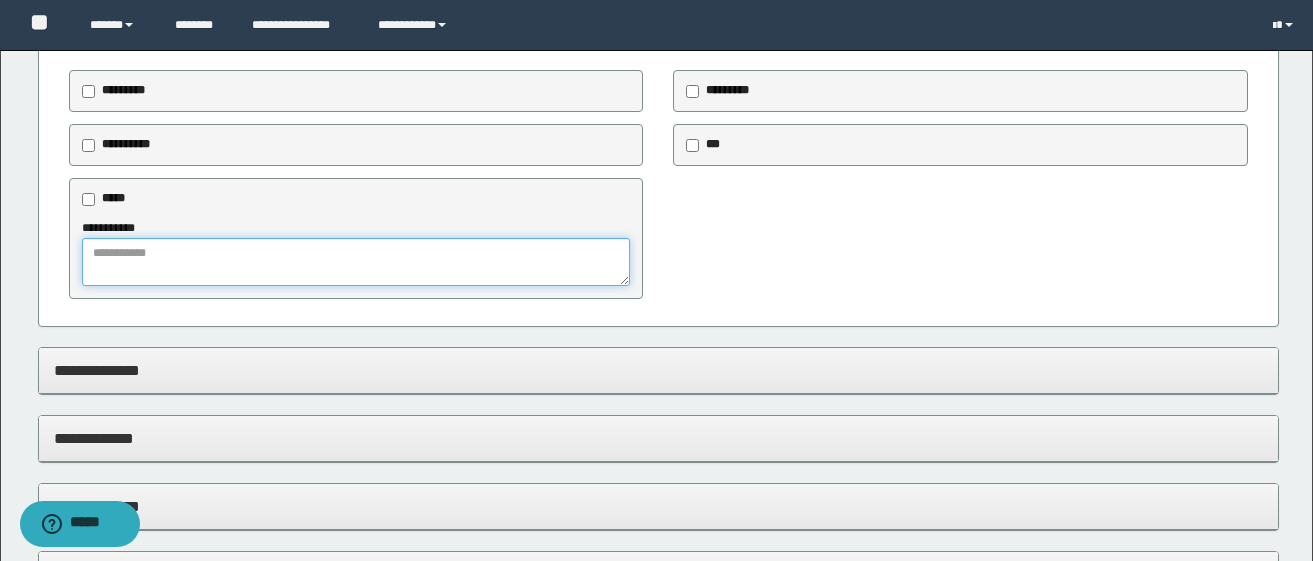 paste on "*****" 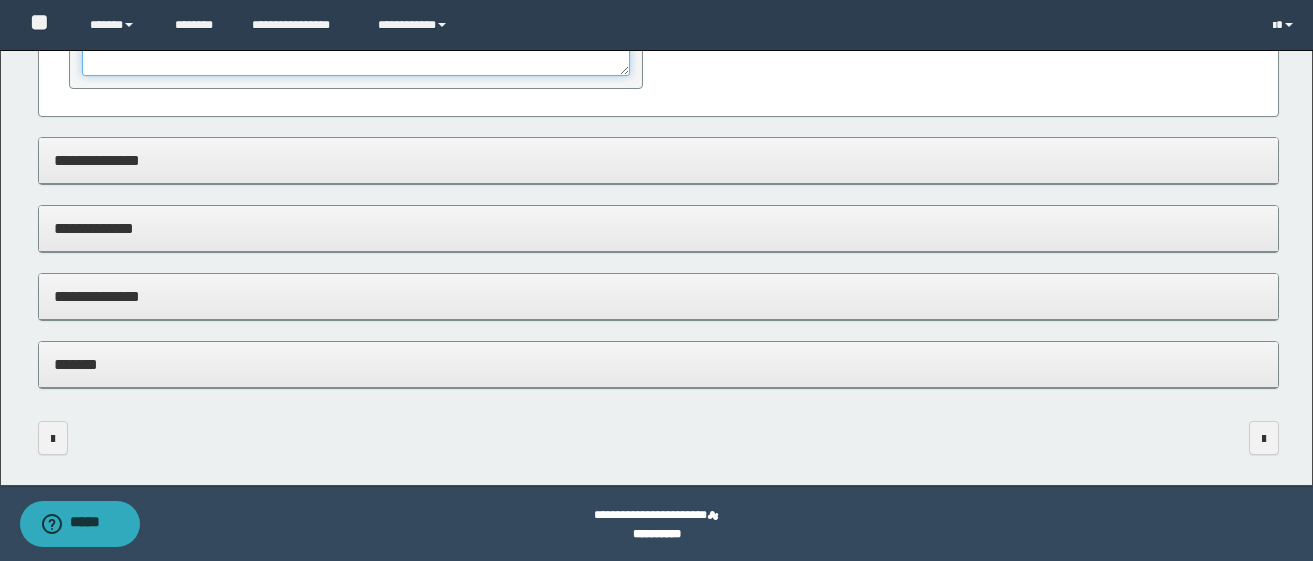 scroll, scrollTop: 1013, scrollLeft: 0, axis: vertical 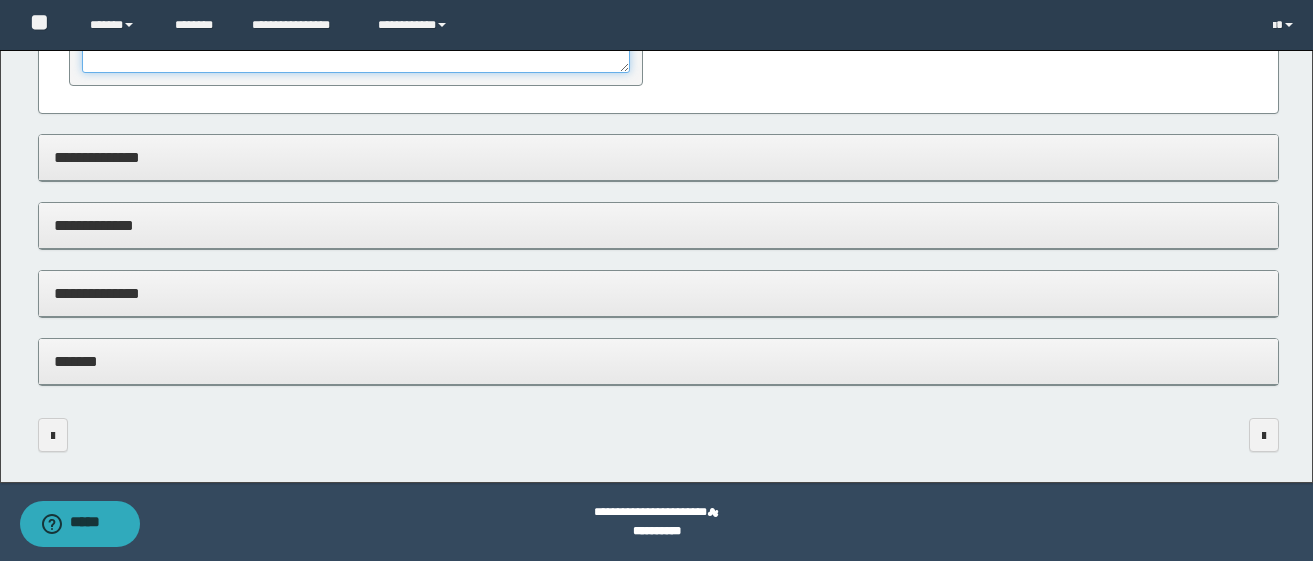 type on "*****" 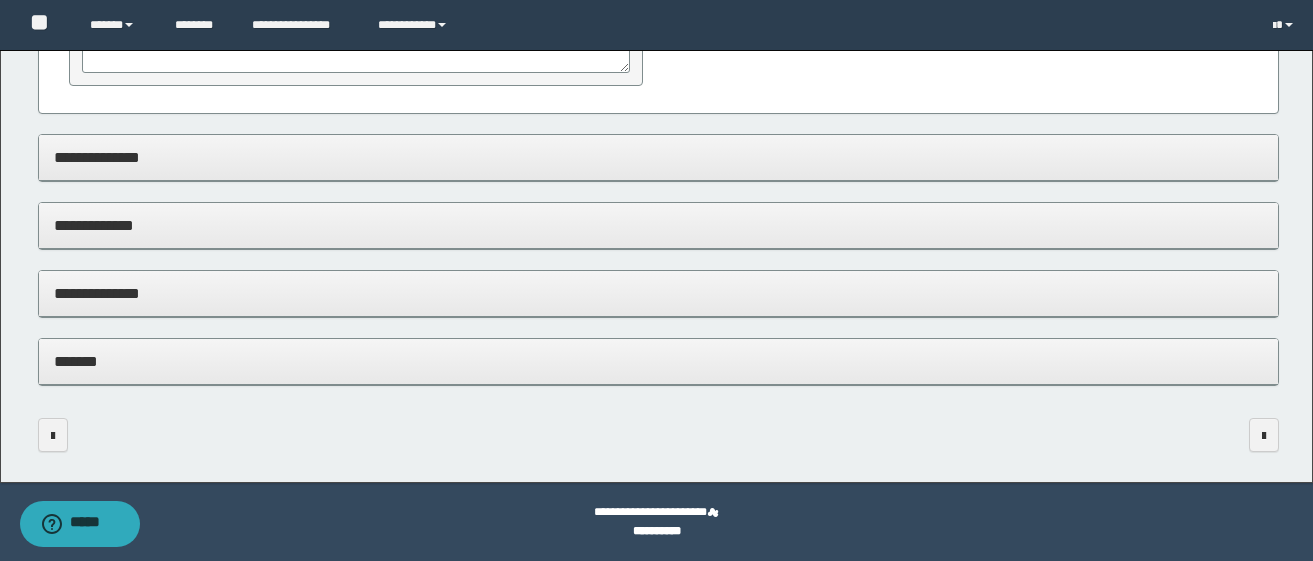 click on "*******" at bounding box center (658, 361) 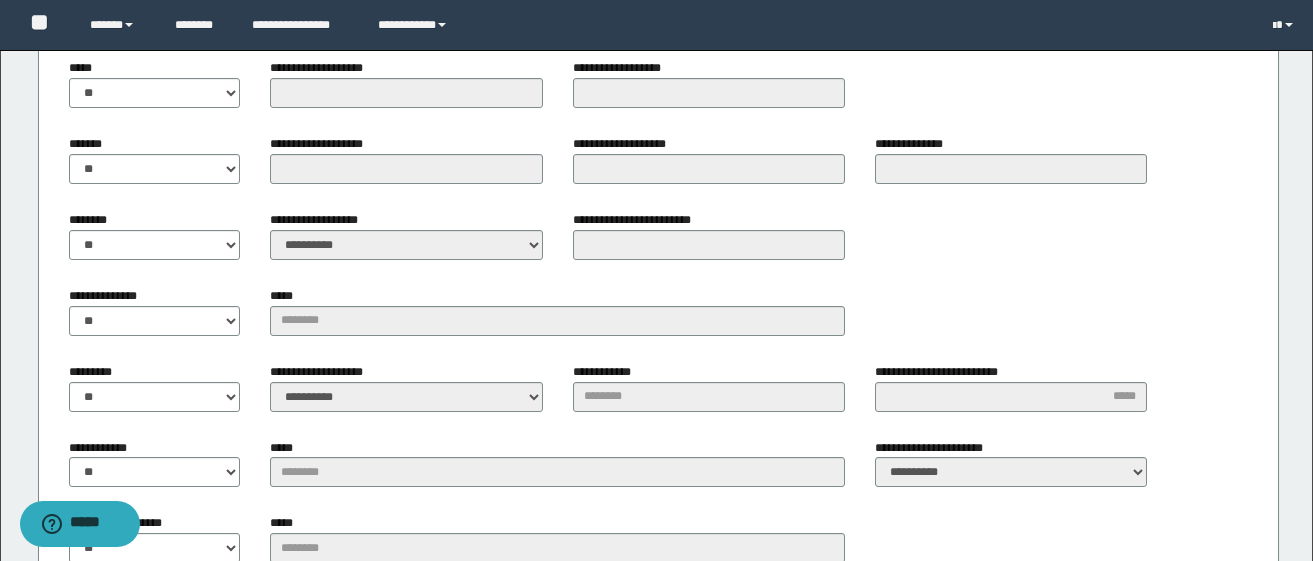 scroll, scrollTop: 1413, scrollLeft: 0, axis: vertical 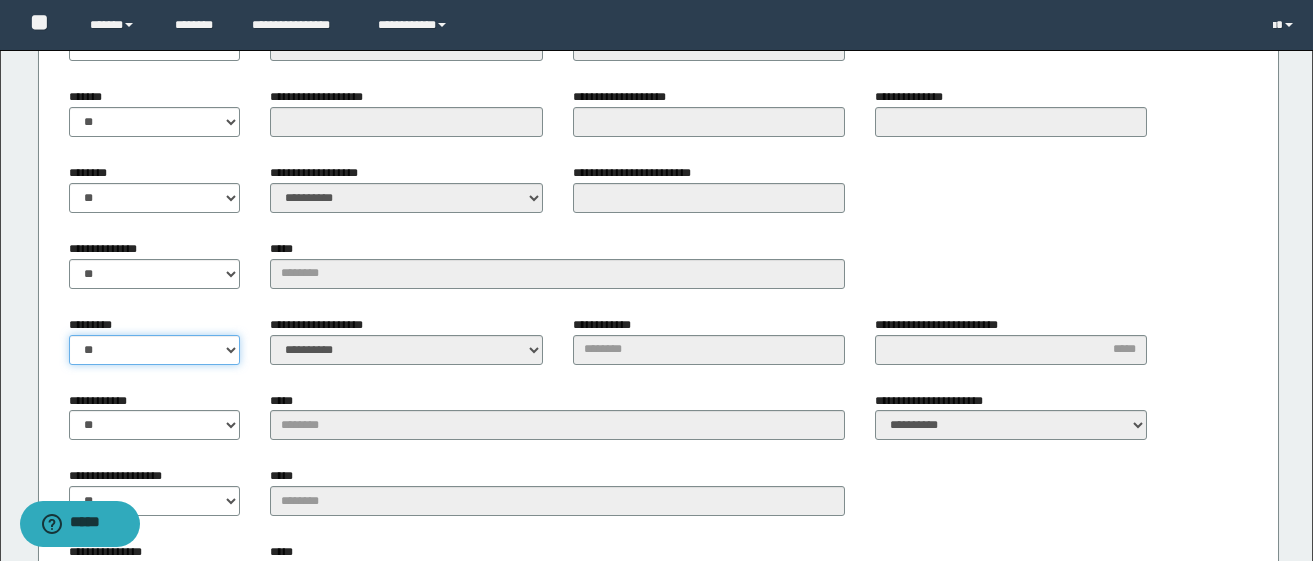 click on "**
**" at bounding box center [155, 350] 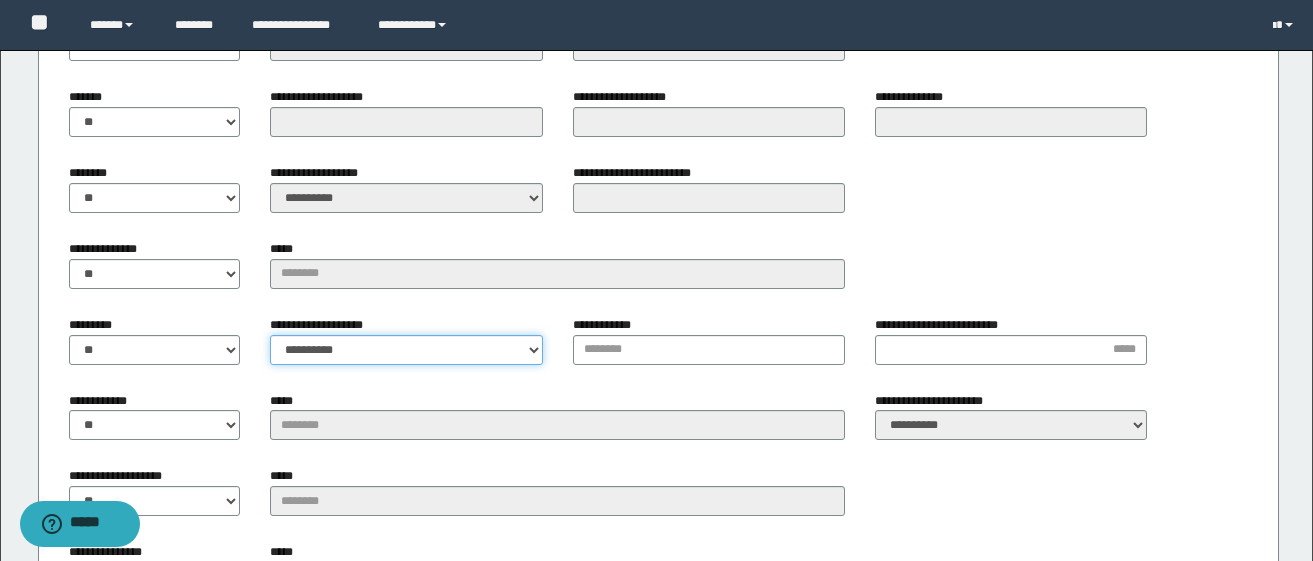 click on "**********" at bounding box center [406, 350] 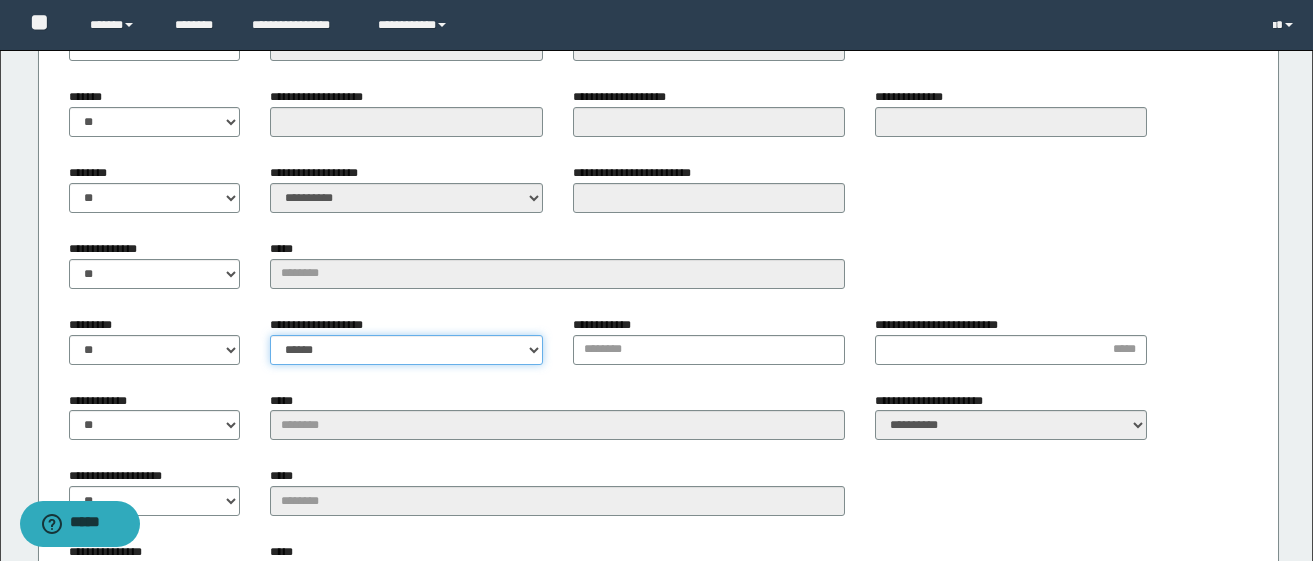 click on "**********" at bounding box center [406, 350] 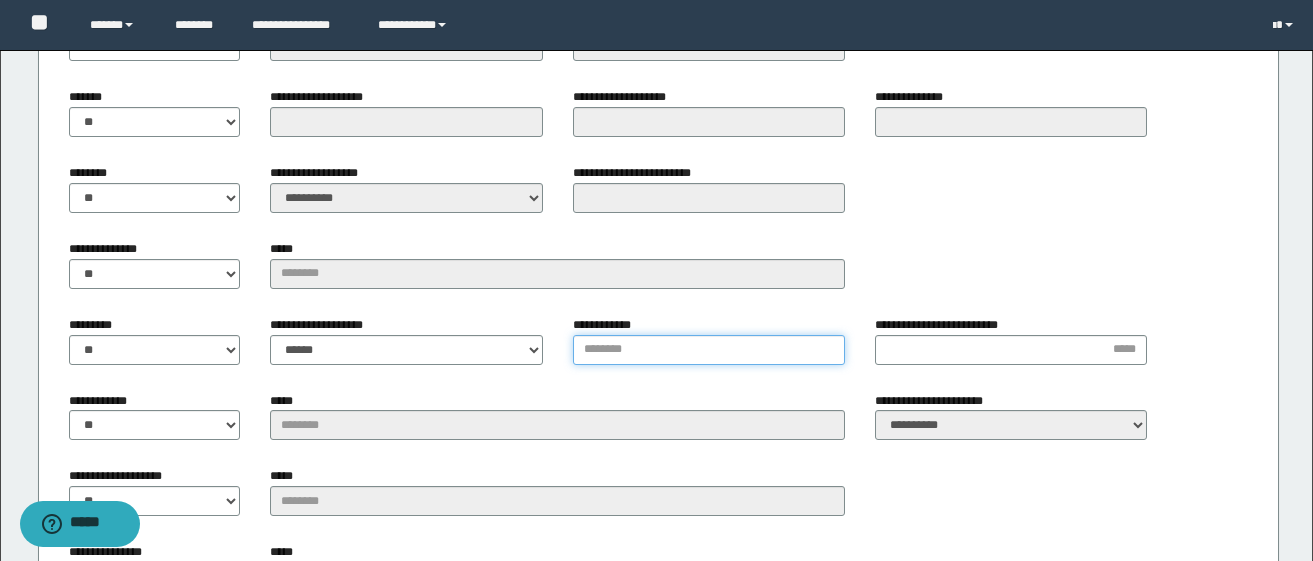 click on "**********" at bounding box center [709, 350] 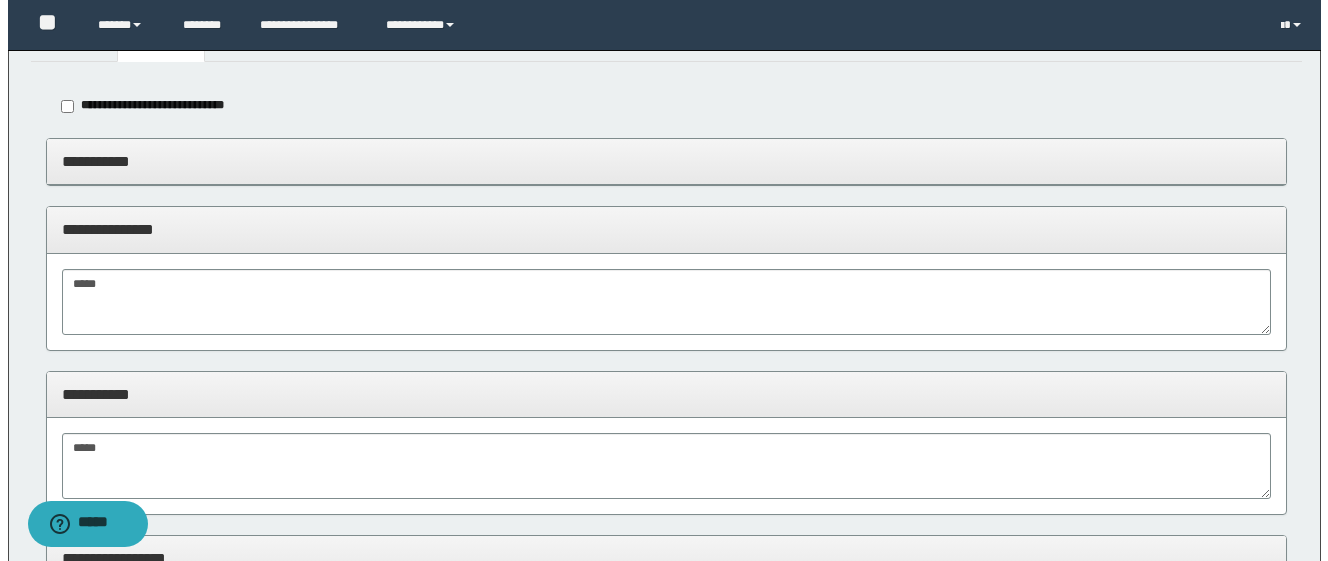 scroll, scrollTop: 0, scrollLeft: 0, axis: both 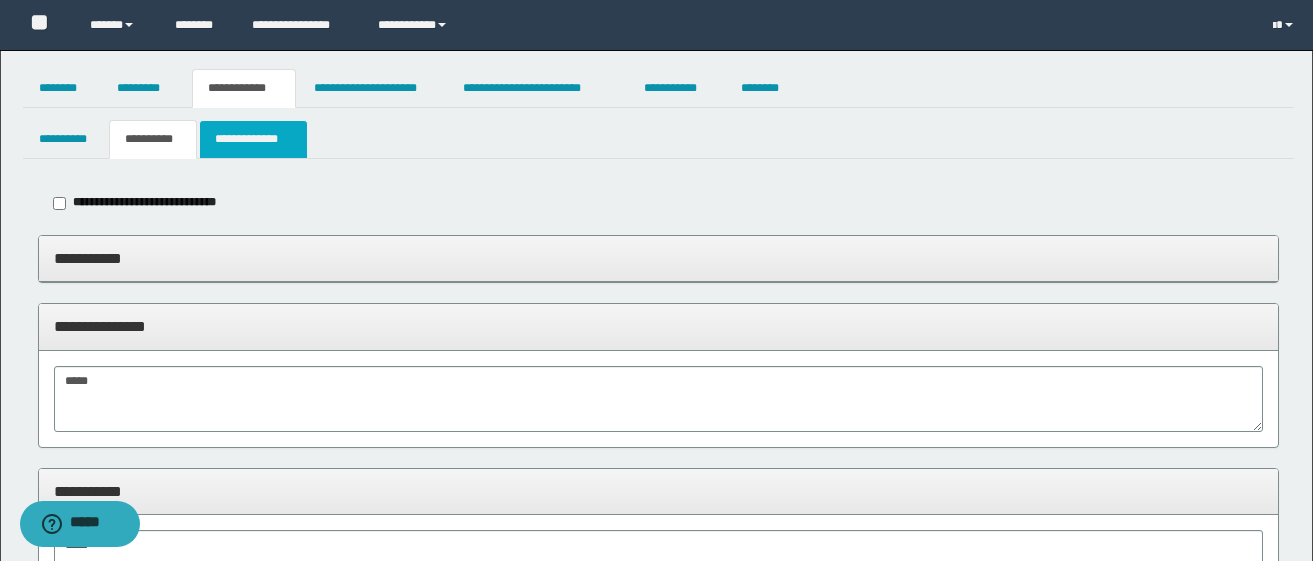 type on "******" 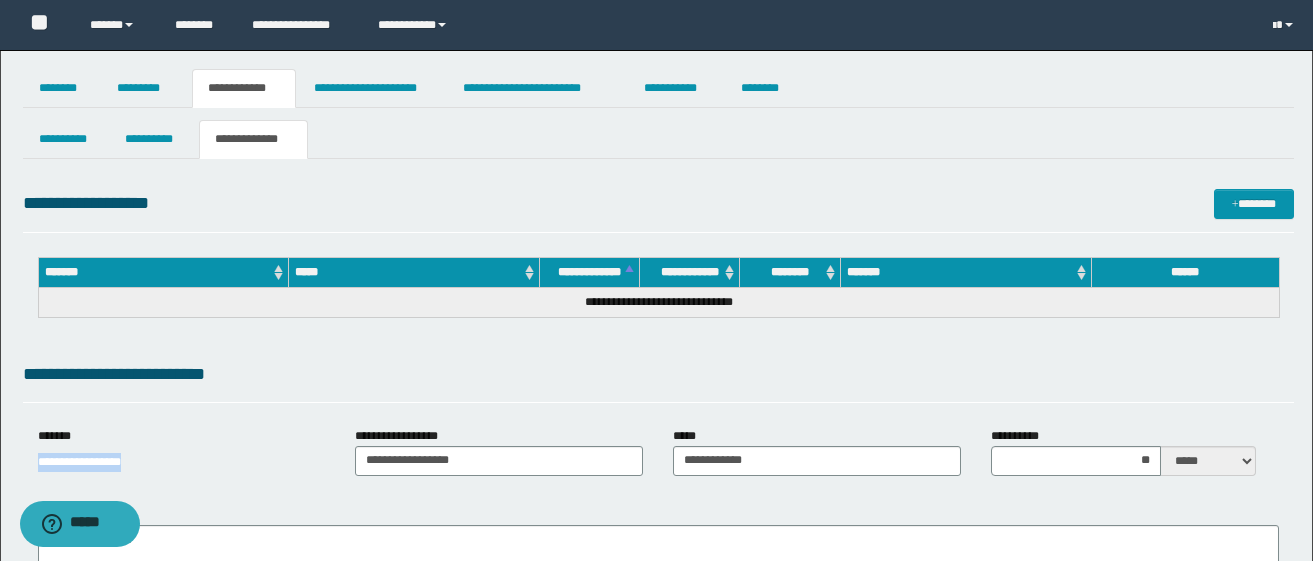 drag, startPoint x: 27, startPoint y: 459, endPoint x: 248, endPoint y: 476, distance: 221.65288 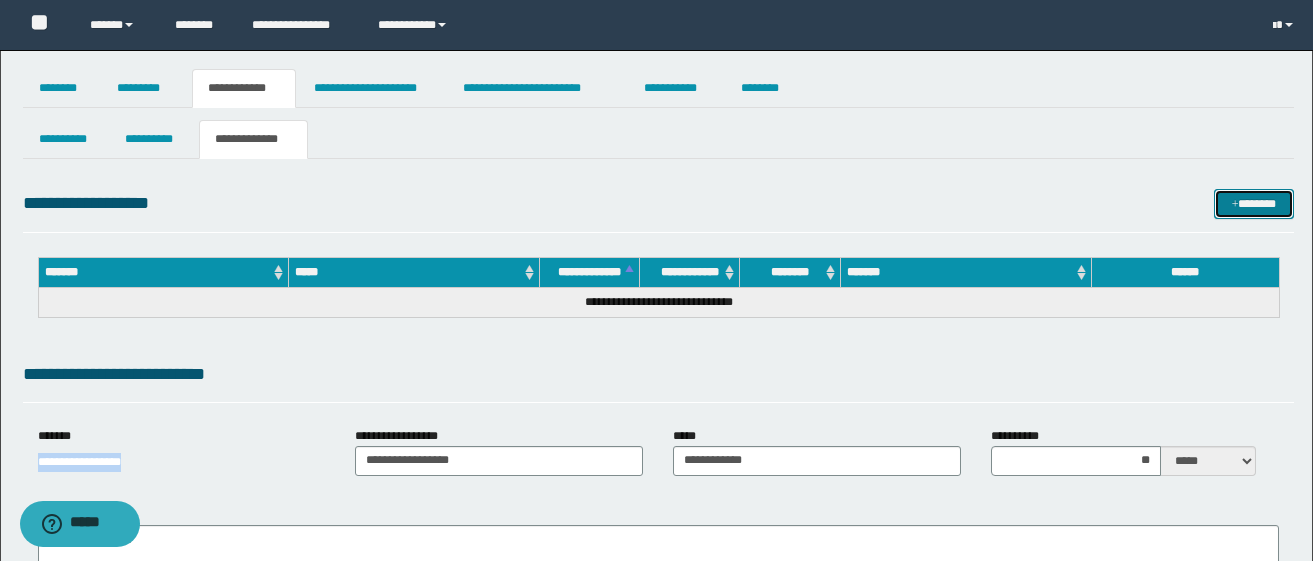click at bounding box center [1235, 205] 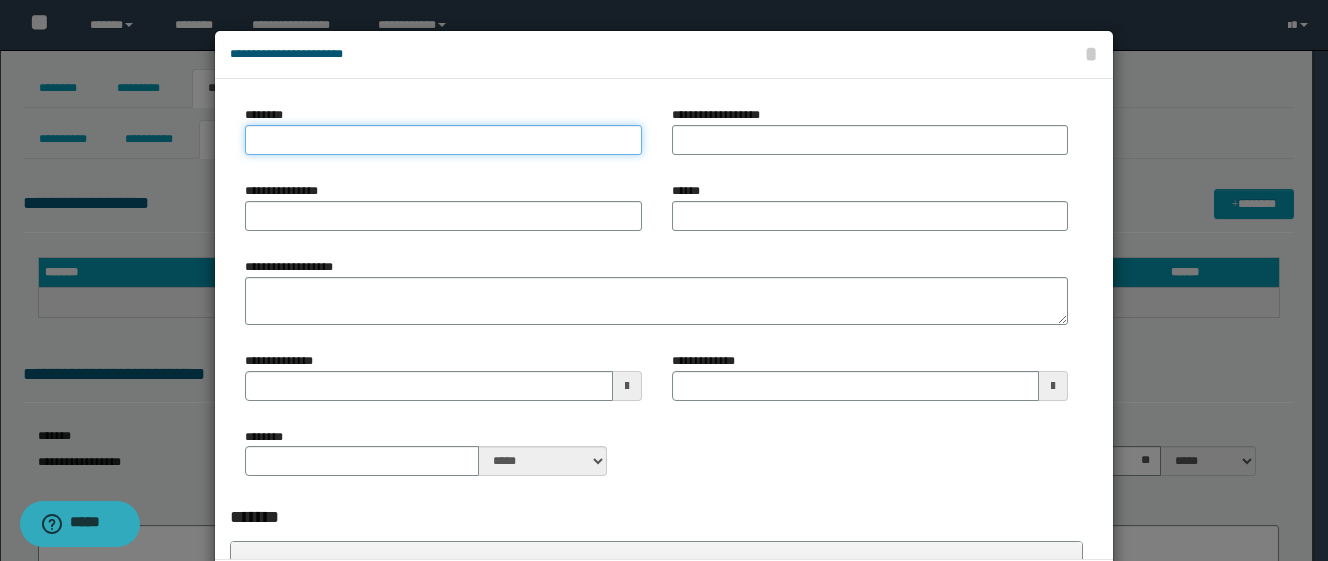 click on "********" at bounding box center [443, 140] 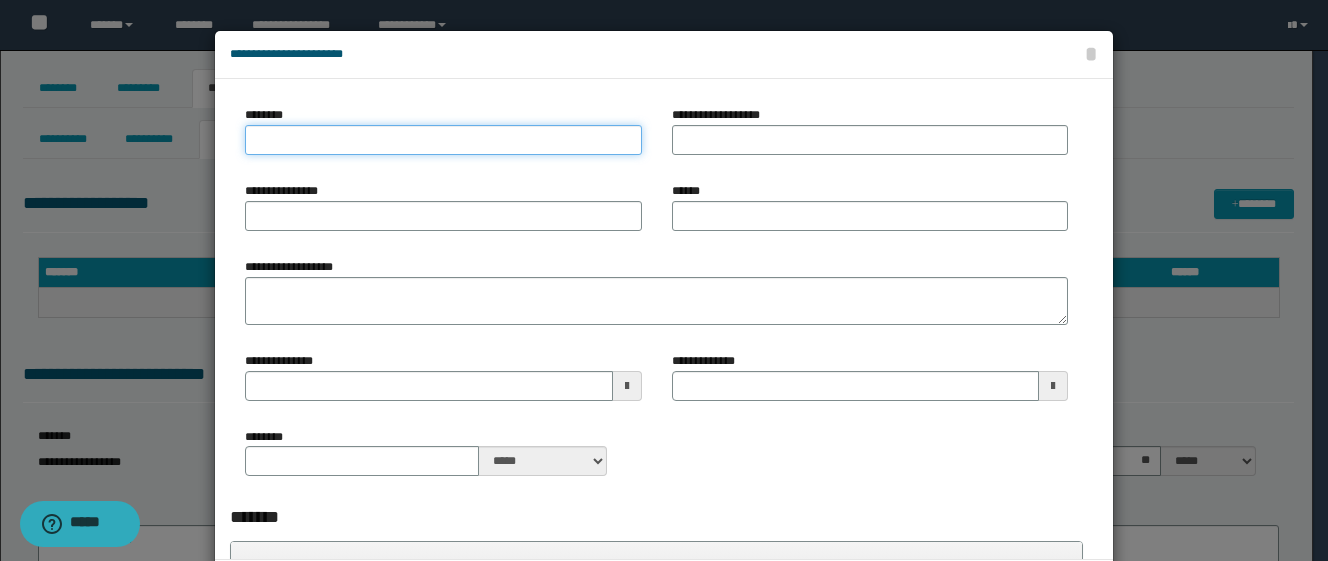paste on "**********" 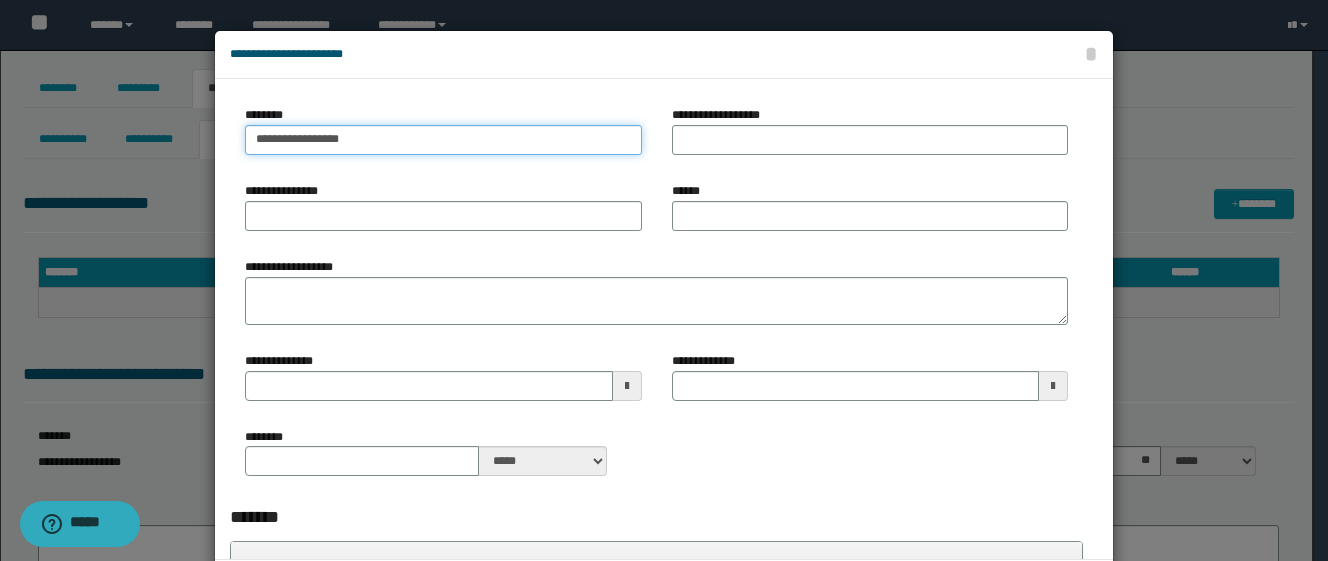 type on "**********" 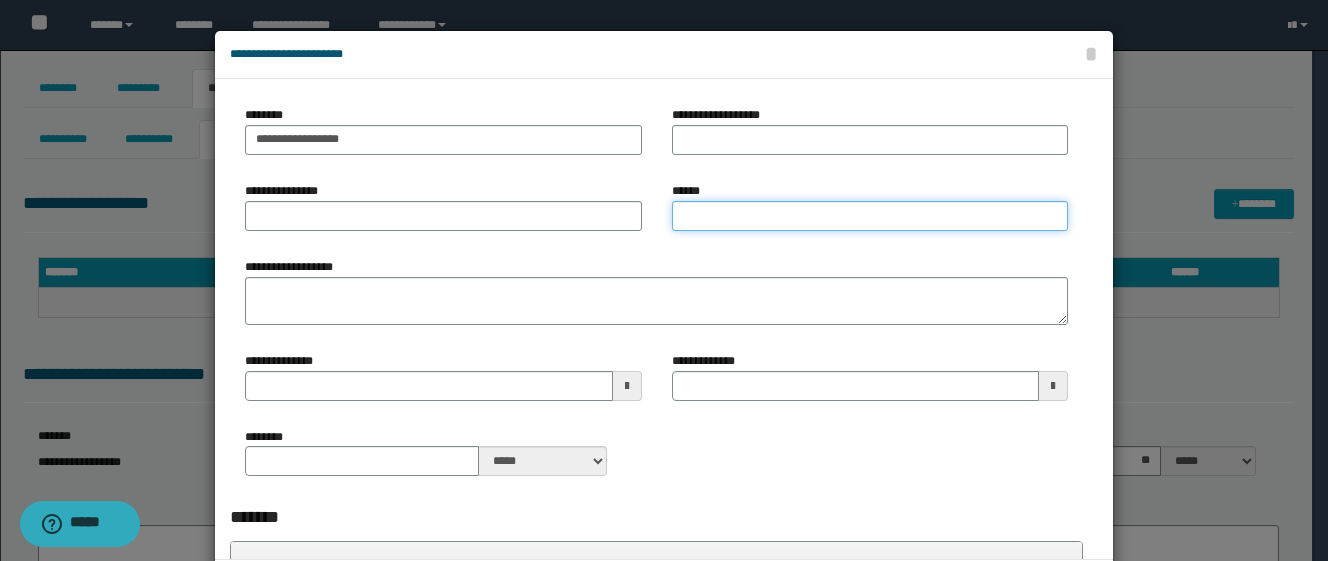 click on "******" at bounding box center [870, 216] 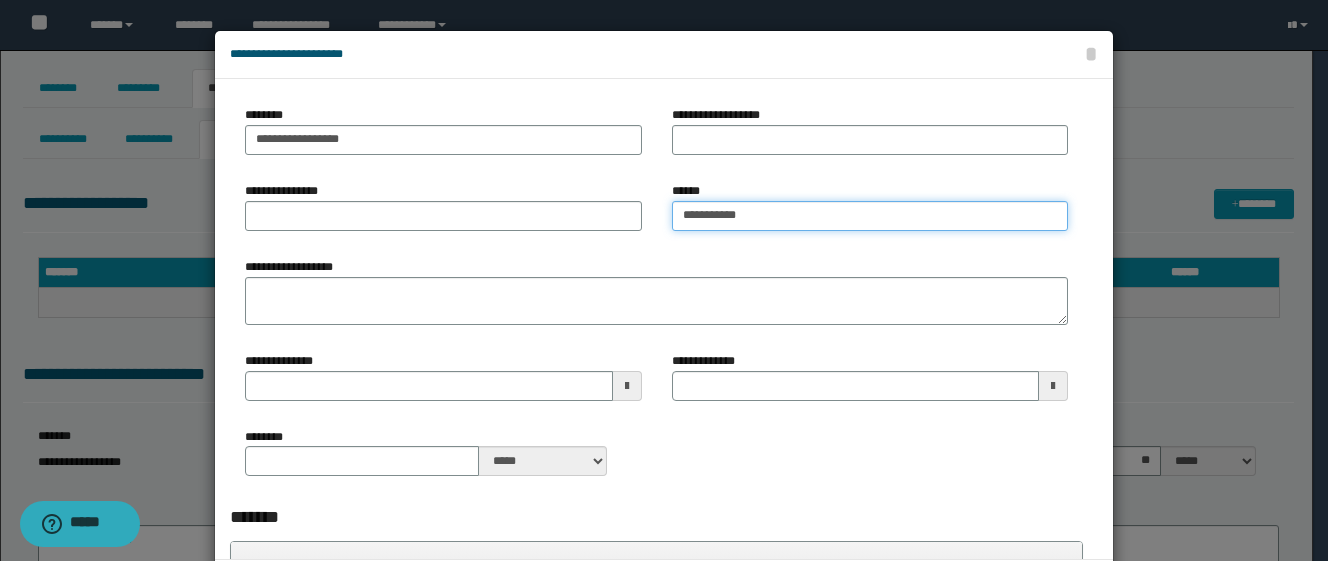 type on "**********" 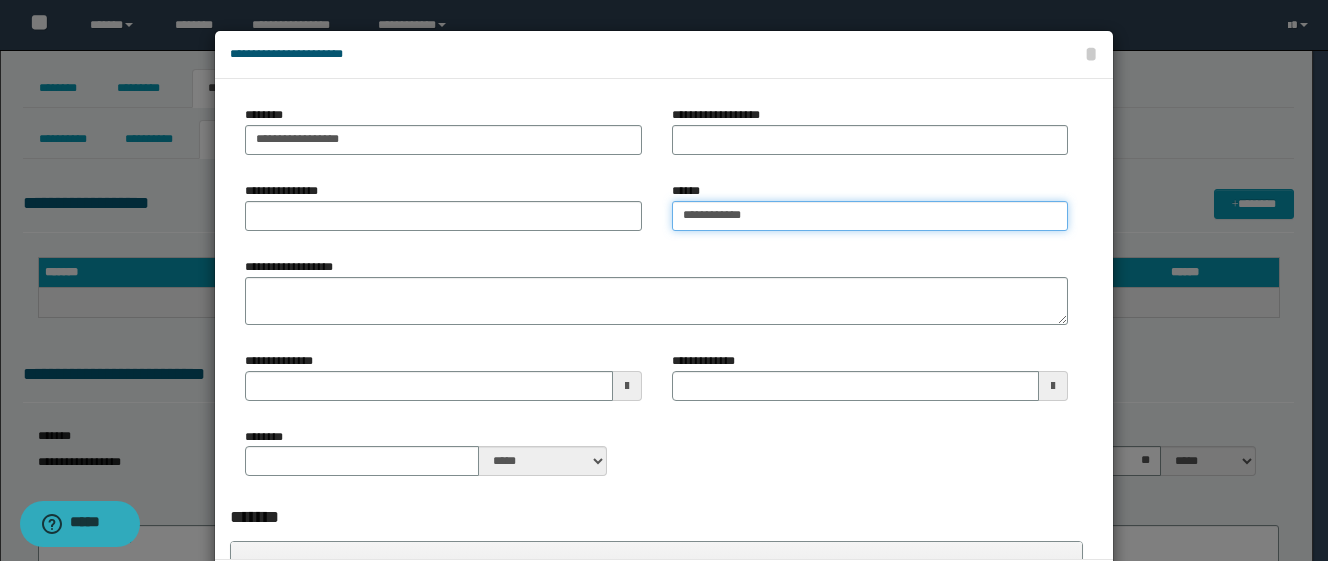 type 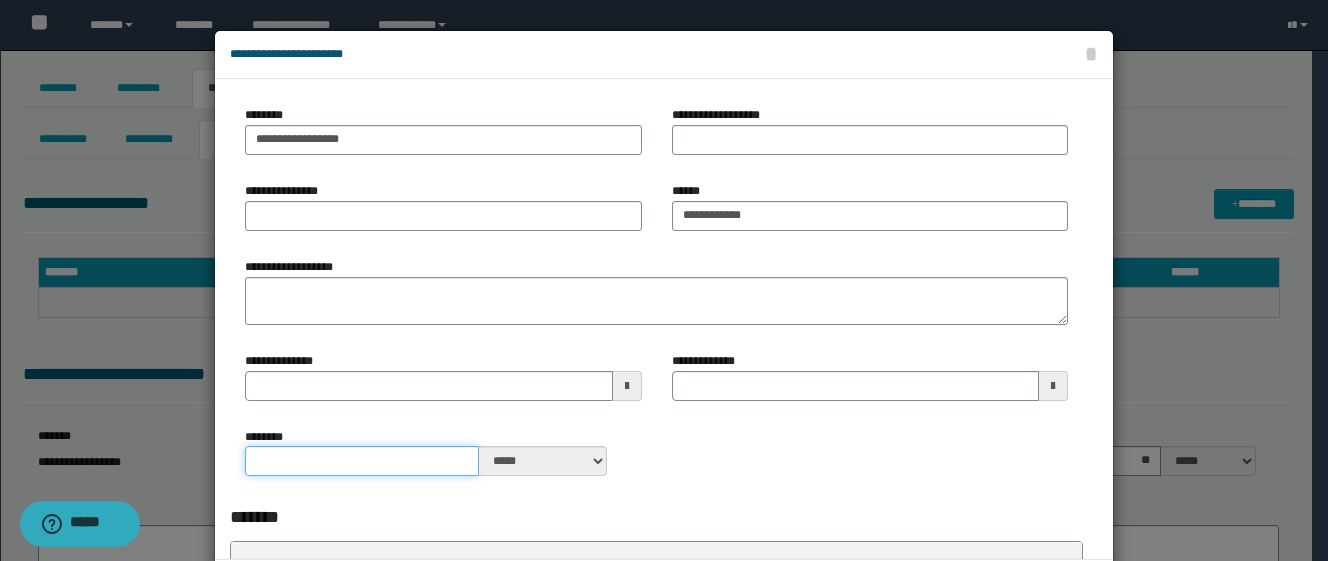 click on "********" at bounding box center (362, 461) 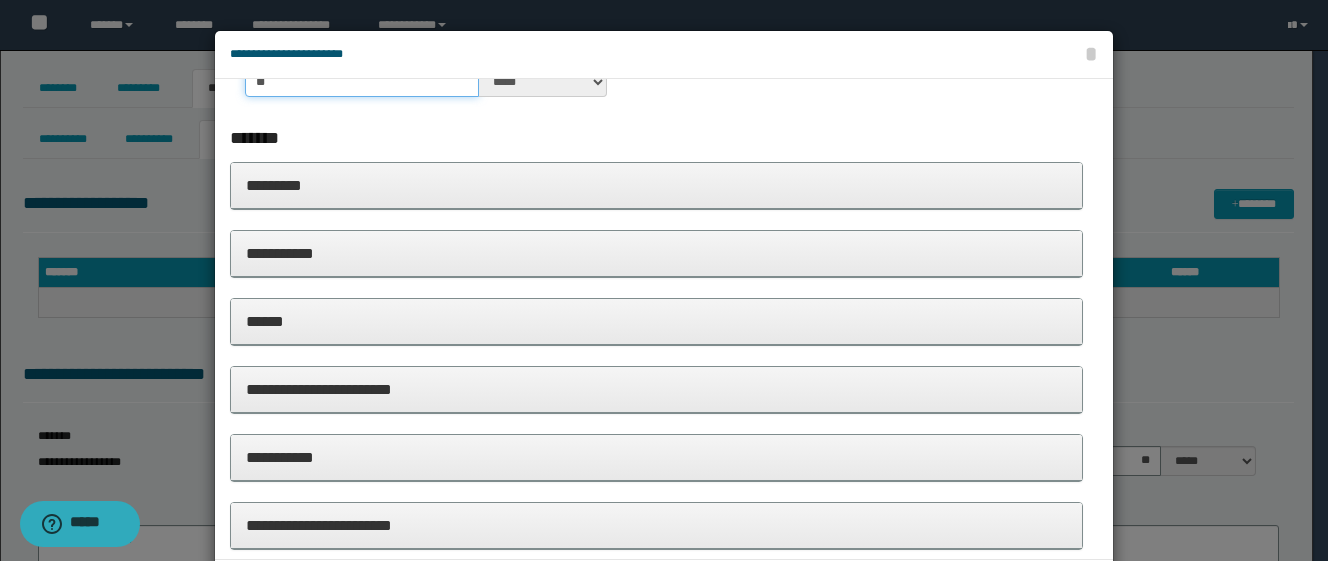 scroll, scrollTop: 473, scrollLeft: 0, axis: vertical 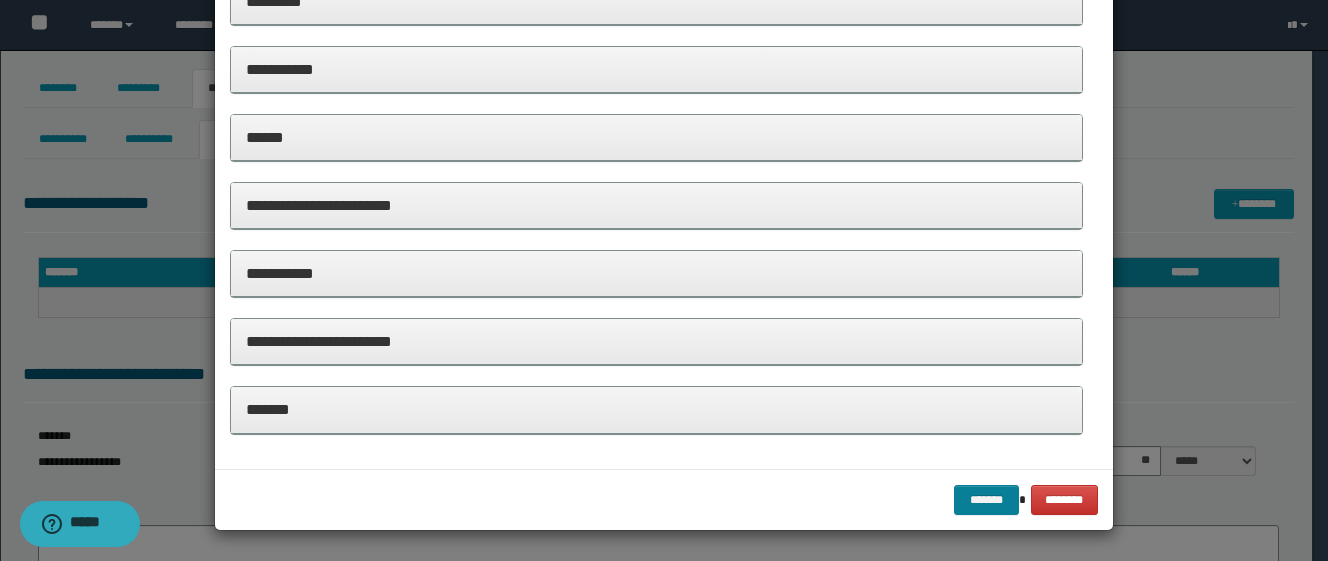 type on "**" 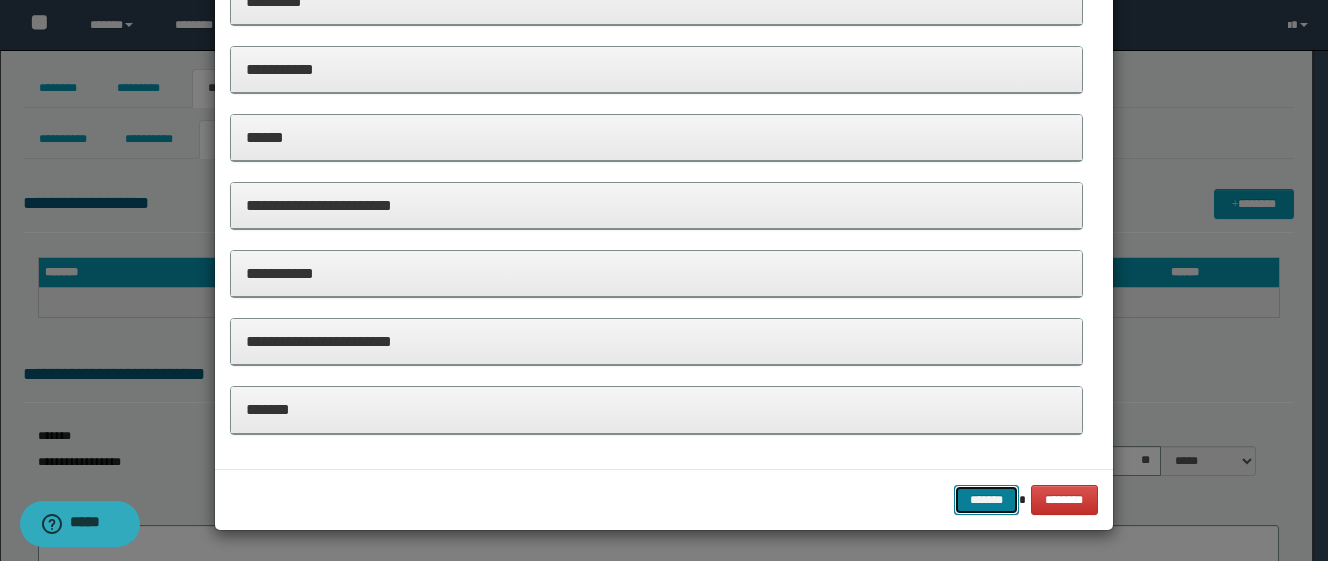 click on "*******" at bounding box center (986, 500) 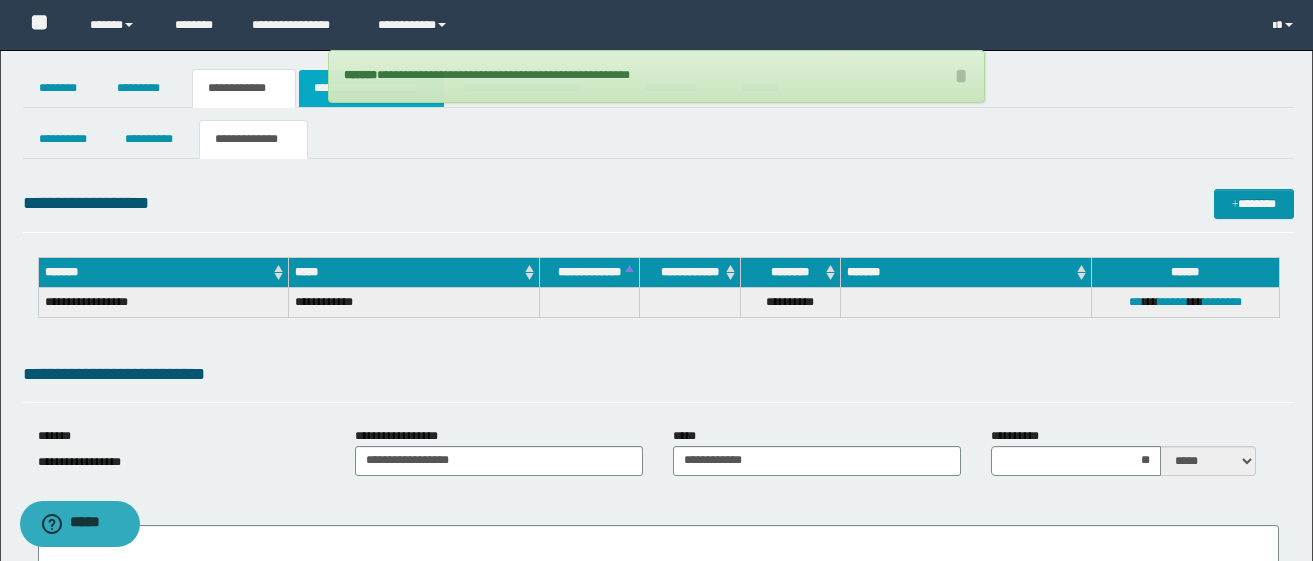 click on "**********" at bounding box center (371, 88) 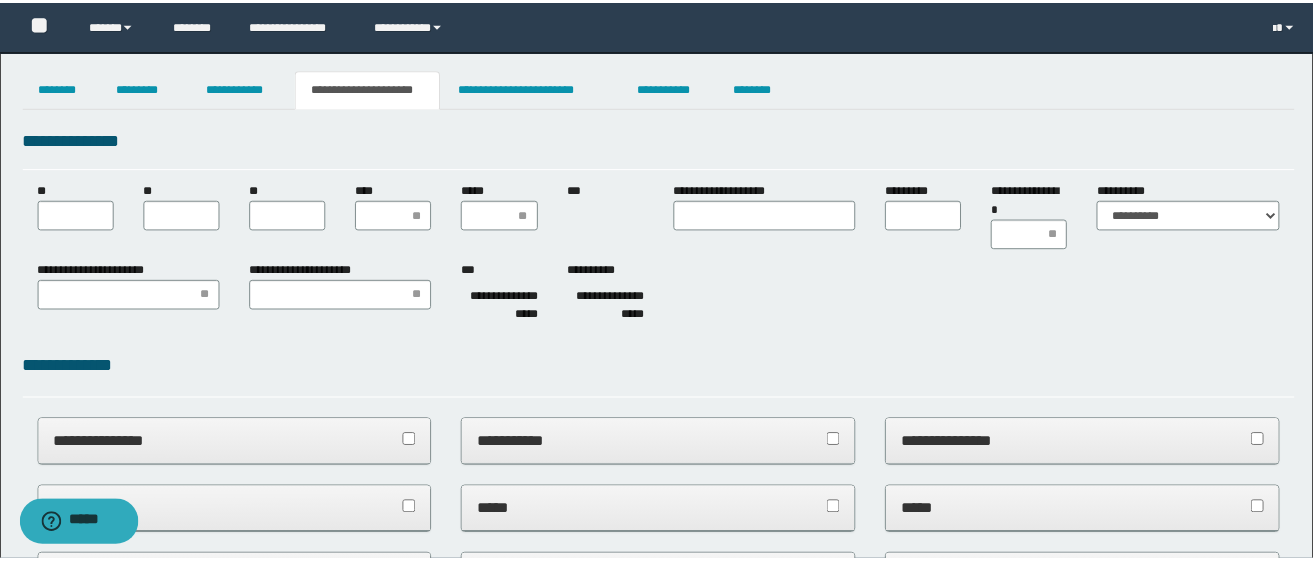 scroll, scrollTop: 0, scrollLeft: 0, axis: both 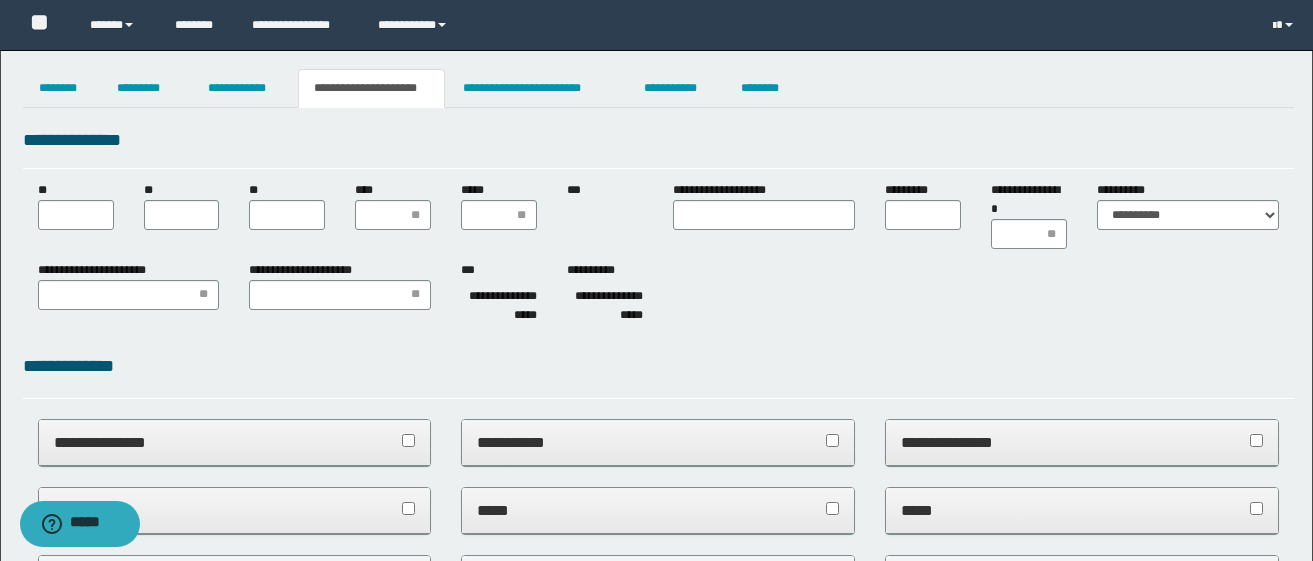 type 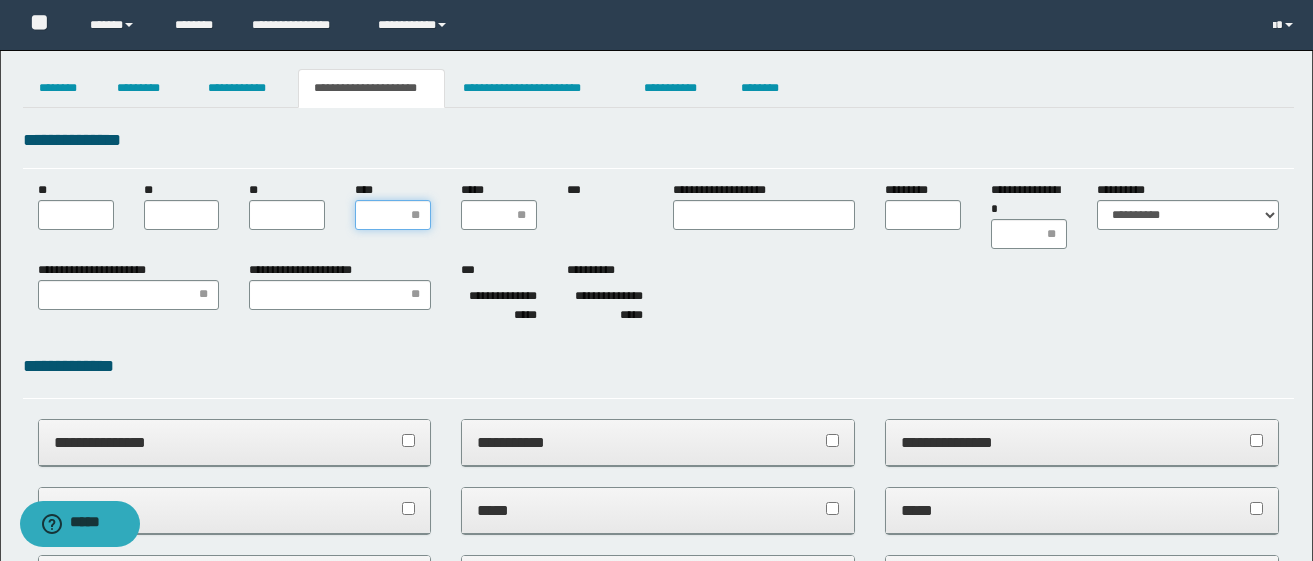 click on "****" at bounding box center (393, 215) 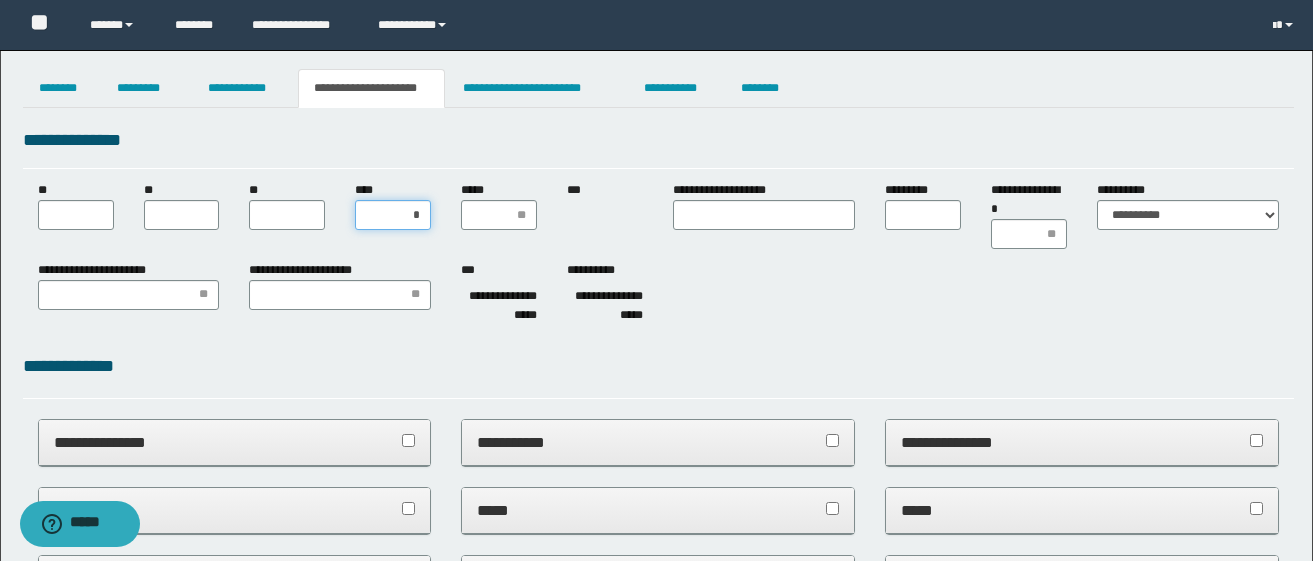 type on "**" 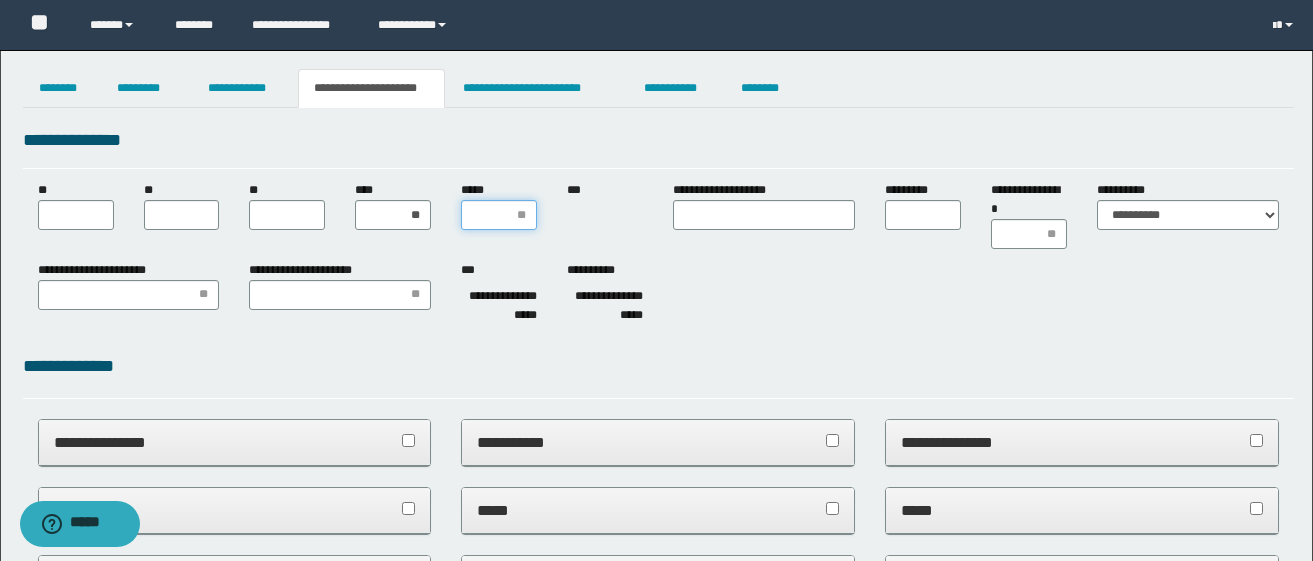 click on "*****" at bounding box center (499, 215) 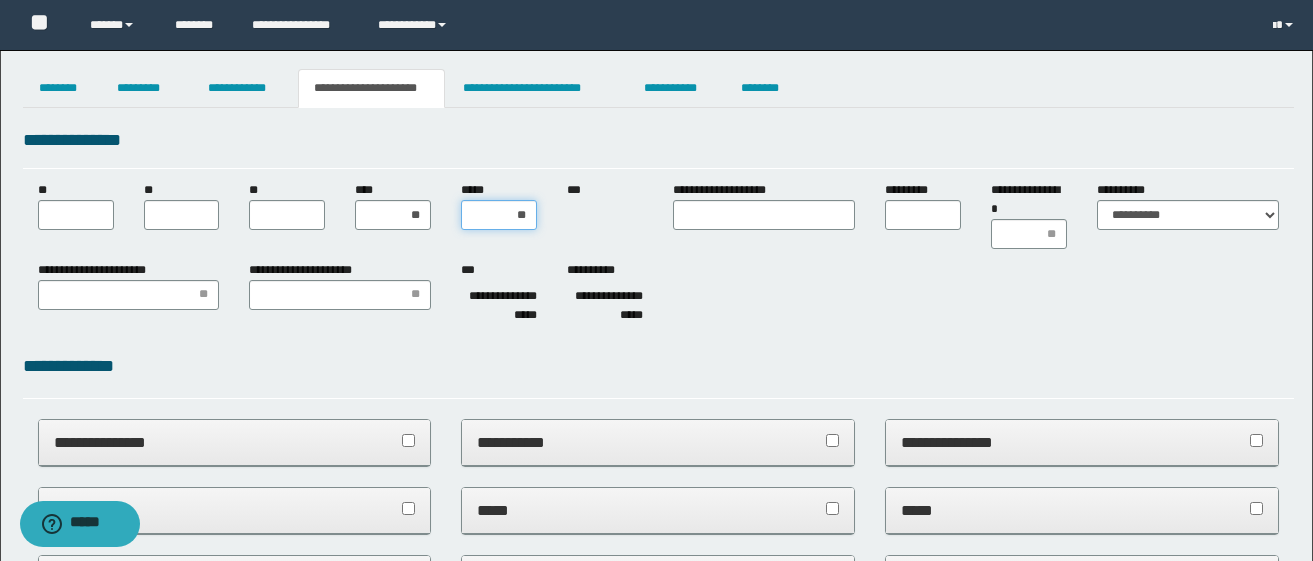 type on "***" 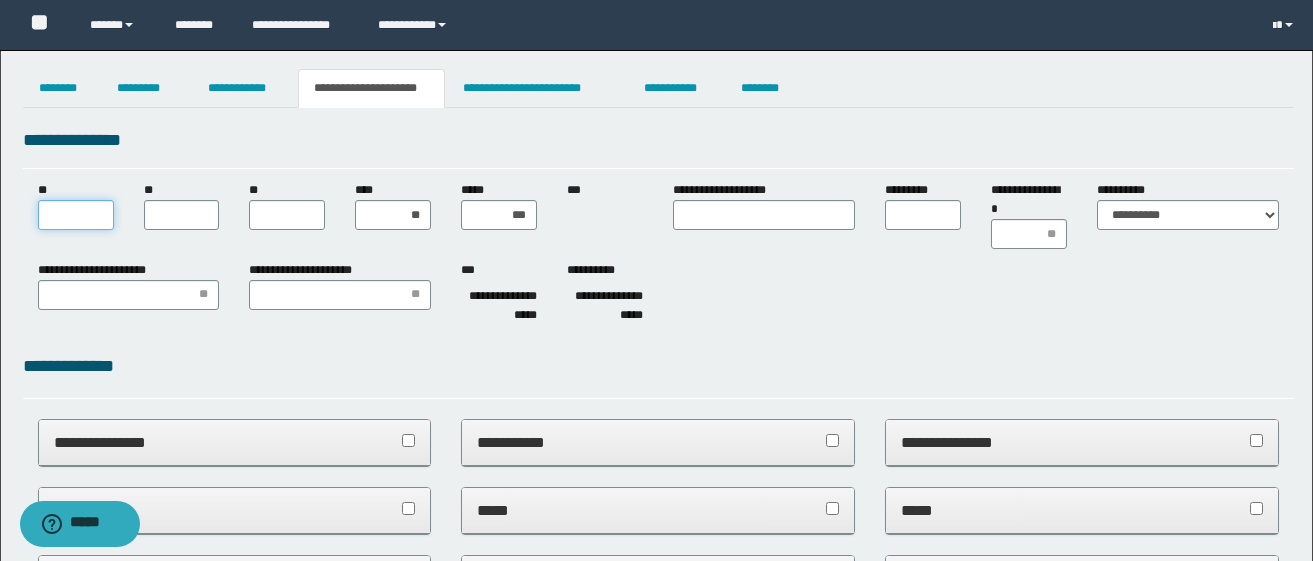 click on "**" at bounding box center [76, 215] 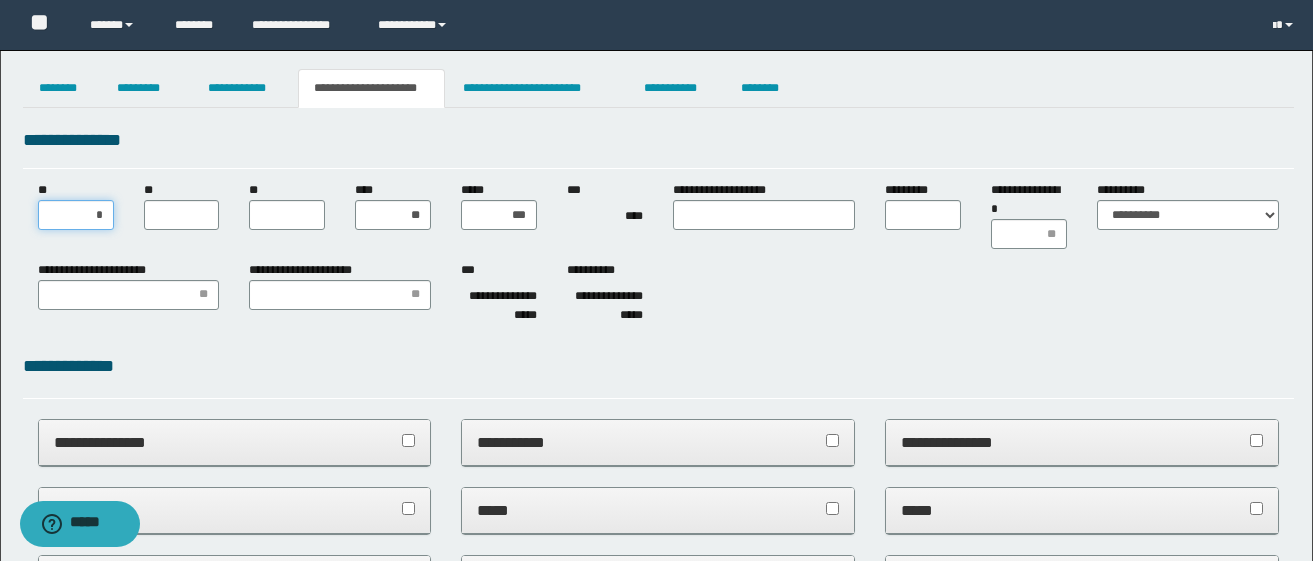 type on "**" 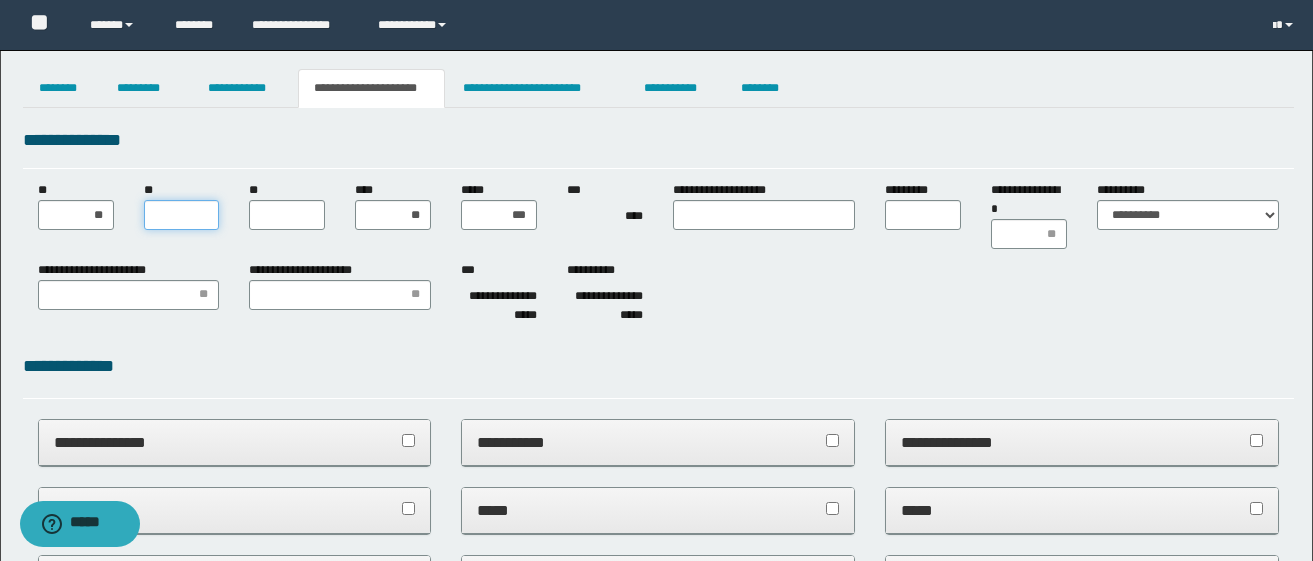 click on "**" at bounding box center (182, 215) 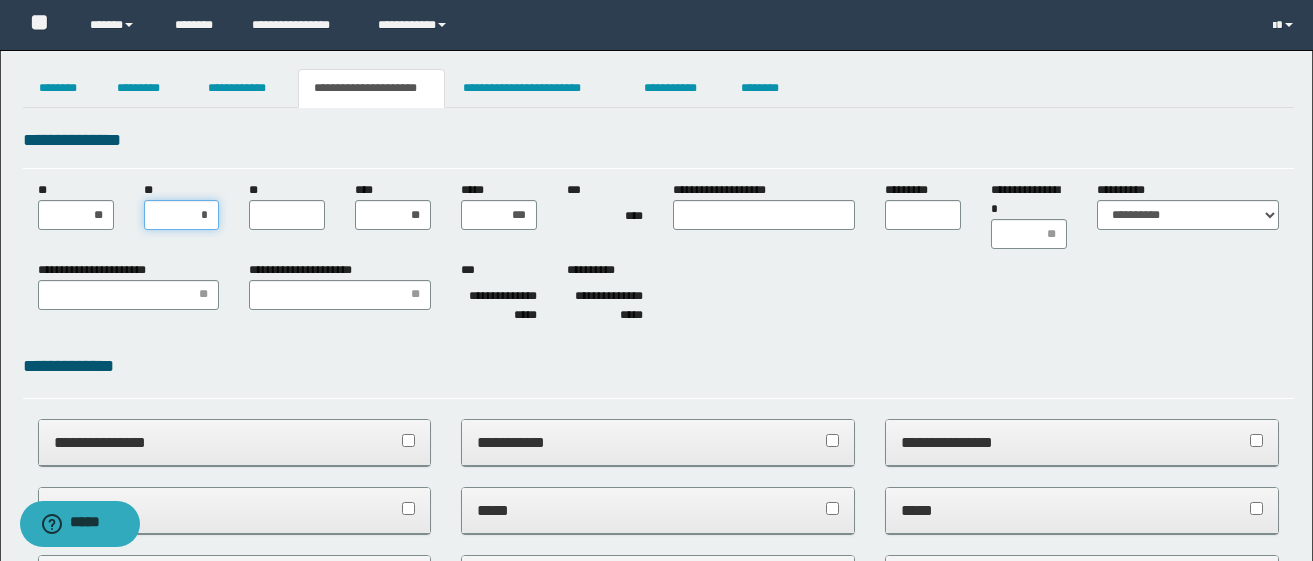 type on "**" 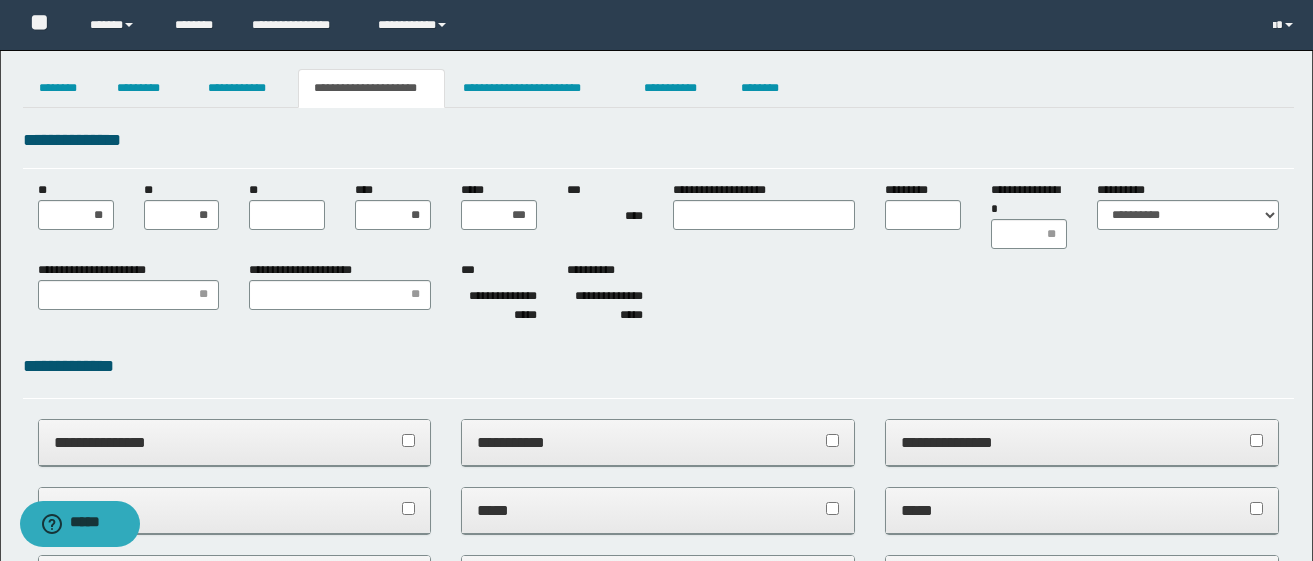 click on "**" at bounding box center (287, 205) 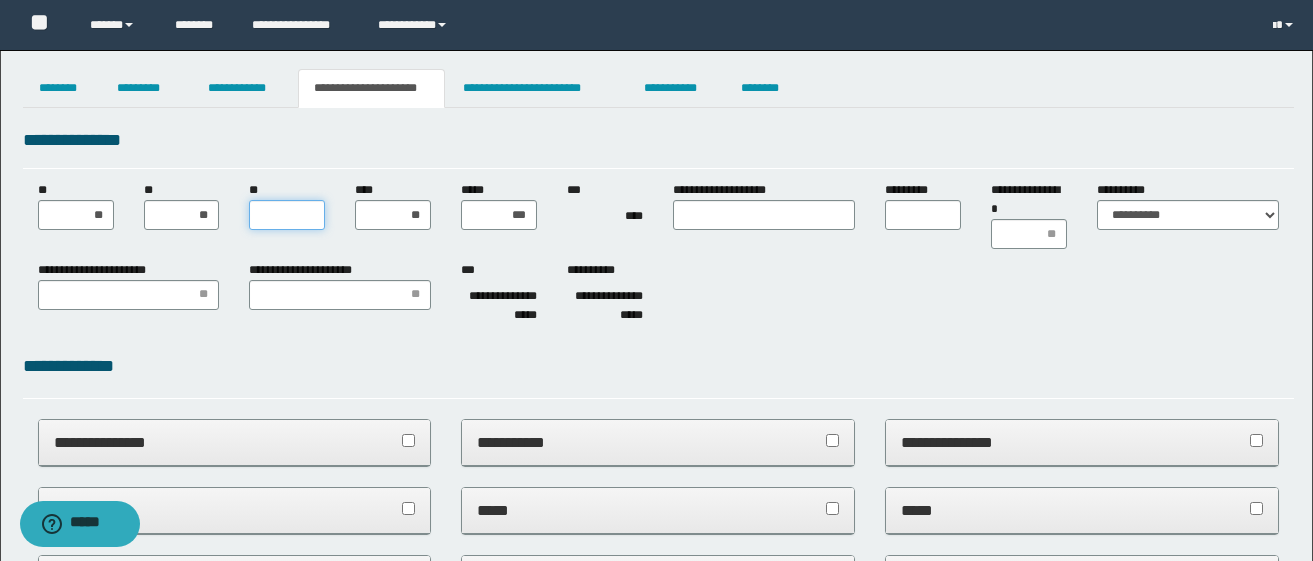 click on "**" at bounding box center (287, 215) 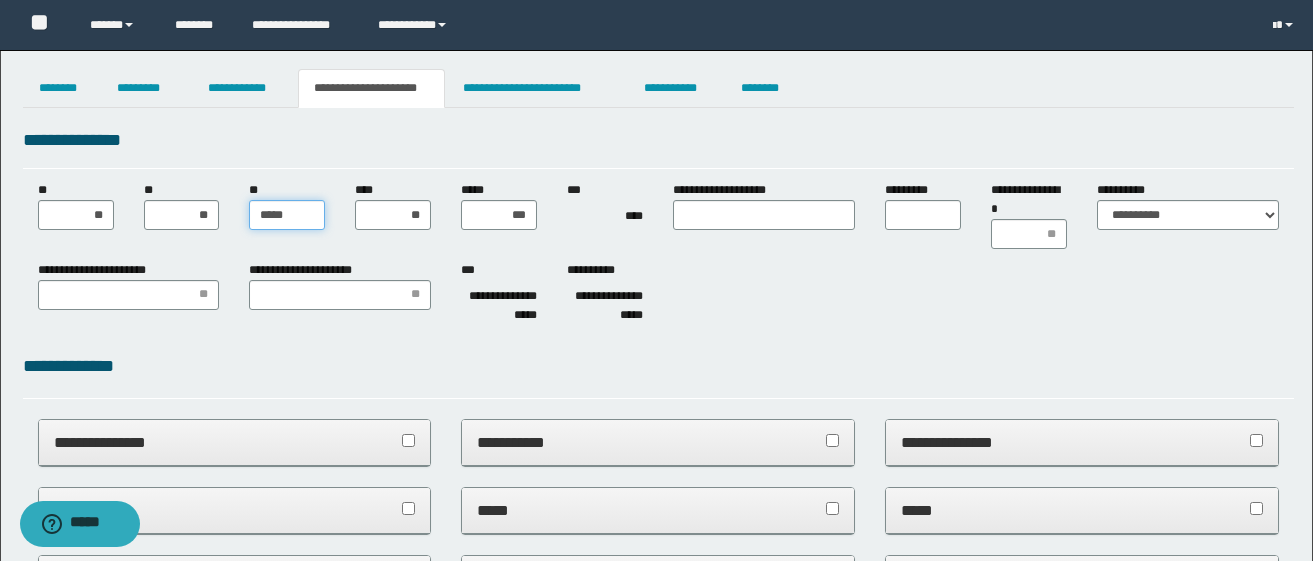 type on "******" 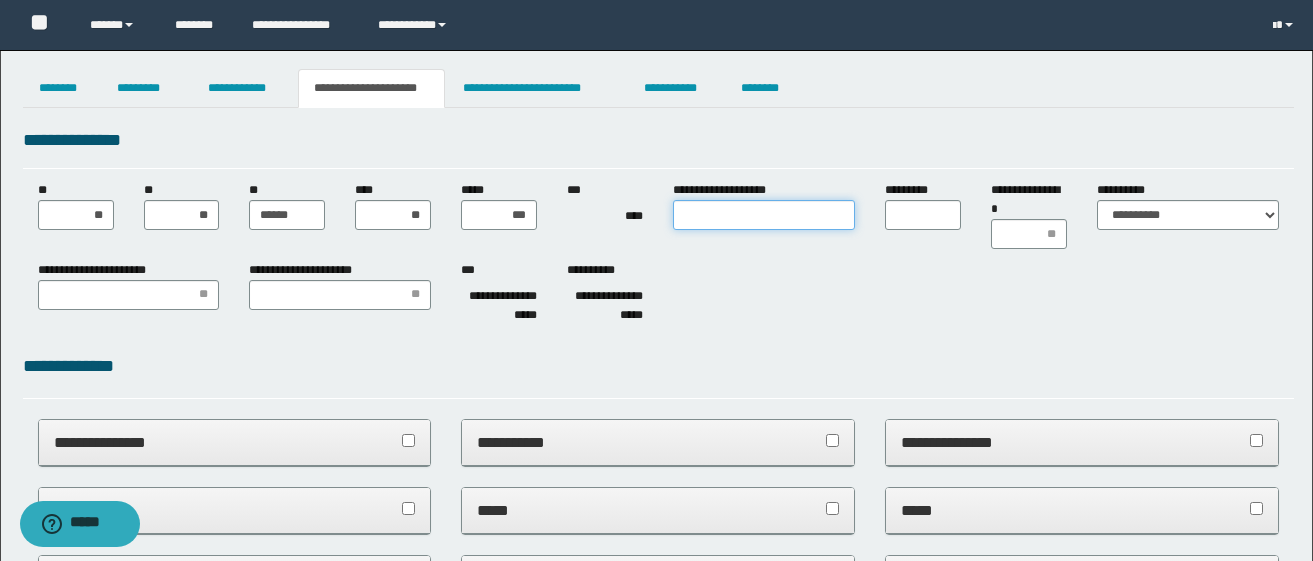 click on "**********" at bounding box center (764, 215) 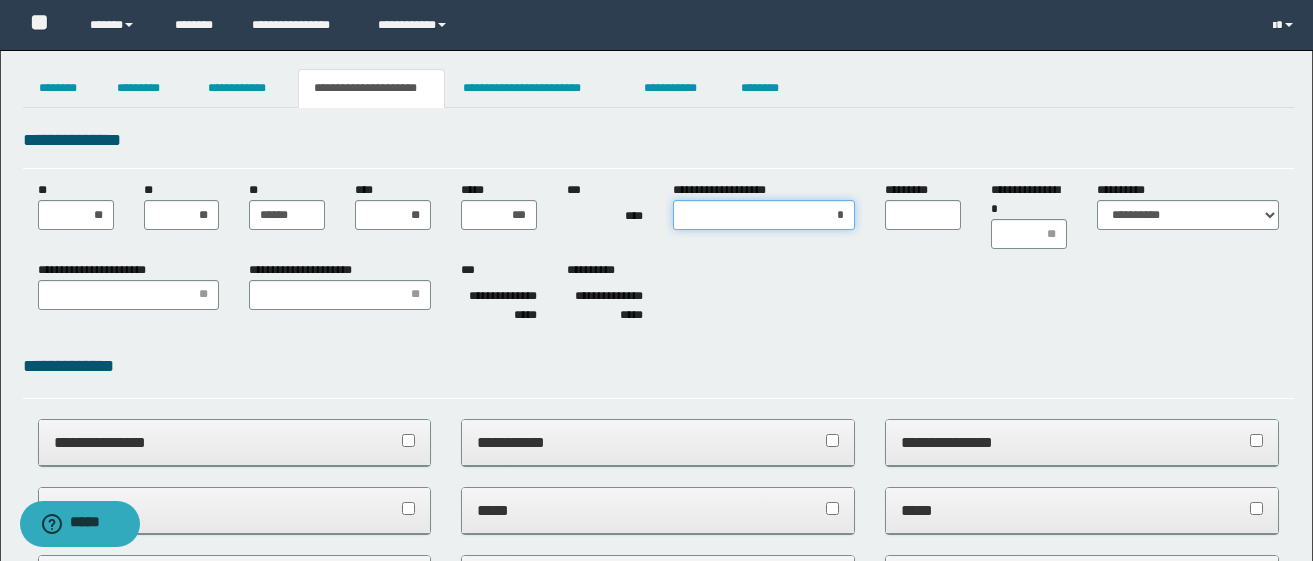type on "**" 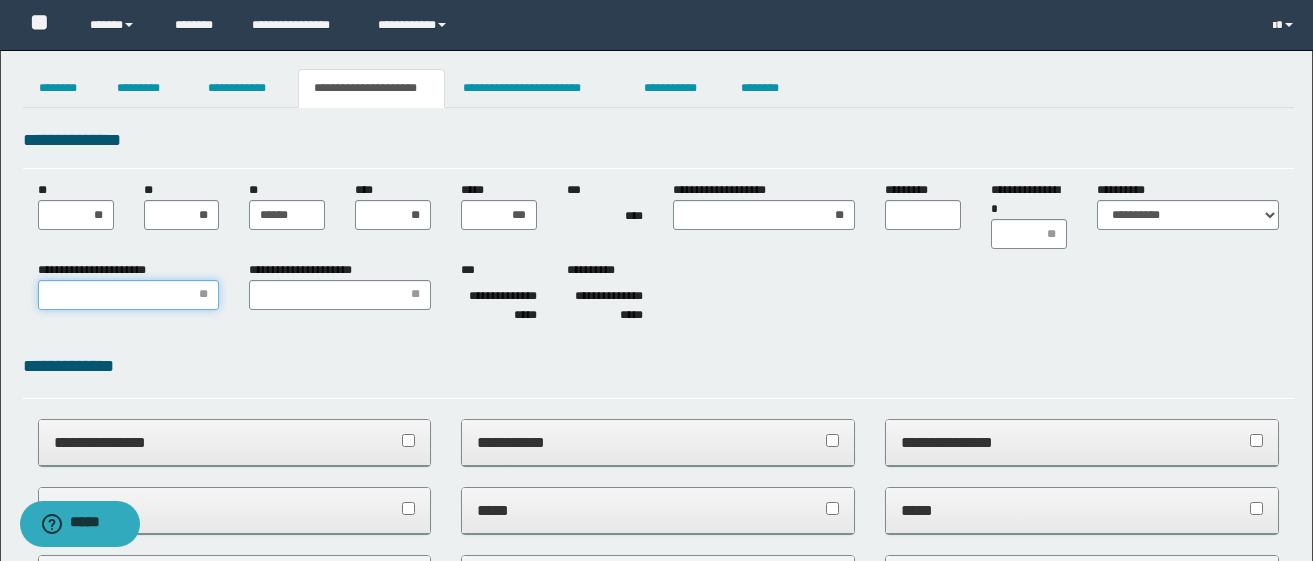 click on "**********" at bounding box center [129, 295] 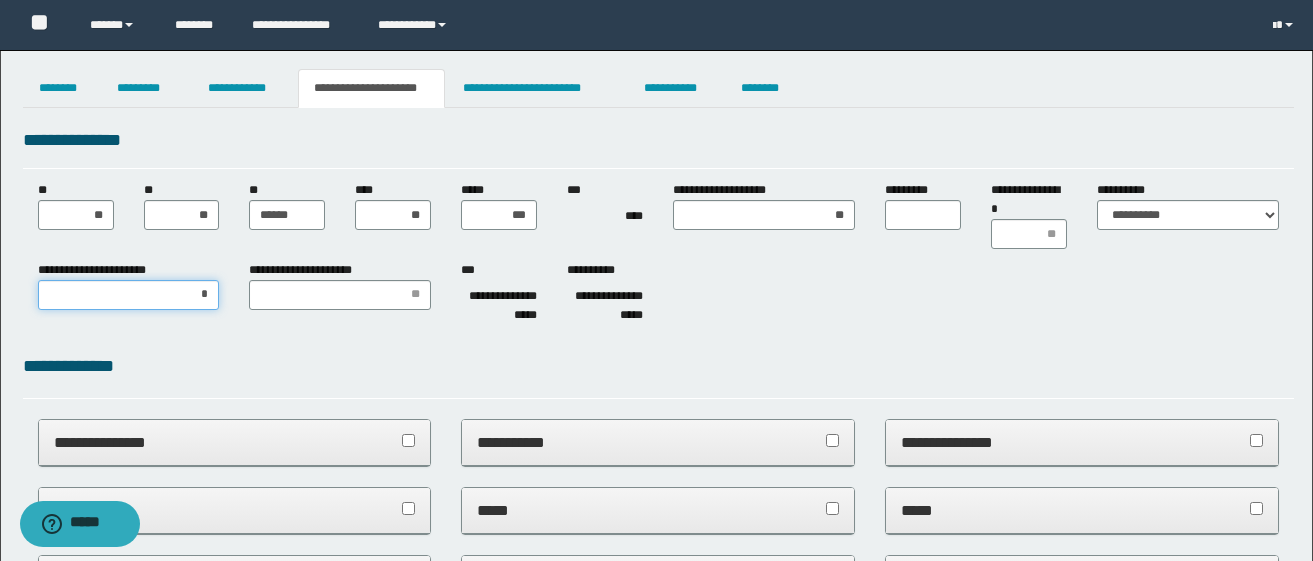type on "**" 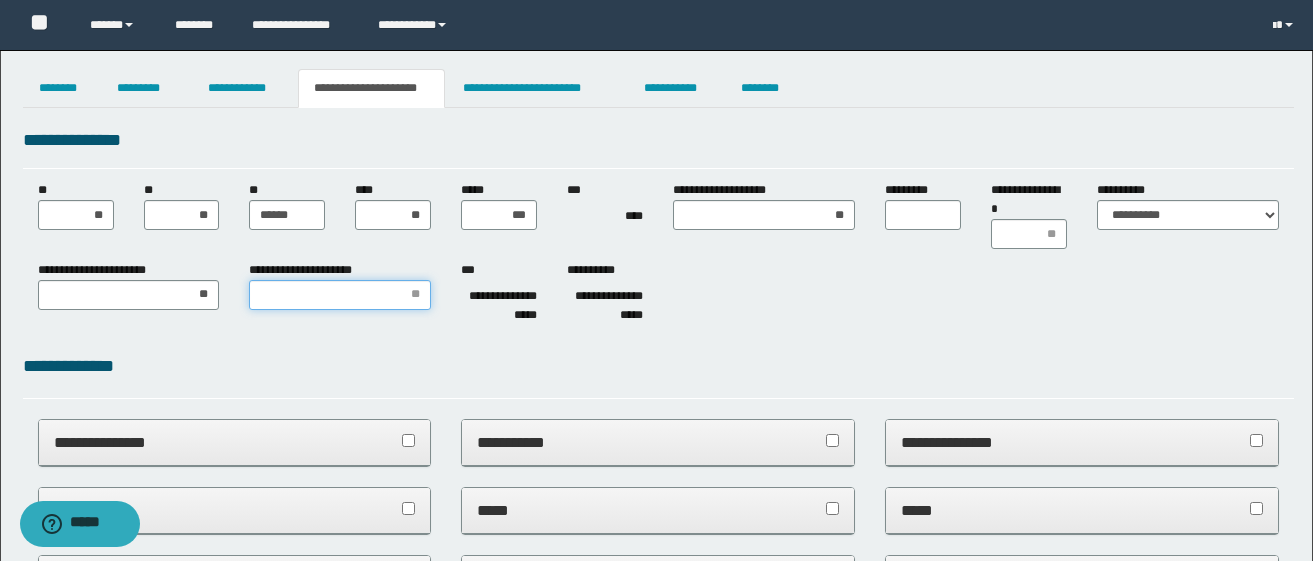 click on "**********" at bounding box center (340, 295) 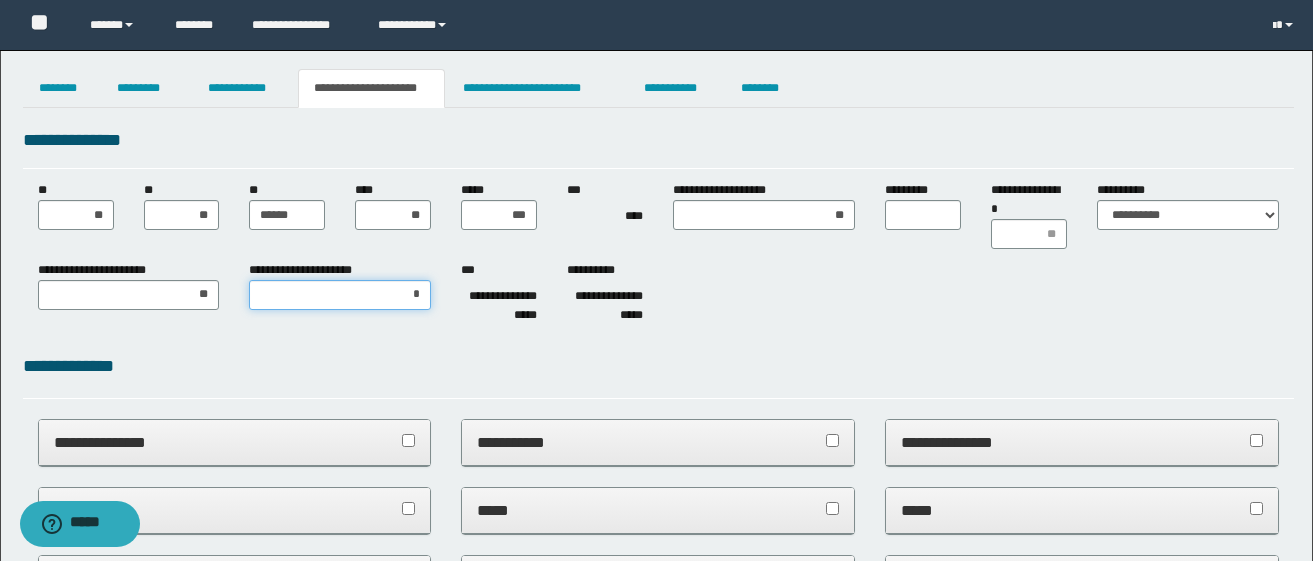 type on "**" 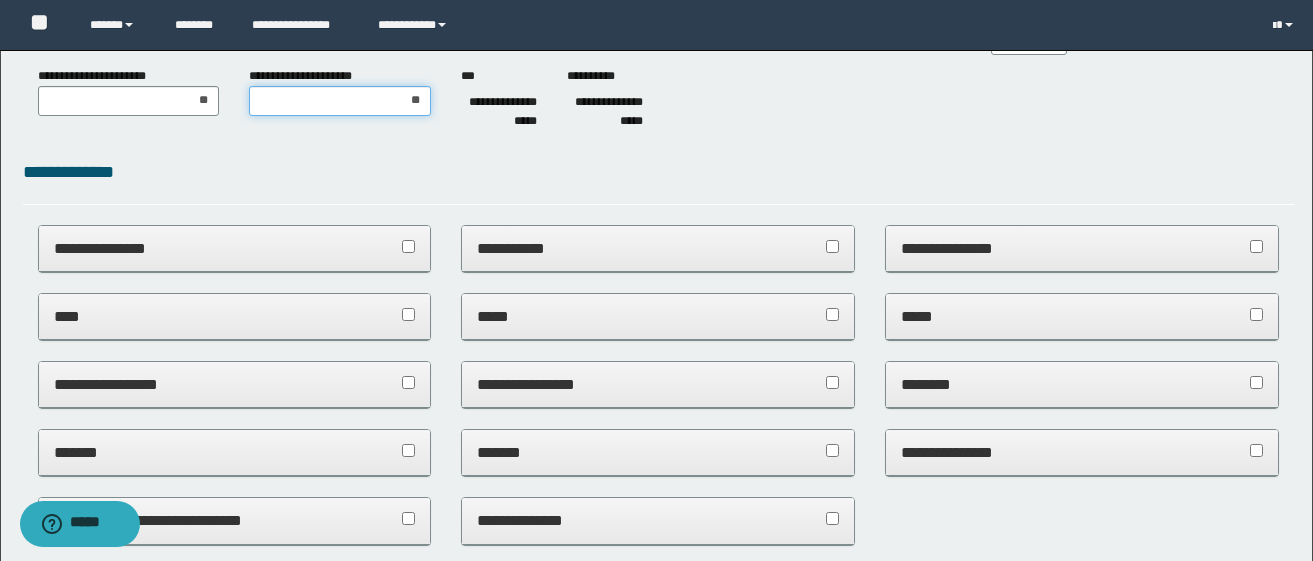 scroll, scrollTop: 200, scrollLeft: 0, axis: vertical 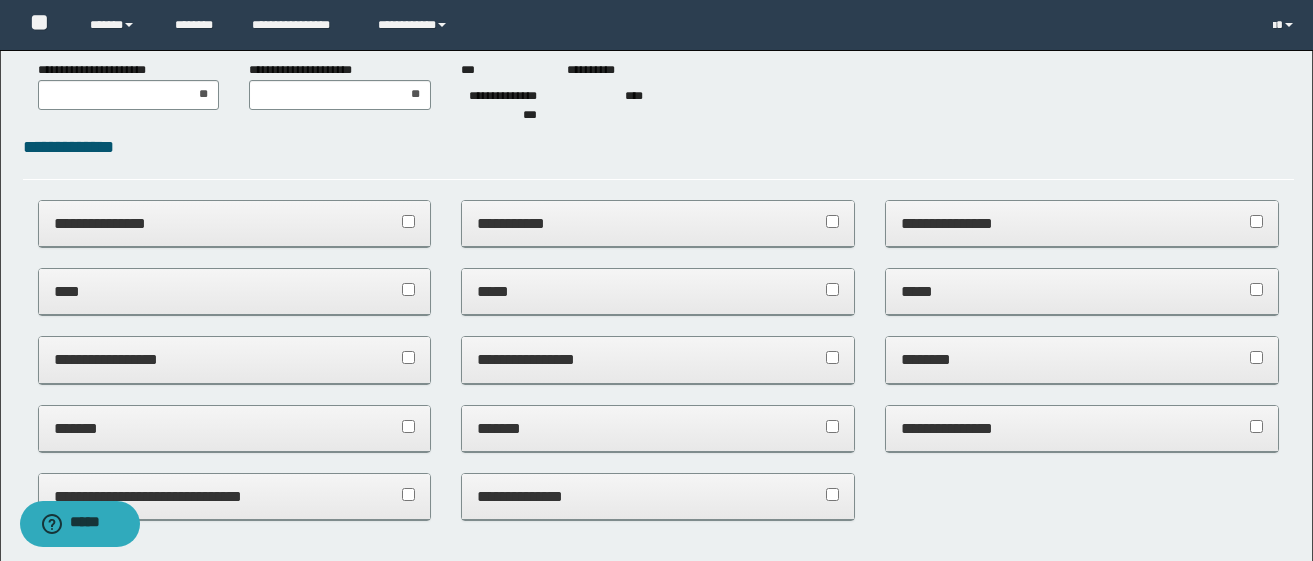 click on "**********" at bounding box center [235, 234] 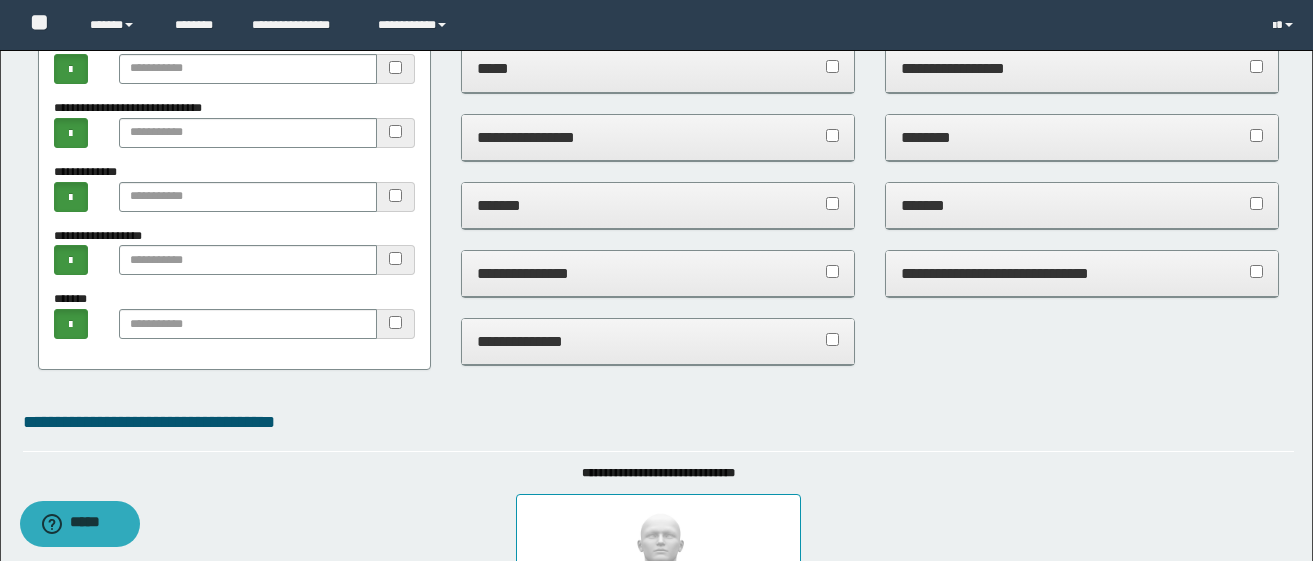 scroll, scrollTop: 500, scrollLeft: 0, axis: vertical 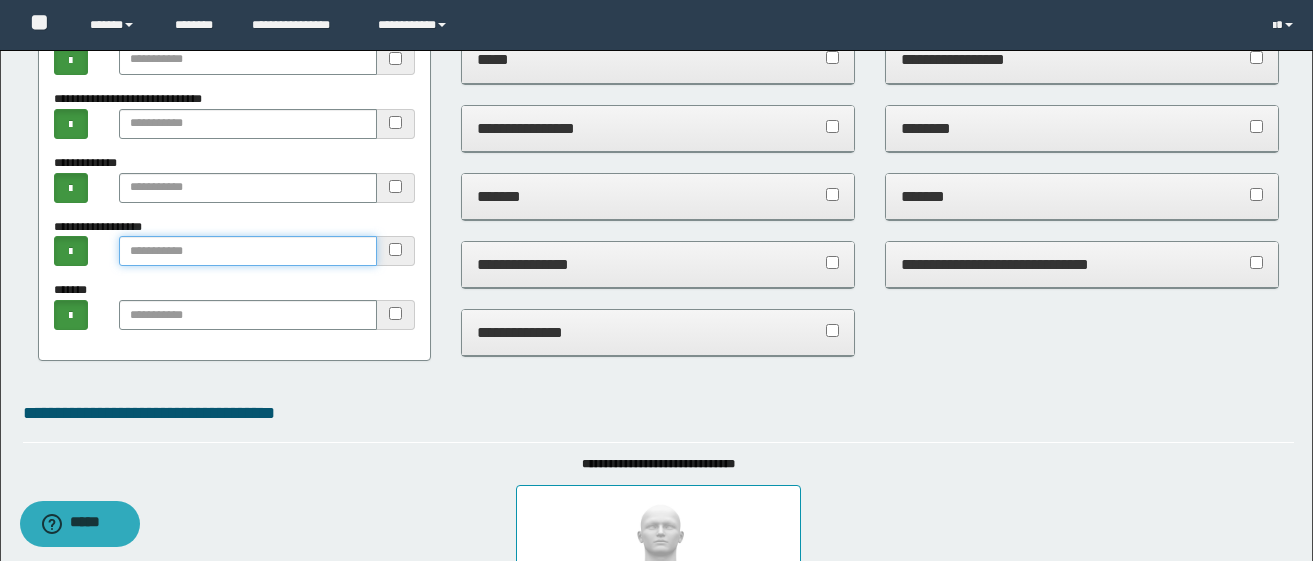 click at bounding box center (248, 251) 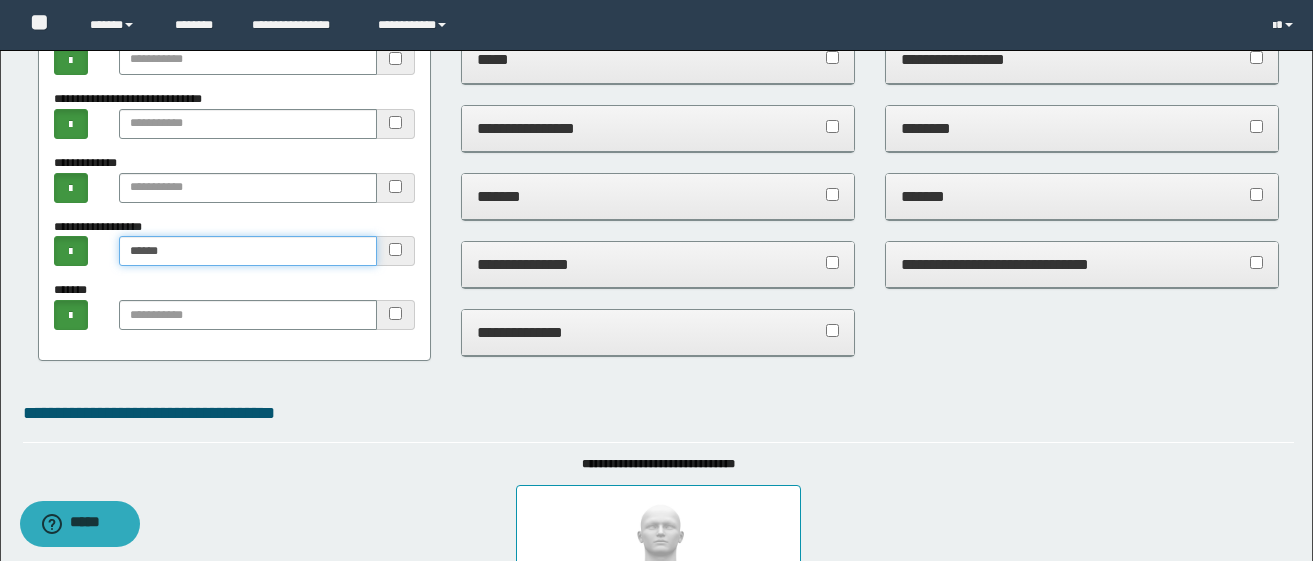 type on "******" 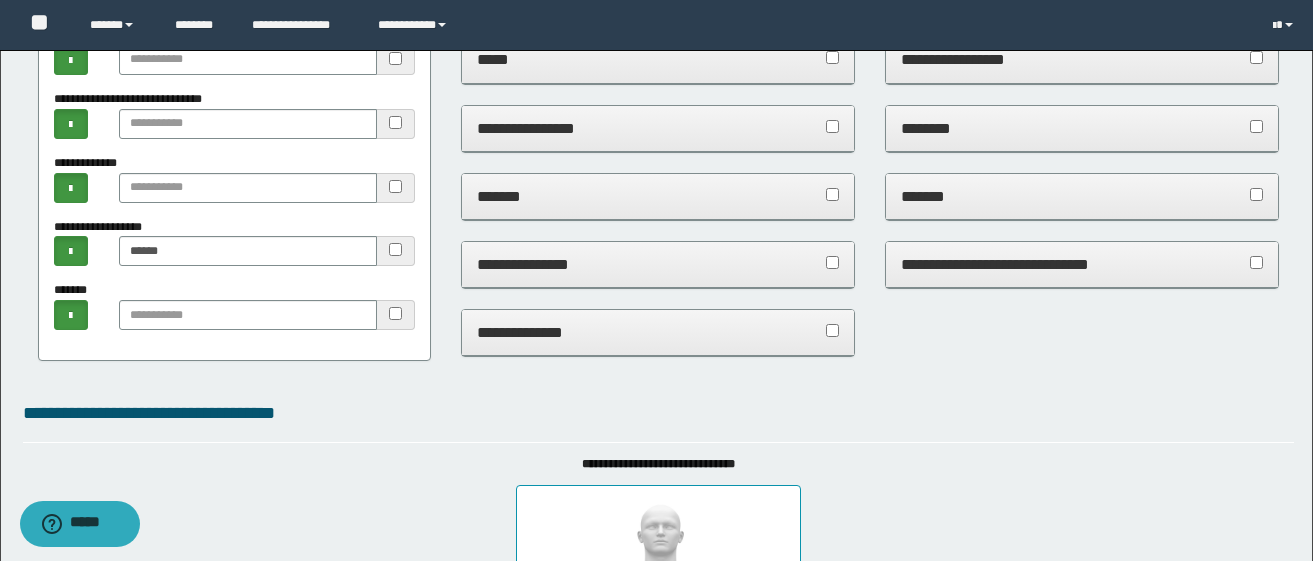 click on "**********" at bounding box center (658, 265) 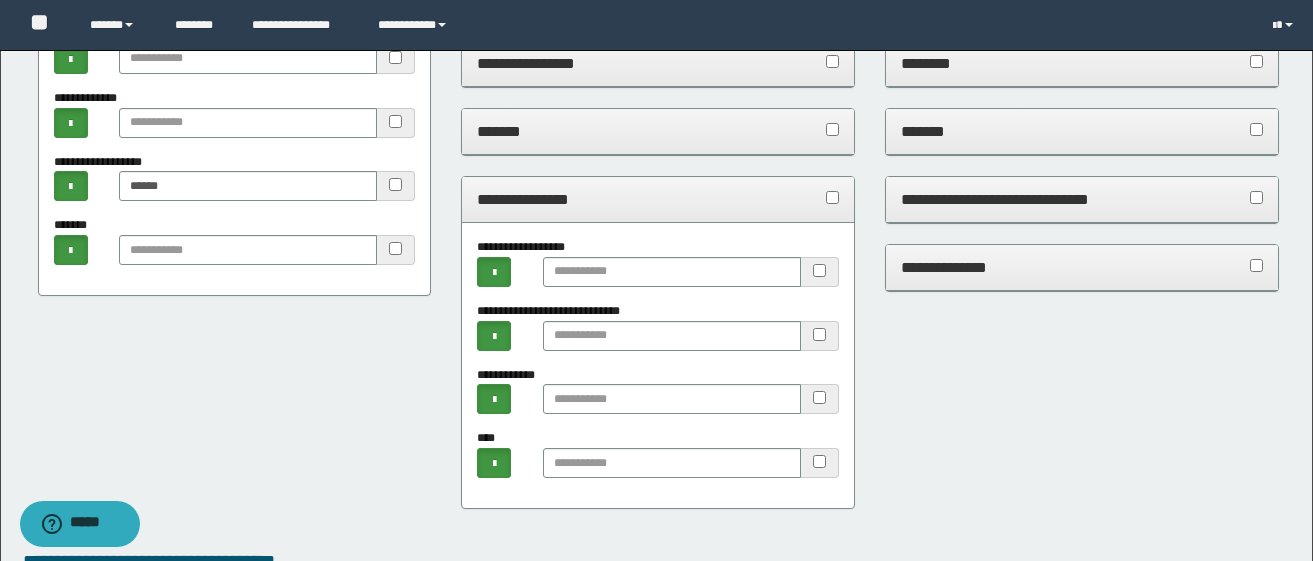 scroll, scrollTop: 600, scrollLeft: 0, axis: vertical 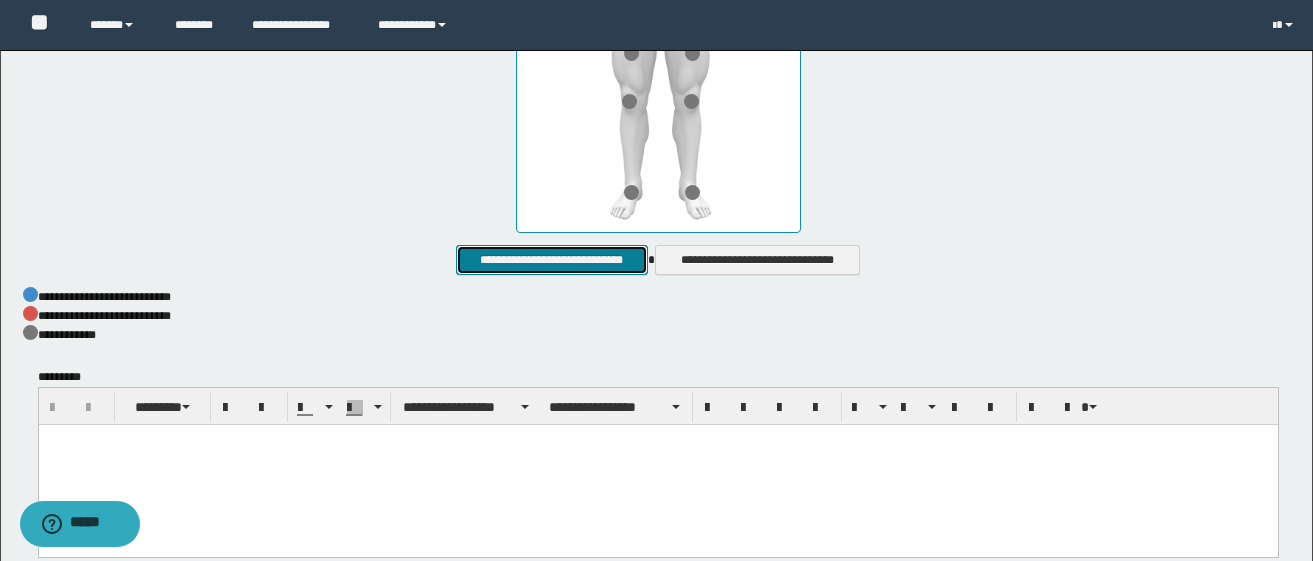 click on "**********" at bounding box center (551, 260) 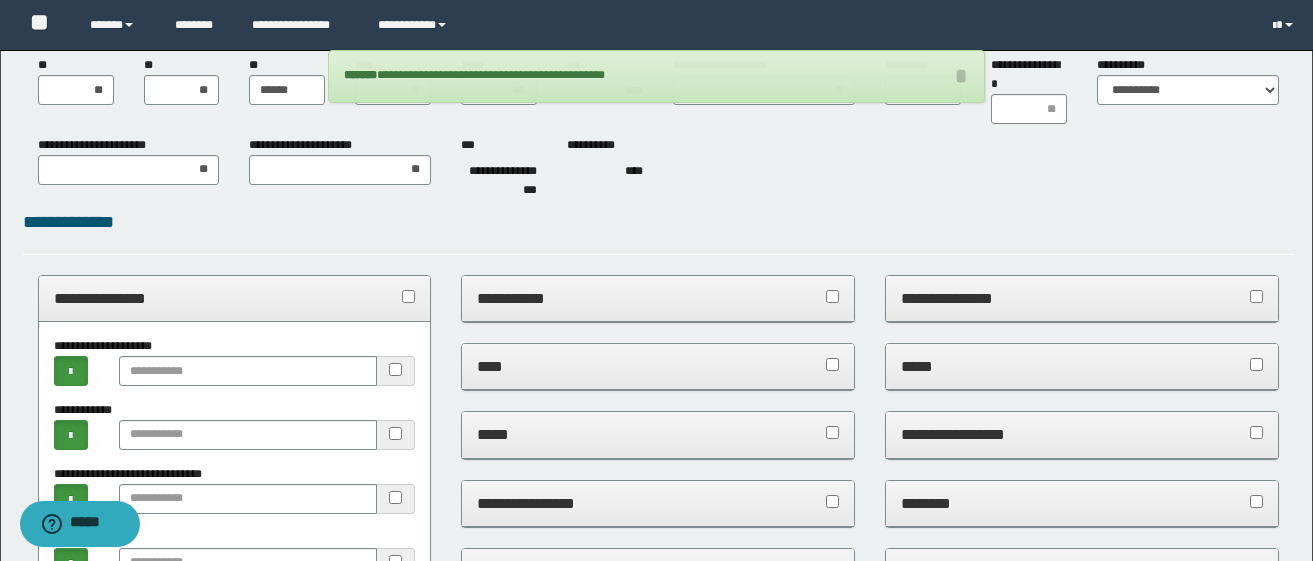 scroll, scrollTop: 0, scrollLeft: 0, axis: both 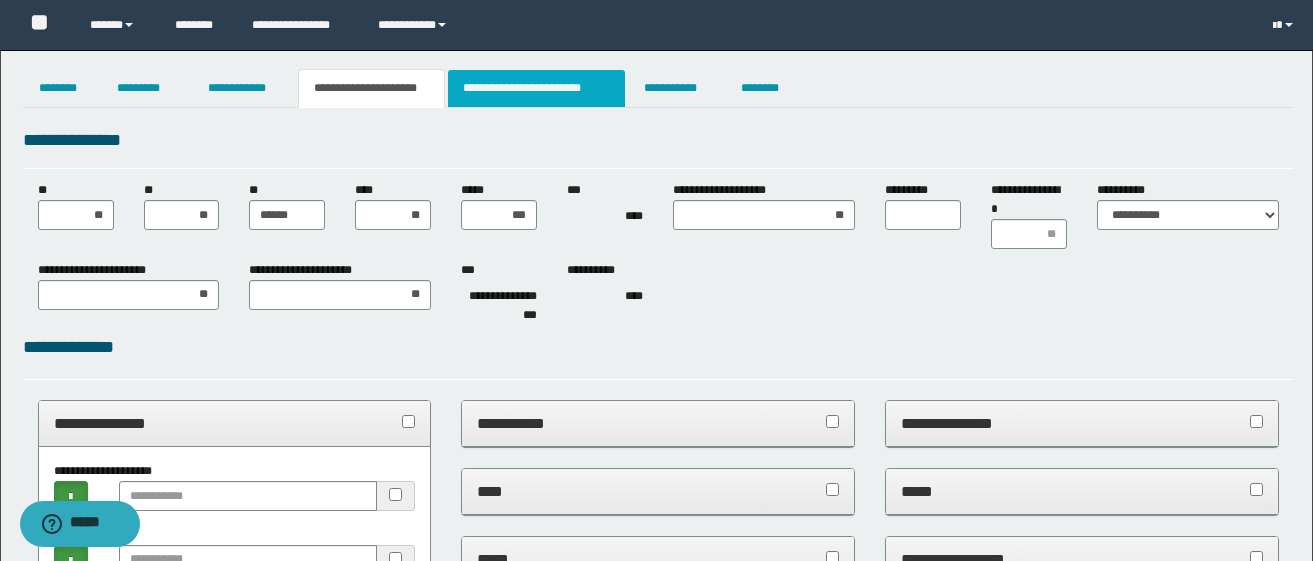 click on "**********" at bounding box center [537, 88] 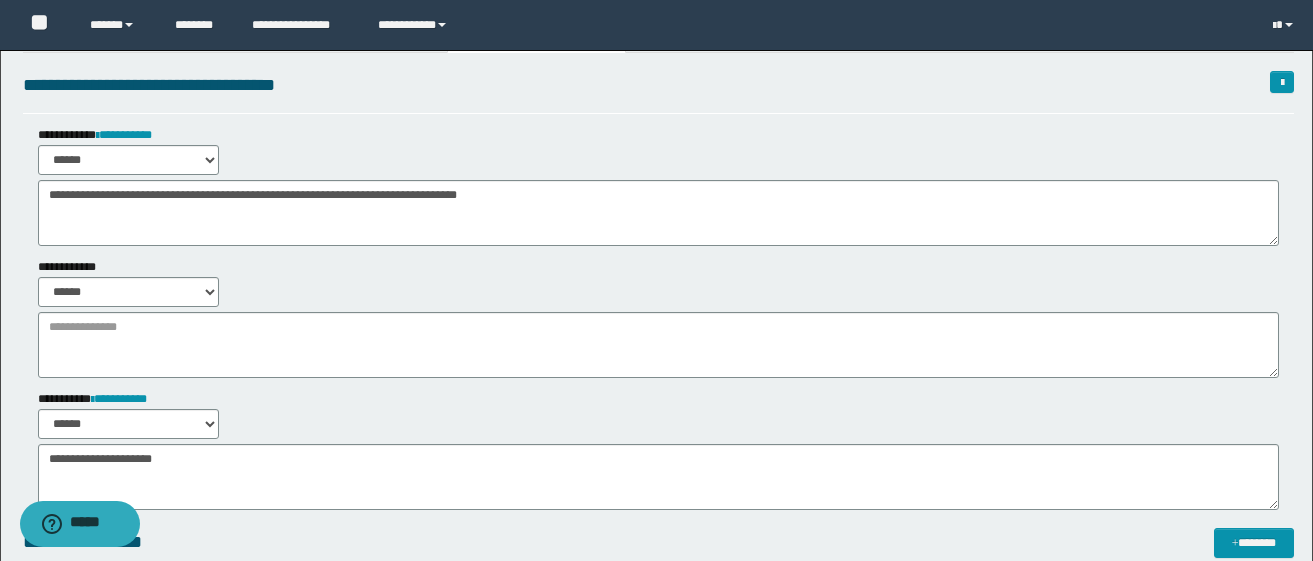 scroll, scrollTop: 0, scrollLeft: 0, axis: both 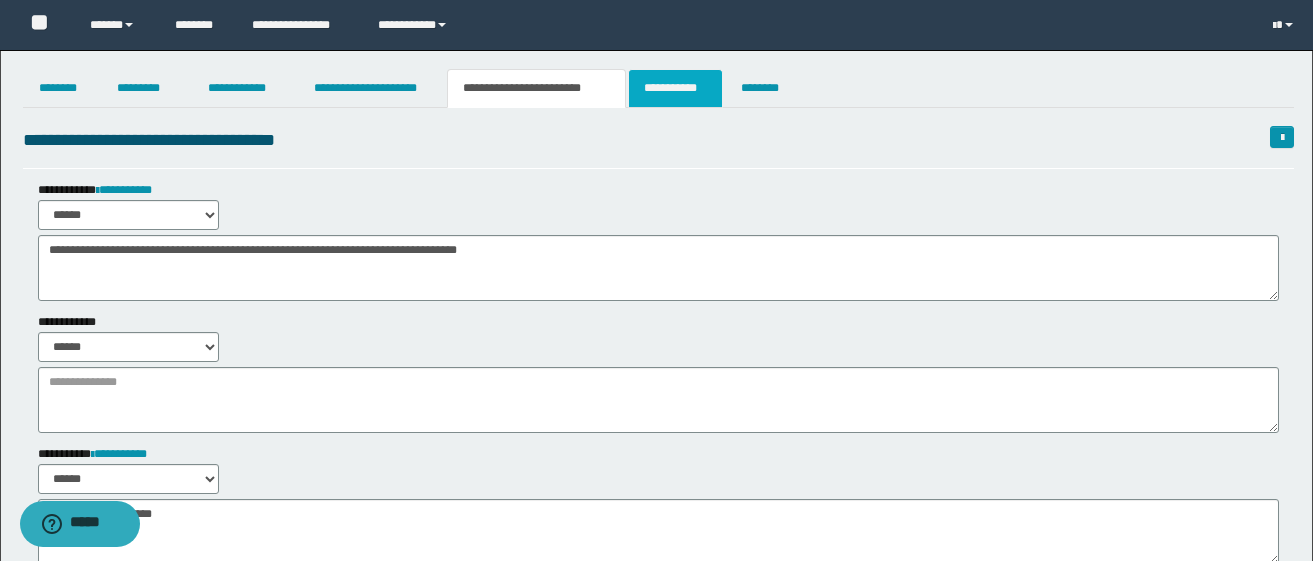 click on "**********" at bounding box center [675, 88] 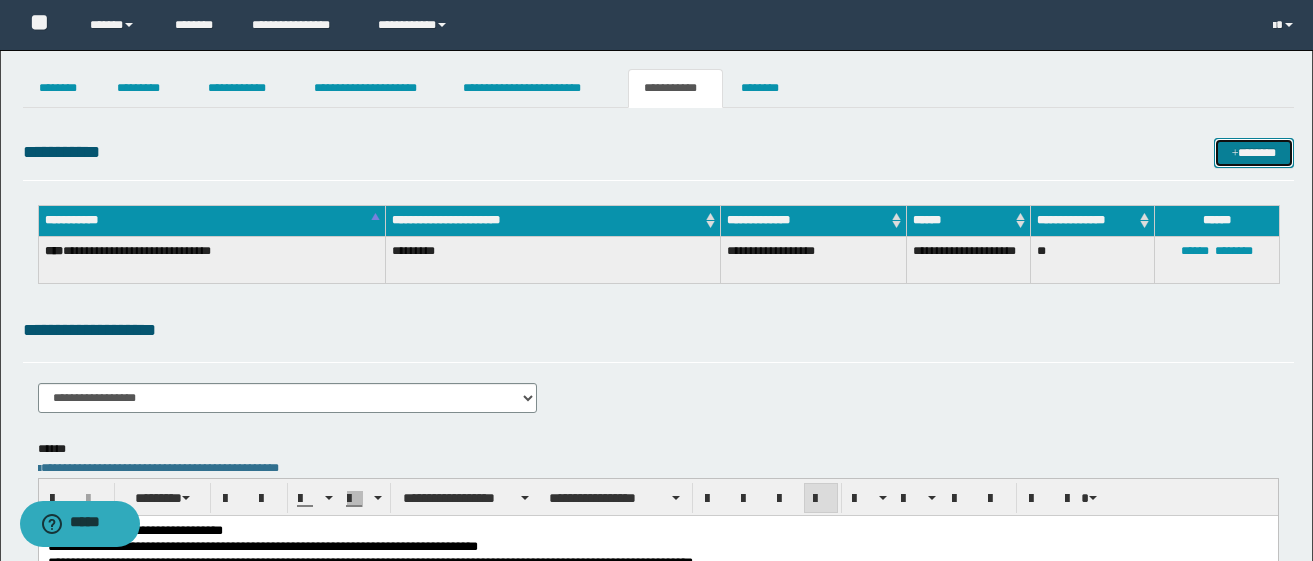 click at bounding box center [1235, 154] 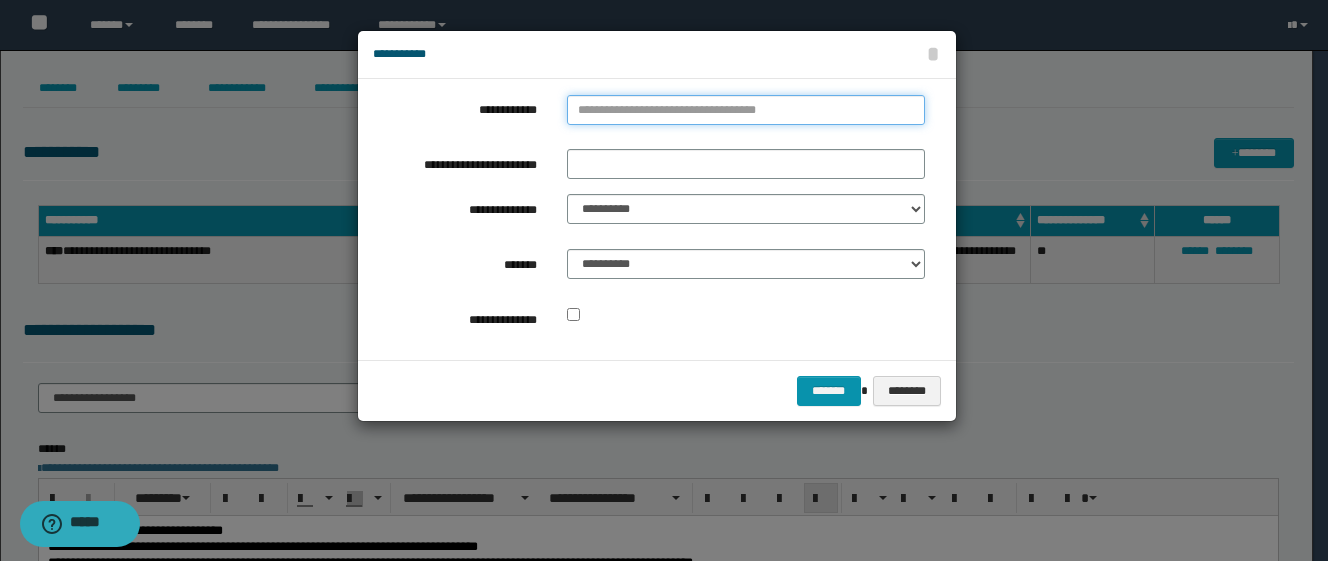 type on "**********" 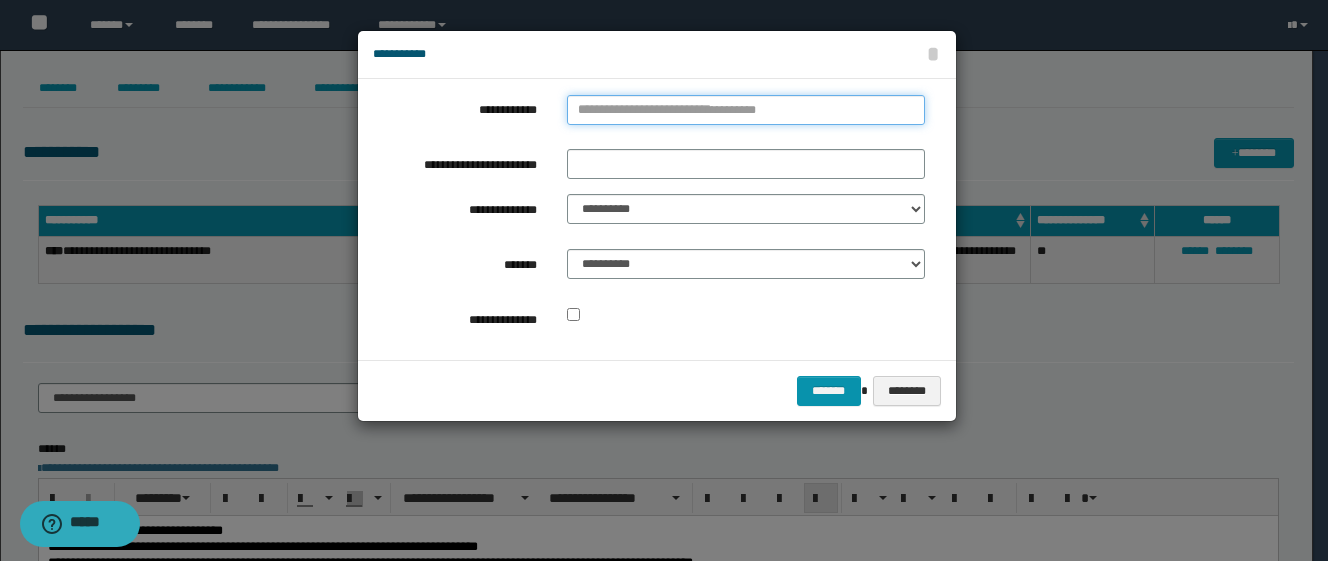 click on "**********" at bounding box center (746, 110) 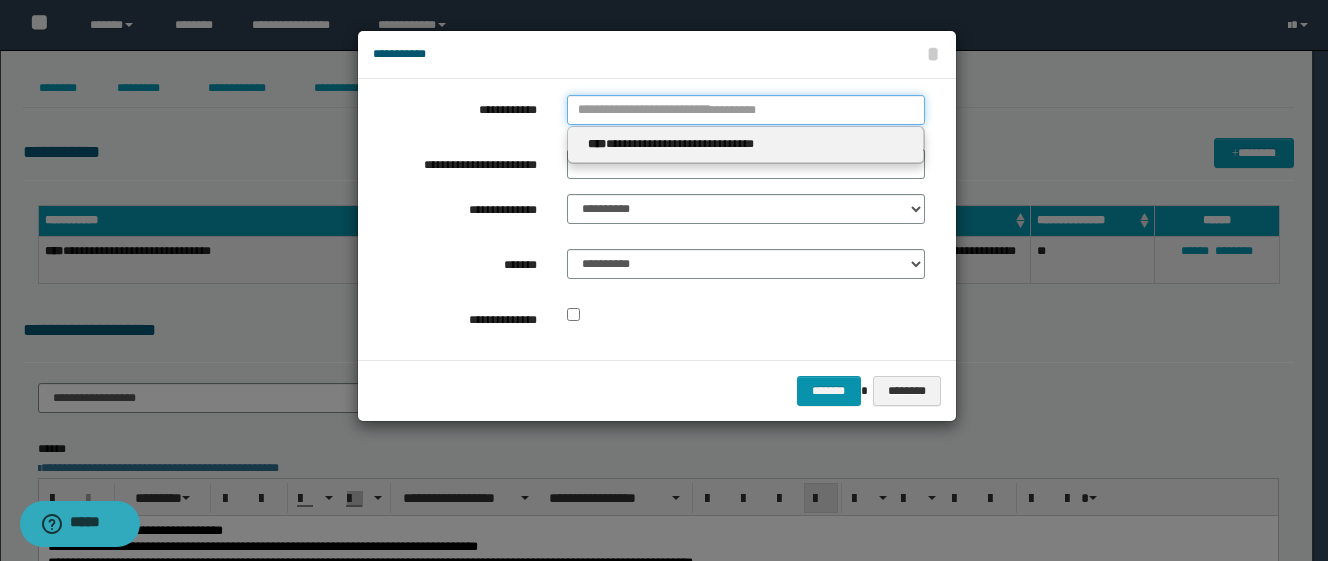 type 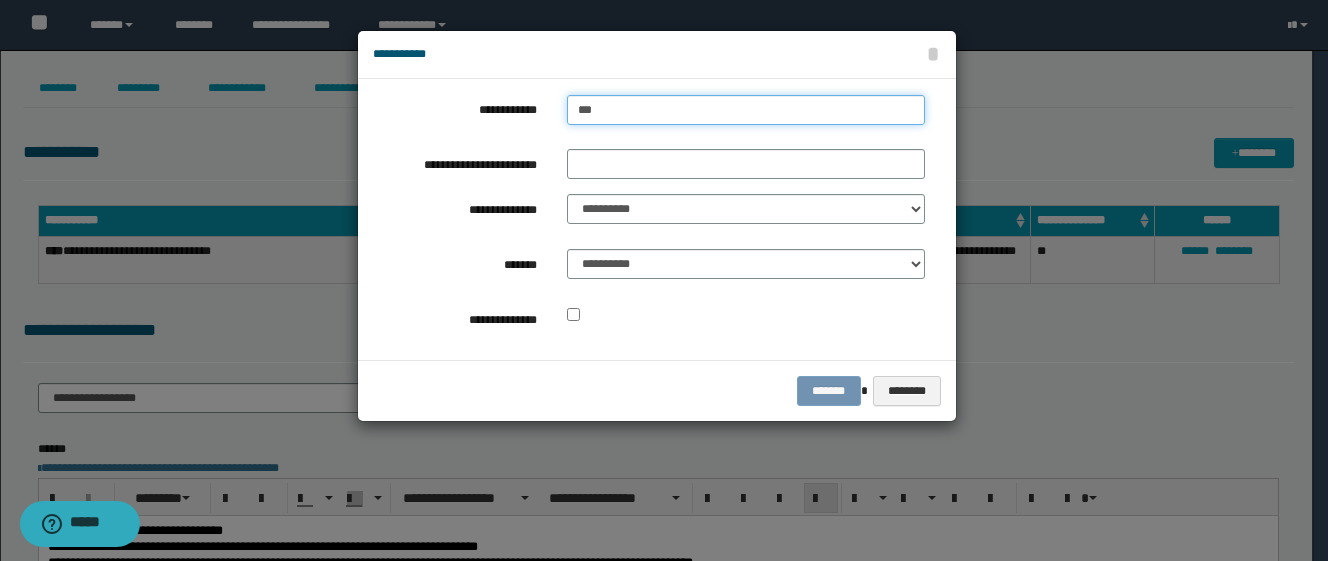 type on "****" 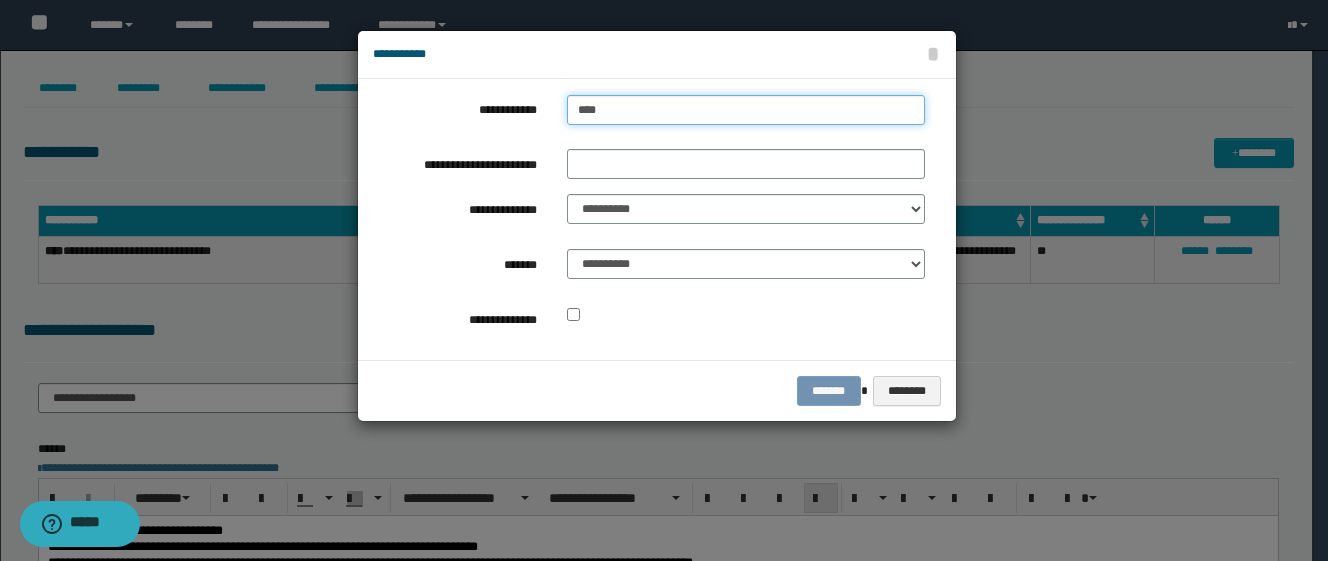 type on "****" 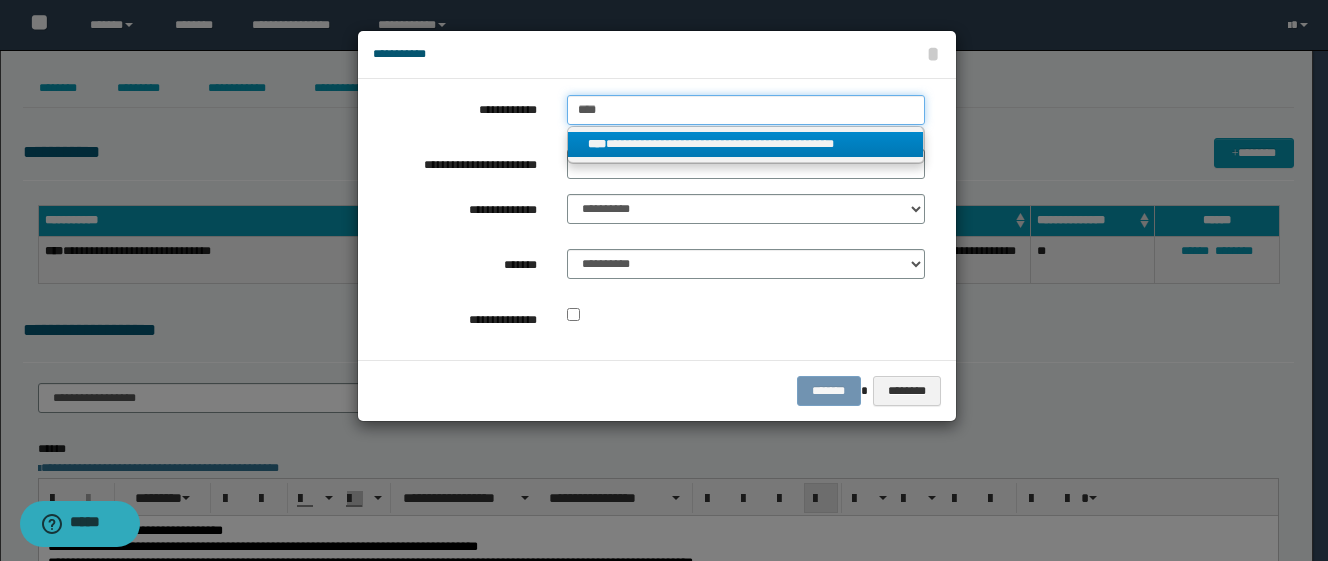 type on "****" 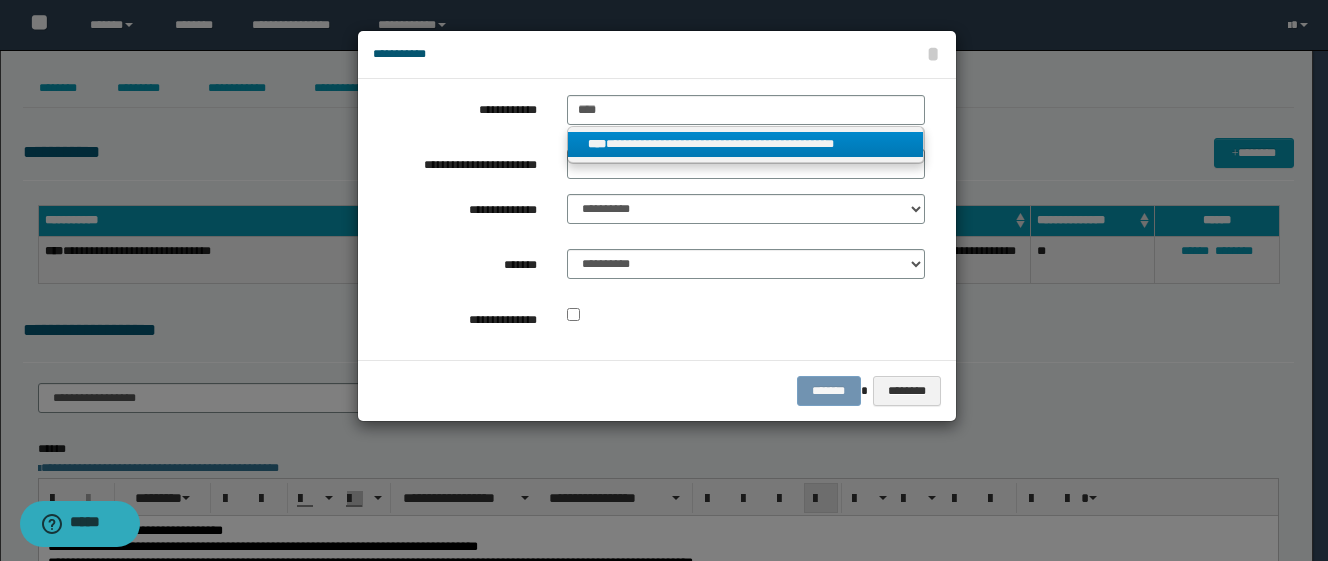 click on "**********" at bounding box center (746, 144) 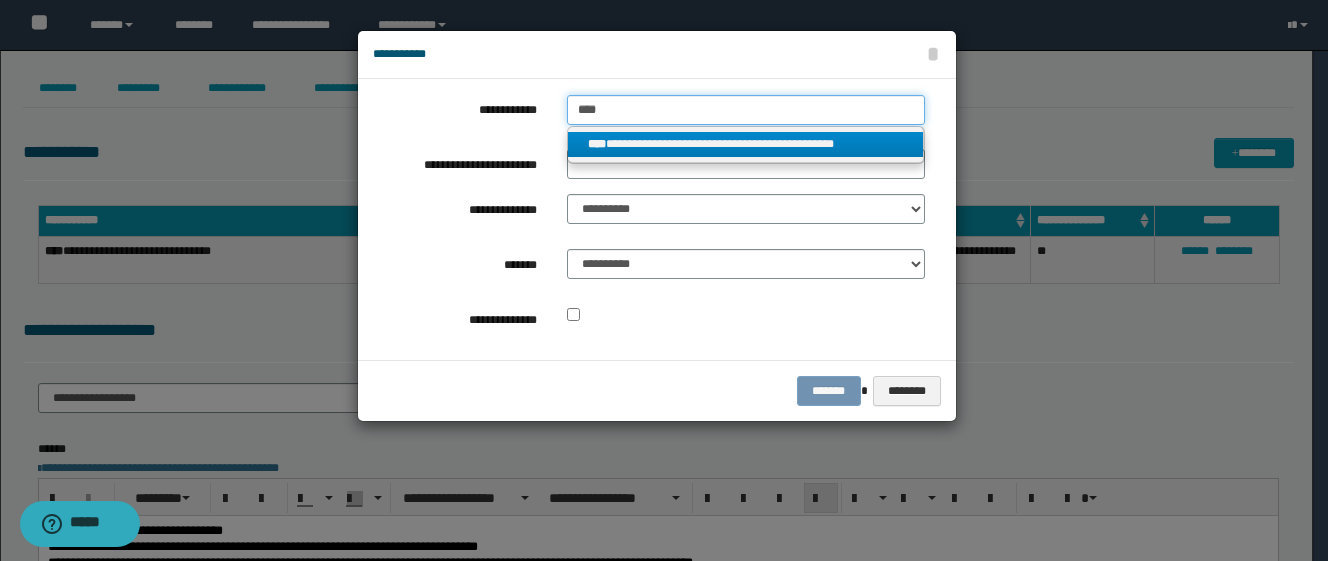 type 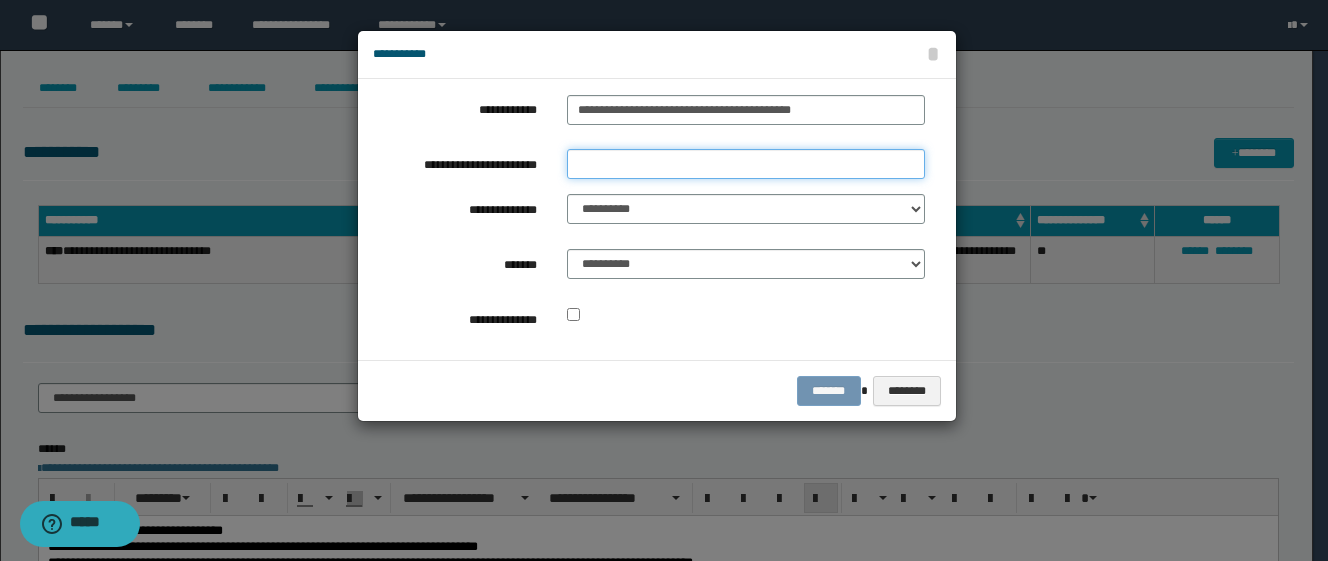 click on "**********" at bounding box center [746, 164] 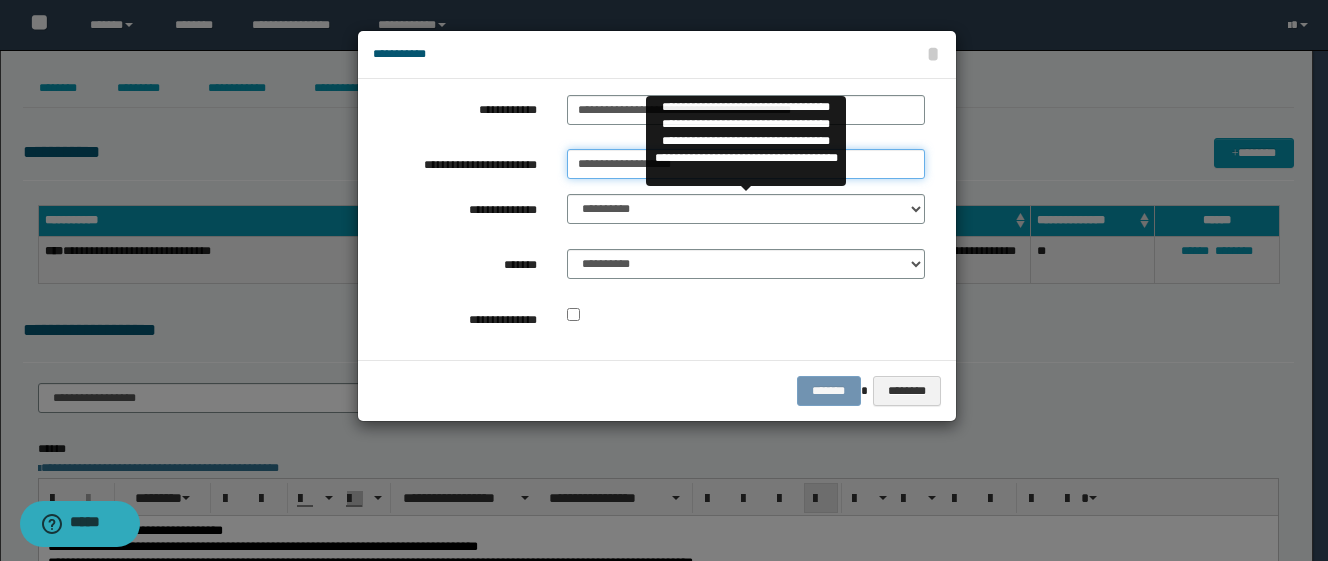 type on "**********" 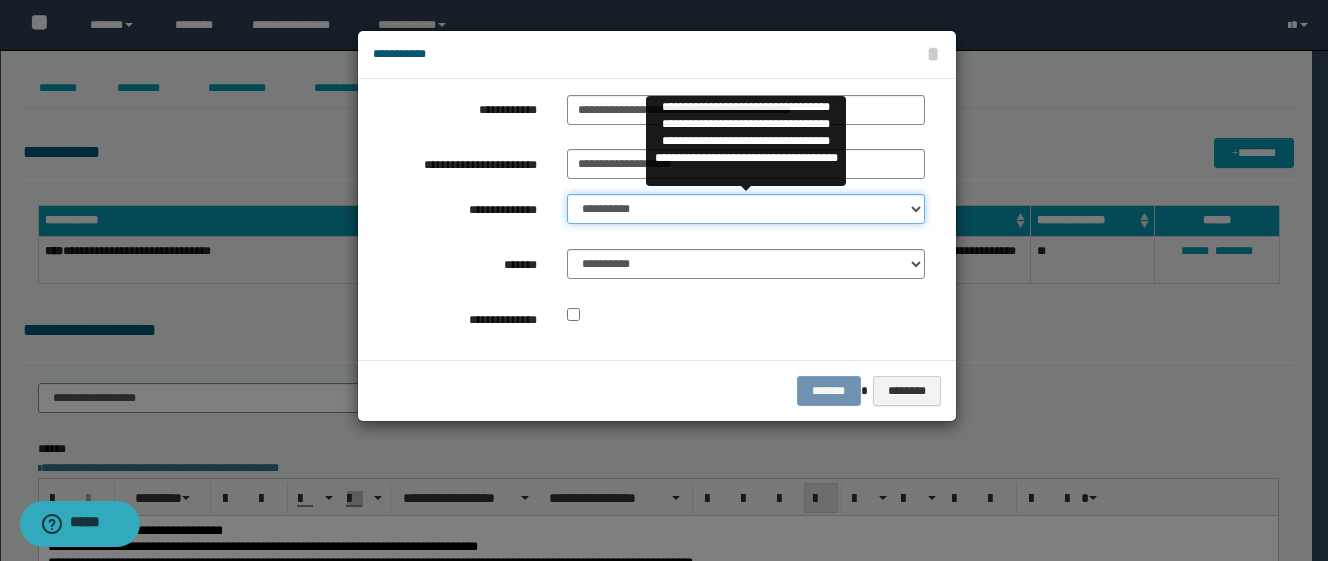 click on "**********" at bounding box center (746, 209) 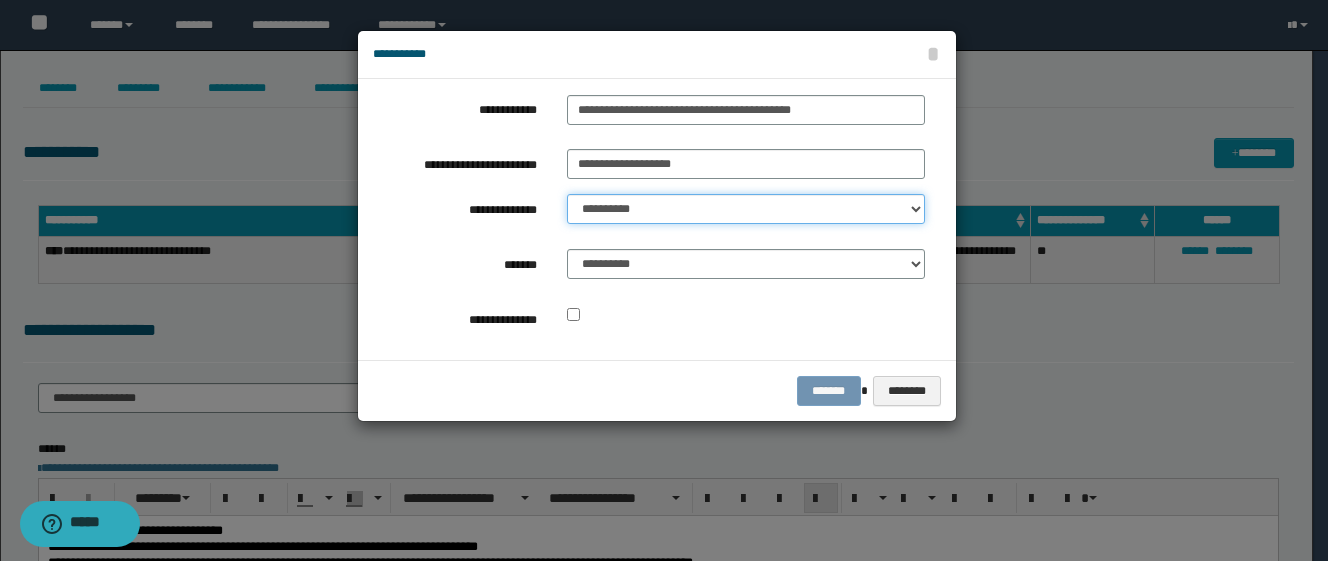 select on "**" 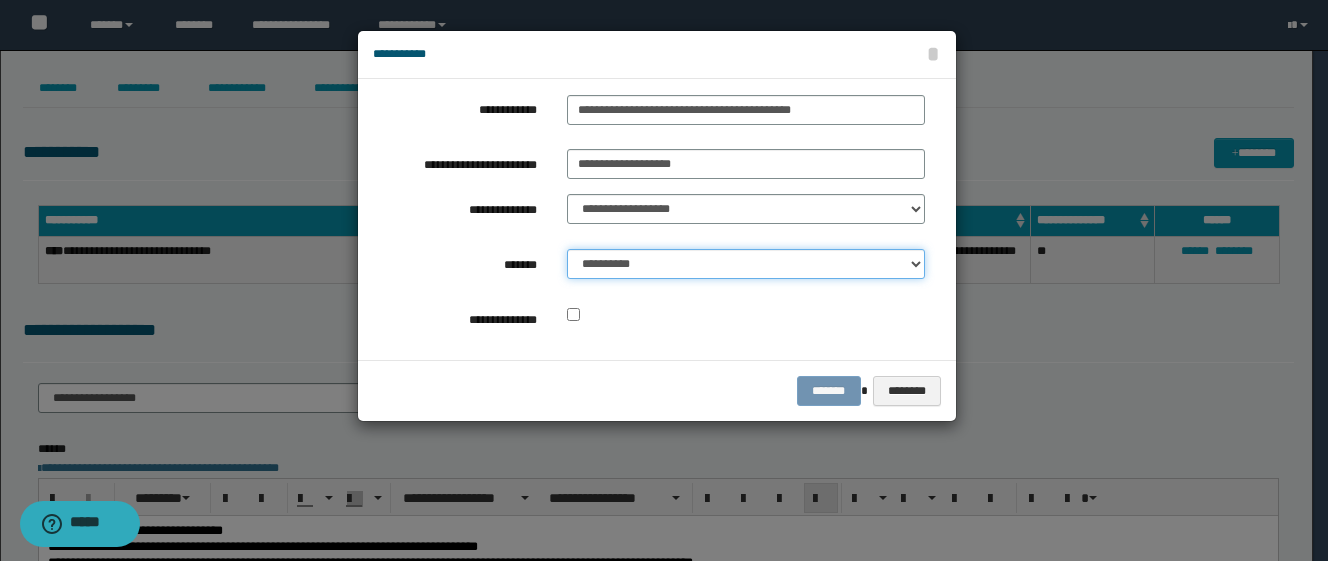 click on "**********" at bounding box center [746, 264] 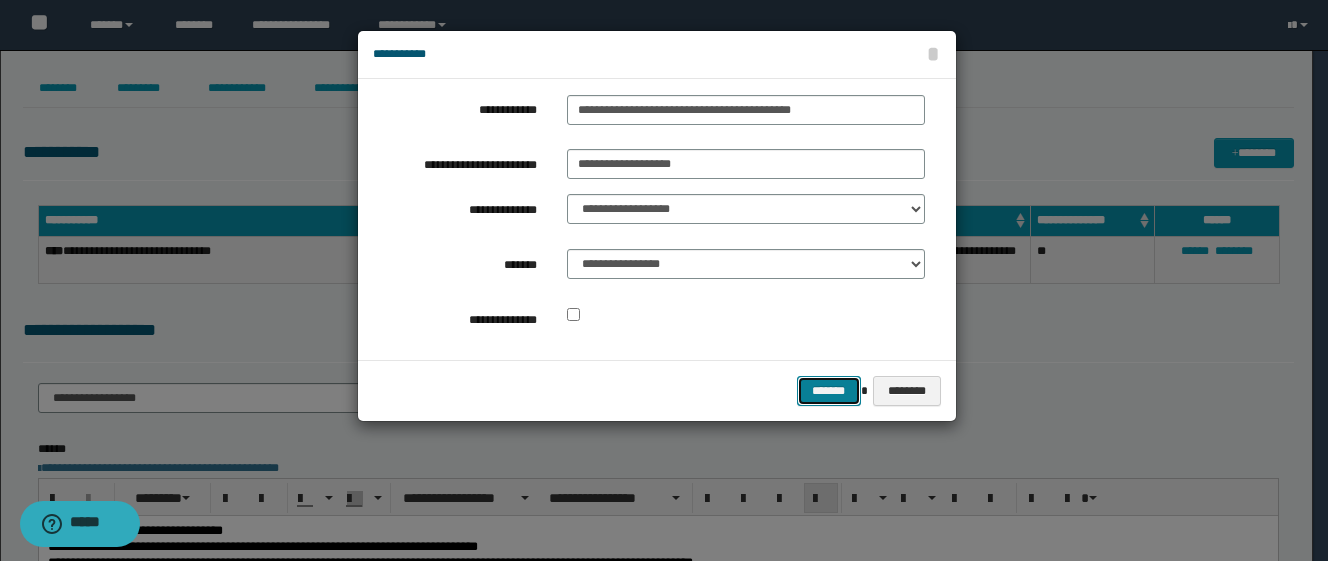 click on "*******" at bounding box center (829, 391) 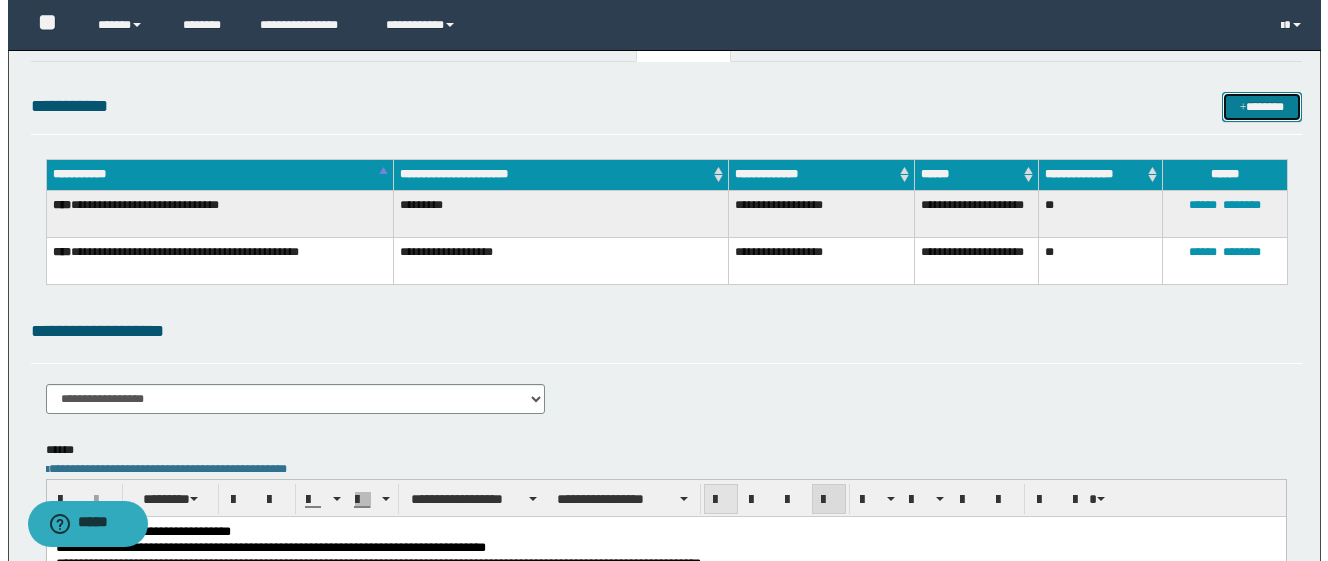 scroll, scrollTop: 0, scrollLeft: 0, axis: both 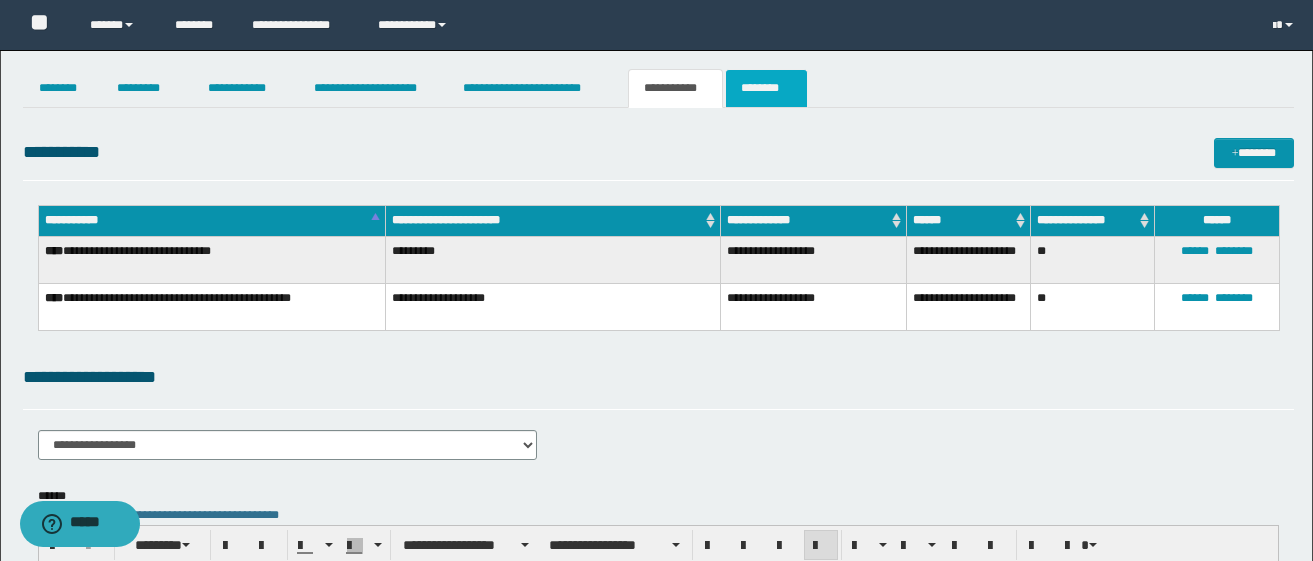 click on "********" at bounding box center [766, 88] 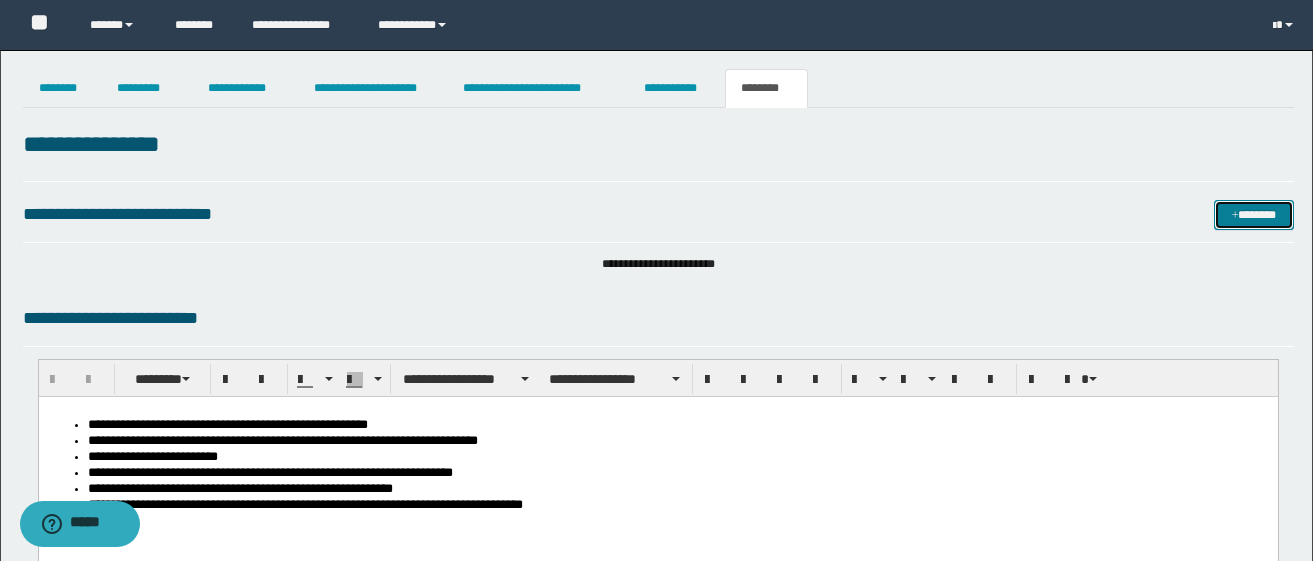 click on "*******" at bounding box center [1254, 215] 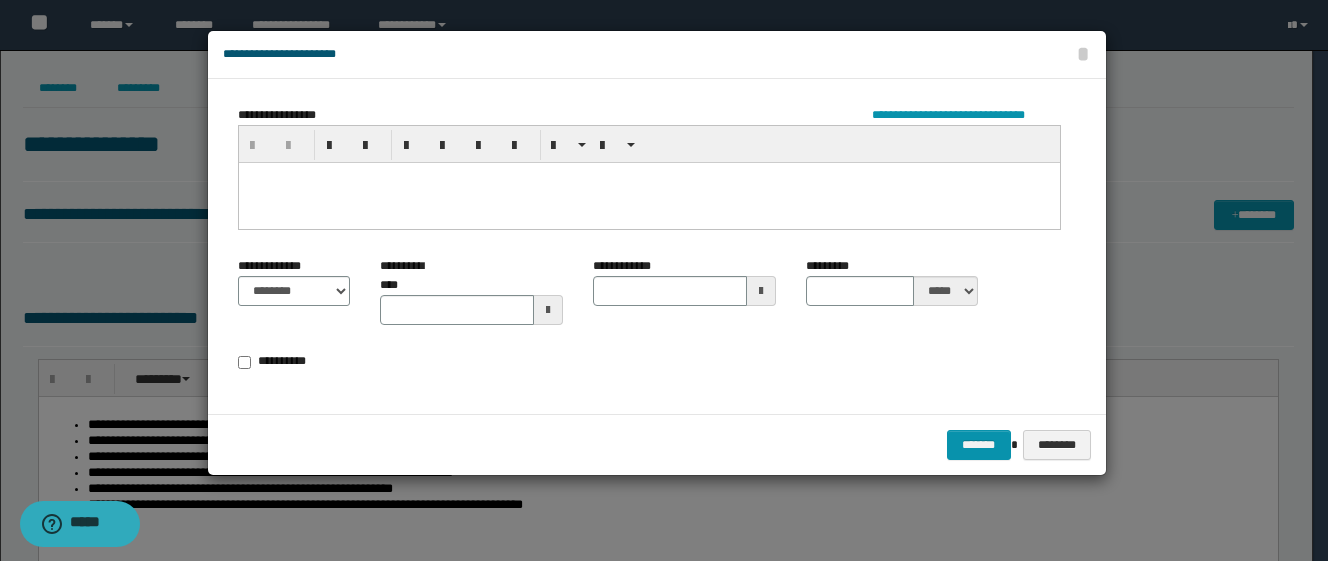 click at bounding box center [648, 202] 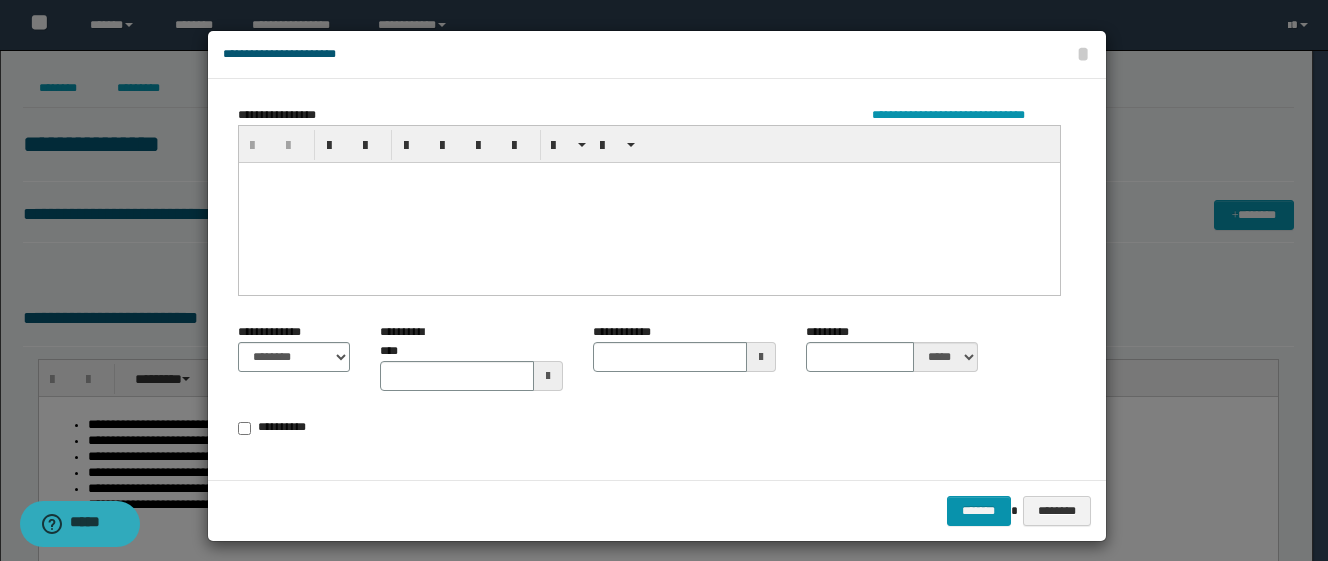 type 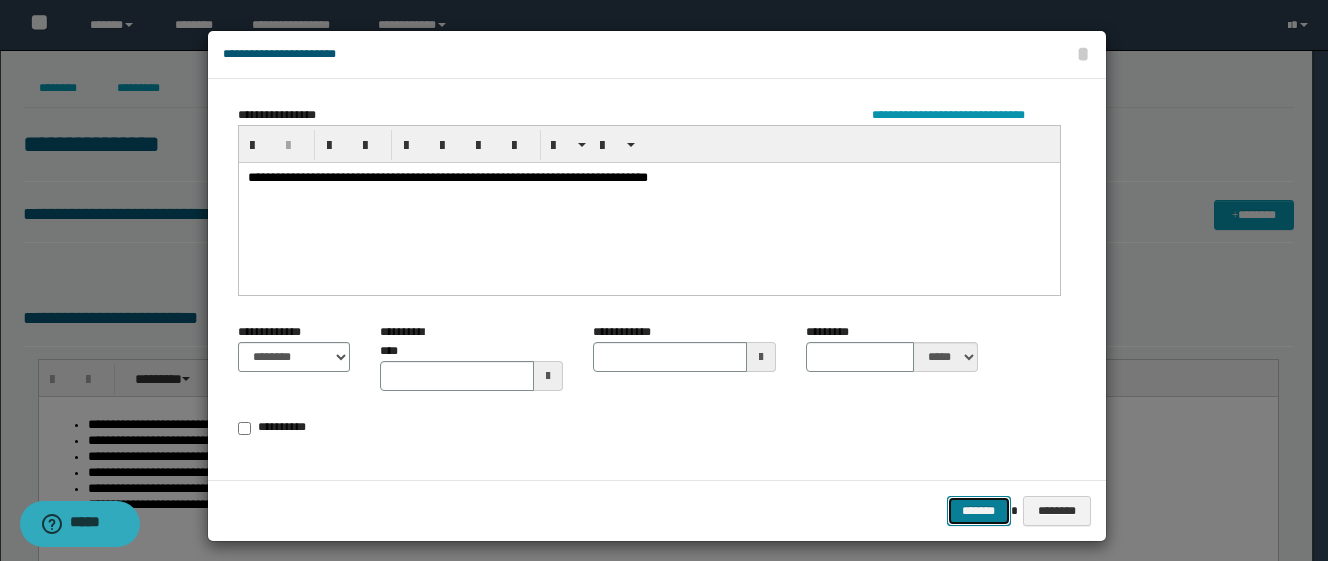 click on "*******" at bounding box center [979, 511] 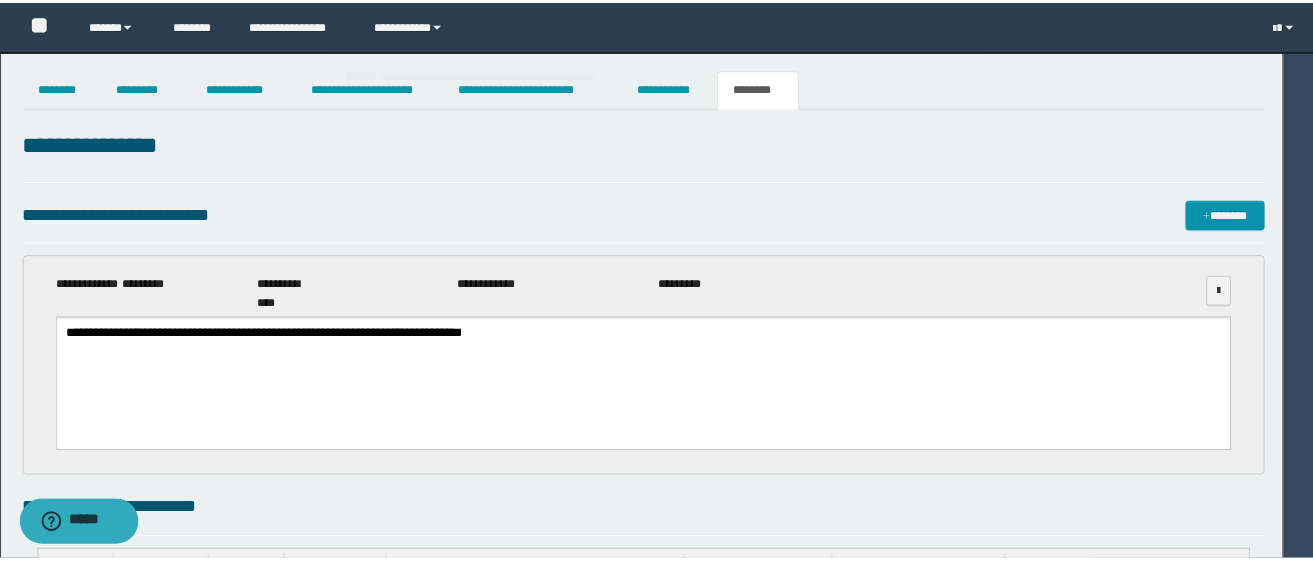 scroll, scrollTop: 0, scrollLeft: 0, axis: both 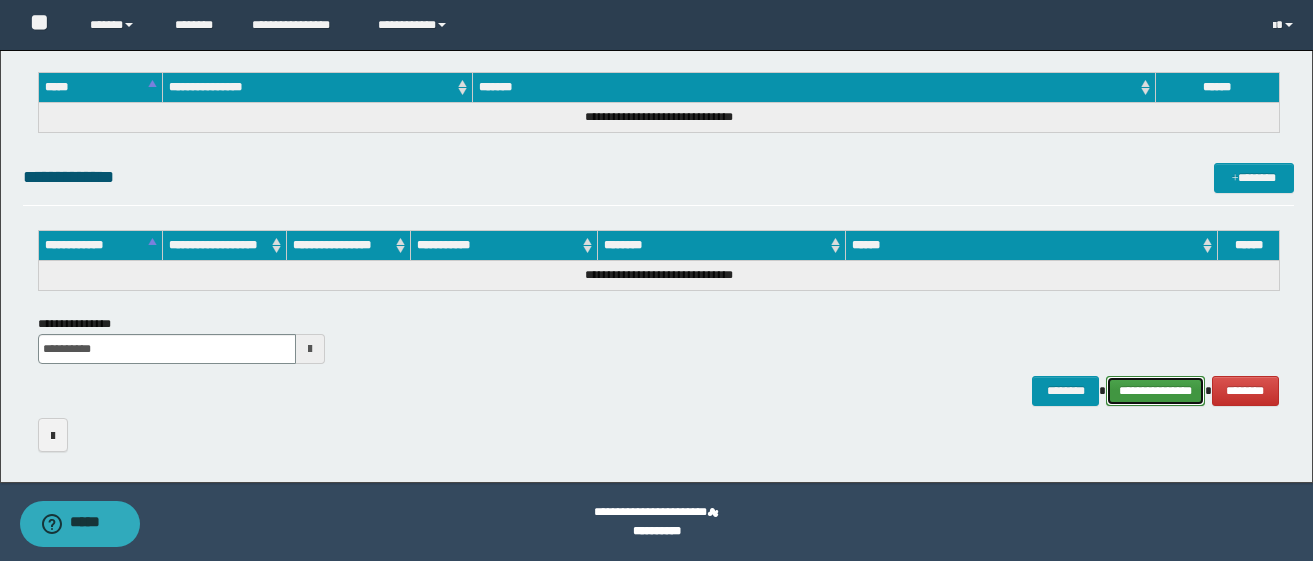click on "**********" at bounding box center [1155, 391] 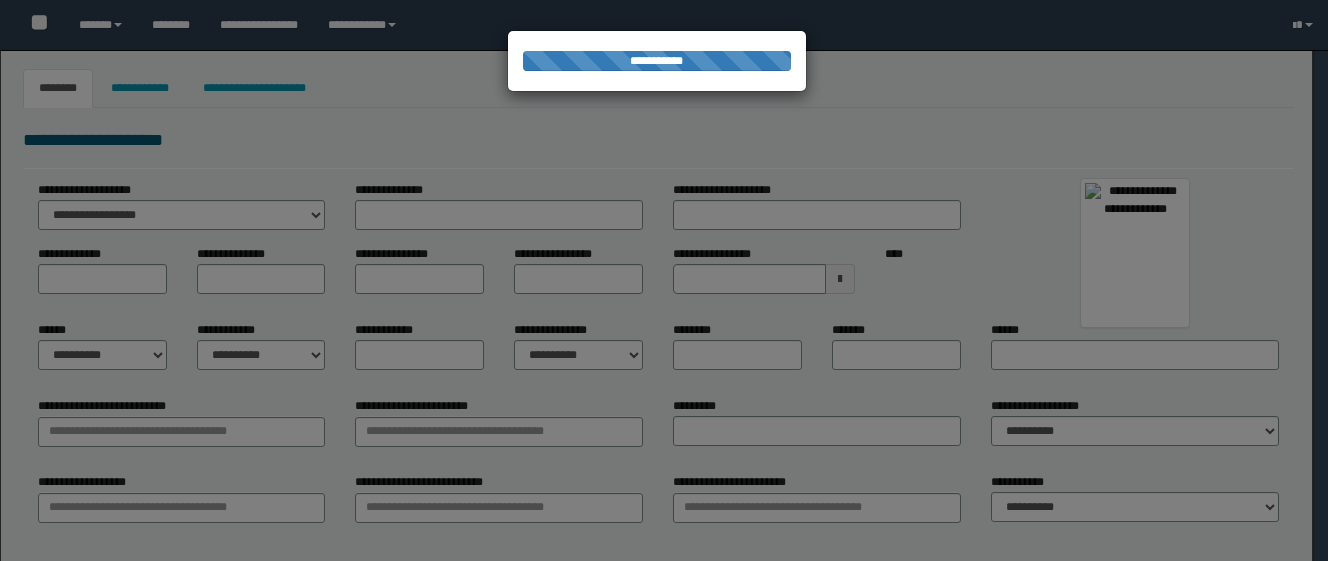 scroll, scrollTop: 0, scrollLeft: 0, axis: both 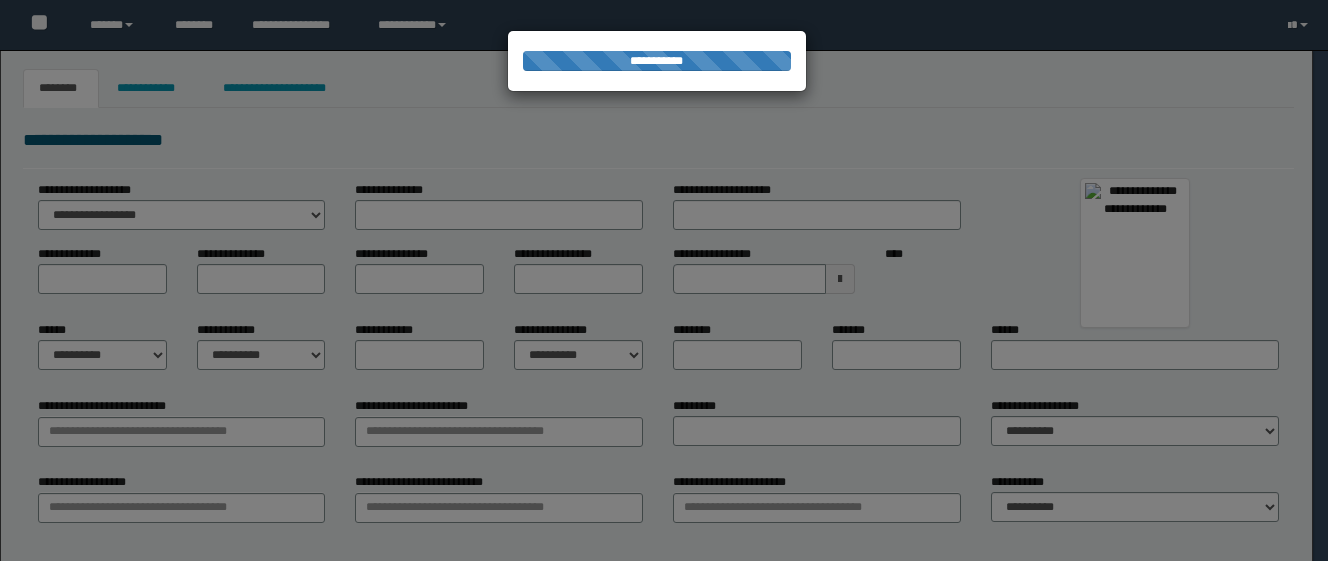 type on "********" 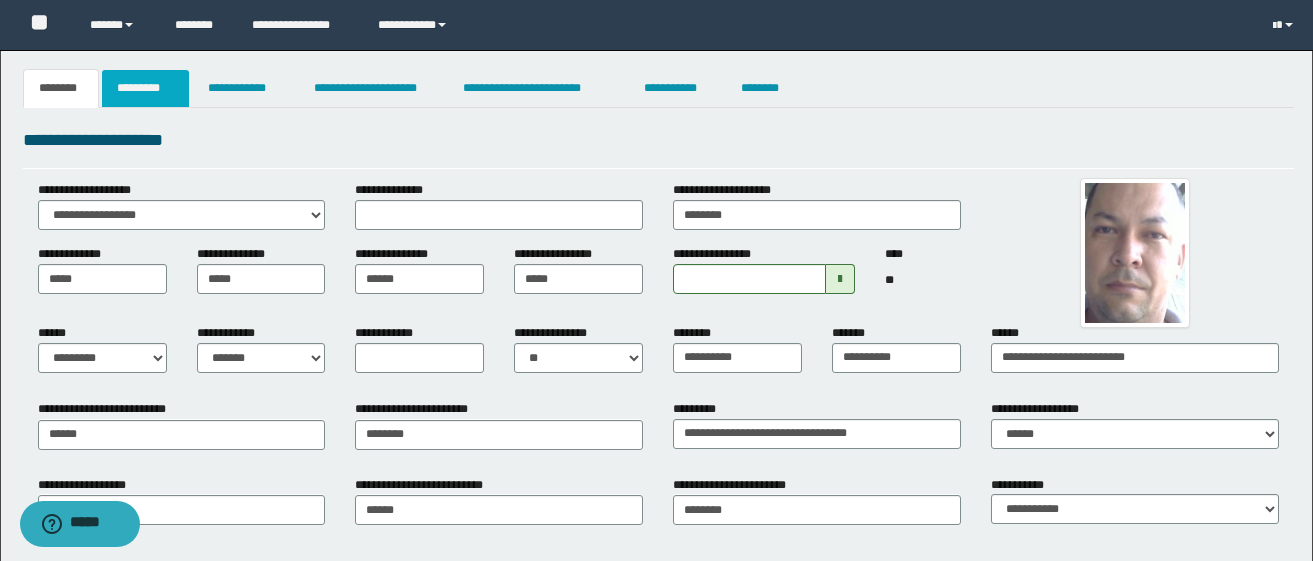 click on "*********" at bounding box center [145, 88] 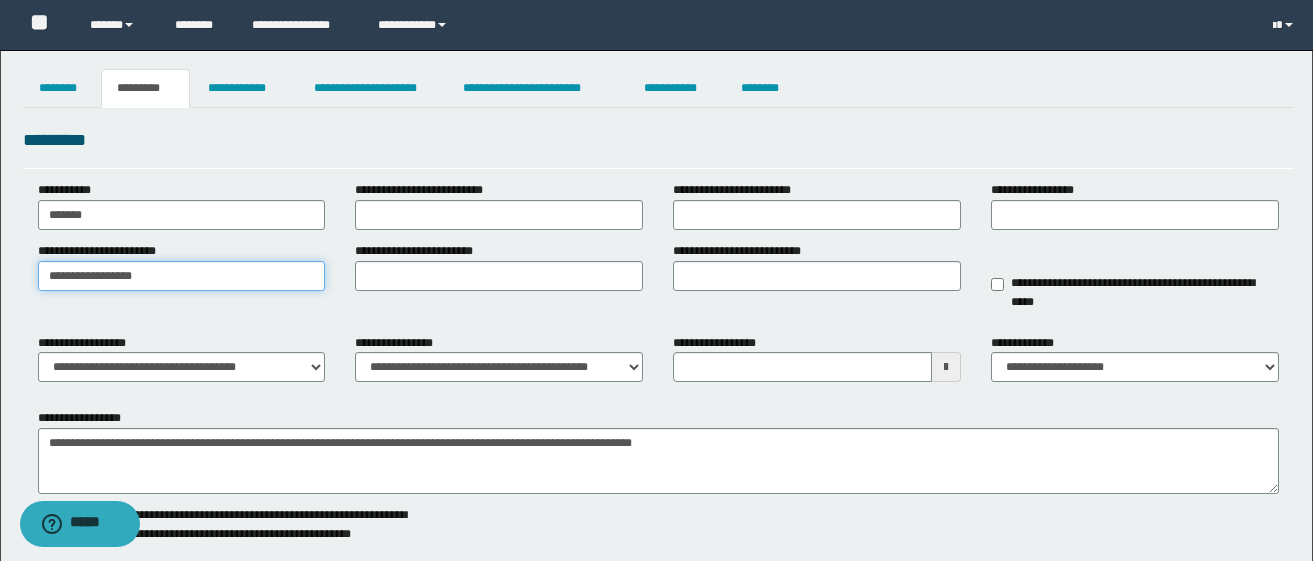 drag, startPoint x: 191, startPoint y: 279, endPoint x: -23, endPoint y: 254, distance: 215.45534 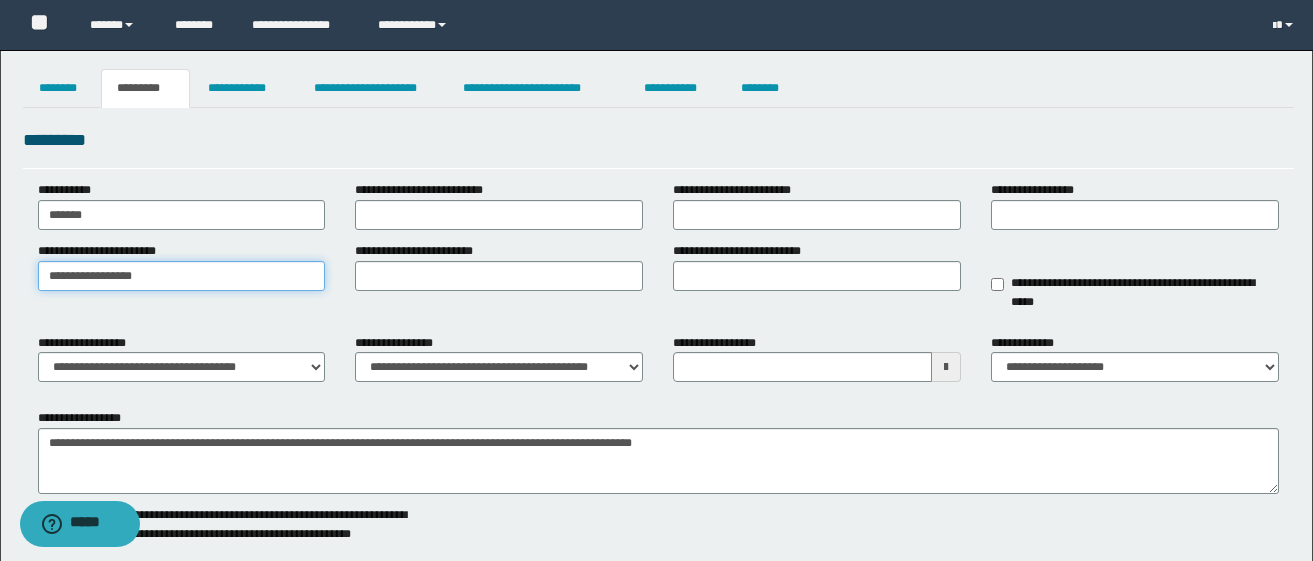 type on "**********" 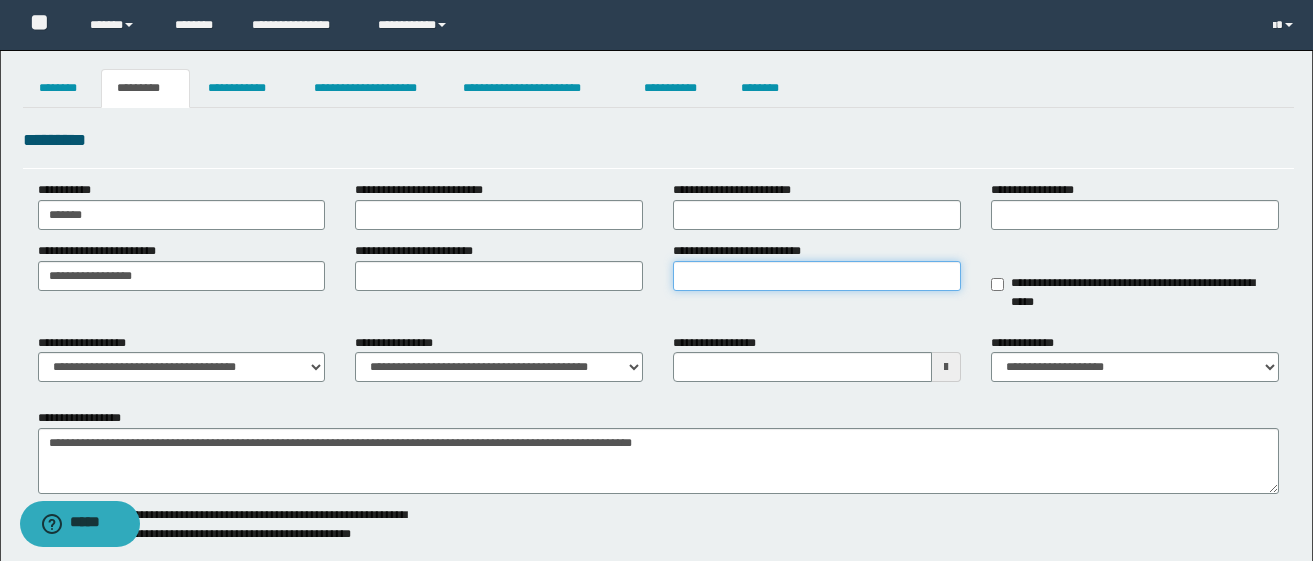 click on "**********" at bounding box center [817, 276] 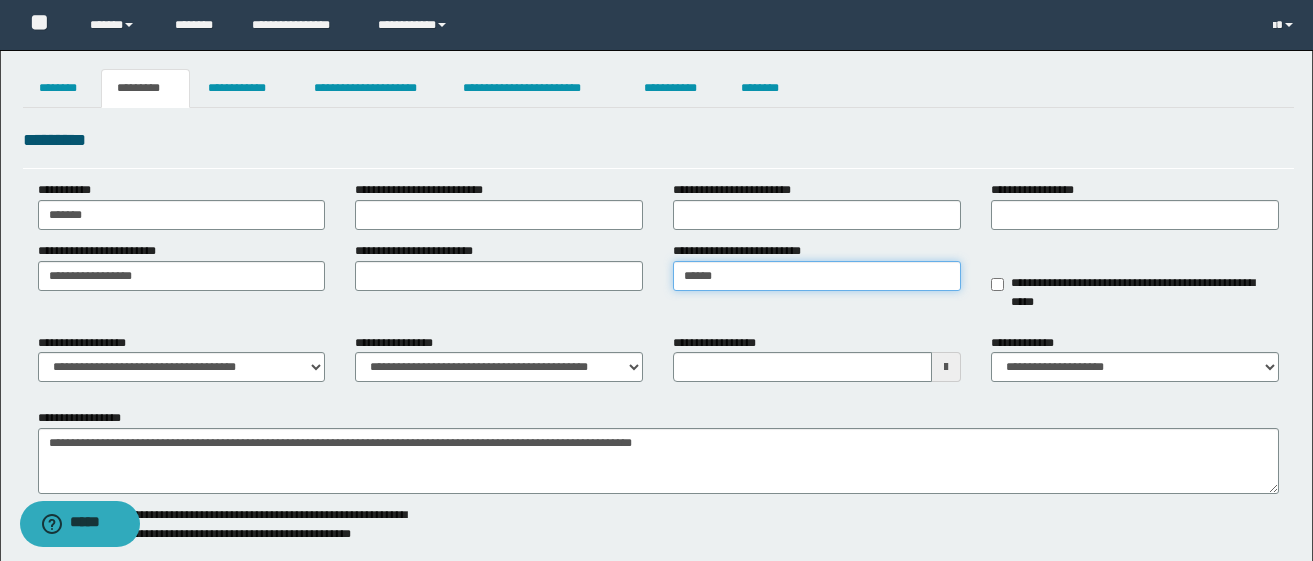 type on "******" 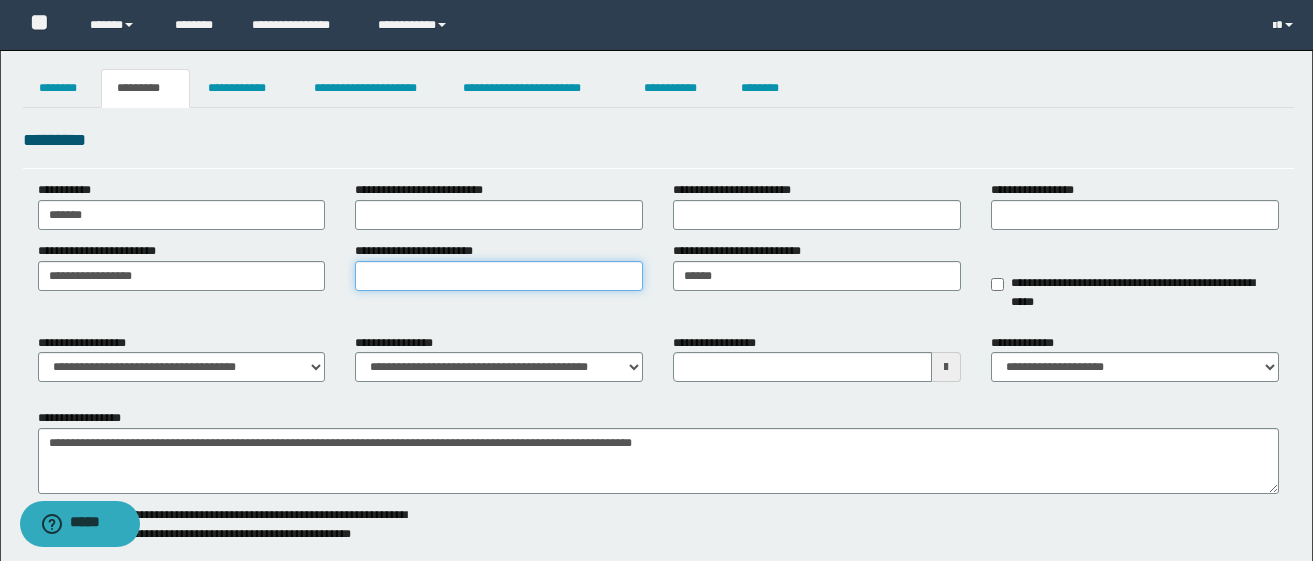 click on "**********" at bounding box center [499, 276] 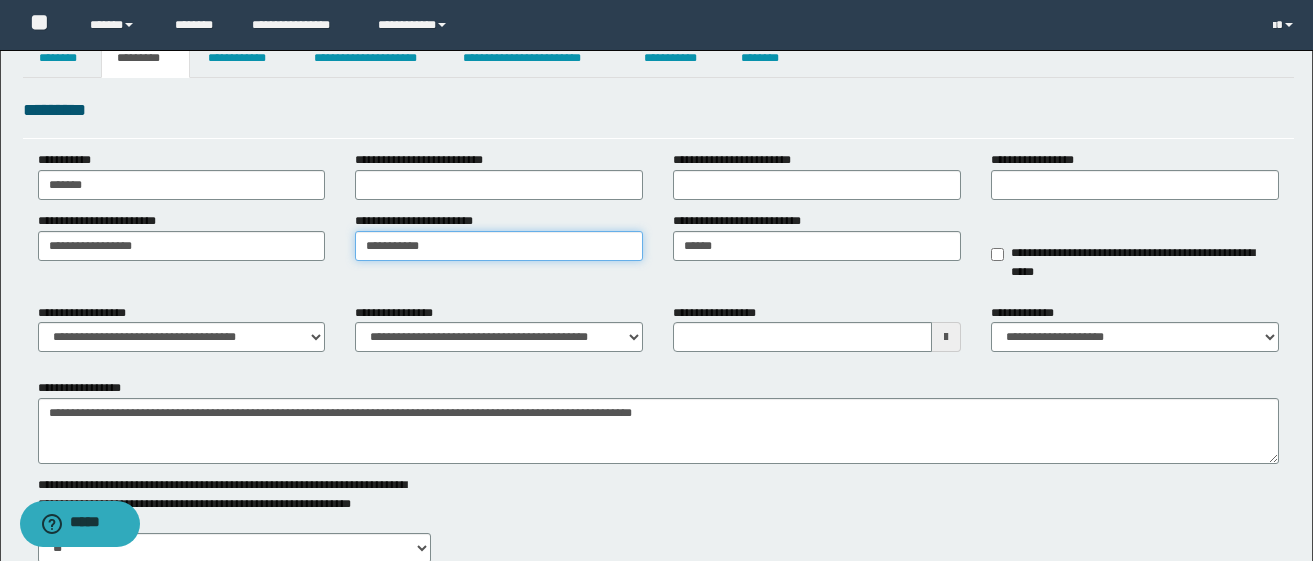 scroll, scrollTop: 0, scrollLeft: 0, axis: both 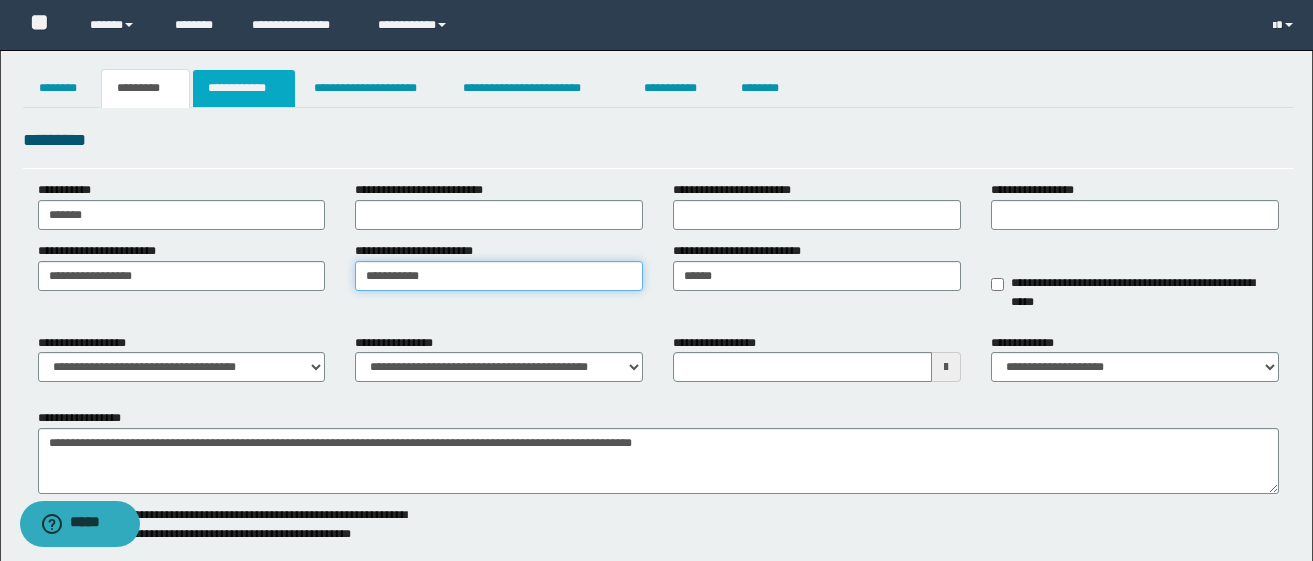 type on "**********" 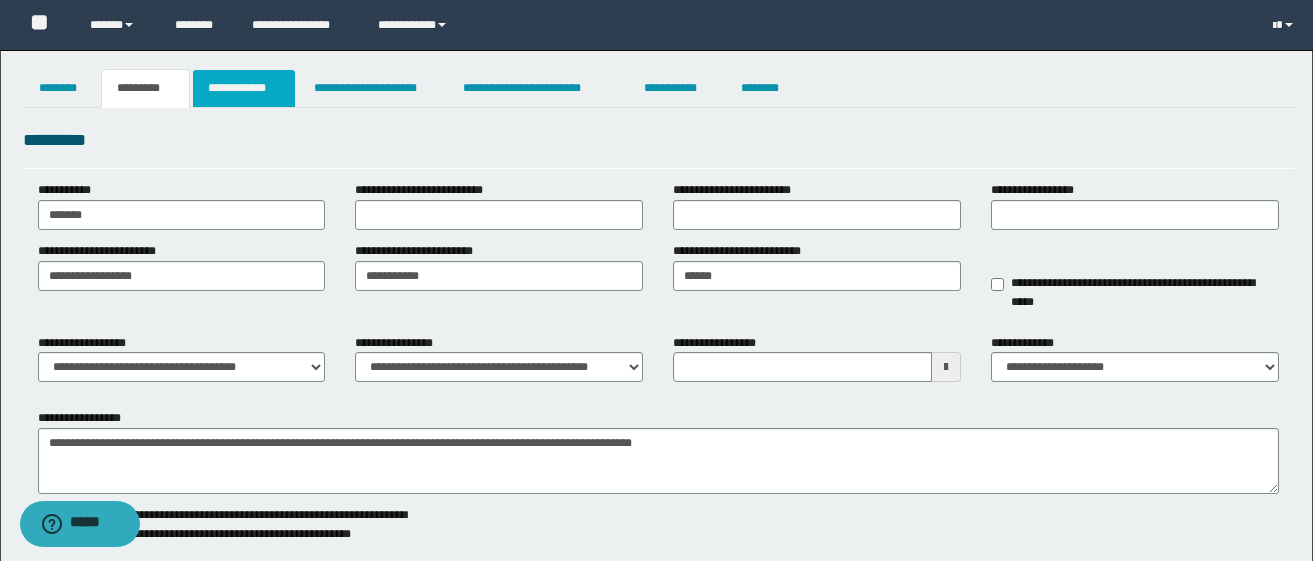 click on "**********" at bounding box center [244, 88] 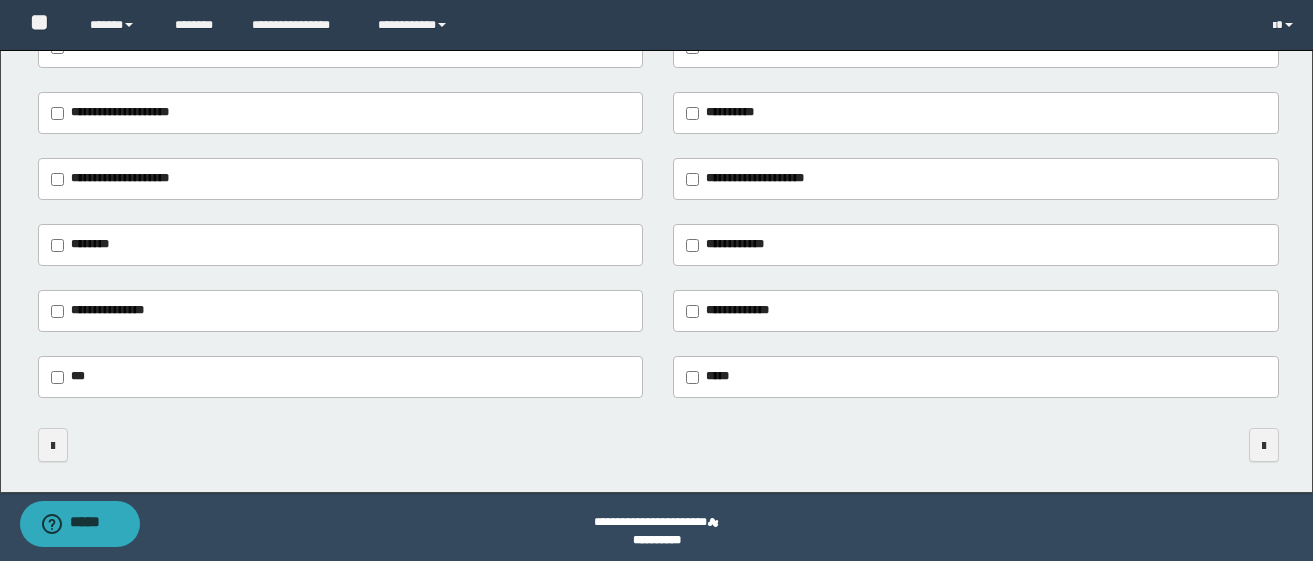 scroll, scrollTop: 430, scrollLeft: 0, axis: vertical 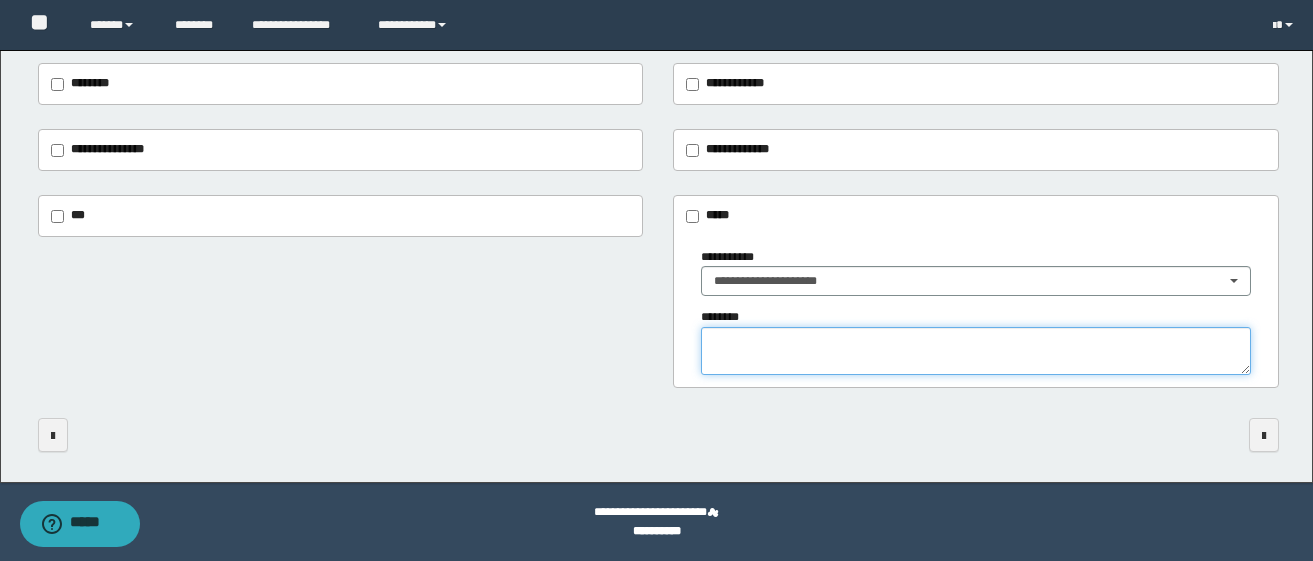 click at bounding box center (976, 351) 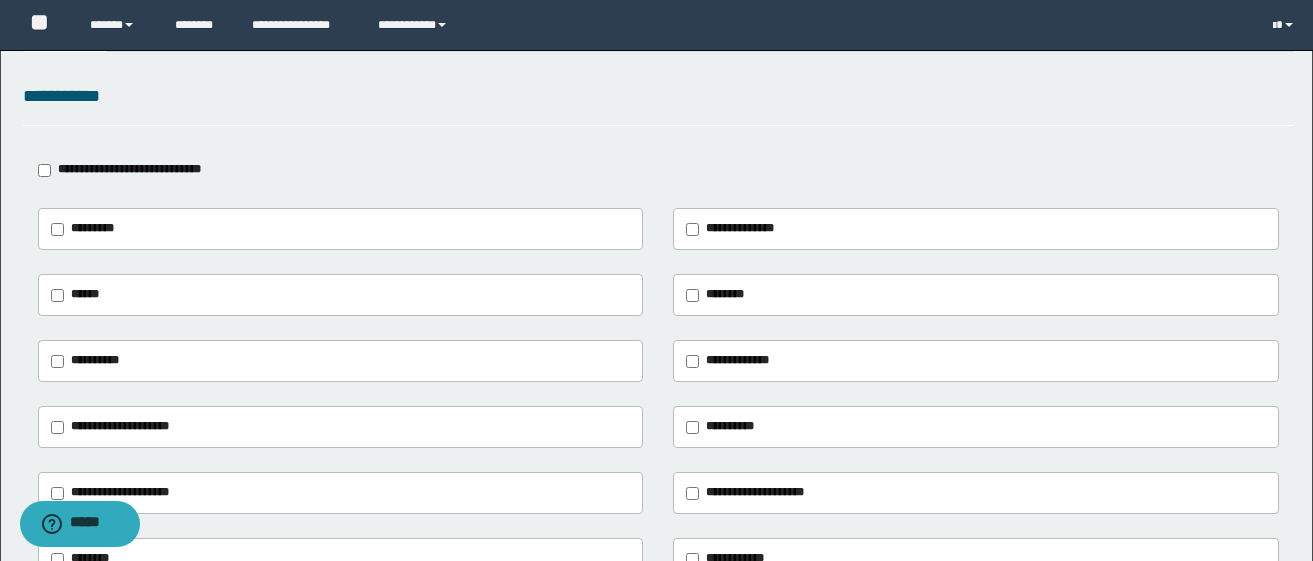 scroll, scrollTop: 0, scrollLeft: 0, axis: both 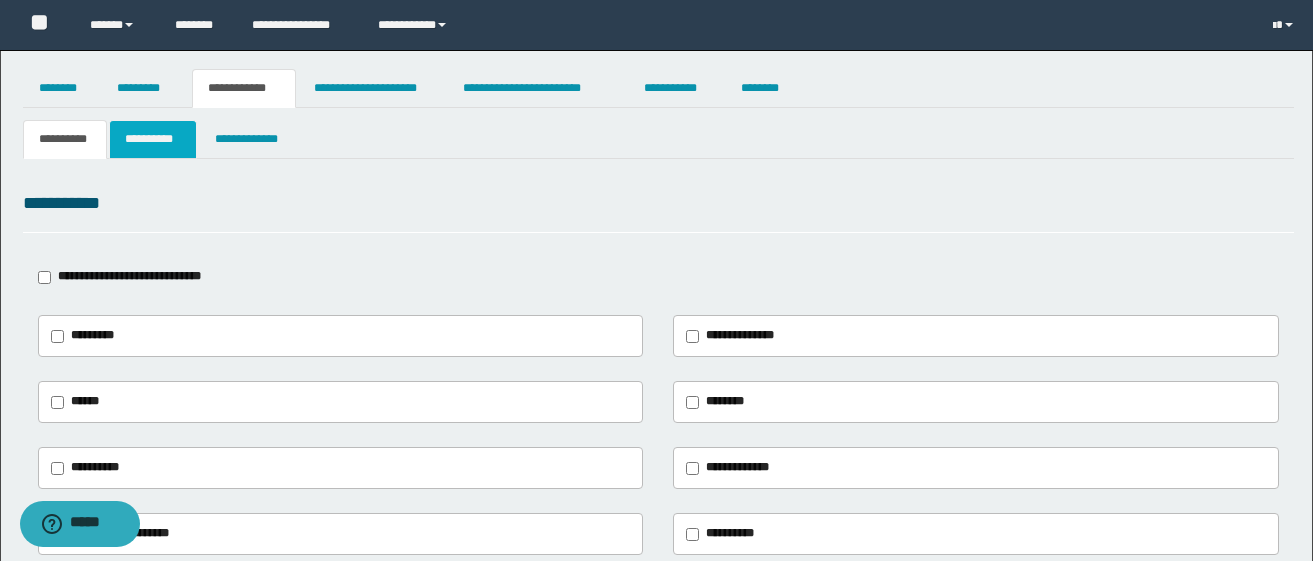 type on "**********" 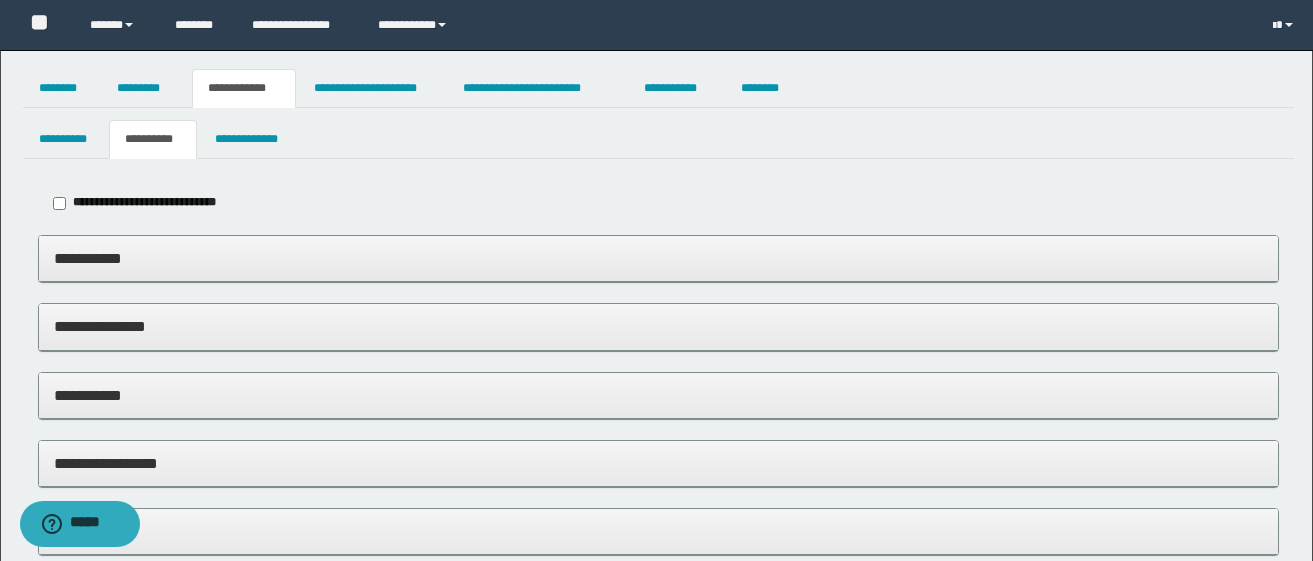click on "**********" at bounding box center [658, 258] 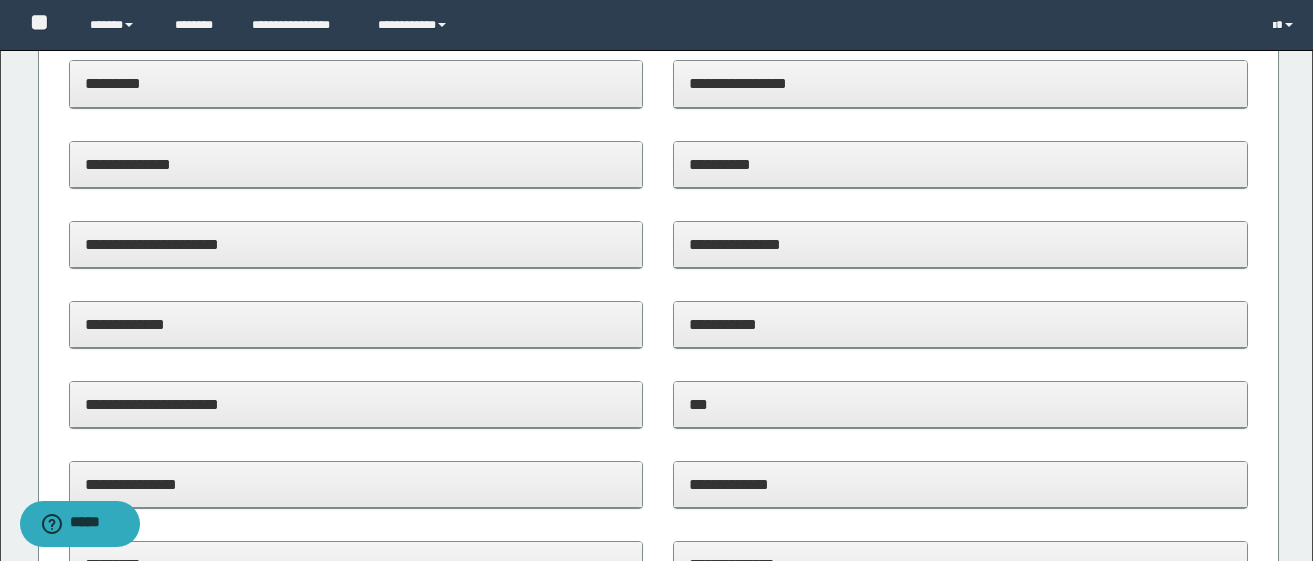 scroll, scrollTop: 200, scrollLeft: 0, axis: vertical 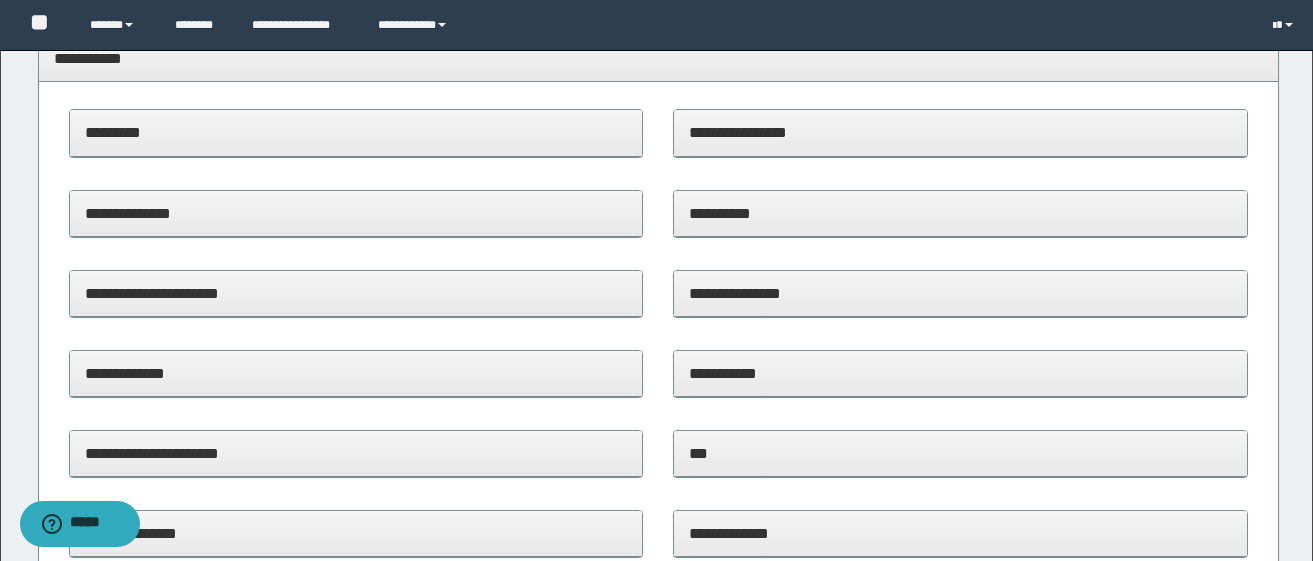 click on "**********" at bounding box center (356, 293) 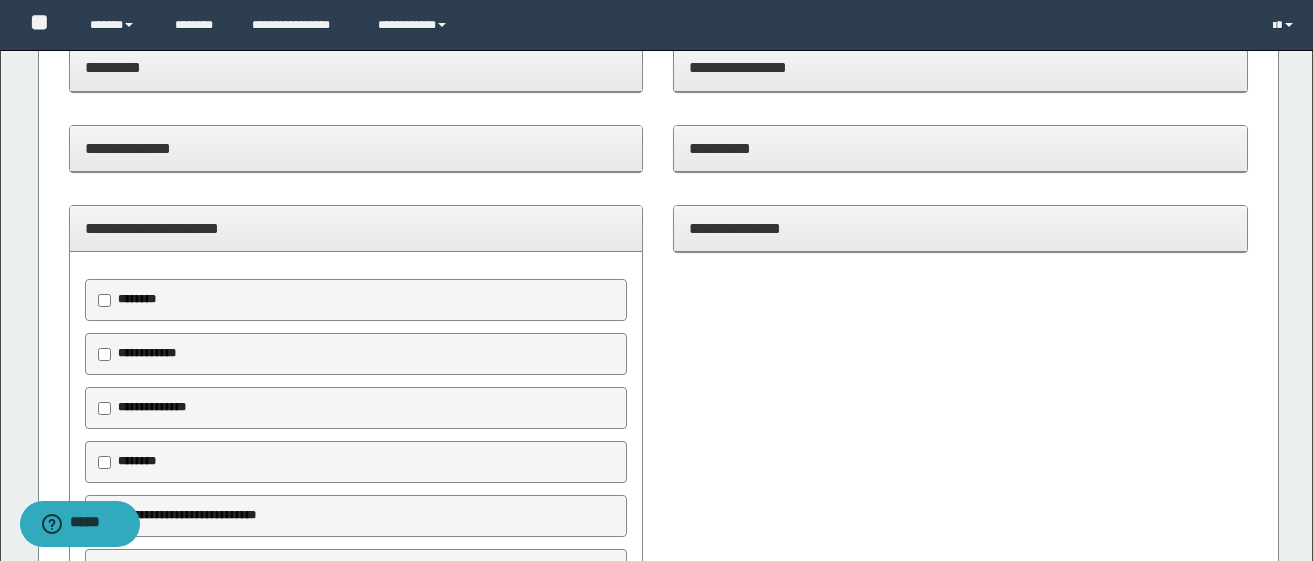 scroll, scrollTop: 300, scrollLeft: 0, axis: vertical 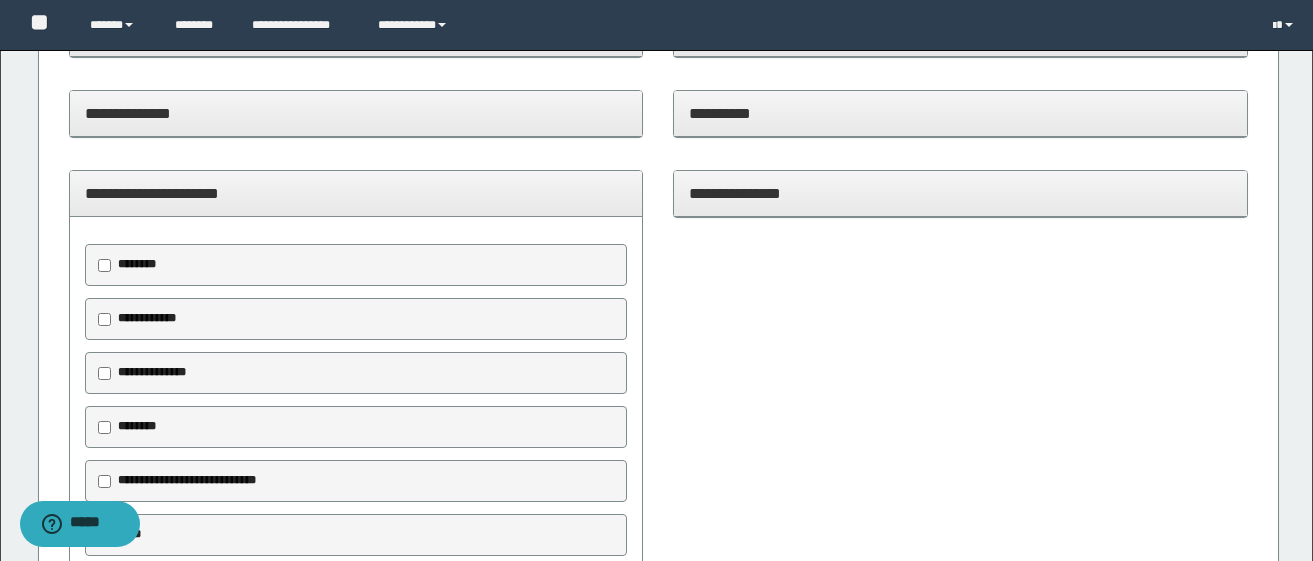 click on "**********" at bounding box center [152, 372] 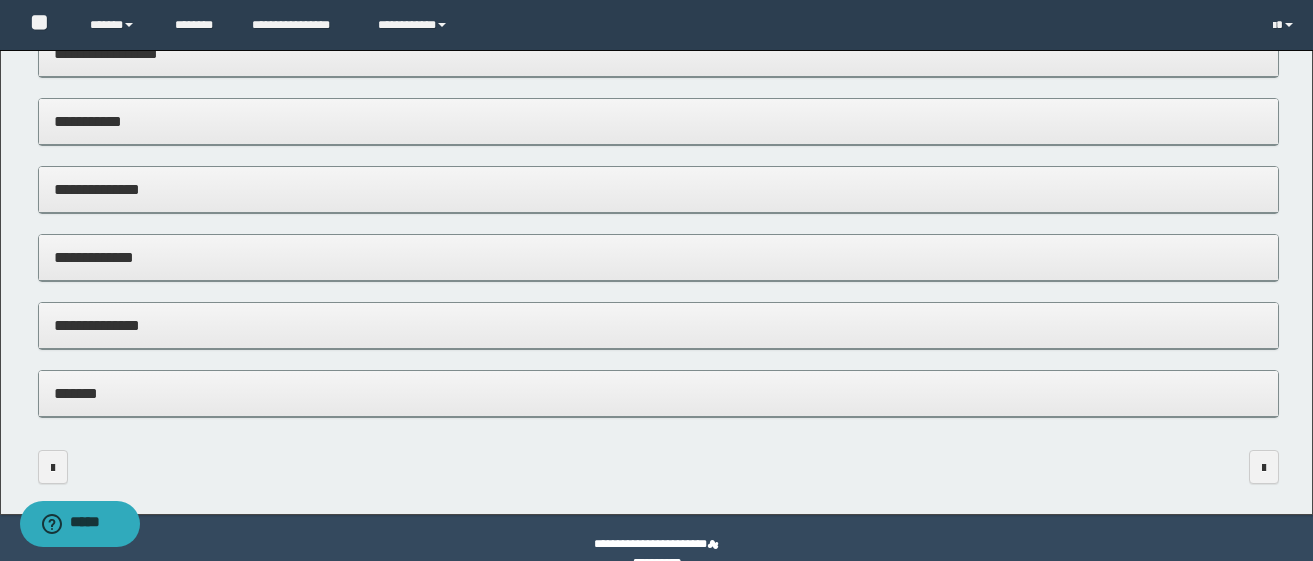 scroll, scrollTop: 1490, scrollLeft: 0, axis: vertical 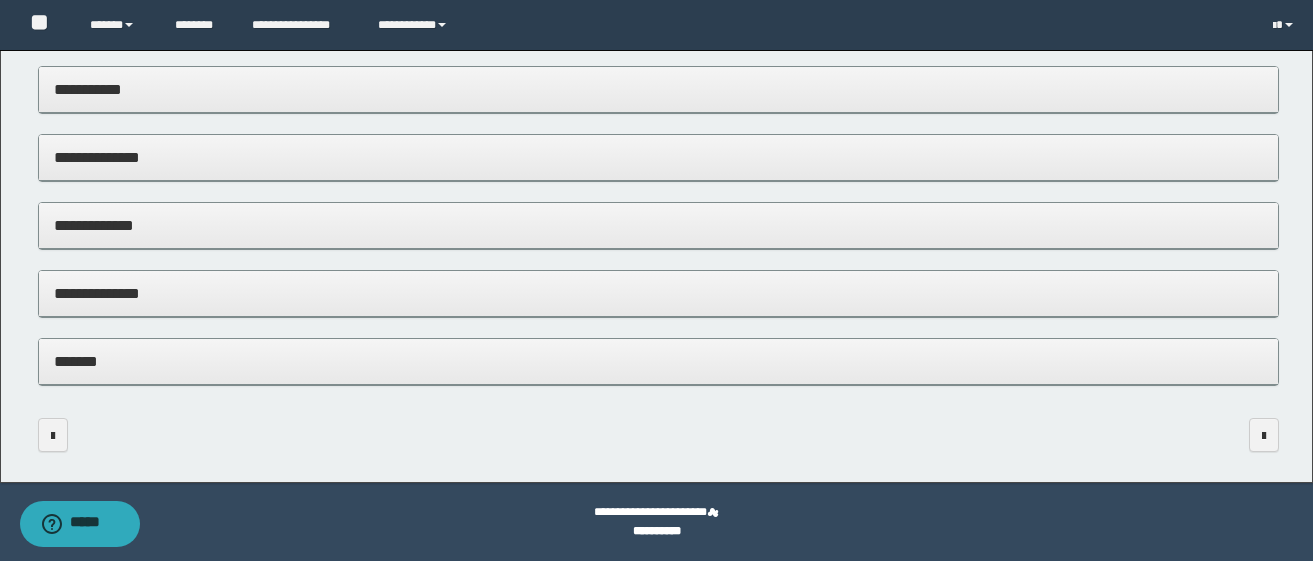 click on "*******" at bounding box center (658, 361) 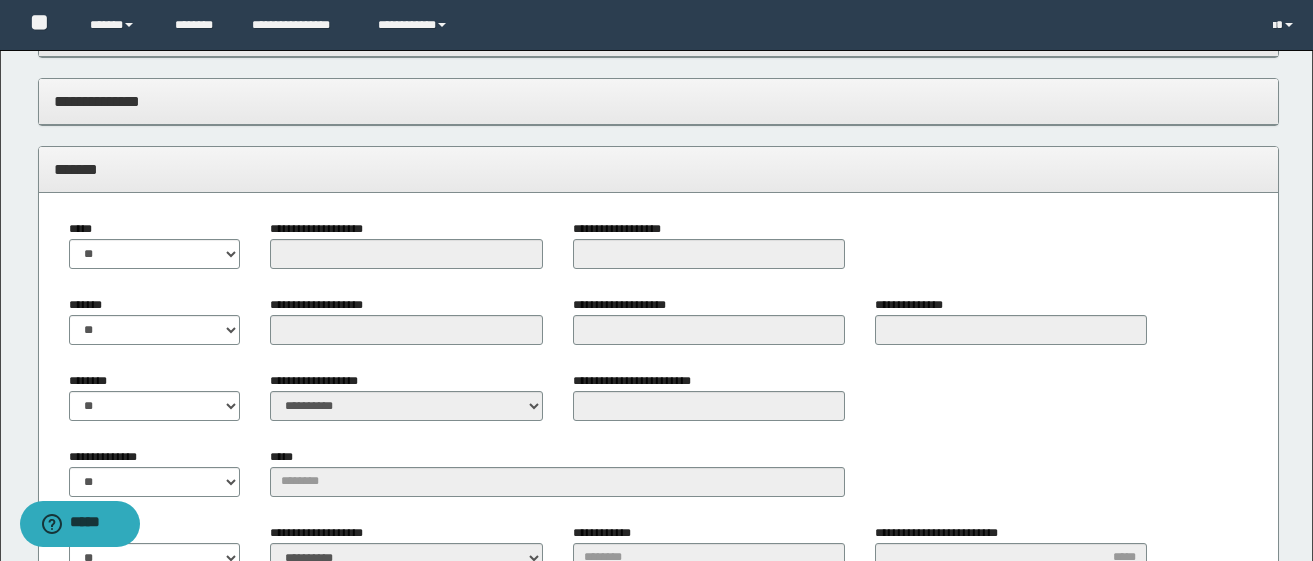 scroll, scrollTop: 1790, scrollLeft: 0, axis: vertical 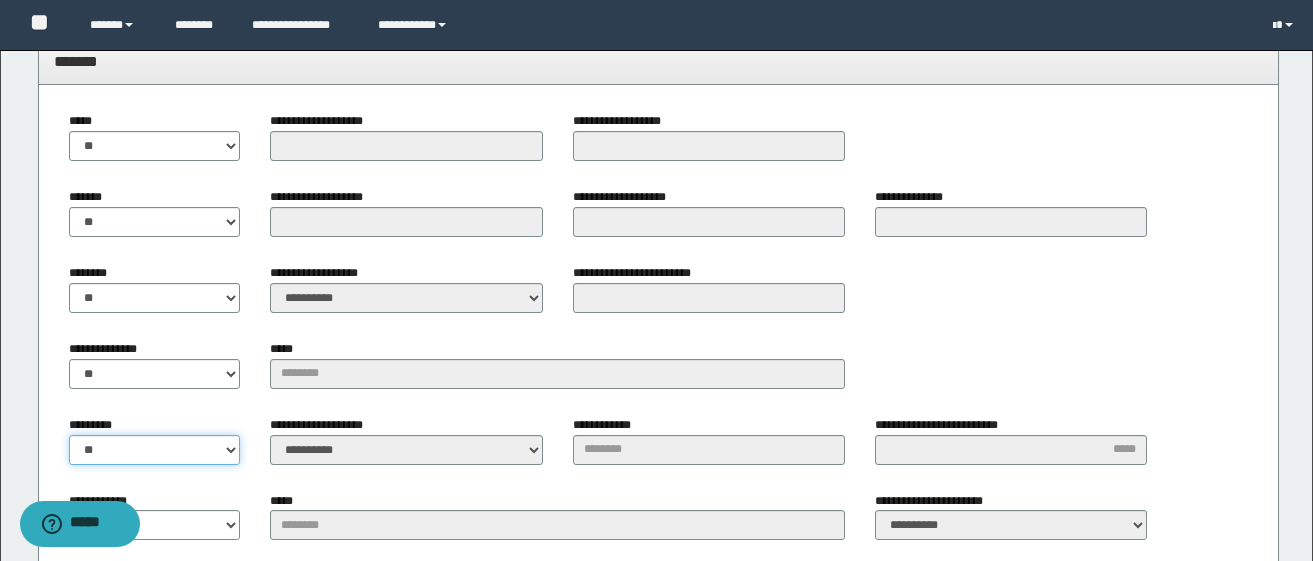 click on "**
**" at bounding box center (155, 450) 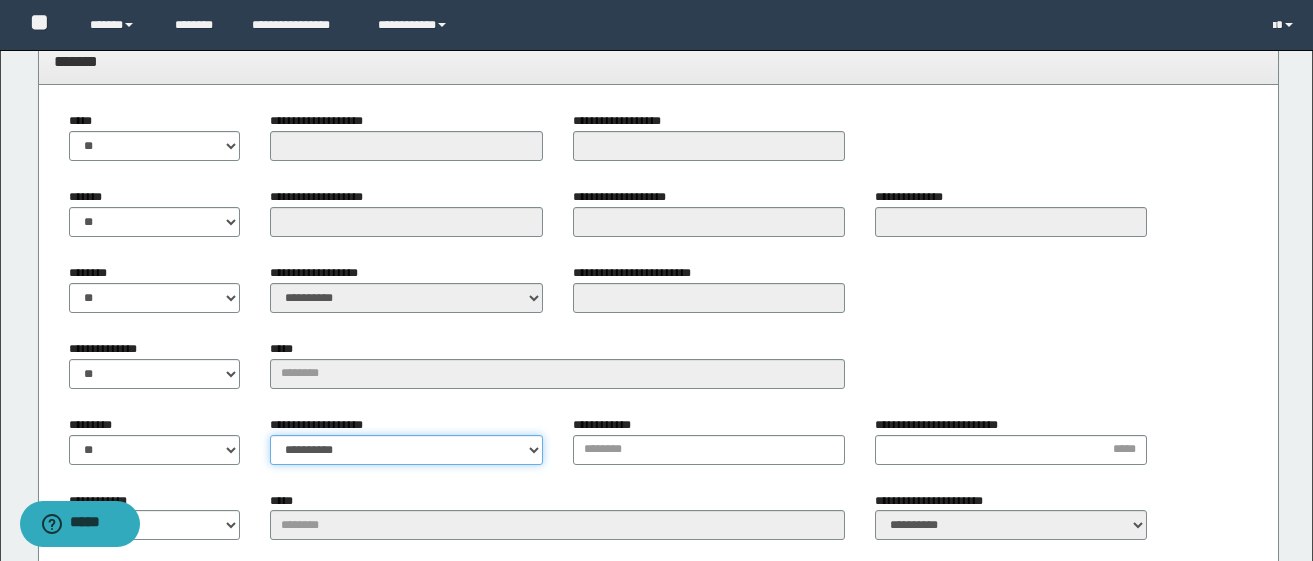 click on "**********" at bounding box center (406, 450) 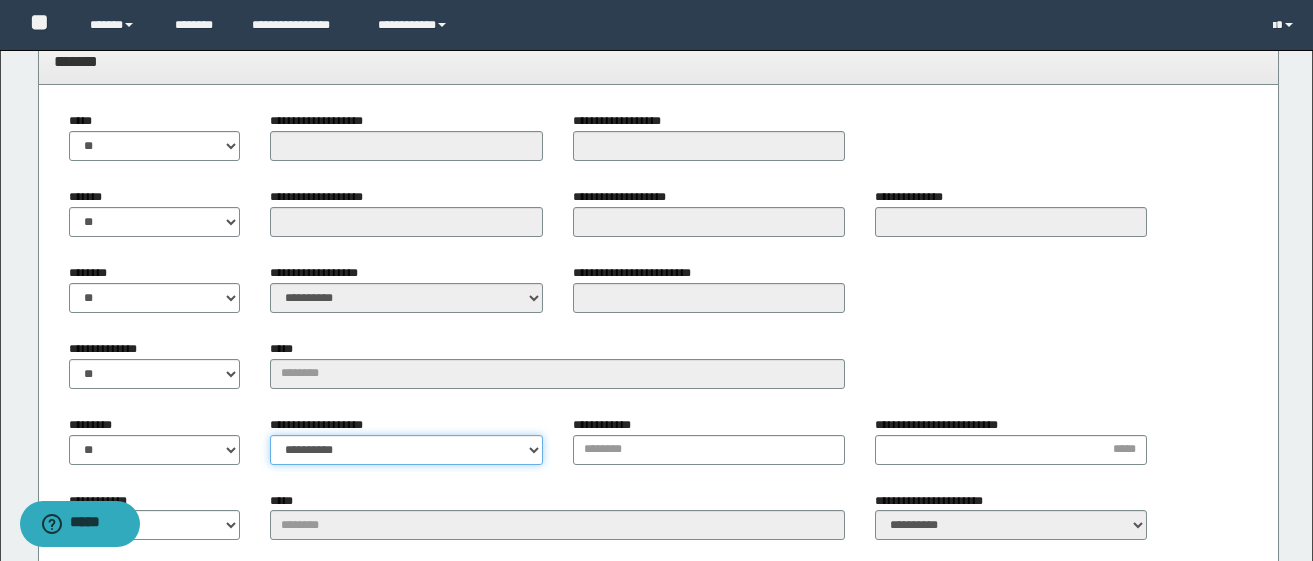 select on "*" 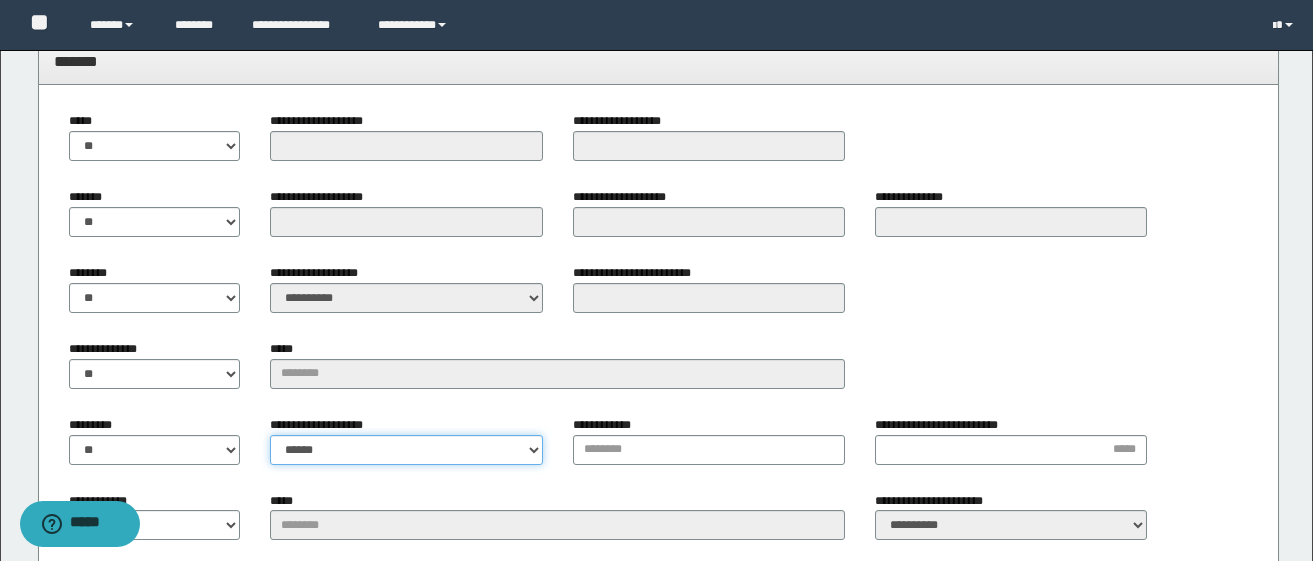 click on "**********" at bounding box center (406, 450) 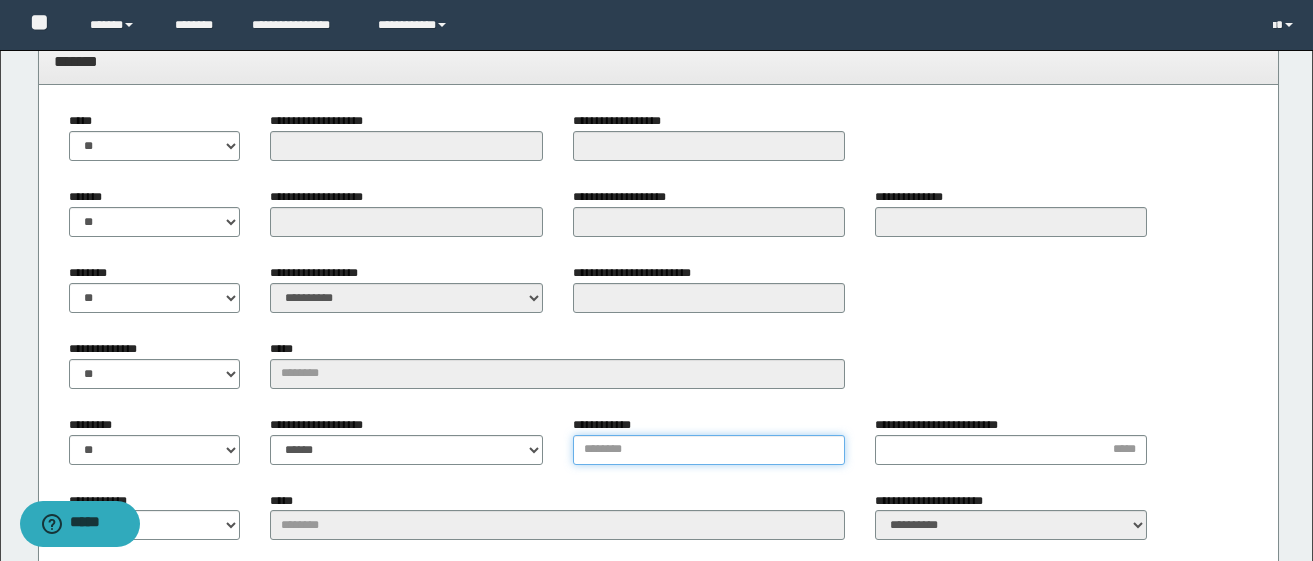 click on "**********" at bounding box center [709, 450] 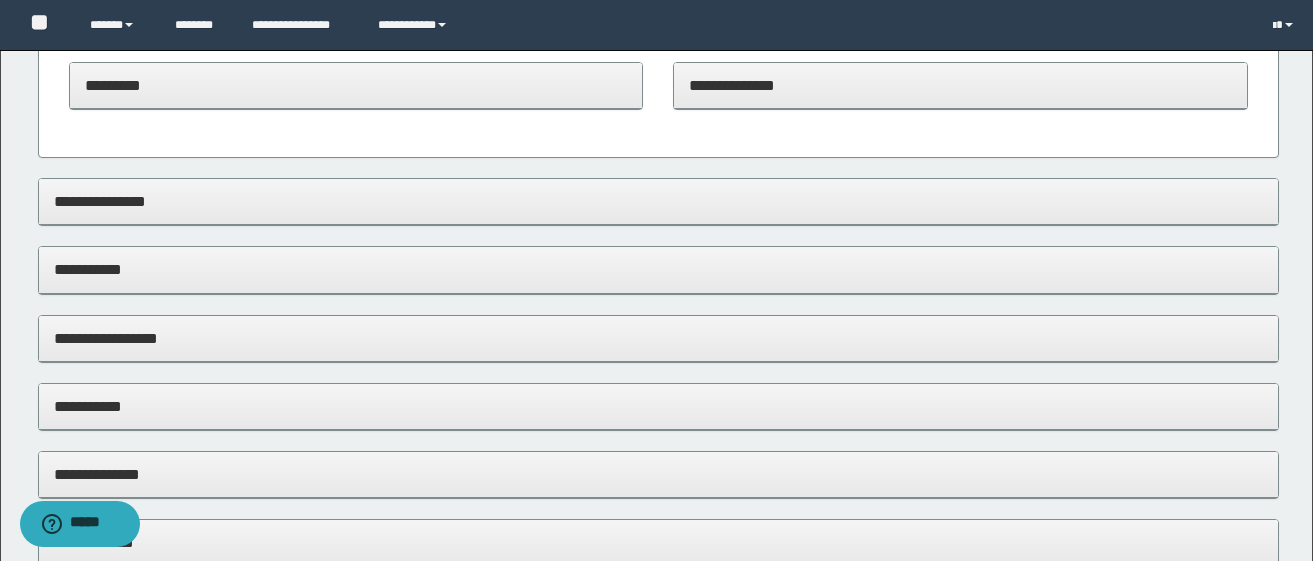 scroll, scrollTop: 1090, scrollLeft: 0, axis: vertical 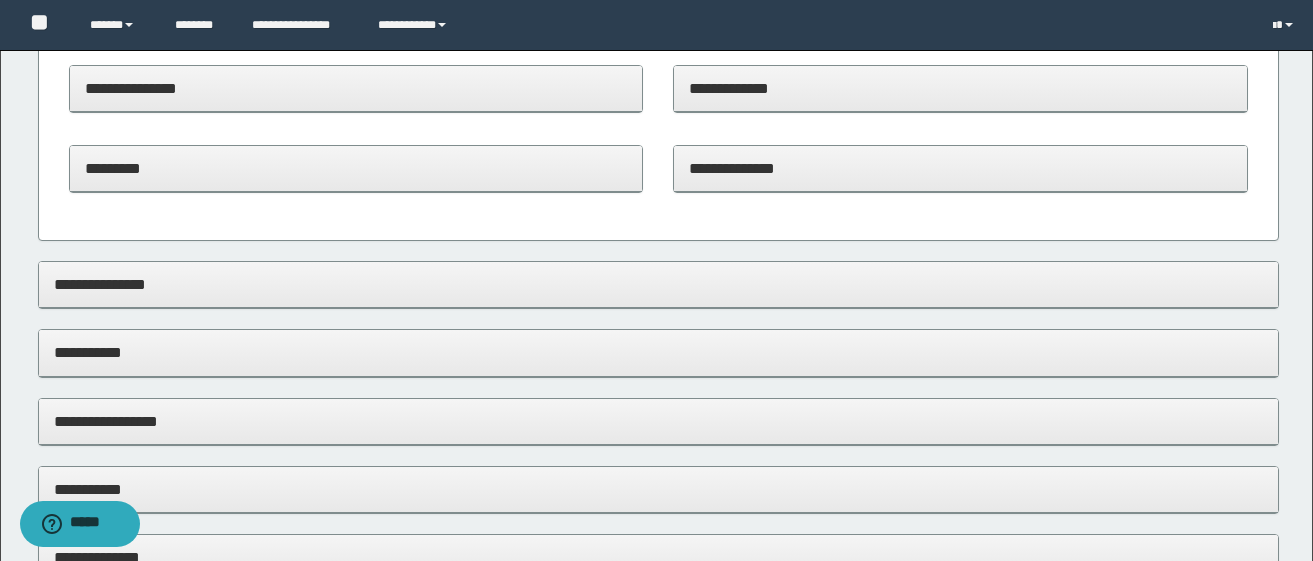type on "*******" 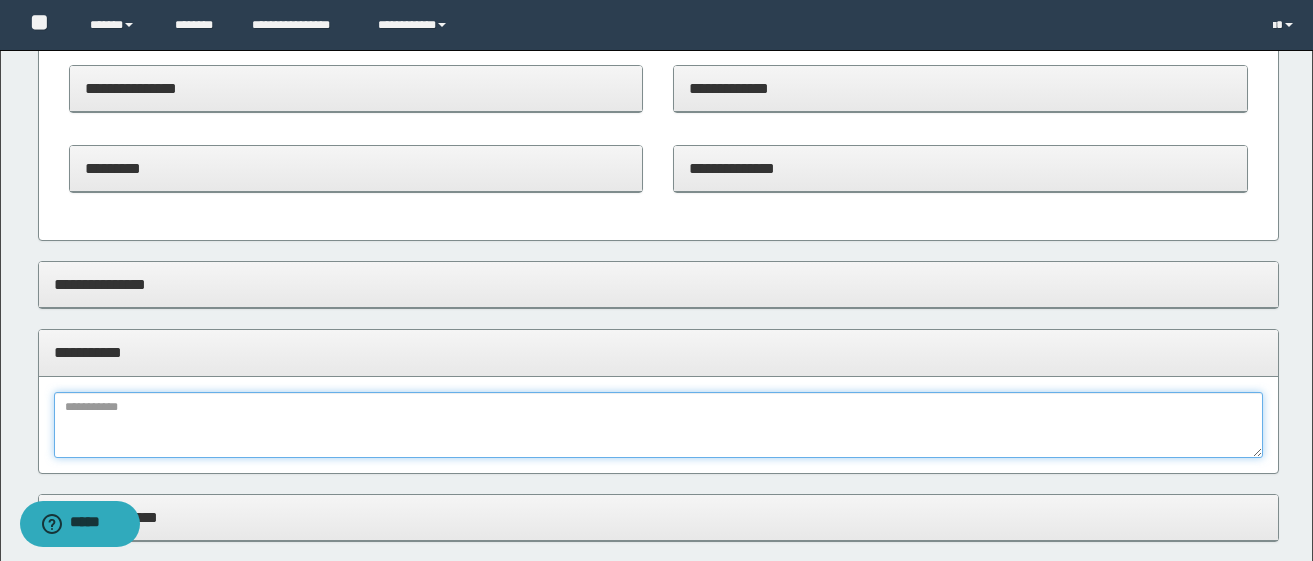 click at bounding box center [658, 425] 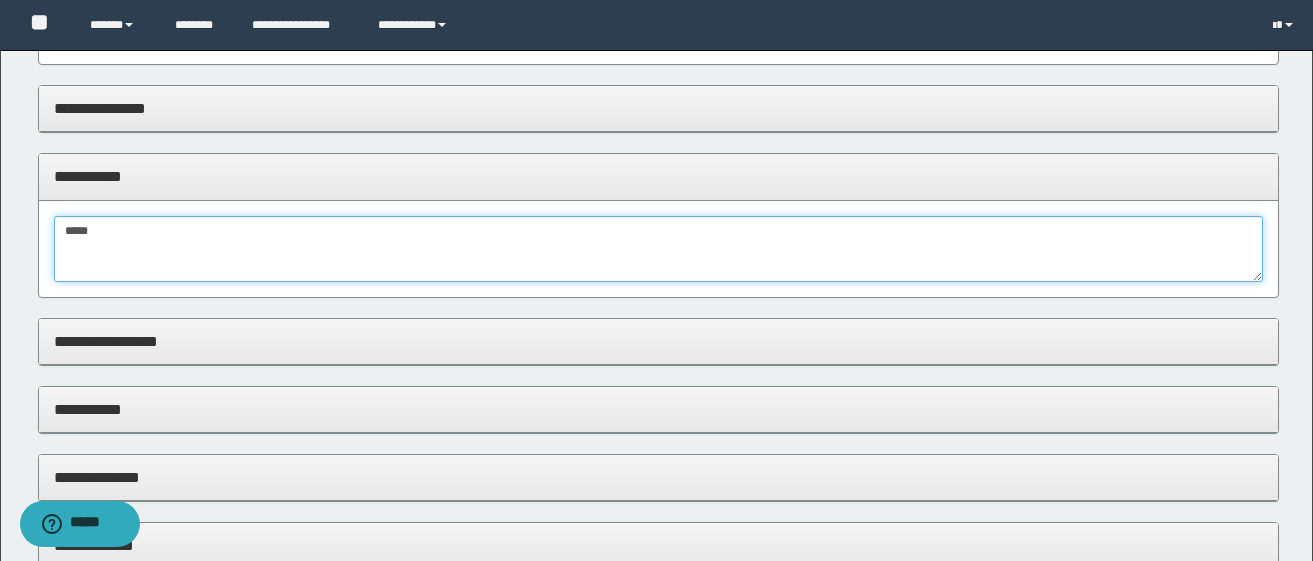 scroll, scrollTop: 1290, scrollLeft: 0, axis: vertical 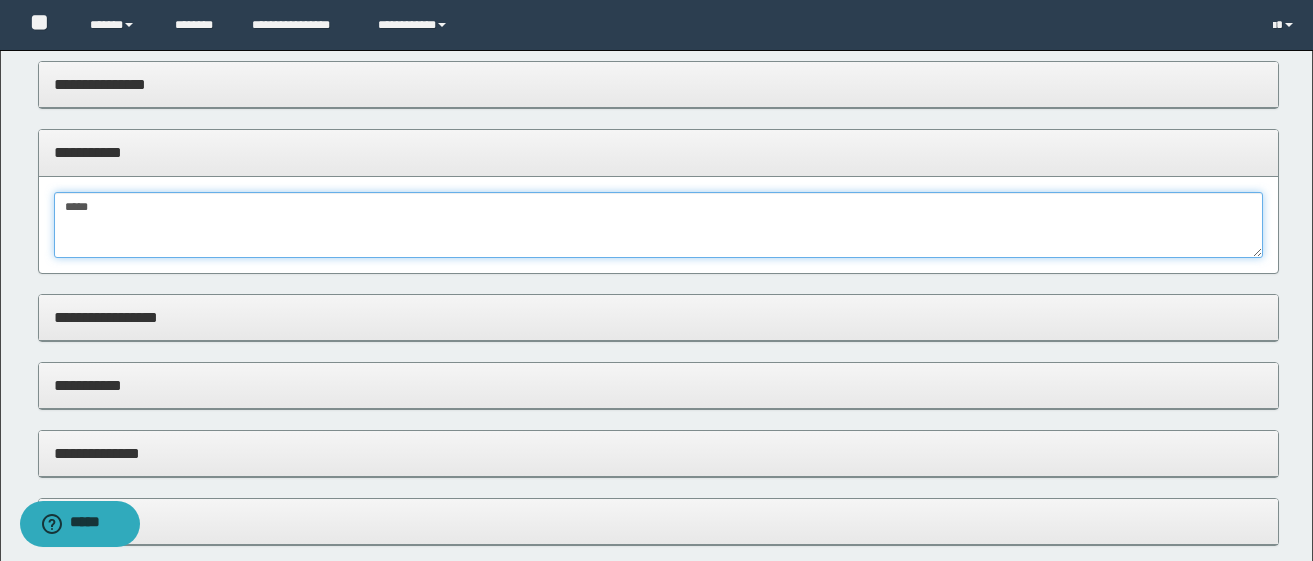 type on "*****" 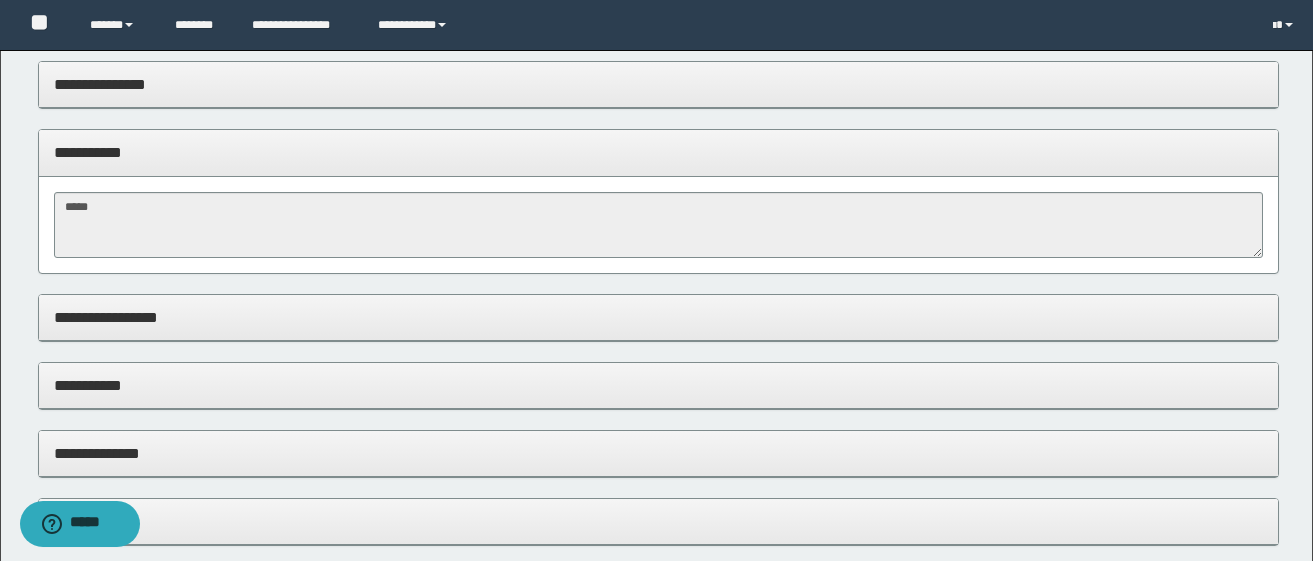 click on "**********" at bounding box center (658, 385) 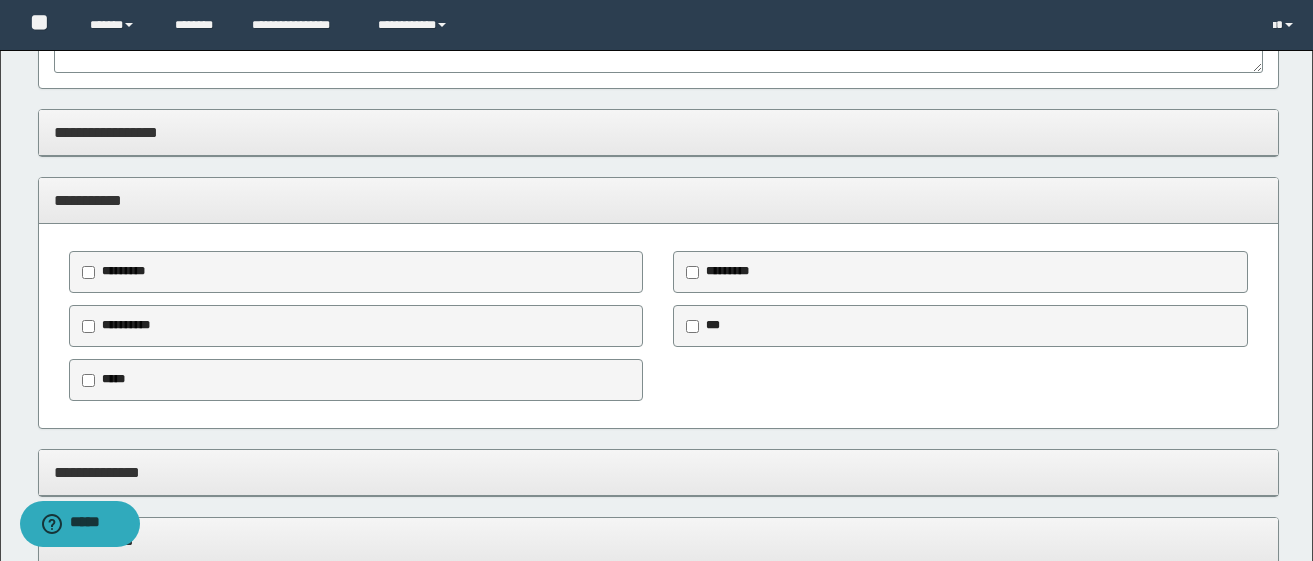scroll, scrollTop: 1490, scrollLeft: 0, axis: vertical 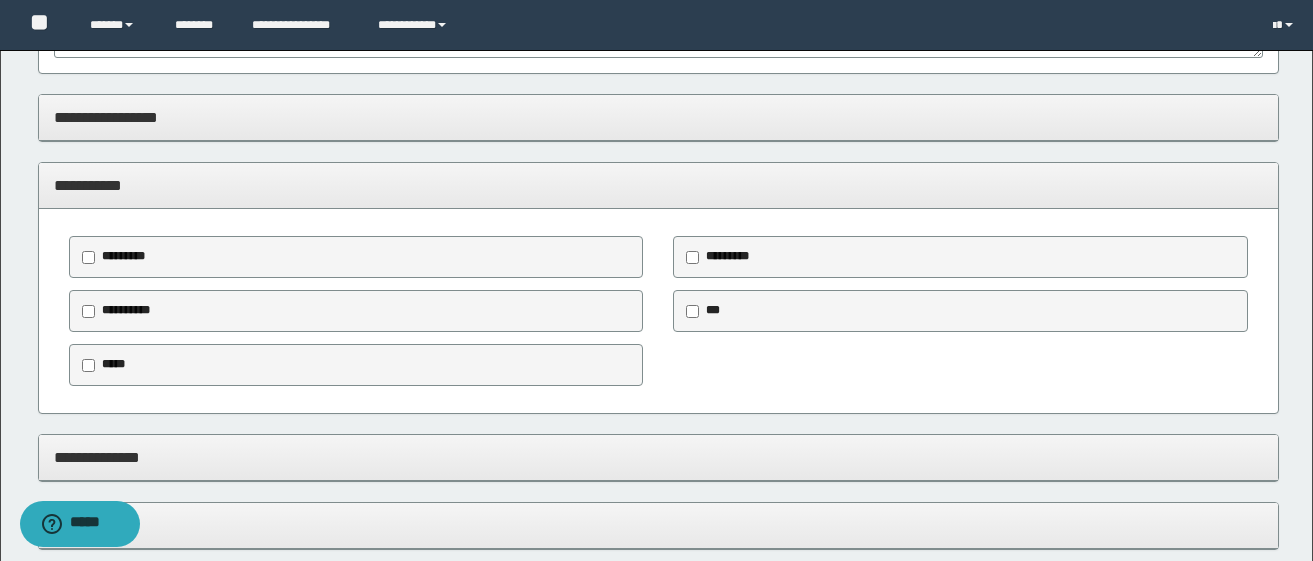 click on "*****" at bounding box center (107, 365) 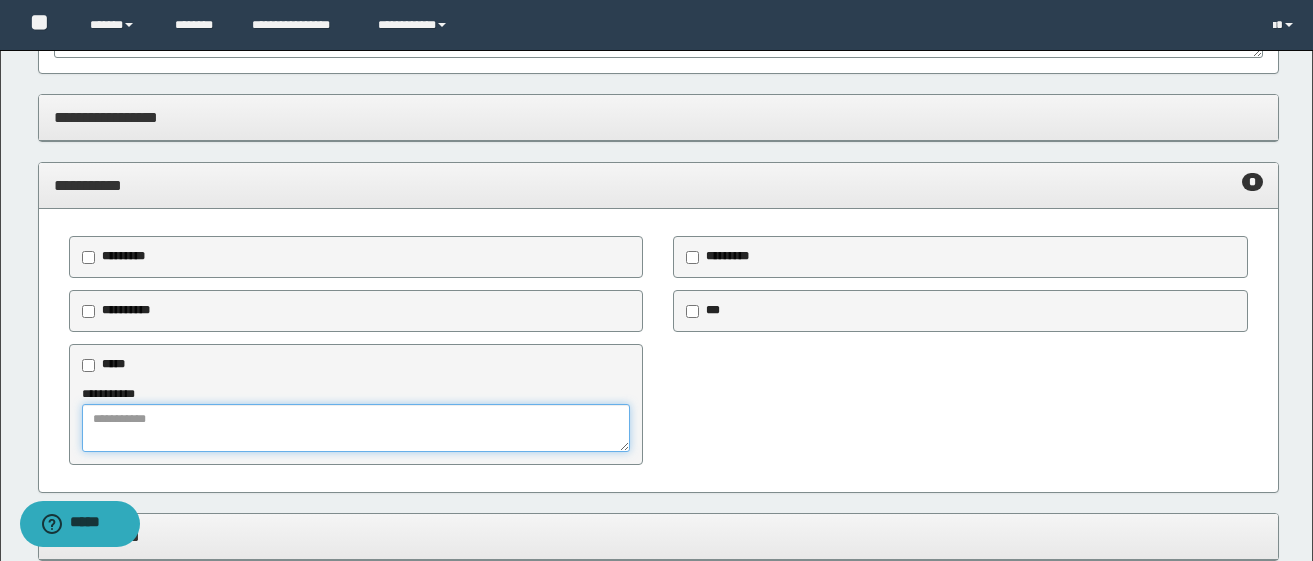 click at bounding box center (356, 428) 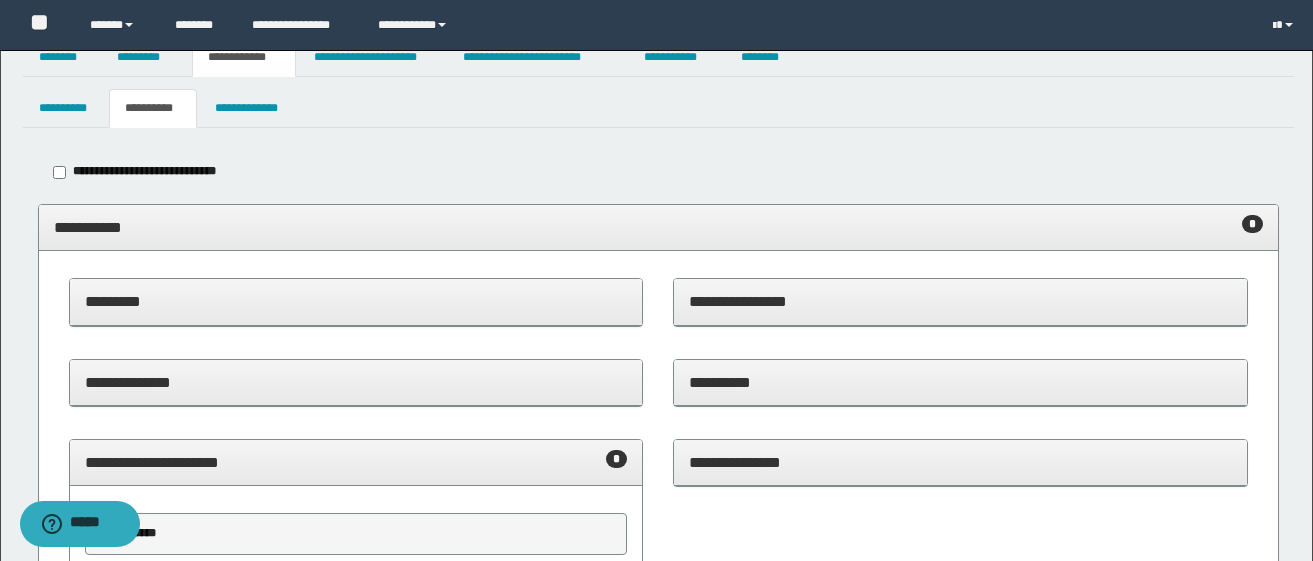 scroll, scrollTop: 0, scrollLeft: 0, axis: both 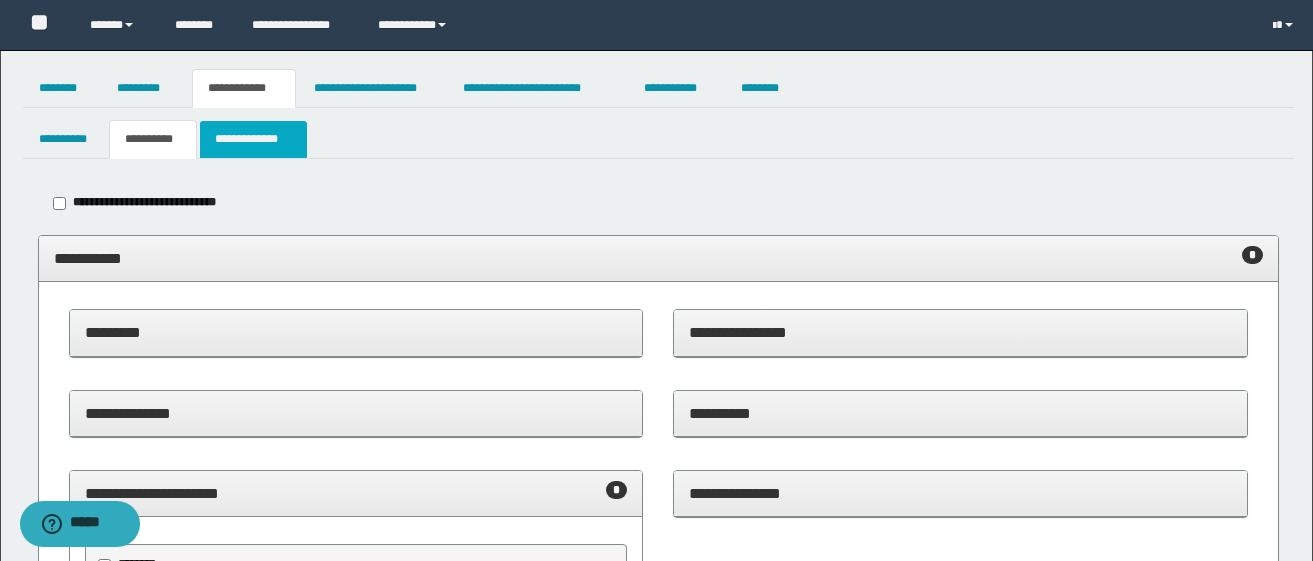 type on "*****" 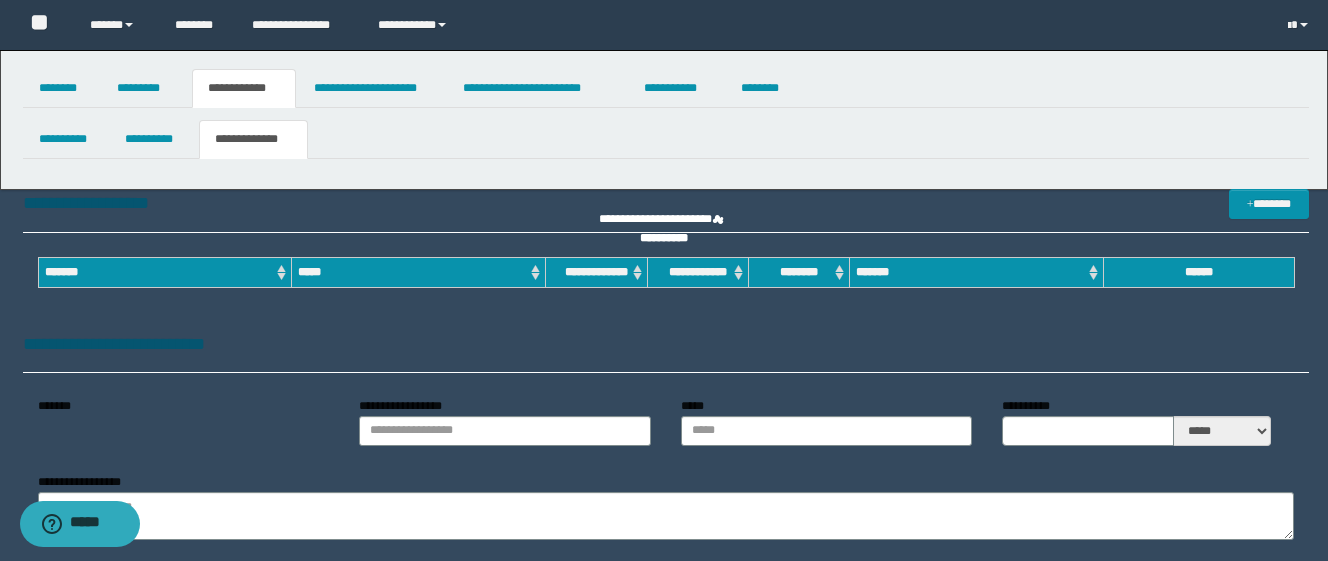 type on "**********" 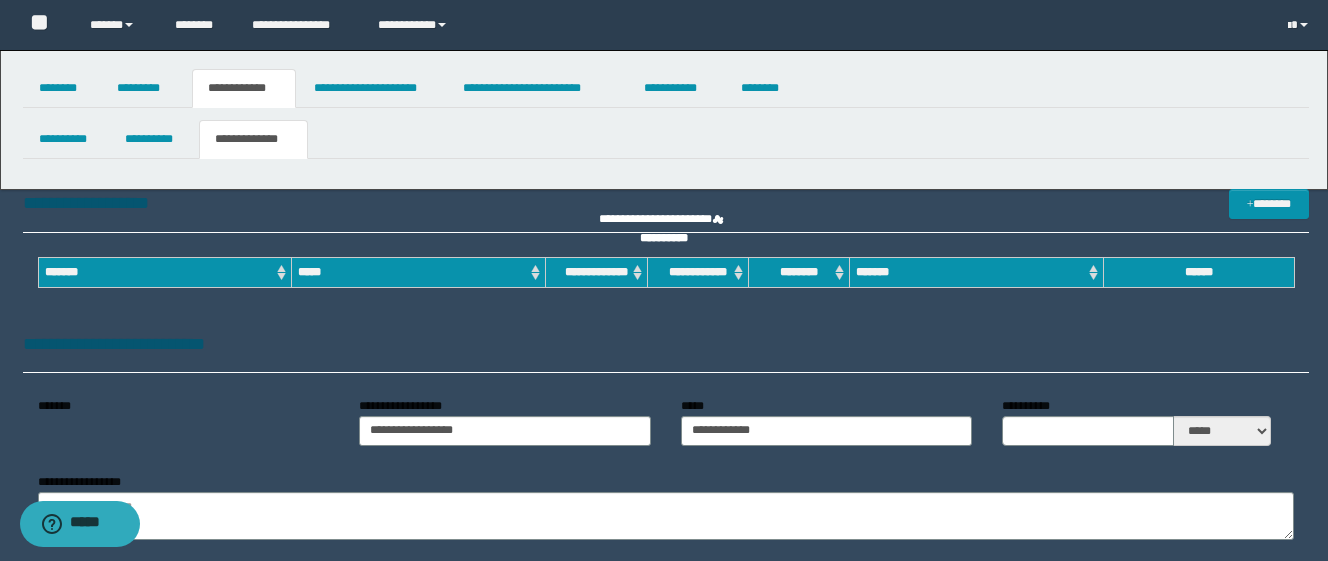 type on "*" 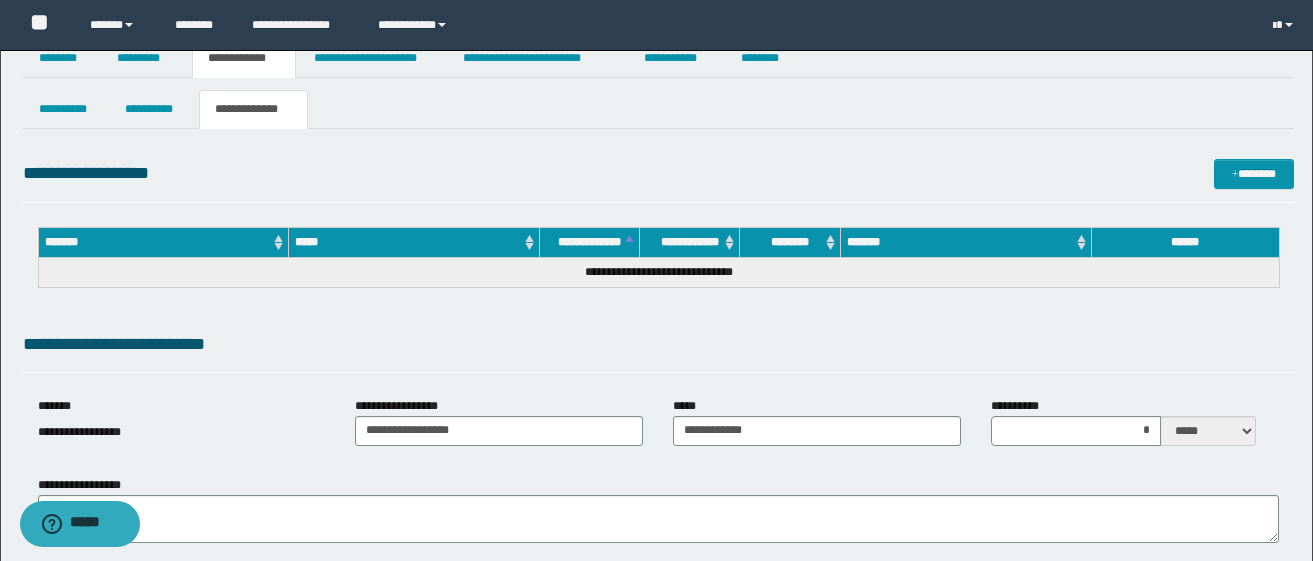 scroll, scrollTop: 200, scrollLeft: 0, axis: vertical 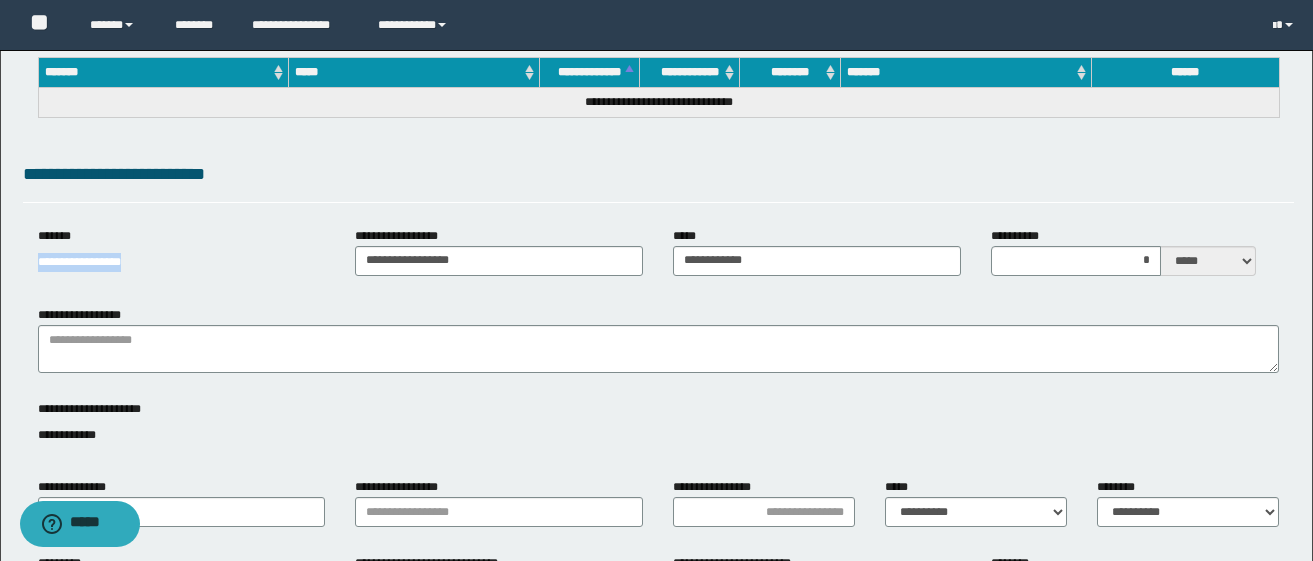 drag, startPoint x: 33, startPoint y: 269, endPoint x: 205, endPoint y: 283, distance: 172.56883 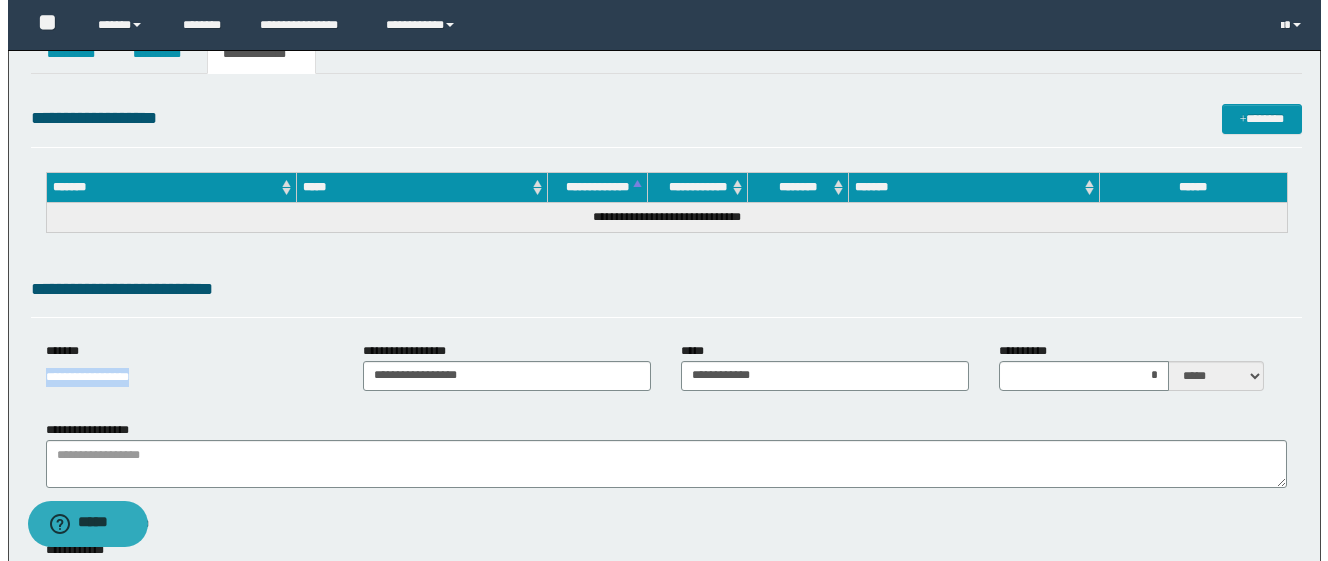 scroll, scrollTop: 0, scrollLeft: 0, axis: both 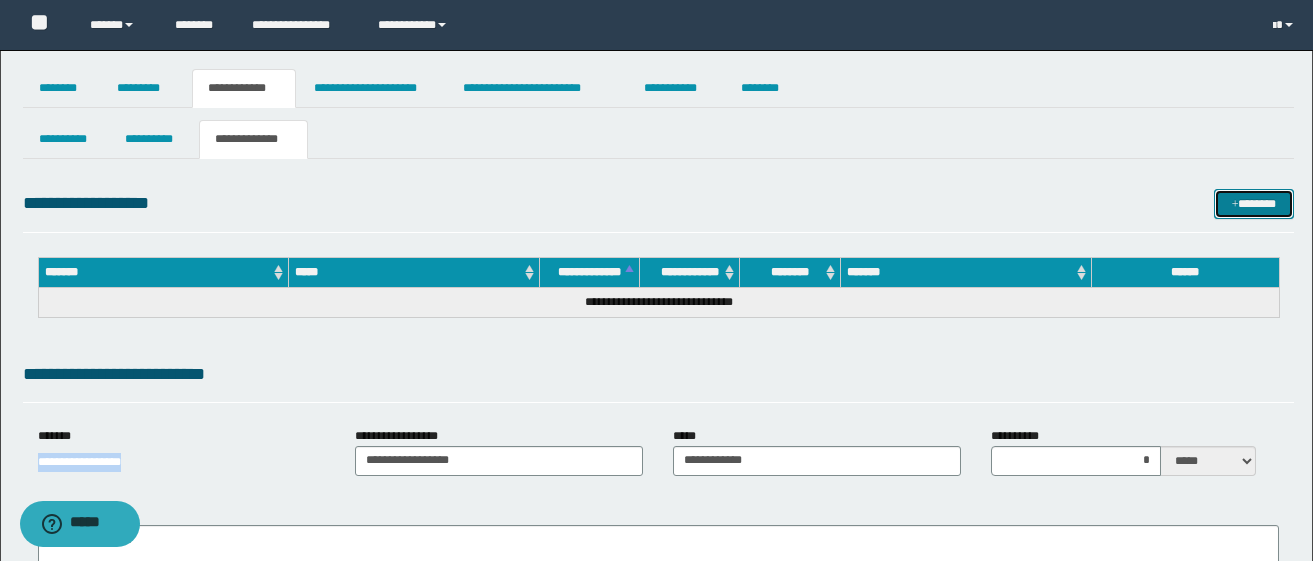 click on "*******" at bounding box center (1254, 204) 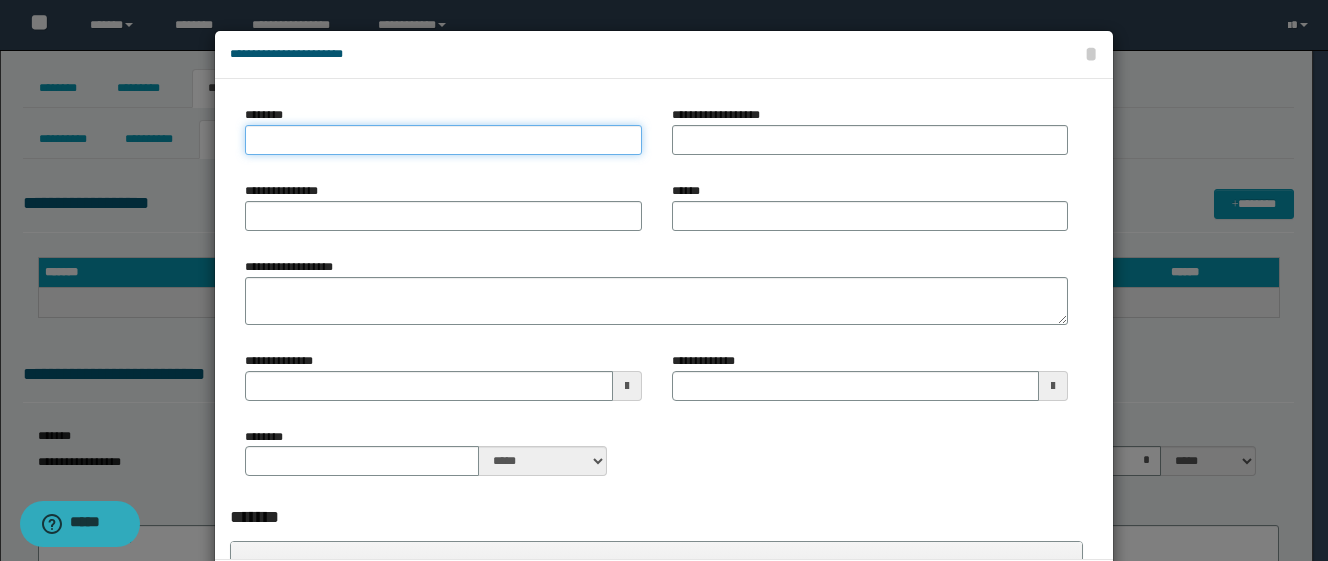 click on "********" at bounding box center (443, 140) 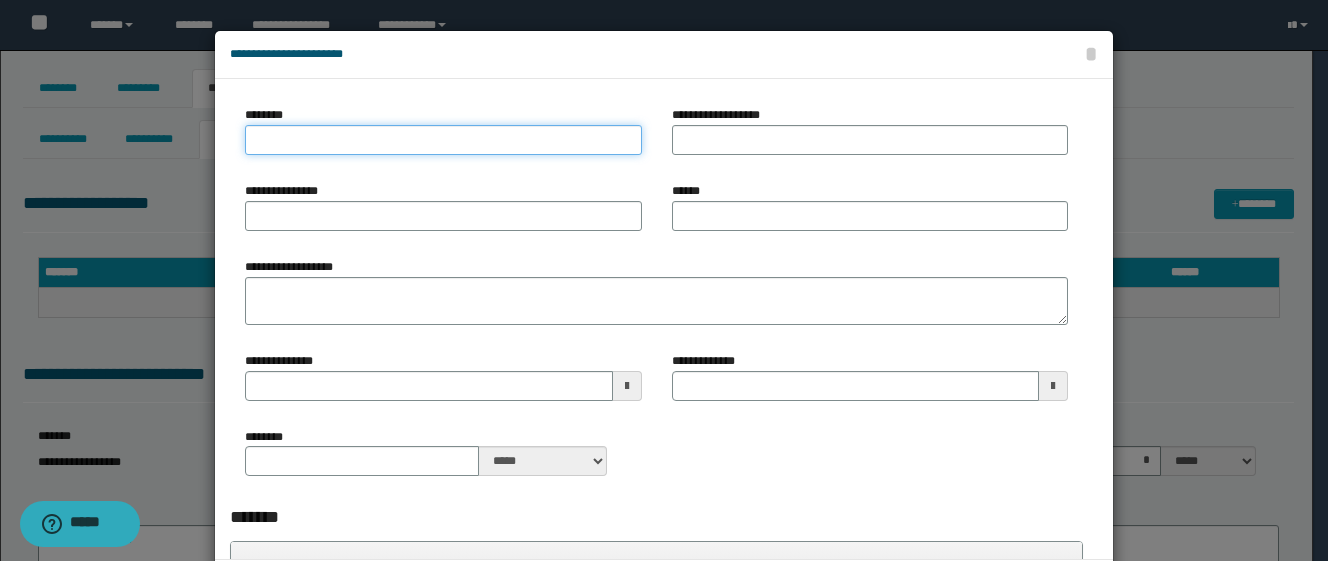 paste on "**********" 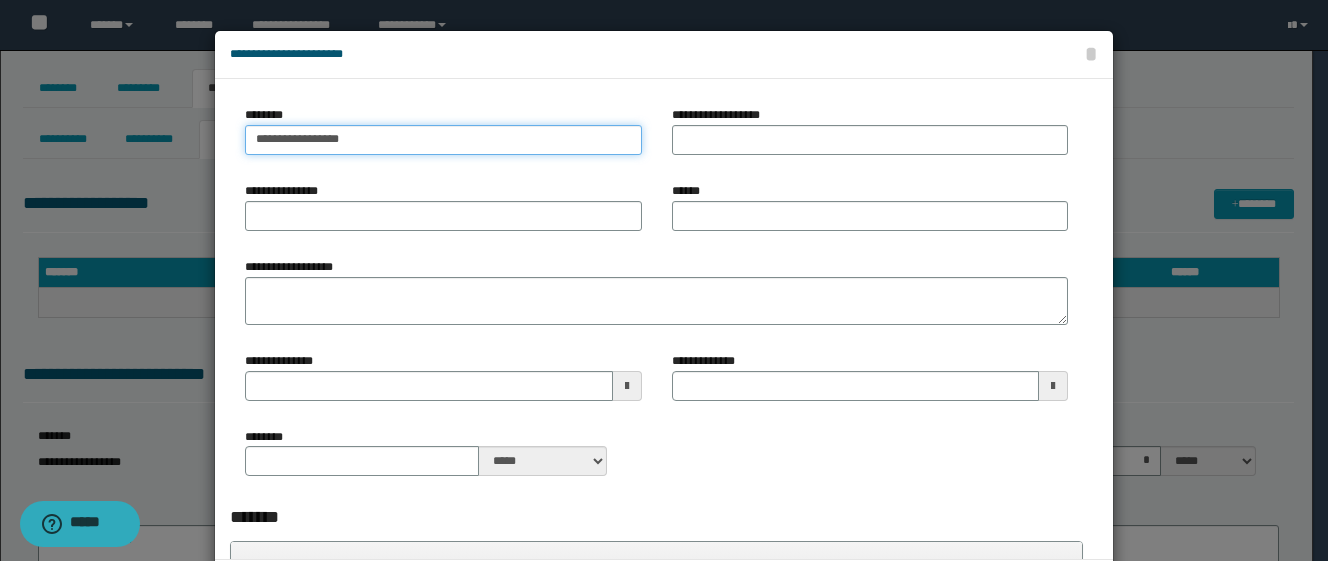 type on "**********" 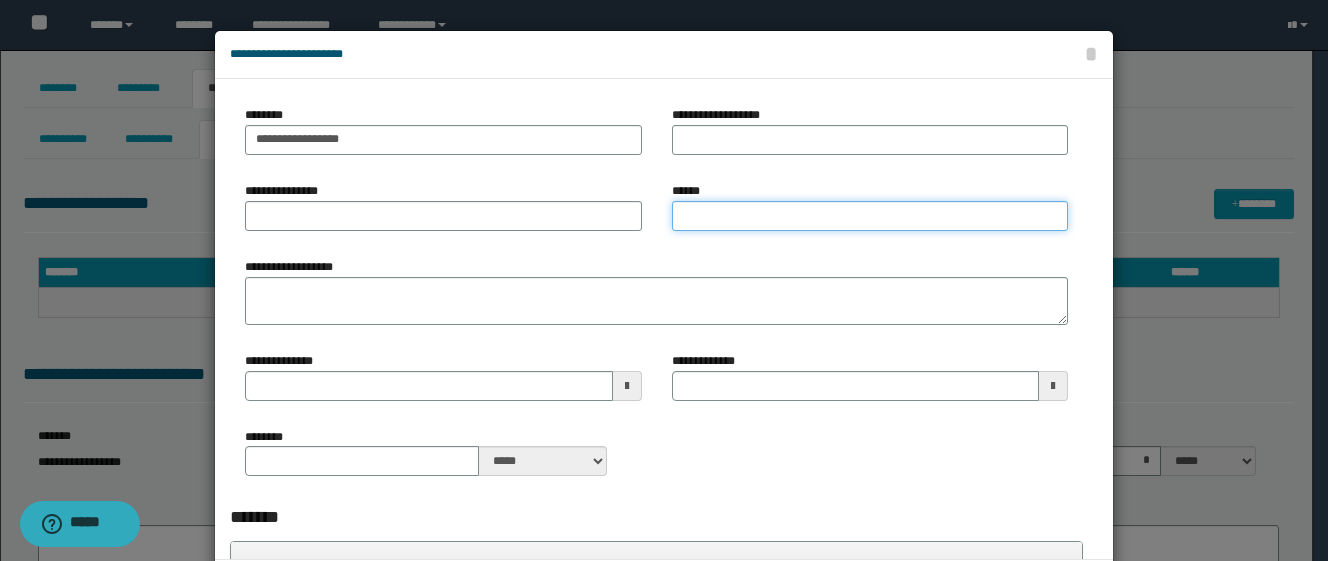 click on "******" at bounding box center [870, 216] 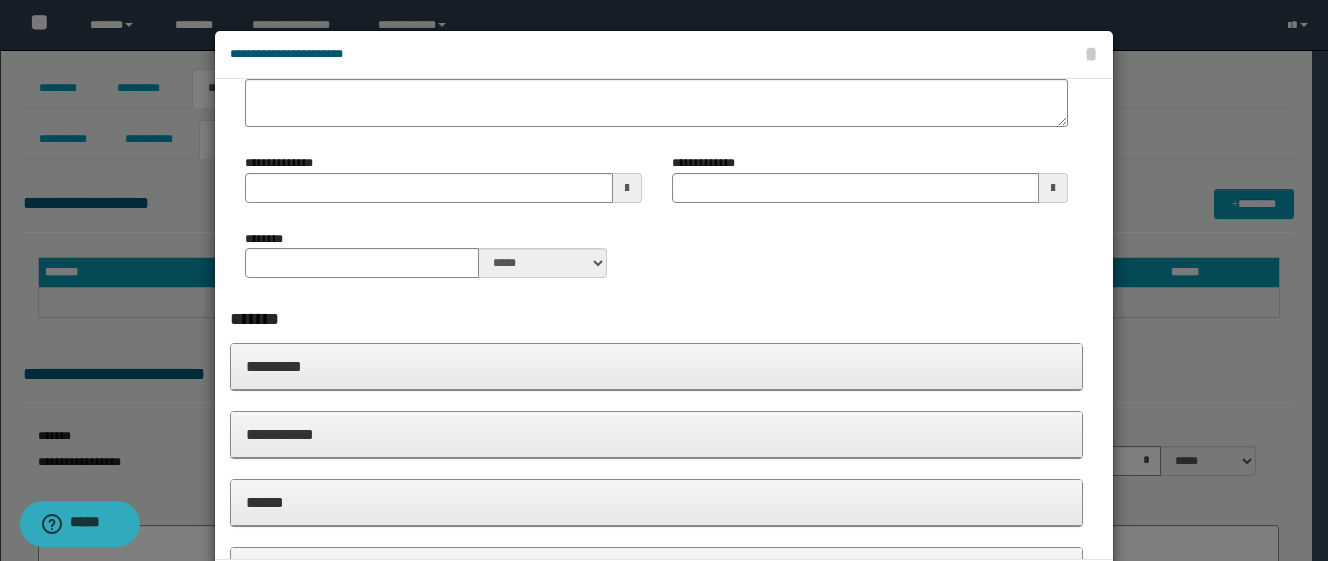 scroll, scrollTop: 200, scrollLeft: 0, axis: vertical 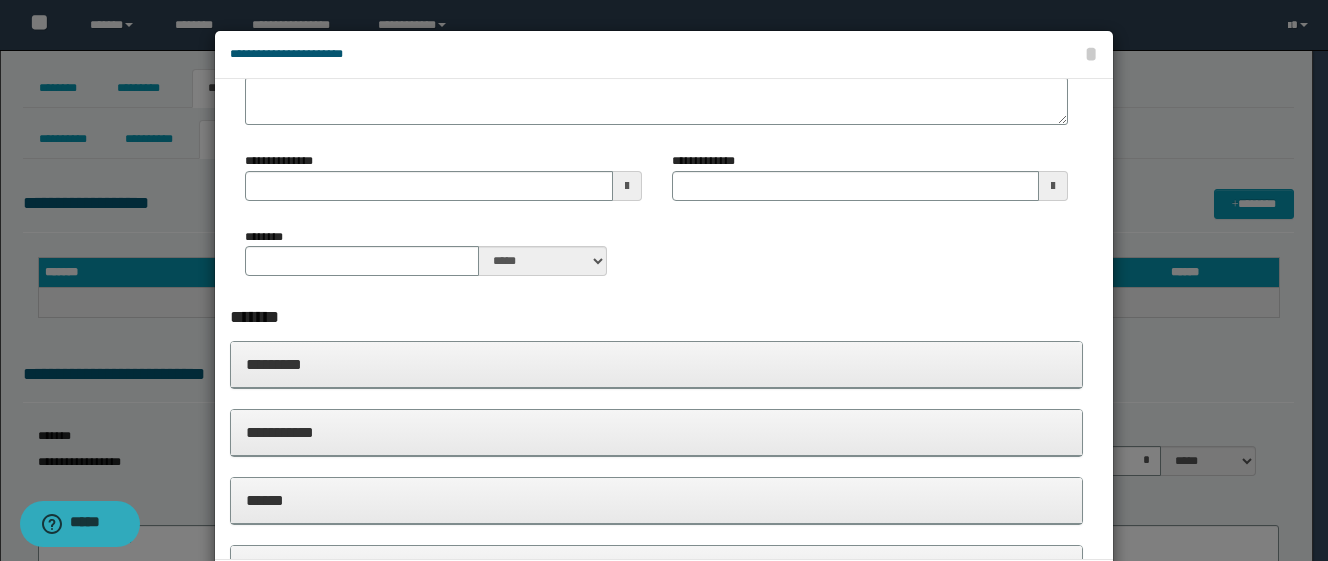 type on "**********" 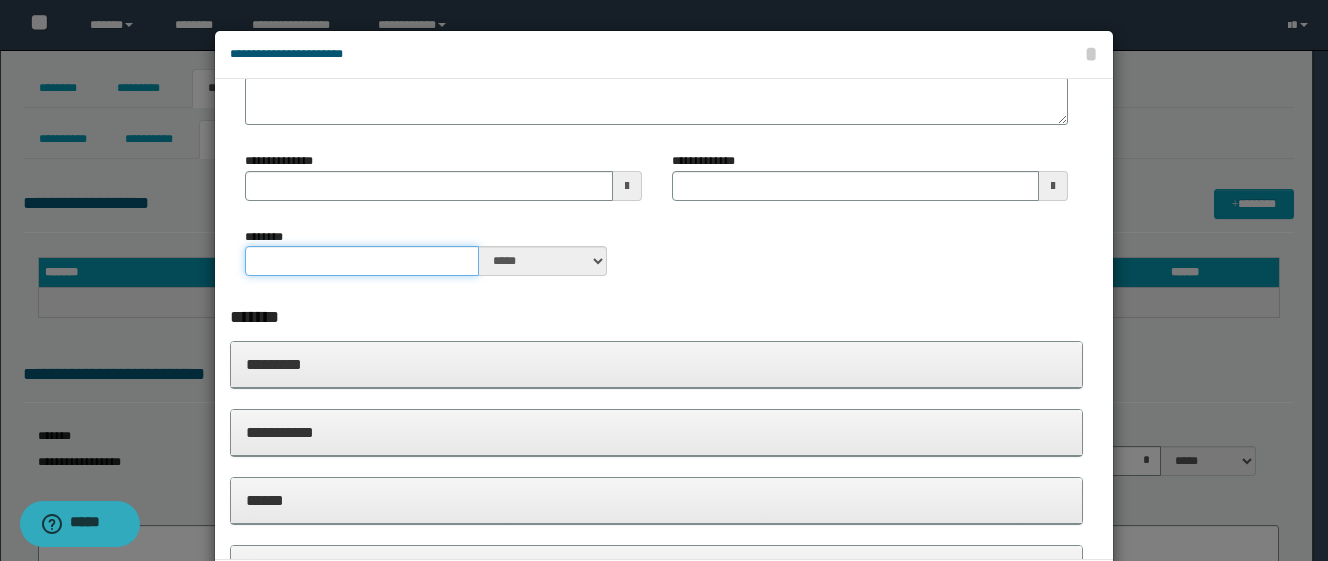 click on "********" at bounding box center (362, 261) 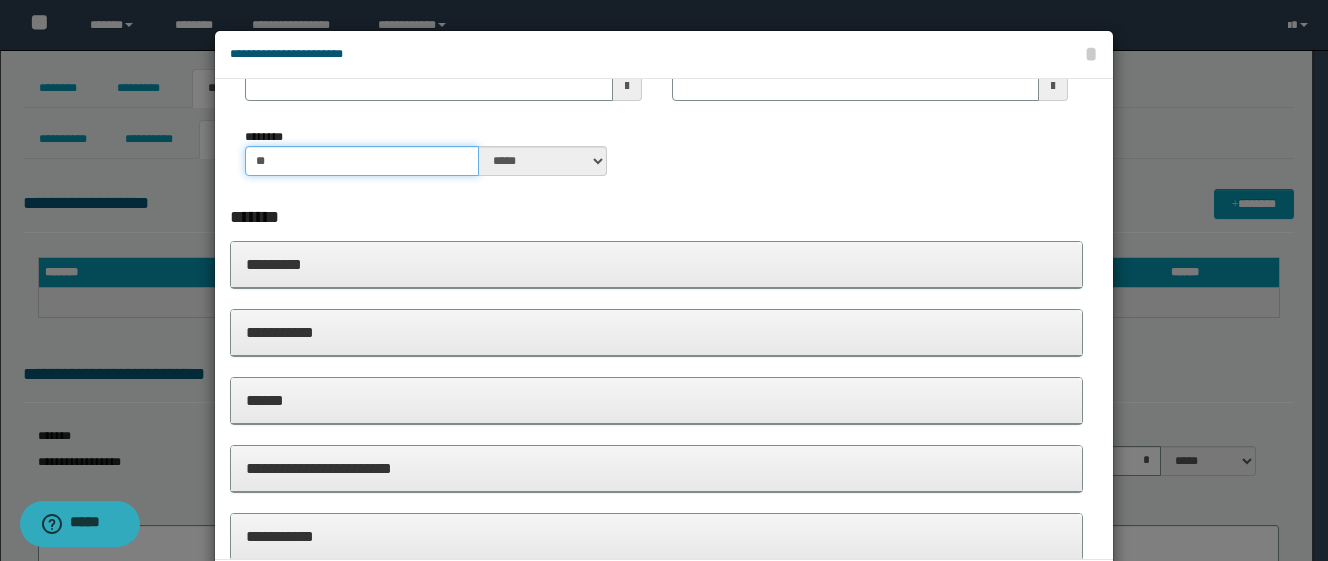 scroll, scrollTop: 473, scrollLeft: 0, axis: vertical 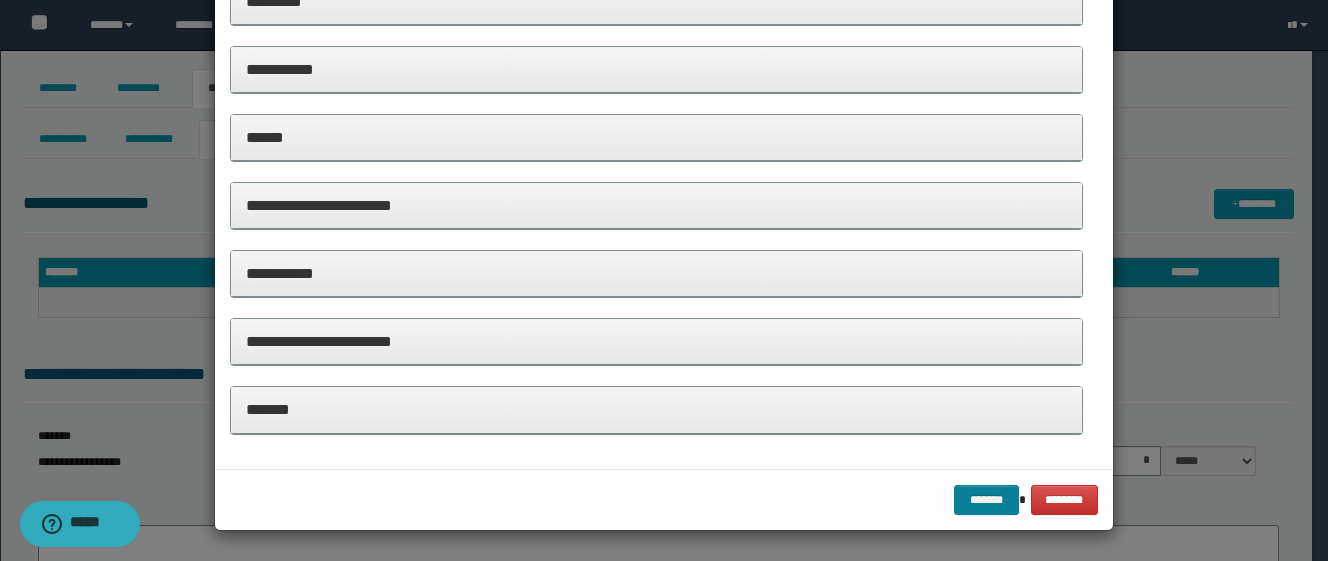 type on "**" 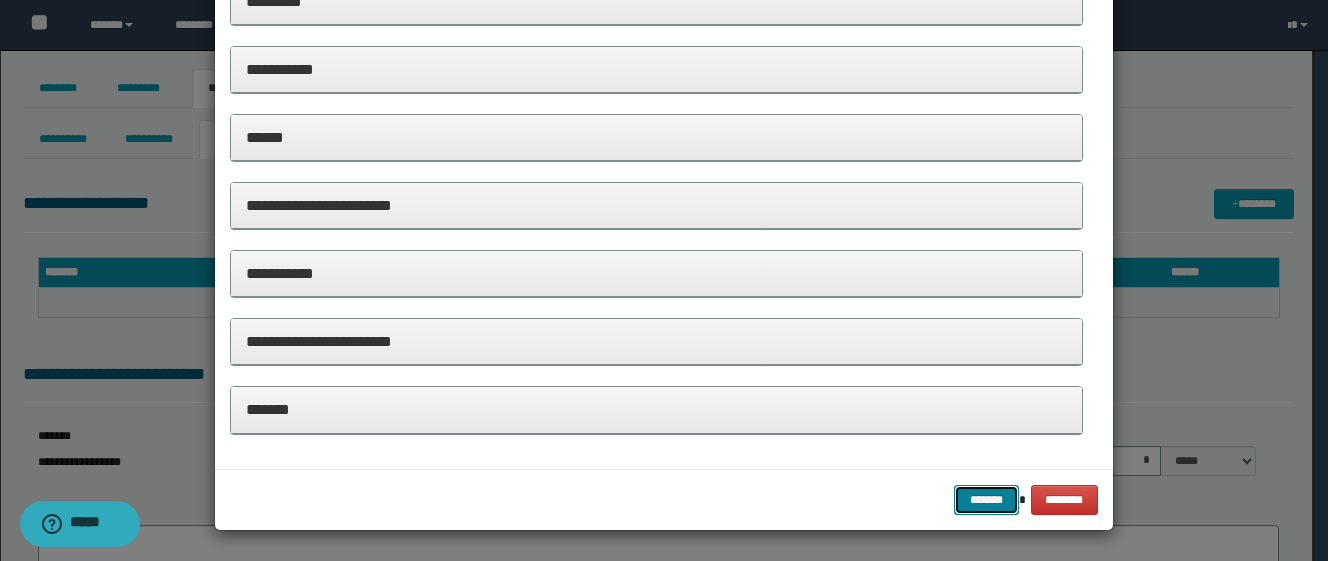 click on "*******" at bounding box center (986, 500) 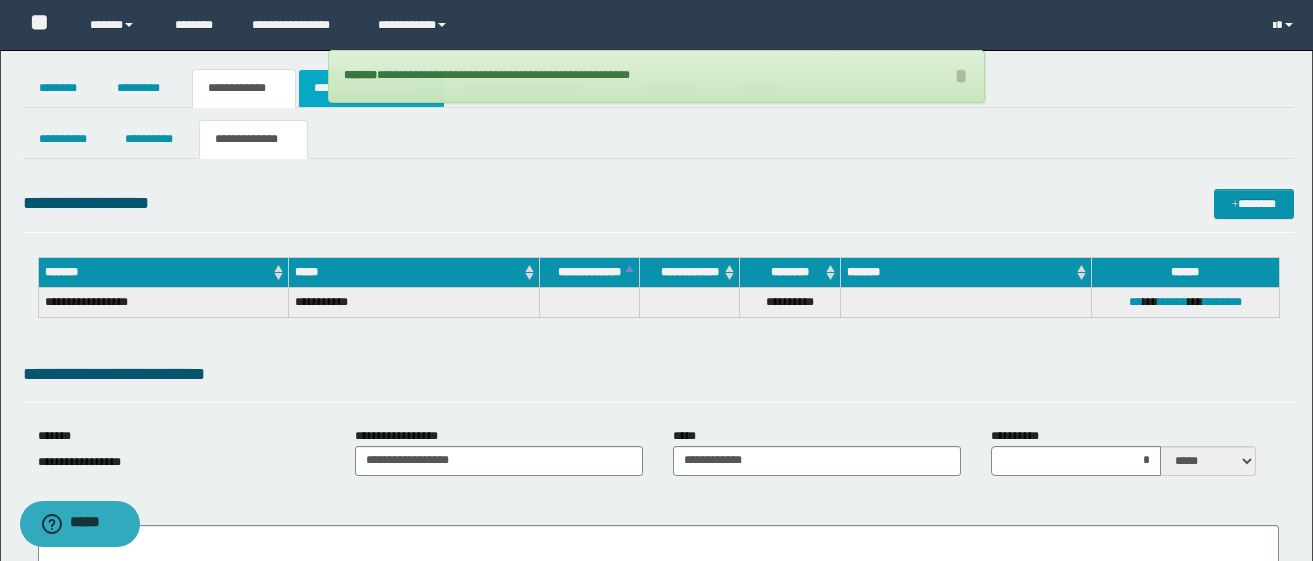 click on "**********" at bounding box center [371, 88] 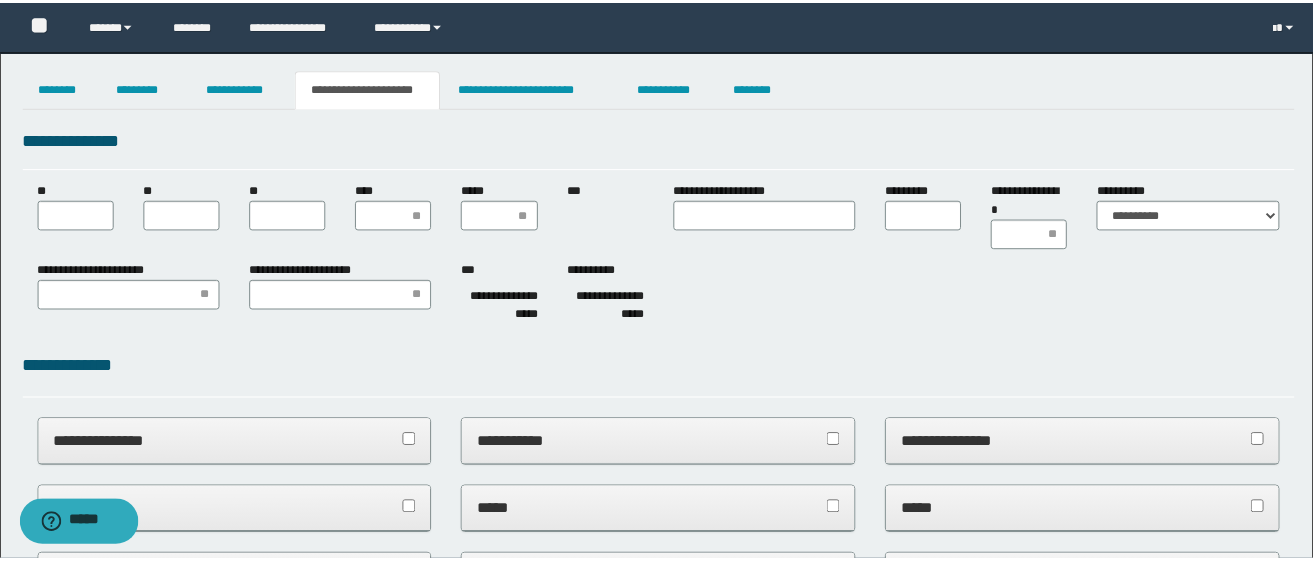scroll, scrollTop: 0, scrollLeft: 0, axis: both 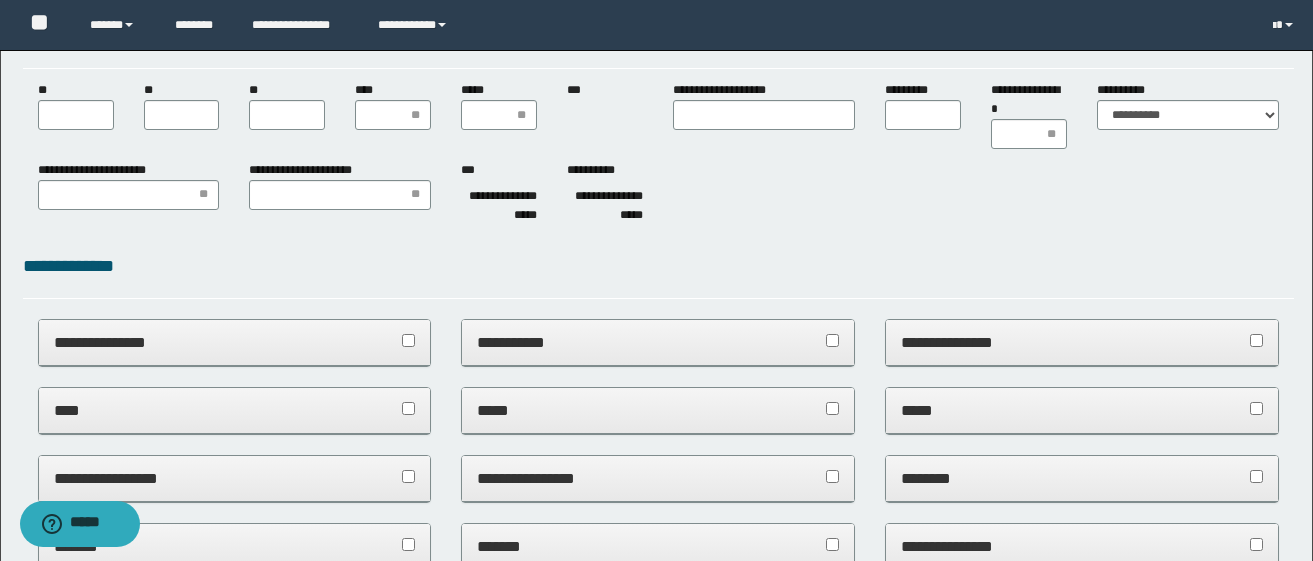 type 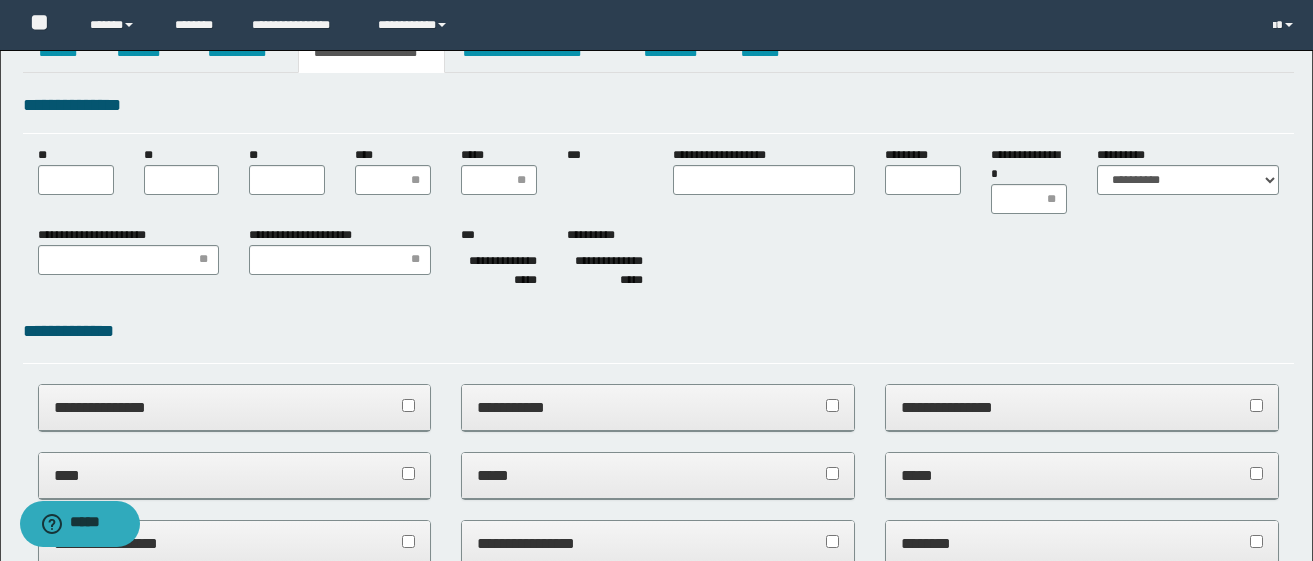 scroll, scrollTop: 0, scrollLeft: 0, axis: both 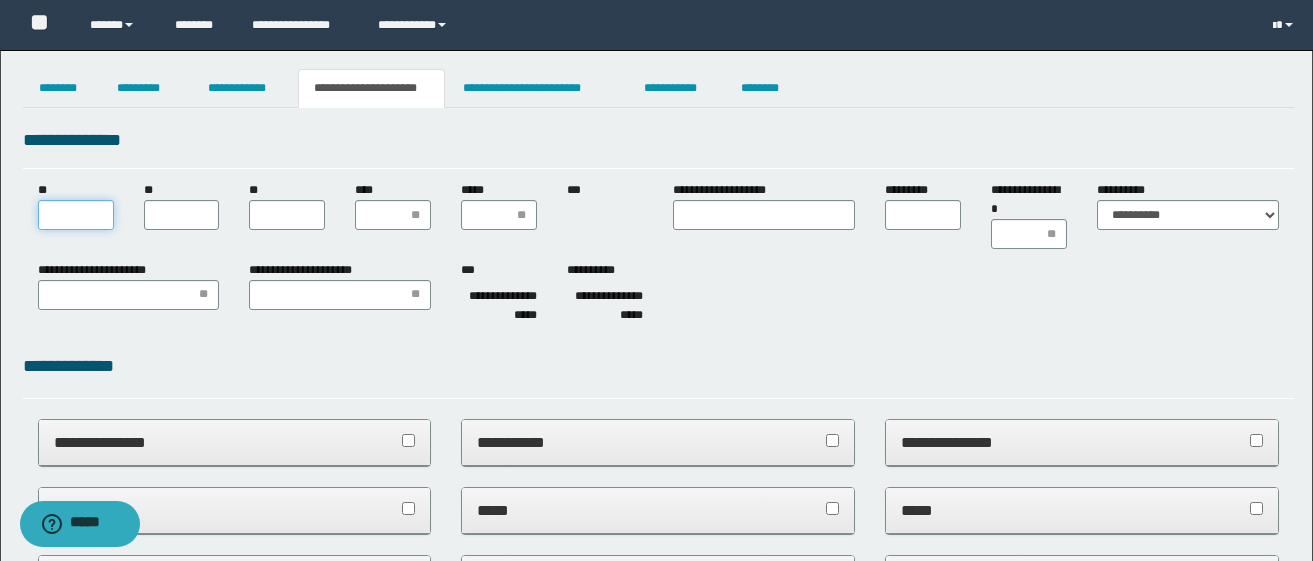 click on "**" at bounding box center [76, 215] 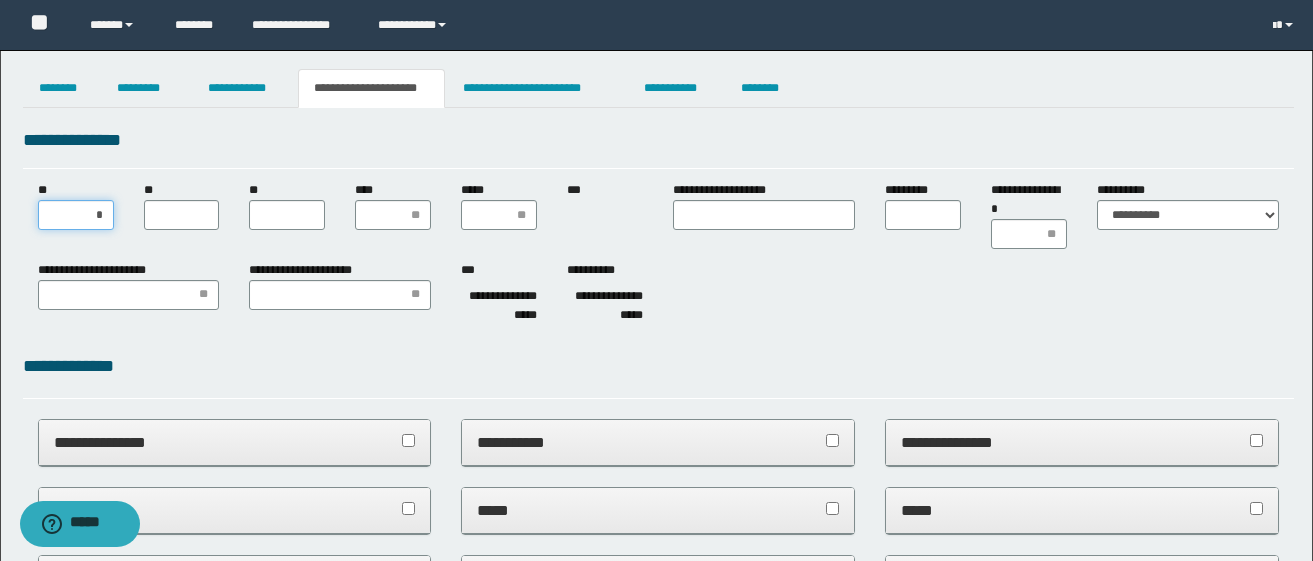 type on "**" 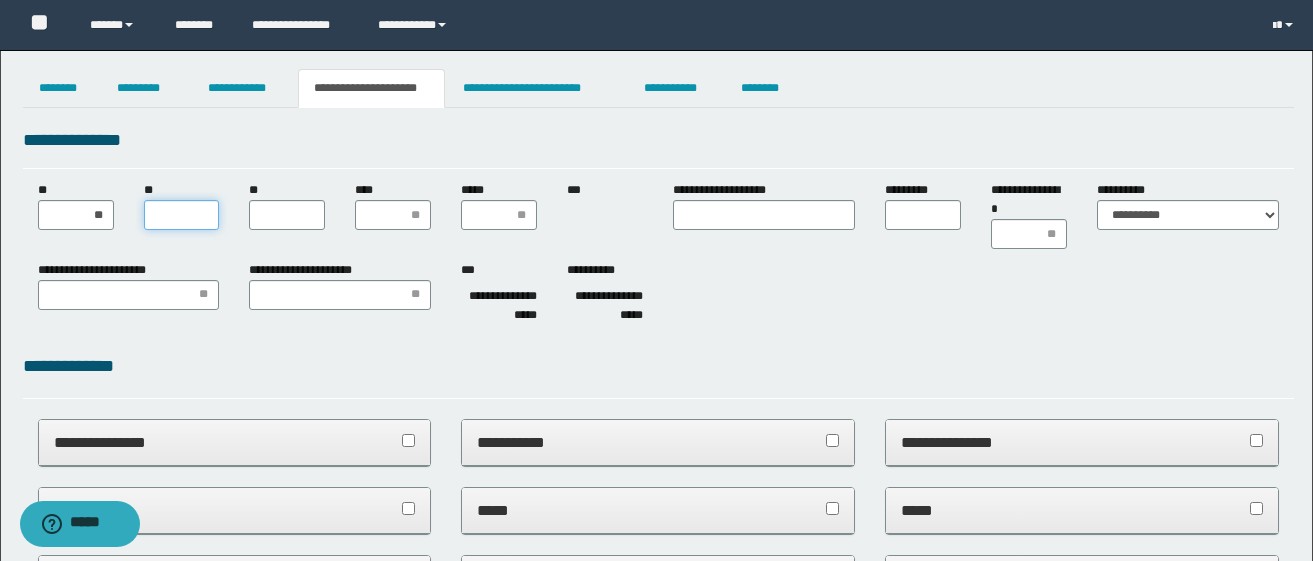 click on "**" at bounding box center [182, 215] 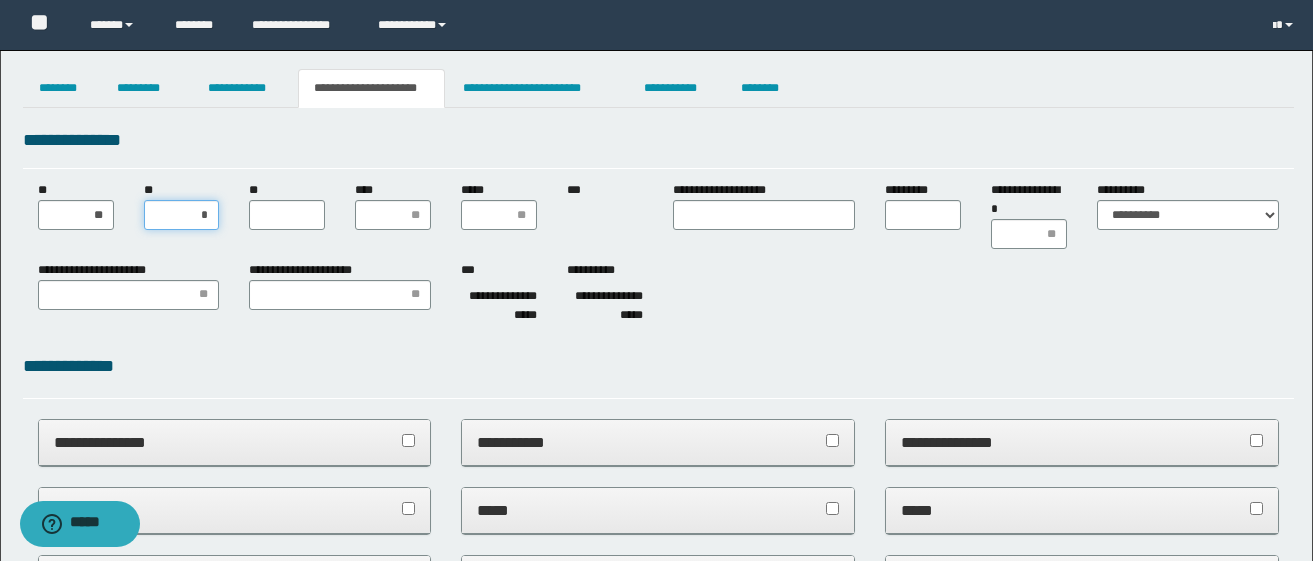 type on "**" 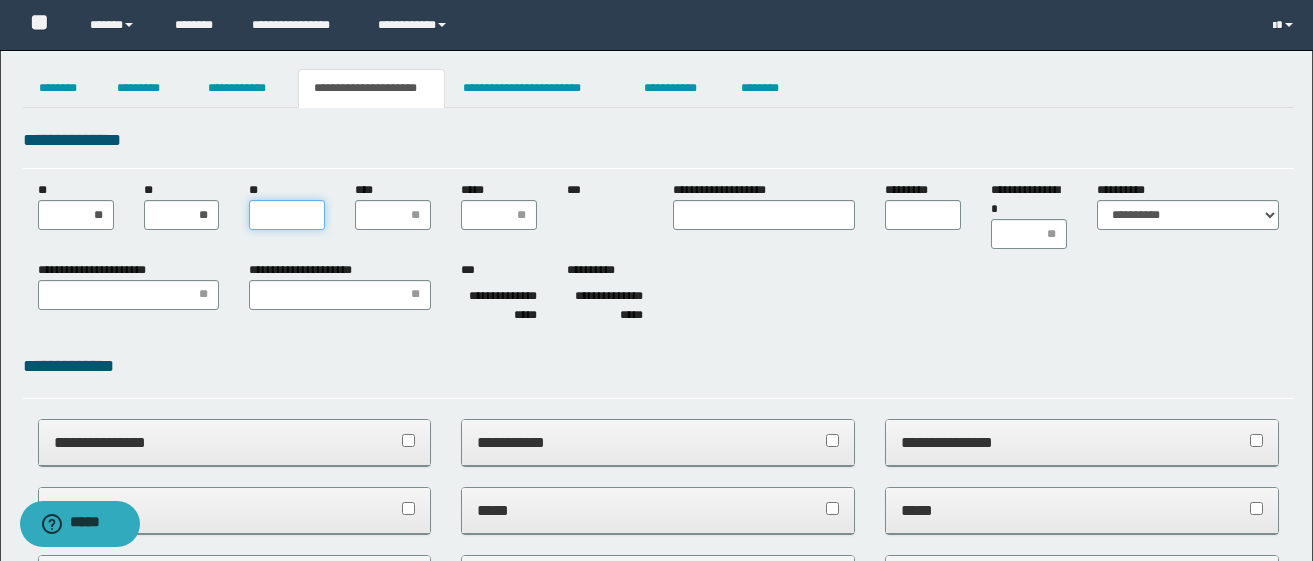 click on "**" at bounding box center (287, 215) 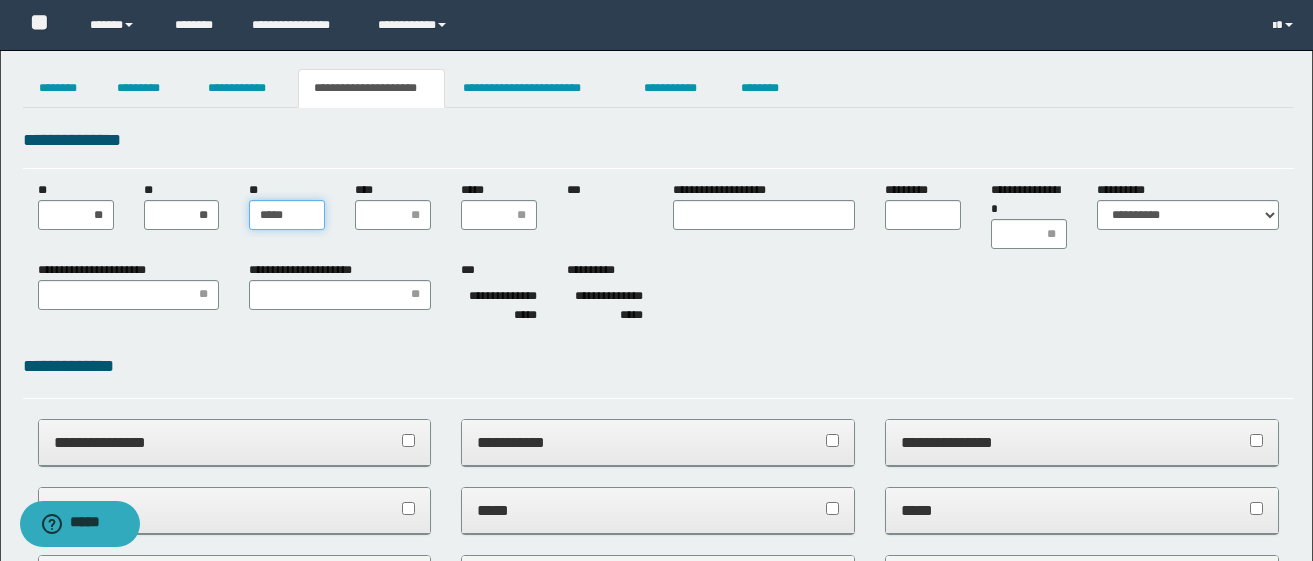 type on "******" 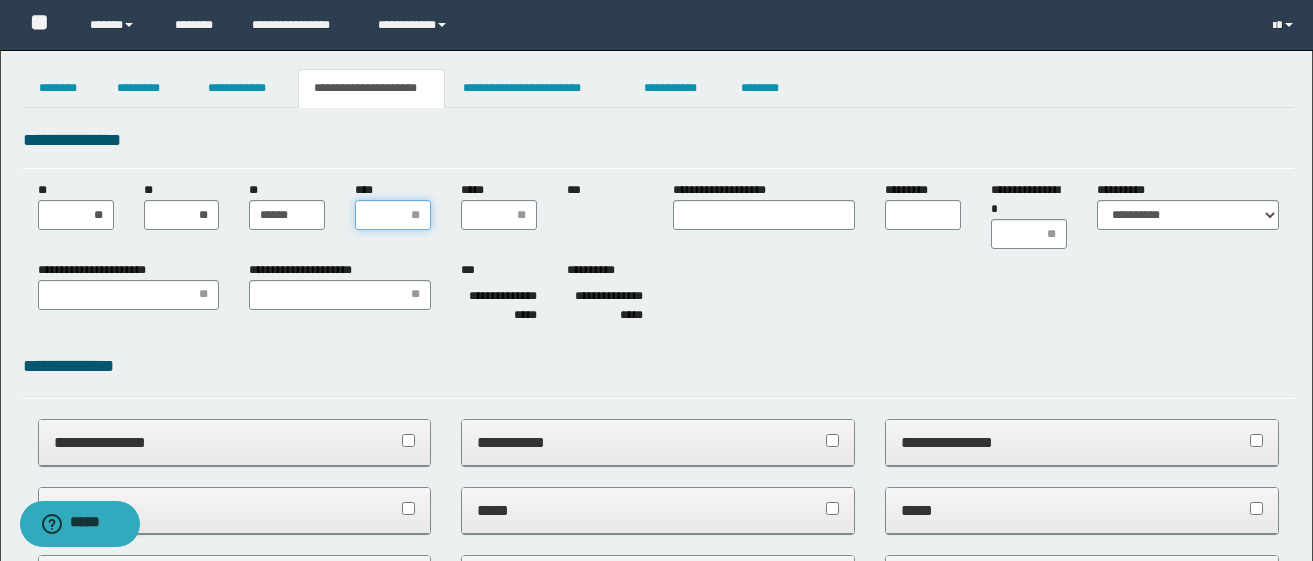 click on "****" at bounding box center (393, 215) 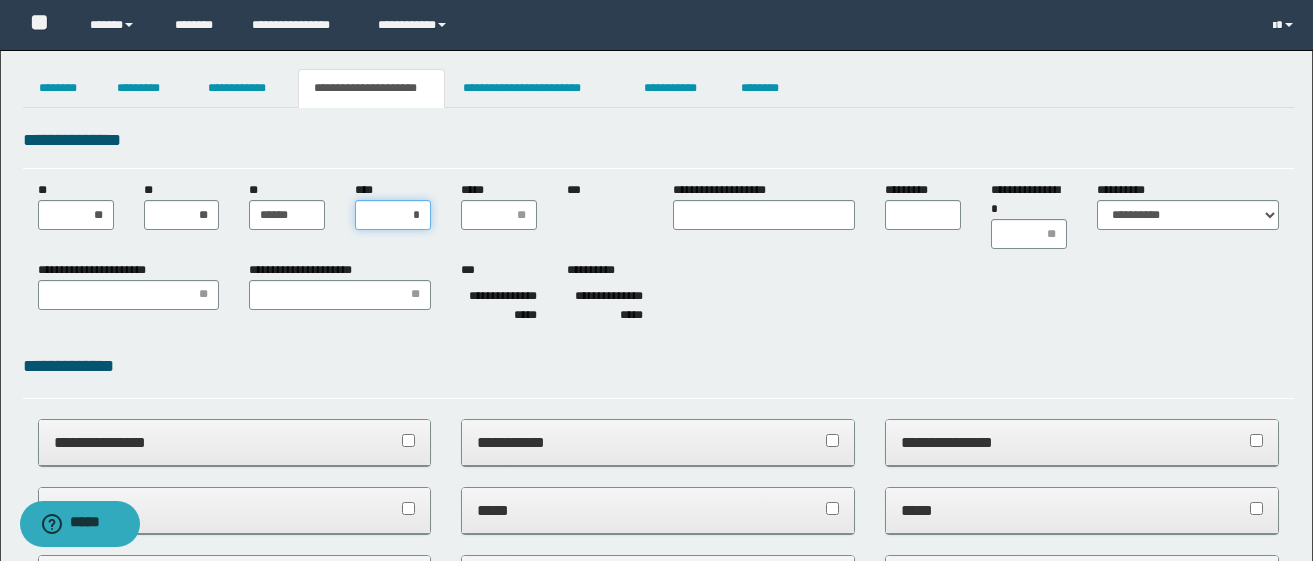 type on "**" 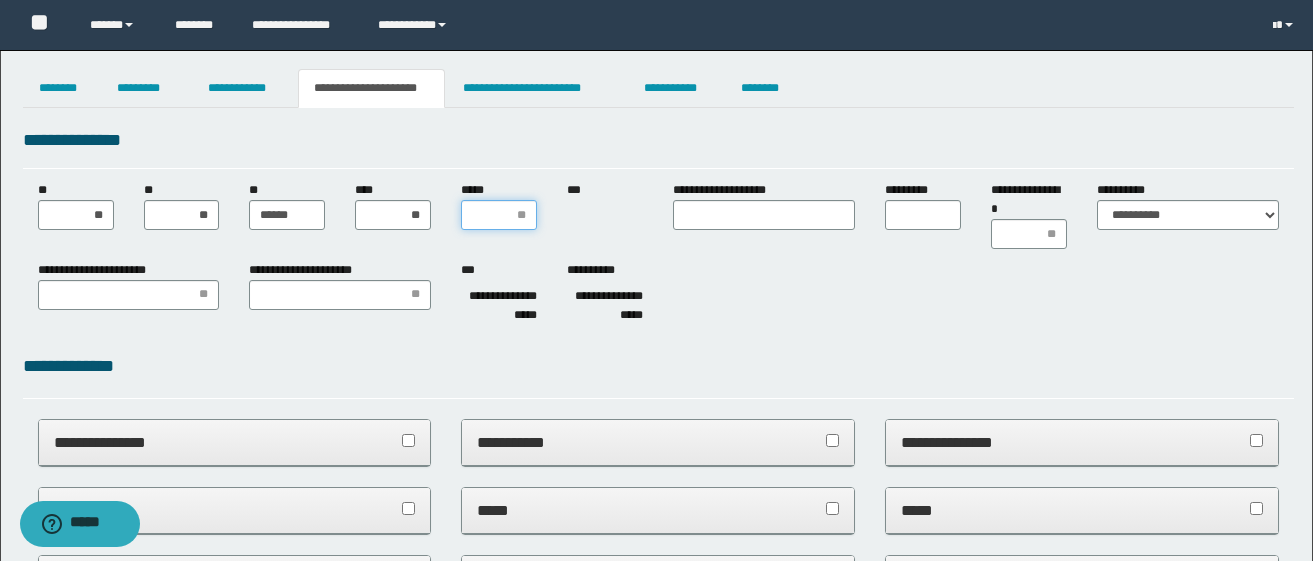 click on "*****" at bounding box center [499, 215] 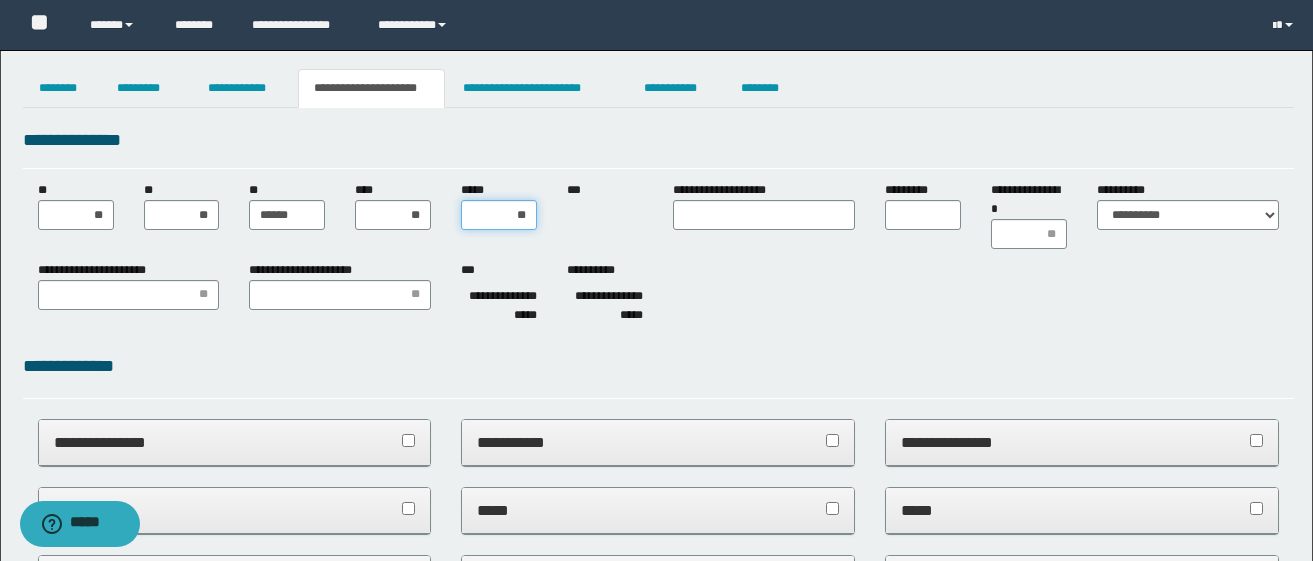 type on "***" 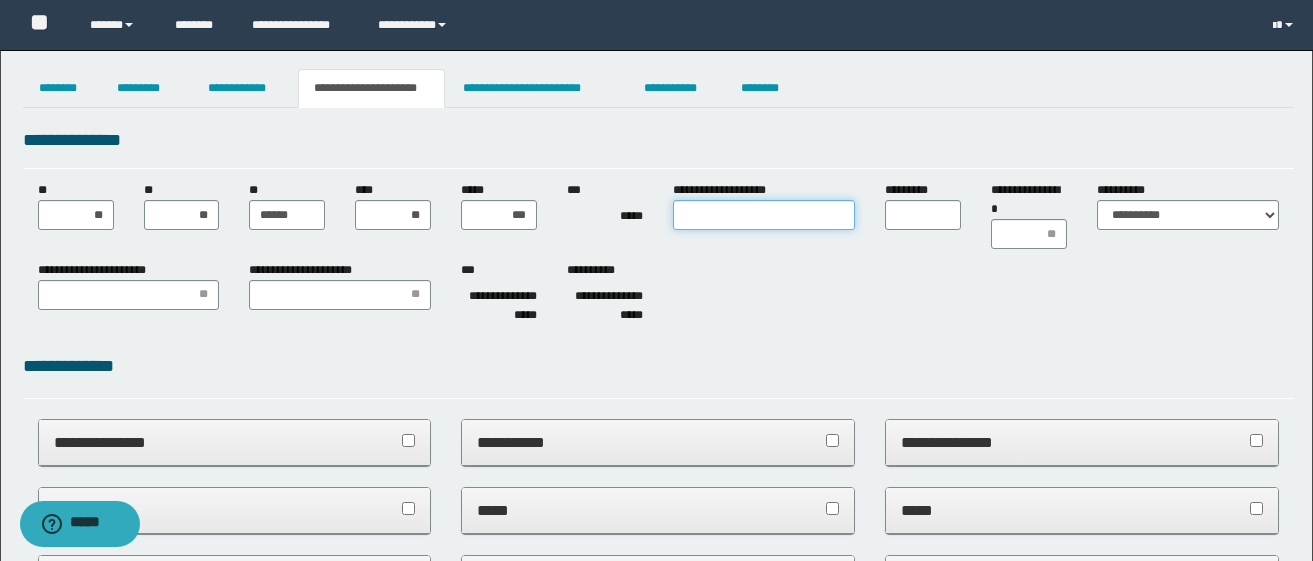 click on "**********" at bounding box center (764, 215) 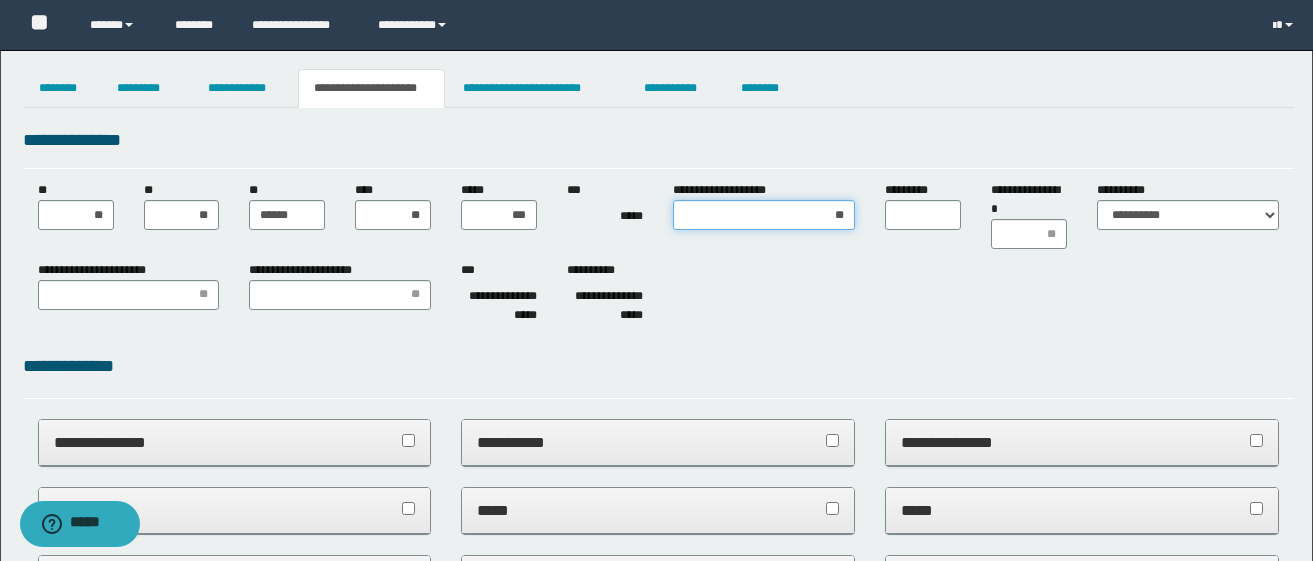 type on "***" 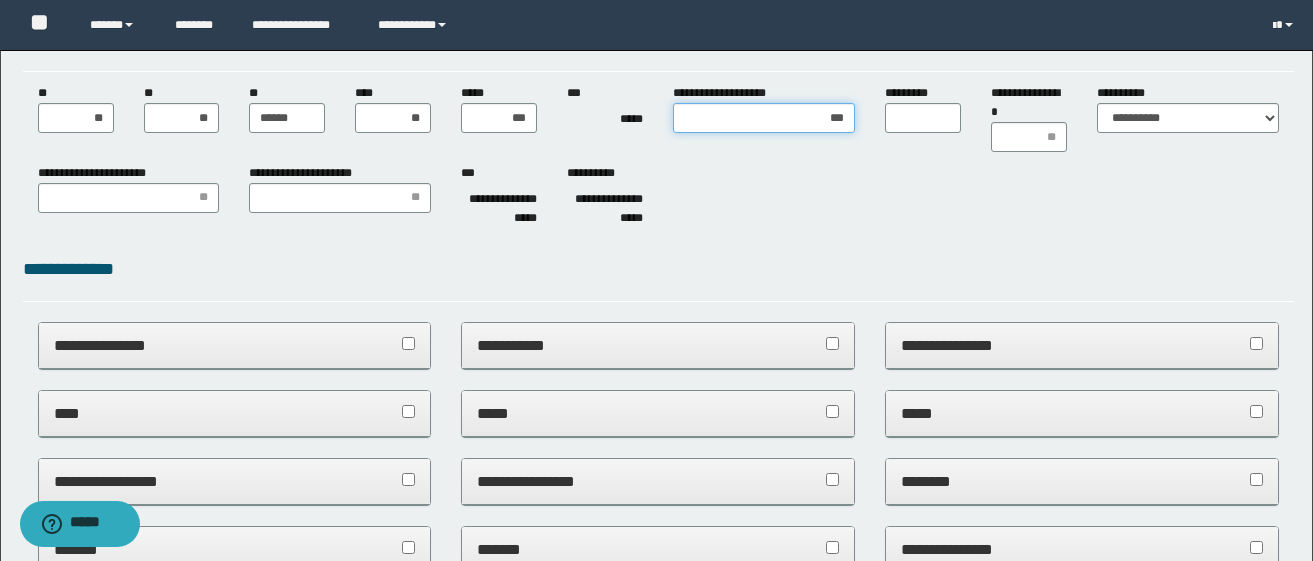 scroll, scrollTop: 0, scrollLeft: 0, axis: both 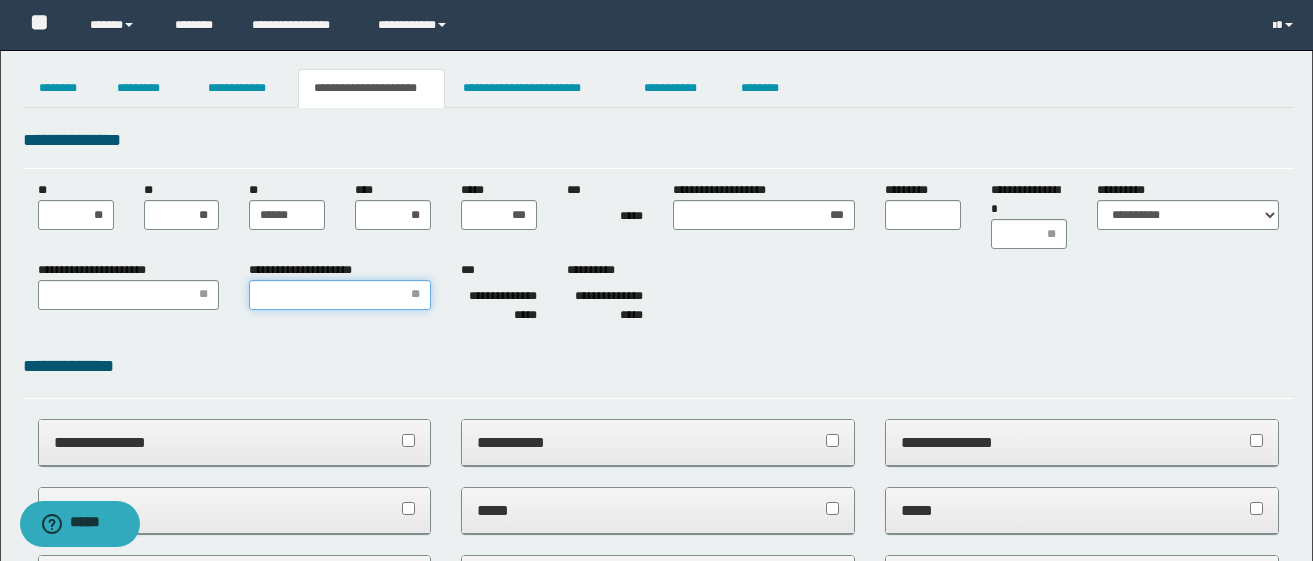 click on "**********" at bounding box center [340, 295] 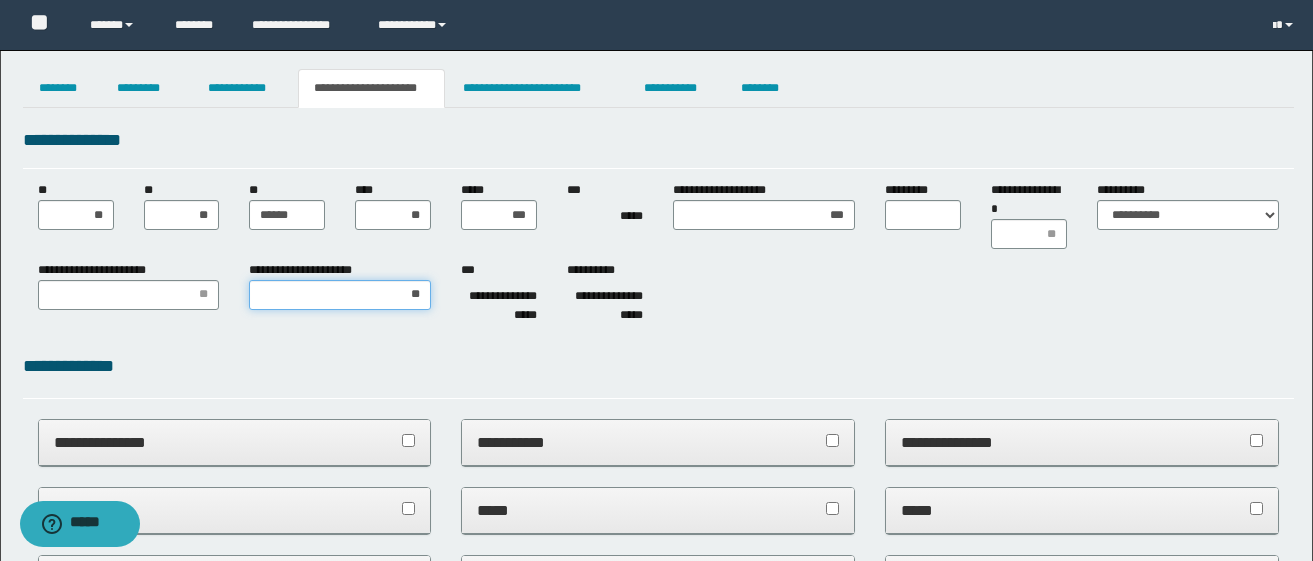 type on "***" 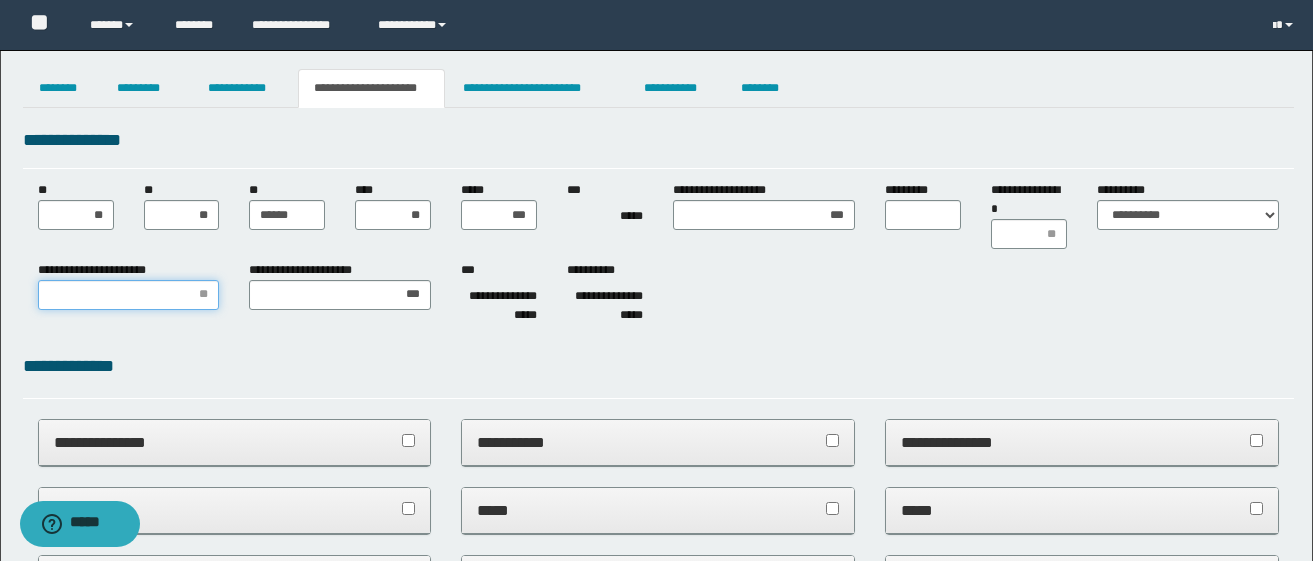 click on "**********" at bounding box center [129, 295] 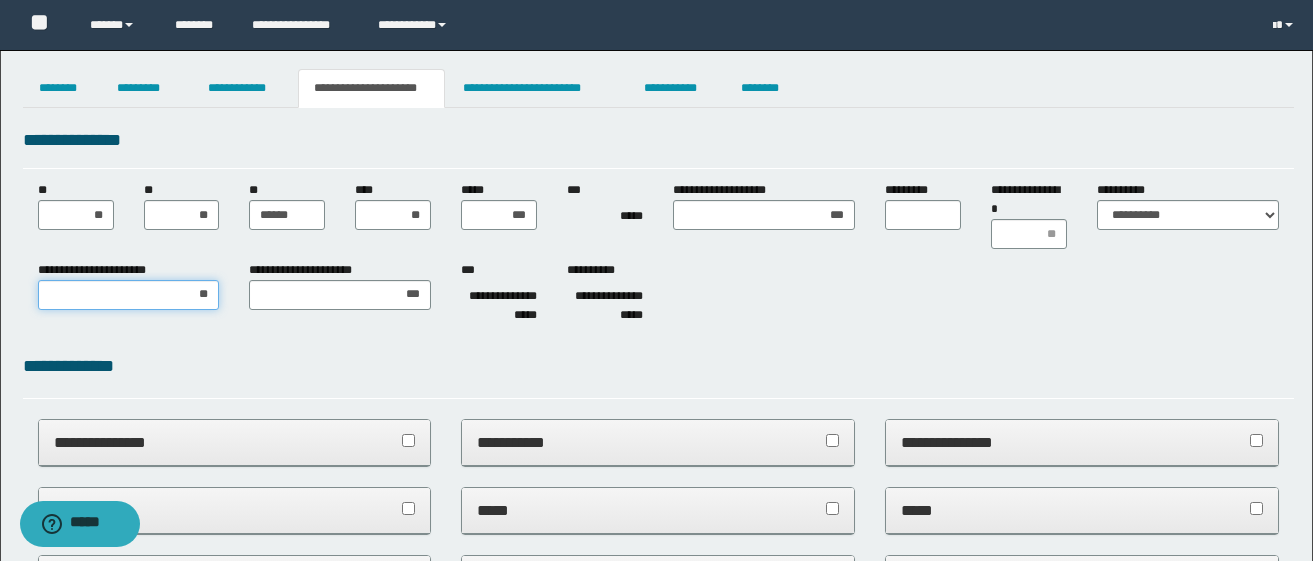 type on "***" 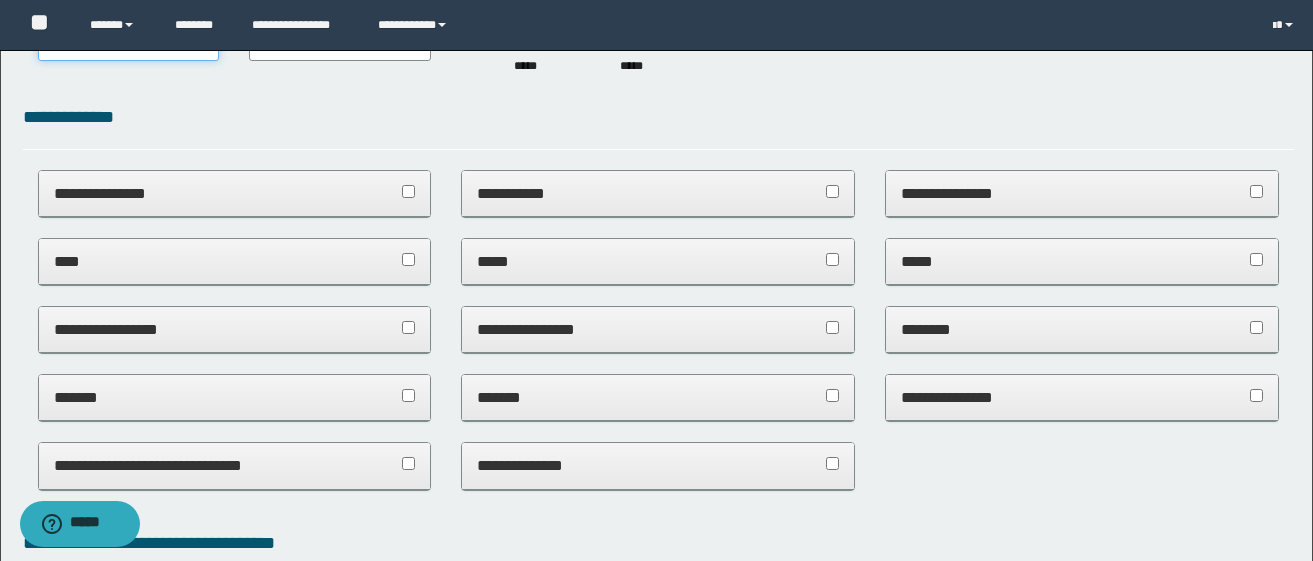 scroll, scrollTop: 300, scrollLeft: 0, axis: vertical 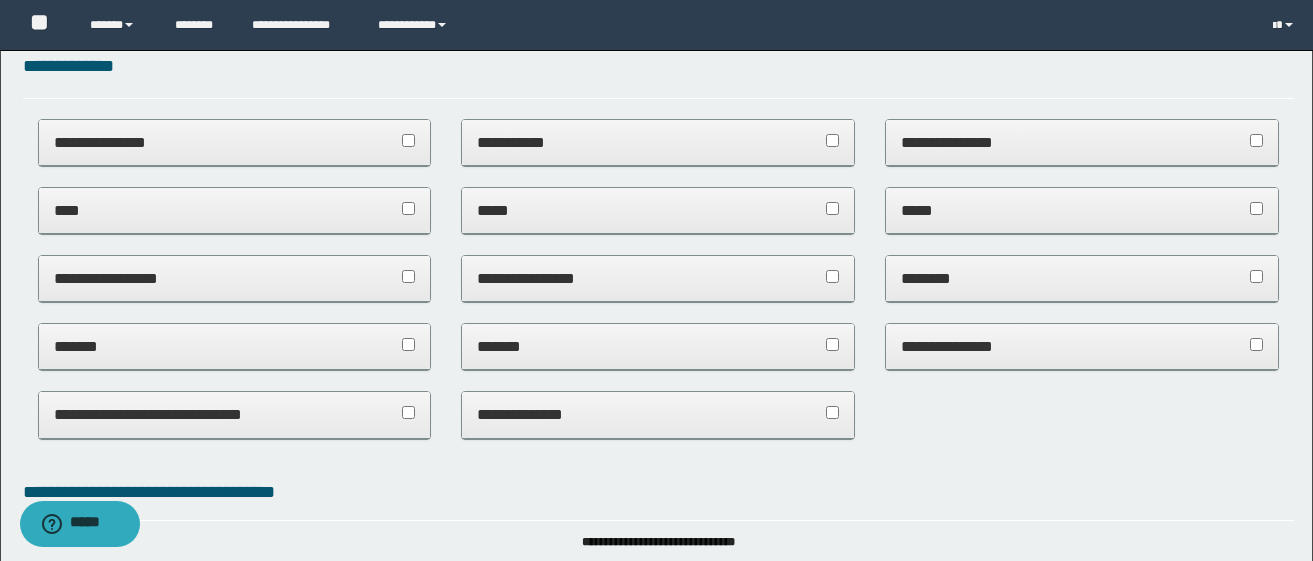 click on "**********" at bounding box center [235, 143] 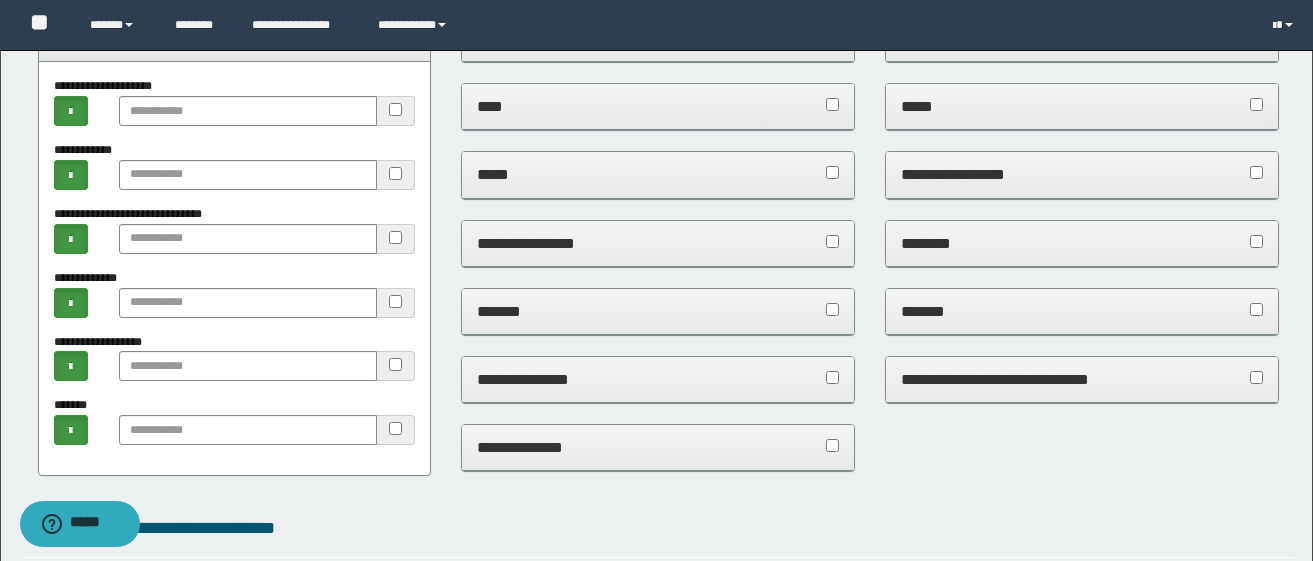 scroll, scrollTop: 500, scrollLeft: 0, axis: vertical 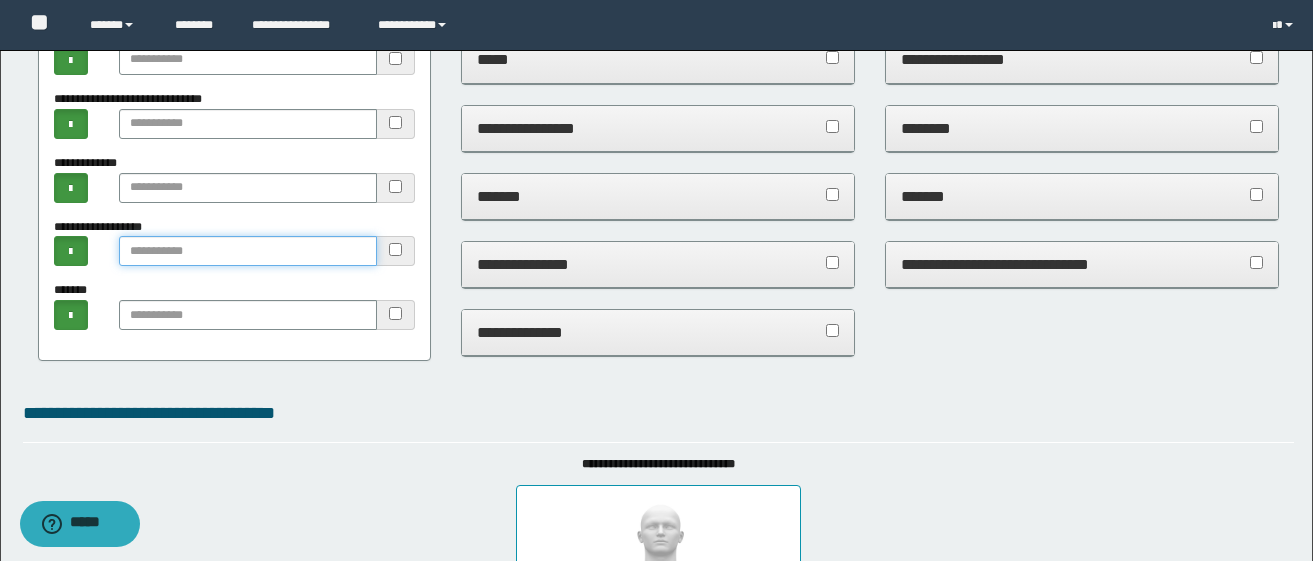 click at bounding box center [248, 251] 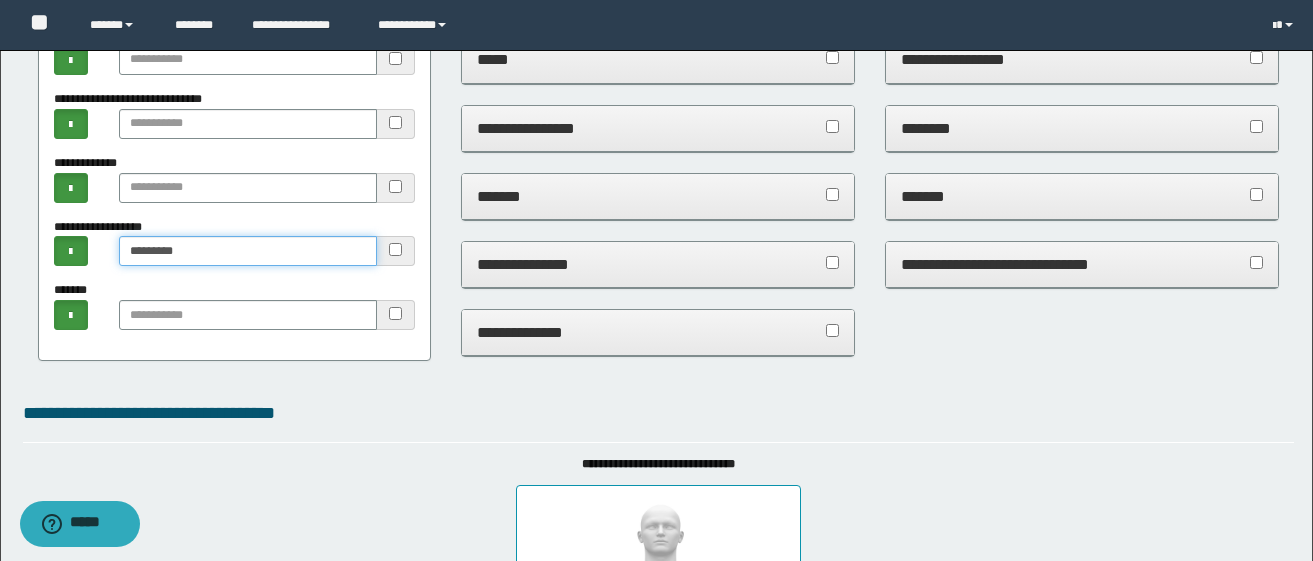 type on "*********" 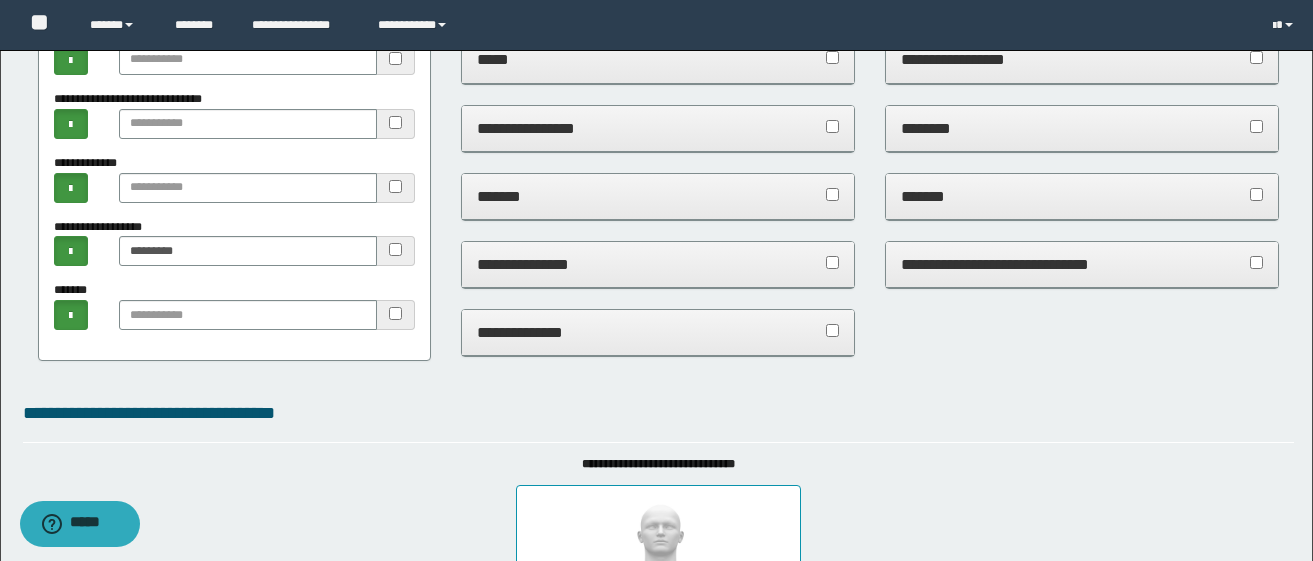 click on "**********" at bounding box center (658, 264) 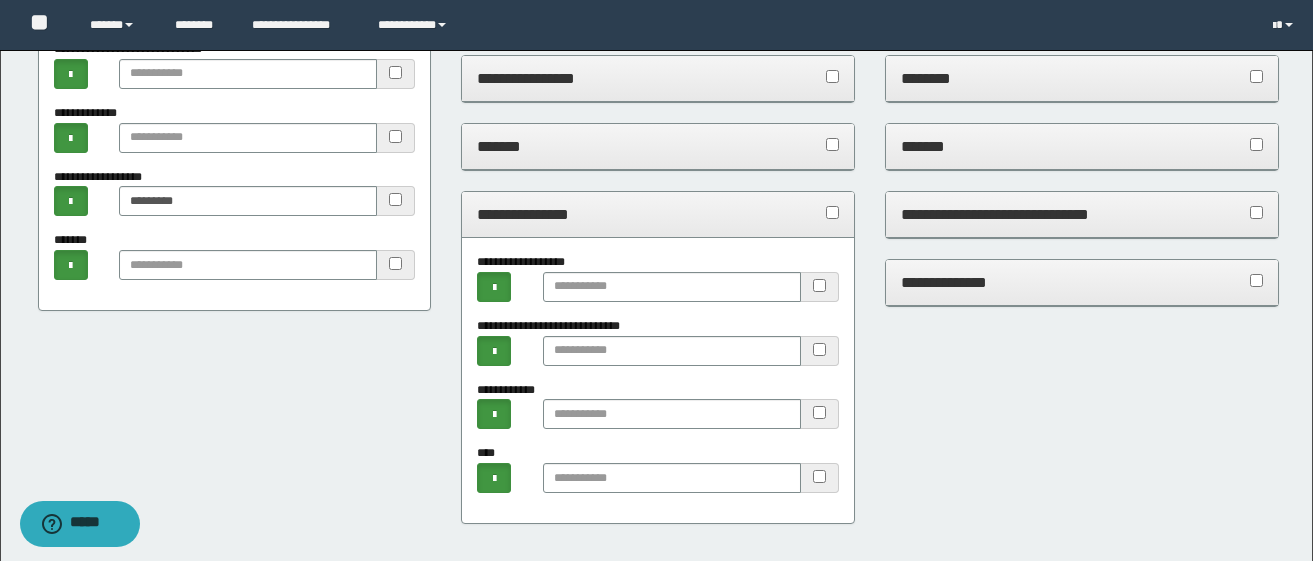 scroll, scrollTop: 600, scrollLeft: 0, axis: vertical 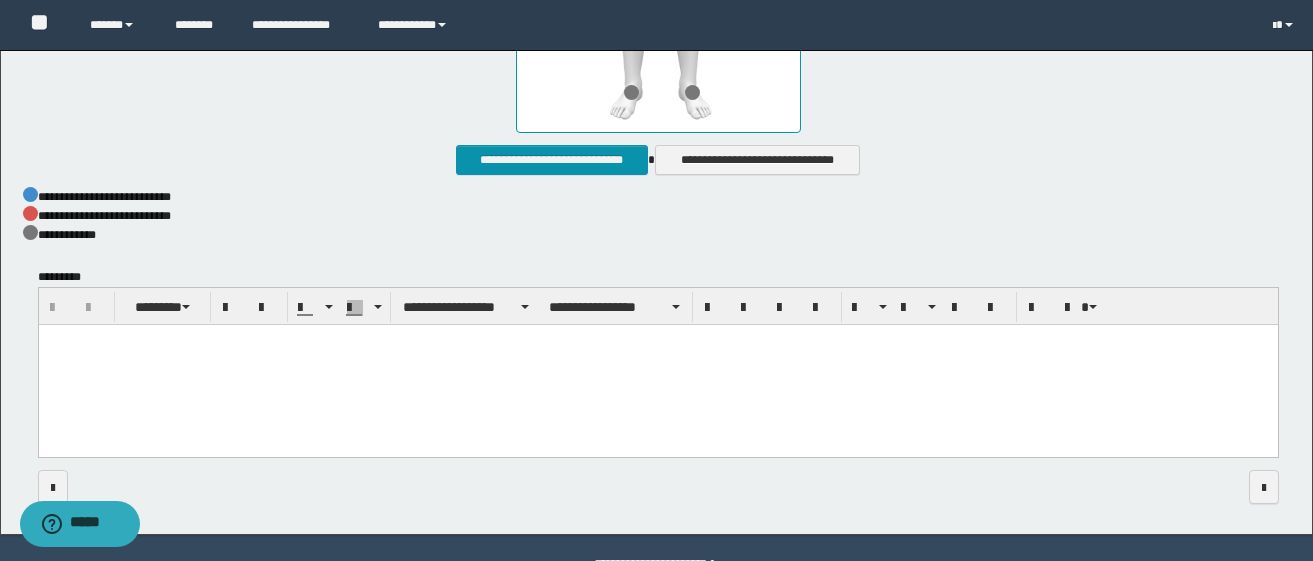 click on "**********" at bounding box center [658, -355] 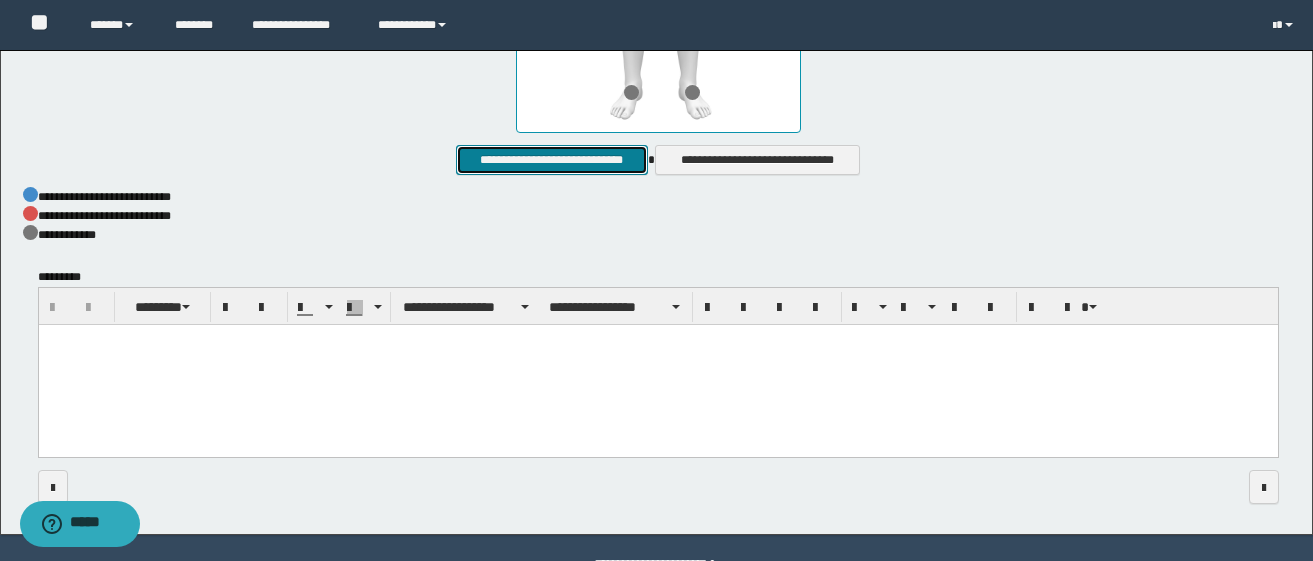 click on "**********" at bounding box center [551, 160] 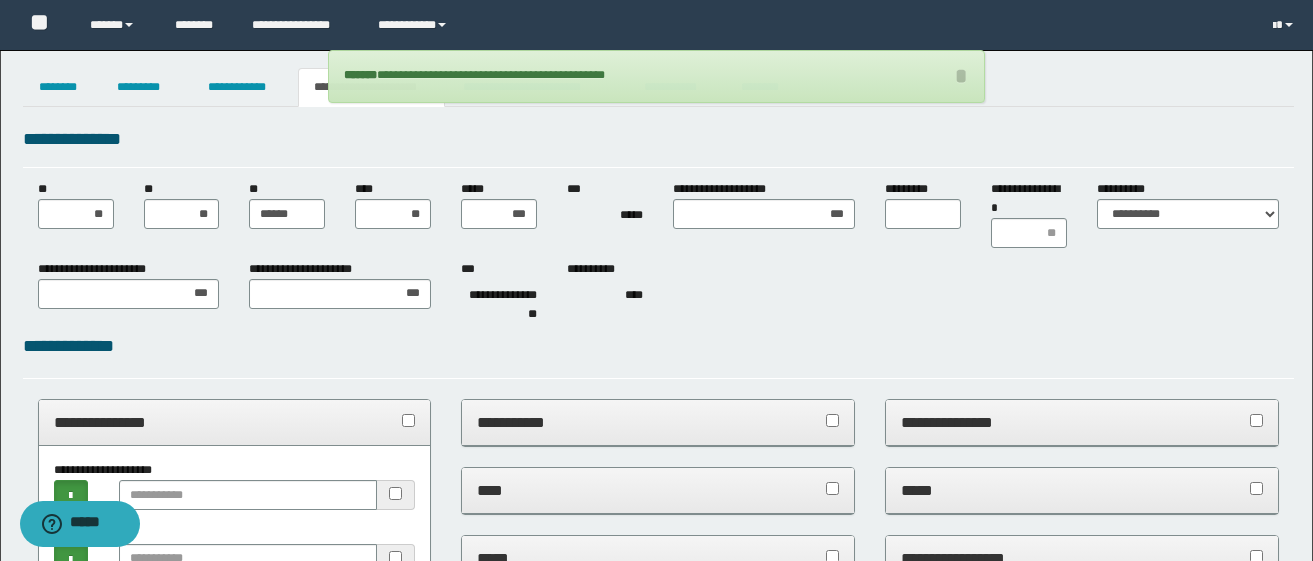 scroll, scrollTop: 0, scrollLeft: 0, axis: both 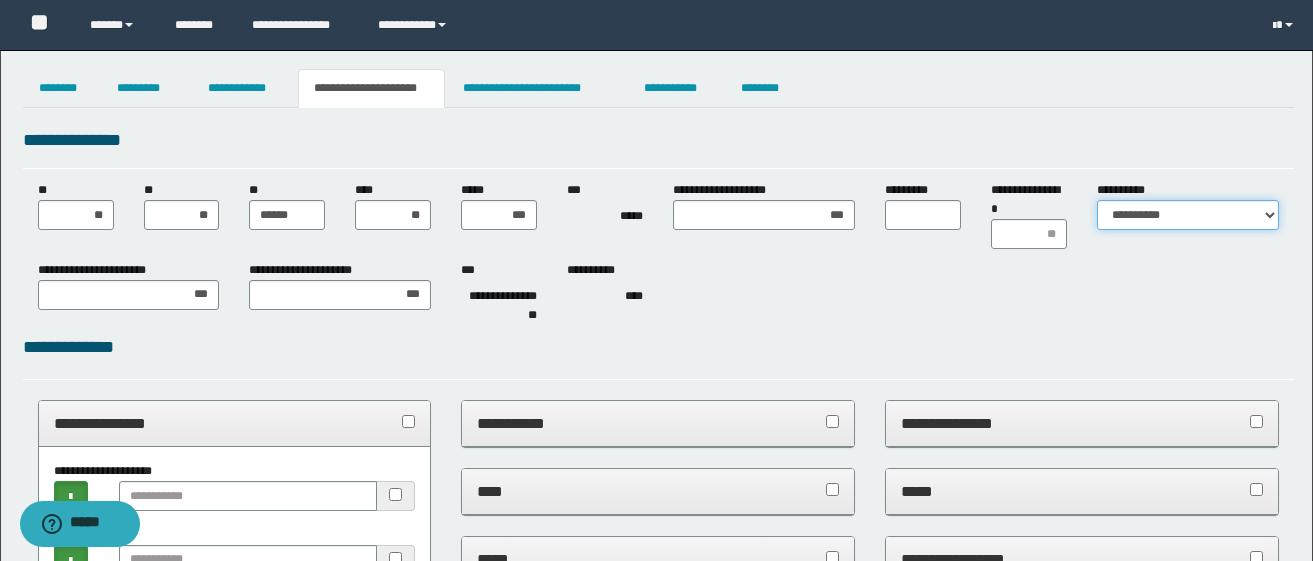 click on "**********" at bounding box center (1188, 215) 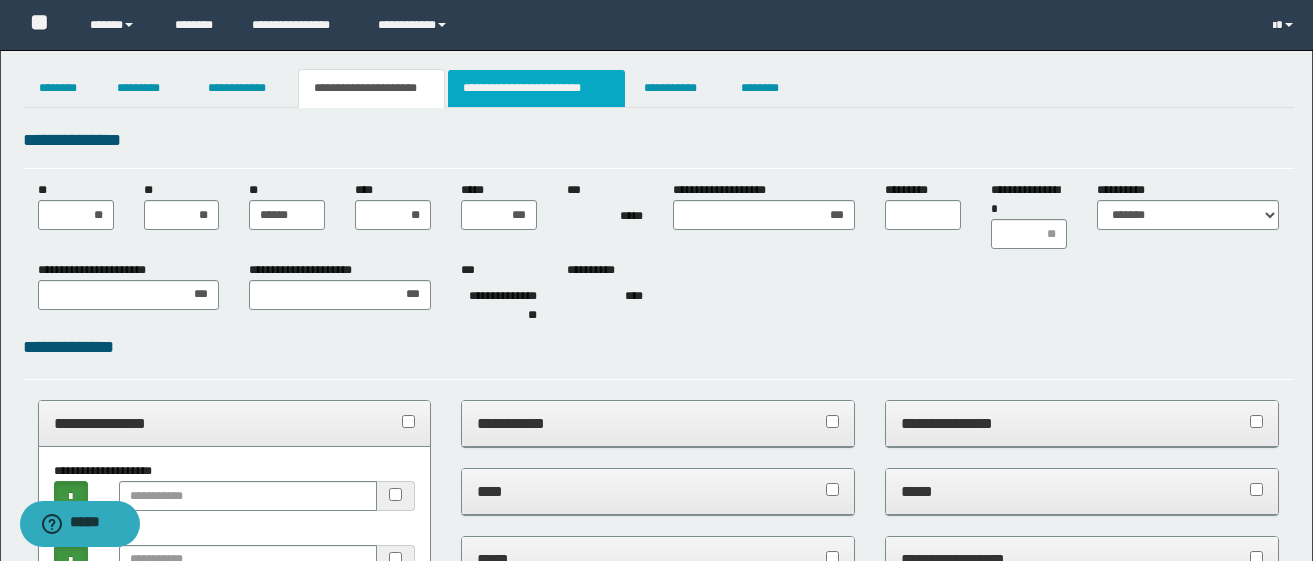 click on "**********" at bounding box center (537, 88) 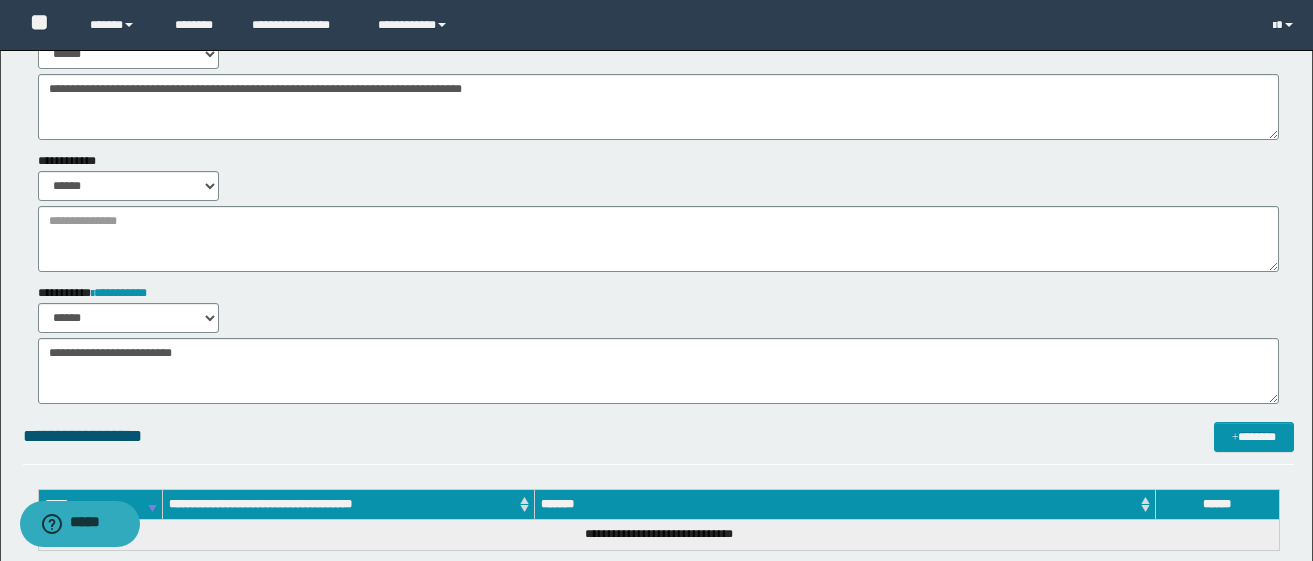 scroll, scrollTop: 200, scrollLeft: 0, axis: vertical 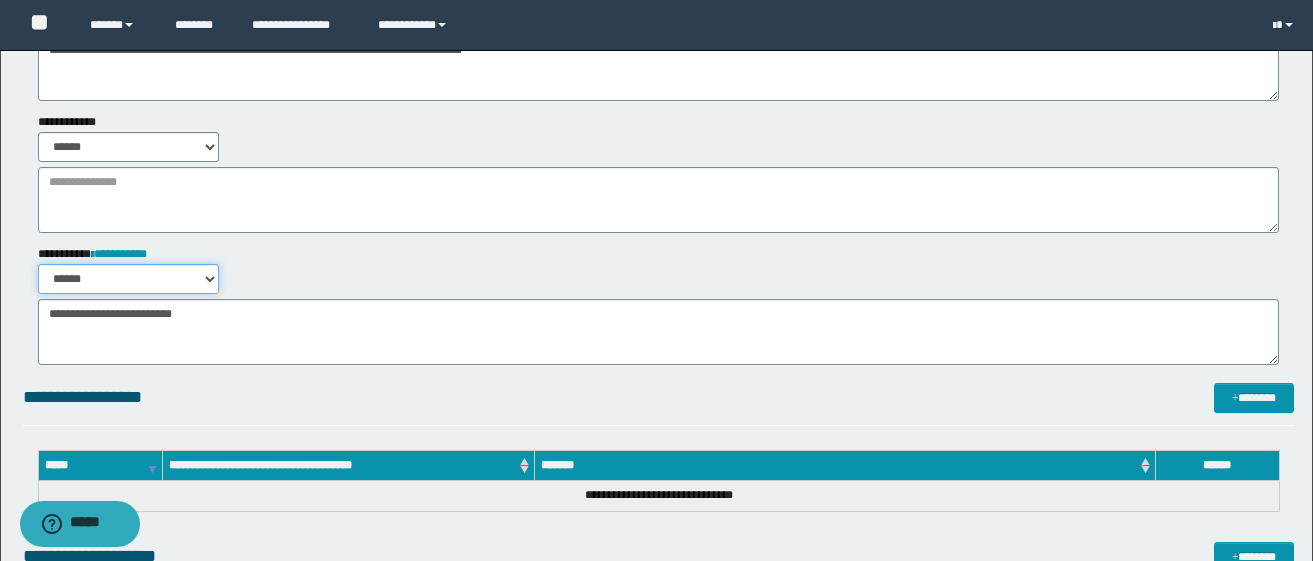 click on "******
*******" at bounding box center [129, 279] 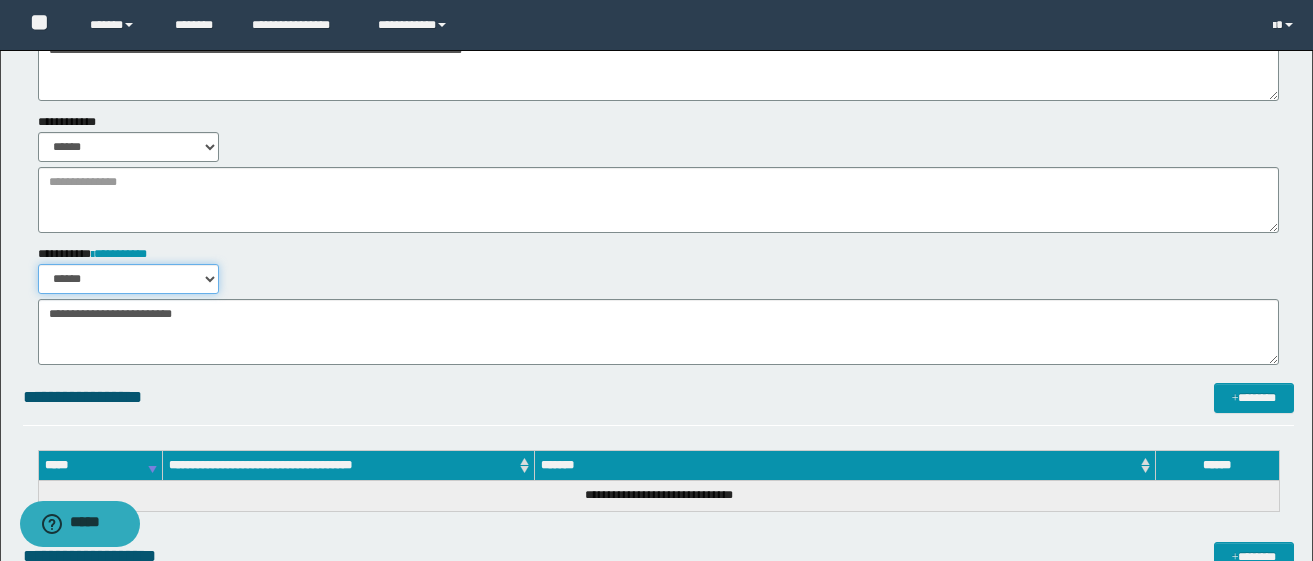 select on "*****" 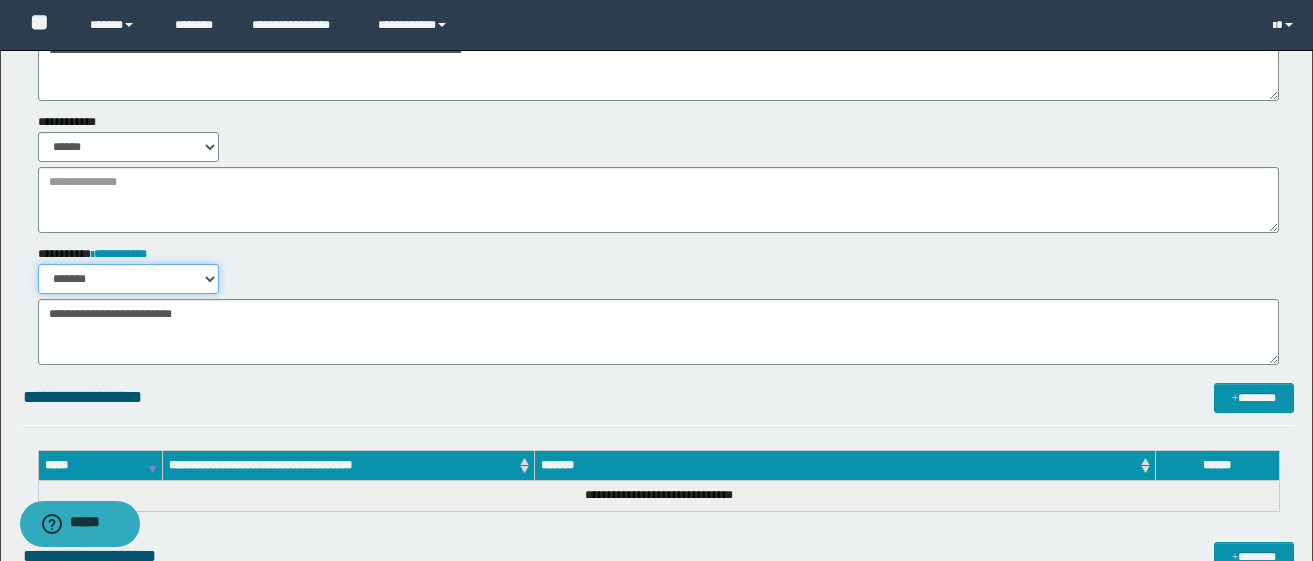 click on "******
*******" at bounding box center (129, 279) 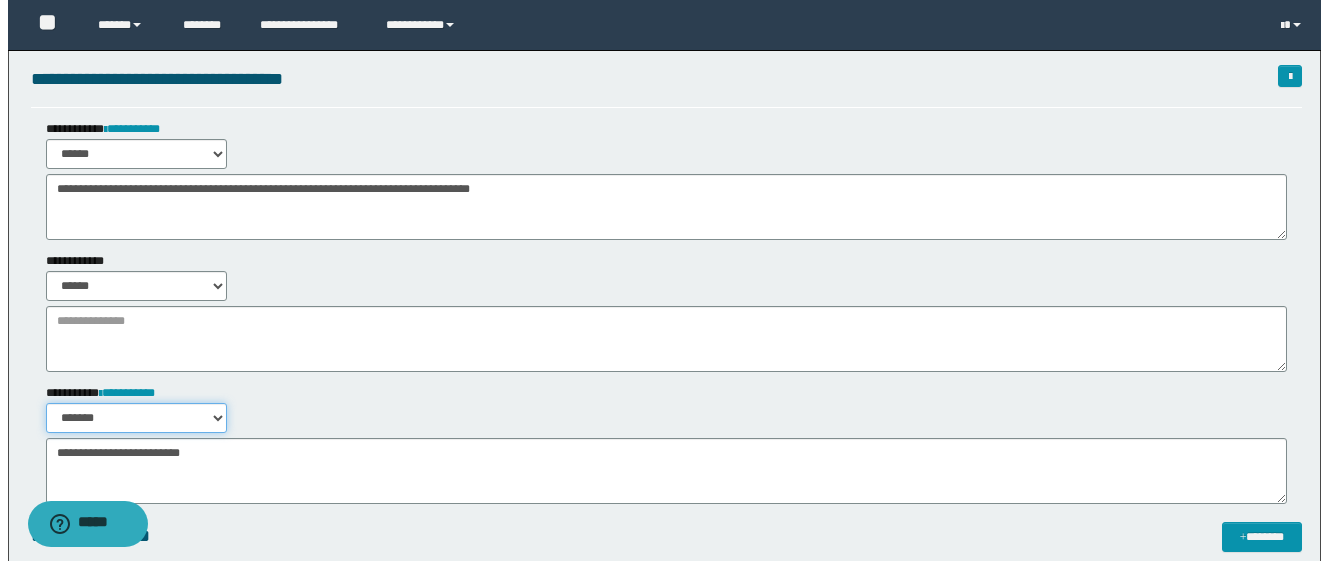 scroll, scrollTop: 0, scrollLeft: 0, axis: both 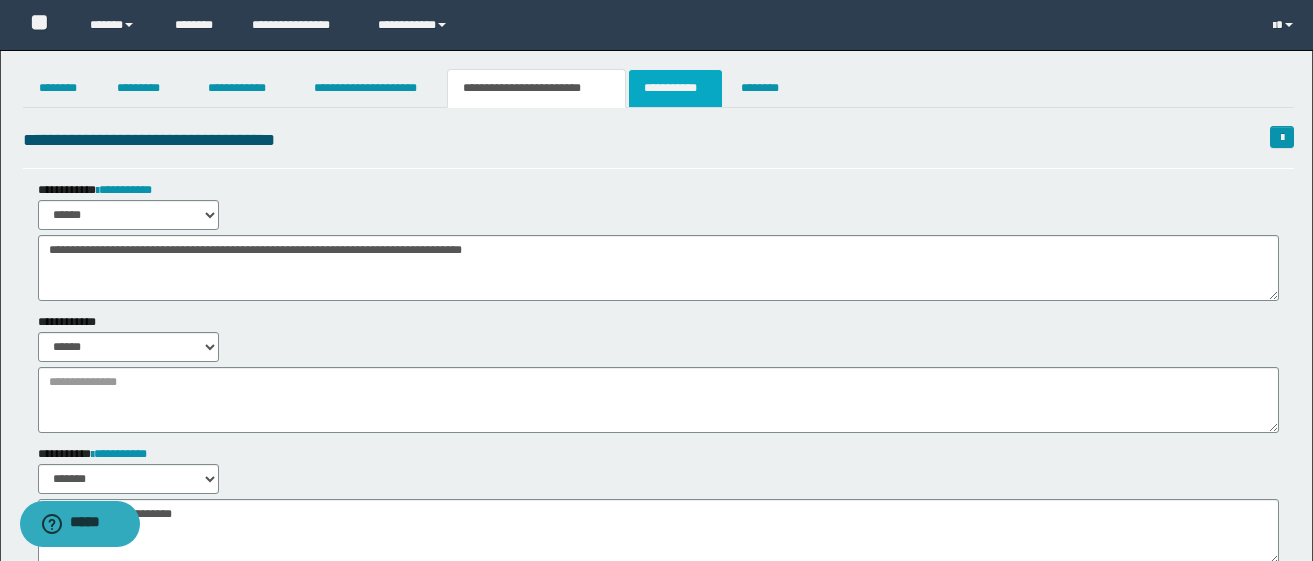 click on "**********" at bounding box center [675, 88] 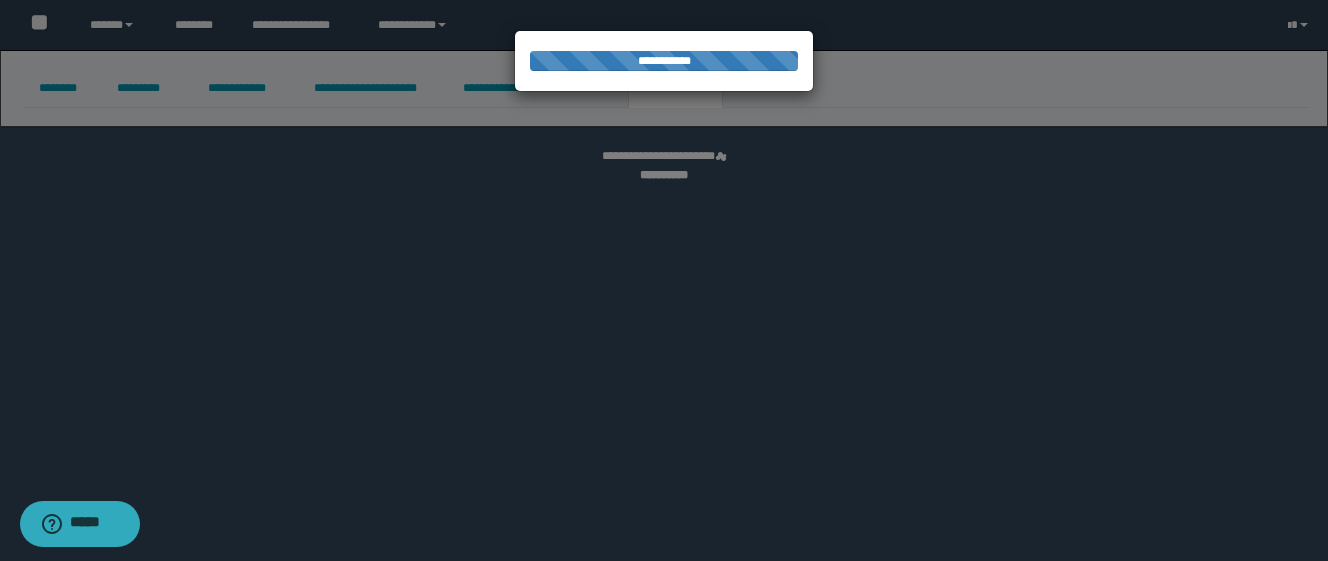 select on "****" 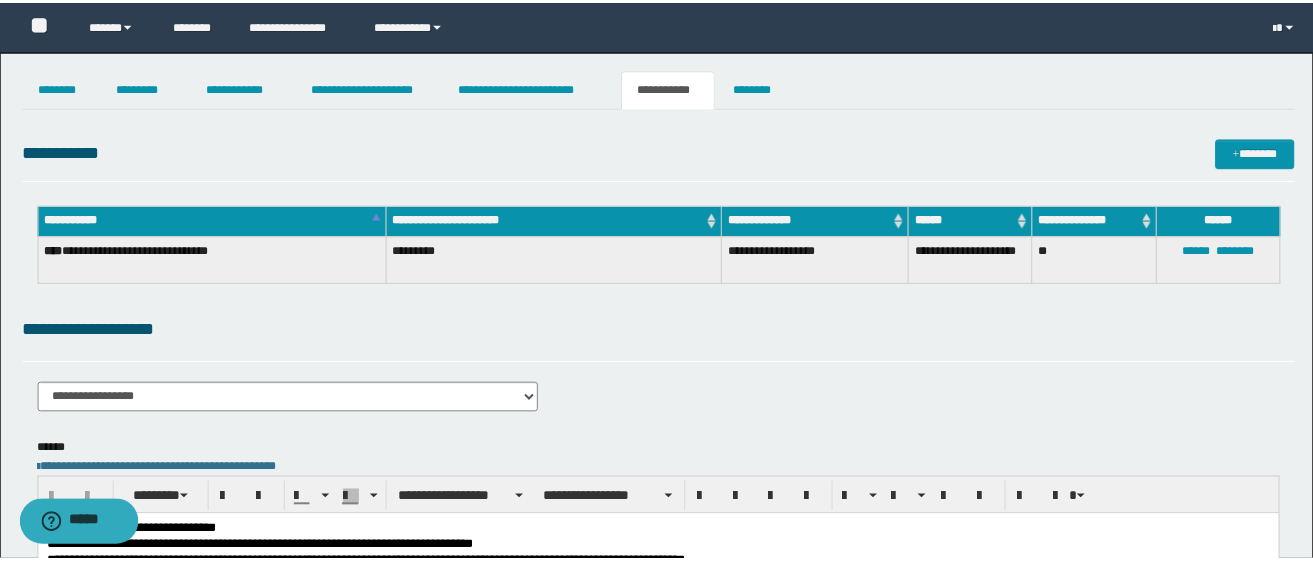 scroll, scrollTop: 0, scrollLeft: 0, axis: both 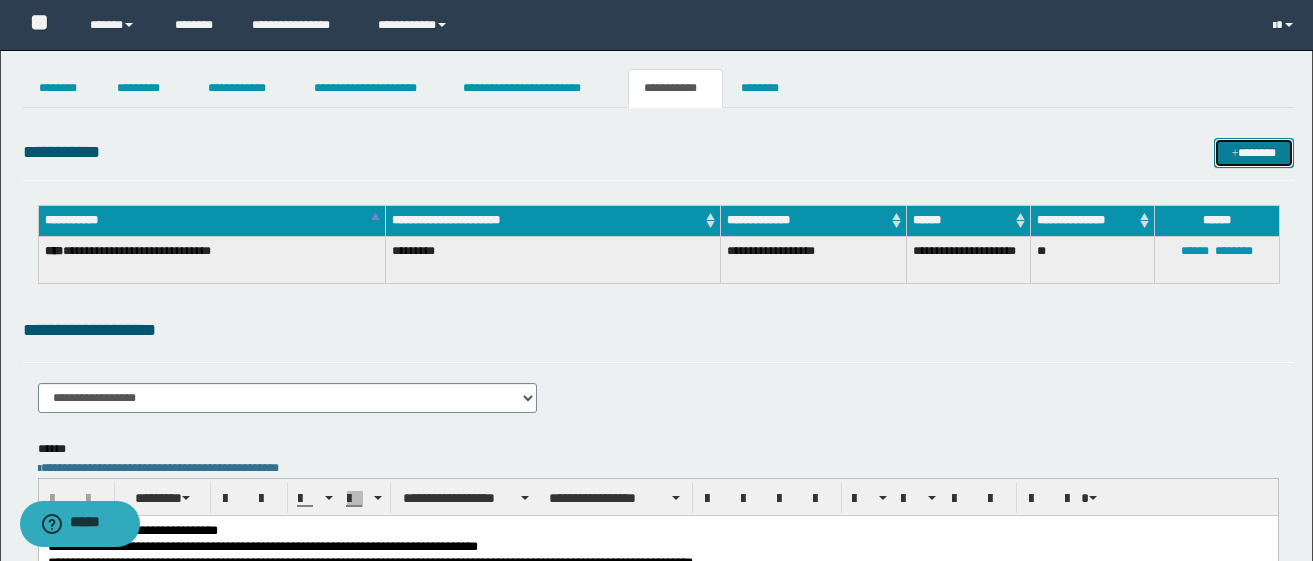 click on "*******" at bounding box center (1254, 153) 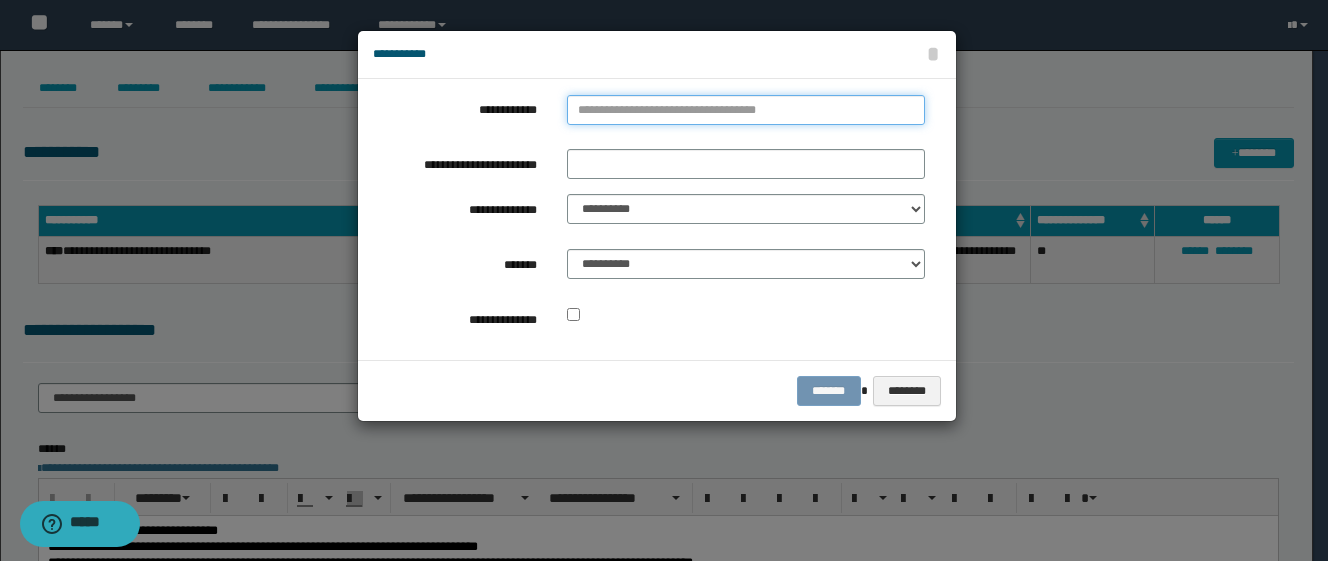 click on "**********" at bounding box center [746, 110] 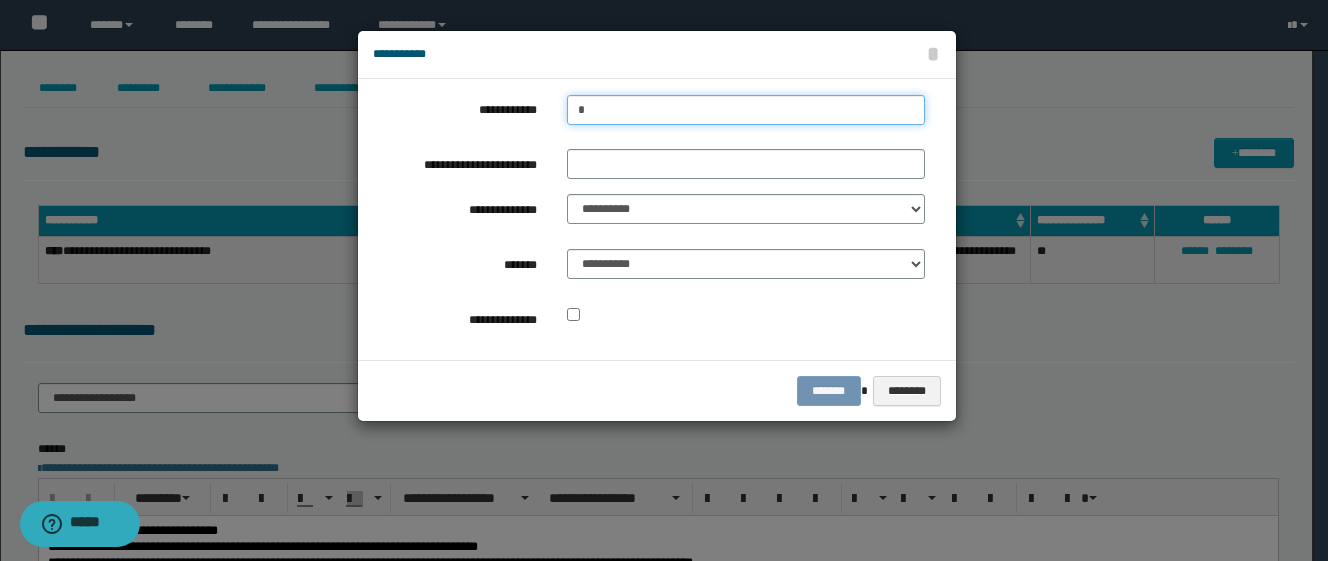 type on "**" 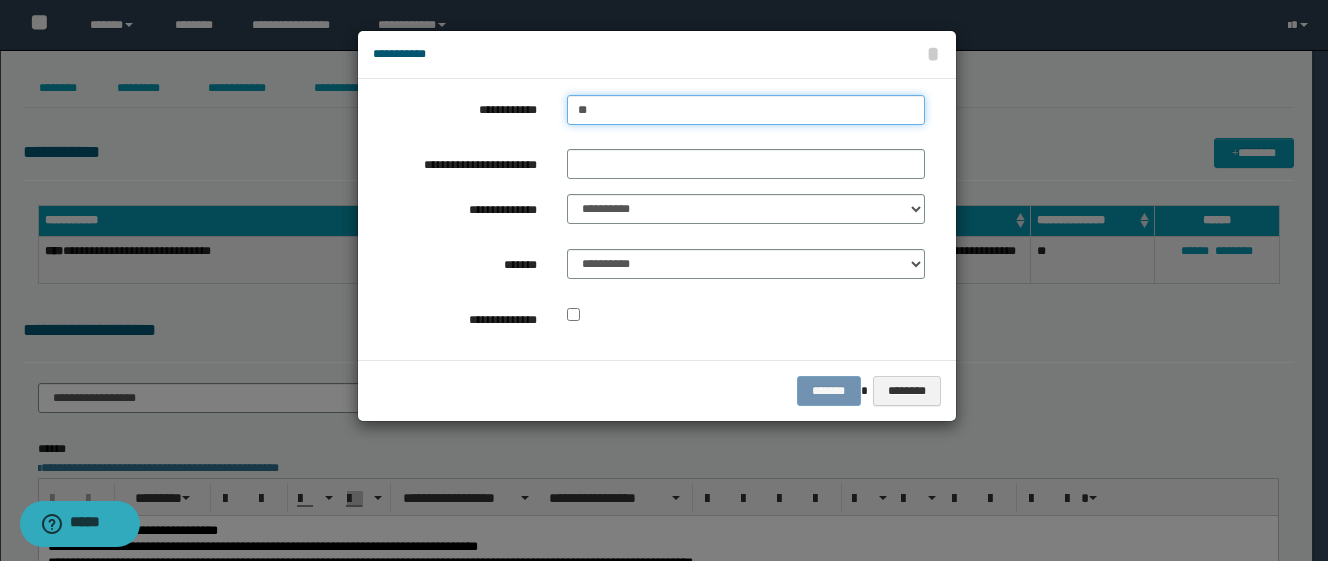 type on "**" 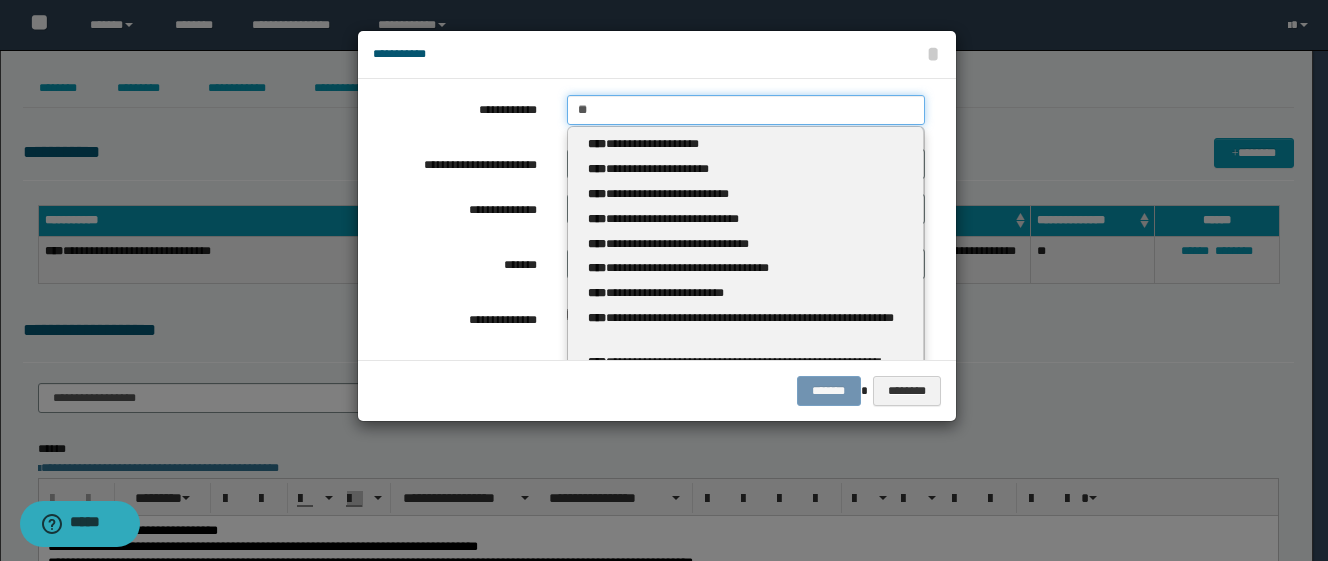 type 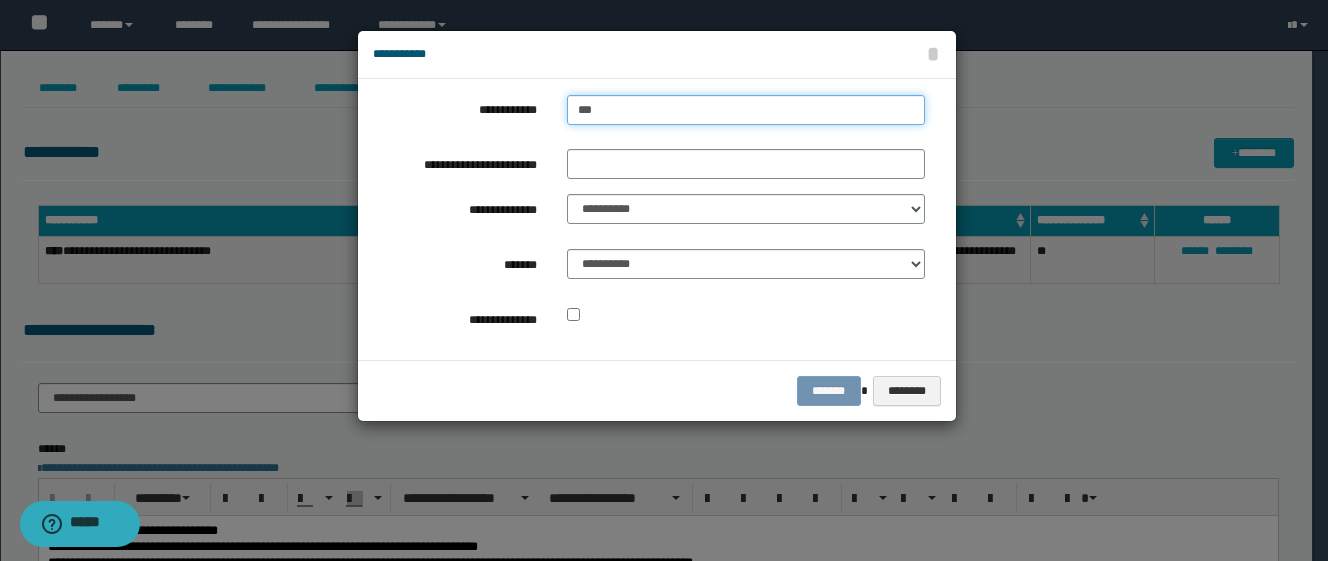 type on "****" 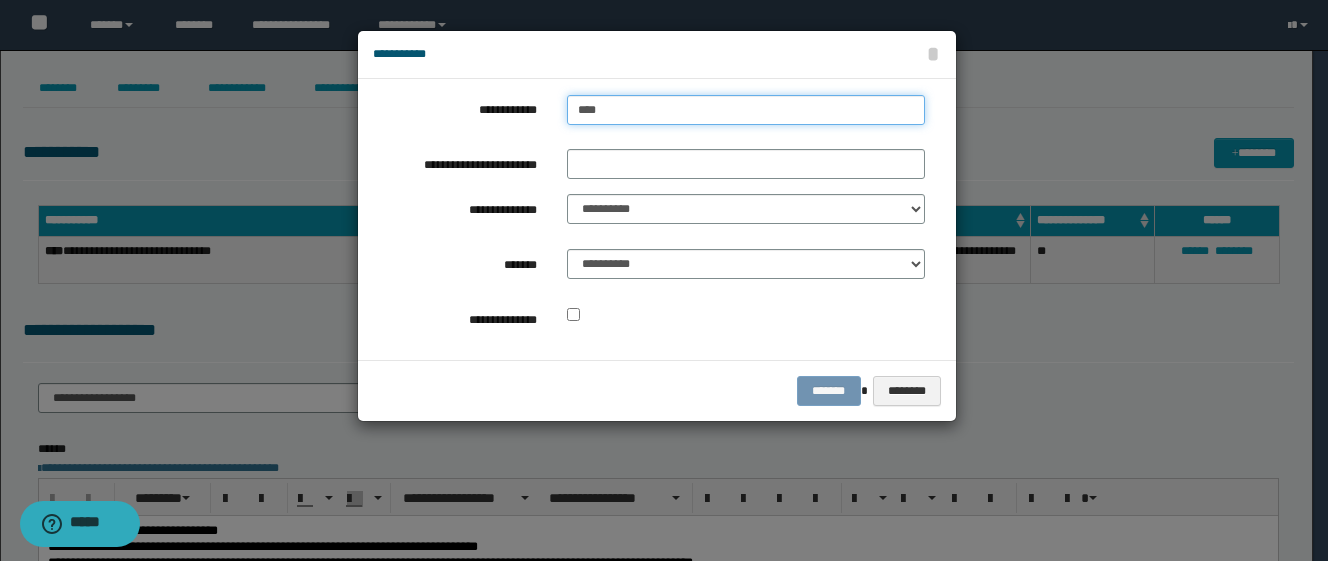 type on "****" 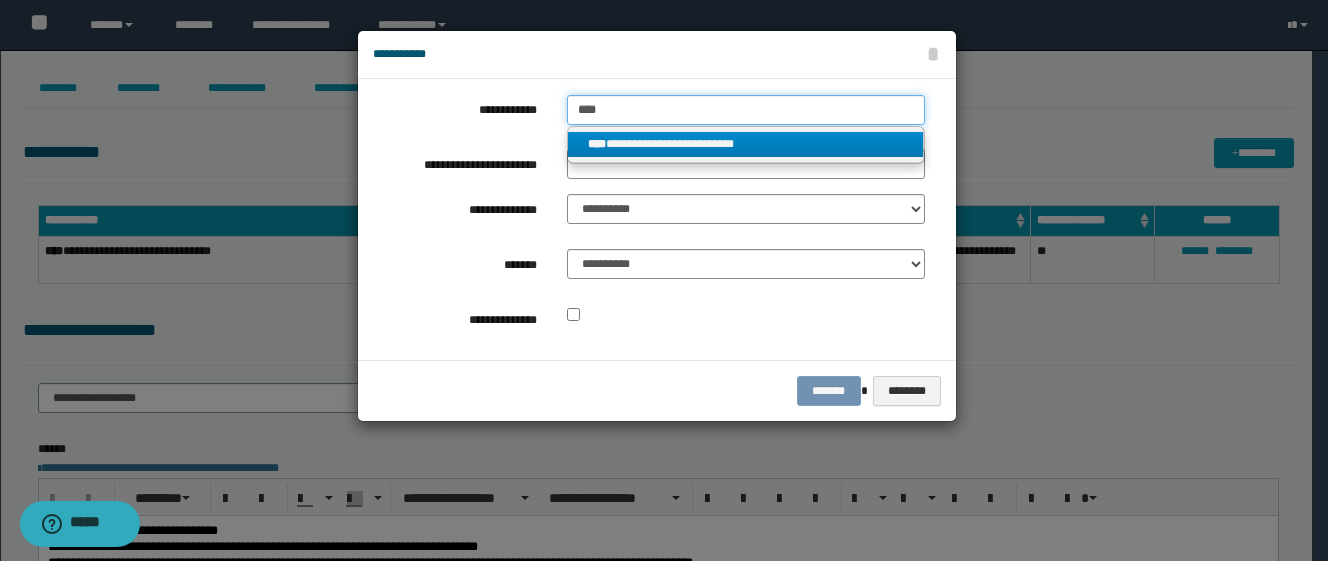 type on "****" 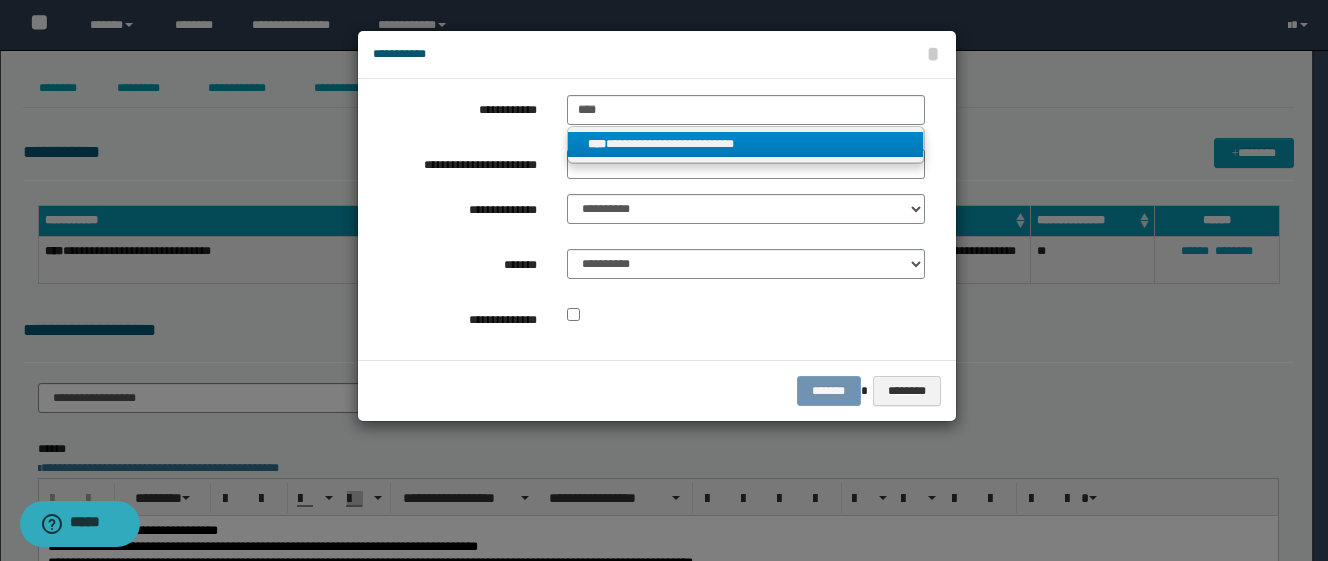 click on "****" at bounding box center (597, 144) 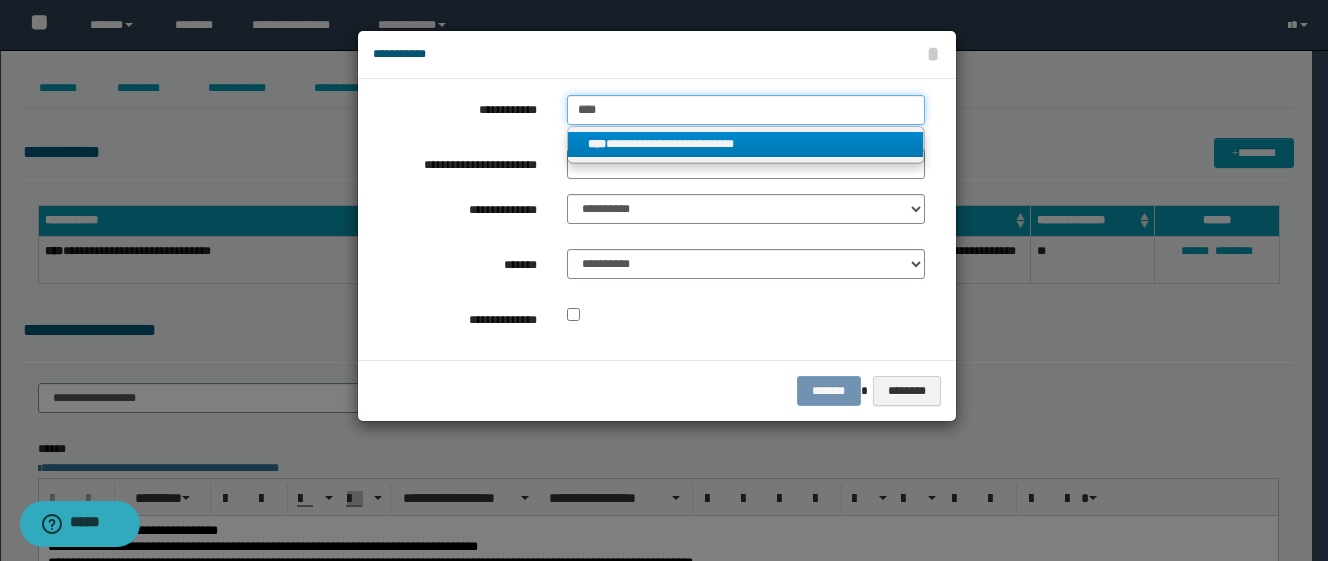 type 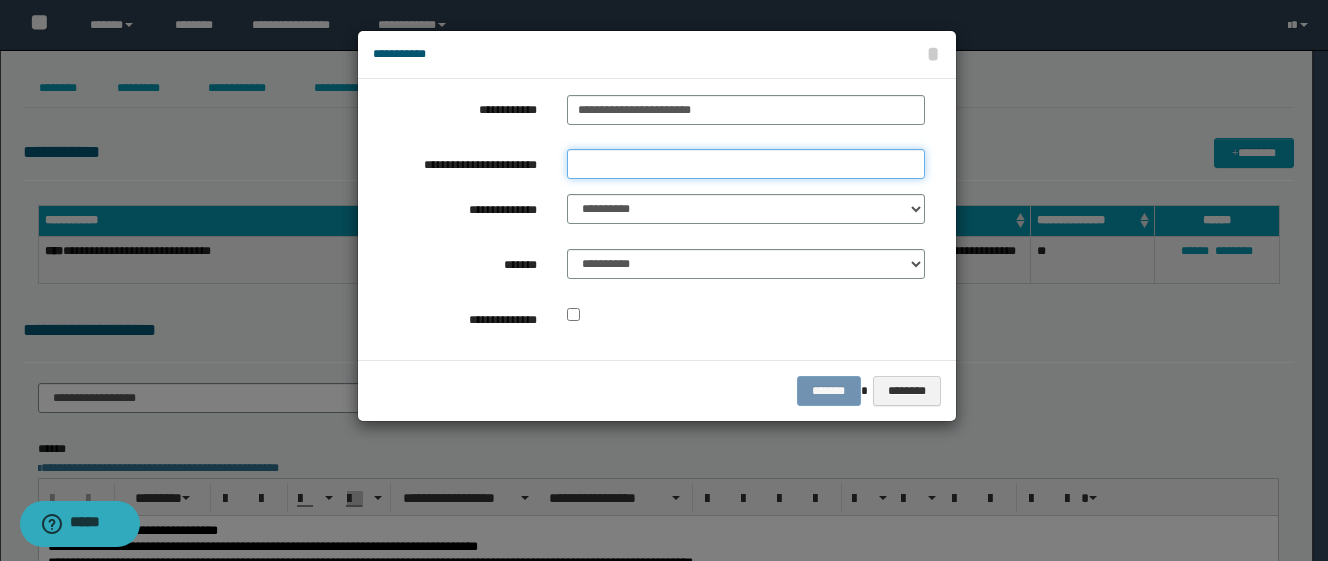 click on "**********" at bounding box center [746, 164] 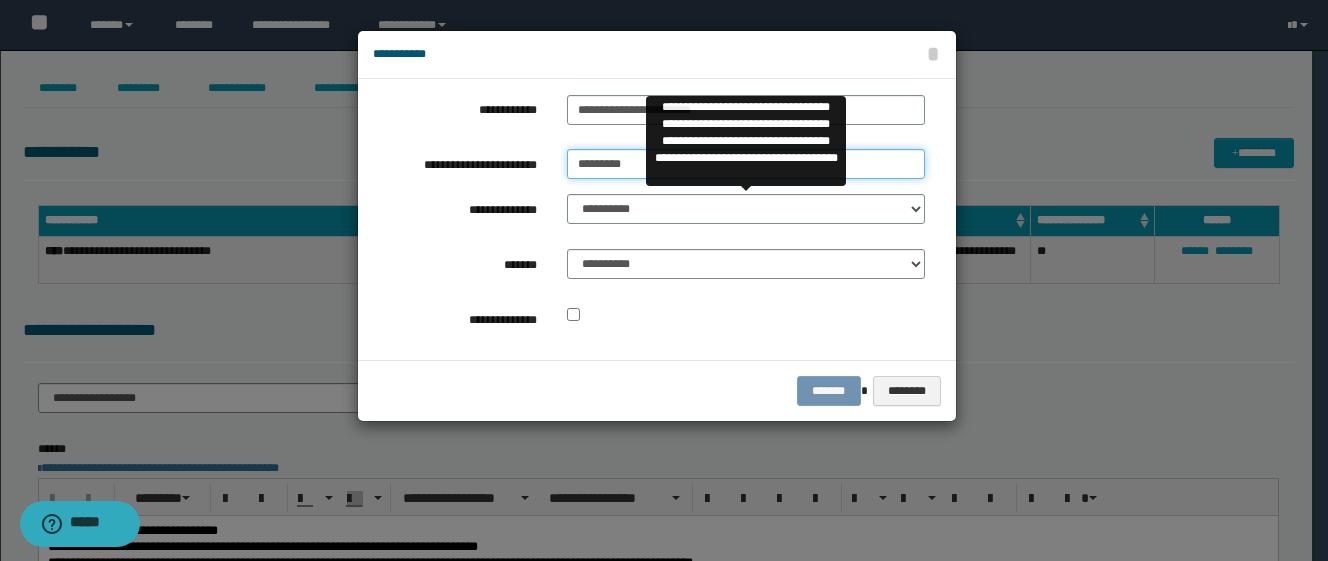 type on "*********" 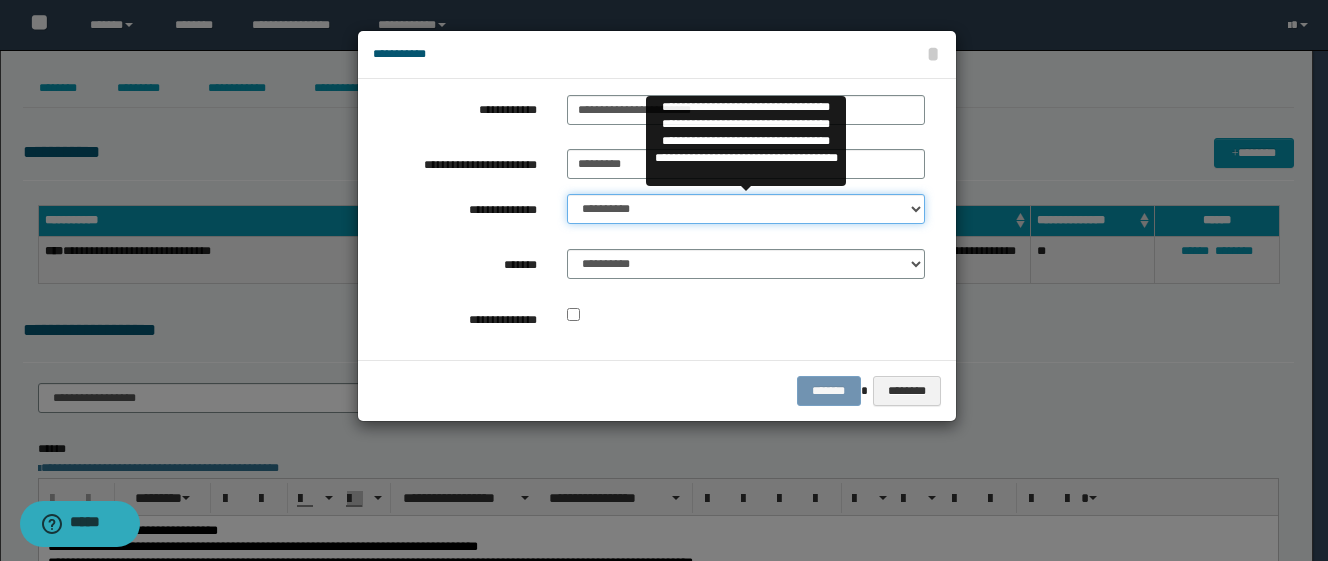 click on "**********" at bounding box center [746, 209] 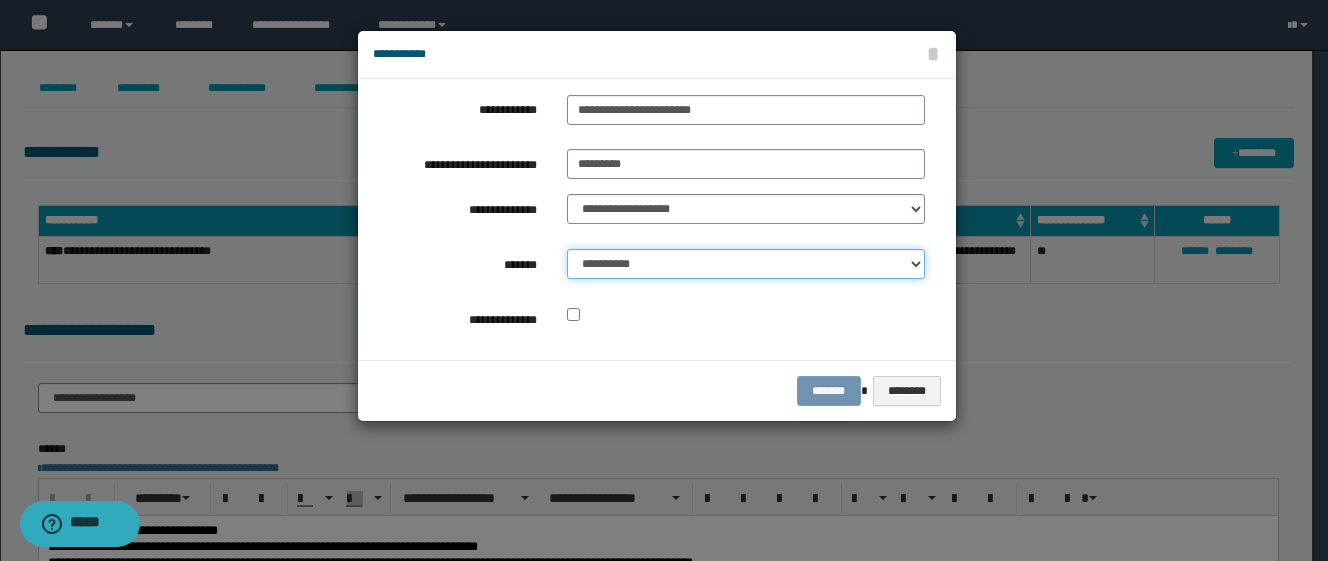 click on "**********" at bounding box center (746, 264) 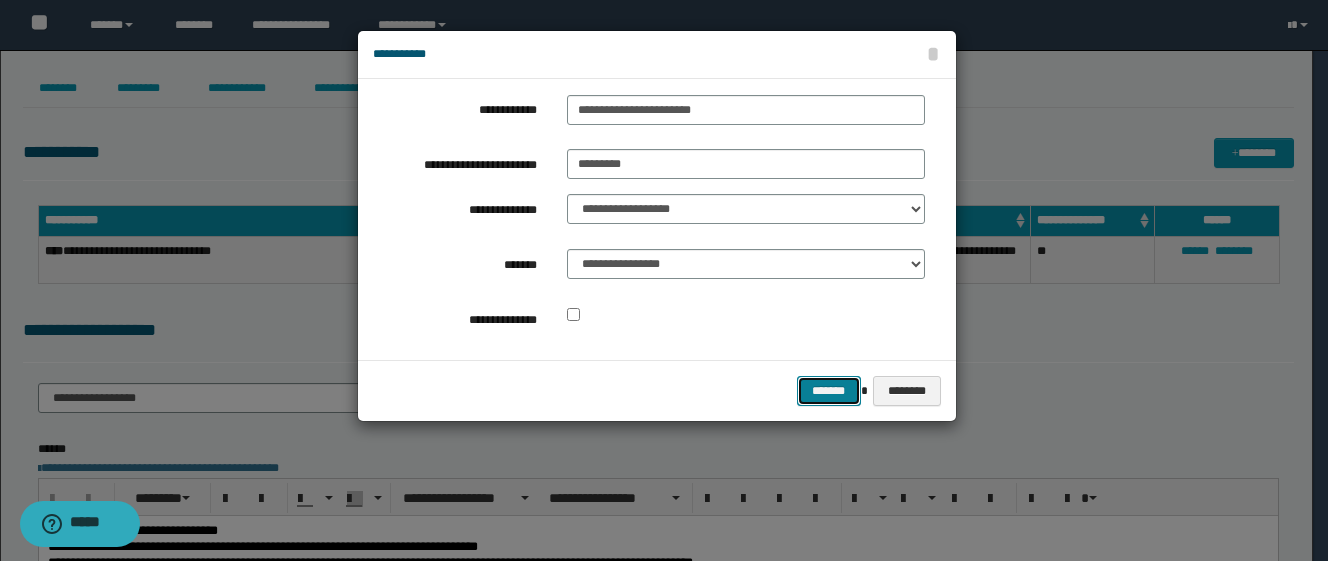 click on "*******" at bounding box center [829, 391] 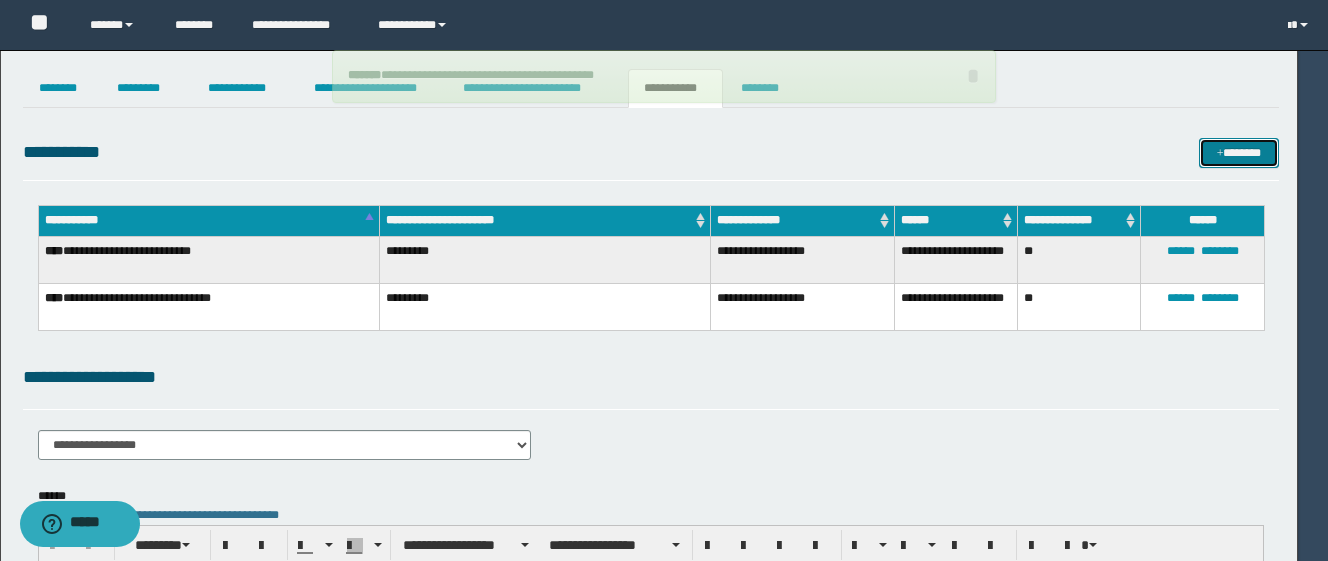 type 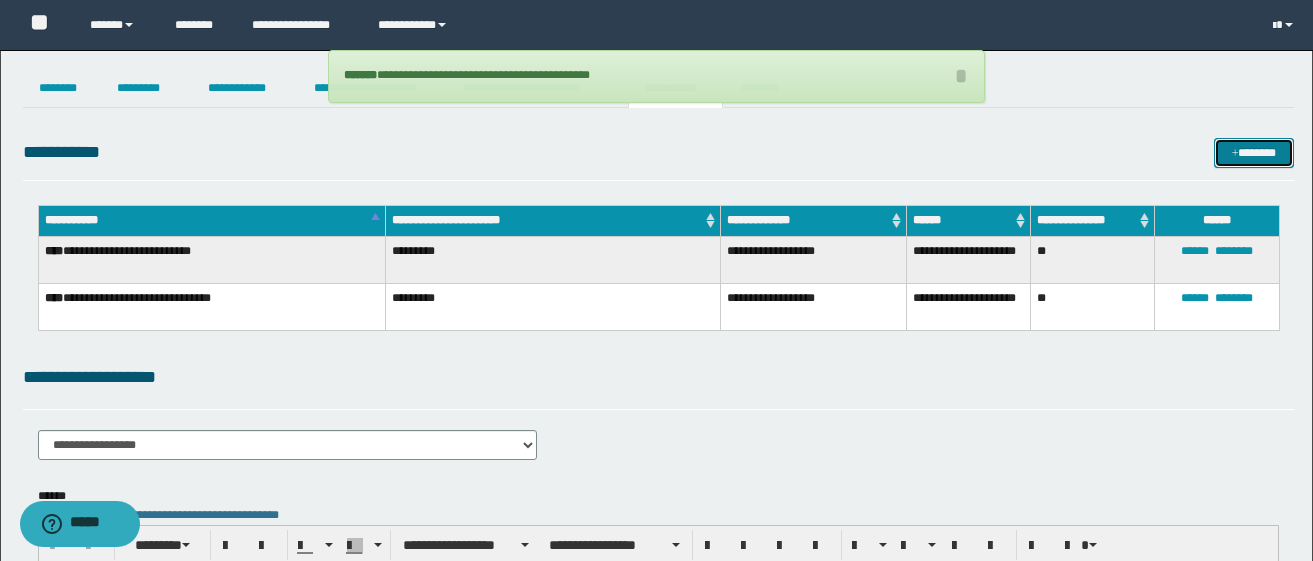 click on "*******" at bounding box center (1254, 153) 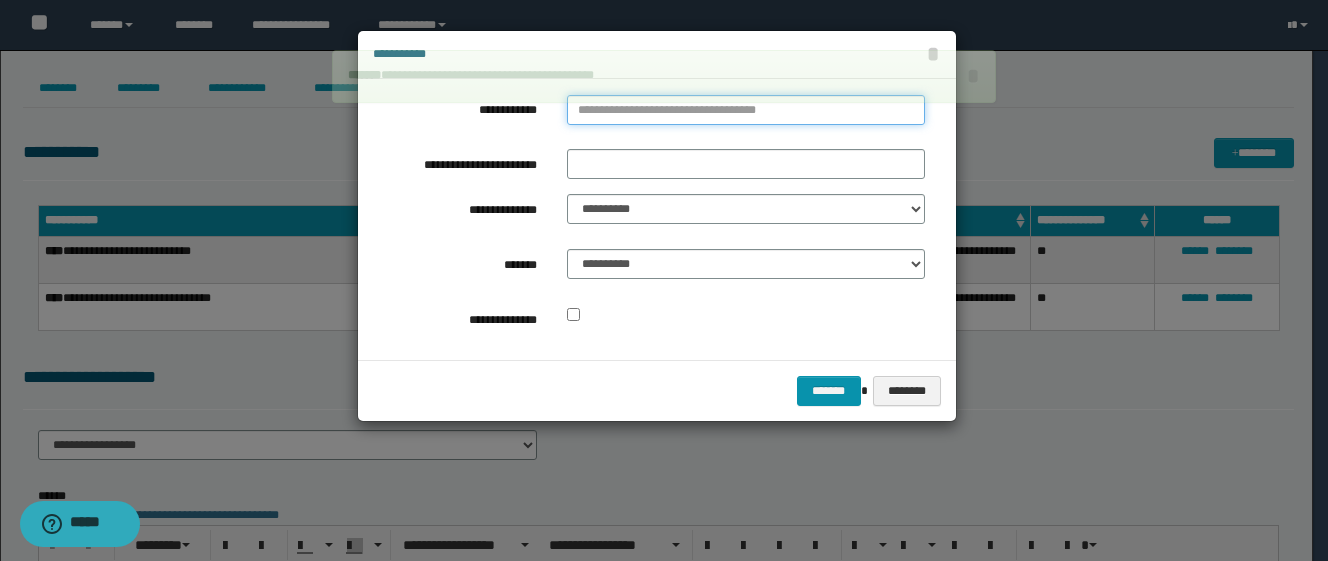type on "**********" 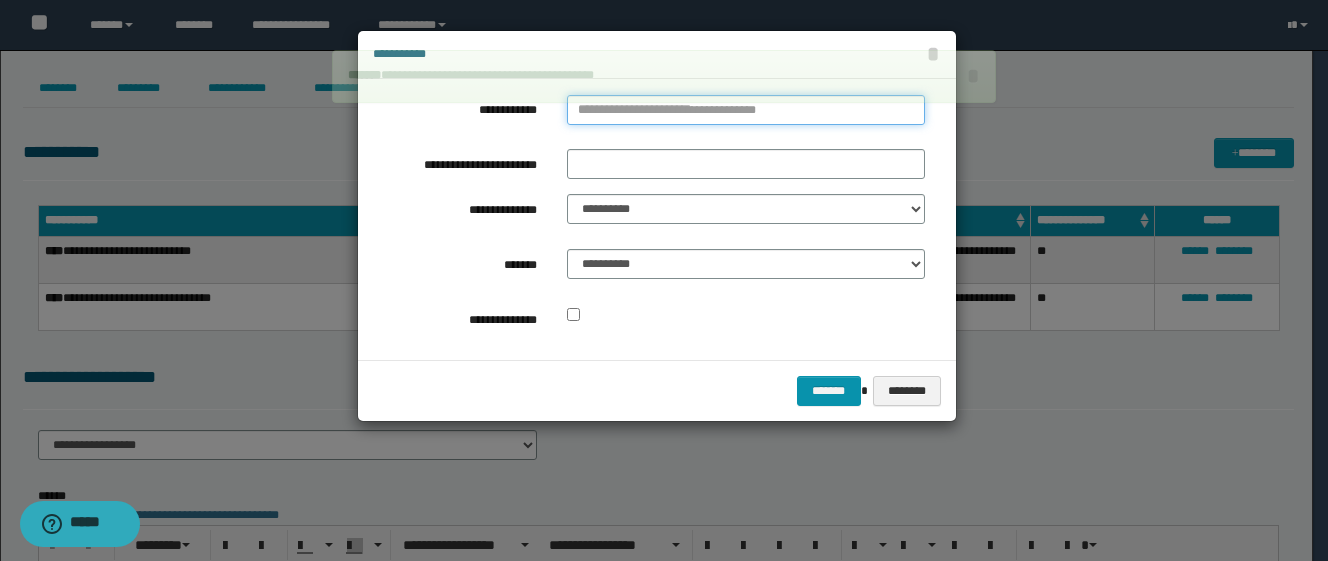 click on "**********" at bounding box center [746, 110] 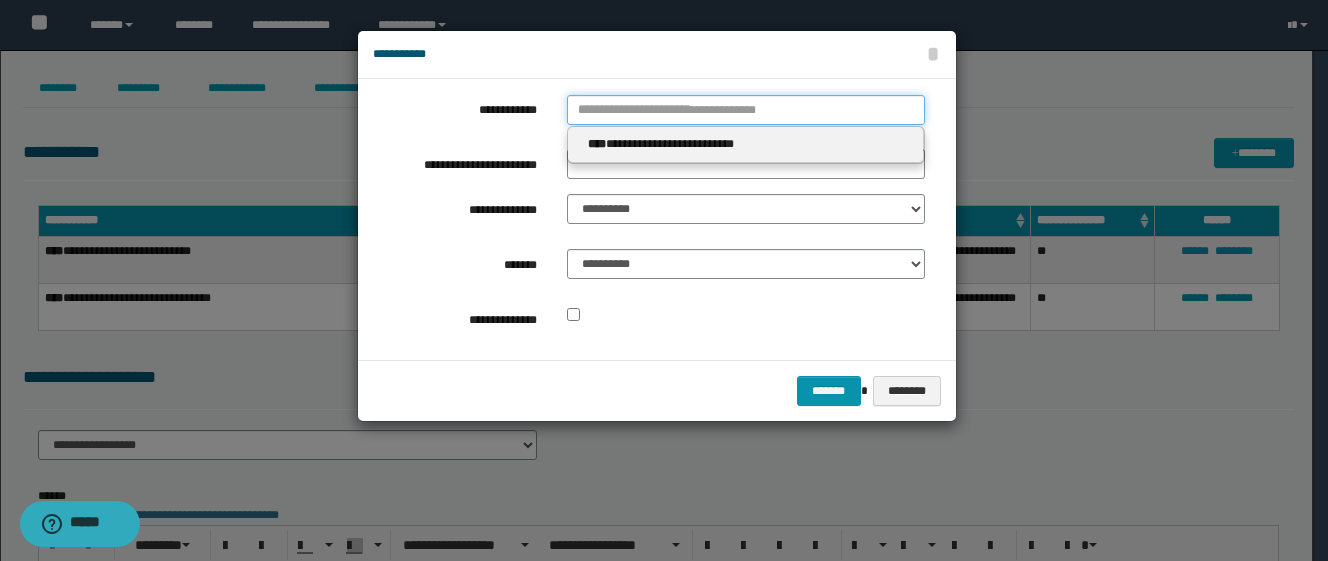 type 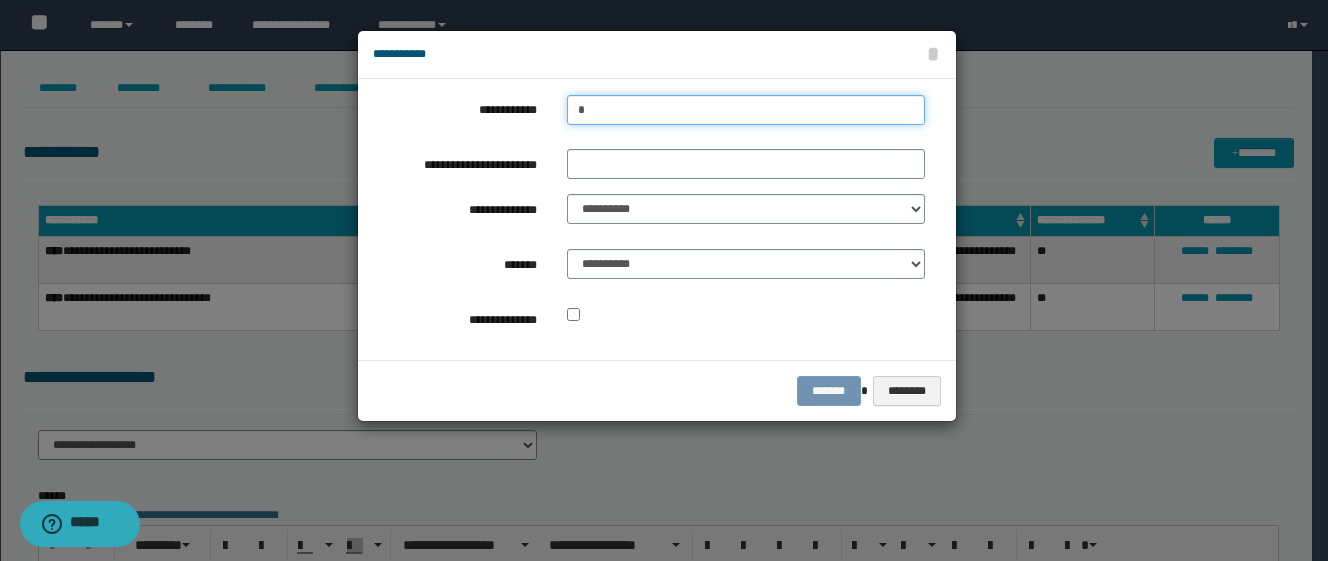 type on "**" 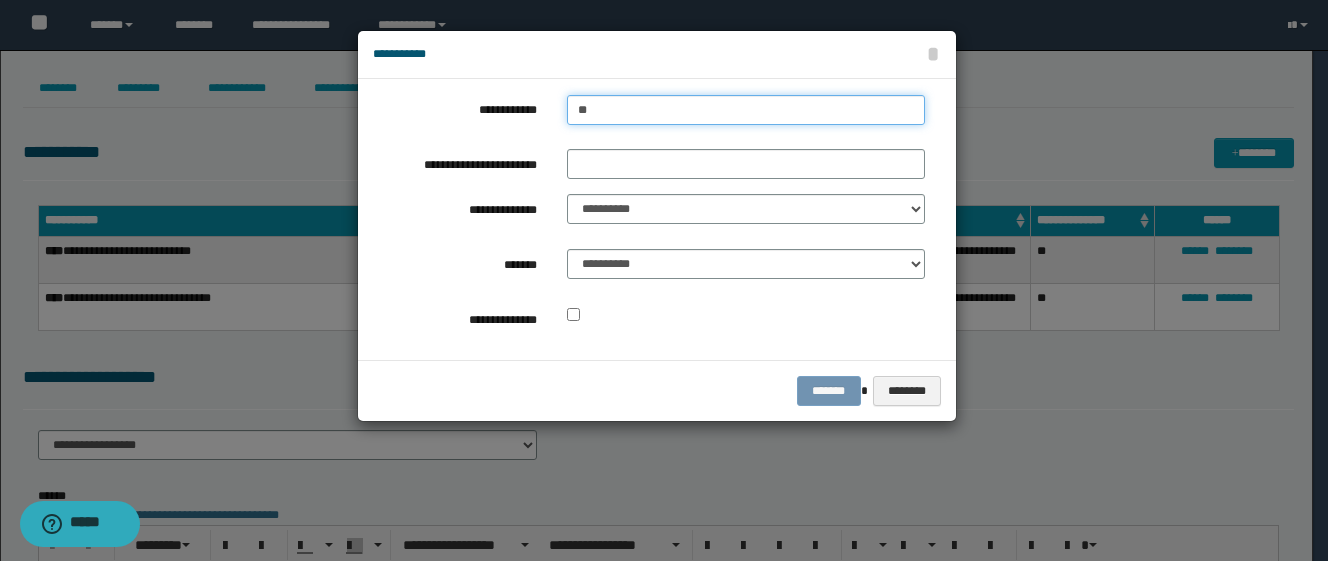 type on "**" 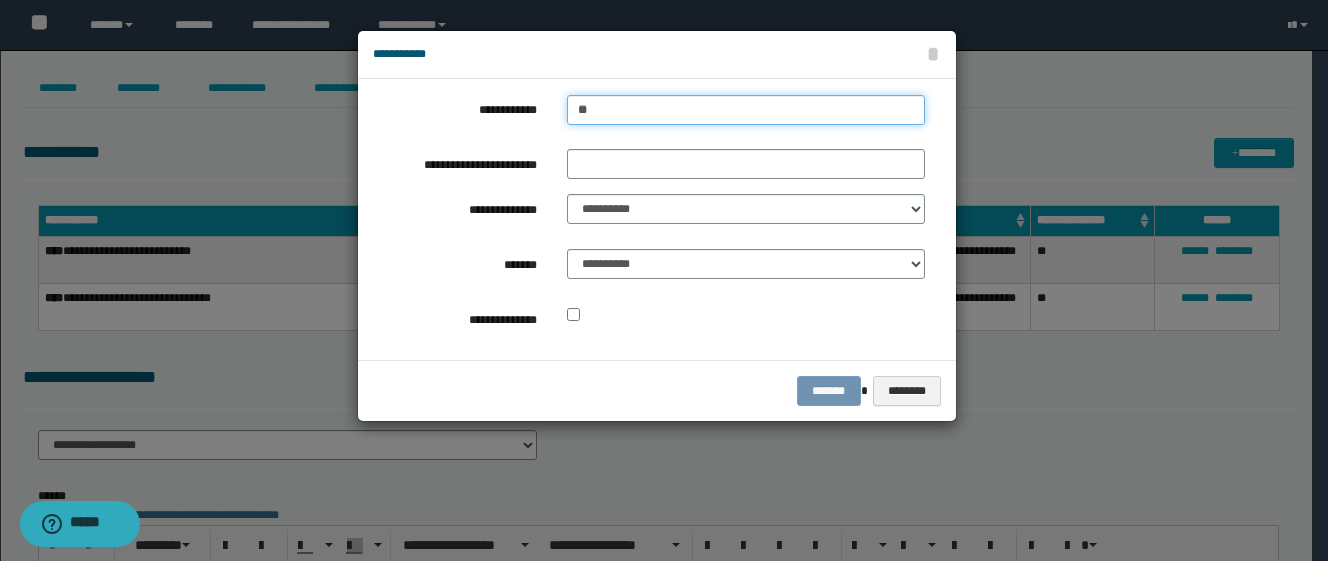 type 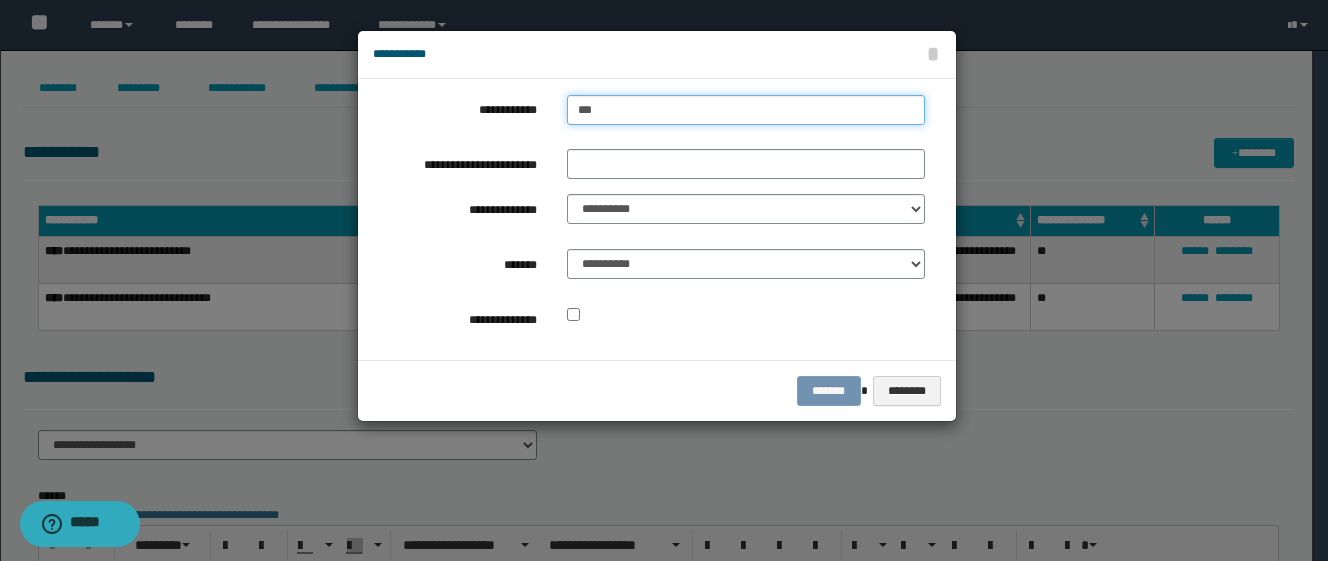 type on "***" 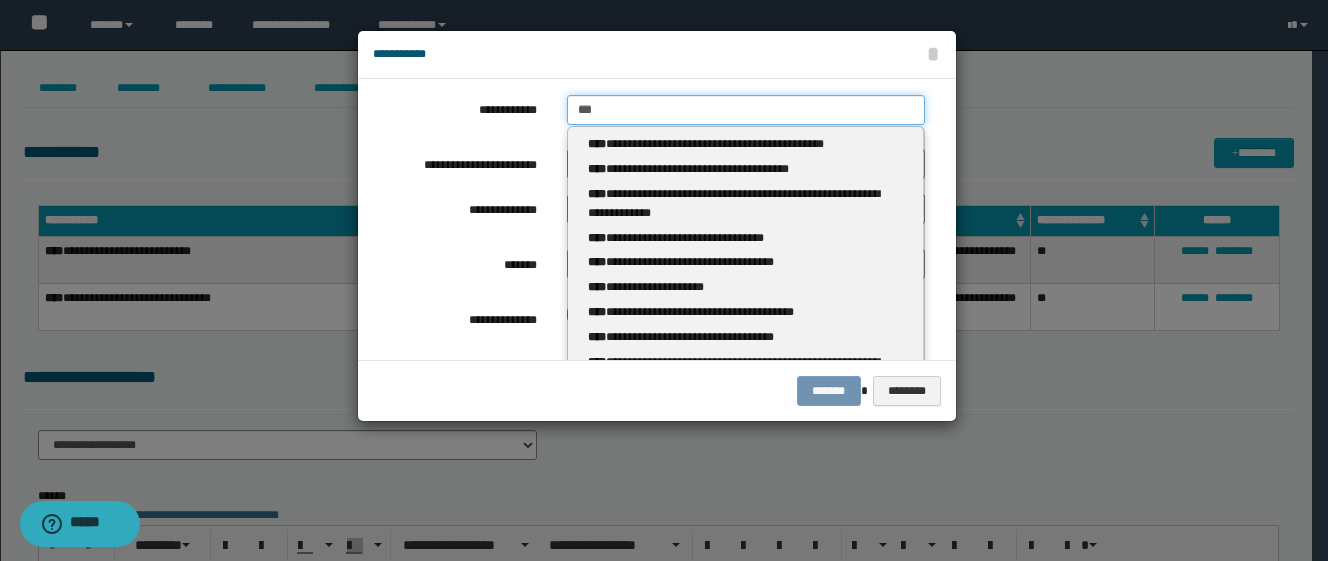 type 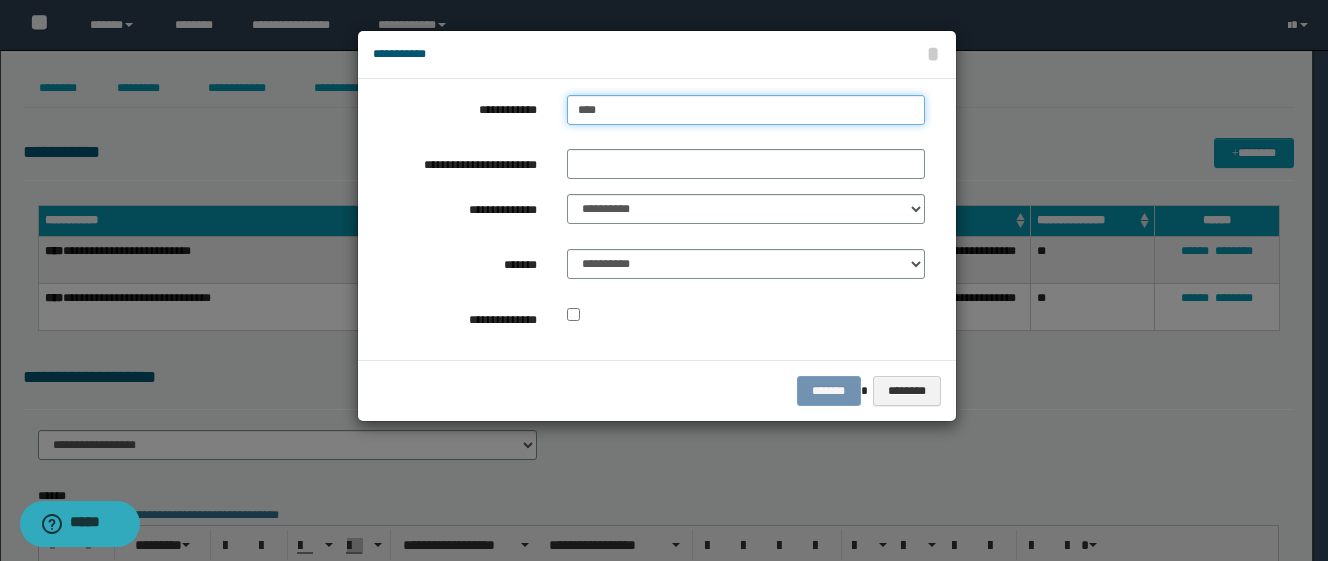 type on "****" 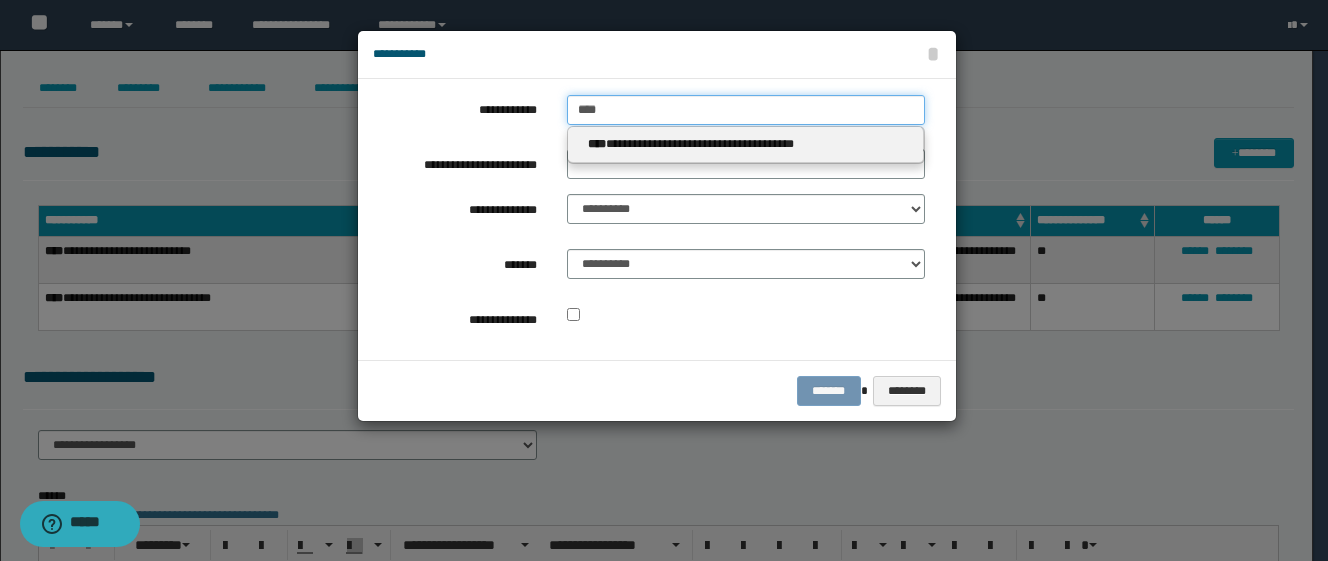 type 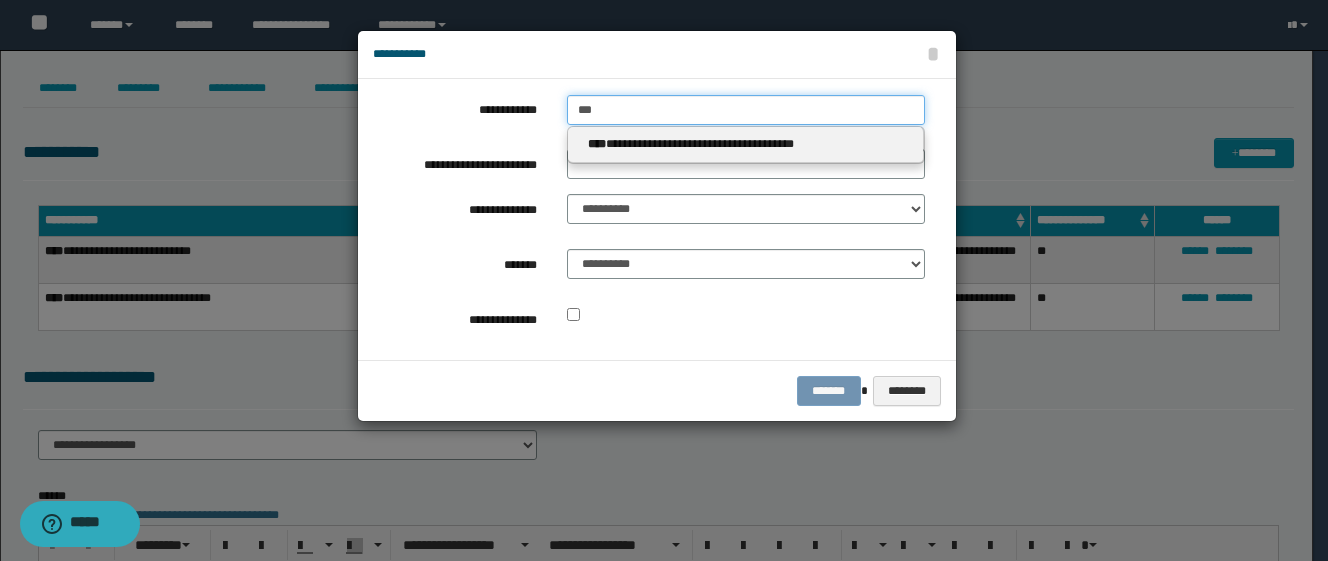 type on "***" 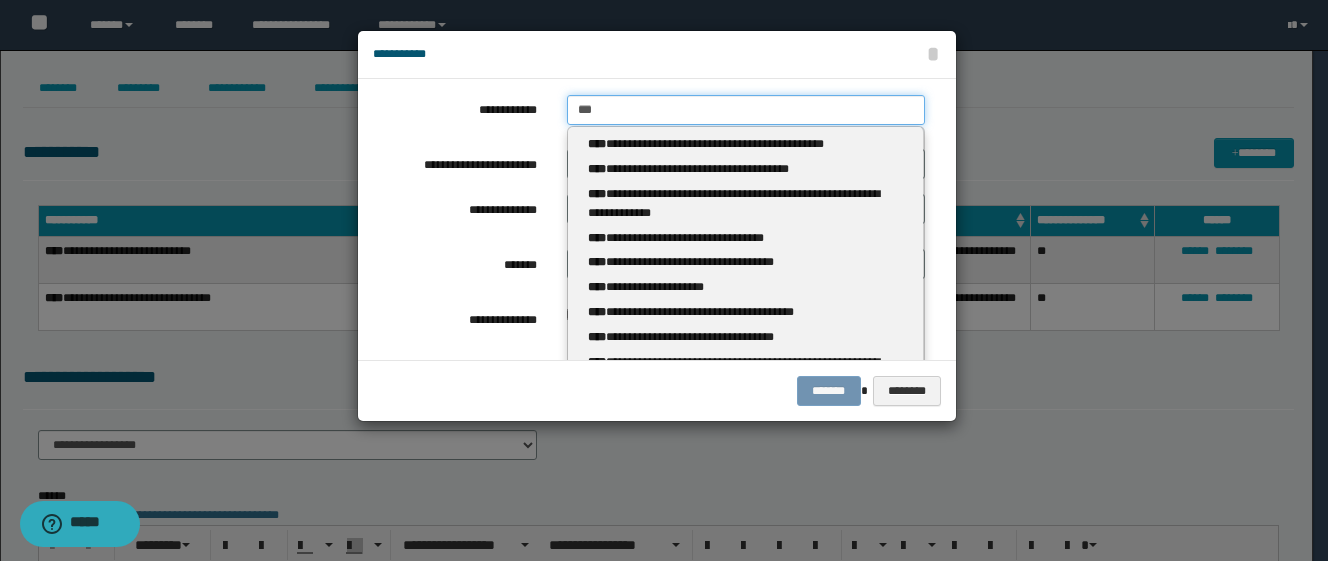 type 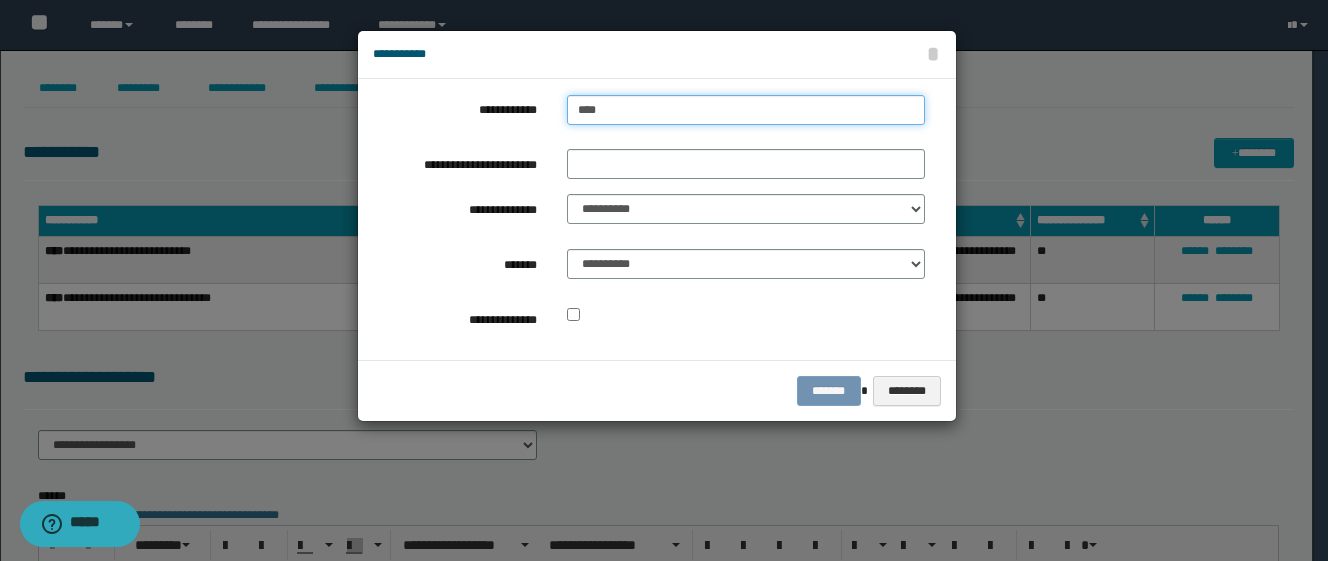 type on "****" 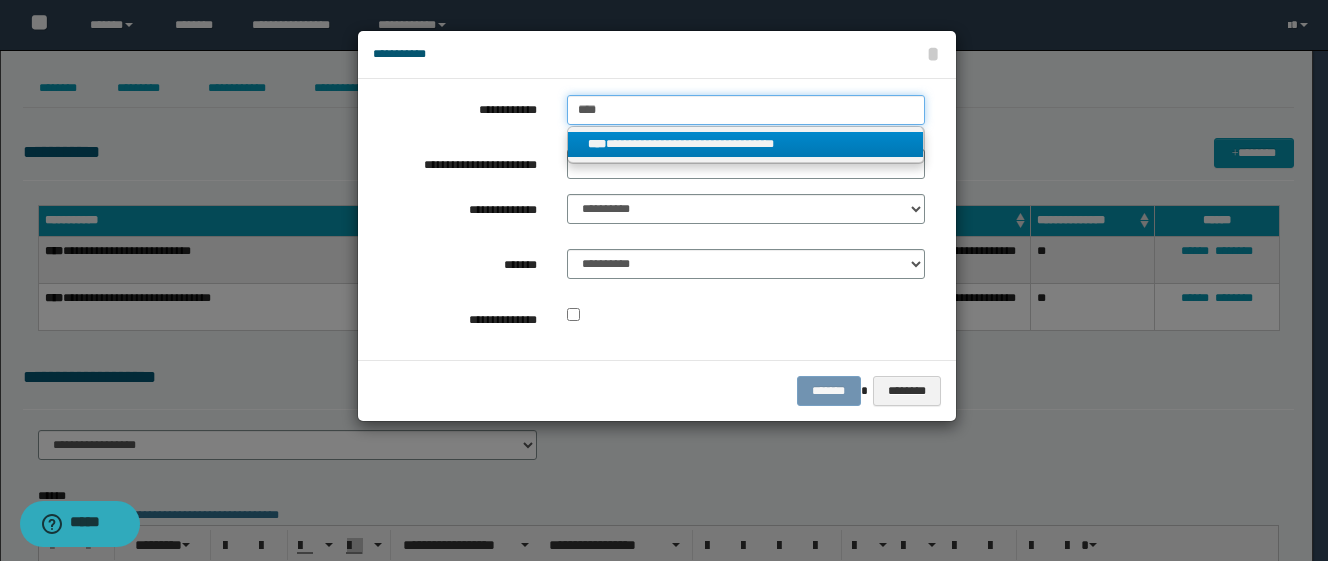 type on "****" 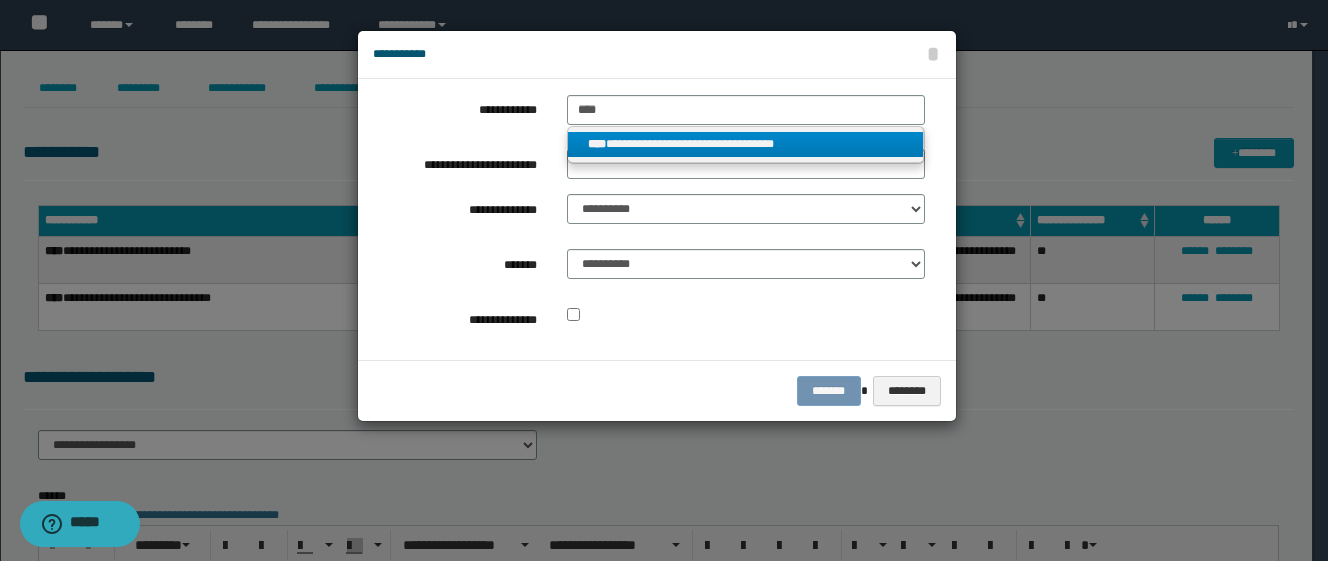 click on "**********" at bounding box center (746, 144) 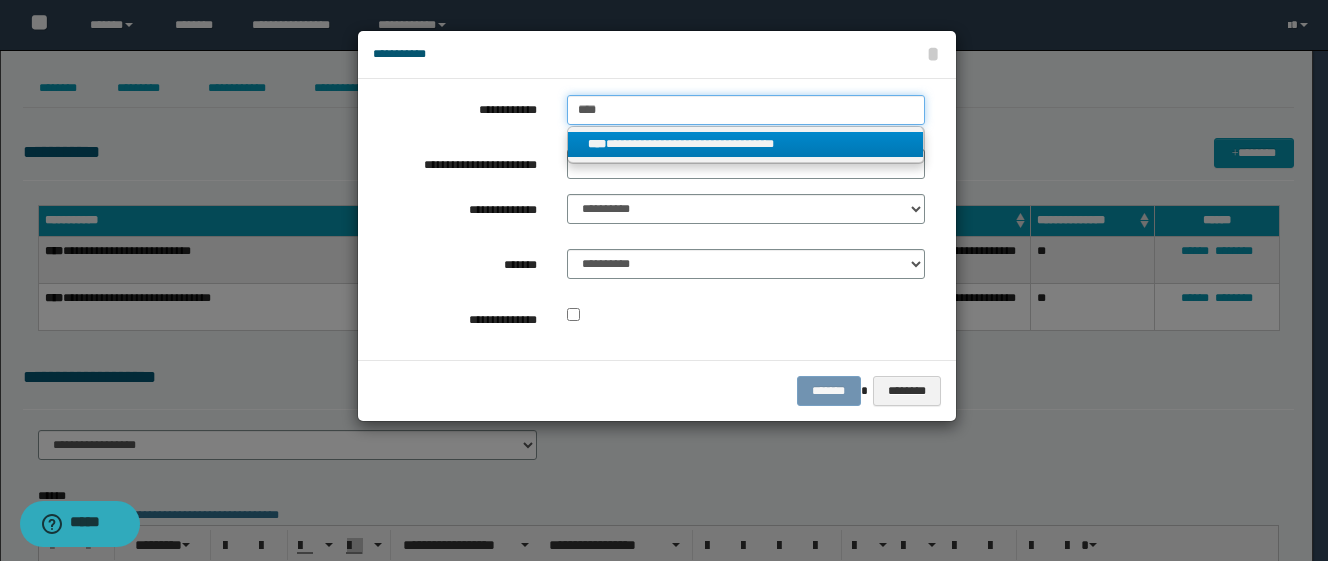 type 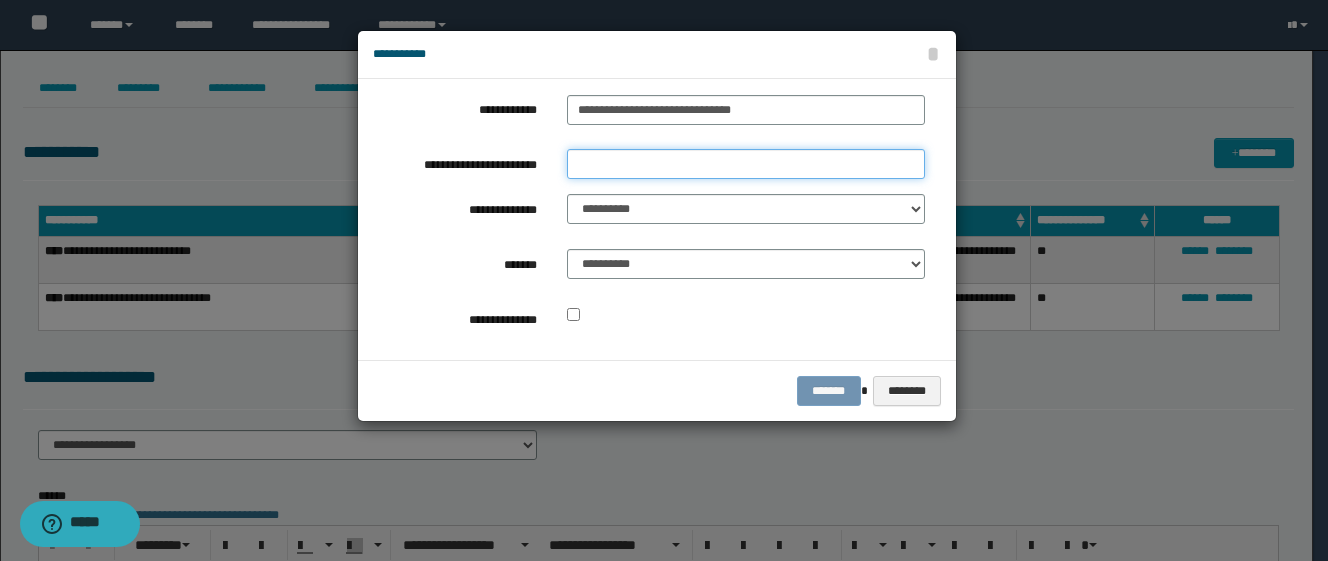 click on "**********" at bounding box center (746, 164) 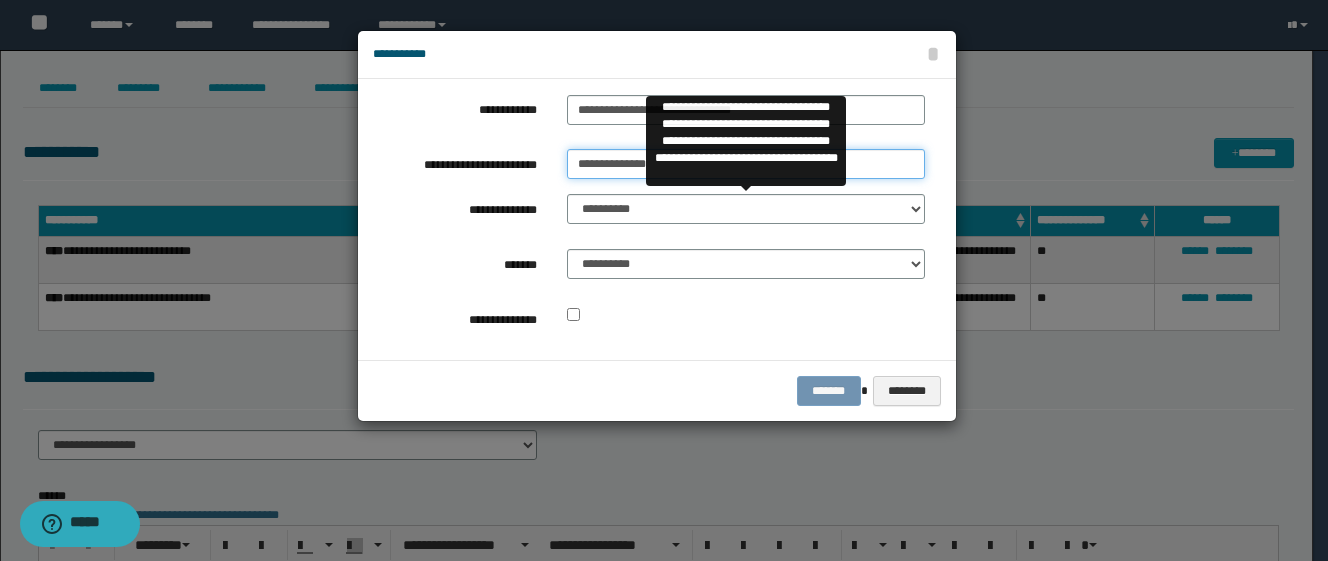 type on "**********" 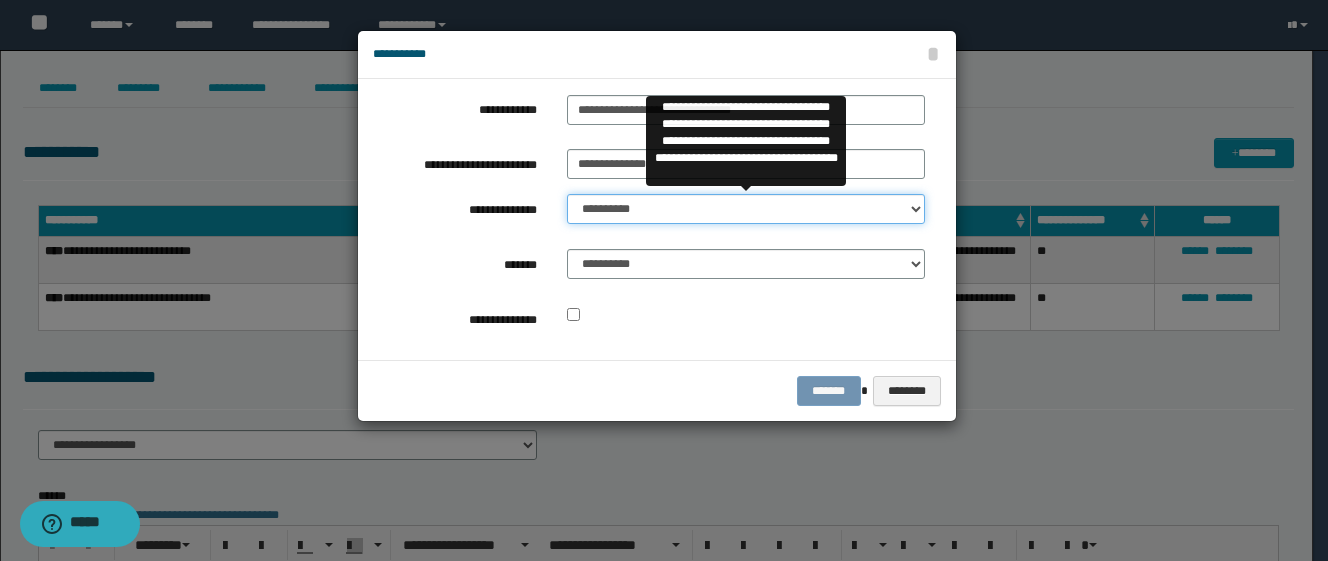 click on "**********" at bounding box center [746, 209] 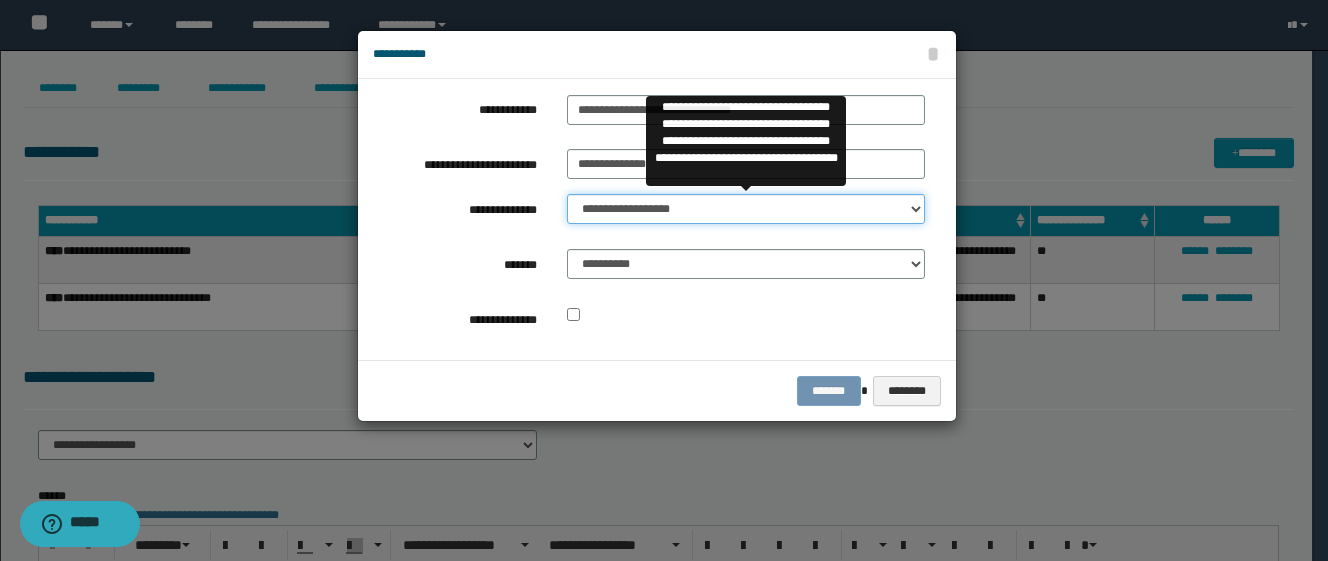click on "**********" at bounding box center [746, 209] 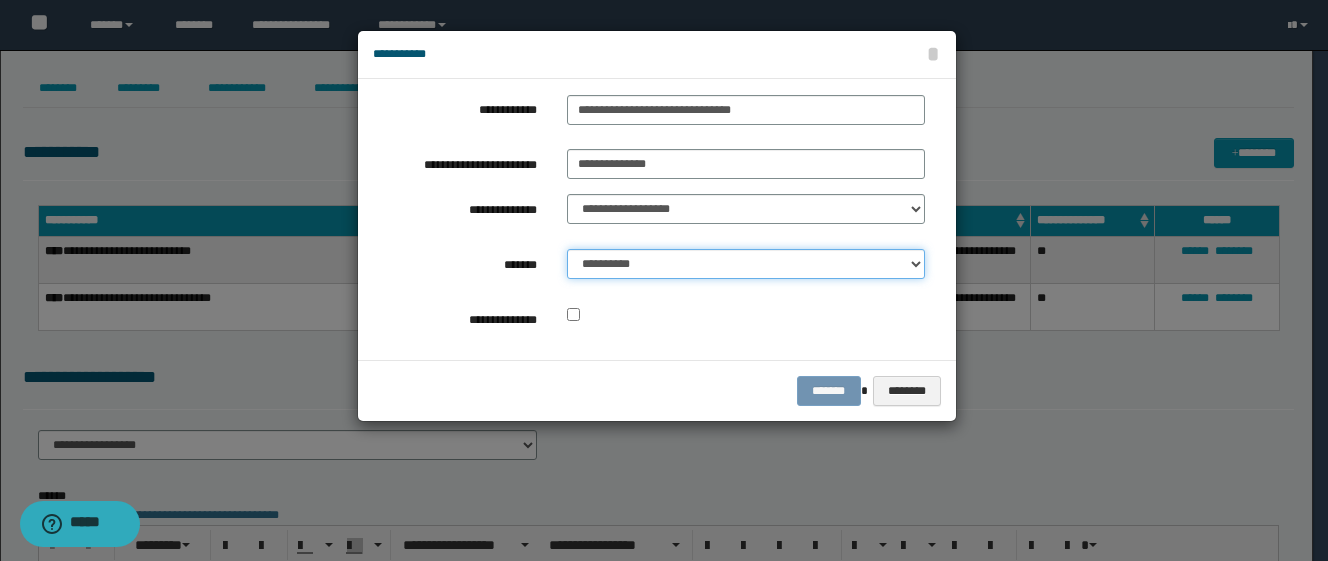 click on "**********" at bounding box center (746, 264) 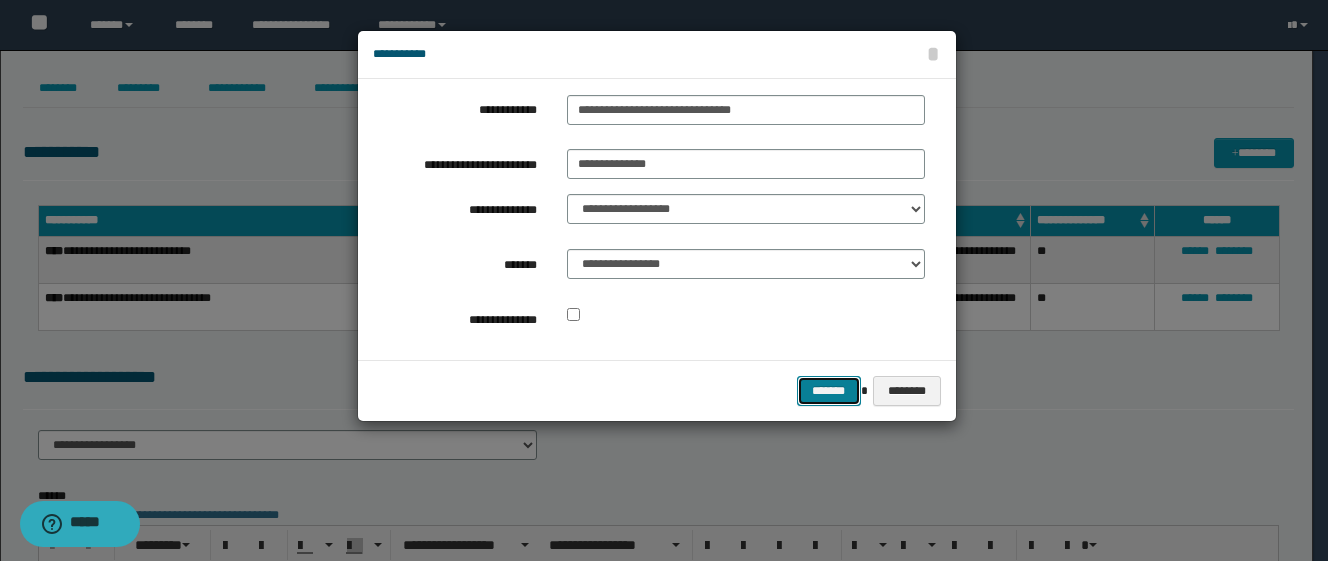 click on "*******" at bounding box center [829, 391] 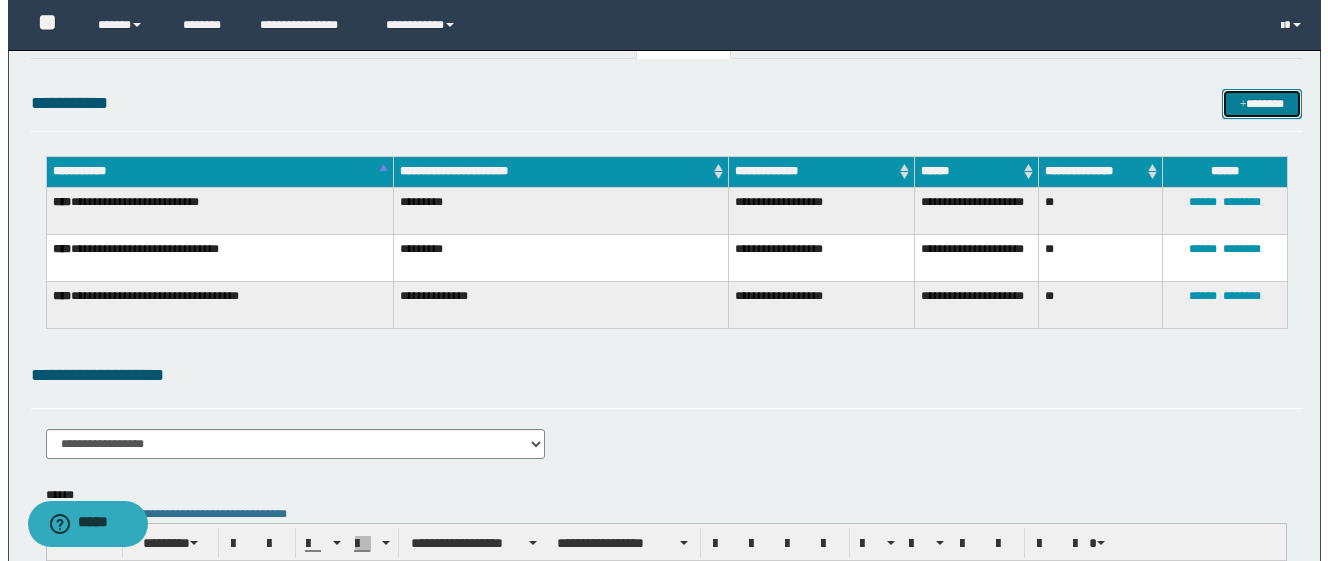 scroll, scrollTop: 0, scrollLeft: 0, axis: both 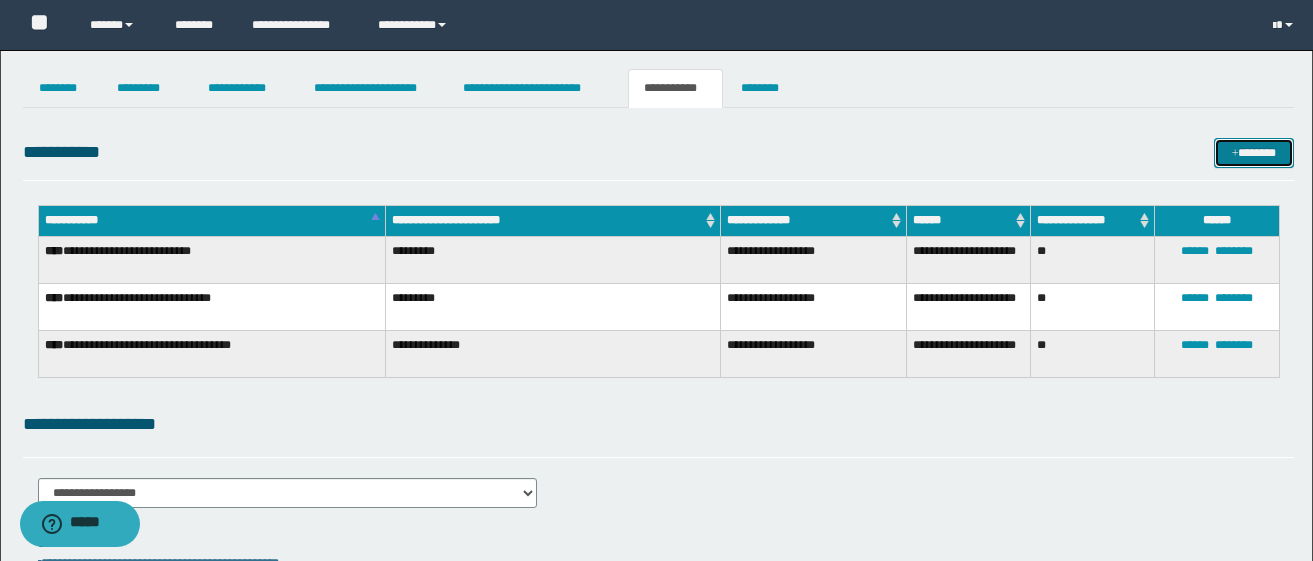 click at bounding box center (1235, 154) 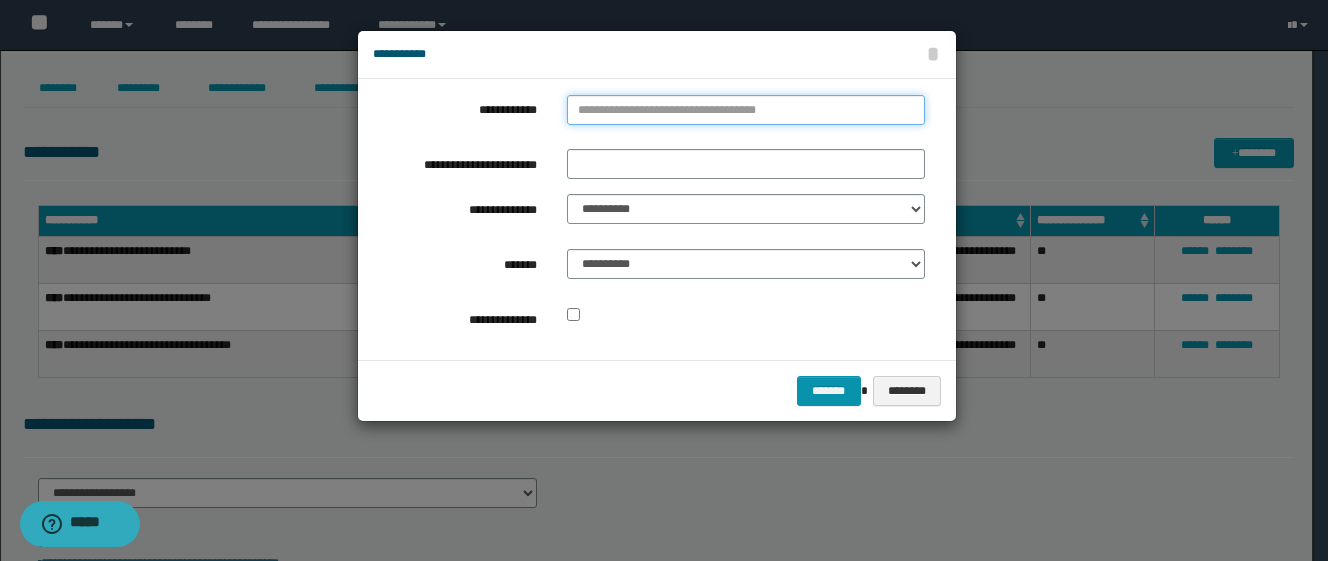 type on "**********" 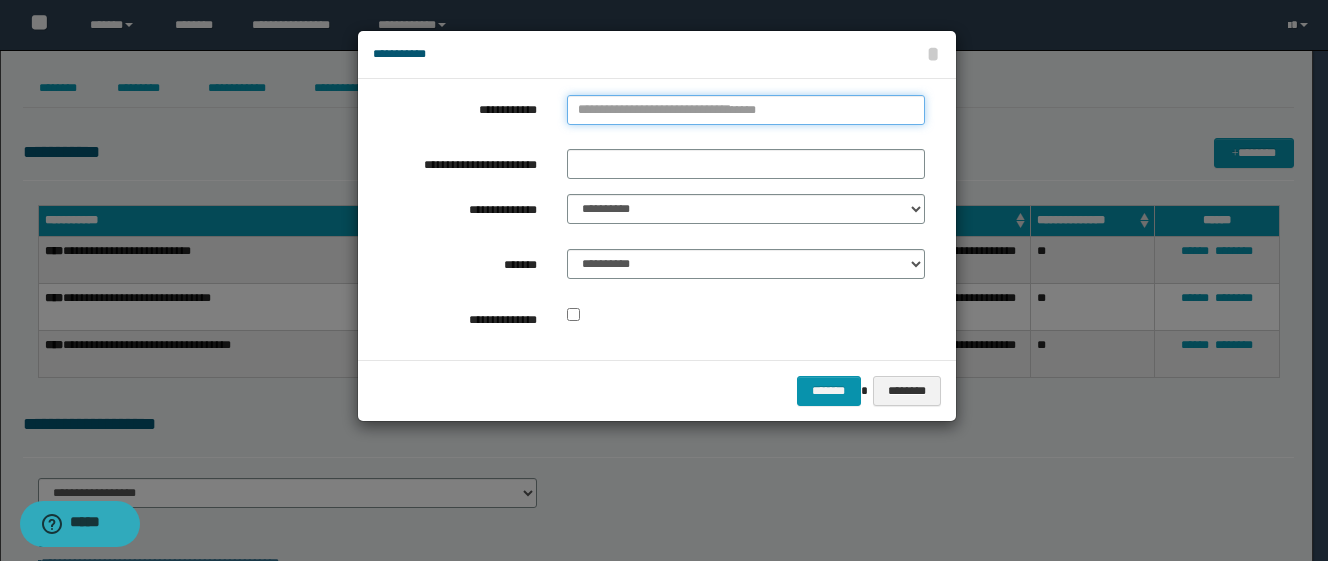 click on "**********" at bounding box center (746, 110) 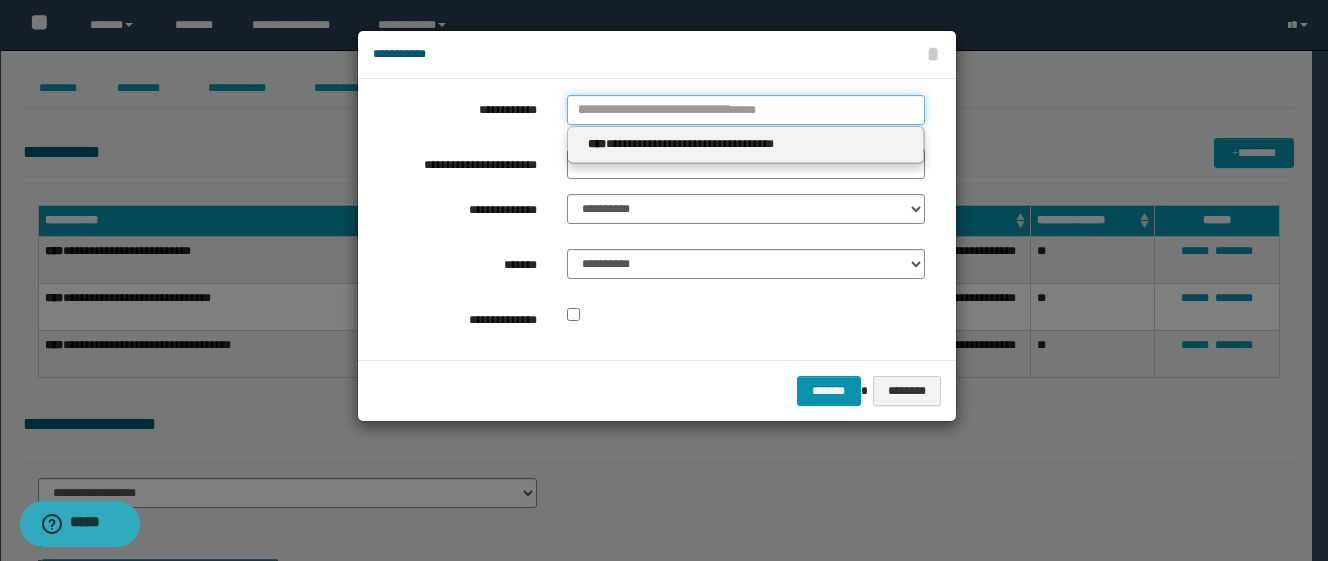 type 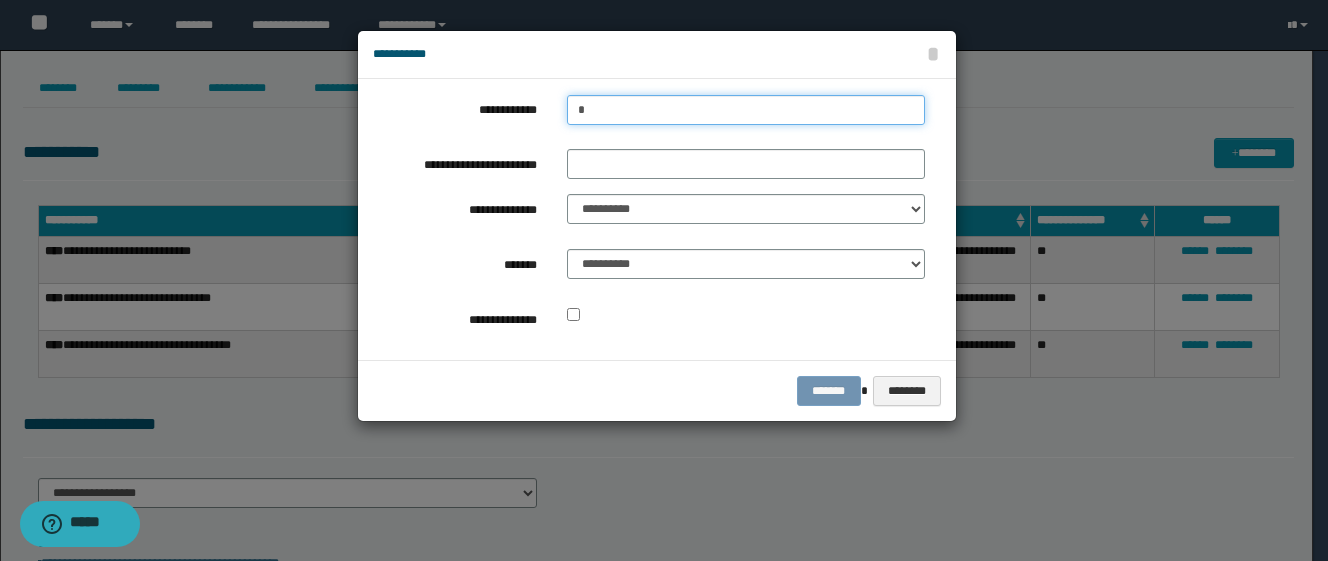 type on "**" 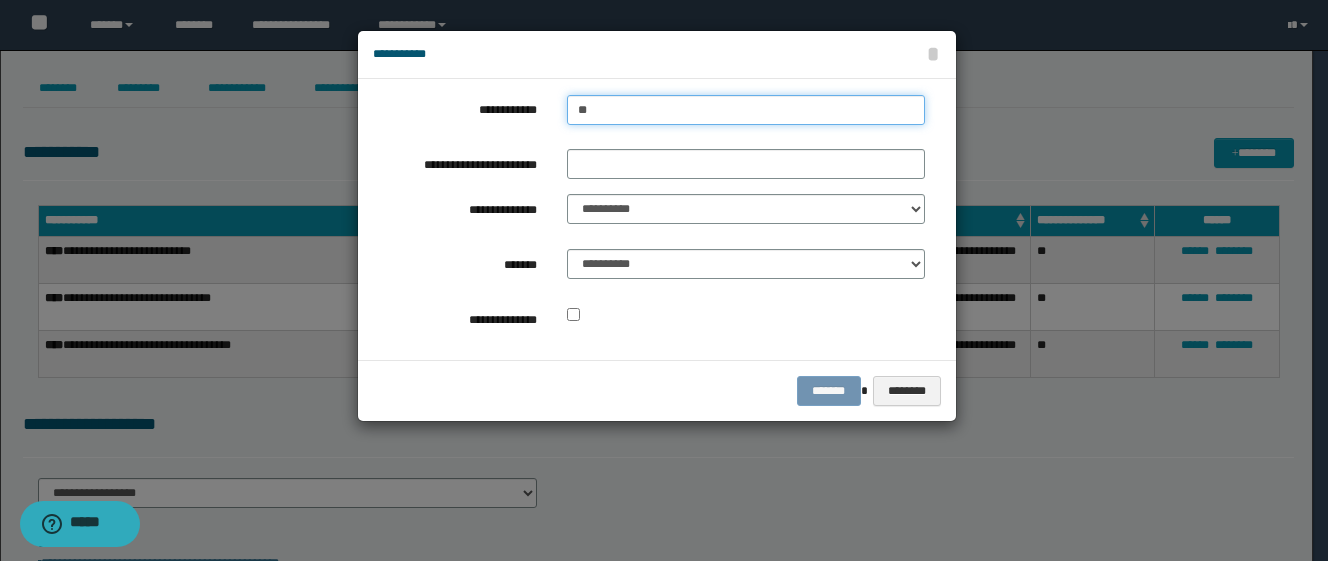 type on "**" 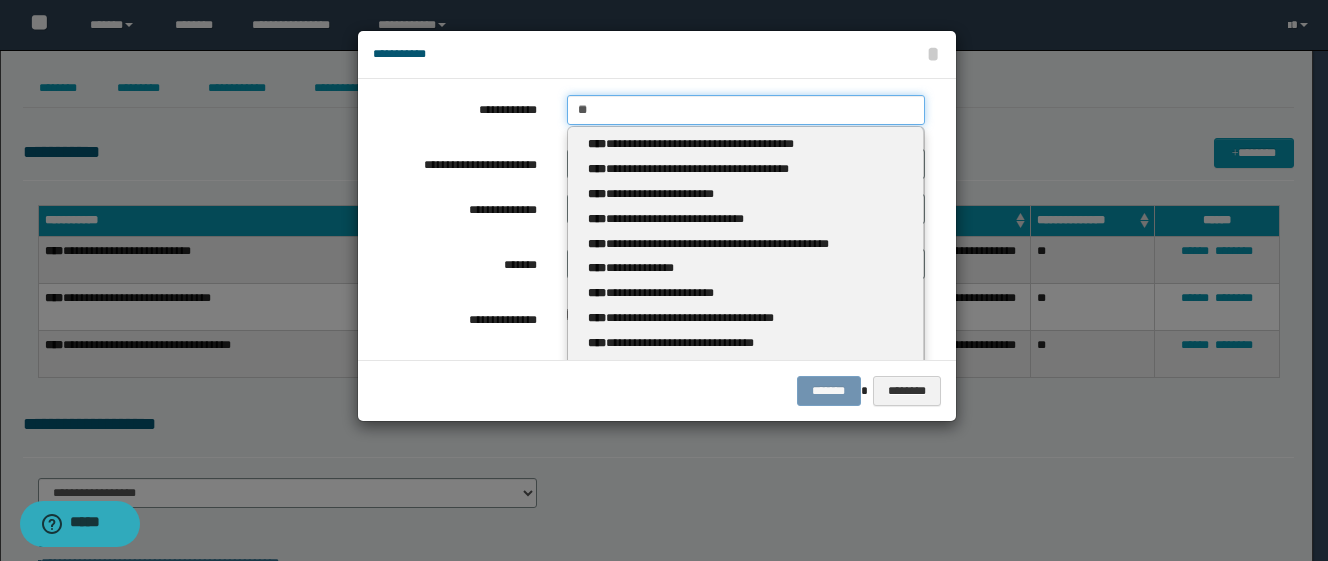 type 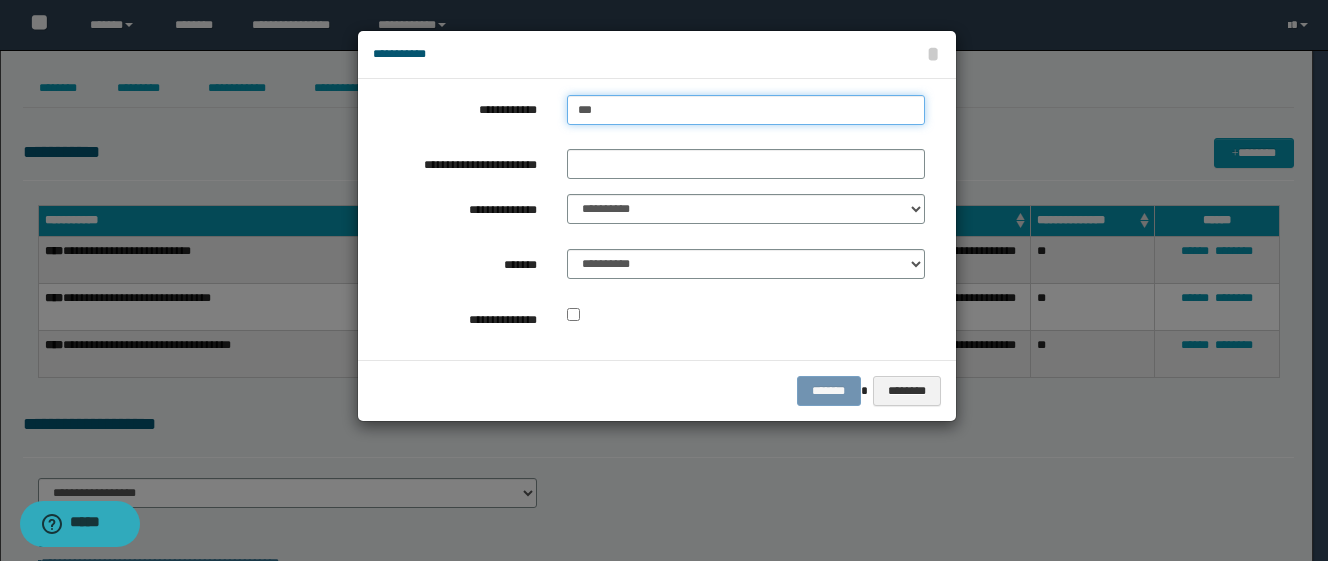 type on "****" 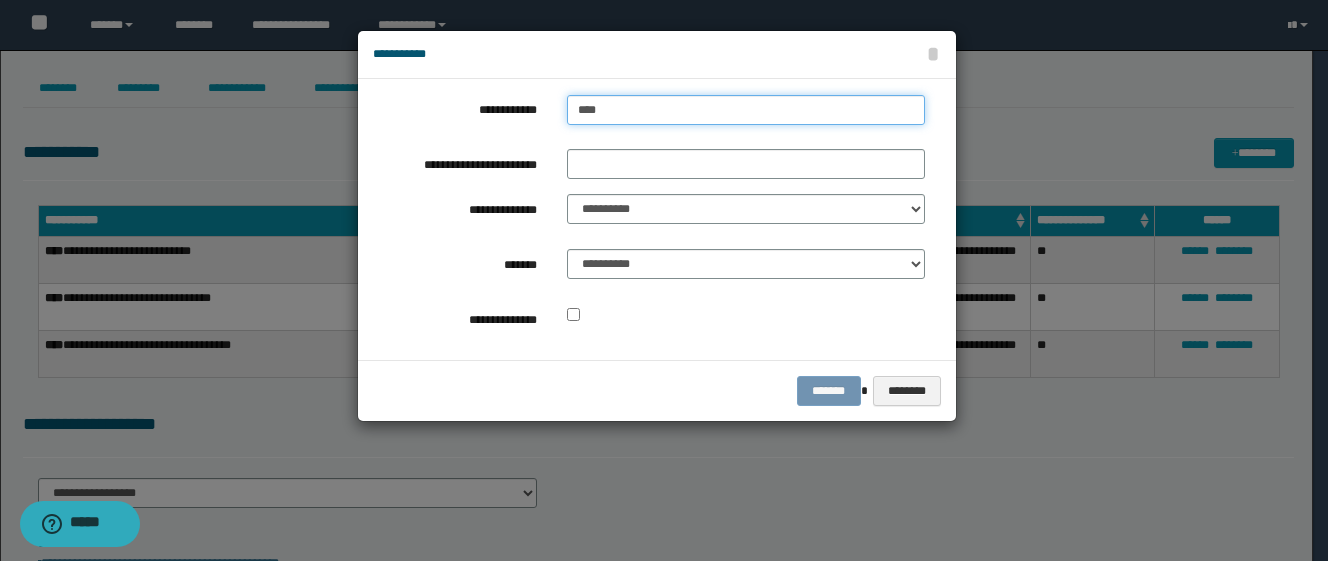 type on "****" 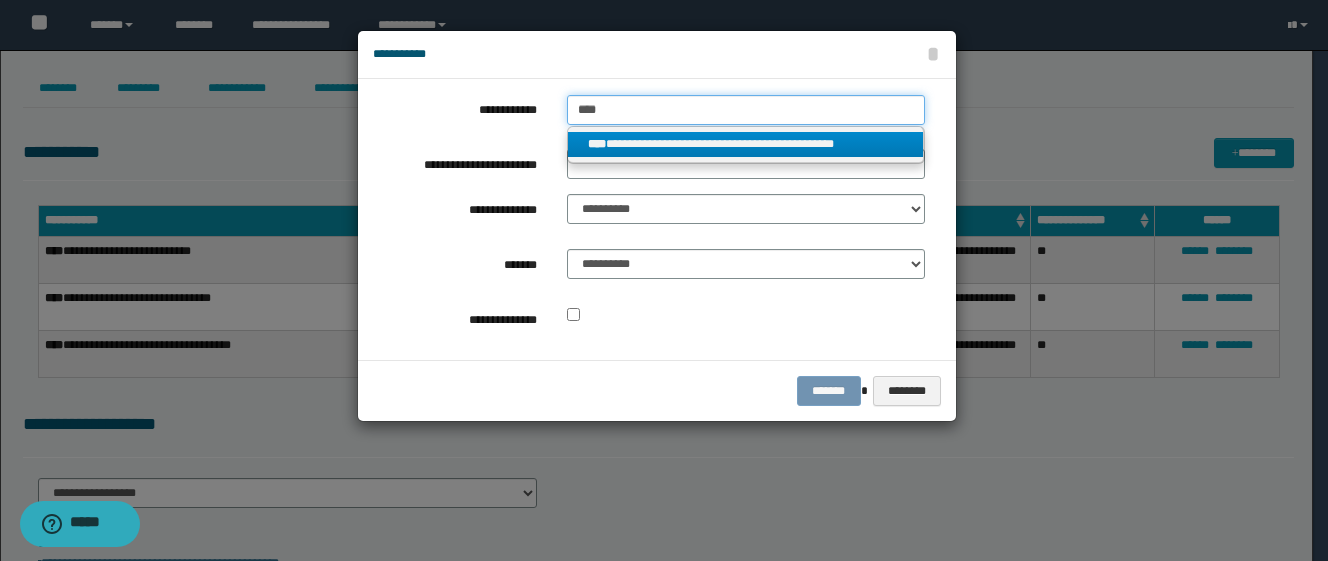 type on "****" 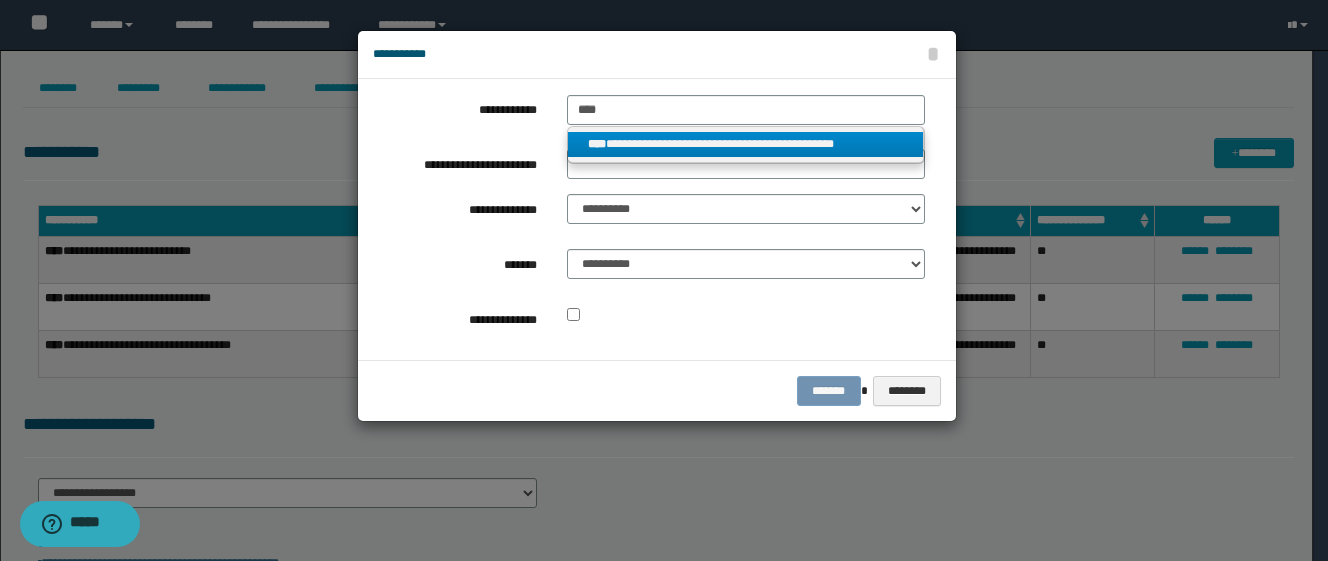 click on "**********" at bounding box center [746, 144] 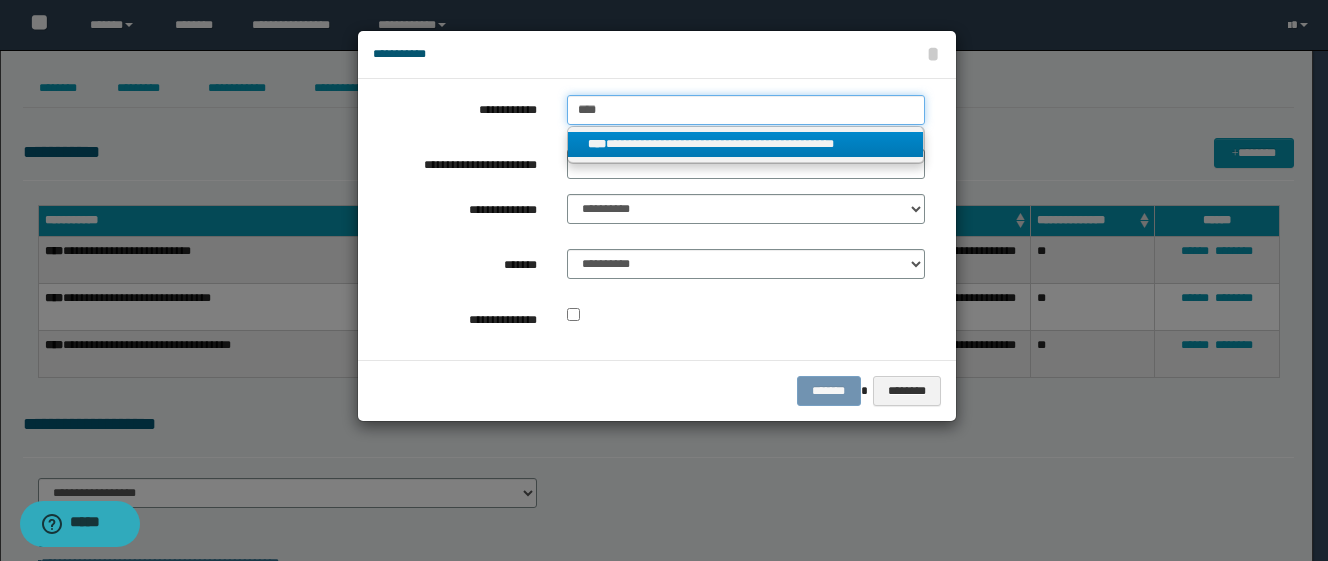 type 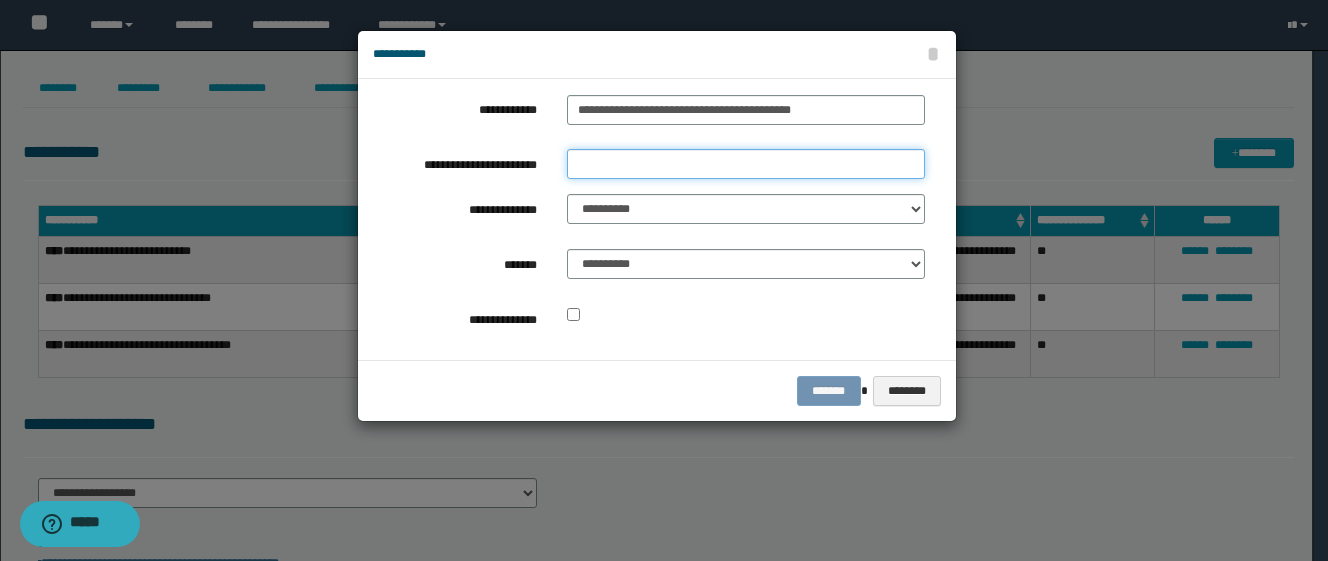 click on "**********" at bounding box center [746, 164] 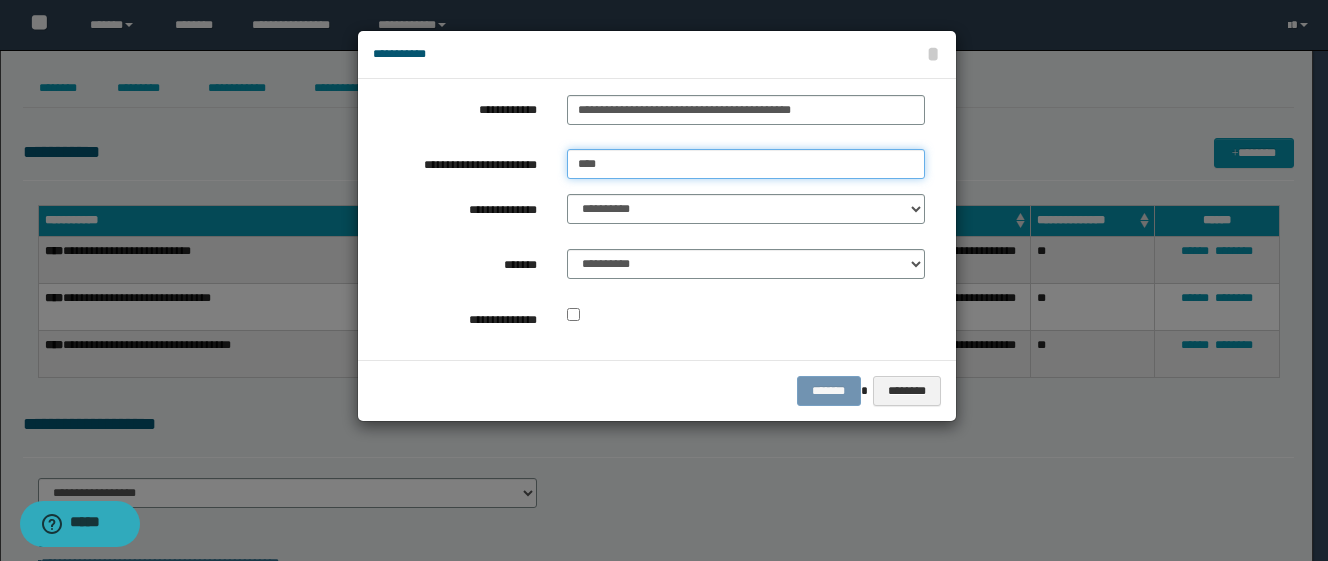 type on "**********" 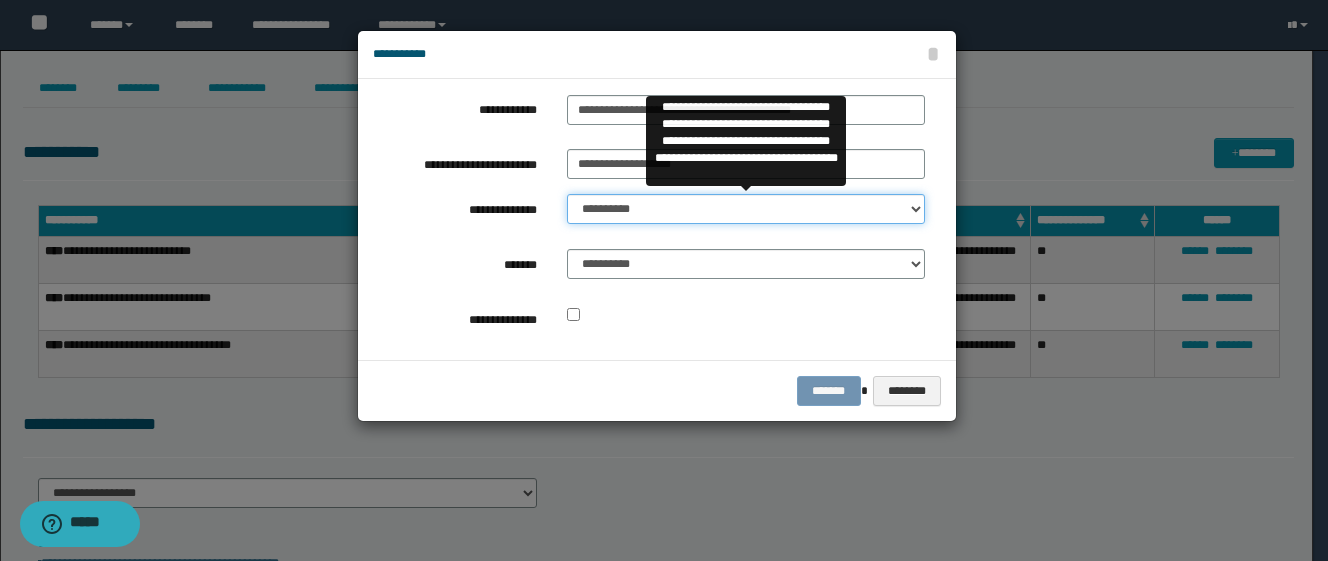 click on "**********" at bounding box center [746, 209] 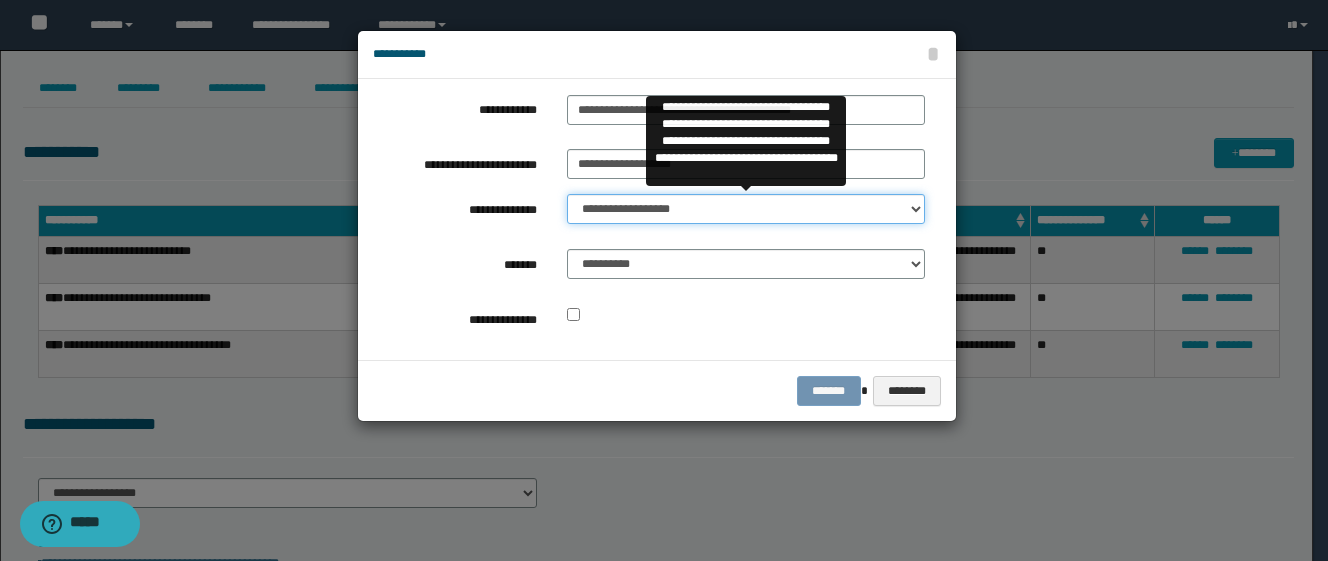 click on "**********" at bounding box center (746, 209) 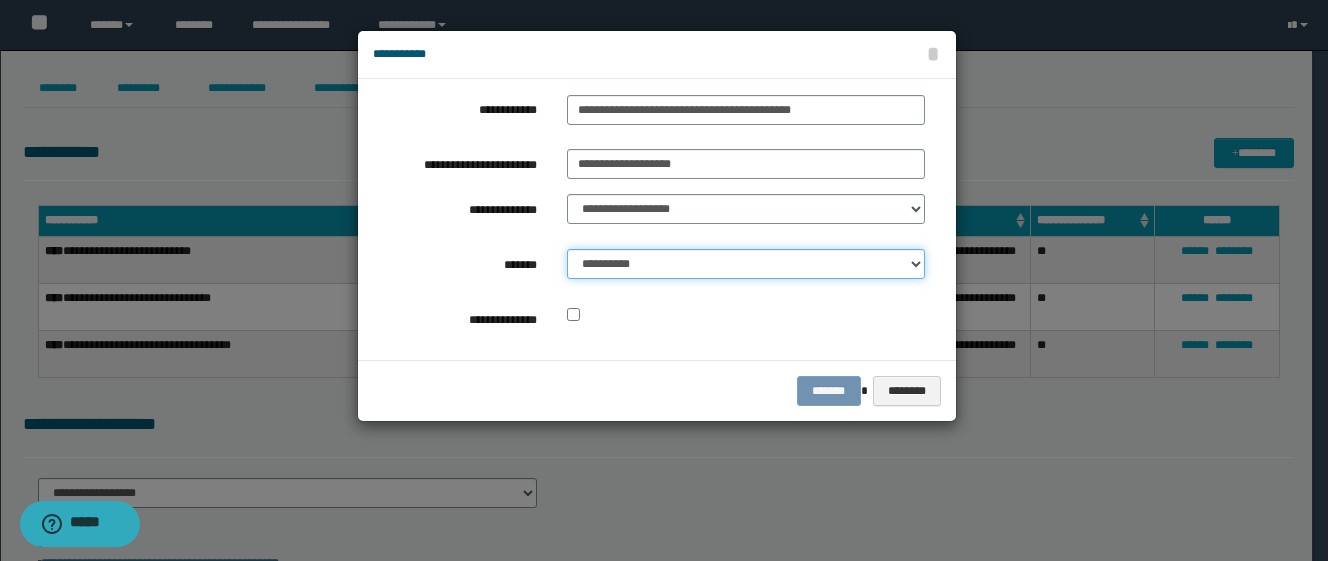 click on "**********" at bounding box center (746, 264) 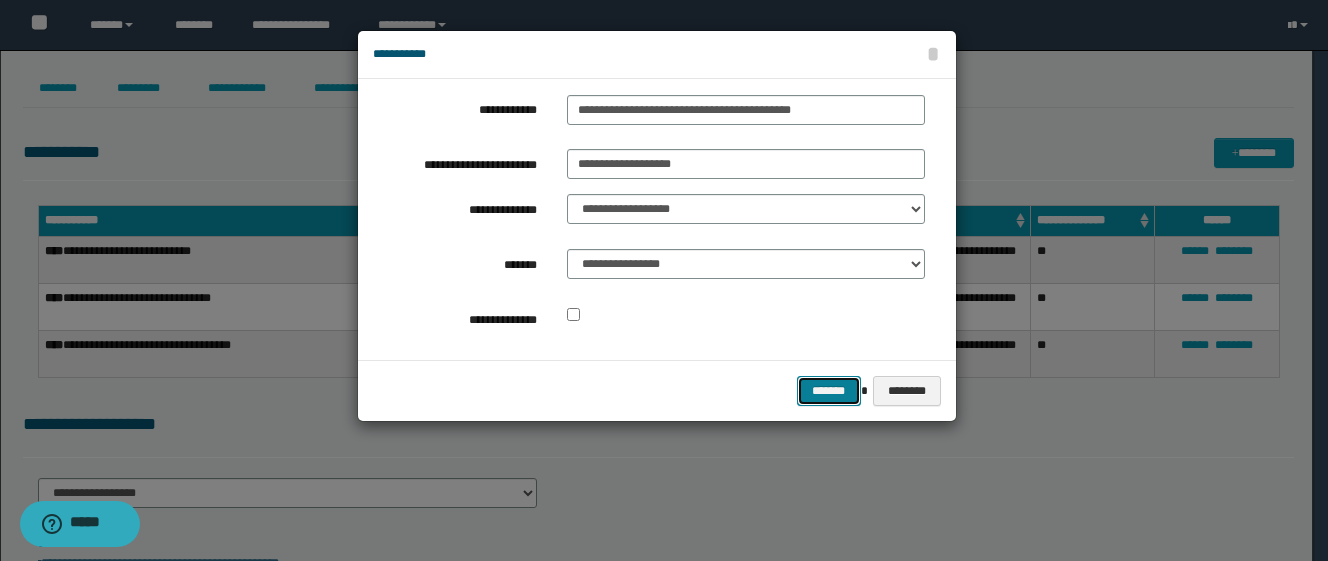 click on "*******" at bounding box center (829, 391) 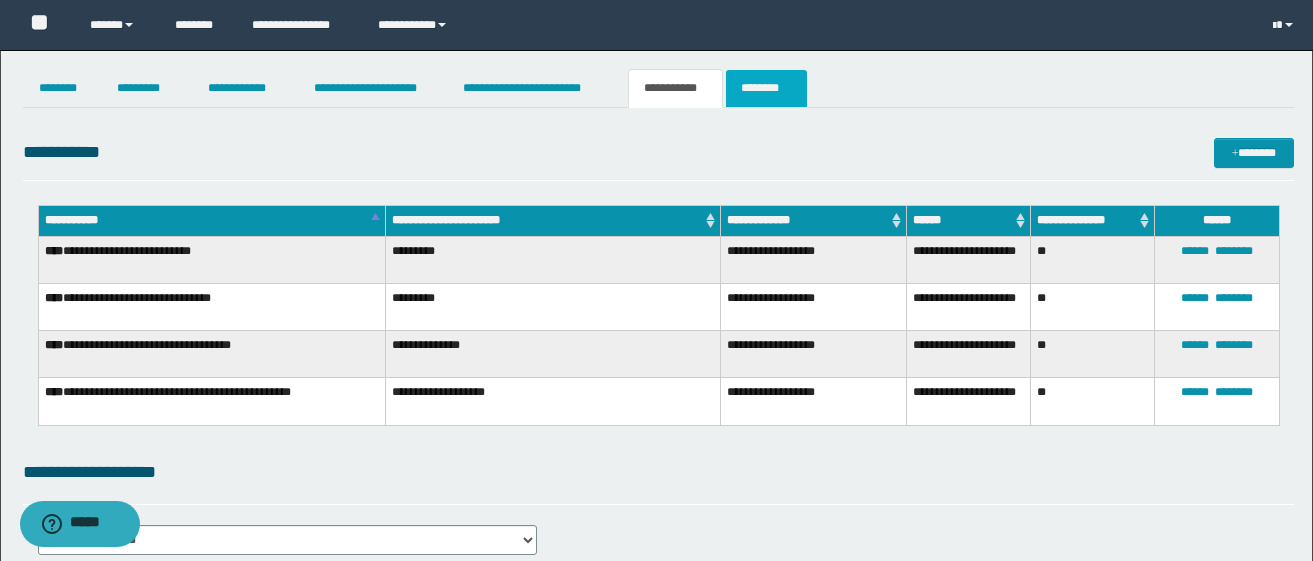 click on "********" at bounding box center (766, 88) 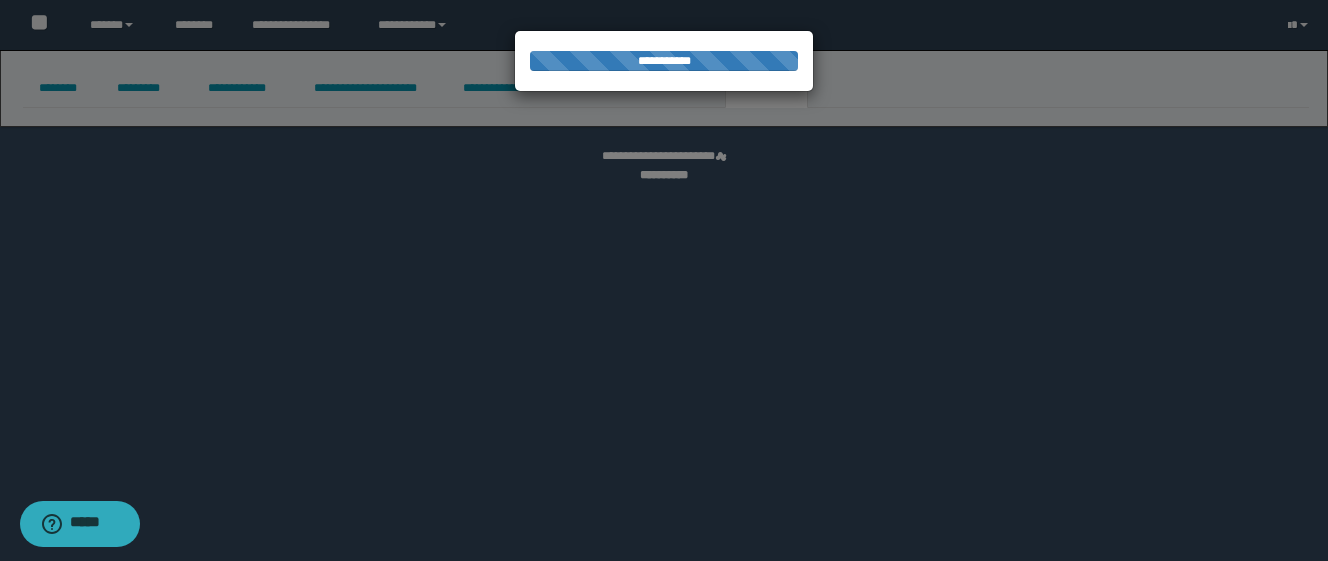select on "****" 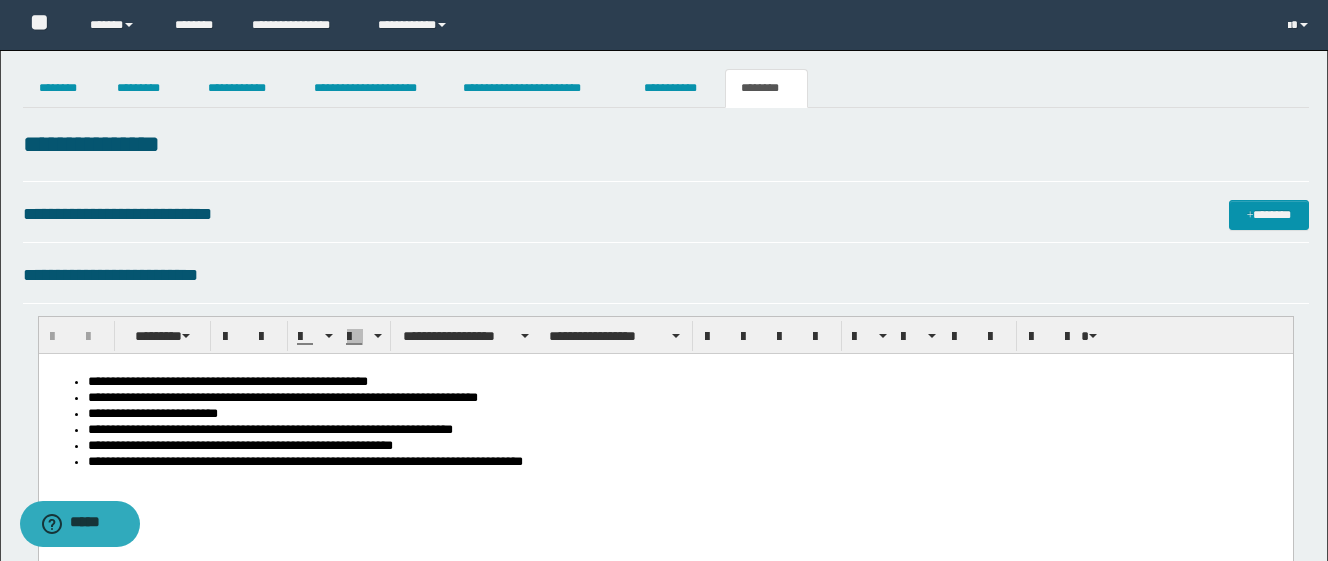 scroll, scrollTop: 0, scrollLeft: 0, axis: both 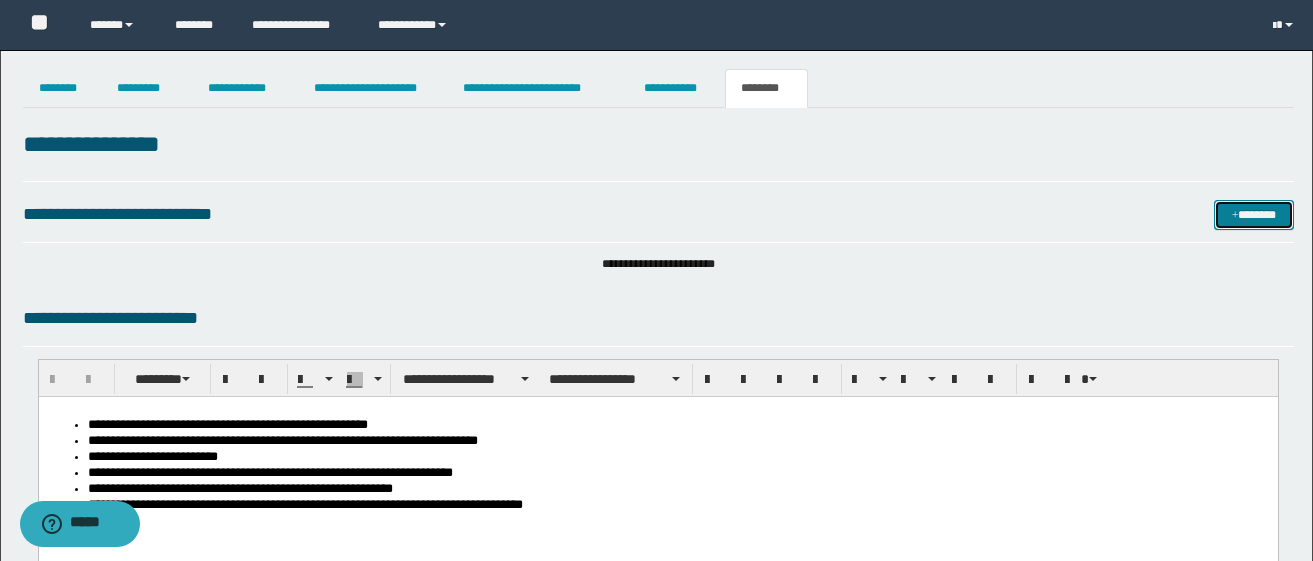 click on "*******" at bounding box center [1254, 215] 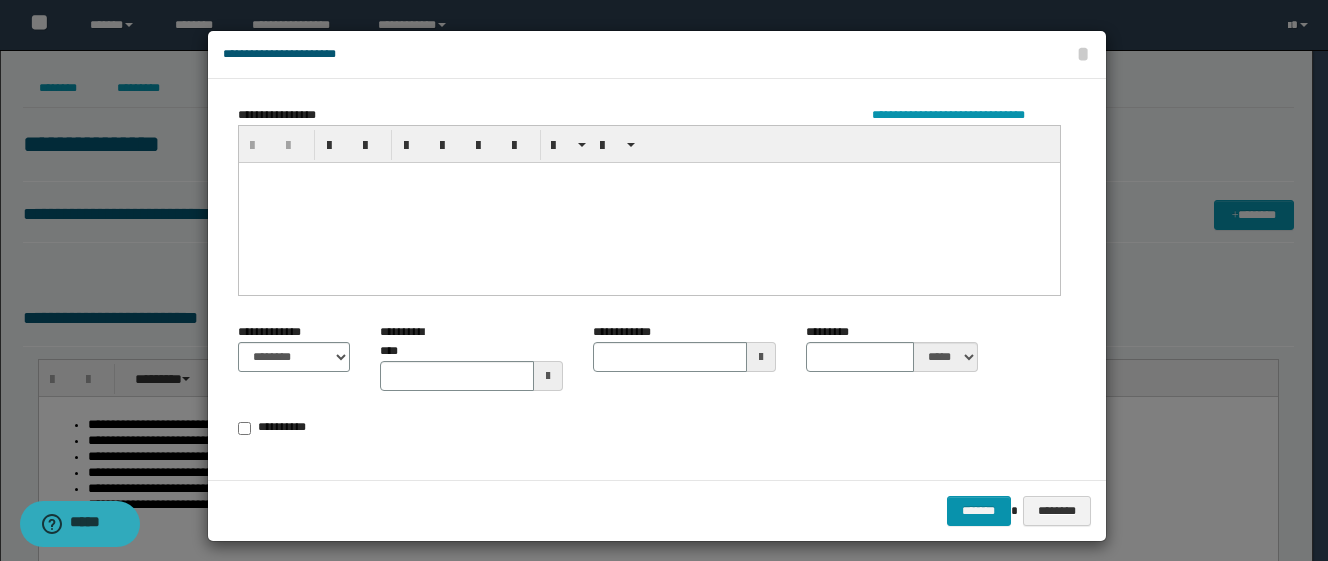 click at bounding box center (648, 202) 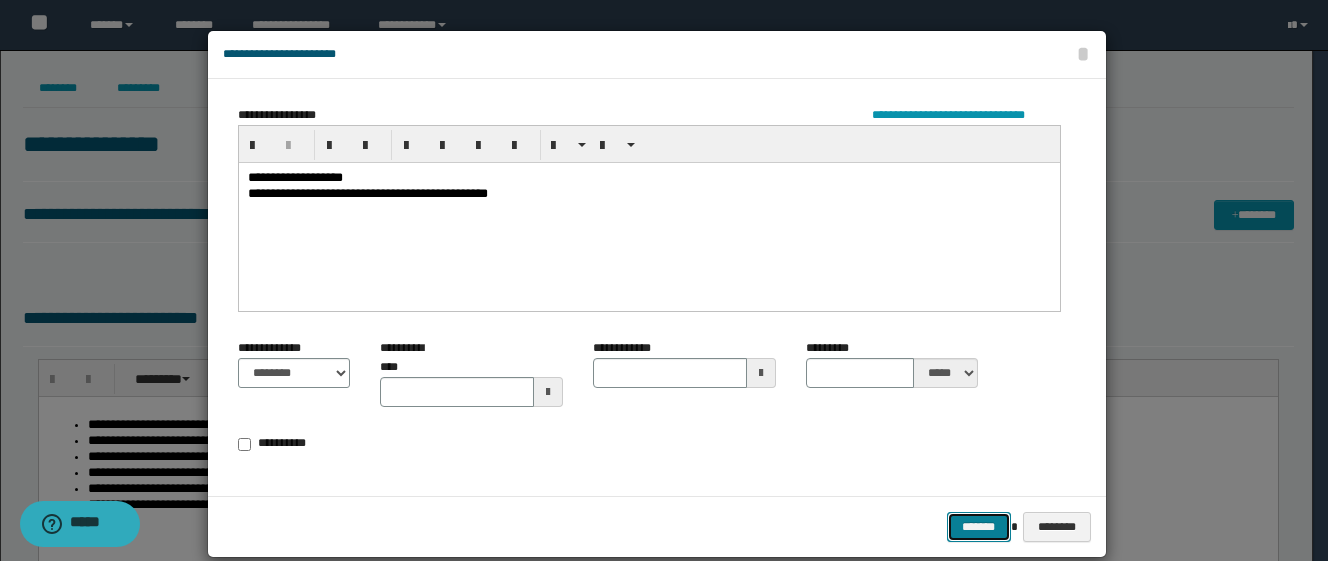 click on "*******" at bounding box center (979, 527) 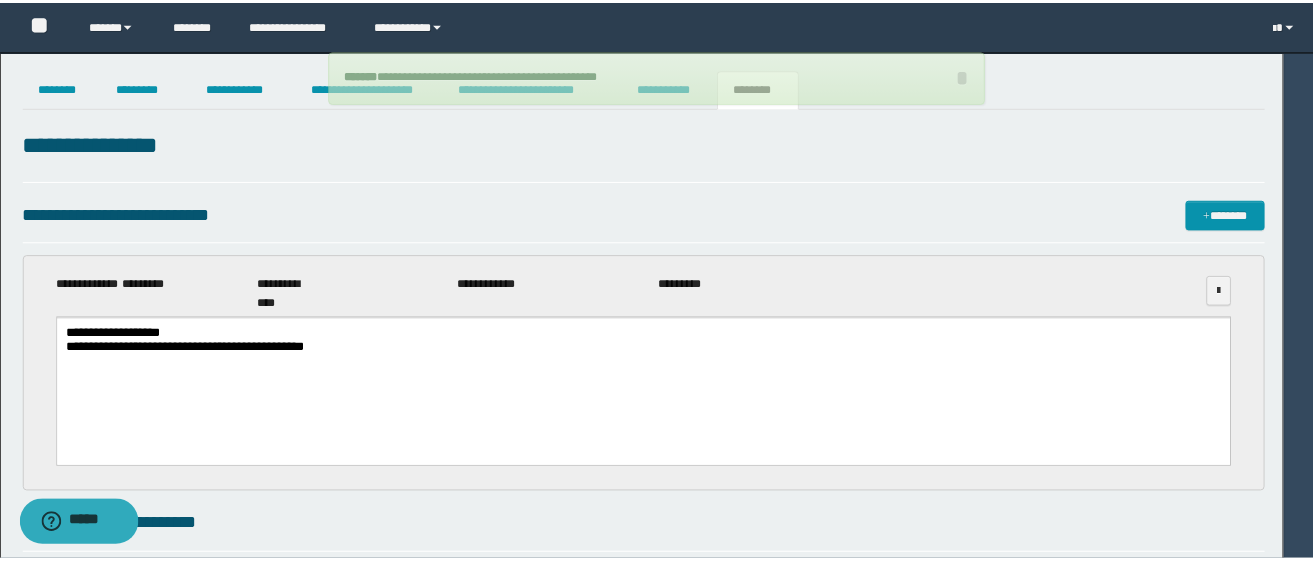 scroll, scrollTop: 0, scrollLeft: 0, axis: both 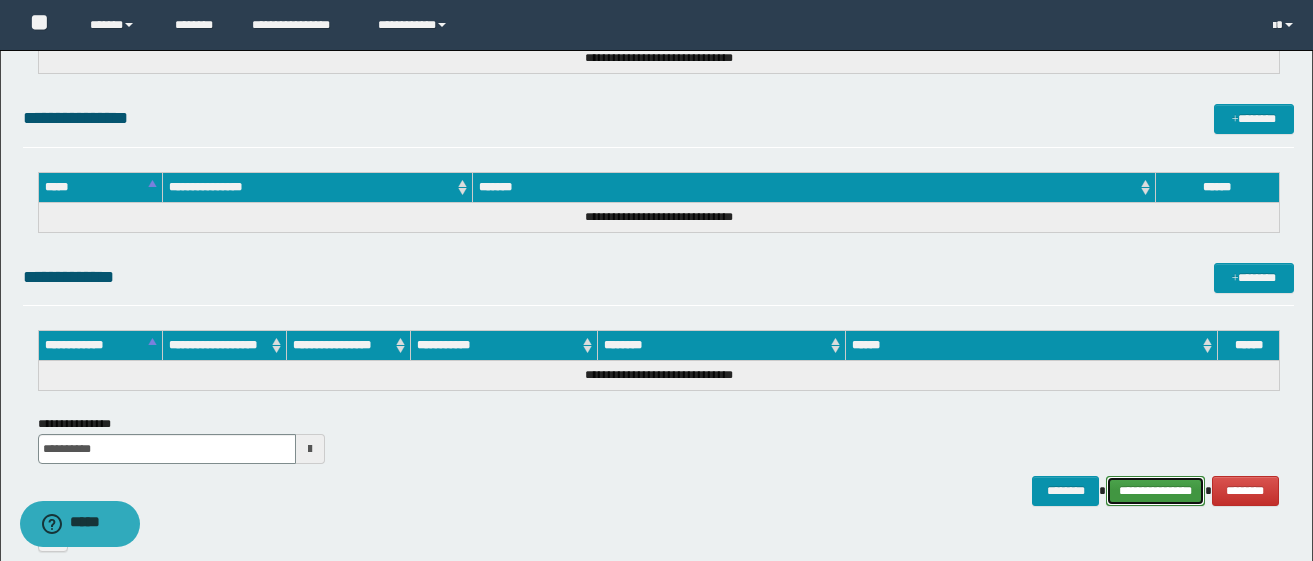 click on "**********" at bounding box center (1155, 491) 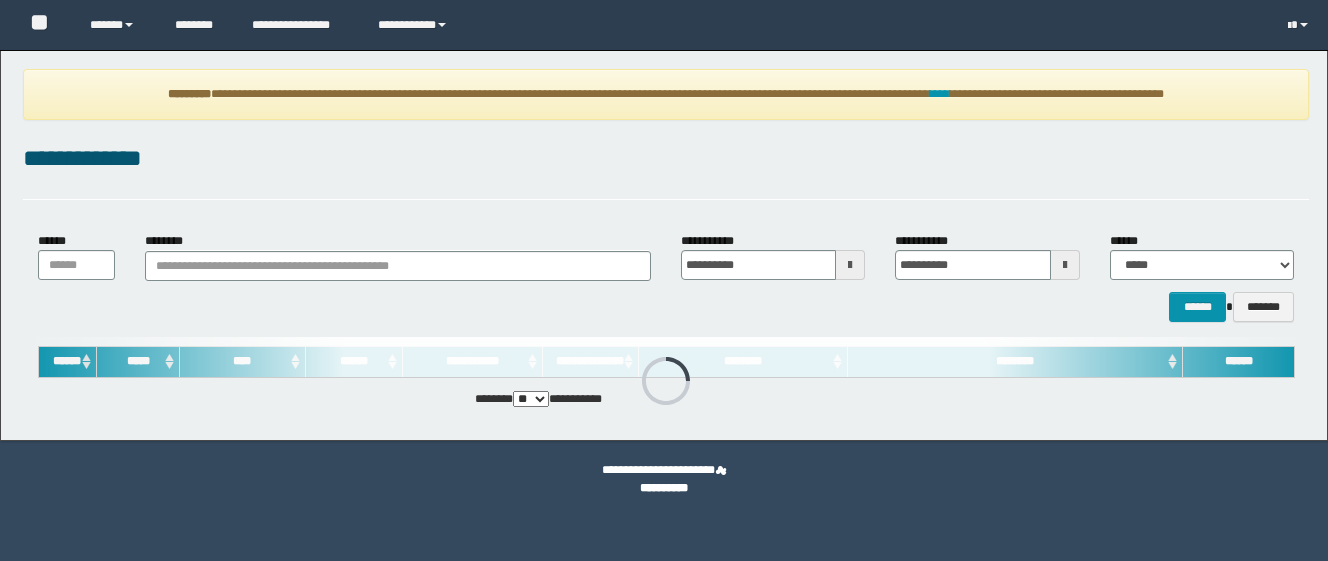 scroll, scrollTop: 0, scrollLeft: 0, axis: both 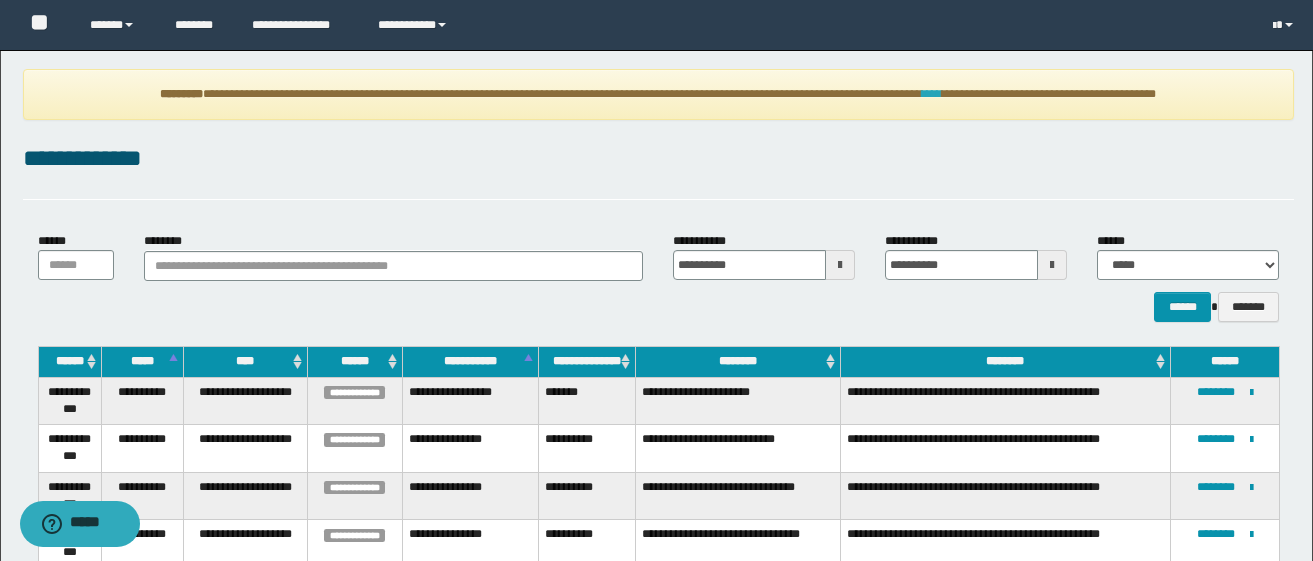 click on "****" at bounding box center [932, 94] 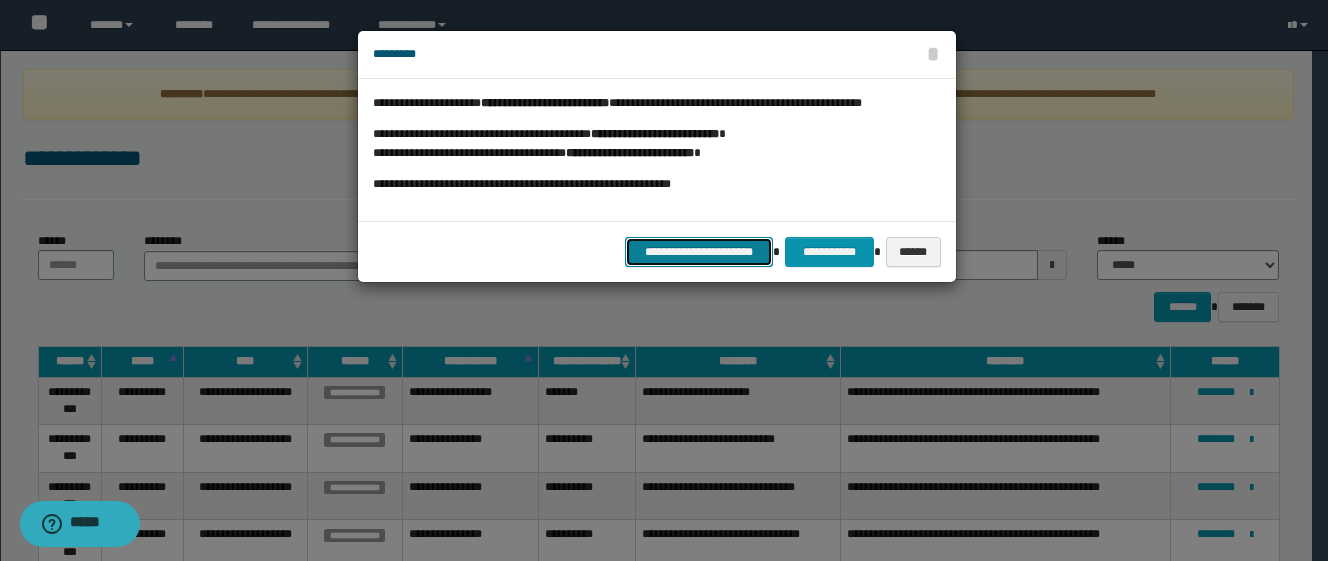 click on "**********" at bounding box center (699, 252) 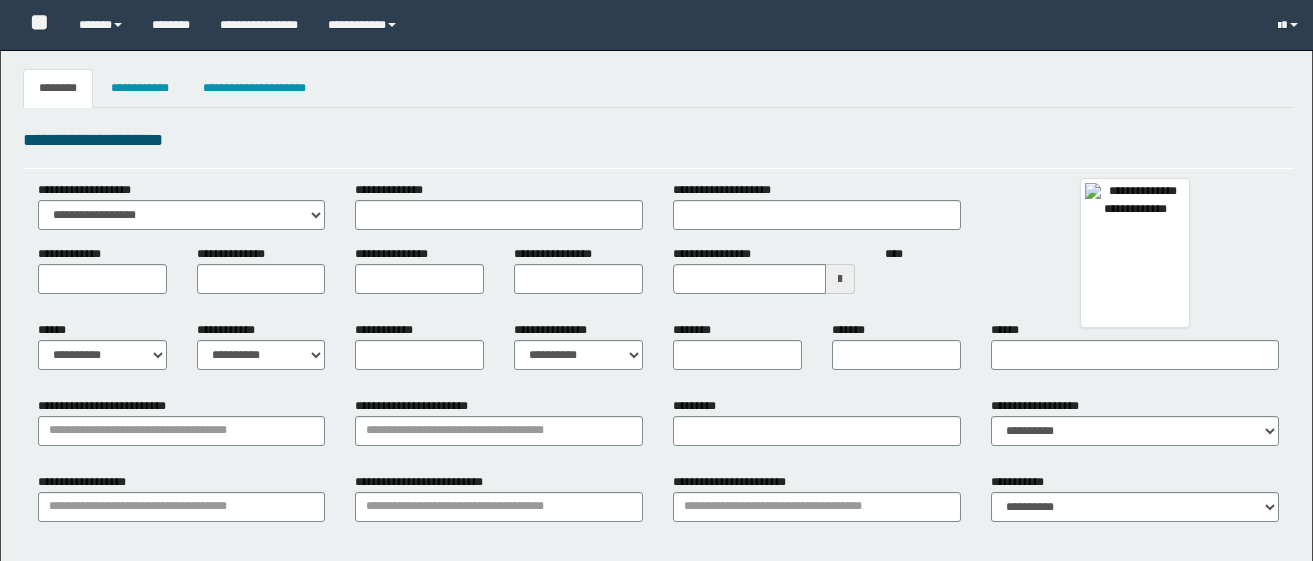 type 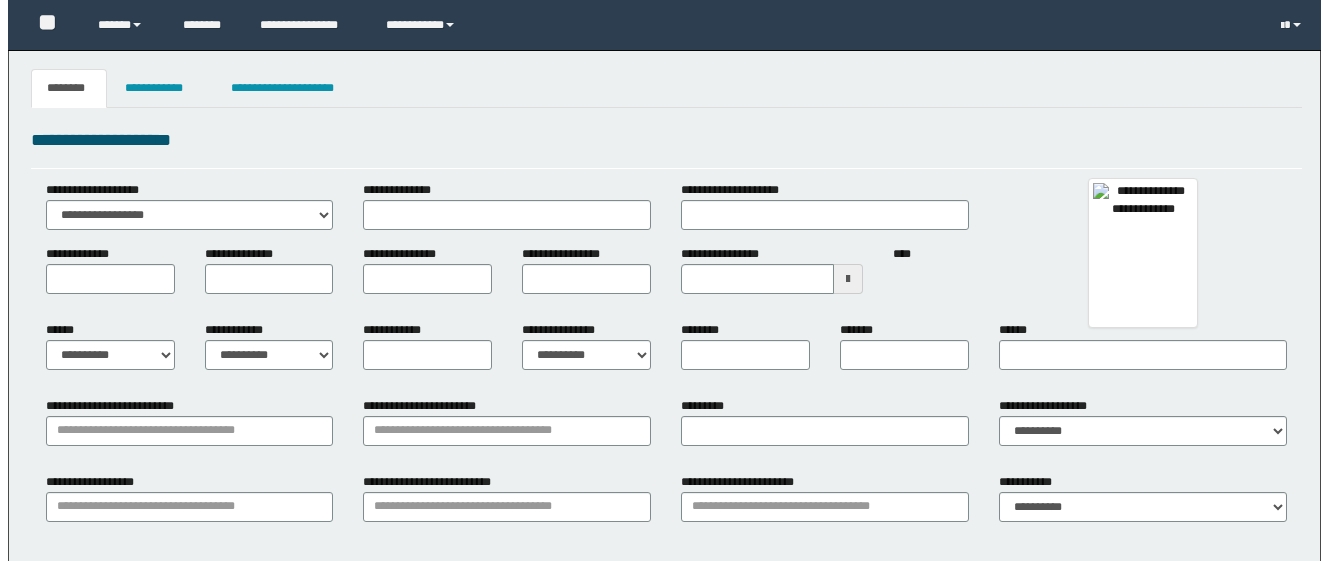 scroll, scrollTop: 0, scrollLeft: 0, axis: both 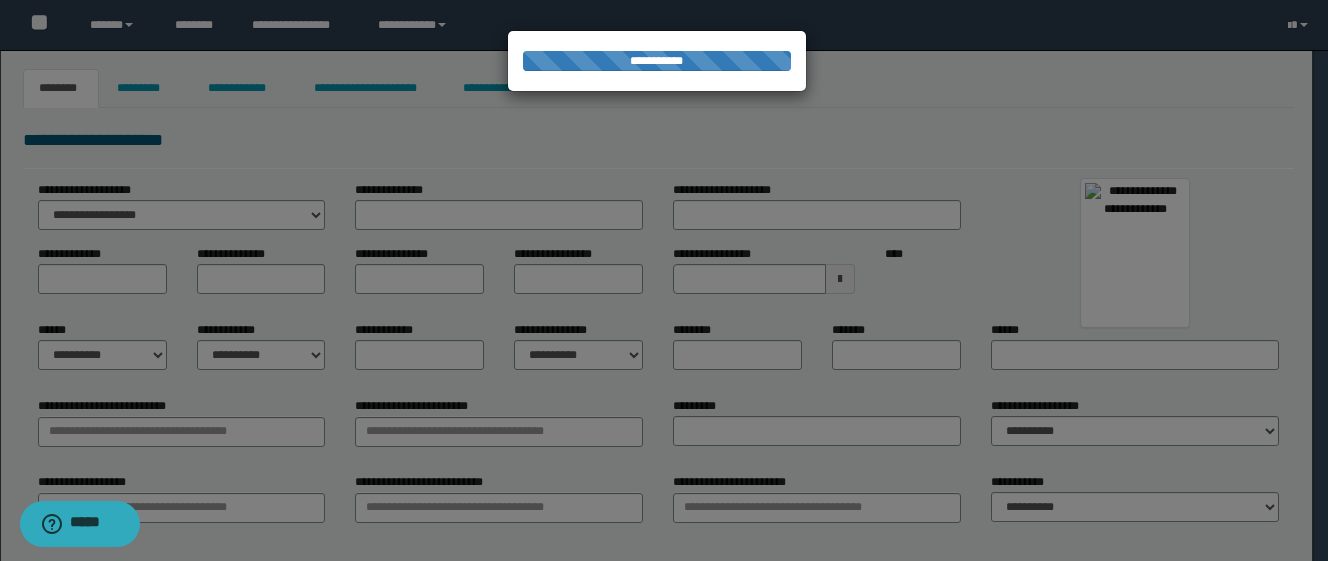 type on "********" 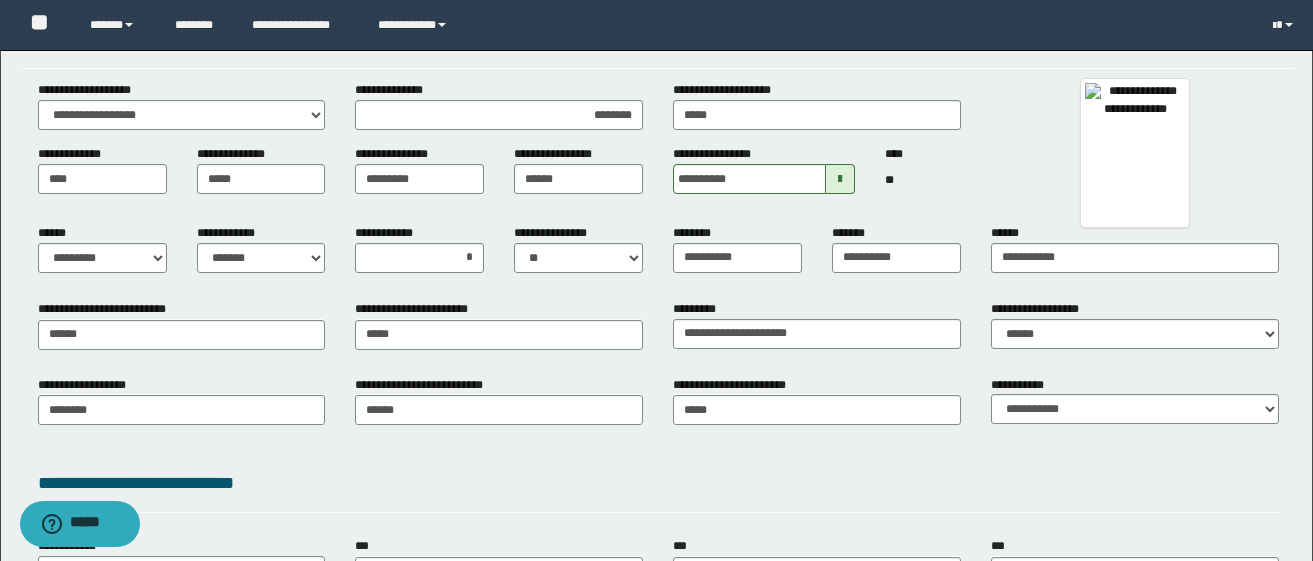 scroll, scrollTop: 0, scrollLeft: 0, axis: both 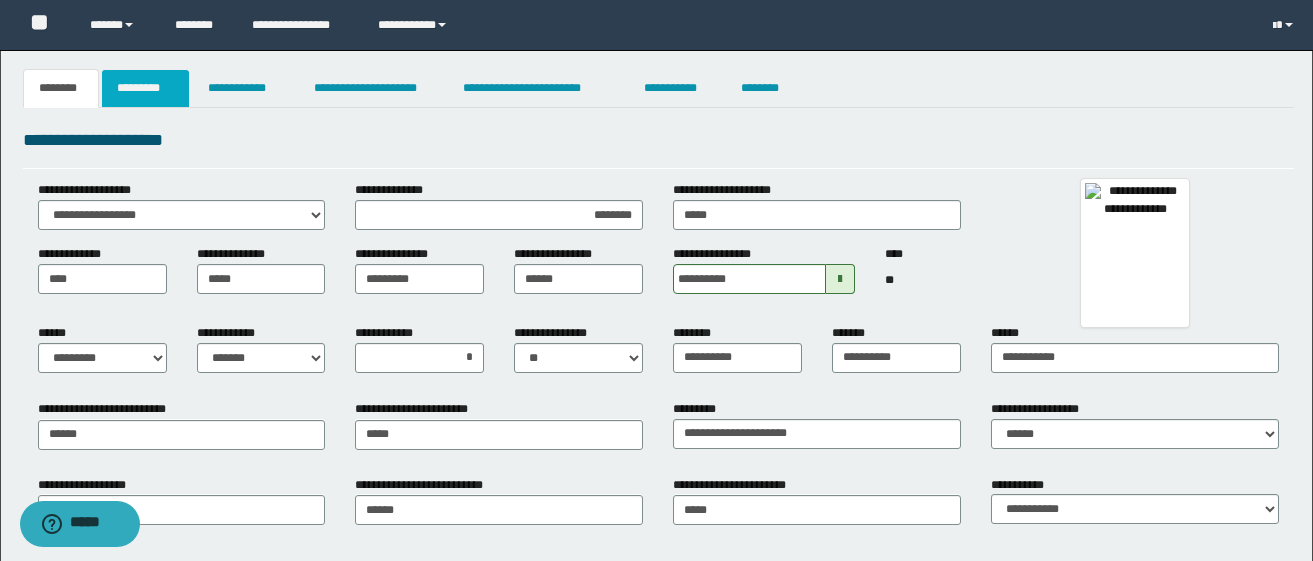 click on "*********" at bounding box center [145, 88] 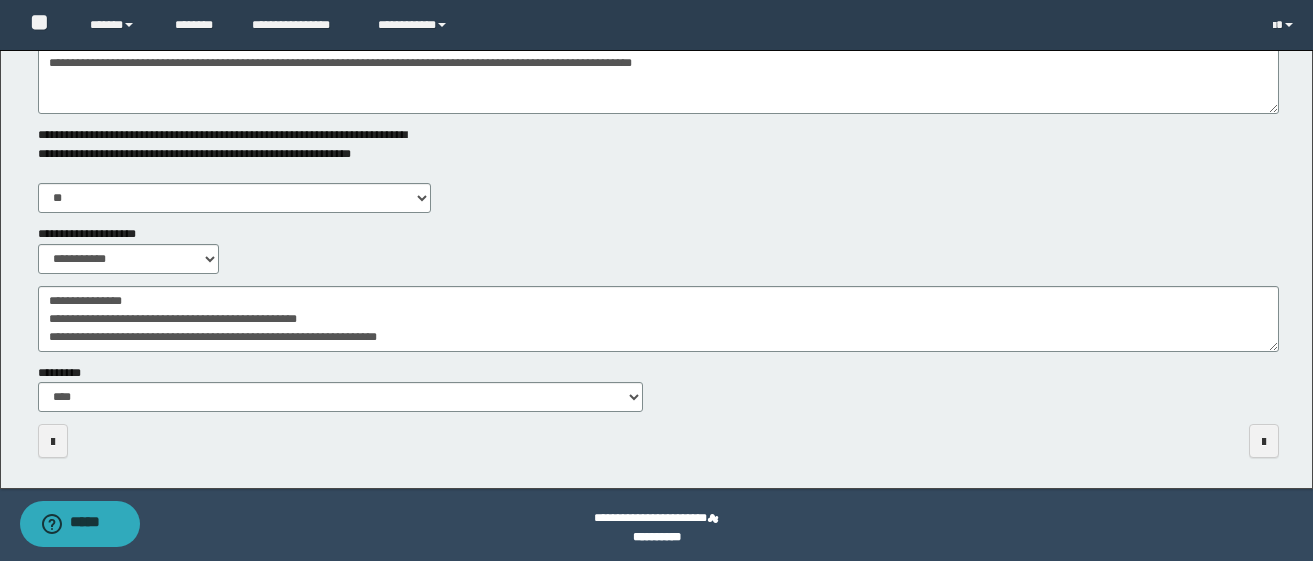 scroll, scrollTop: 0, scrollLeft: 0, axis: both 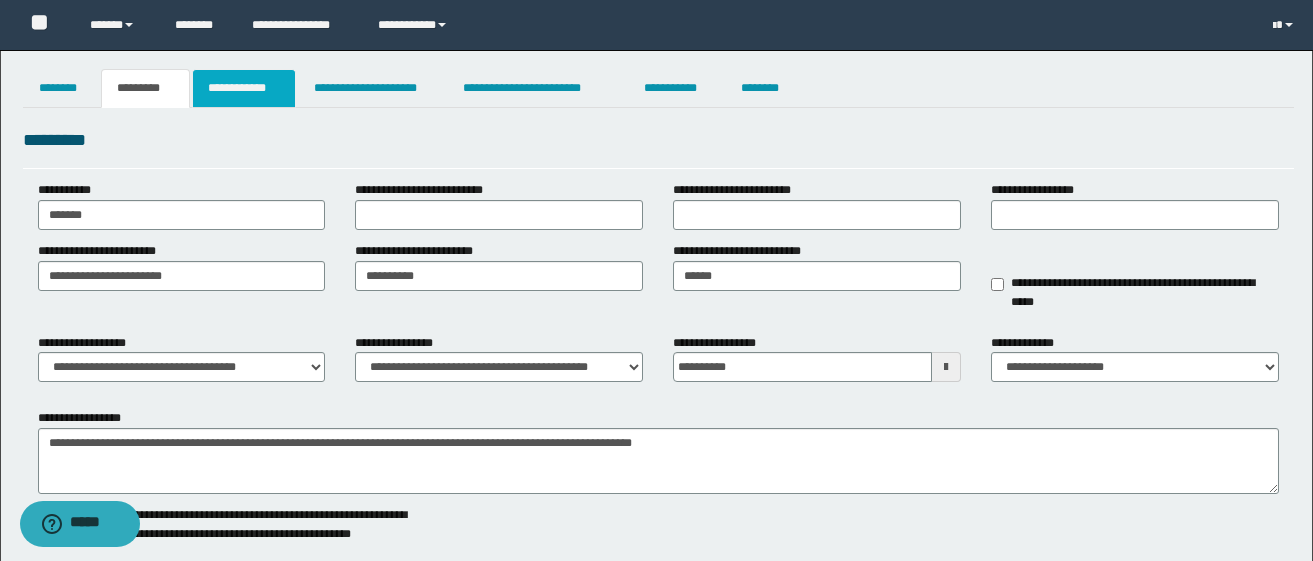 click on "**********" at bounding box center (244, 88) 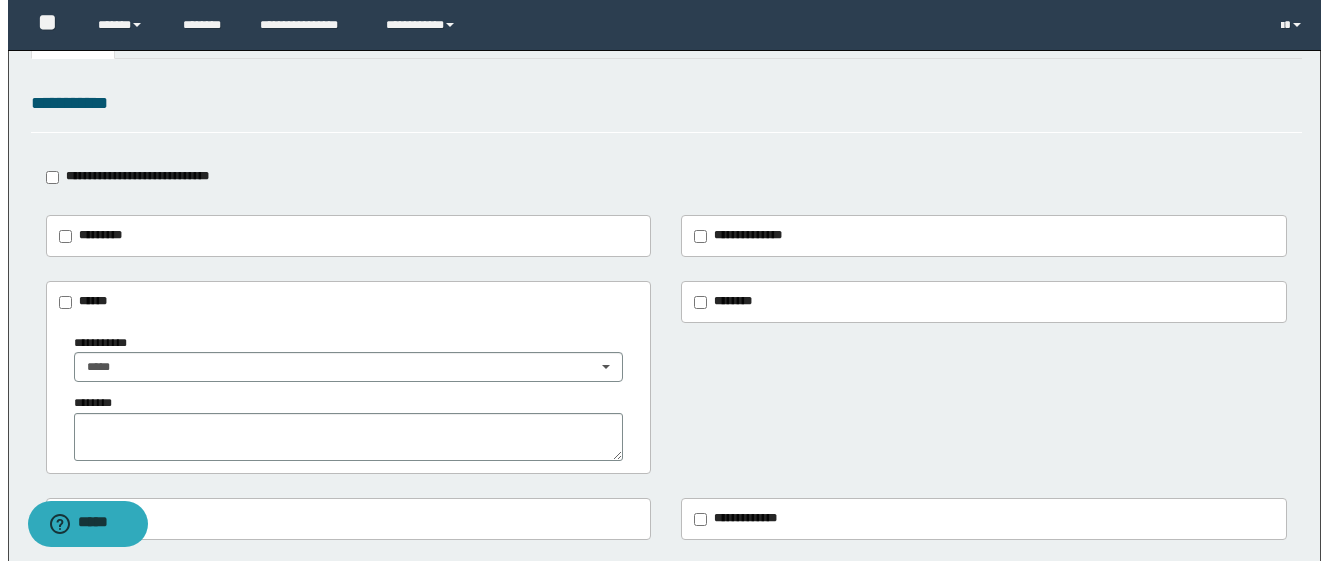 scroll, scrollTop: 0, scrollLeft: 0, axis: both 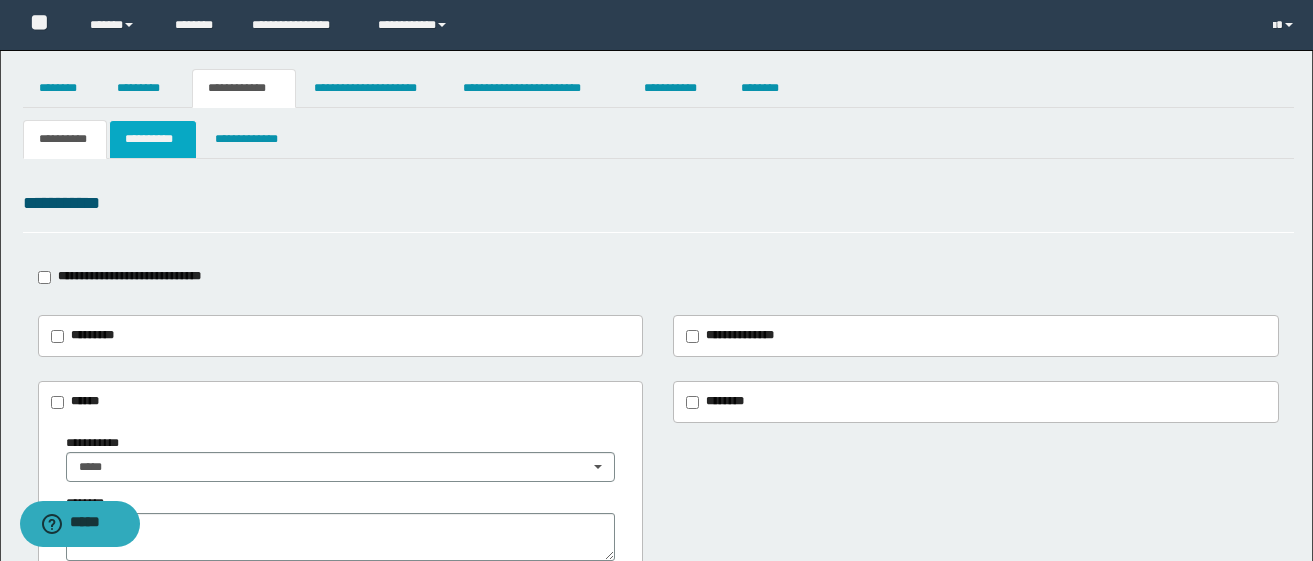click on "**********" at bounding box center (153, 139) 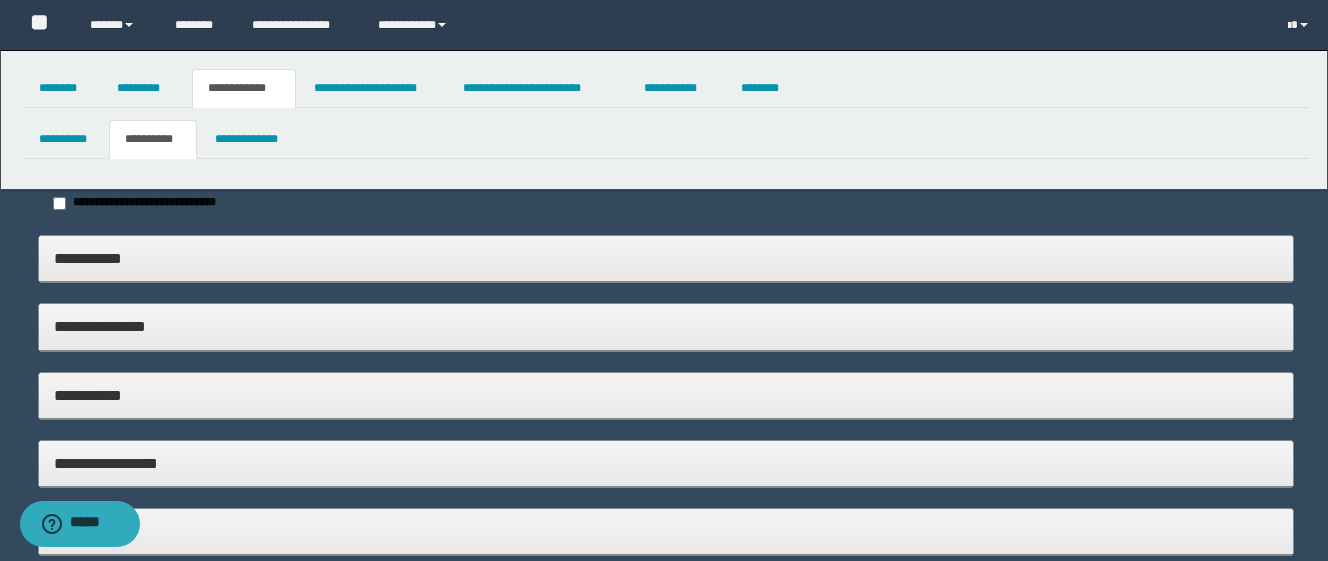 type on "**********" 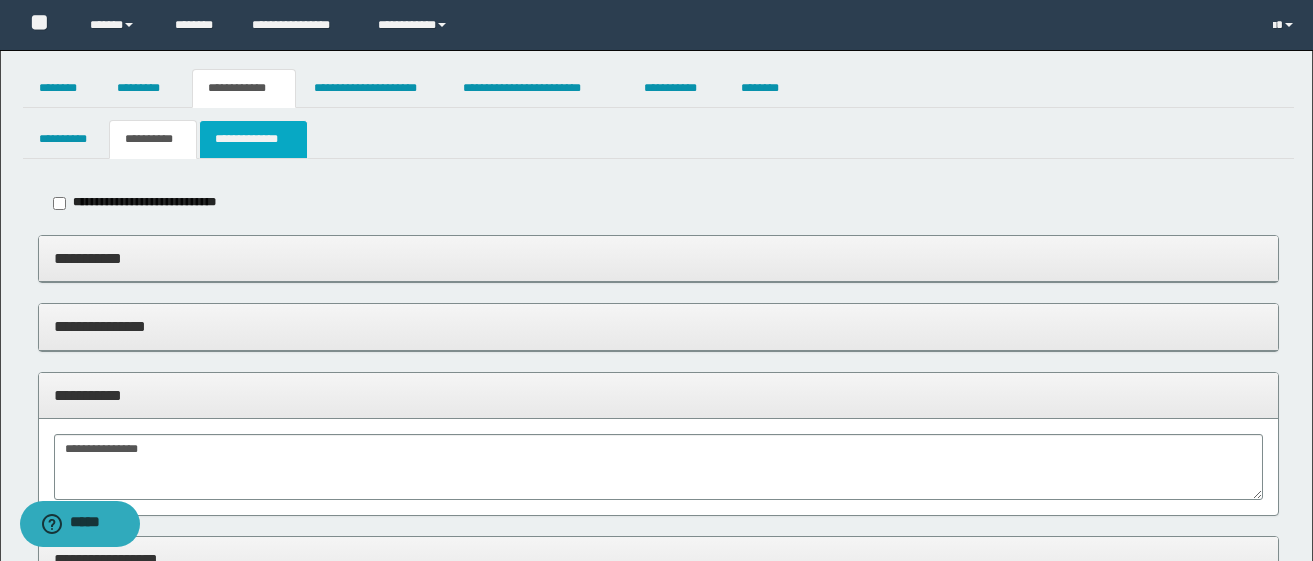 click on "**********" at bounding box center [253, 139] 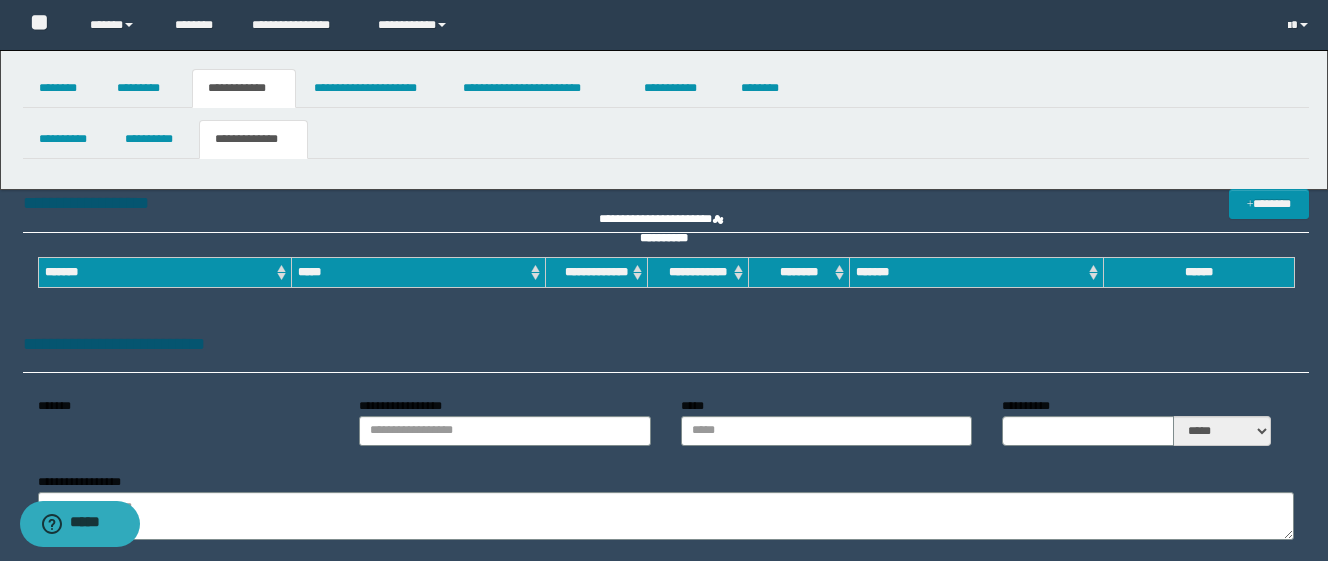 type on "**********" 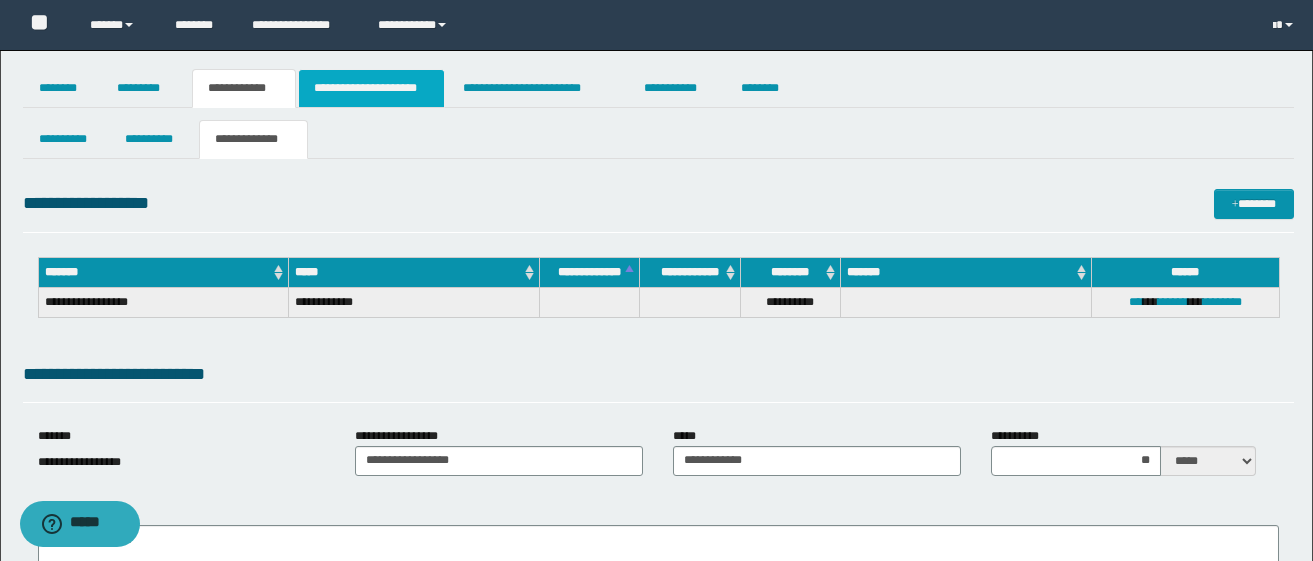 click on "**********" at bounding box center [371, 88] 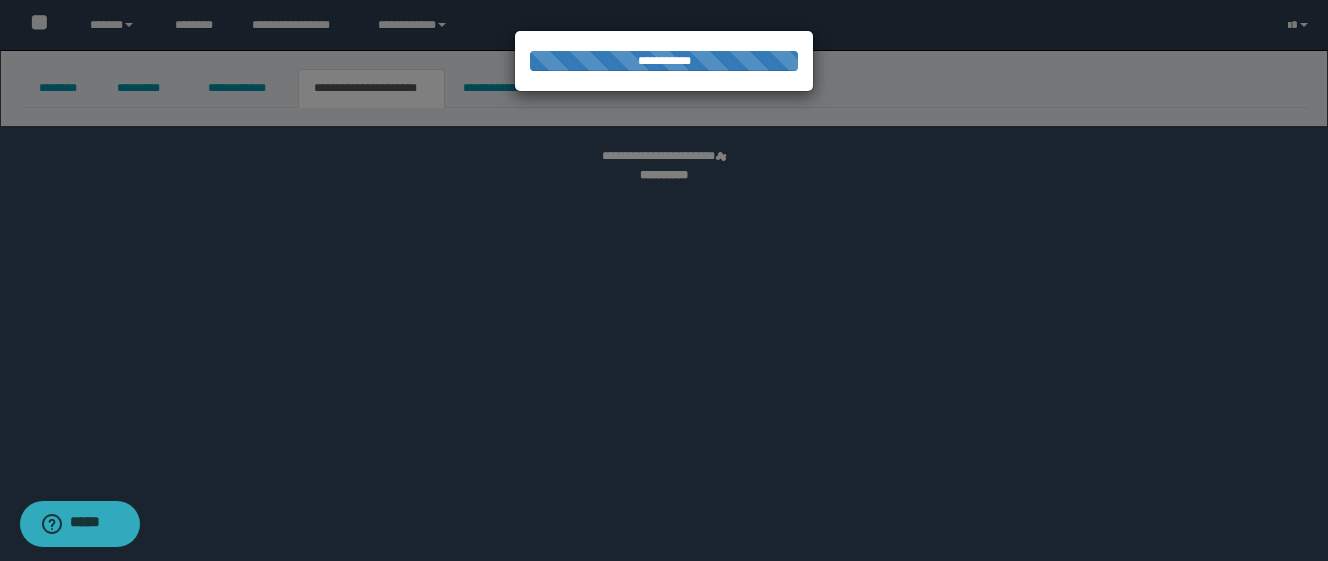 select on "*" 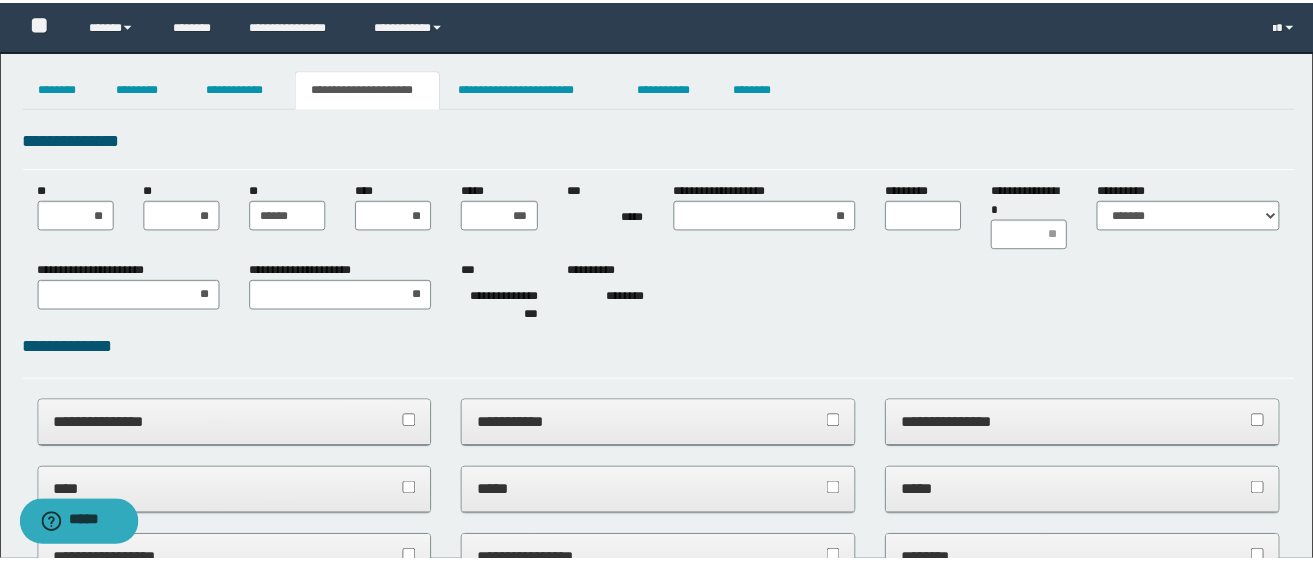 scroll, scrollTop: 0, scrollLeft: 0, axis: both 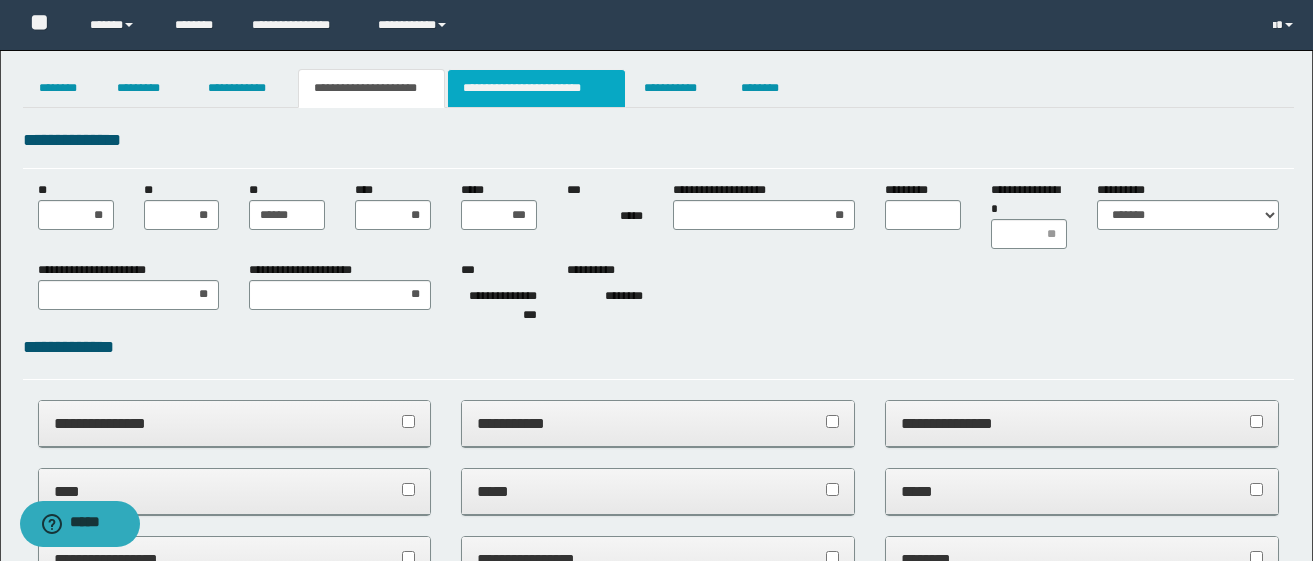 click on "**********" at bounding box center (537, 88) 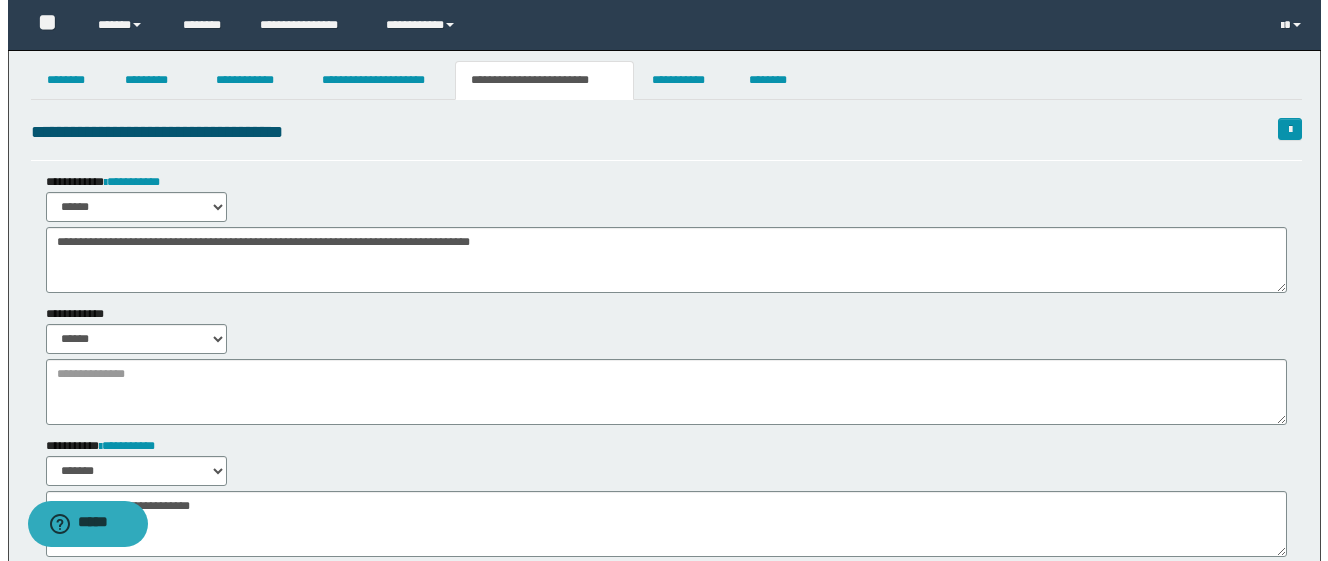 scroll, scrollTop: 0, scrollLeft: 0, axis: both 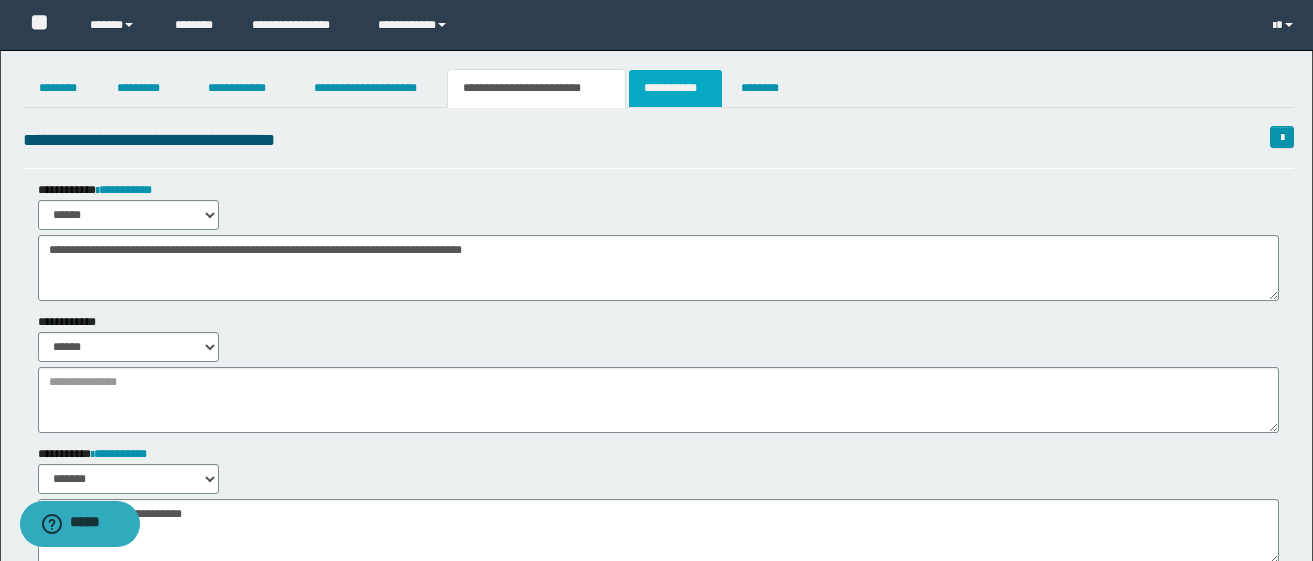 click on "**********" at bounding box center [675, 88] 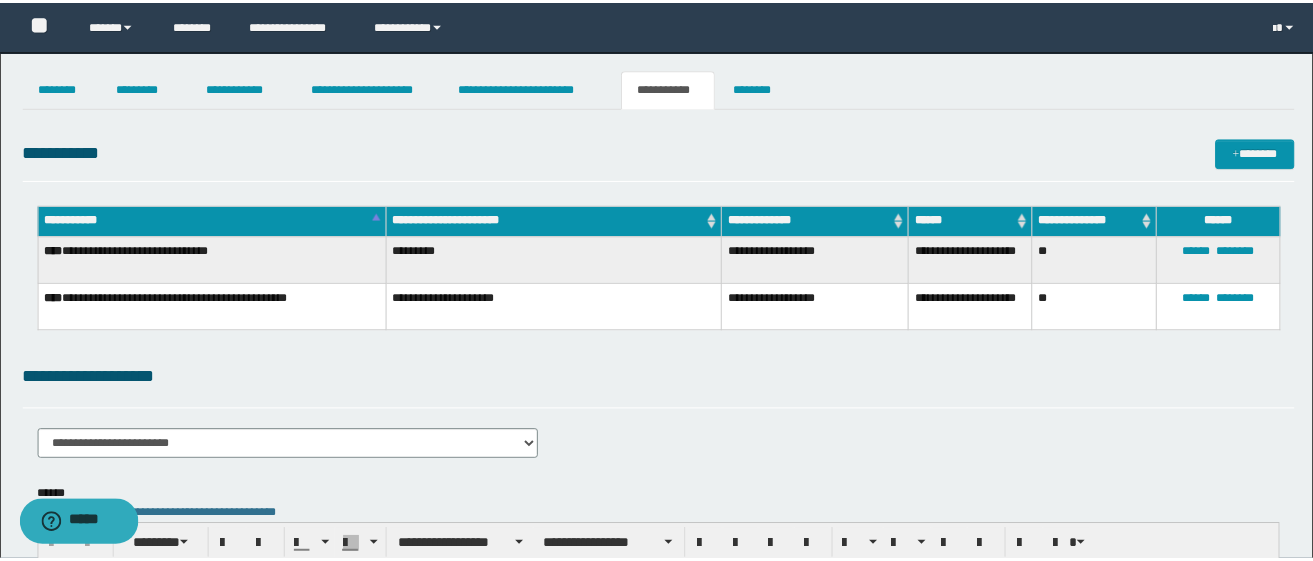 scroll, scrollTop: 0, scrollLeft: 0, axis: both 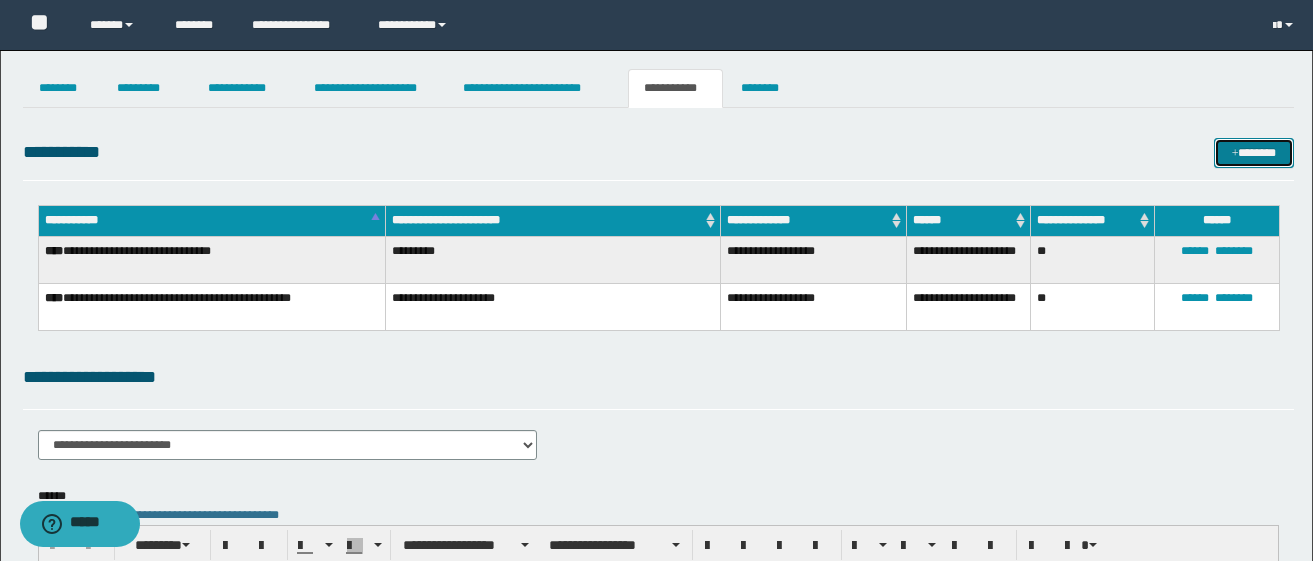 click on "*******" at bounding box center (1254, 153) 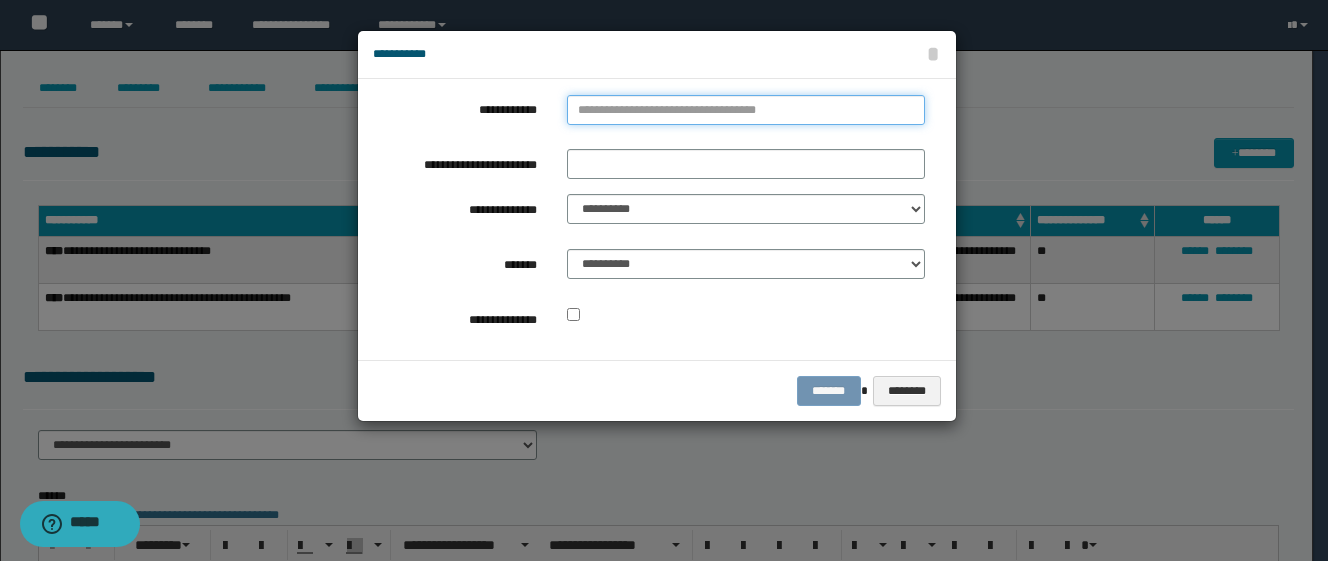 click on "**********" at bounding box center [746, 110] 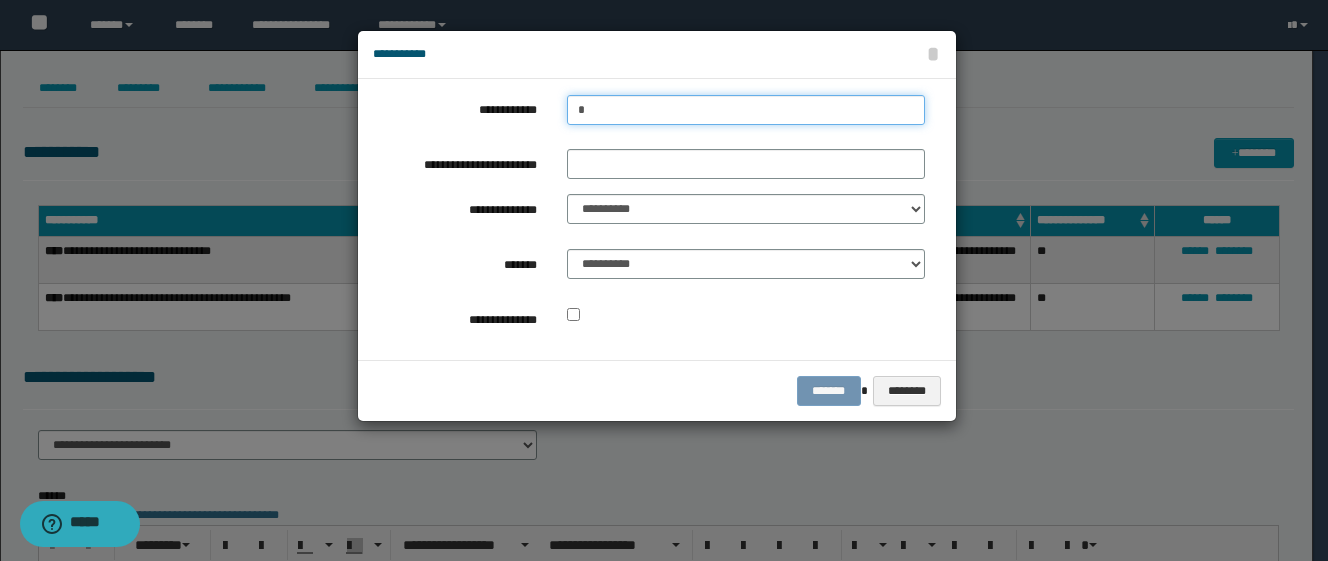 type on "**" 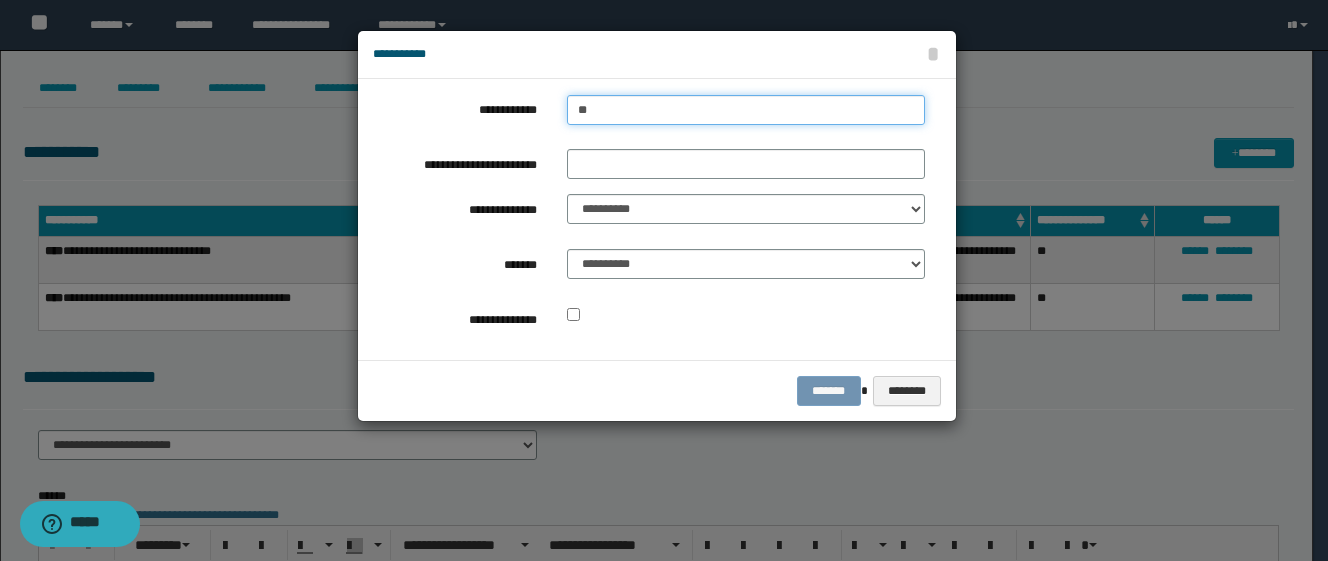 type on "**" 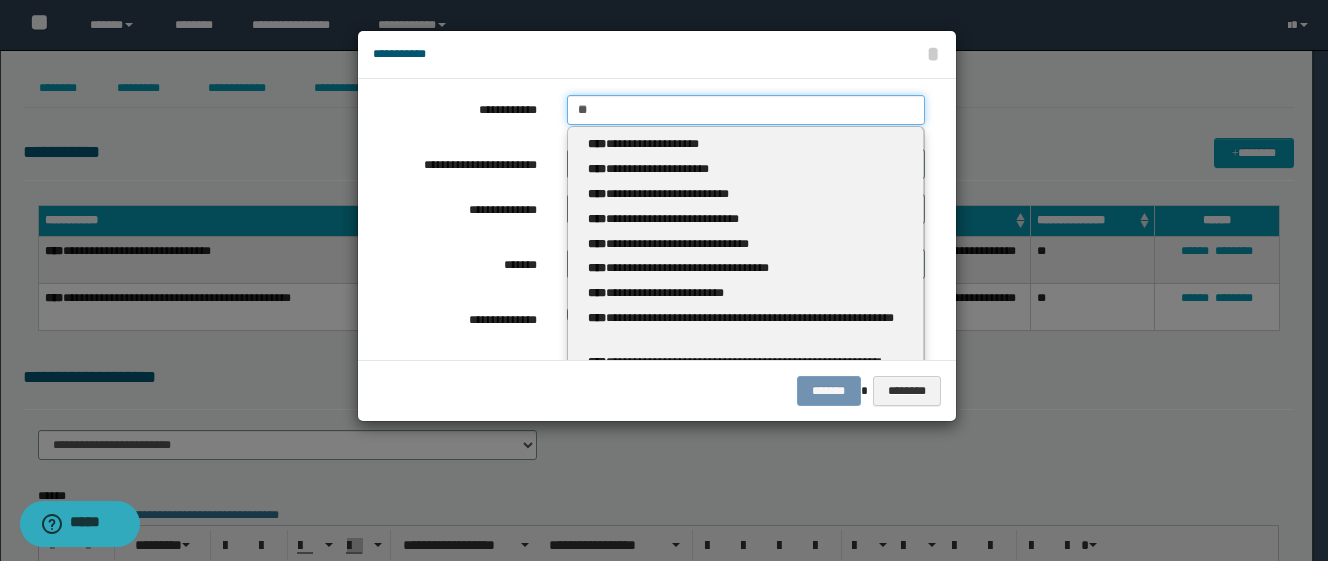 type 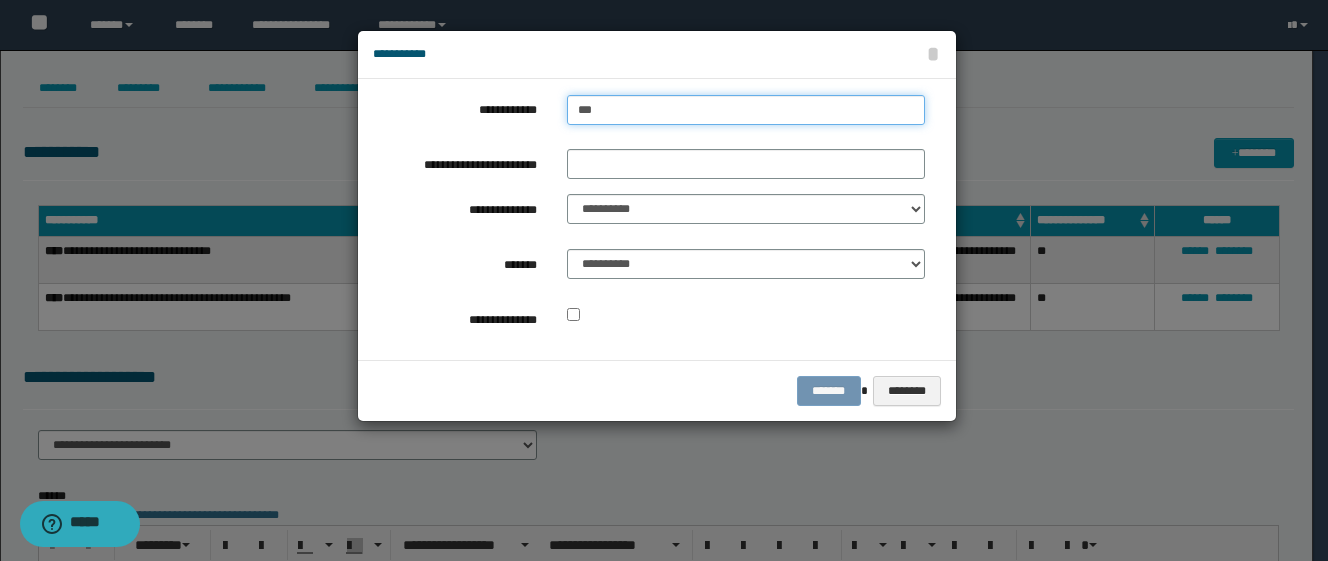 type on "****" 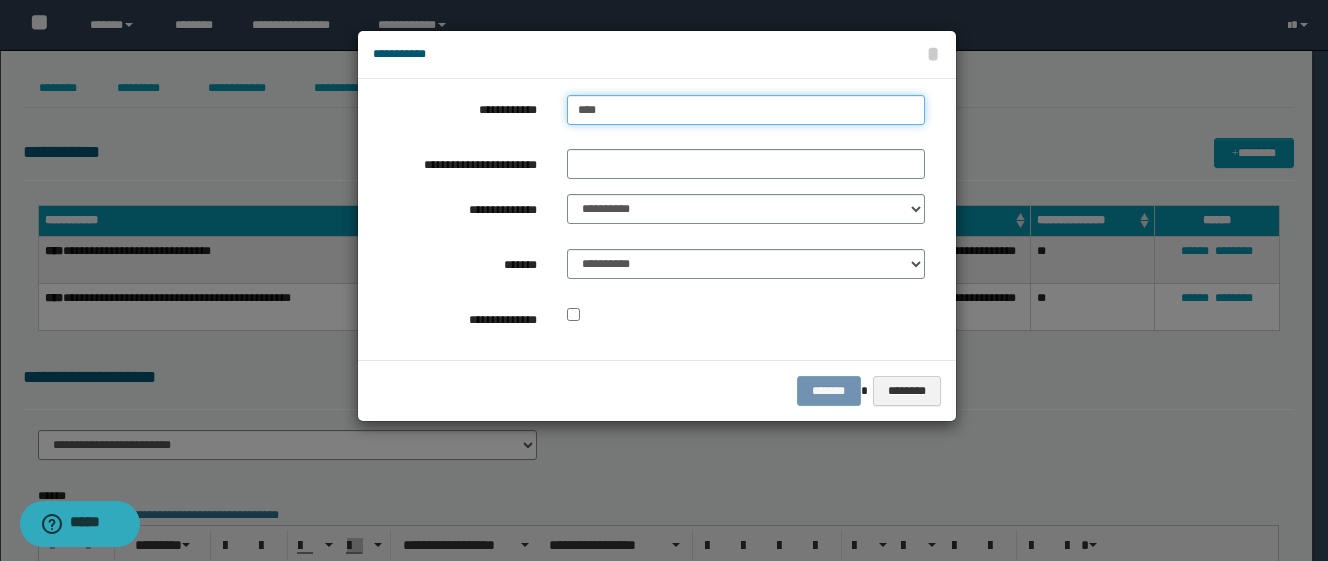 type on "****" 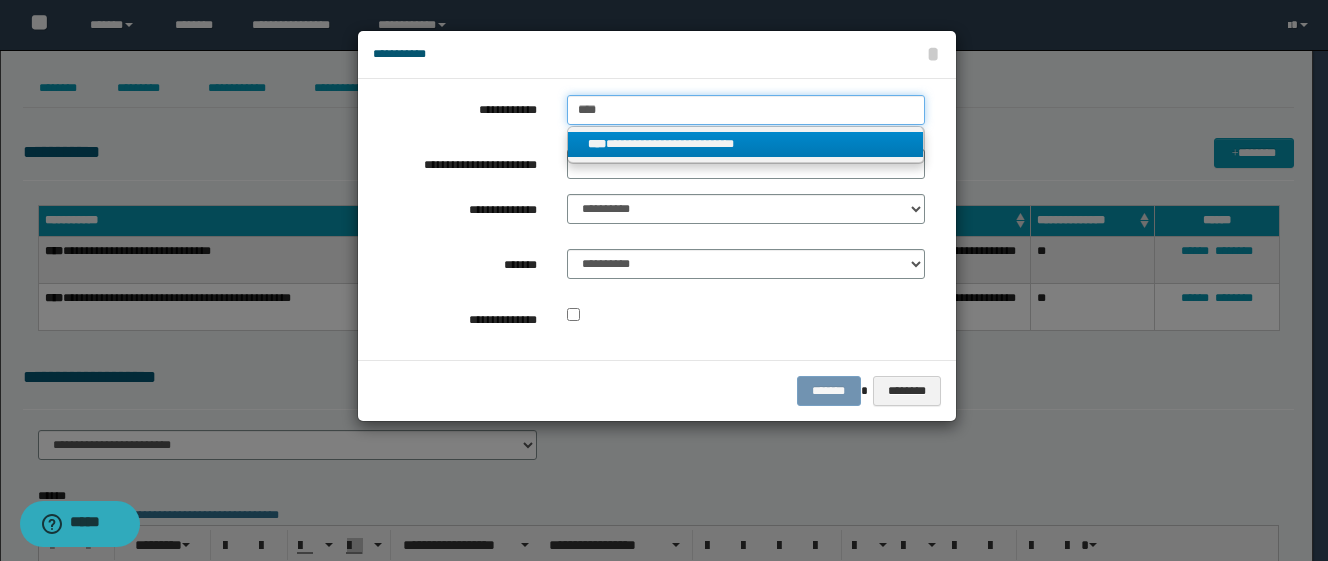 type on "****" 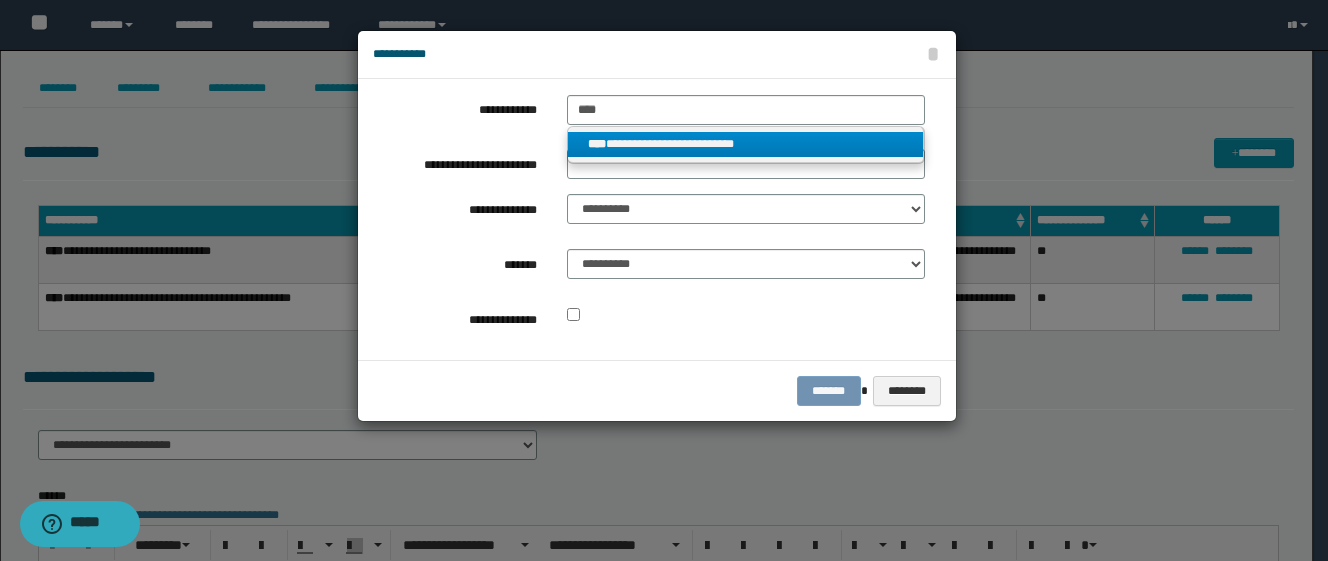 click on "**********" at bounding box center (746, 144) 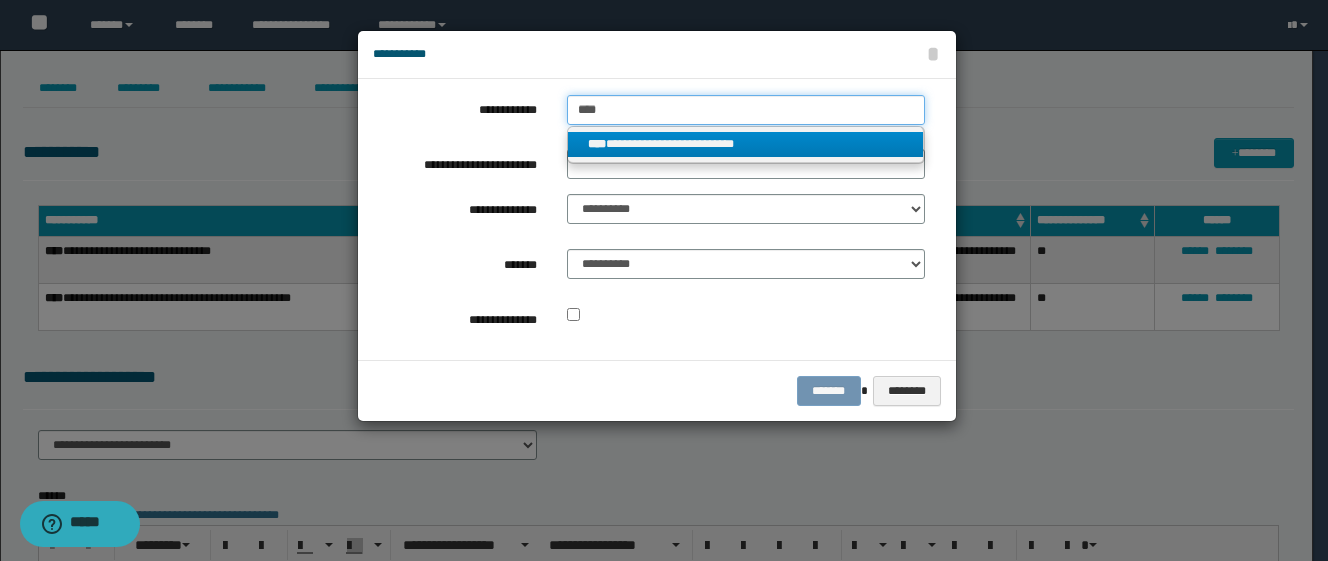 type 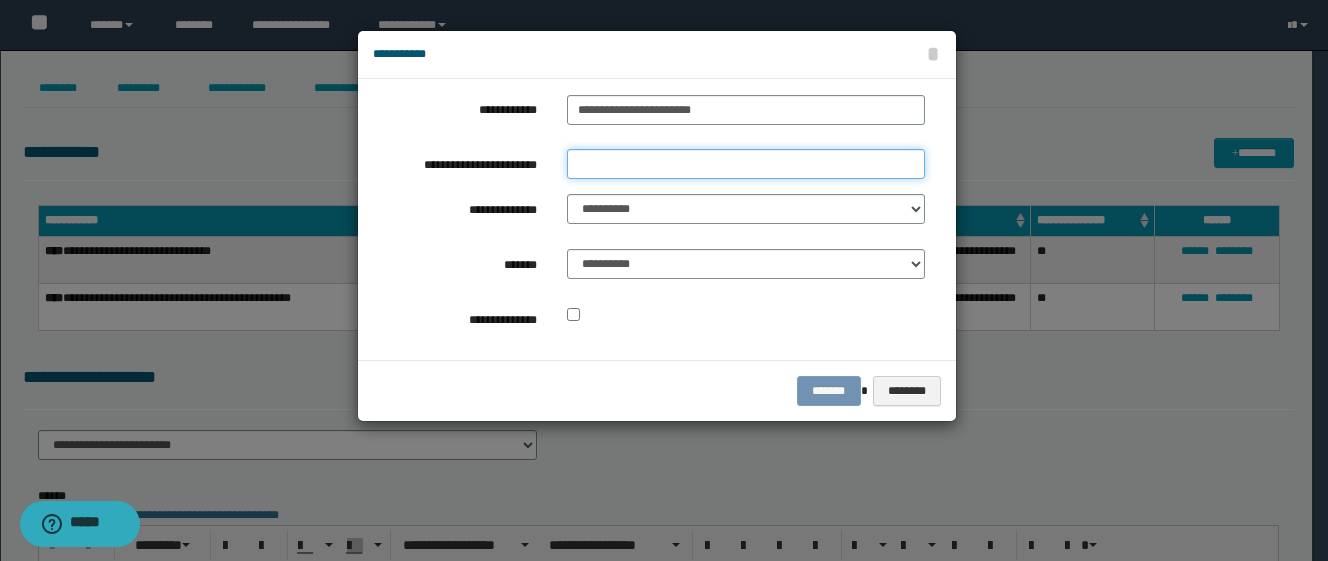 click on "**********" at bounding box center (746, 164) 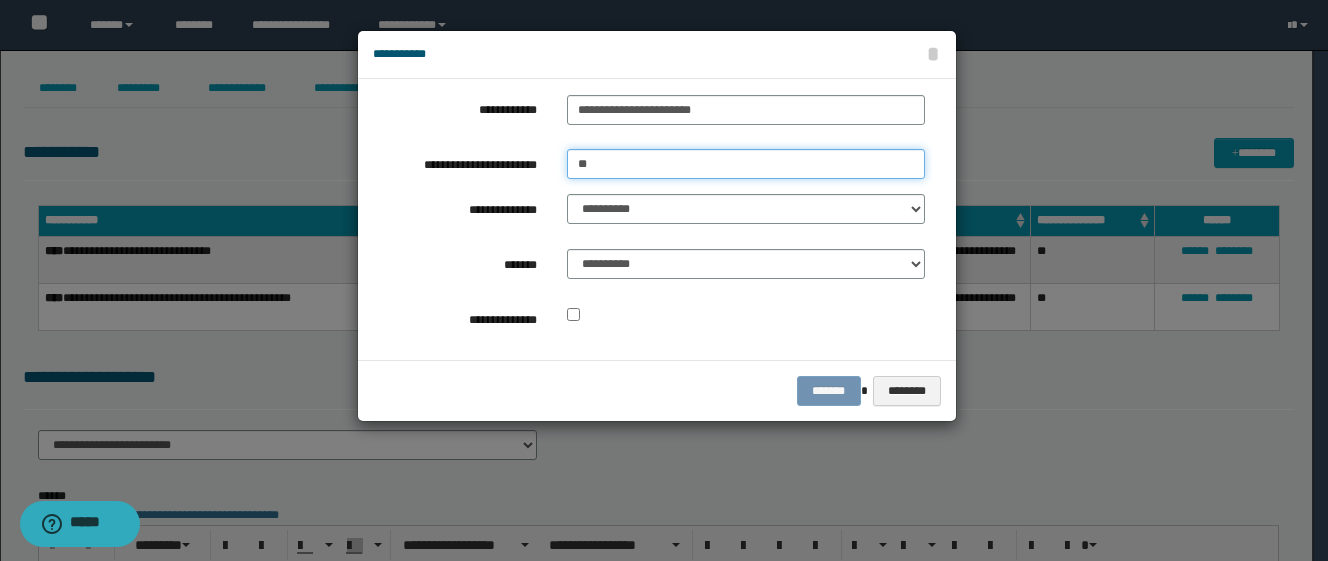 type on "*********" 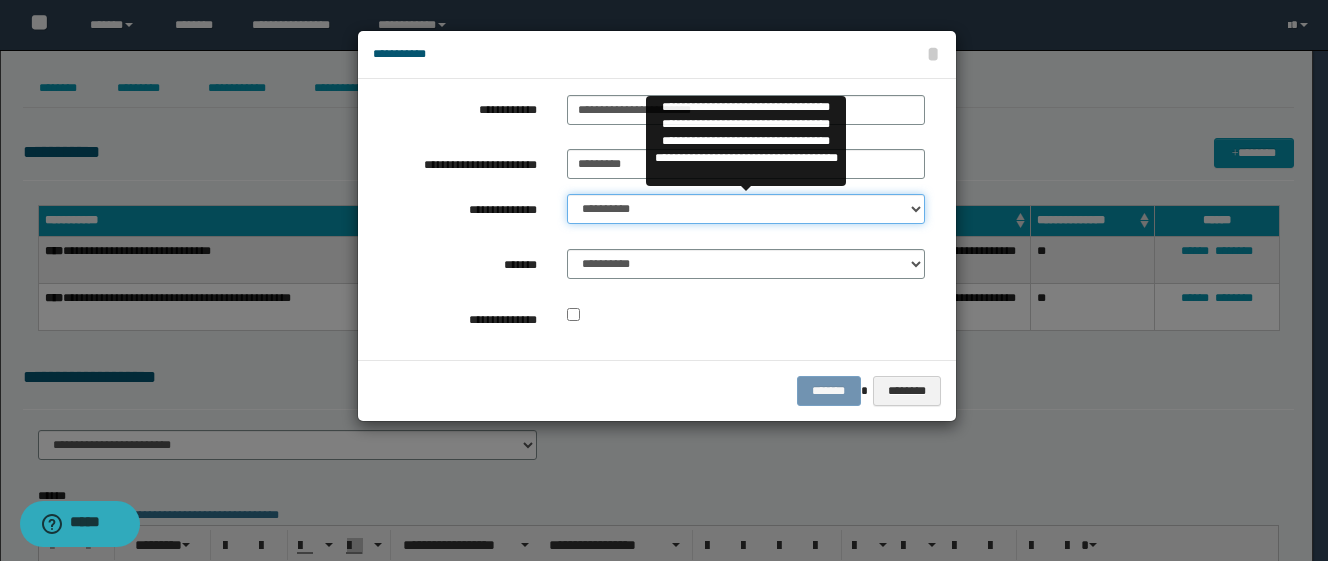 click on "**********" at bounding box center (746, 209) 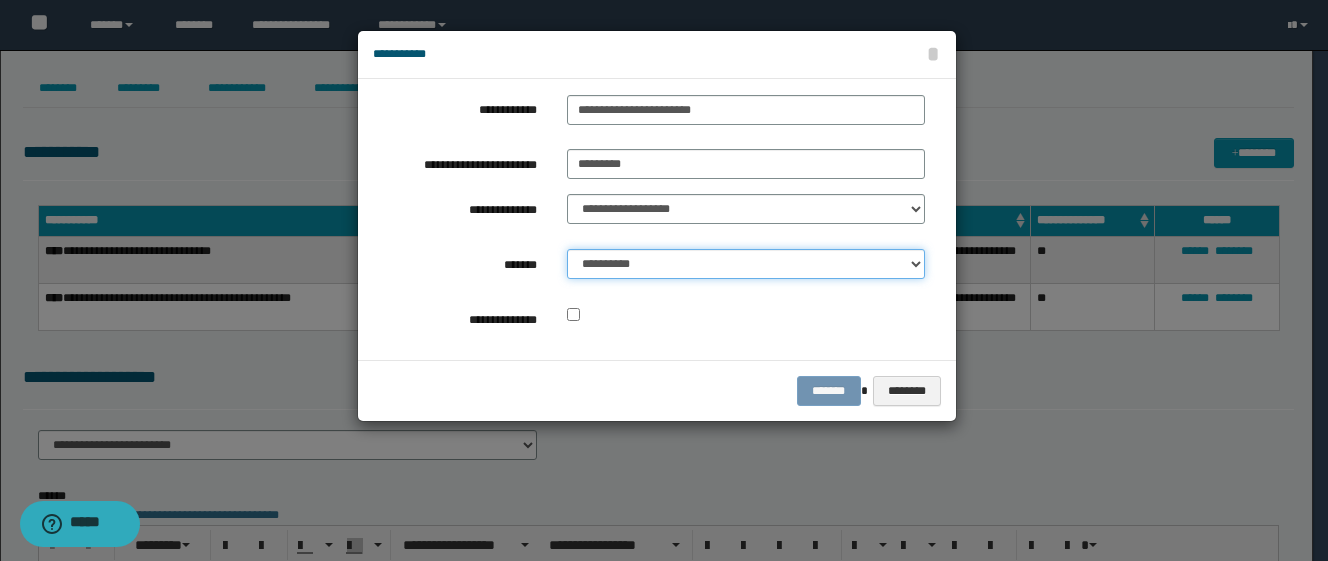 click on "**********" at bounding box center [746, 264] 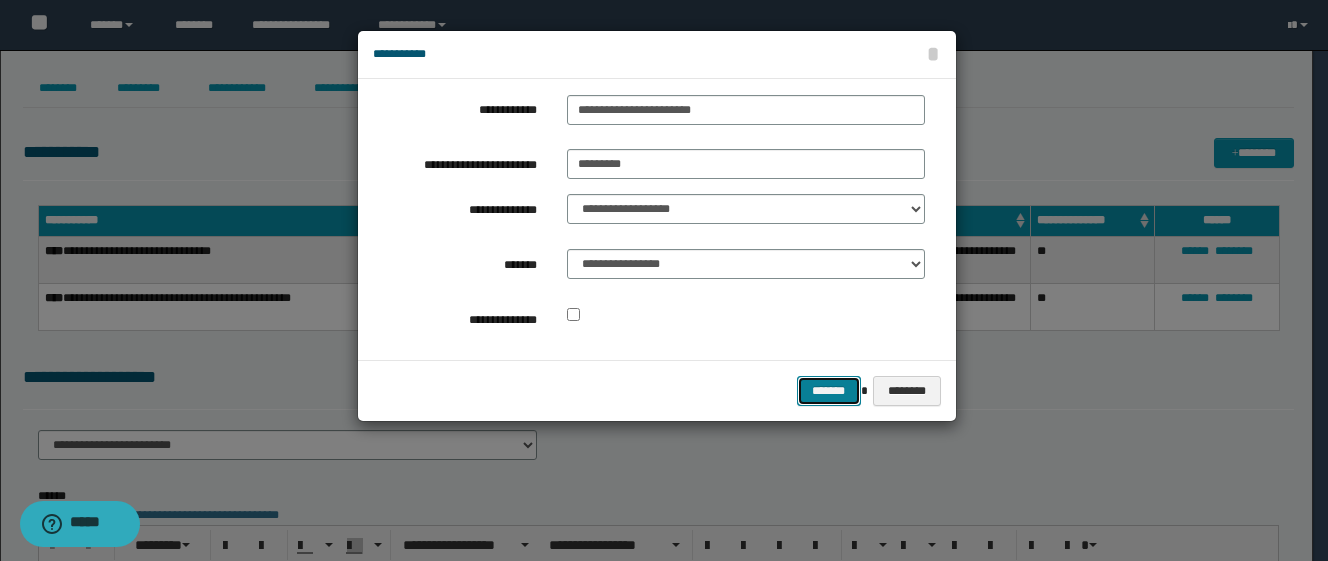 click on "*******" at bounding box center [829, 391] 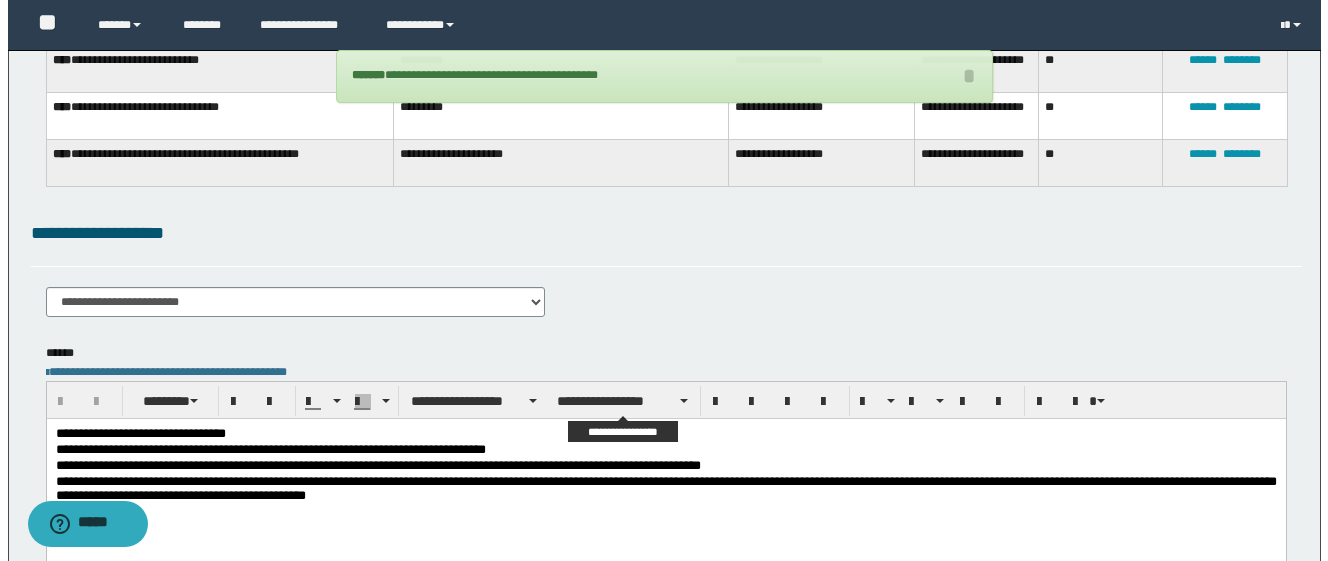 scroll, scrollTop: 0, scrollLeft: 0, axis: both 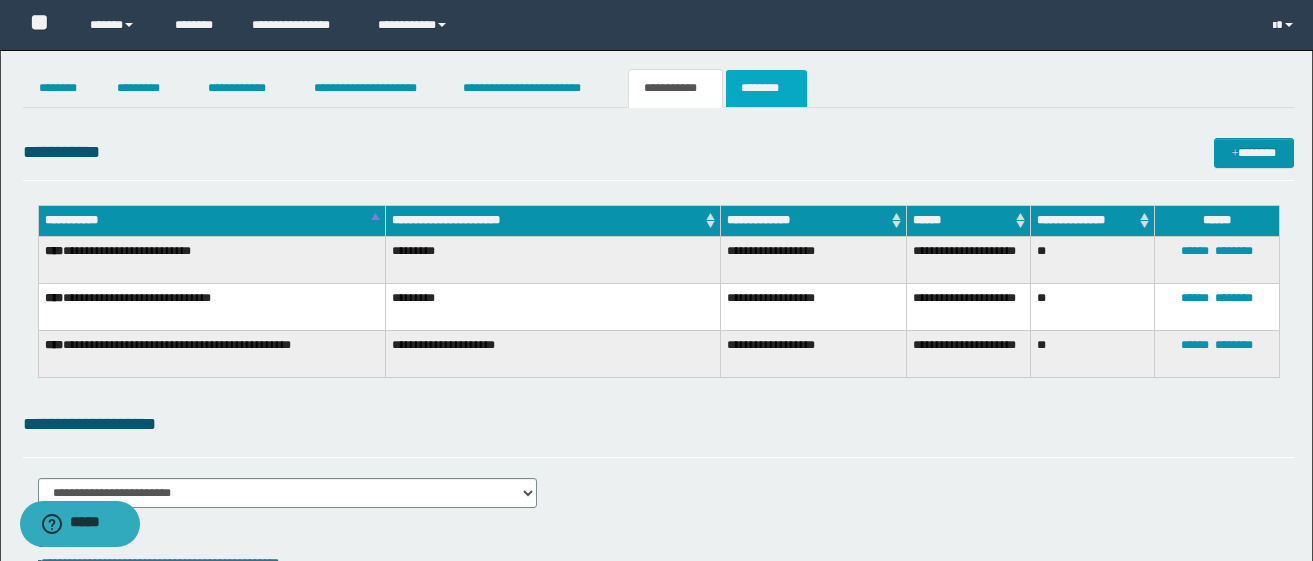 click on "********" at bounding box center [766, 88] 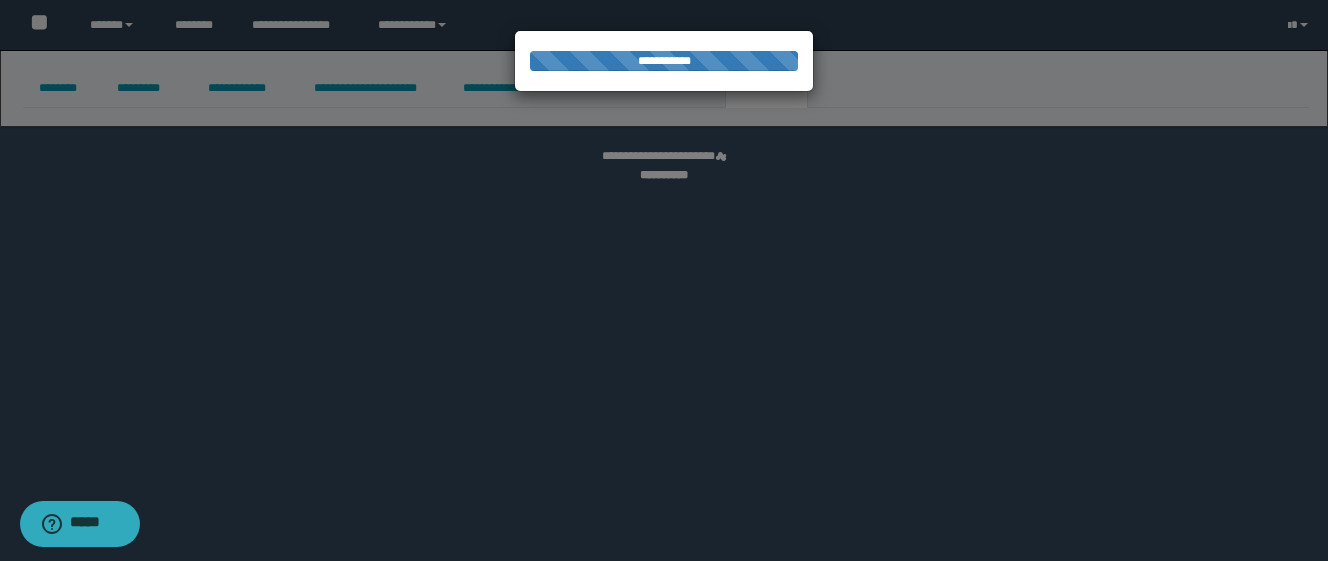 select on "****" 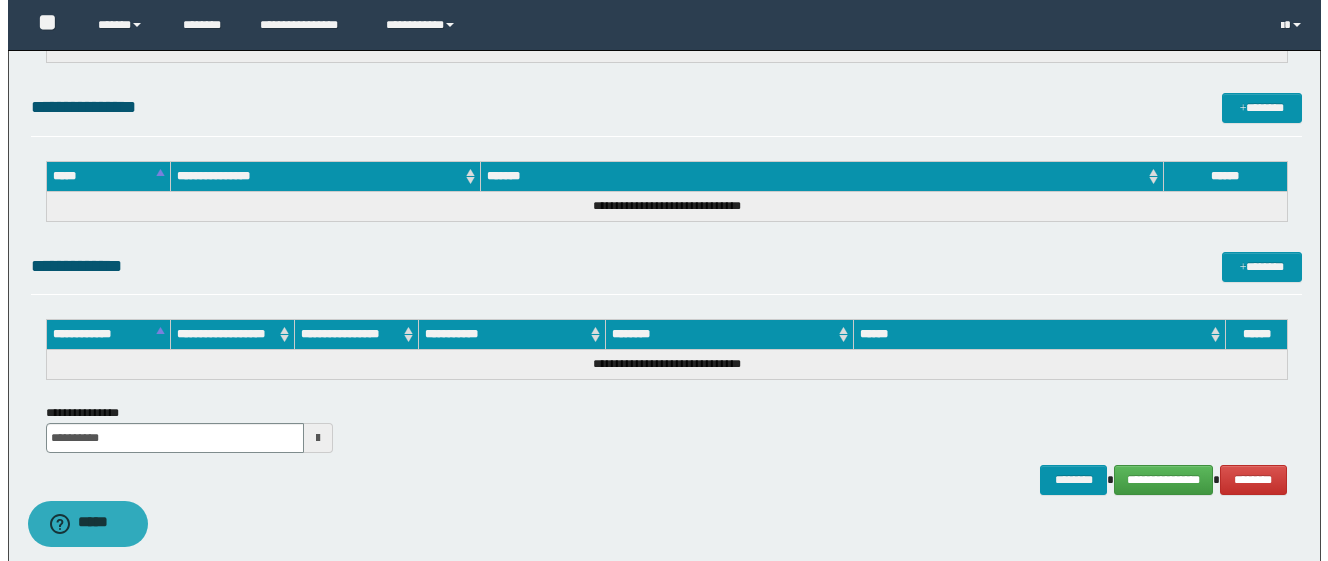 scroll, scrollTop: 1684, scrollLeft: 0, axis: vertical 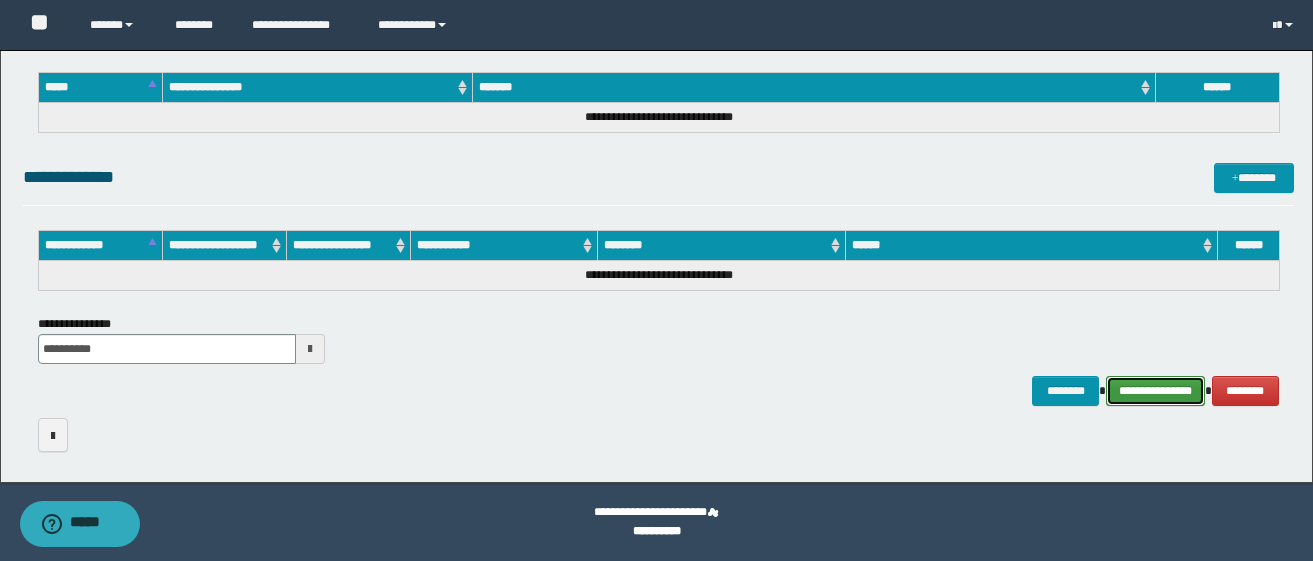 click on "**********" at bounding box center [1155, 391] 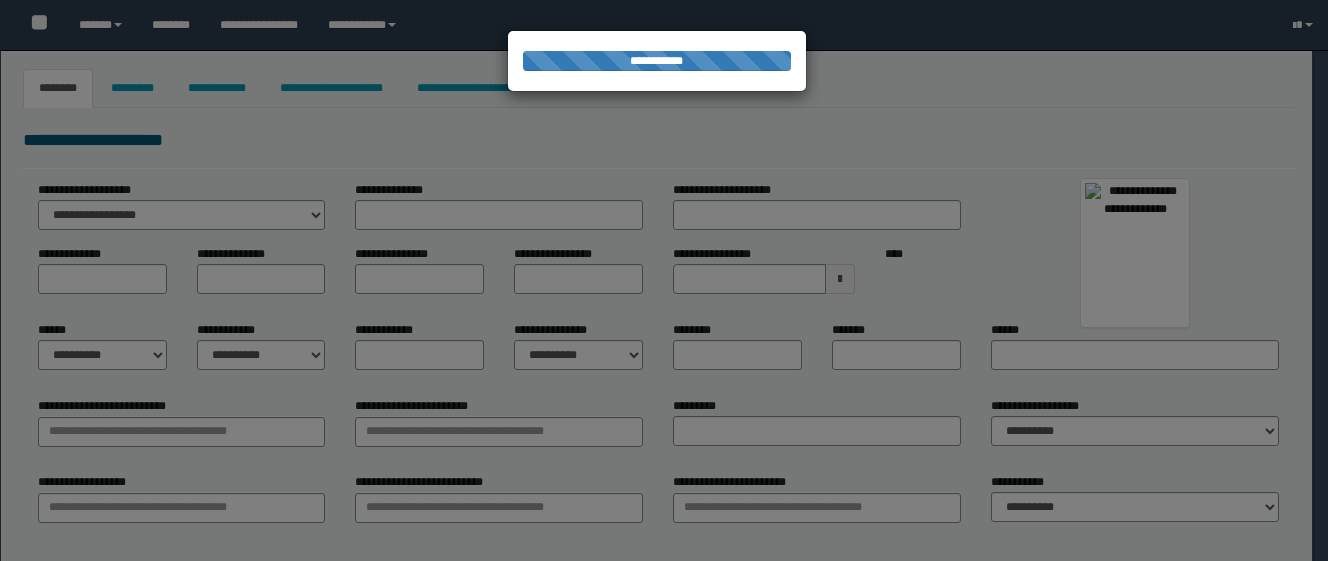 select on "***" 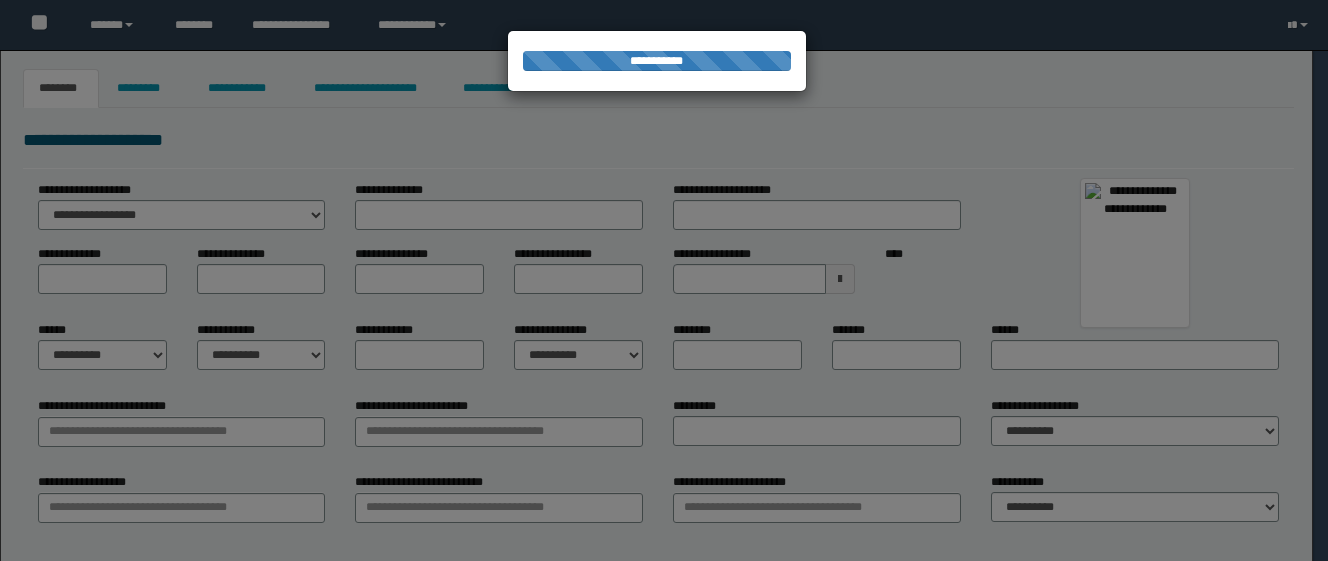 scroll, scrollTop: 0, scrollLeft: 0, axis: both 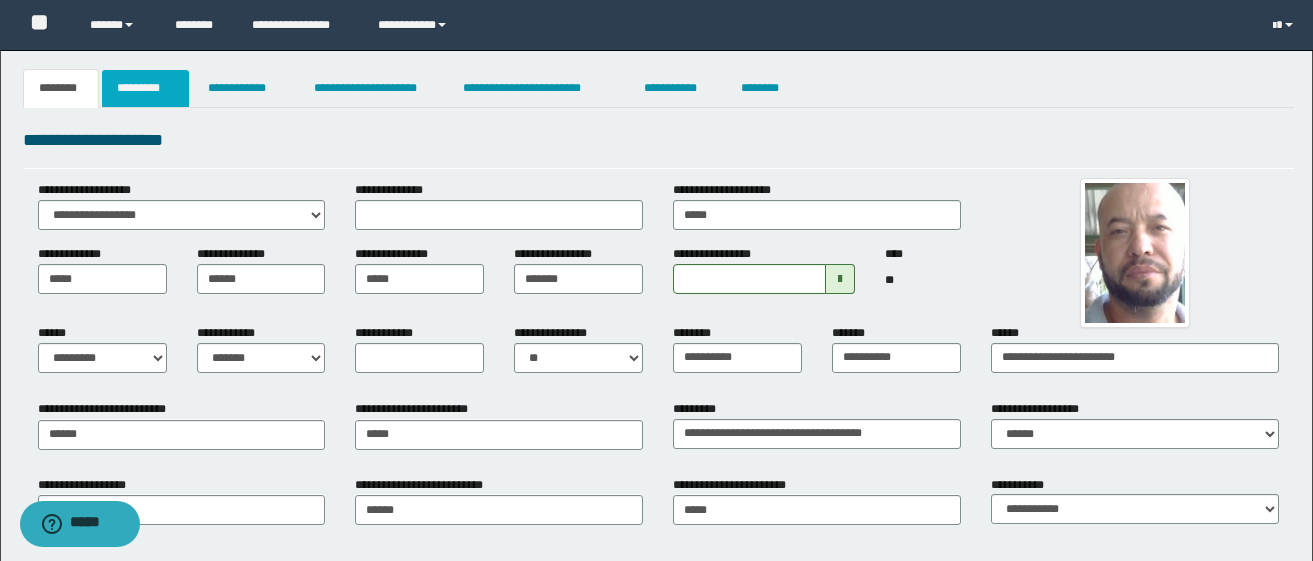 click on "*********" at bounding box center (145, 88) 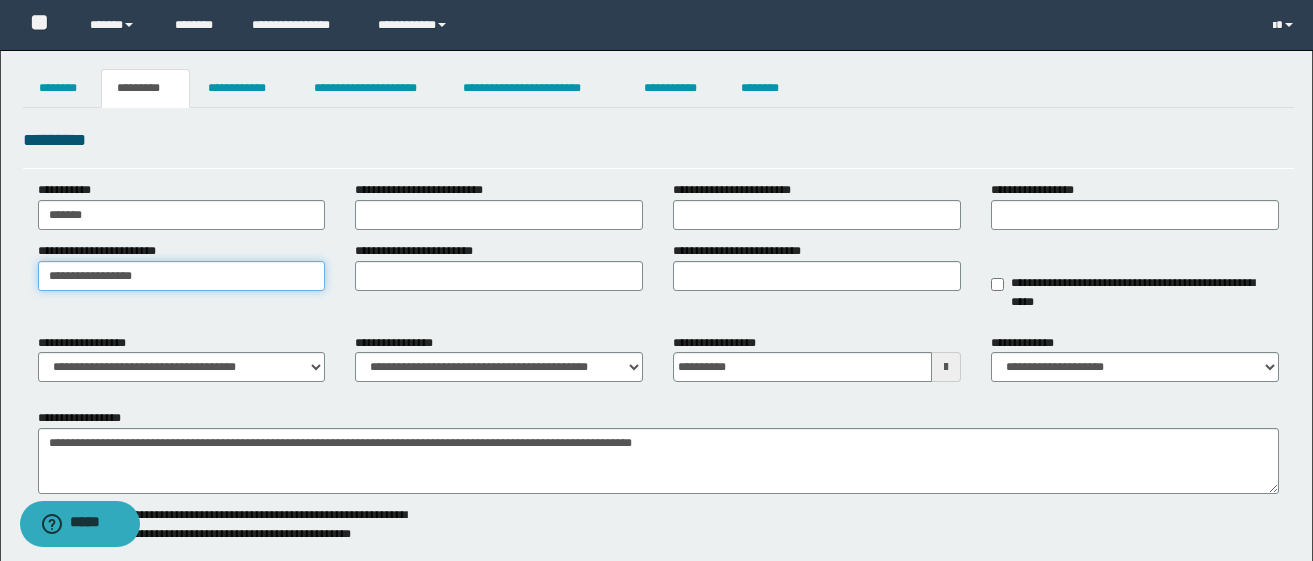click on "**********" at bounding box center [182, 276] 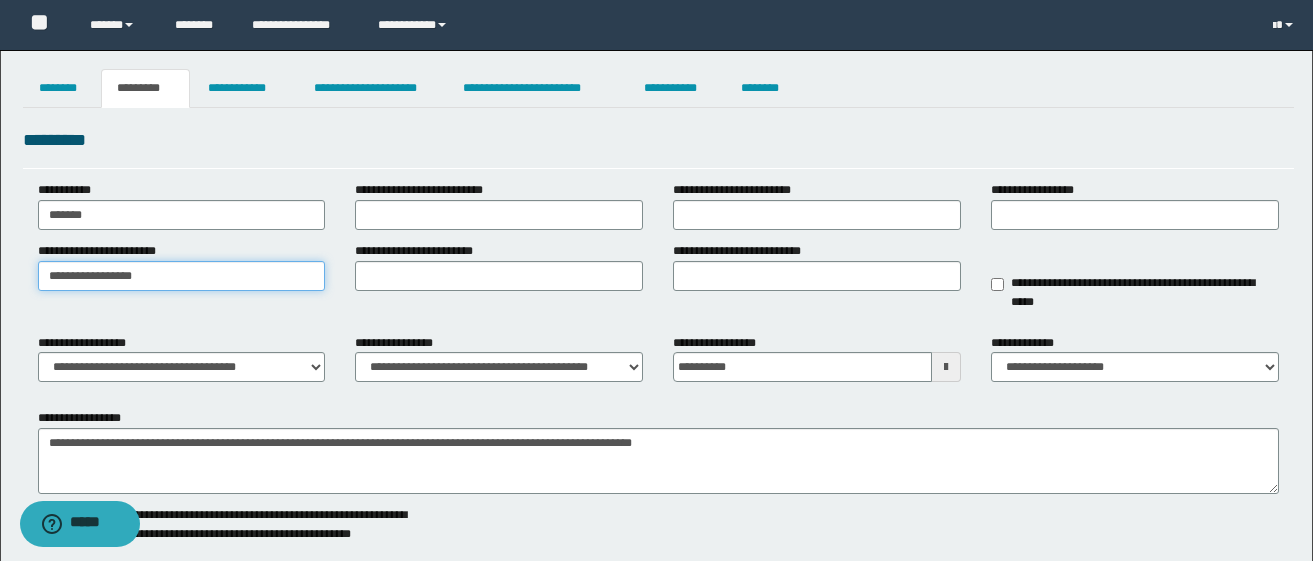 drag, startPoint x: 147, startPoint y: 283, endPoint x: -23, endPoint y: 255, distance: 172.29045 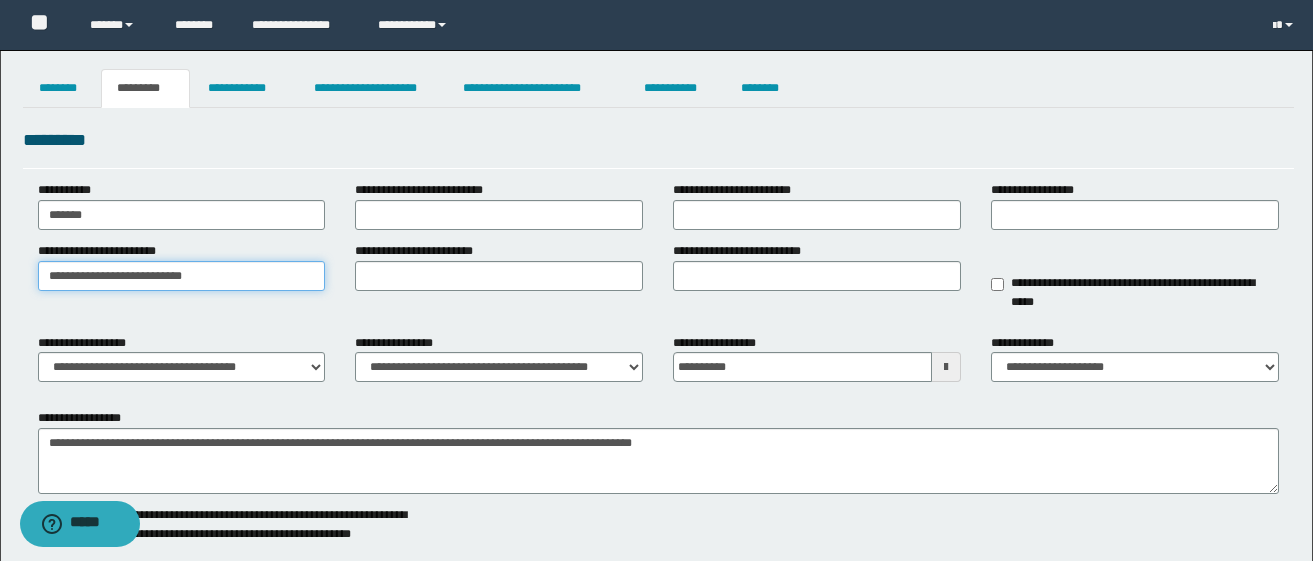 type on "**********" 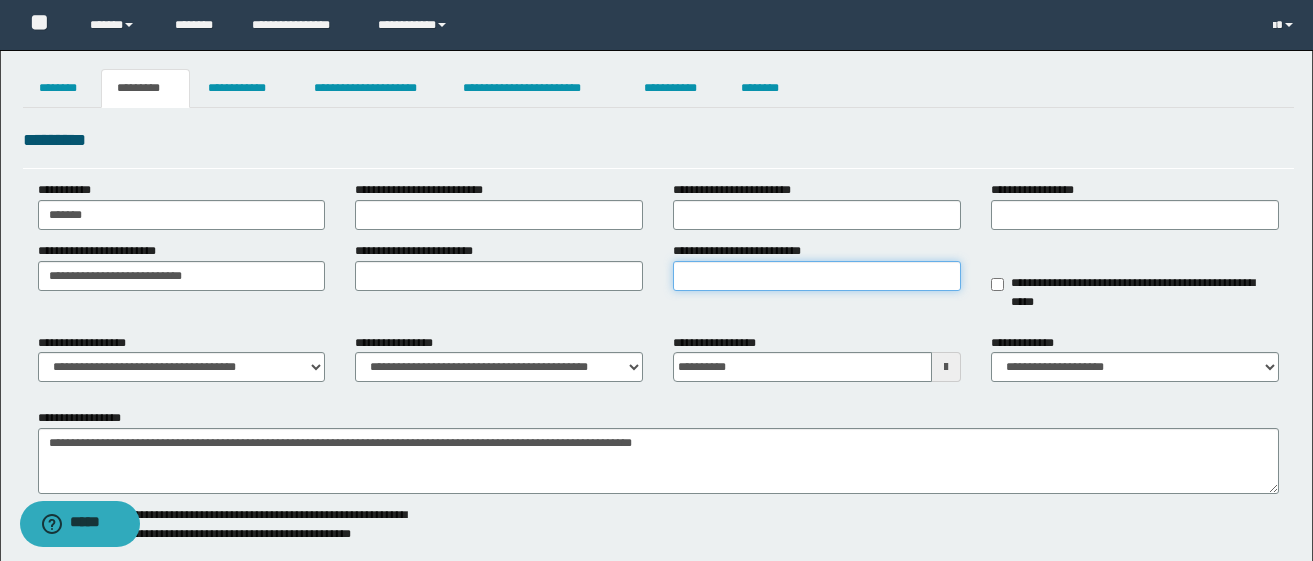 click on "**********" at bounding box center [817, 276] 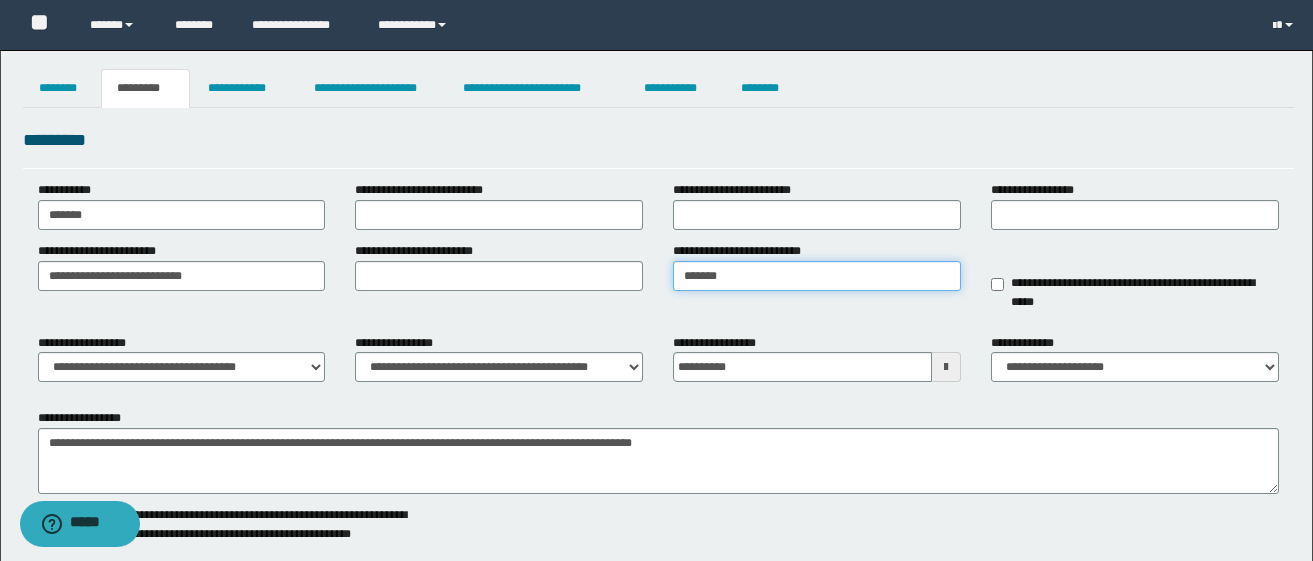 type on "*******" 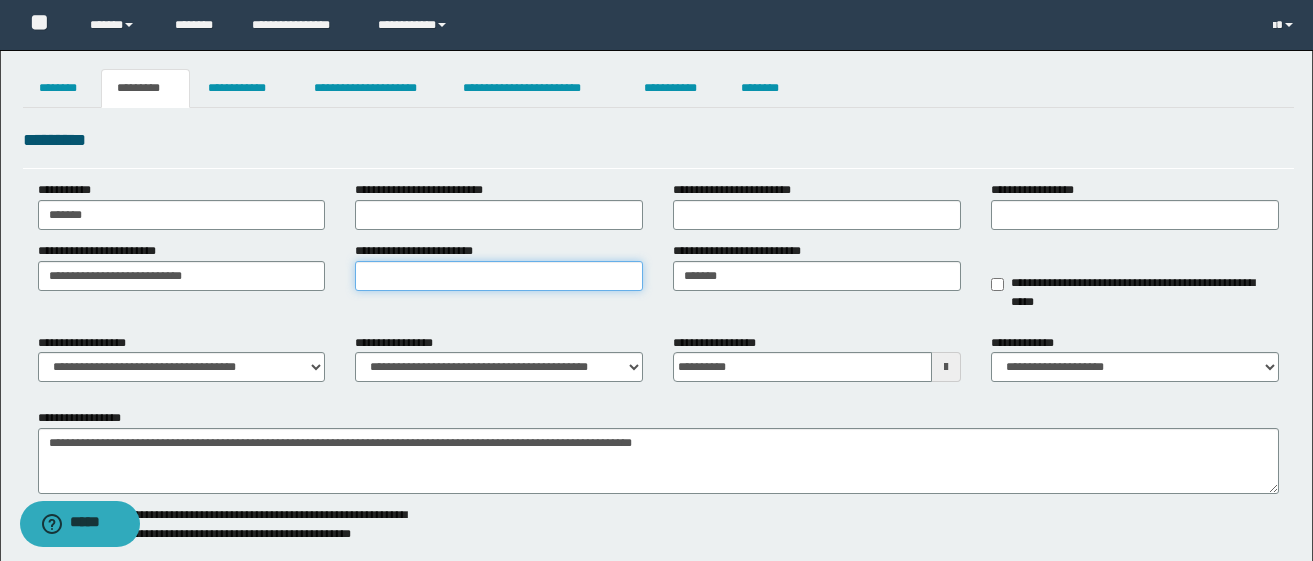 click on "**********" at bounding box center [499, 276] 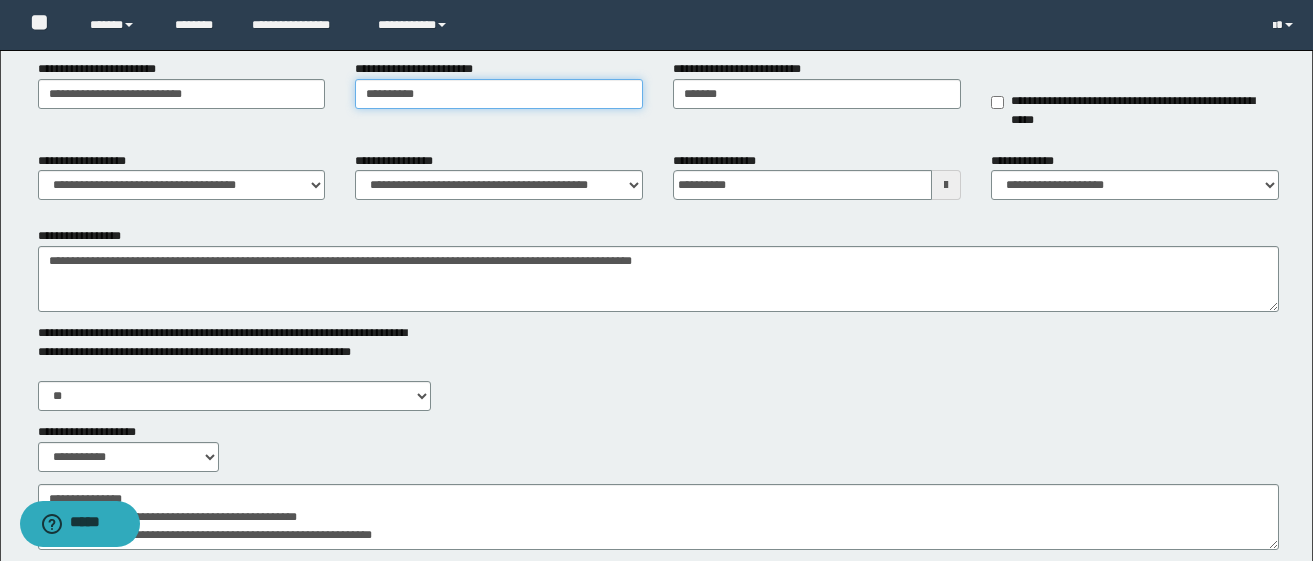 scroll, scrollTop: 0, scrollLeft: 0, axis: both 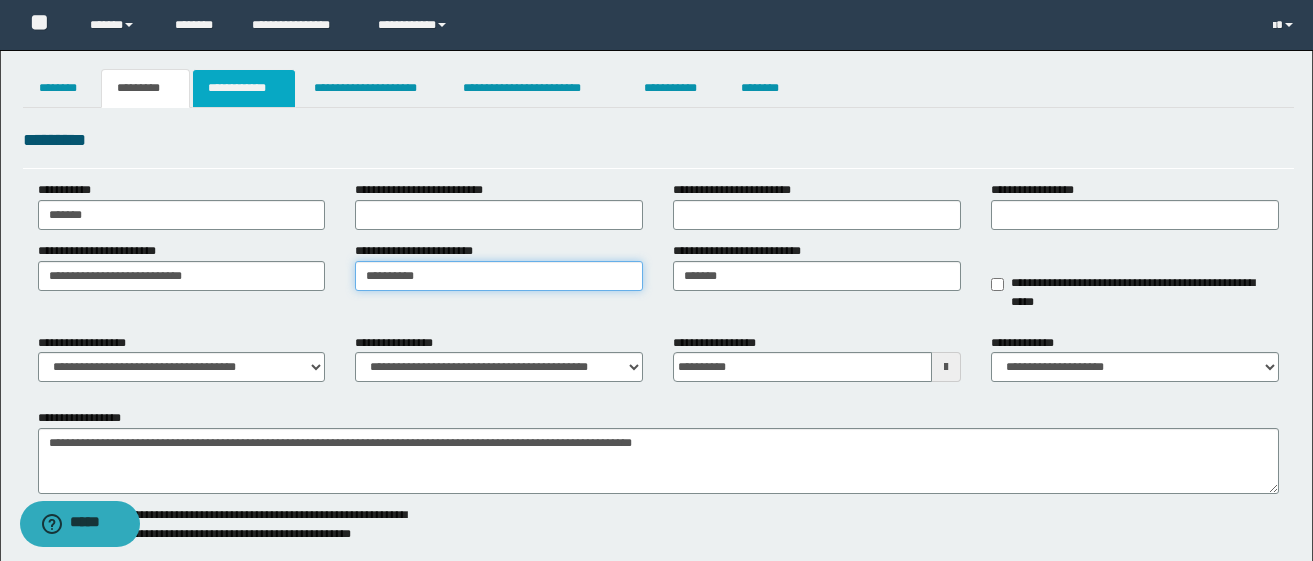 type on "**********" 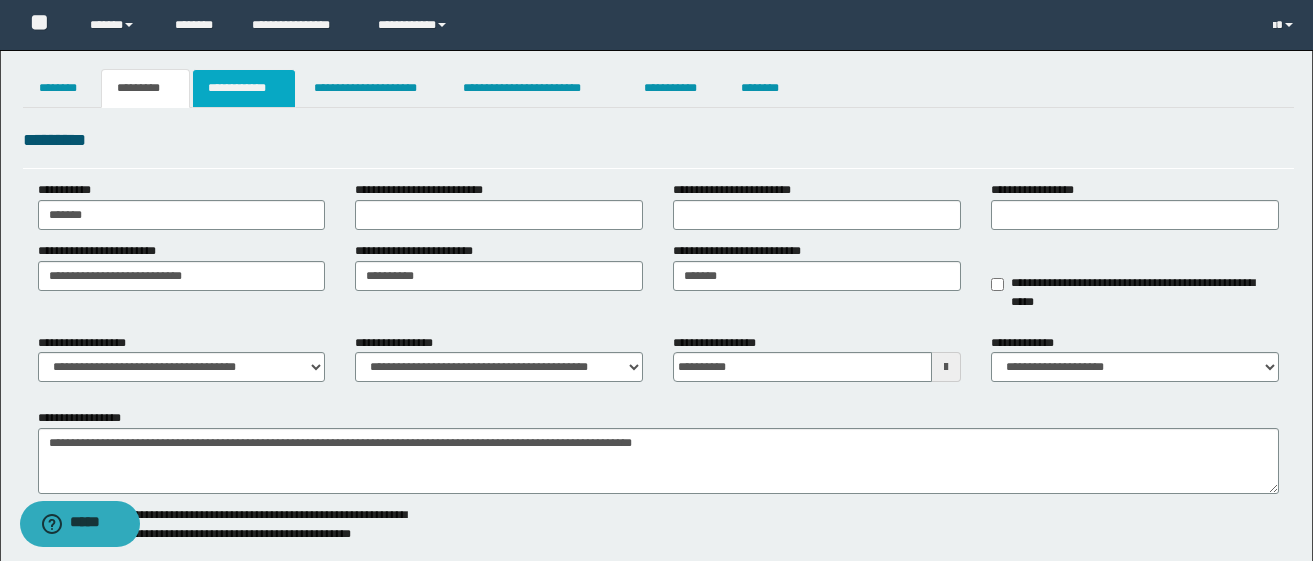 click on "**********" at bounding box center (244, 88) 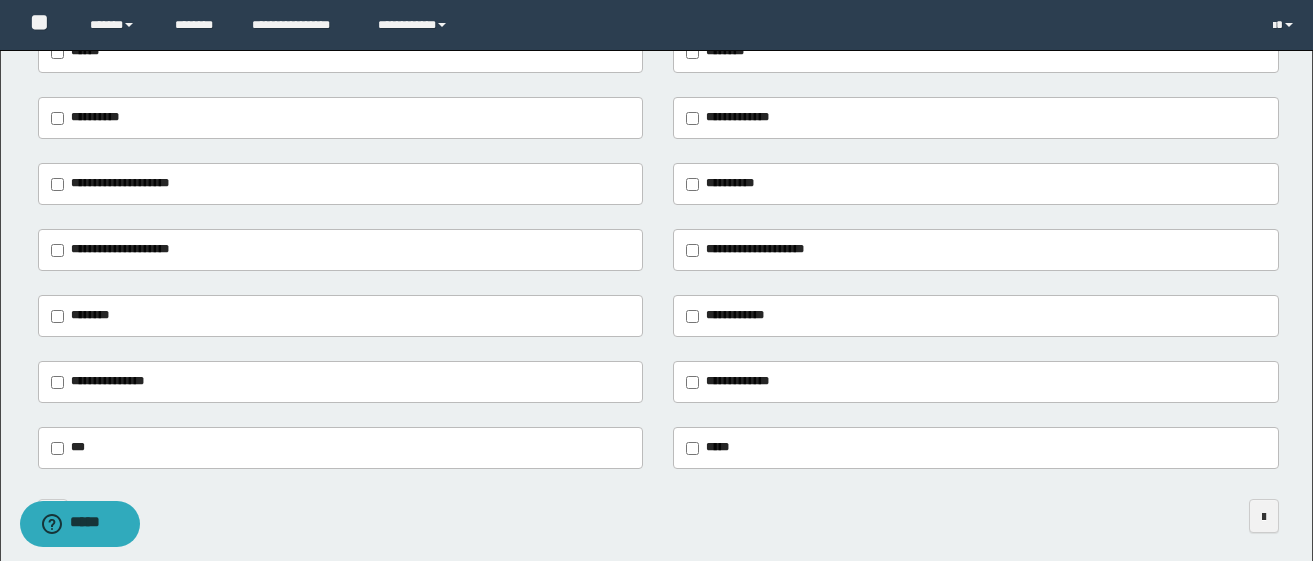 scroll, scrollTop: 430, scrollLeft: 0, axis: vertical 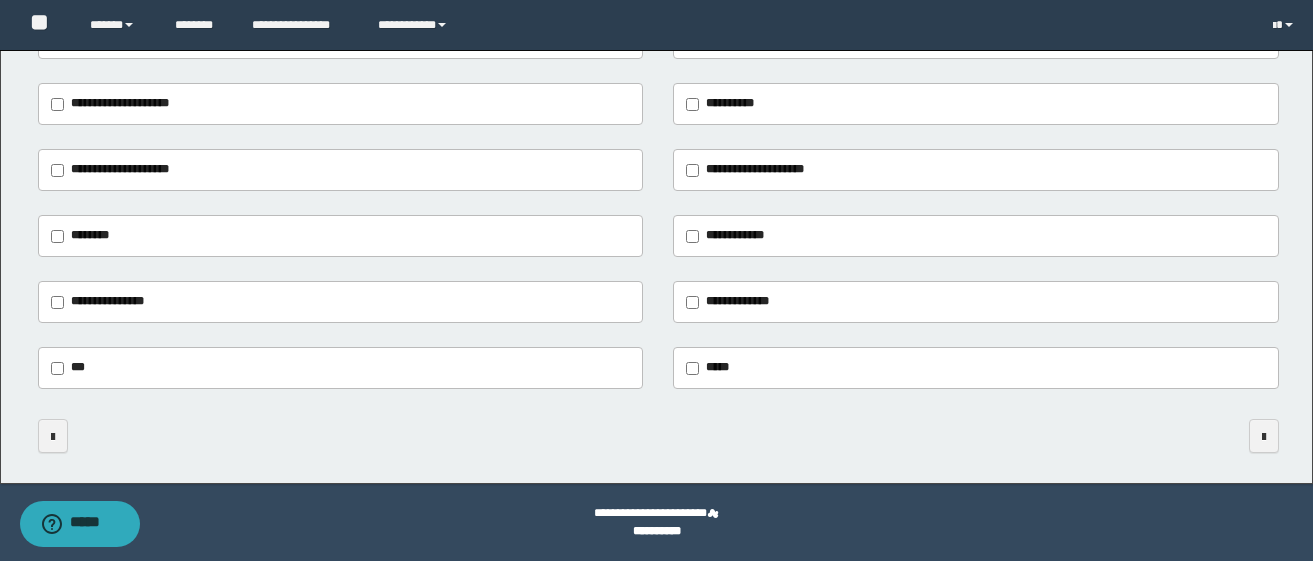 click on "*****" at bounding box center (976, 368) 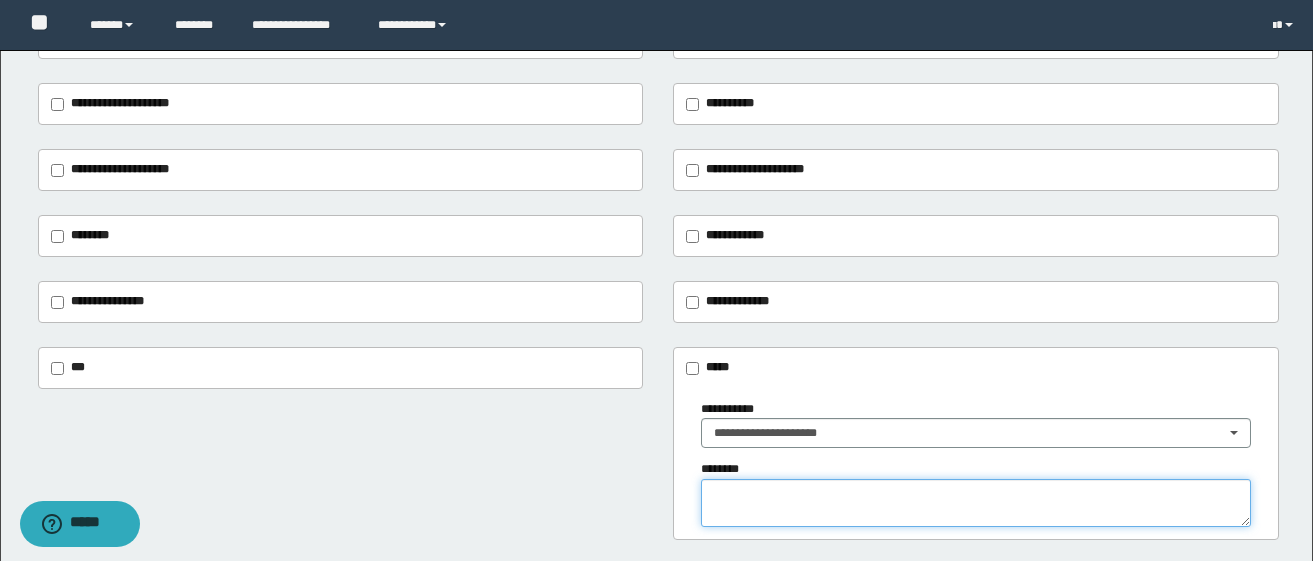 drag, startPoint x: 708, startPoint y: 496, endPoint x: 697, endPoint y: 491, distance: 12.083046 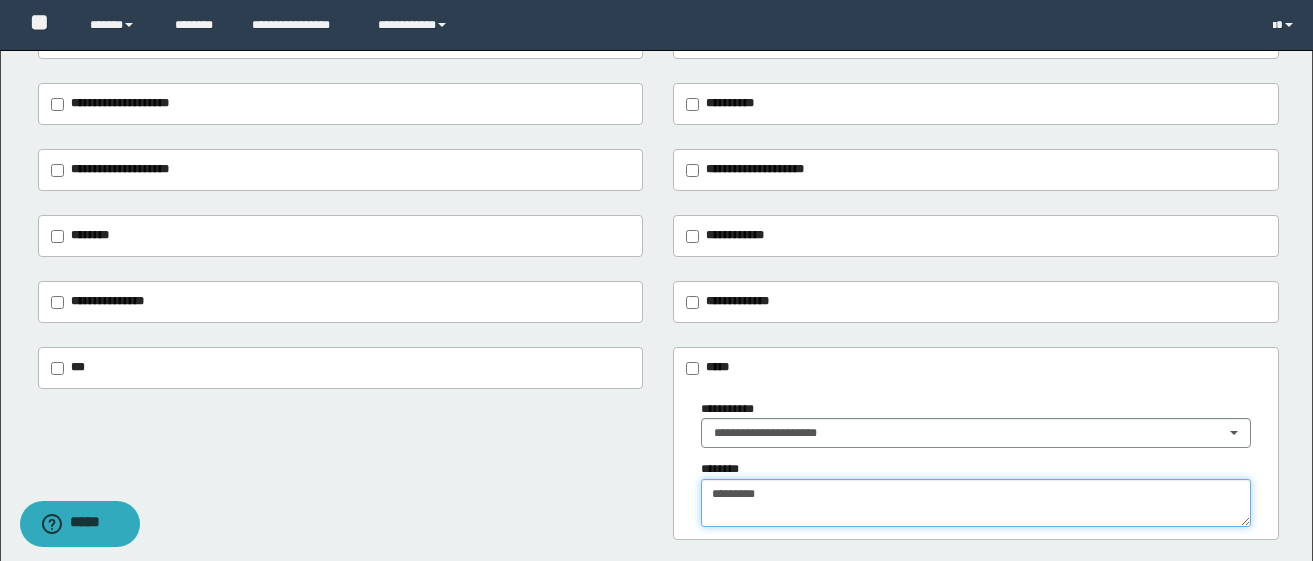 drag, startPoint x: 796, startPoint y: 506, endPoint x: 575, endPoint y: 504, distance: 221.00905 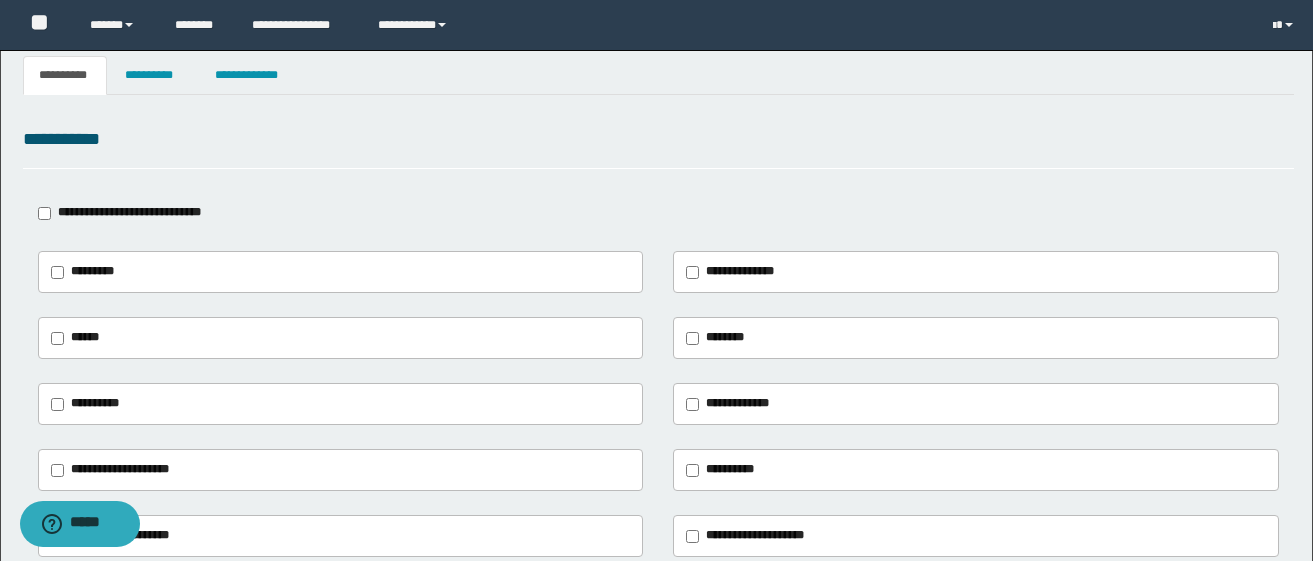 scroll, scrollTop: 0, scrollLeft: 0, axis: both 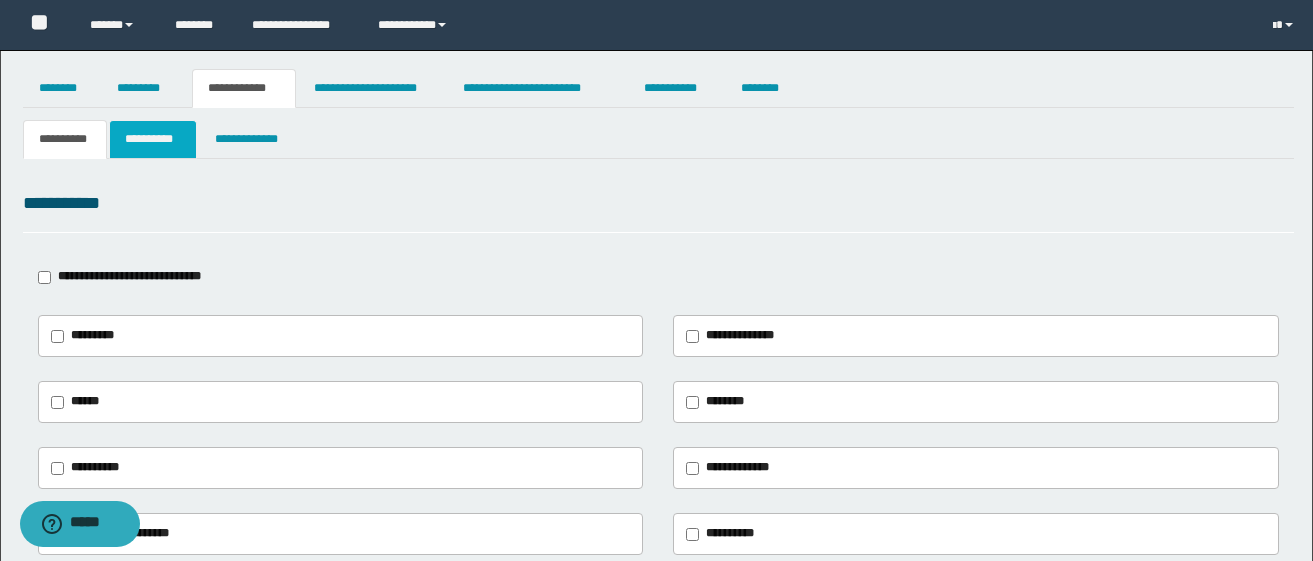 type on "*********" 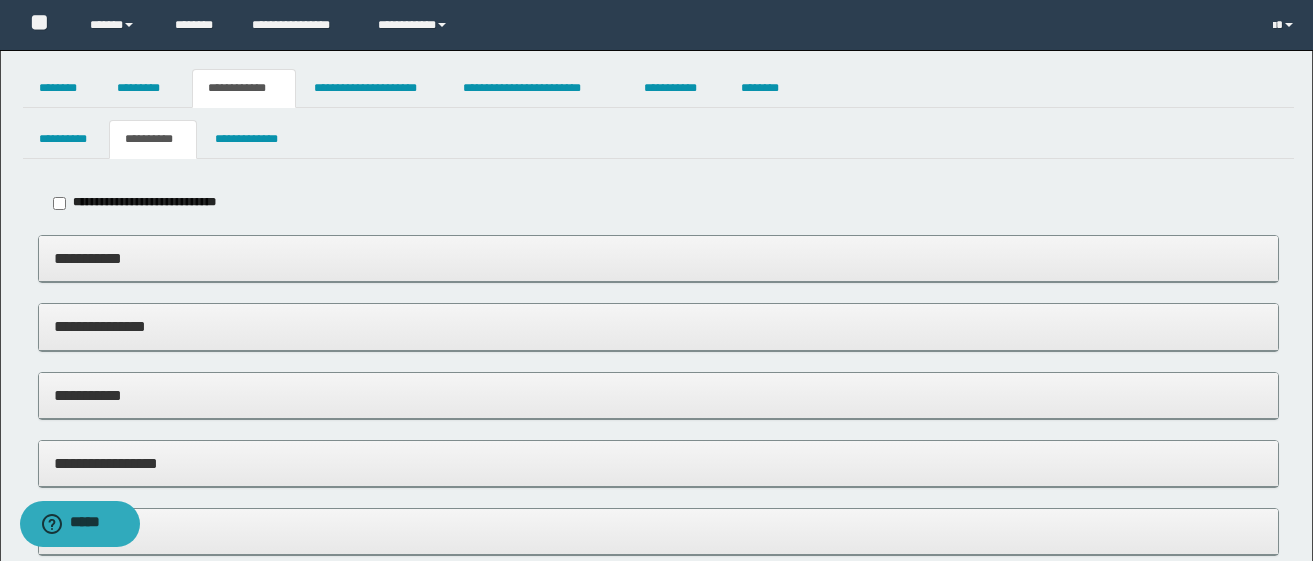 click on "**********" at bounding box center (658, 326) 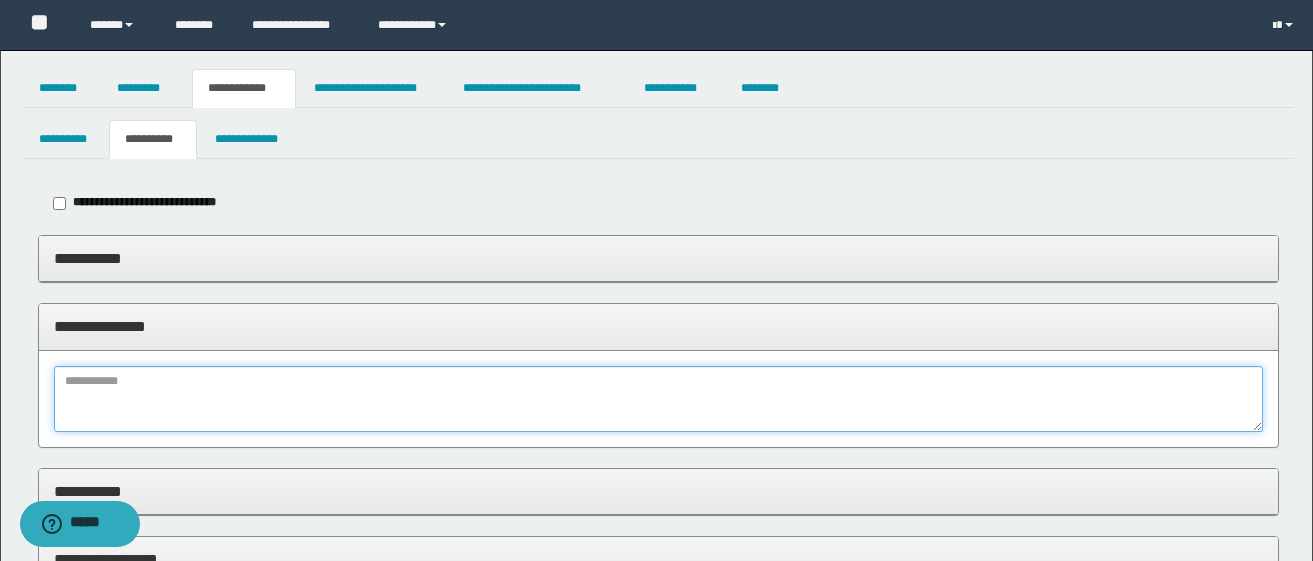 click at bounding box center (658, 399) 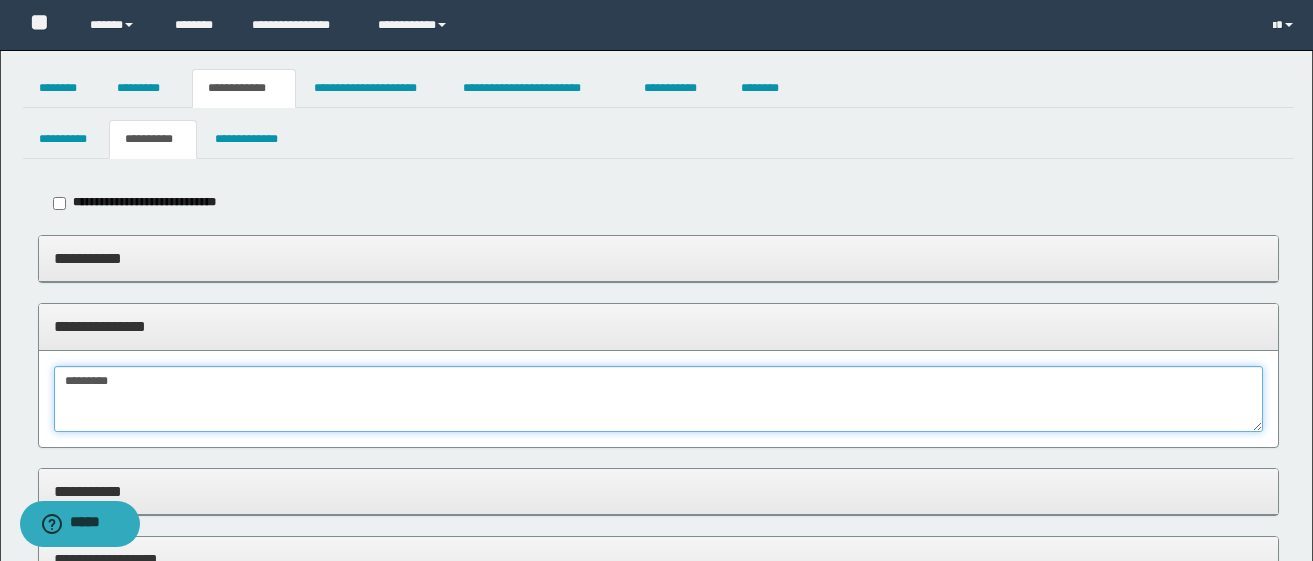 scroll, scrollTop: 100, scrollLeft: 0, axis: vertical 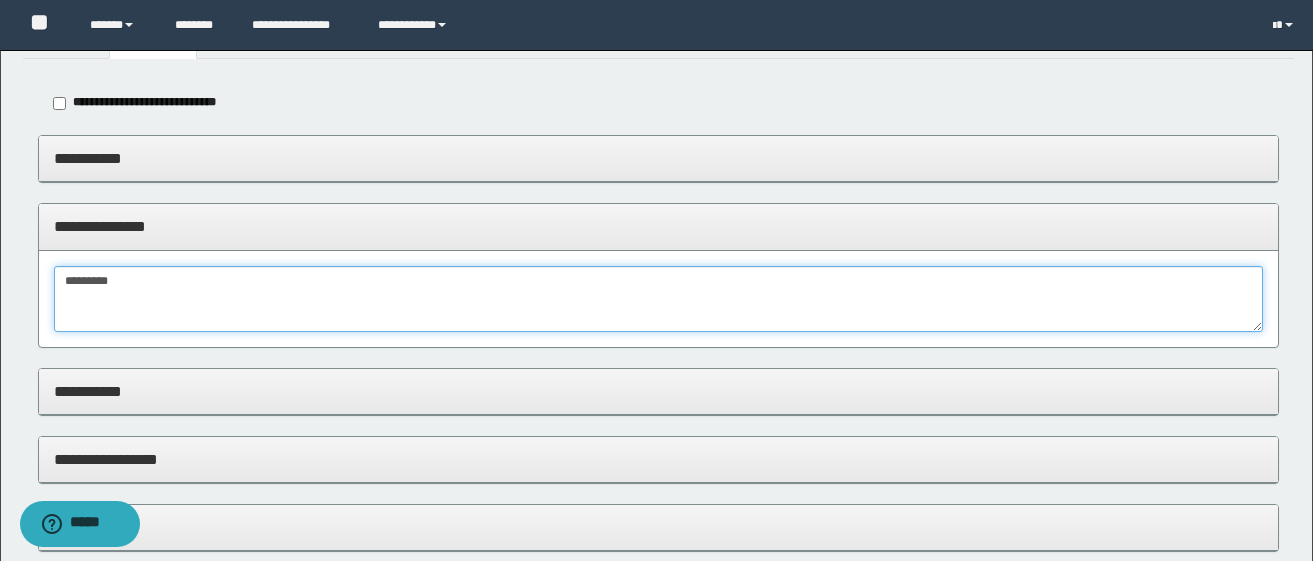 type on "*********" 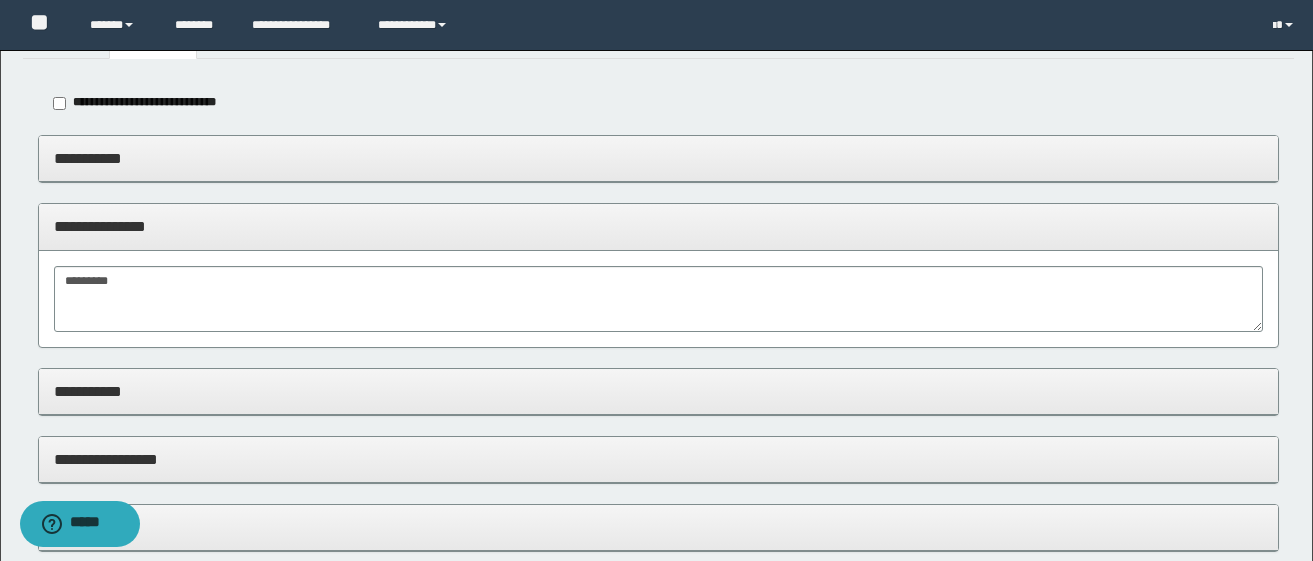 click on "**********" at bounding box center [658, 391] 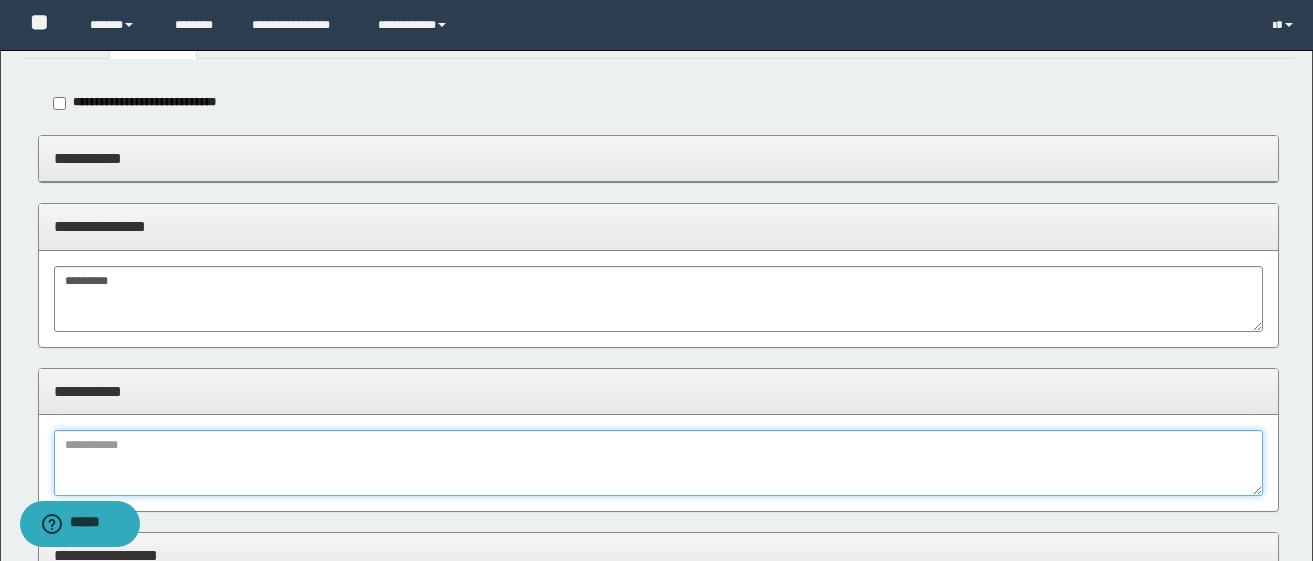 click at bounding box center [658, 463] 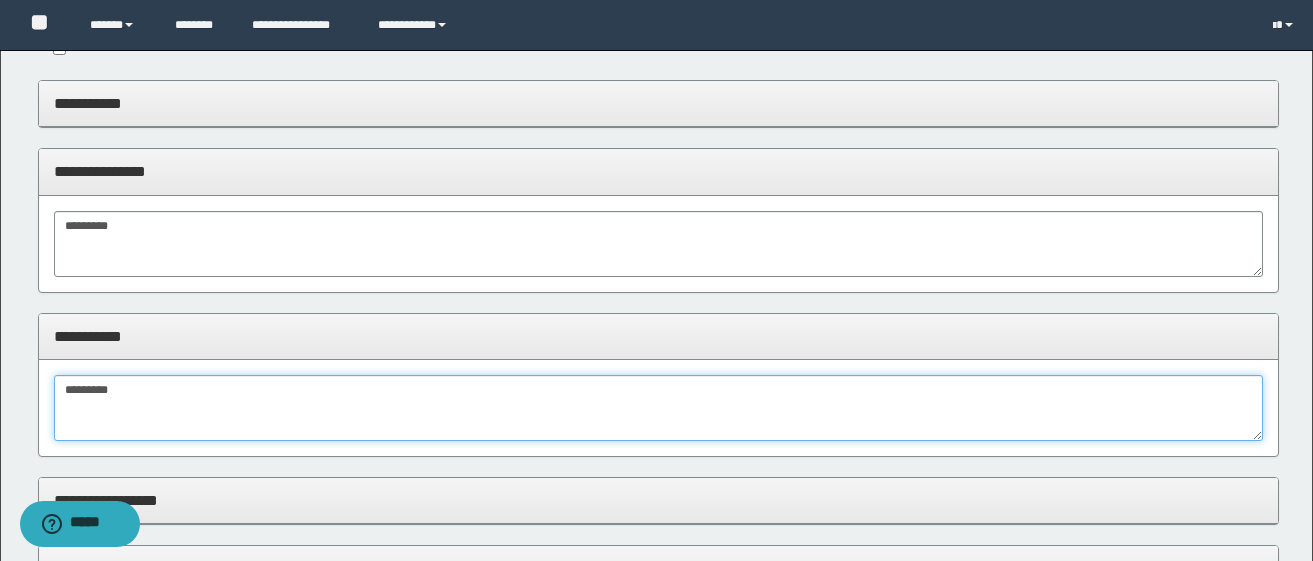 scroll, scrollTop: 200, scrollLeft: 0, axis: vertical 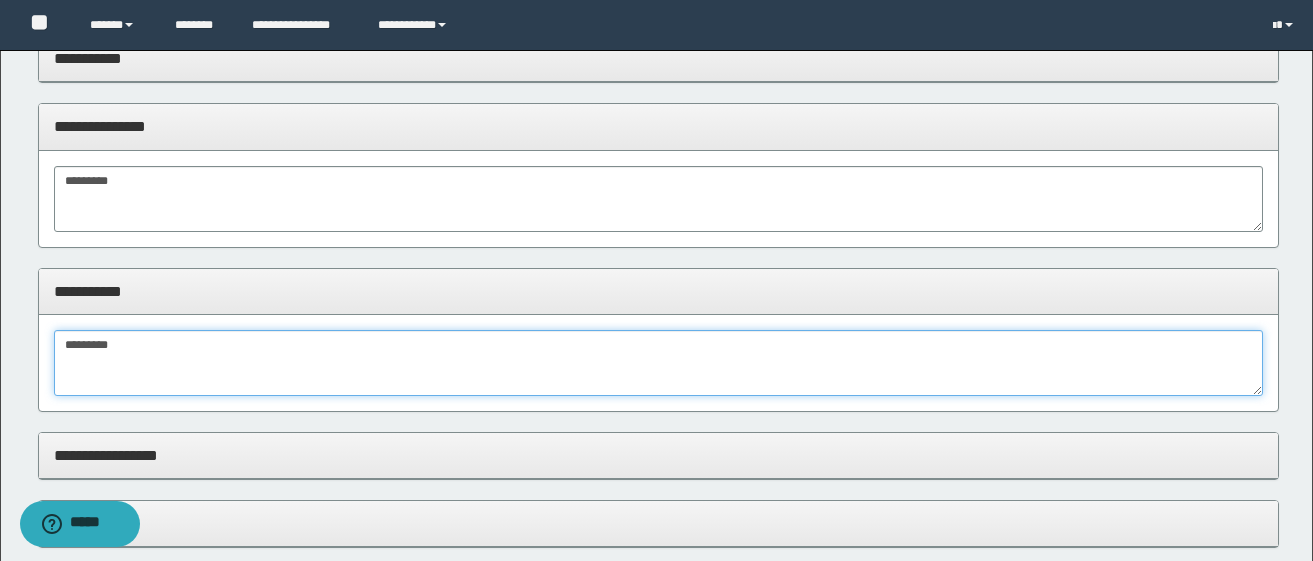 type on "*********" 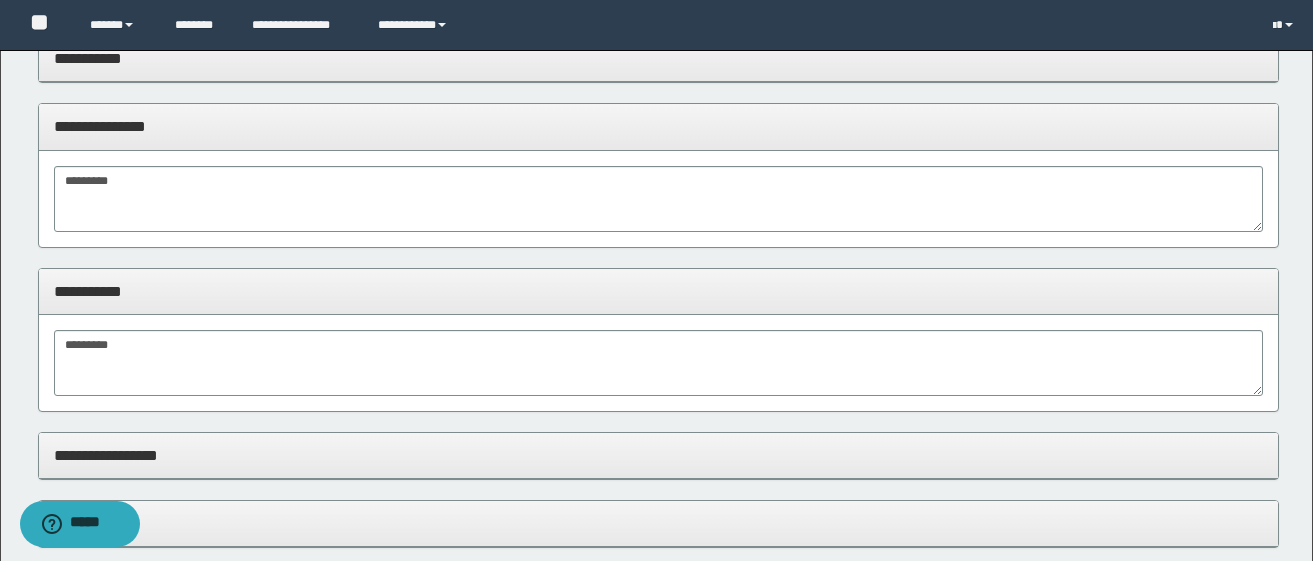 click on "**********" at bounding box center [658, 455] 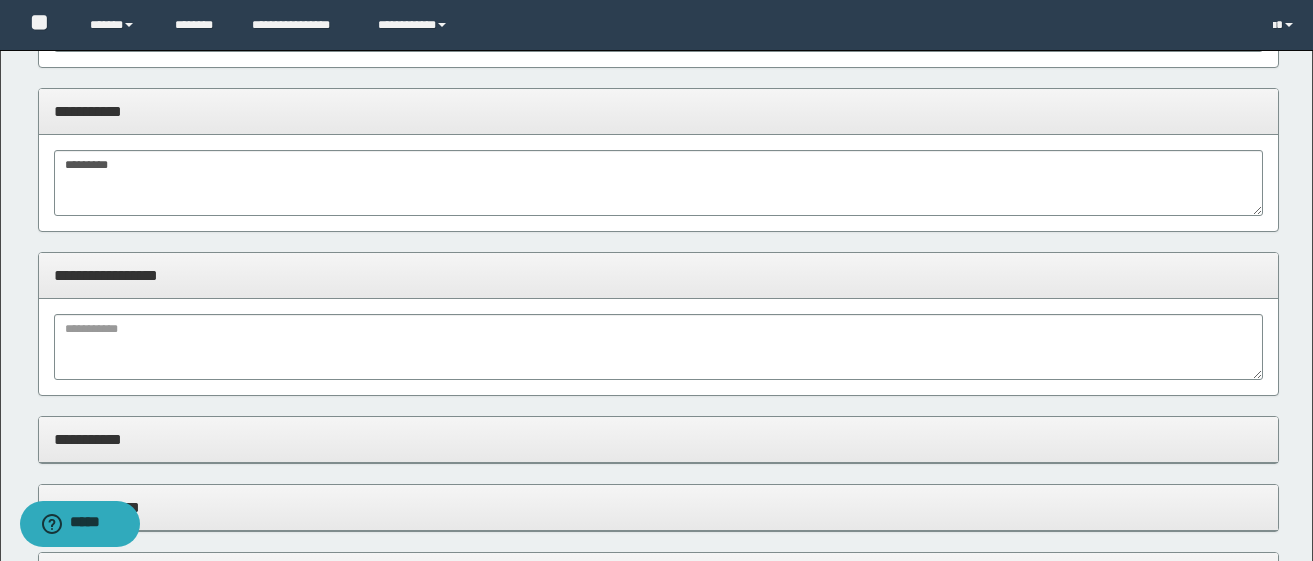 scroll, scrollTop: 400, scrollLeft: 0, axis: vertical 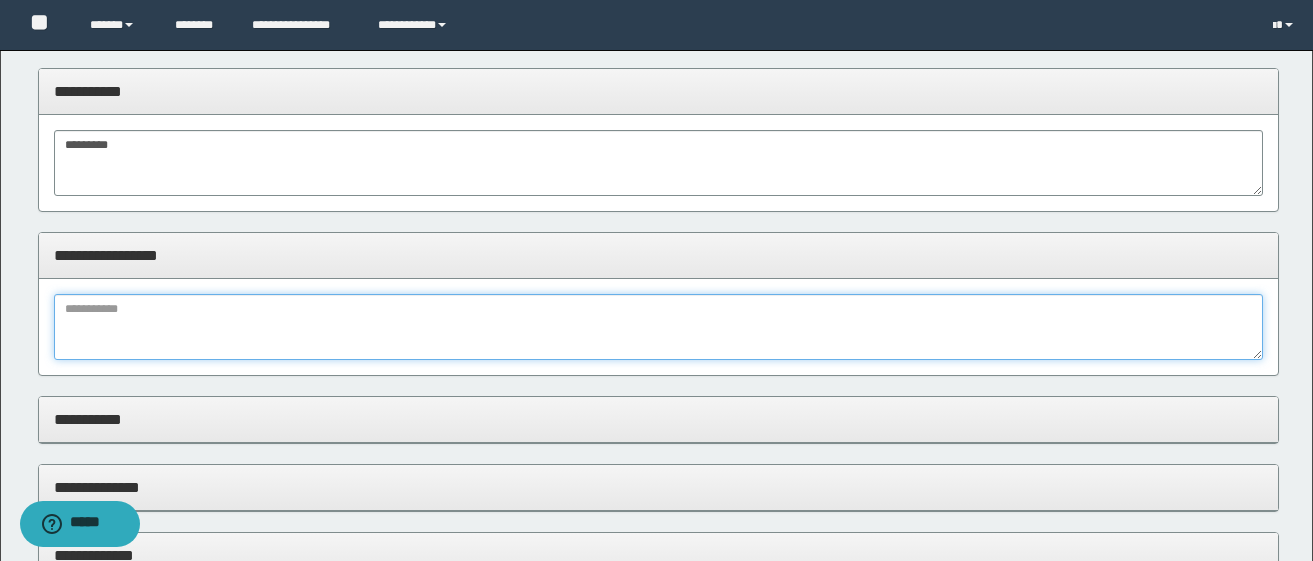 click at bounding box center (658, 327) 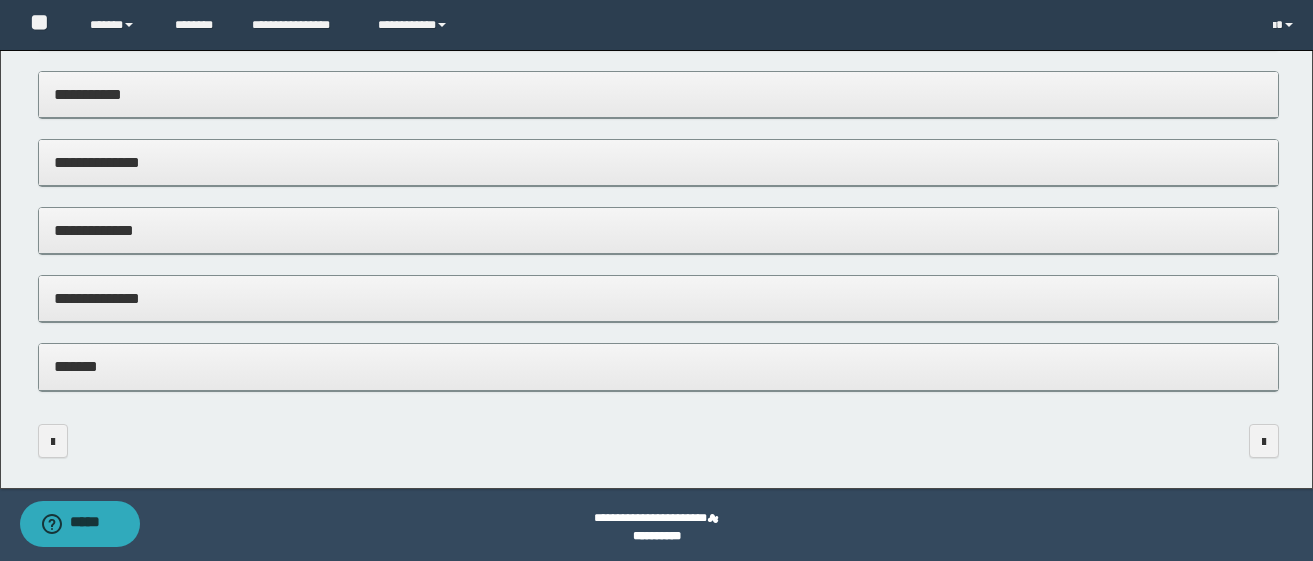 scroll, scrollTop: 730, scrollLeft: 0, axis: vertical 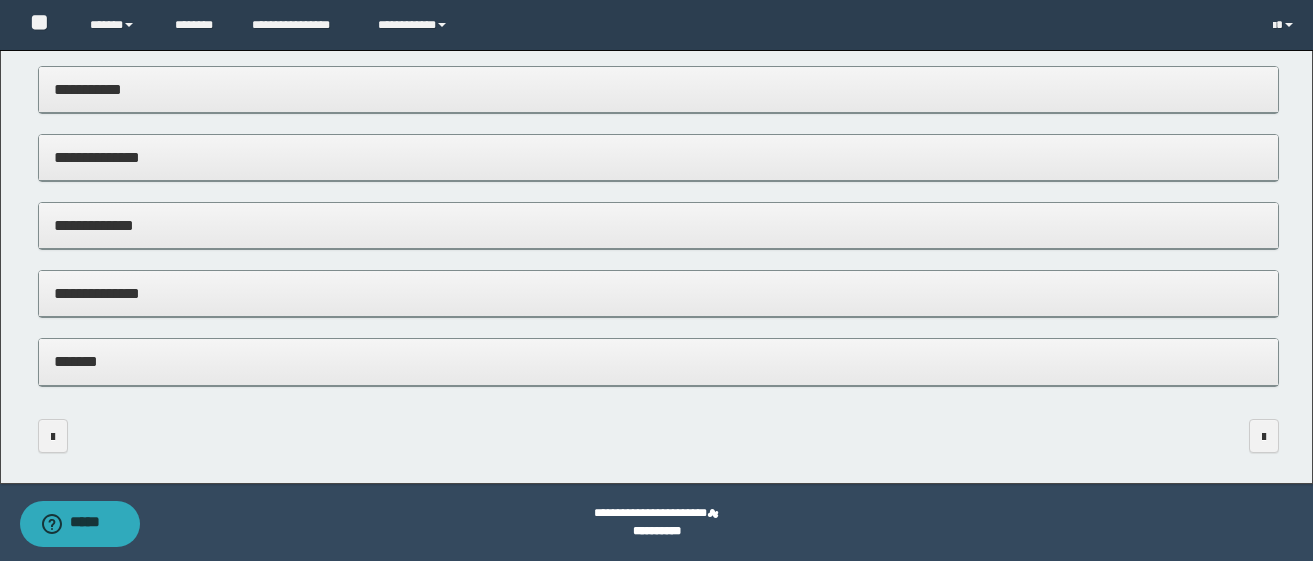 type on "*********" 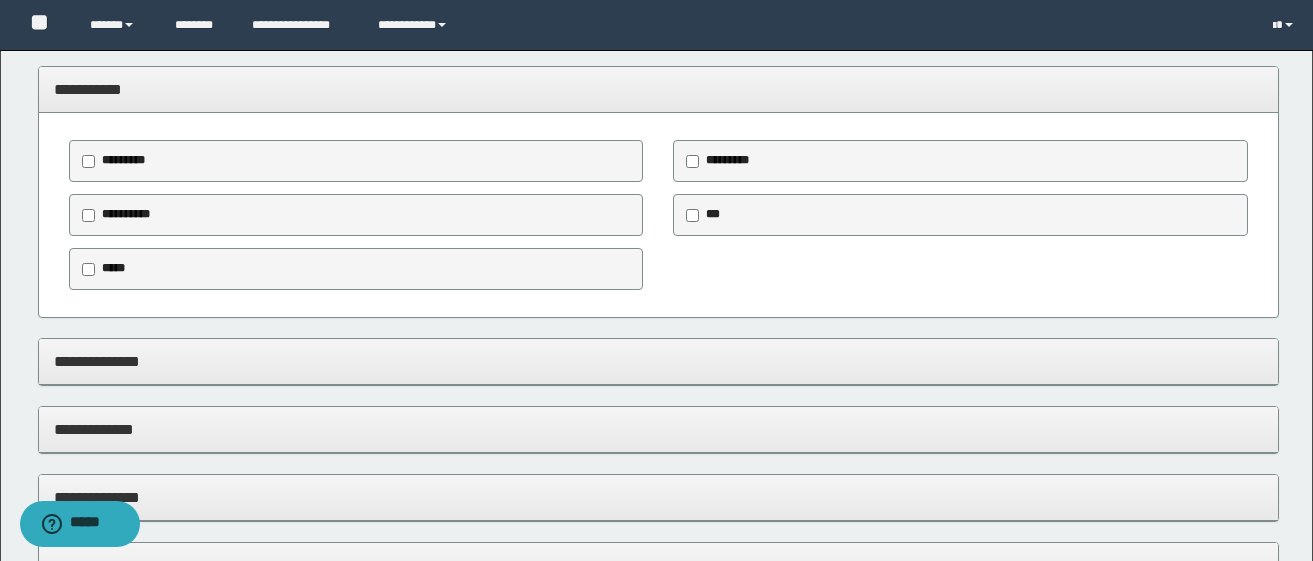 click on "*****" at bounding box center (113, 268) 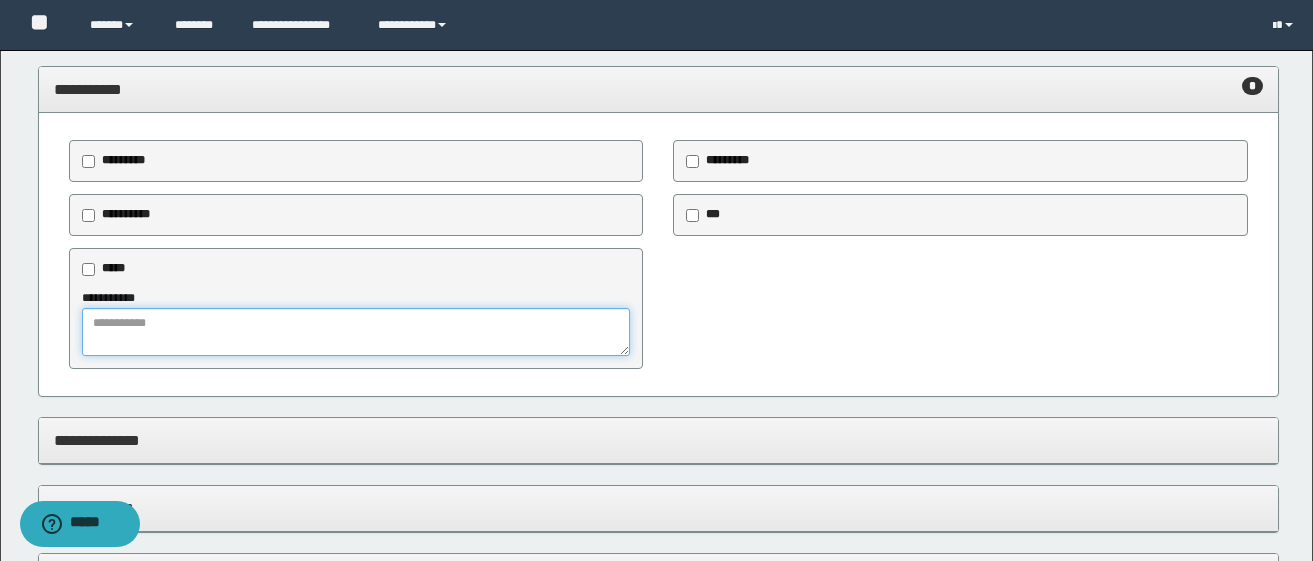 click at bounding box center [356, 332] 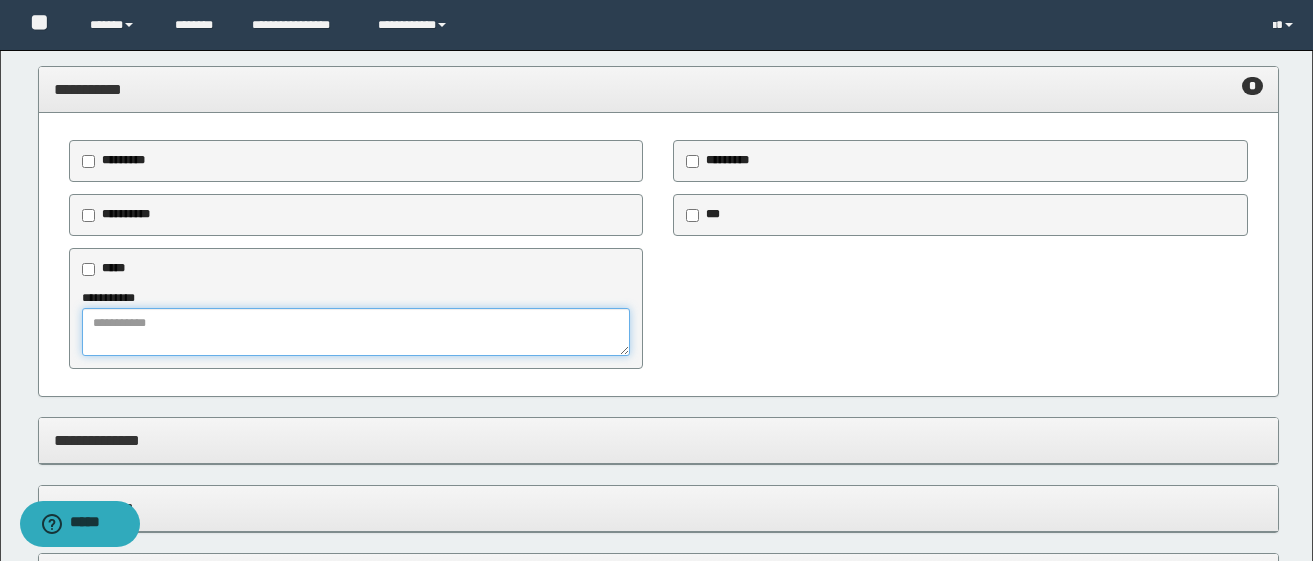 paste on "*********" 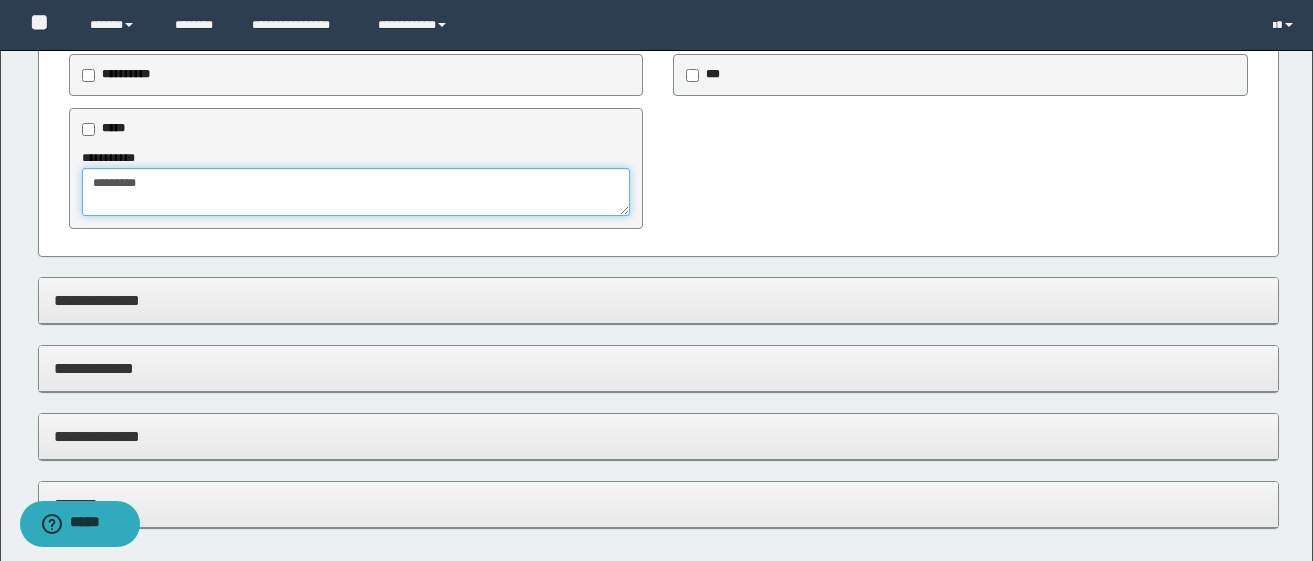 scroll, scrollTop: 1013, scrollLeft: 0, axis: vertical 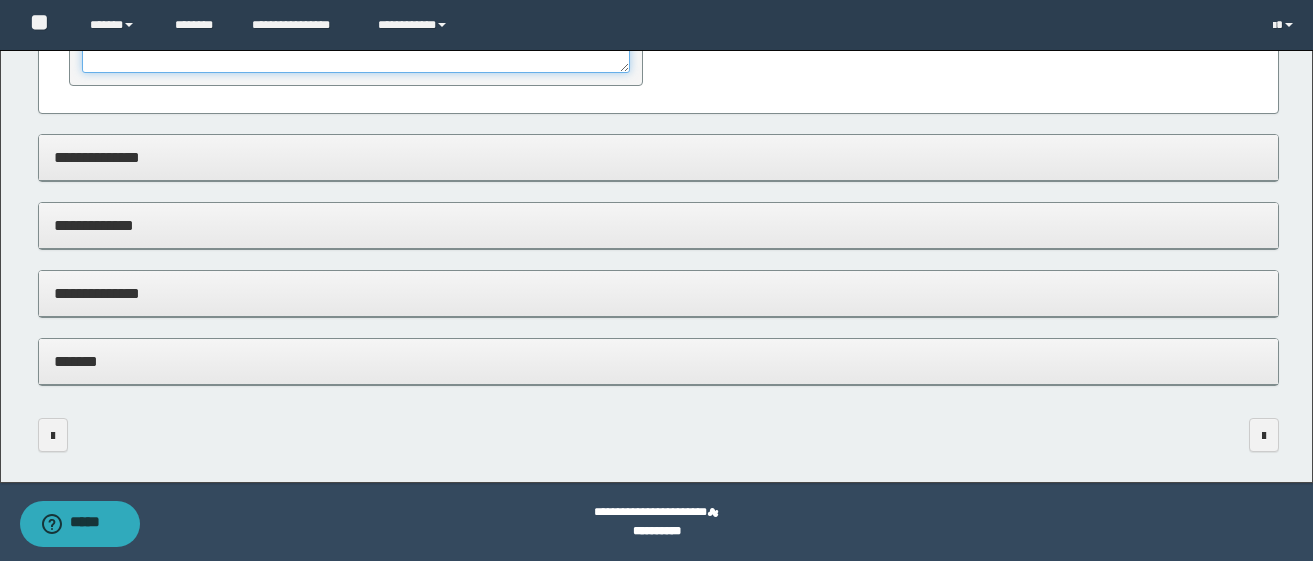 type on "*********" 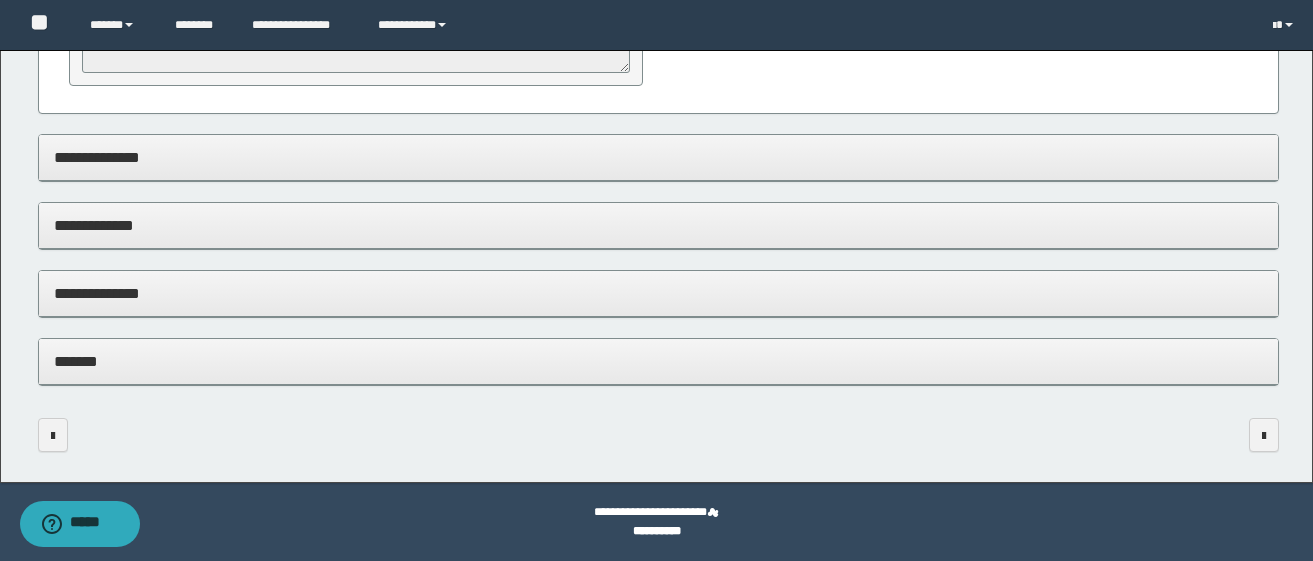 click on "*******" at bounding box center [658, 361] 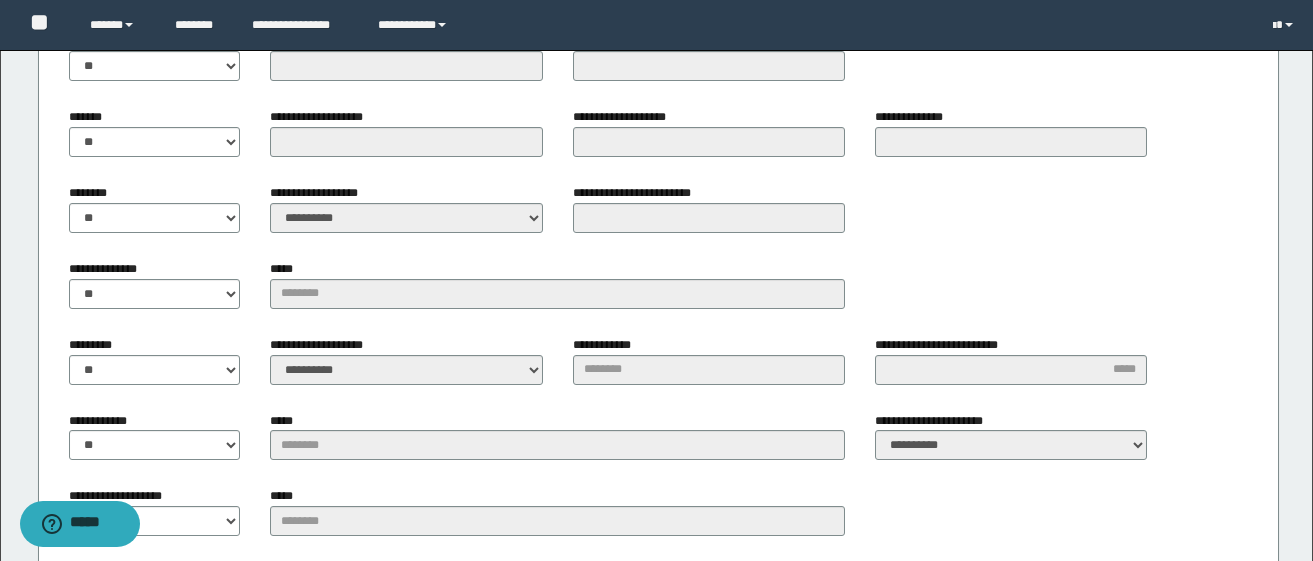 scroll, scrollTop: 1513, scrollLeft: 0, axis: vertical 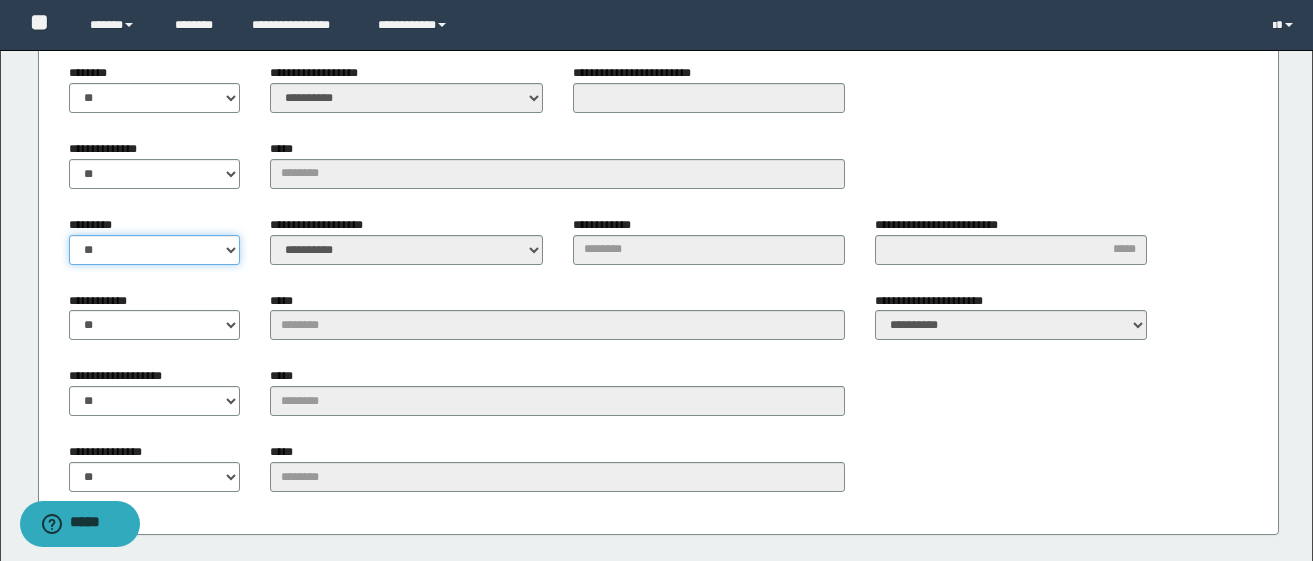 click on "**
**" at bounding box center (155, 250) 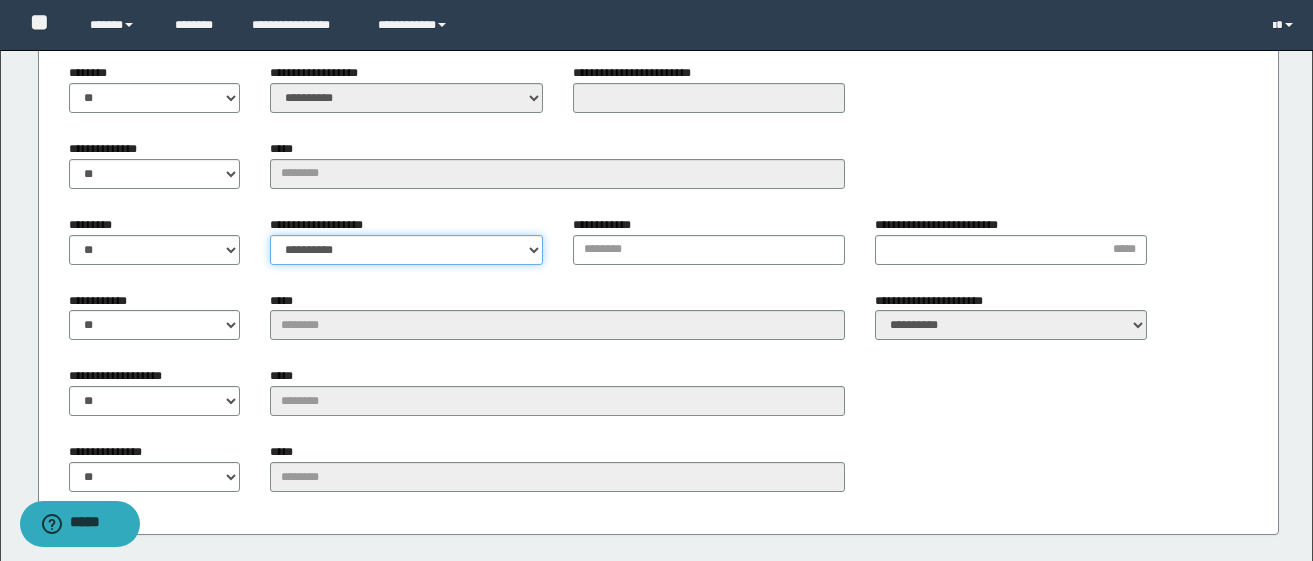 click on "**********" at bounding box center (406, 250) 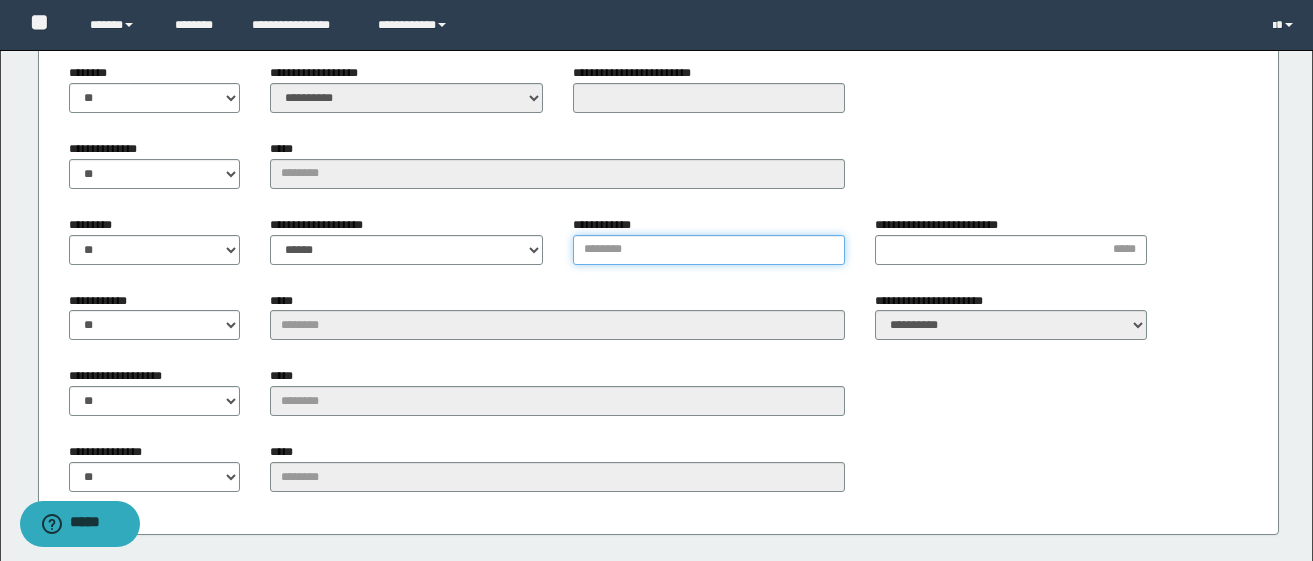 click on "**********" at bounding box center (709, 250) 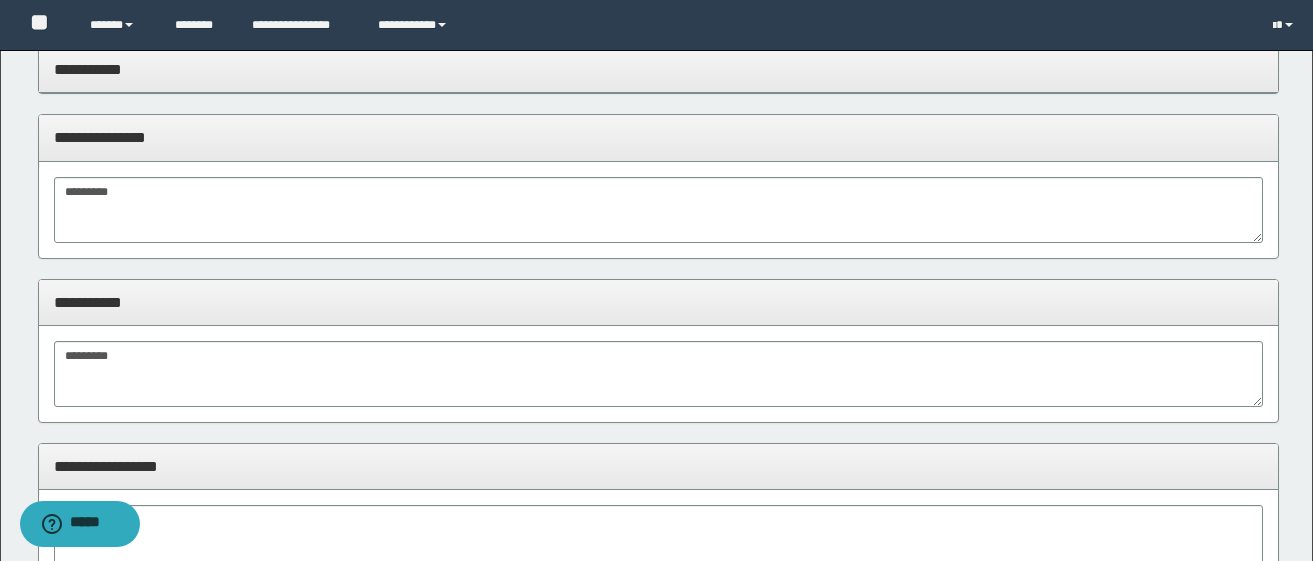 scroll, scrollTop: 13, scrollLeft: 0, axis: vertical 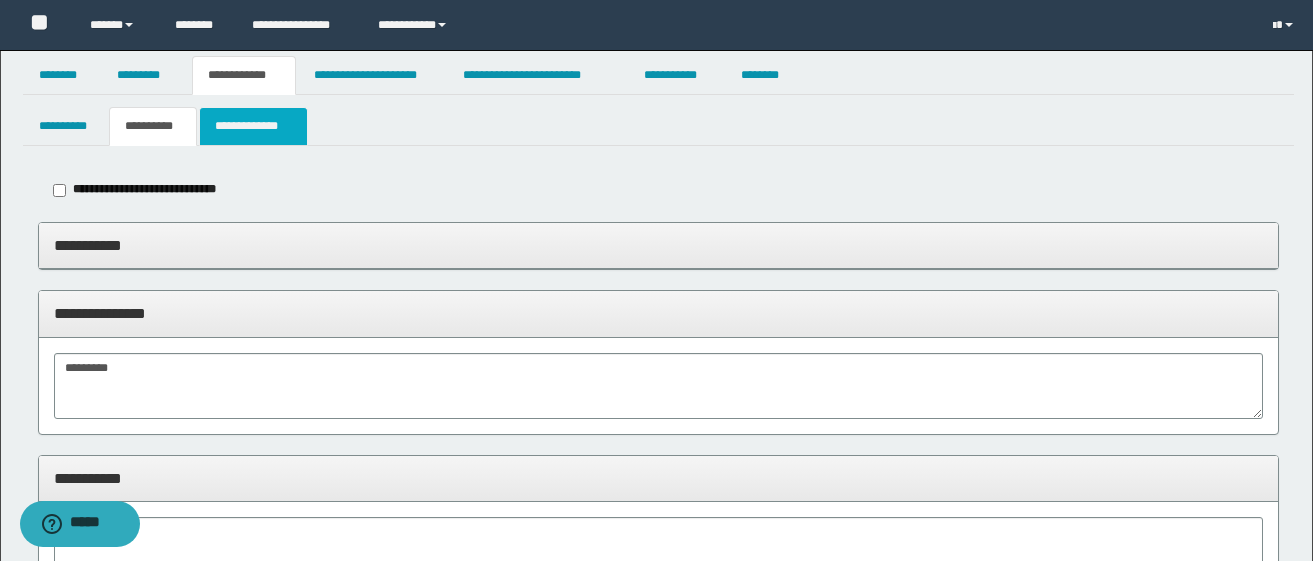 type on "******" 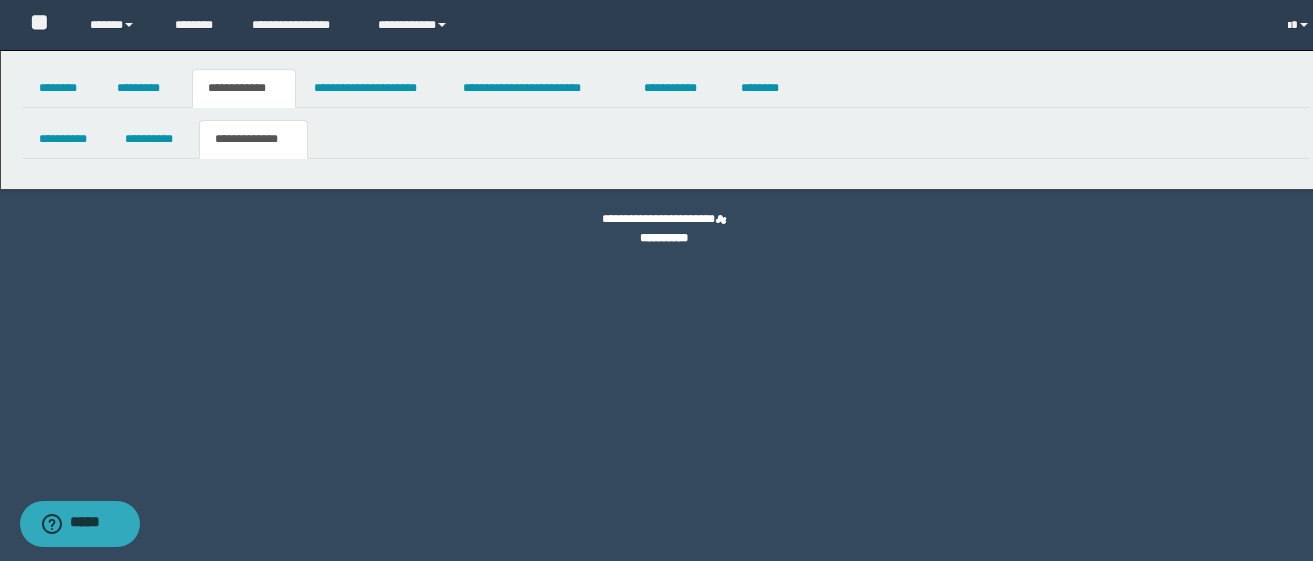 scroll, scrollTop: 0, scrollLeft: 0, axis: both 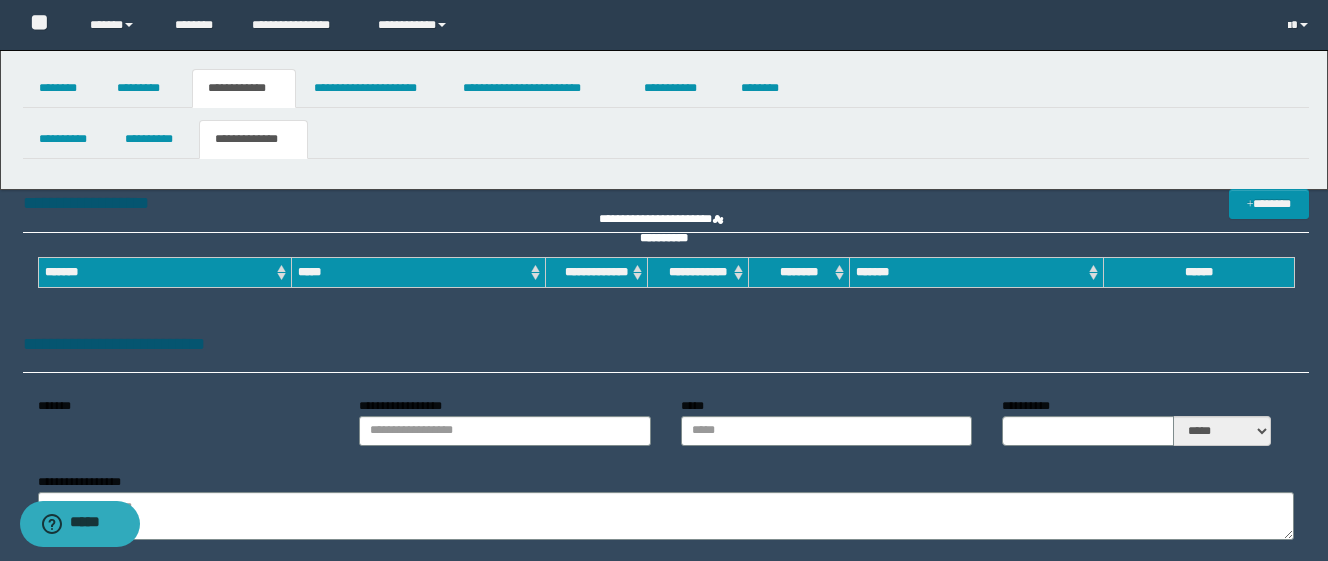 type on "**********" 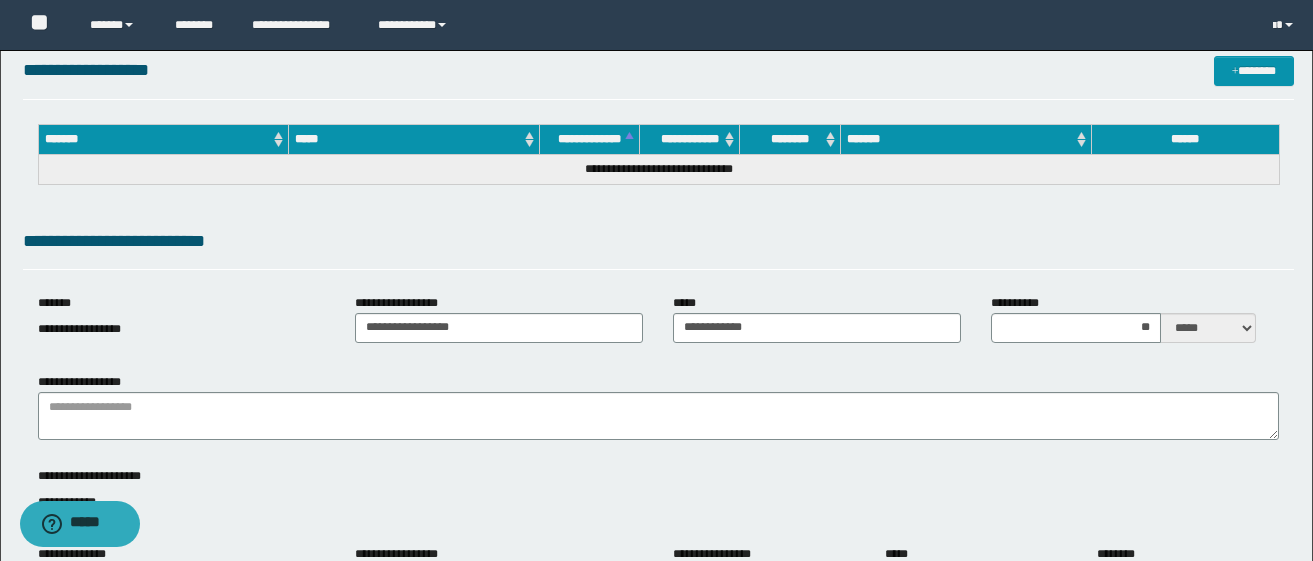 scroll, scrollTop: 300, scrollLeft: 0, axis: vertical 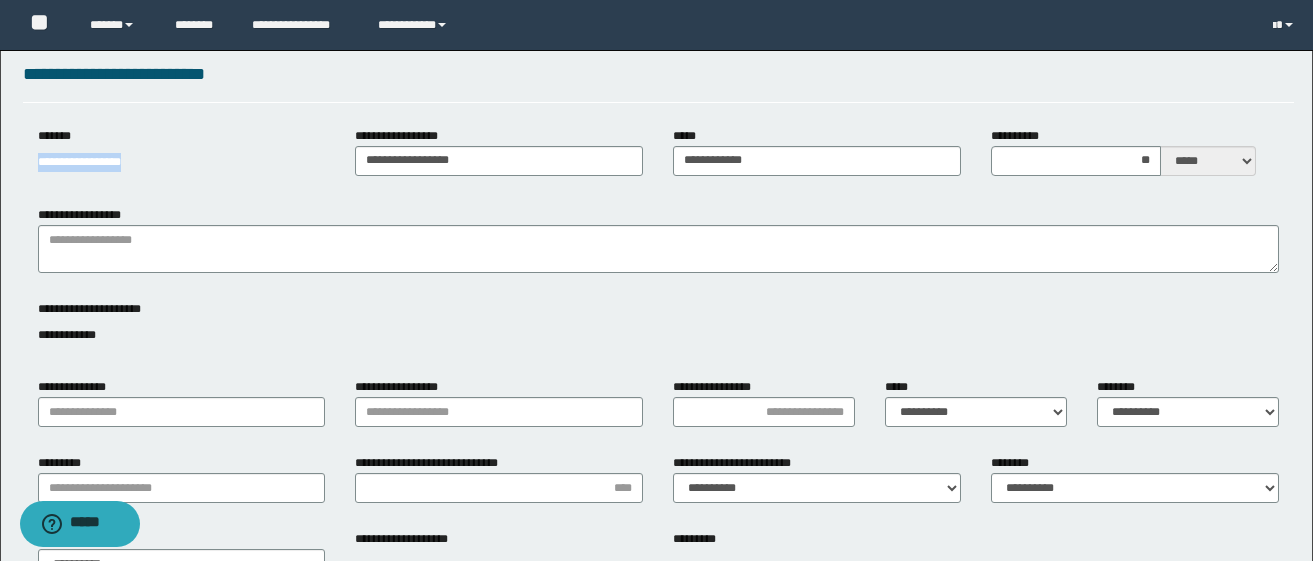 drag, startPoint x: 25, startPoint y: 159, endPoint x: 181, endPoint y: 190, distance: 159.05031 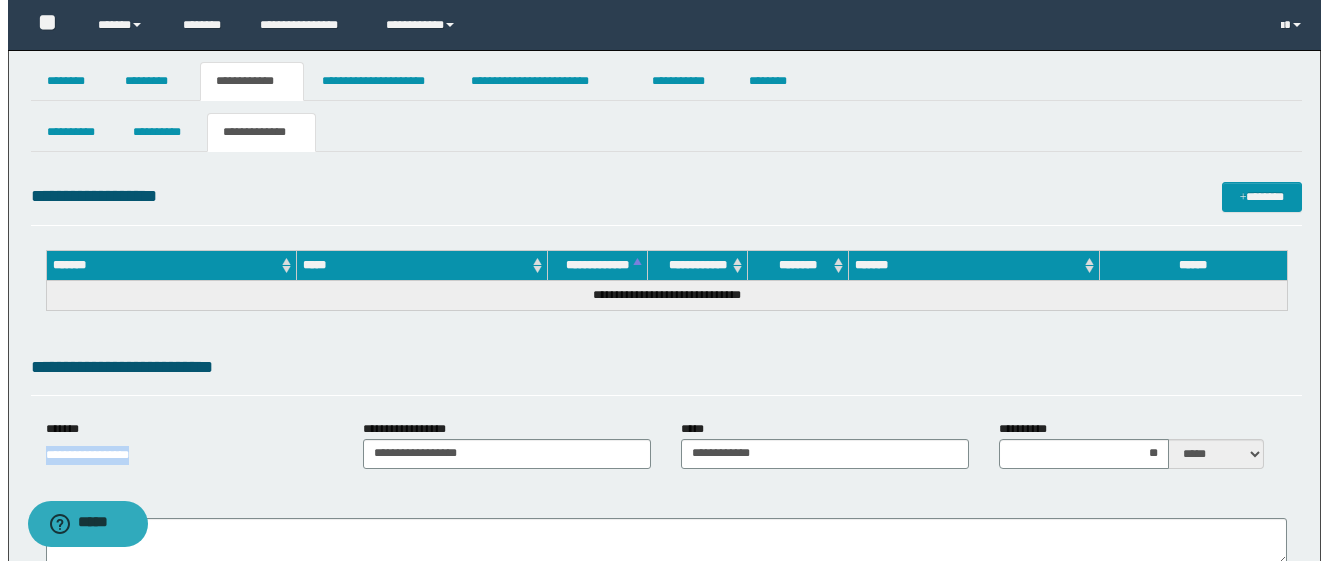 scroll, scrollTop: 0, scrollLeft: 0, axis: both 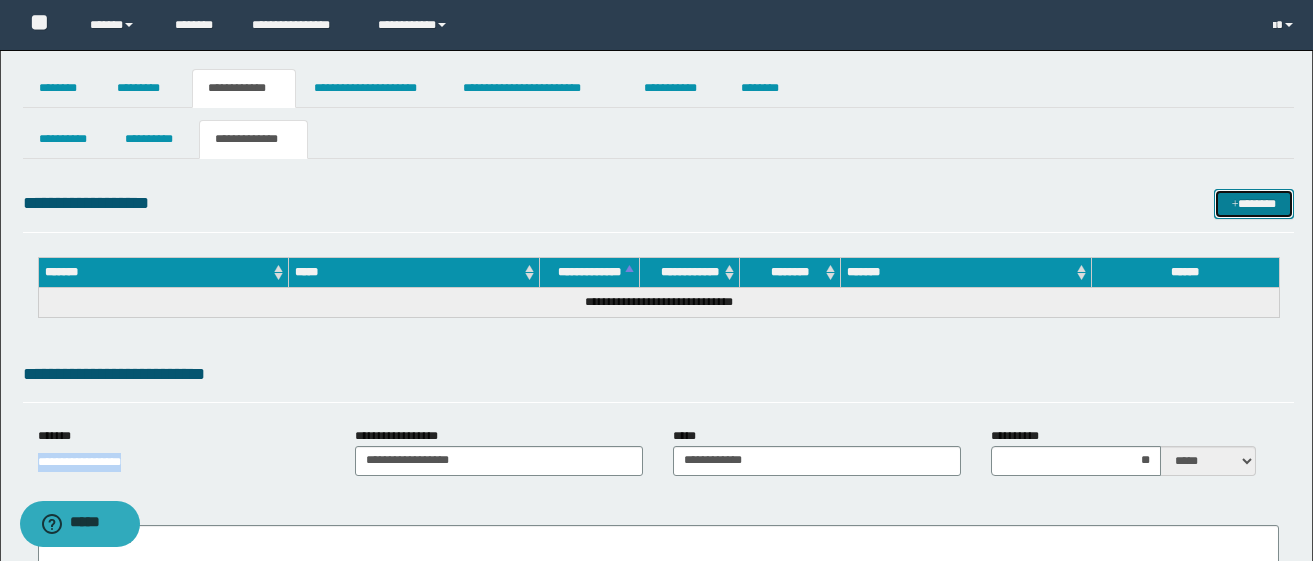 click at bounding box center [1235, 205] 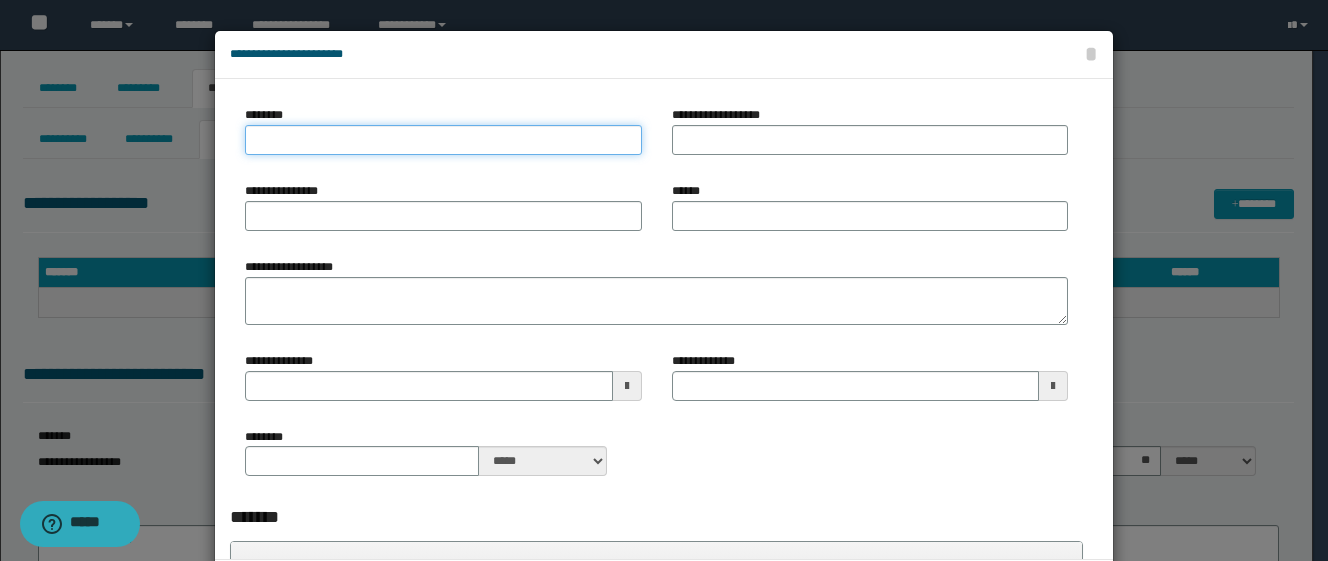 click on "********" at bounding box center [443, 140] 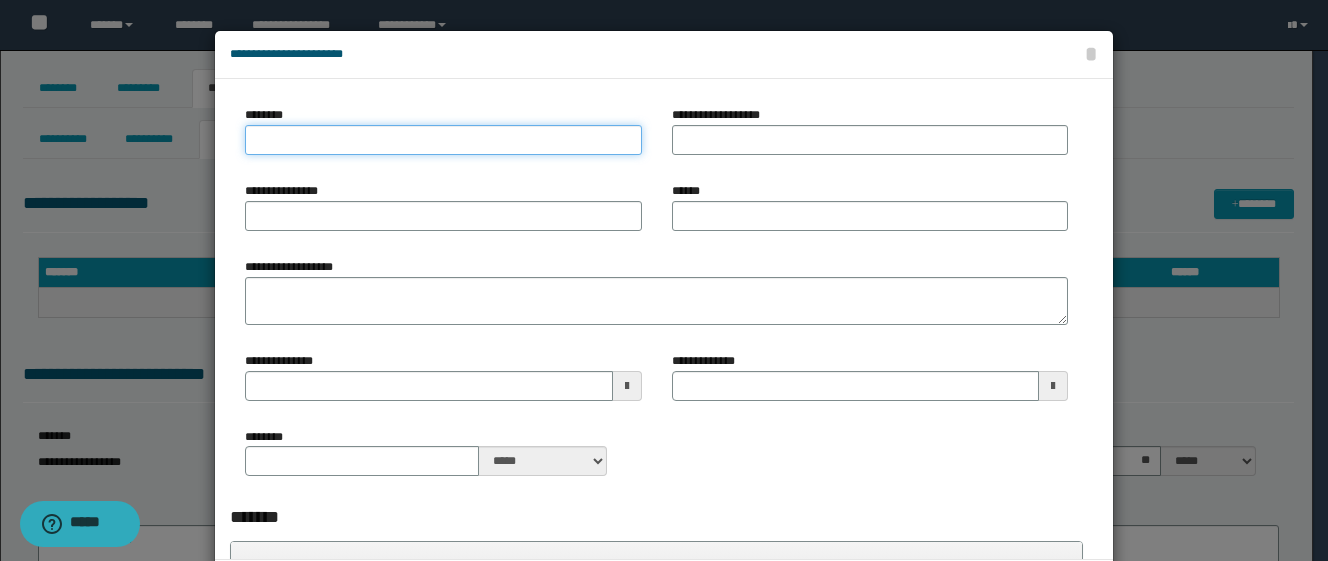 paste on "**********" 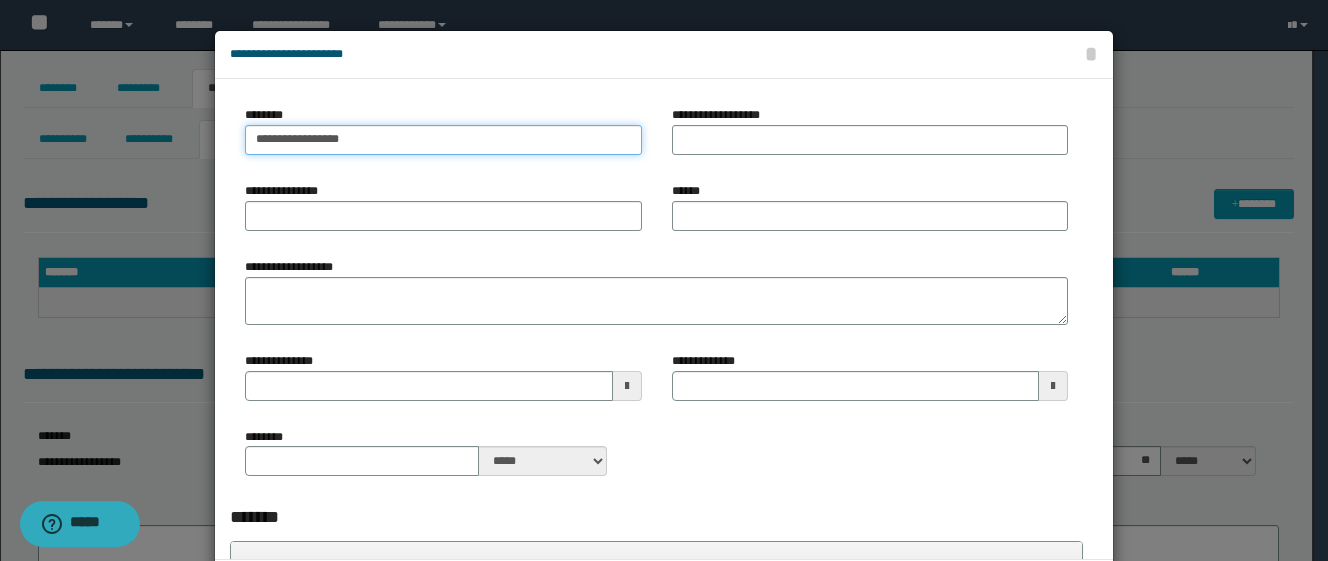 type on "**********" 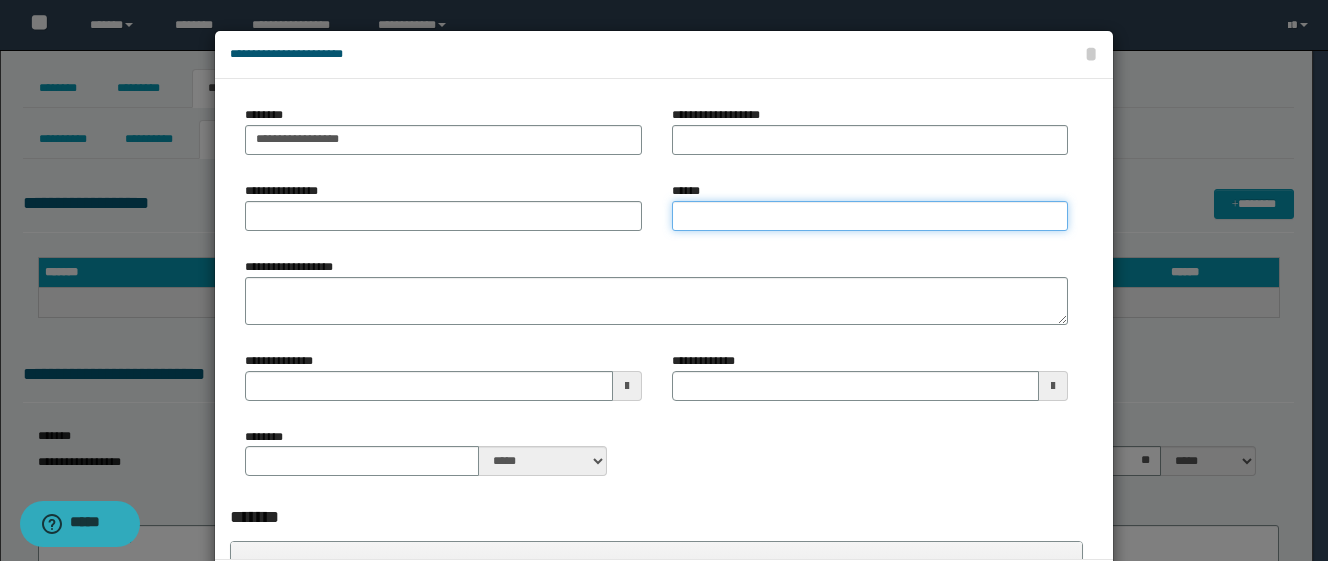 click on "******" at bounding box center [870, 216] 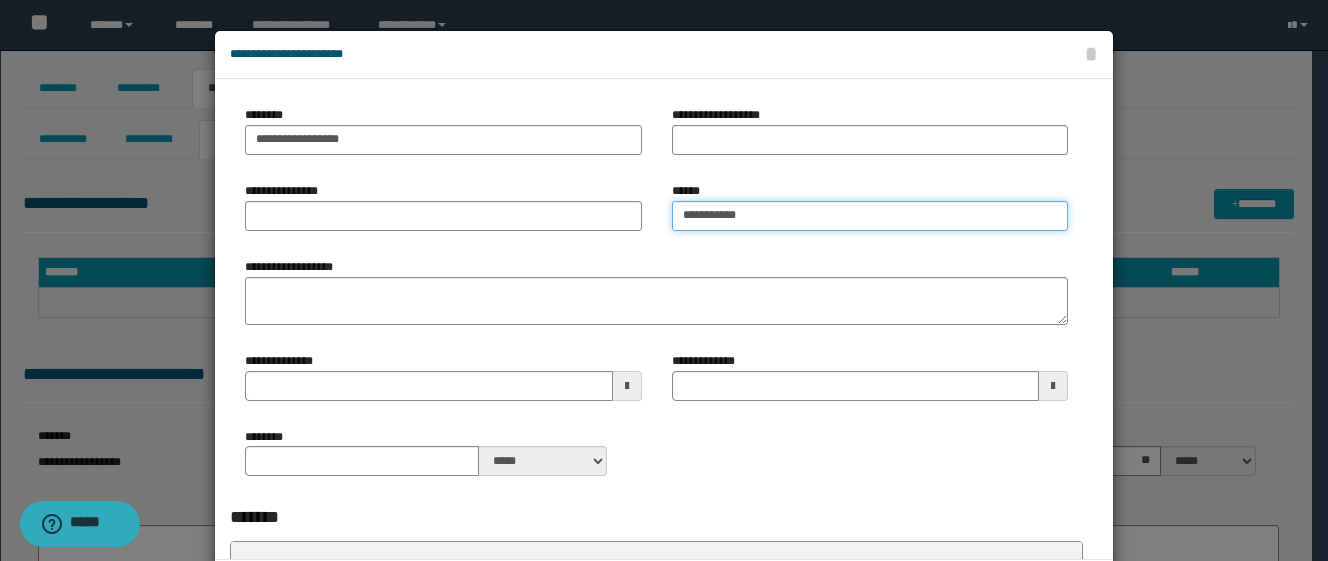 type on "**********" 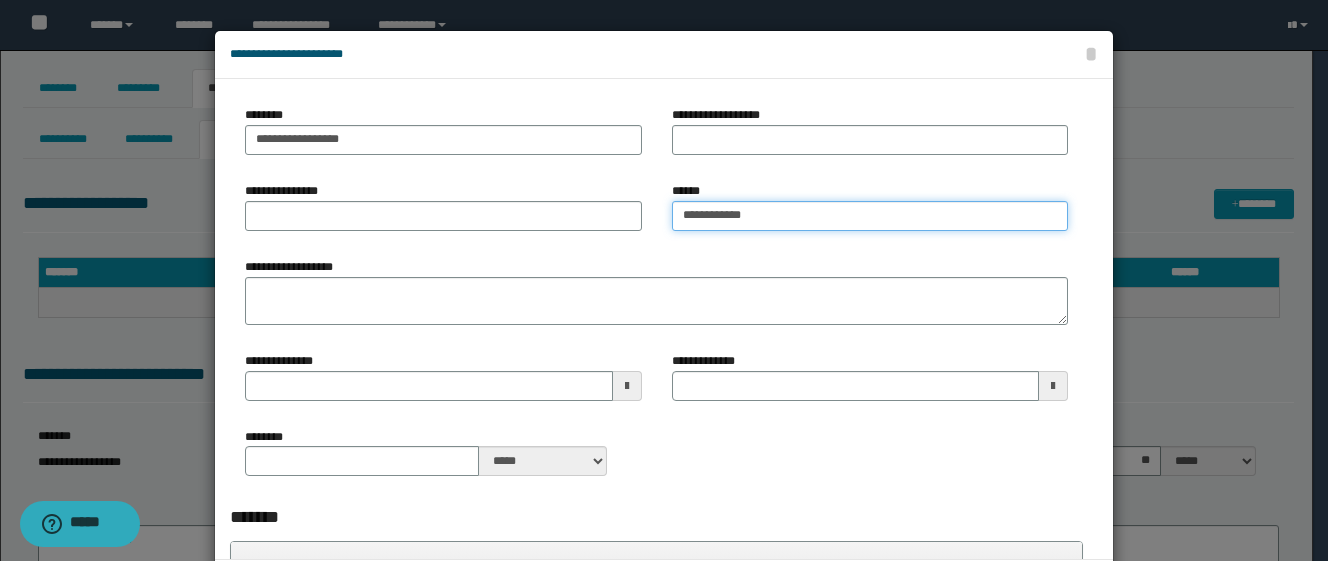 type 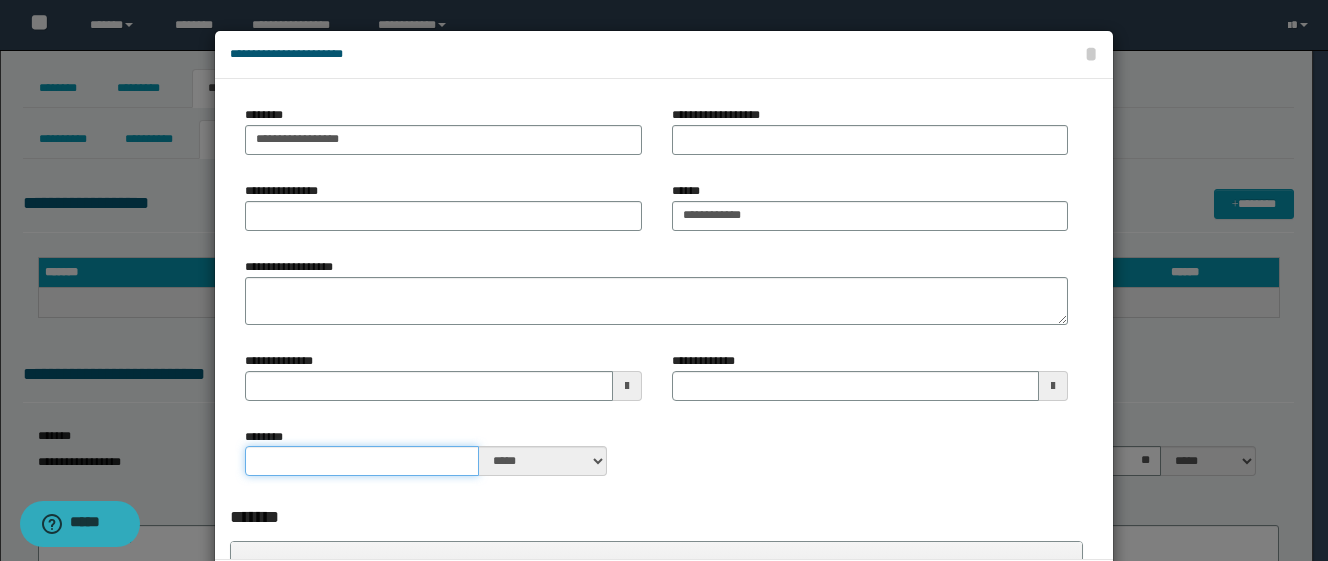click on "********" at bounding box center [362, 461] 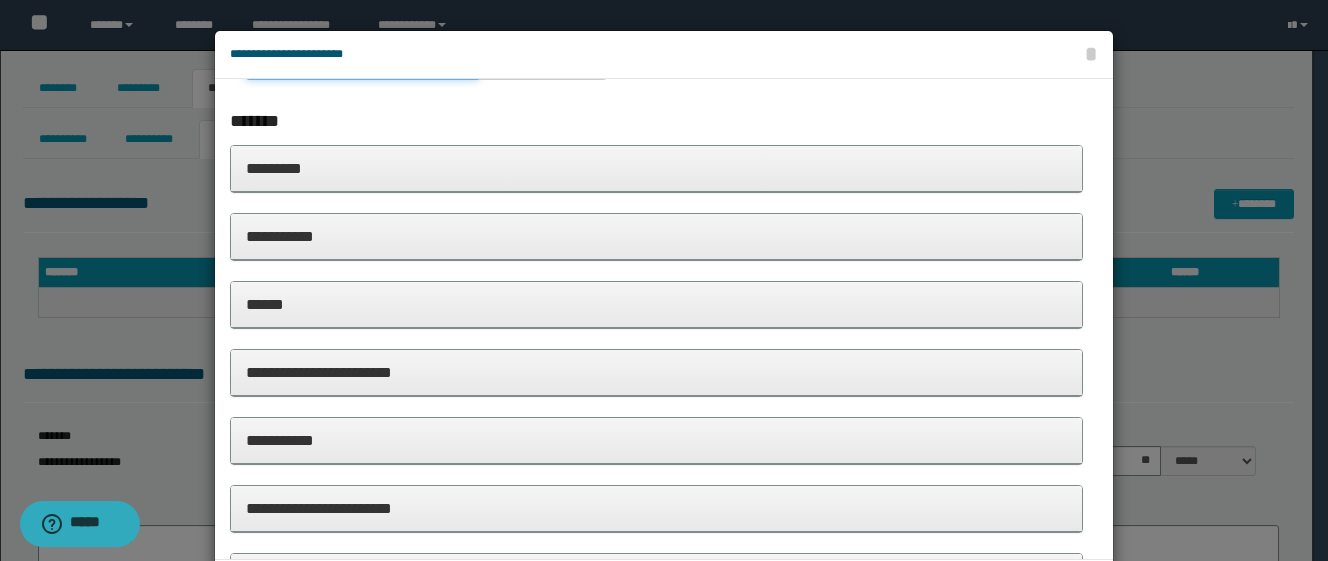 scroll, scrollTop: 473, scrollLeft: 0, axis: vertical 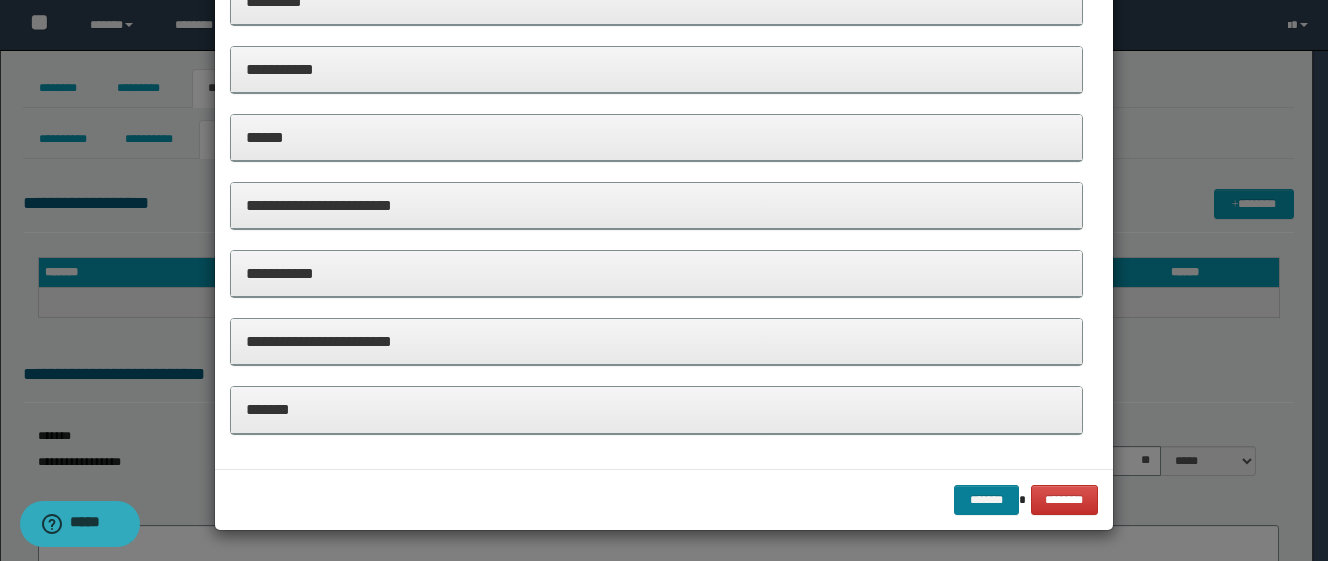 type on "**" 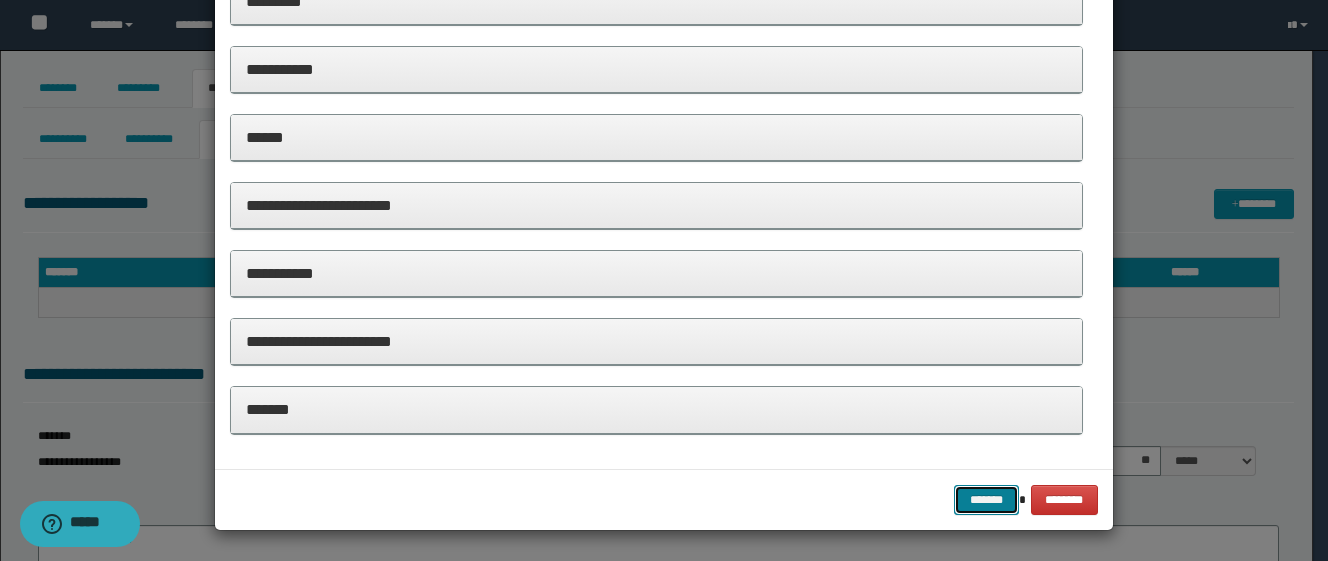 click on "*******" at bounding box center (986, 500) 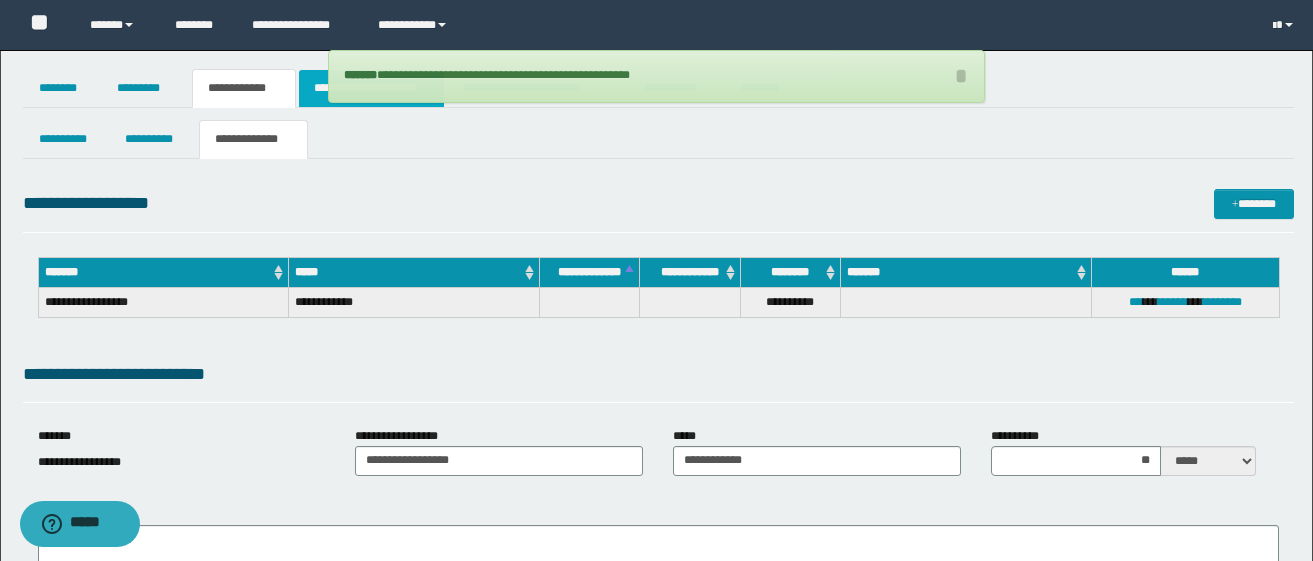 click on "**********" at bounding box center (371, 88) 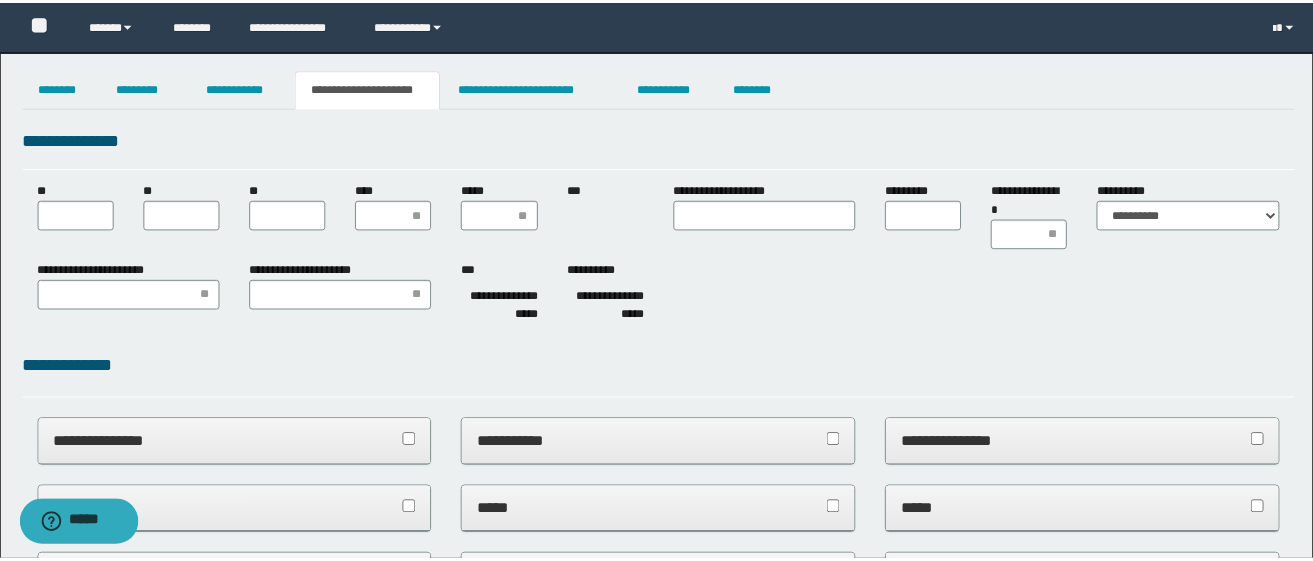 scroll, scrollTop: 0, scrollLeft: 0, axis: both 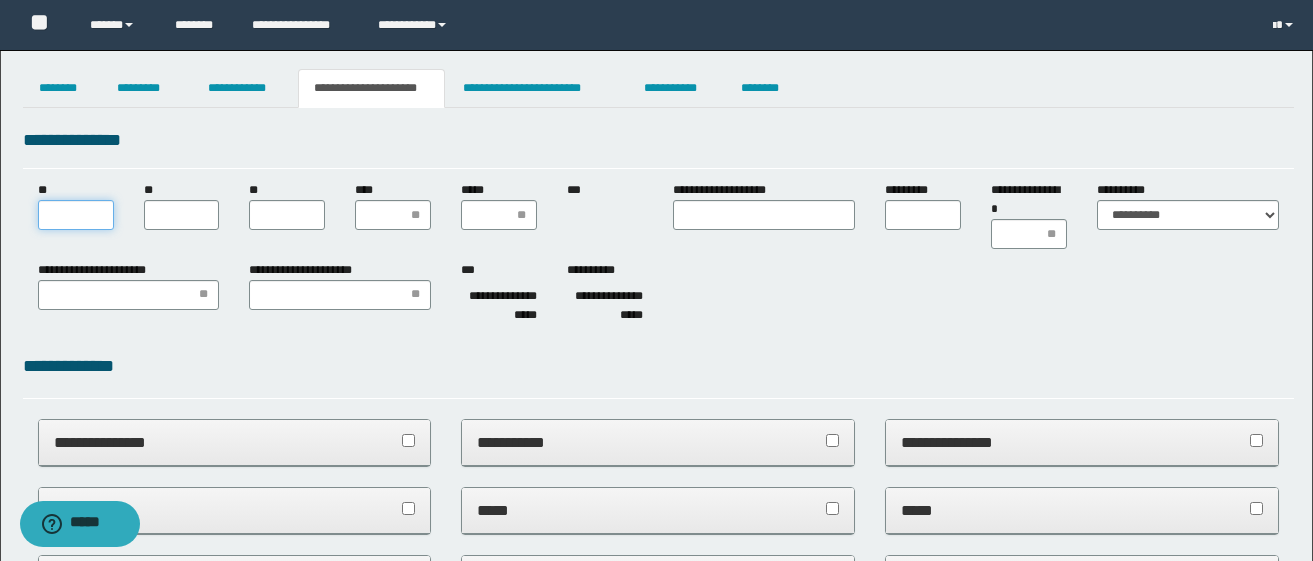 click on "**" at bounding box center [76, 215] 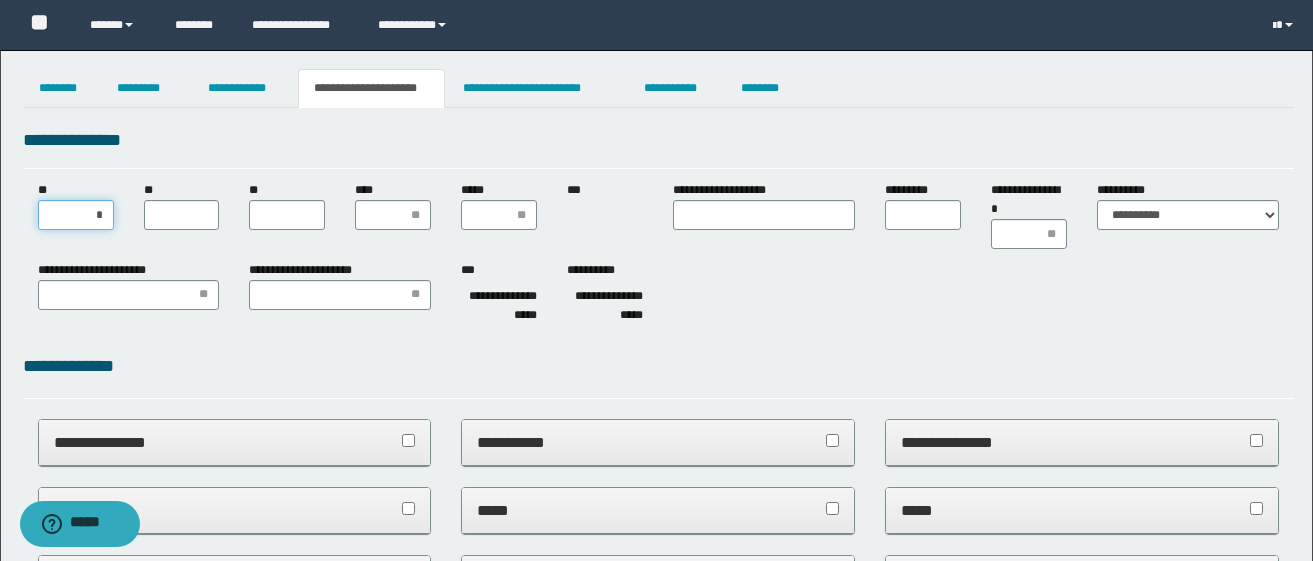 type on "**" 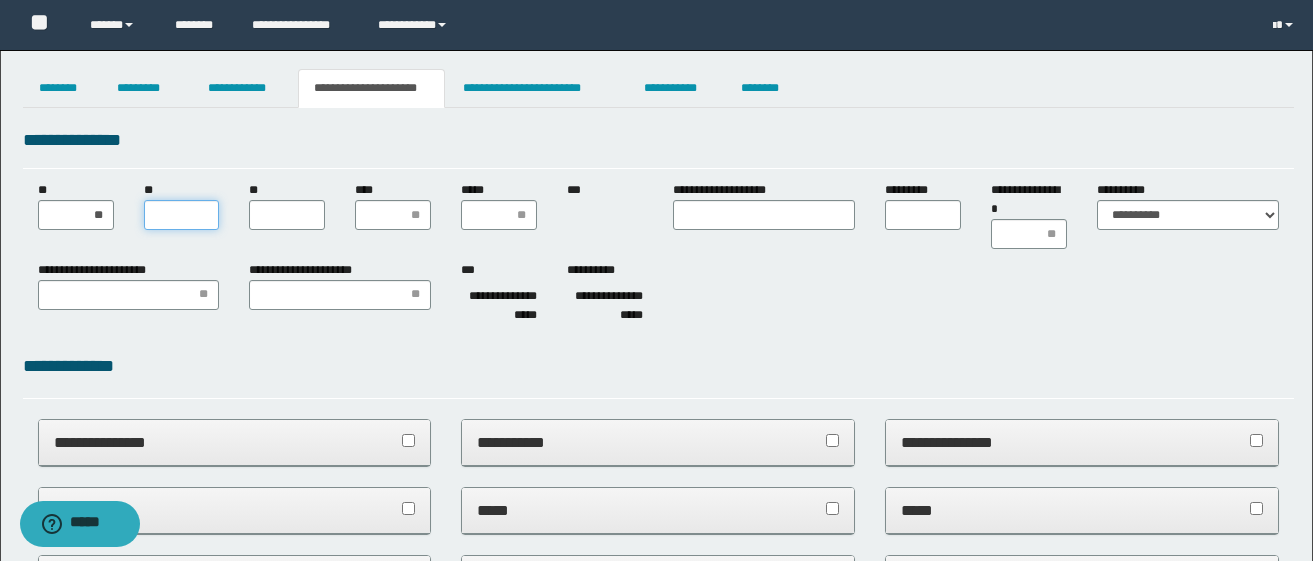 click on "**" at bounding box center (182, 215) 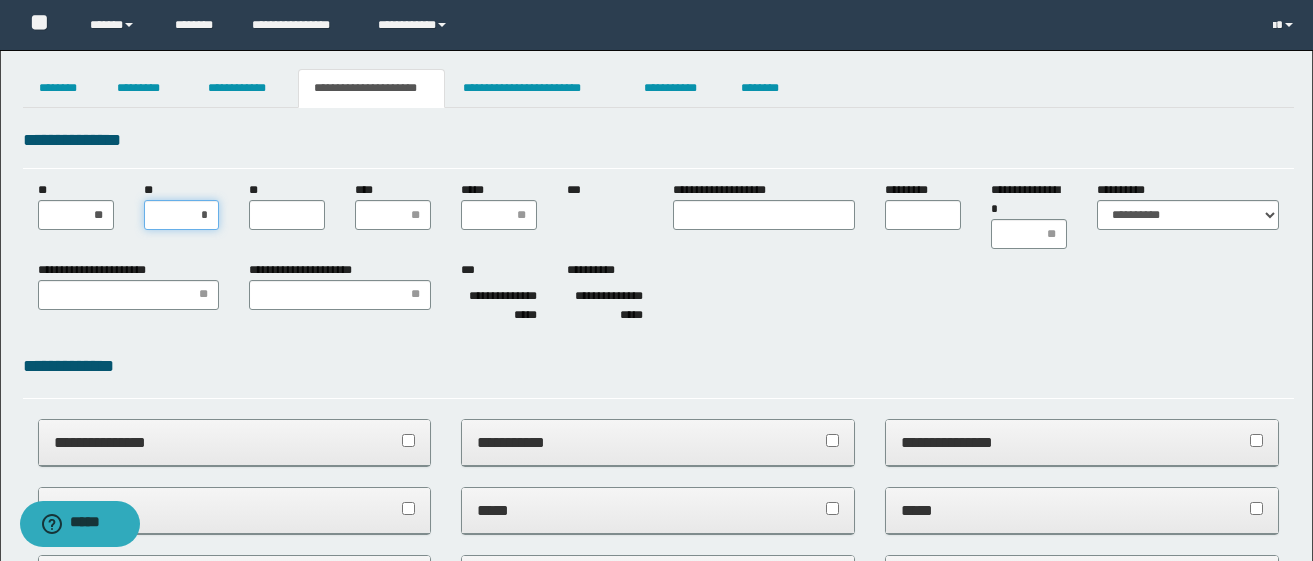 type on "**" 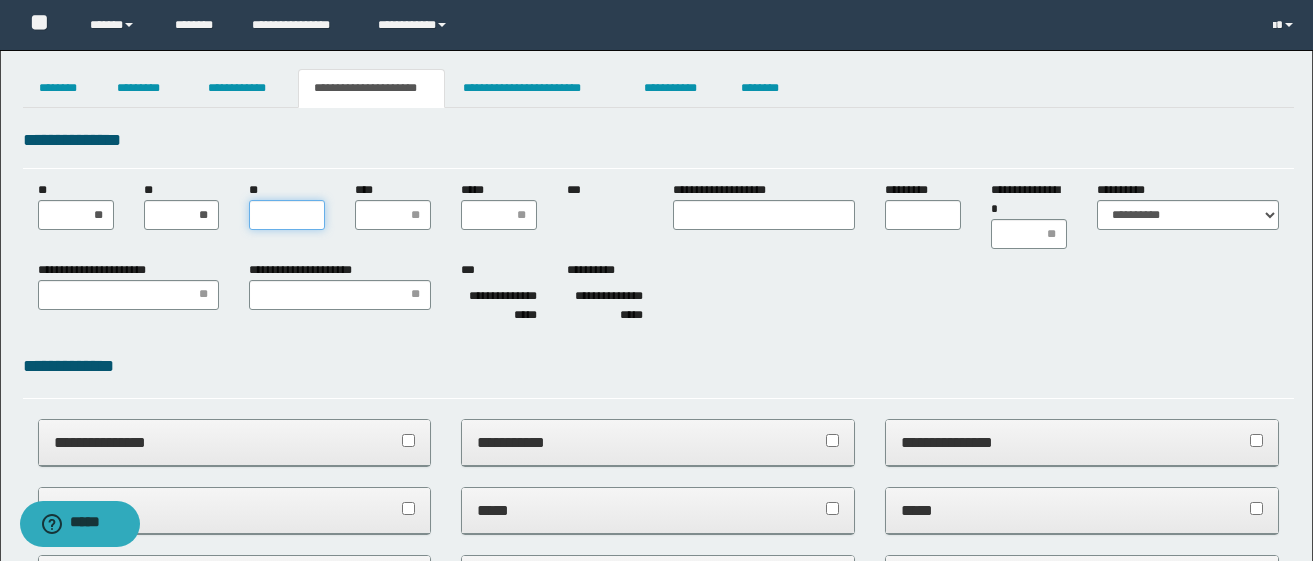 click on "**" at bounding box center (287, 215) 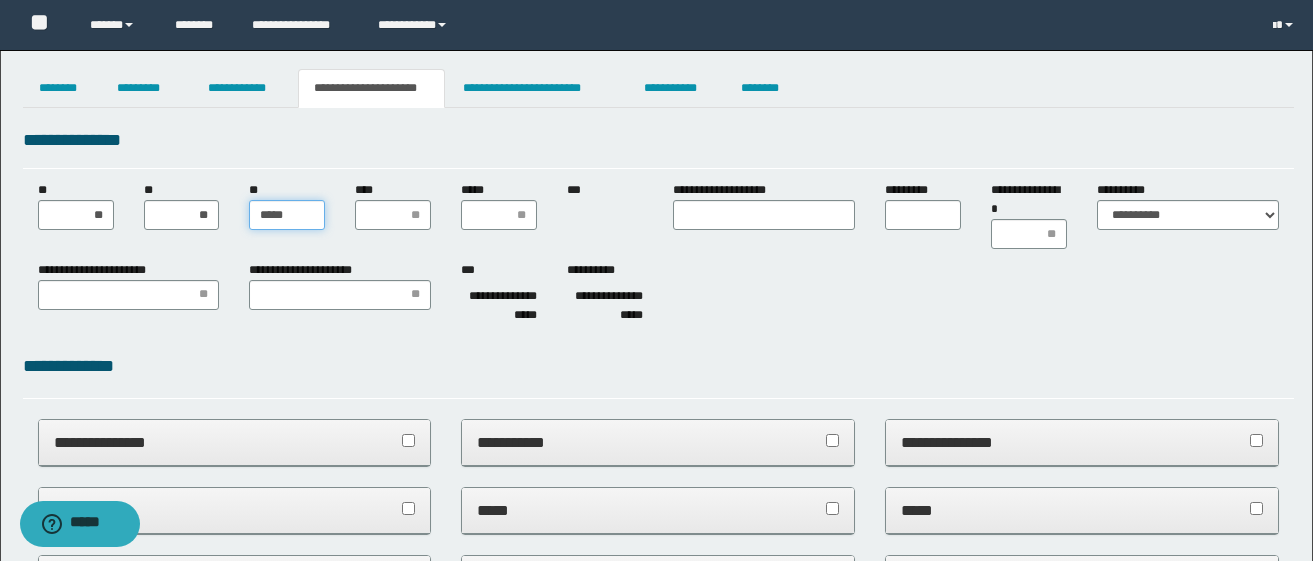 type on "******" 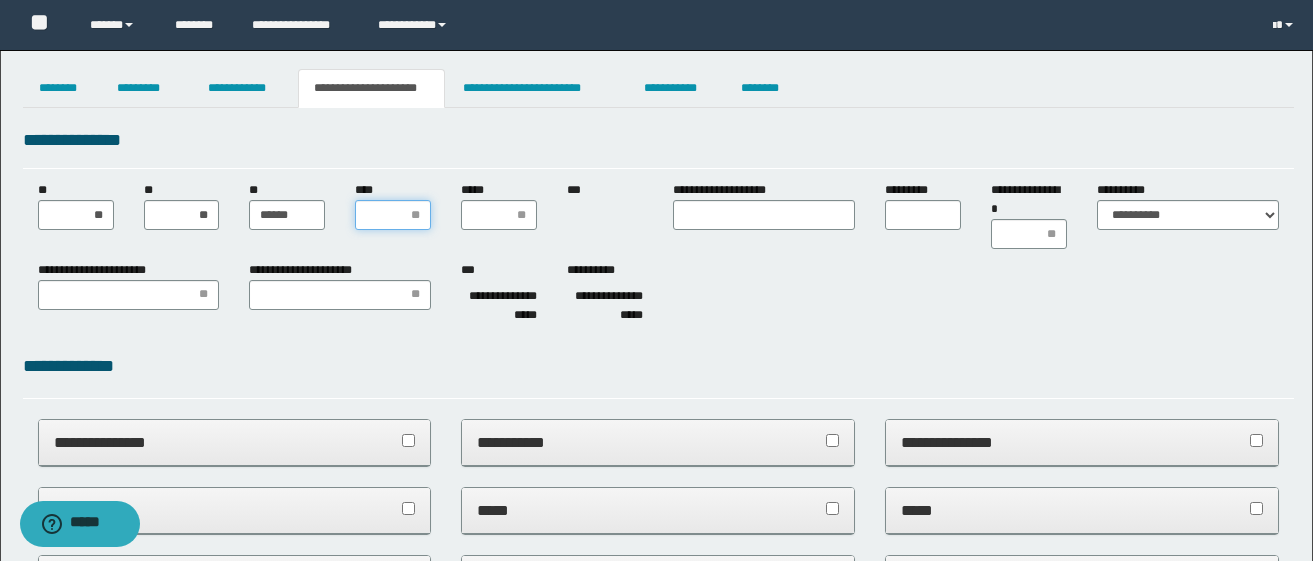 click on "****" at bounding box center (393, 215) 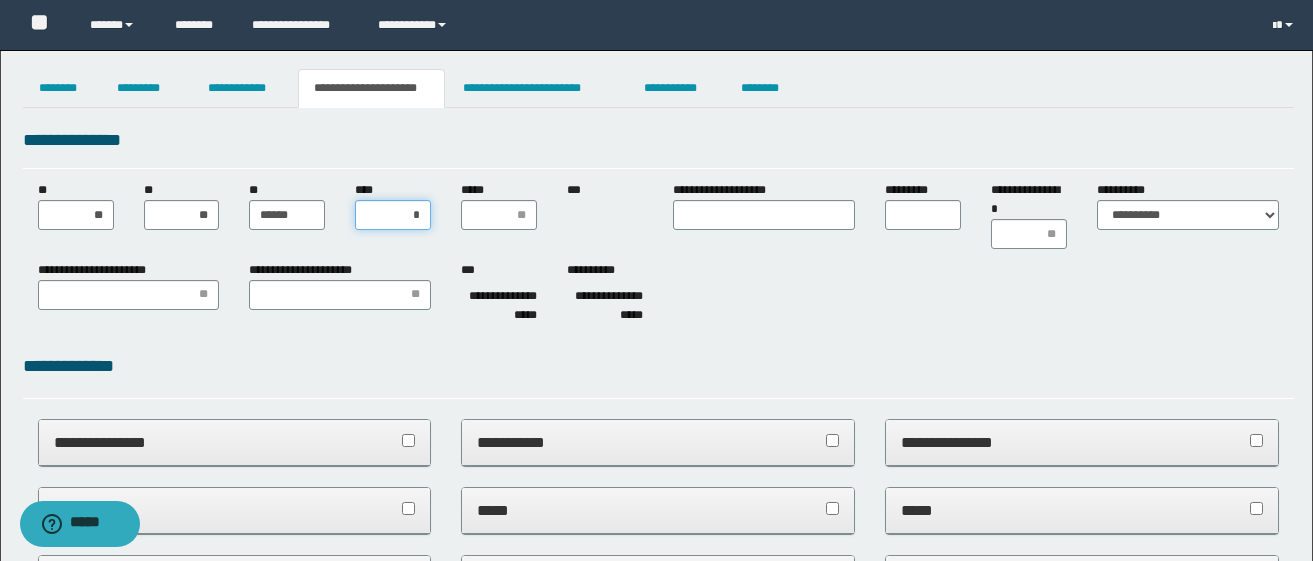 type on "**" 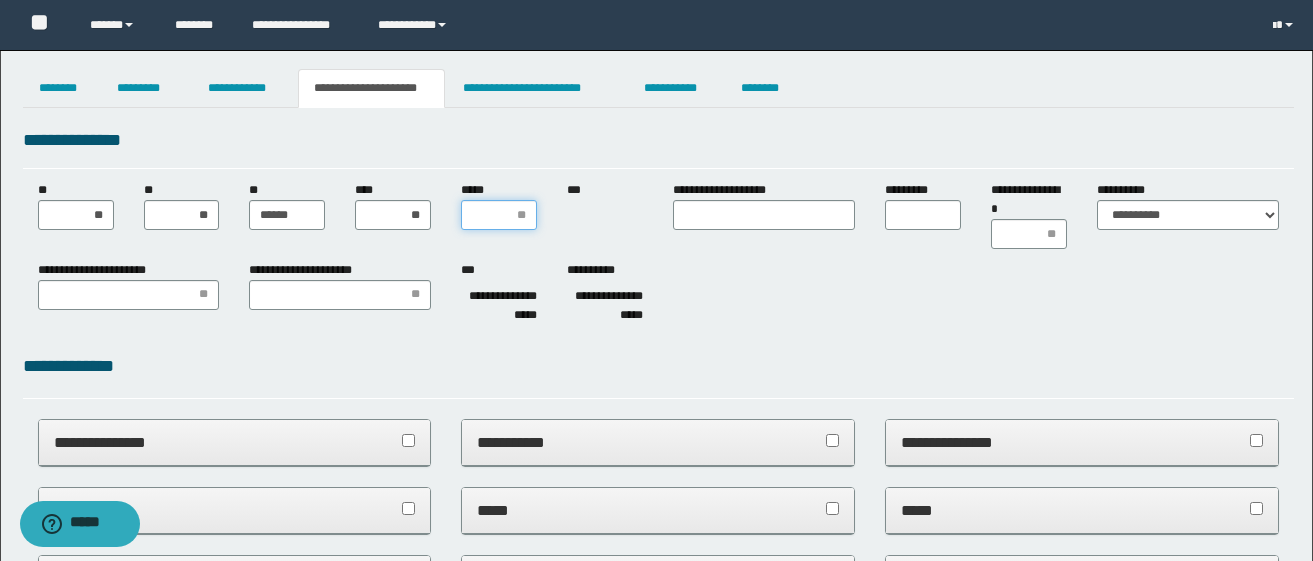 click on "*****" at bounding box center (499, 215) 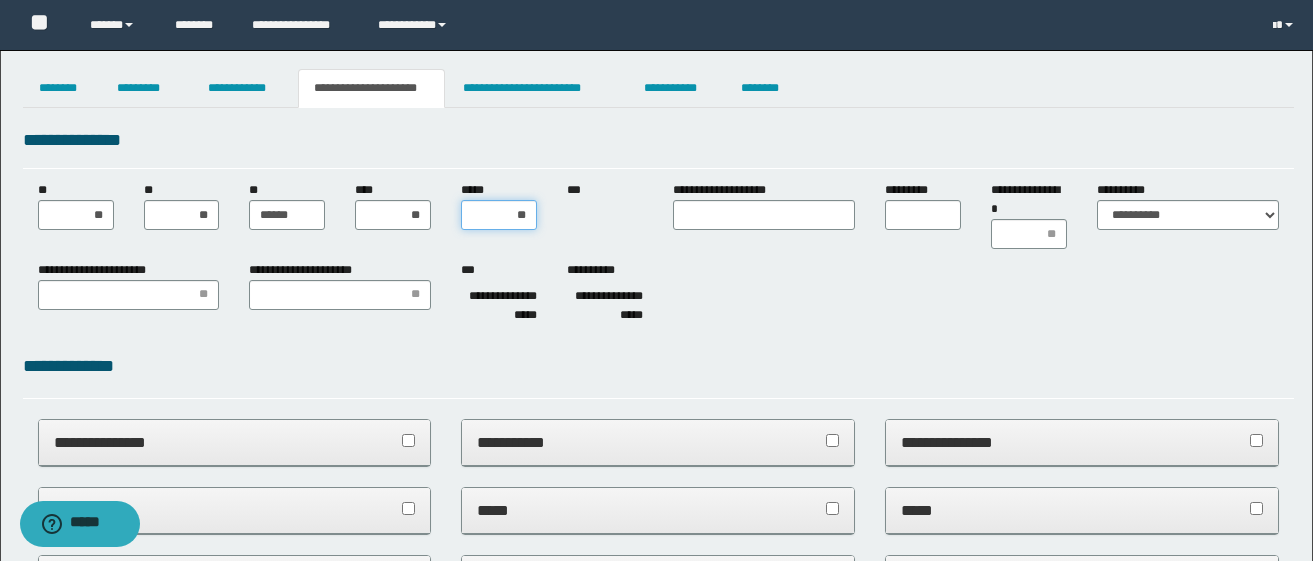 type on "***" 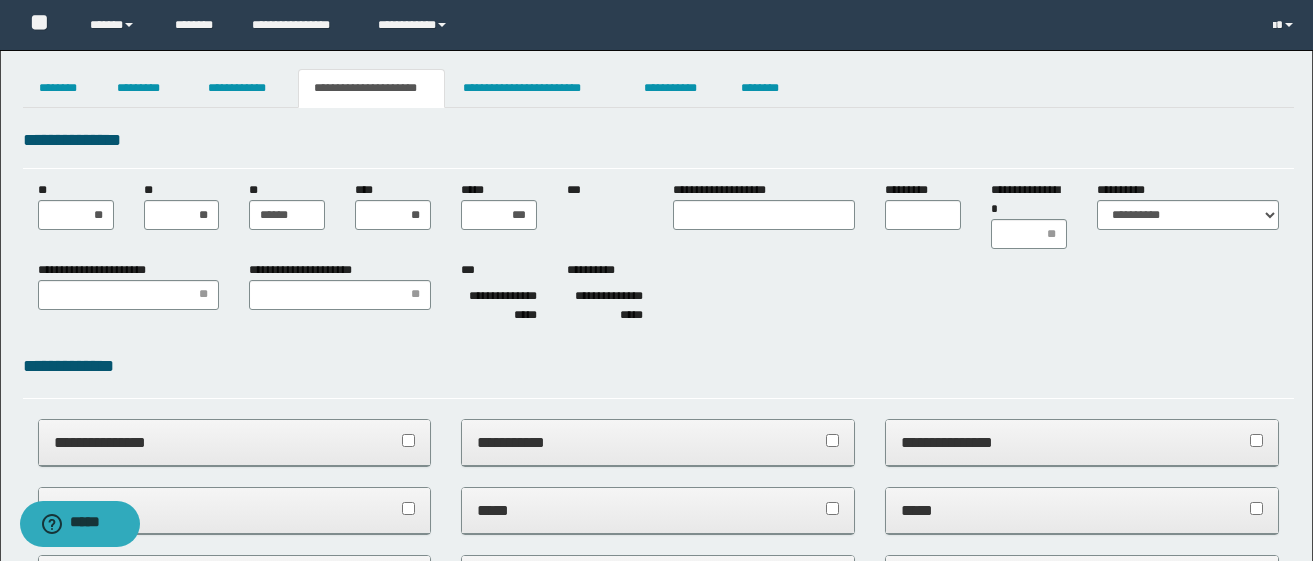 click on "**********" at bounding box center (658, 215) 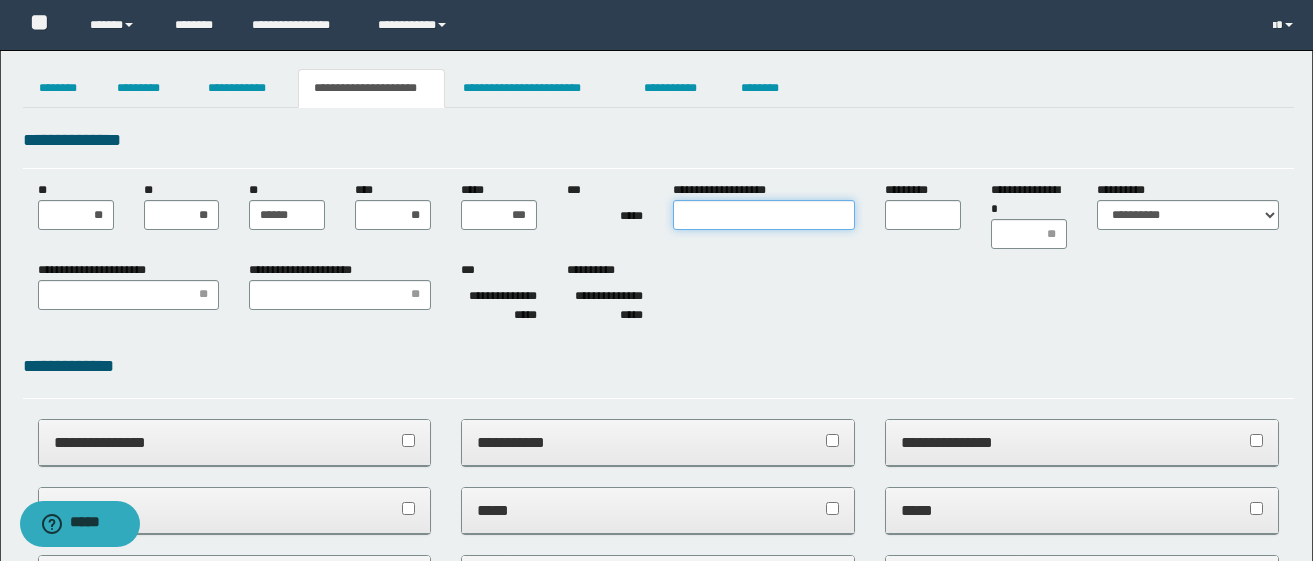 click on "**********" at bounding box center [764, 215] 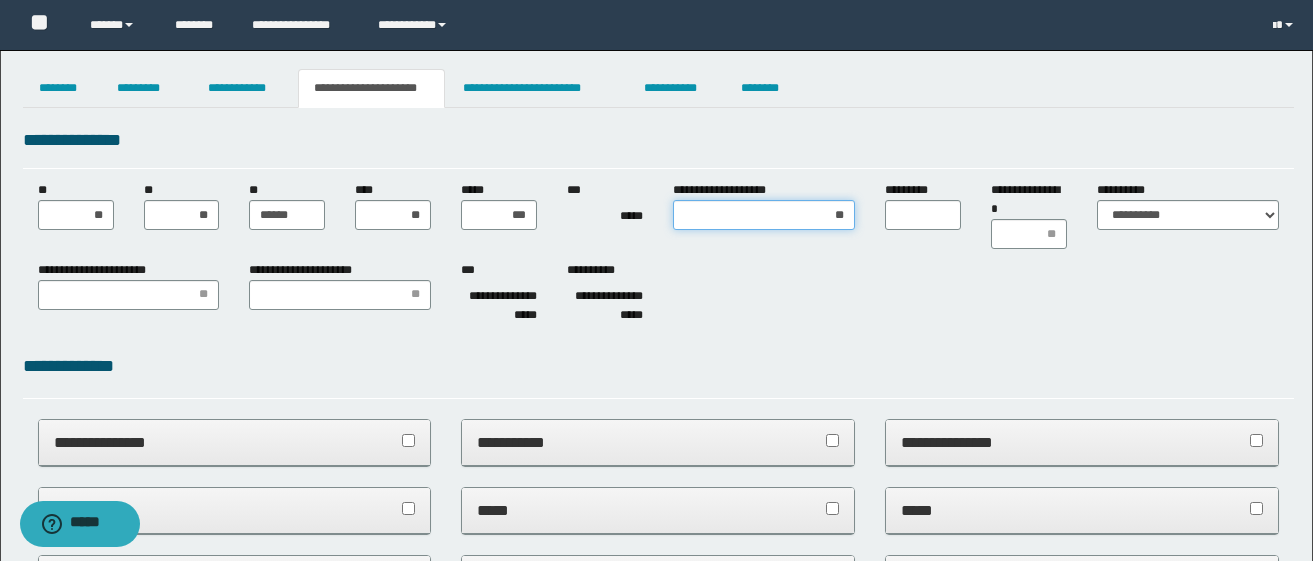 type on "***" 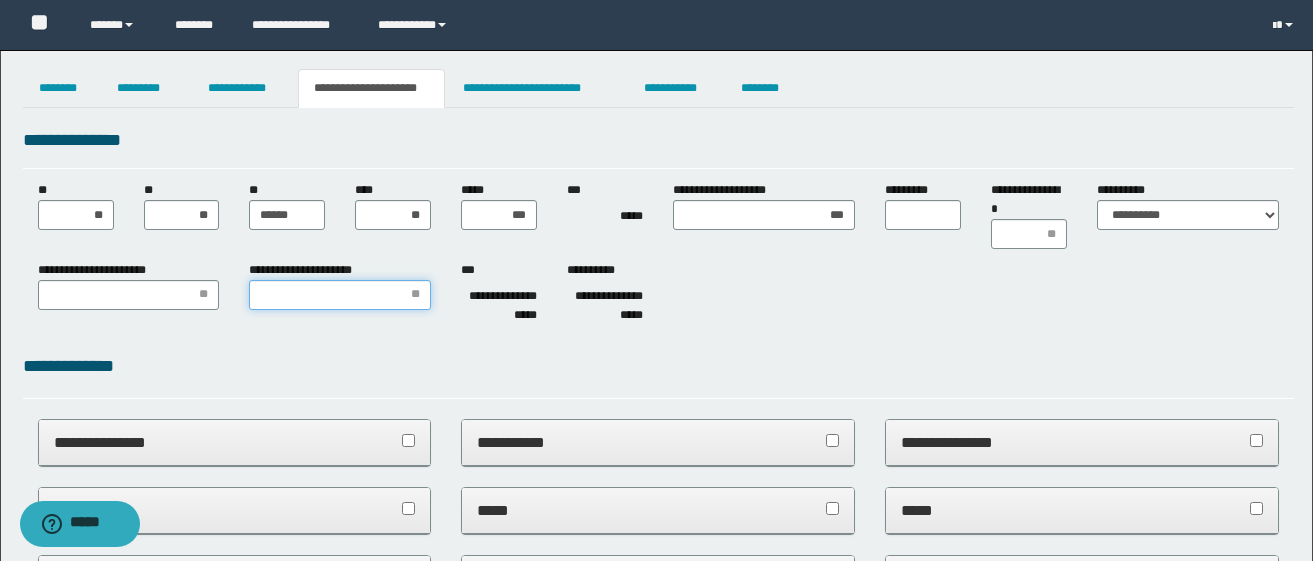 click on "**********" at bounding box center [340, 295] 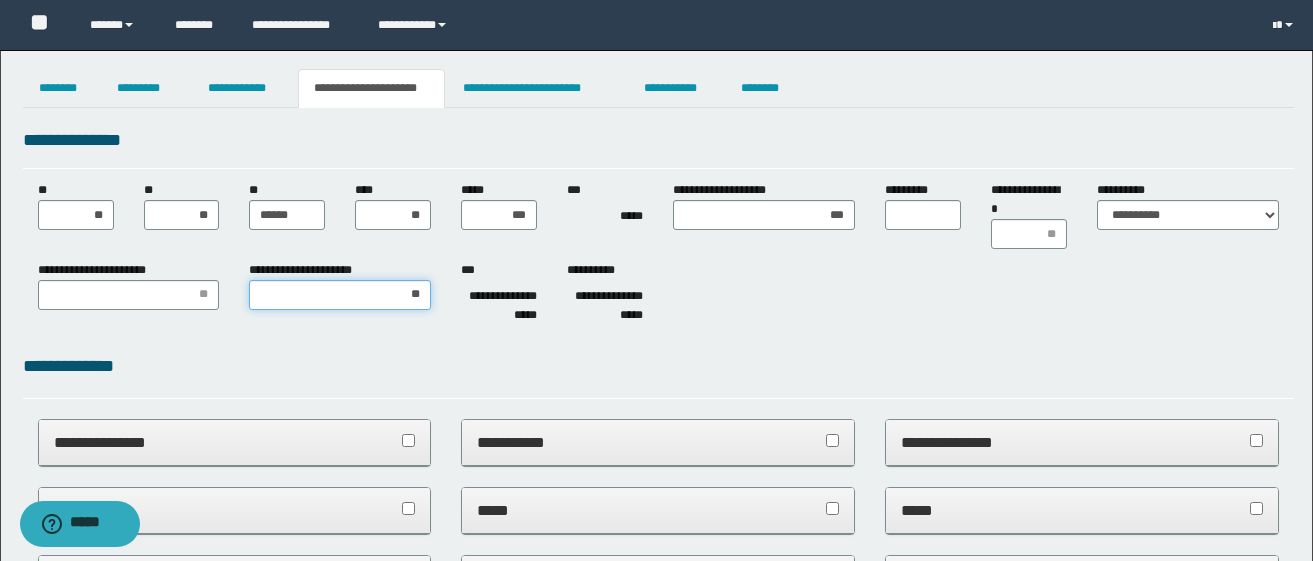 type on "***" 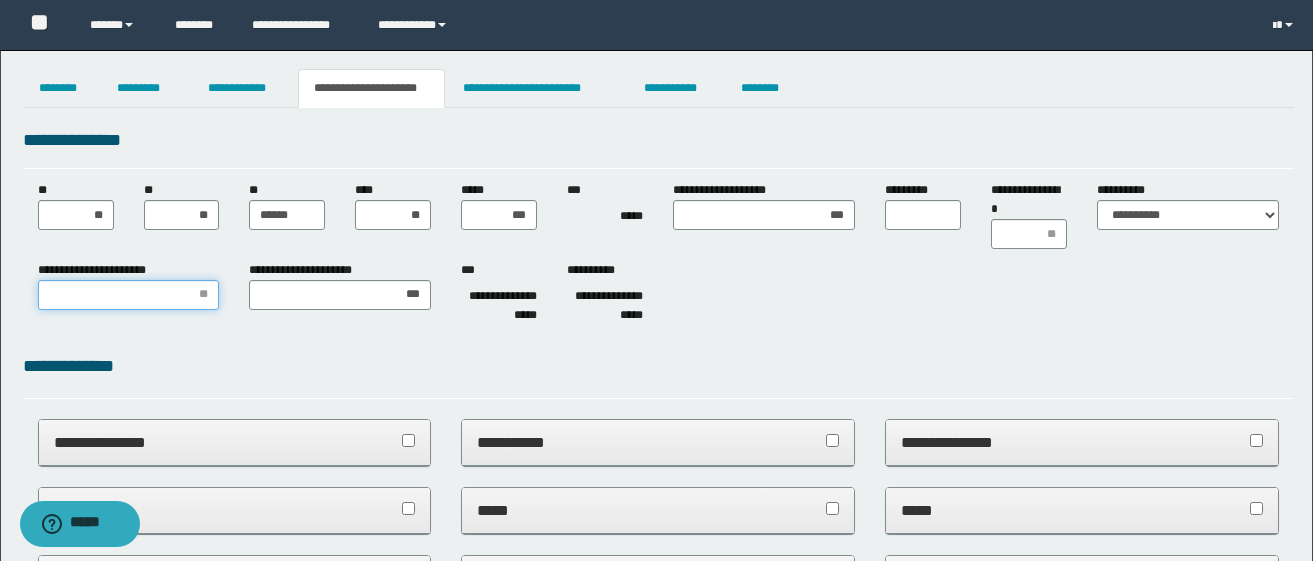 click on "**********" at bounding box center [129, 295] 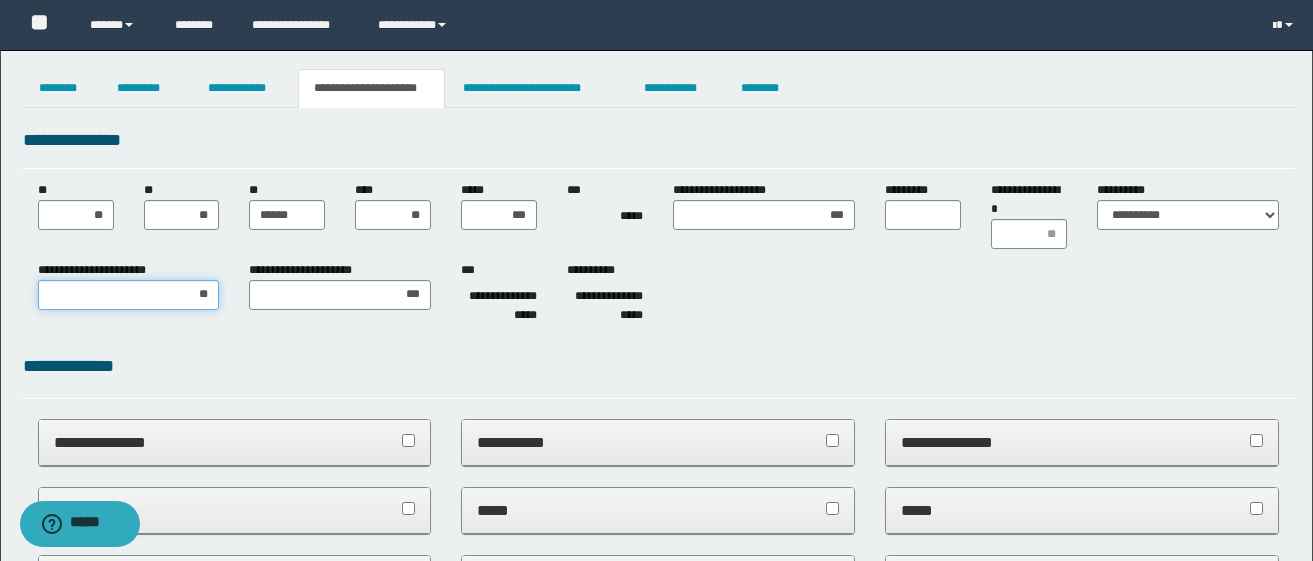 type on "***" 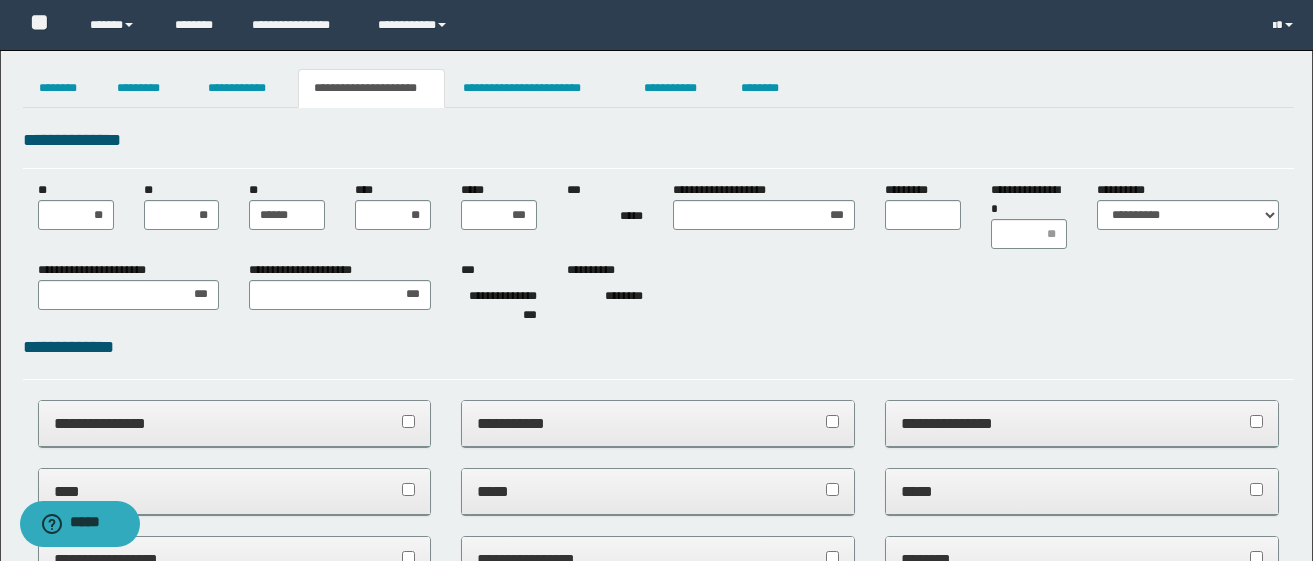 click on "**********" at bounding box center (658, 356) 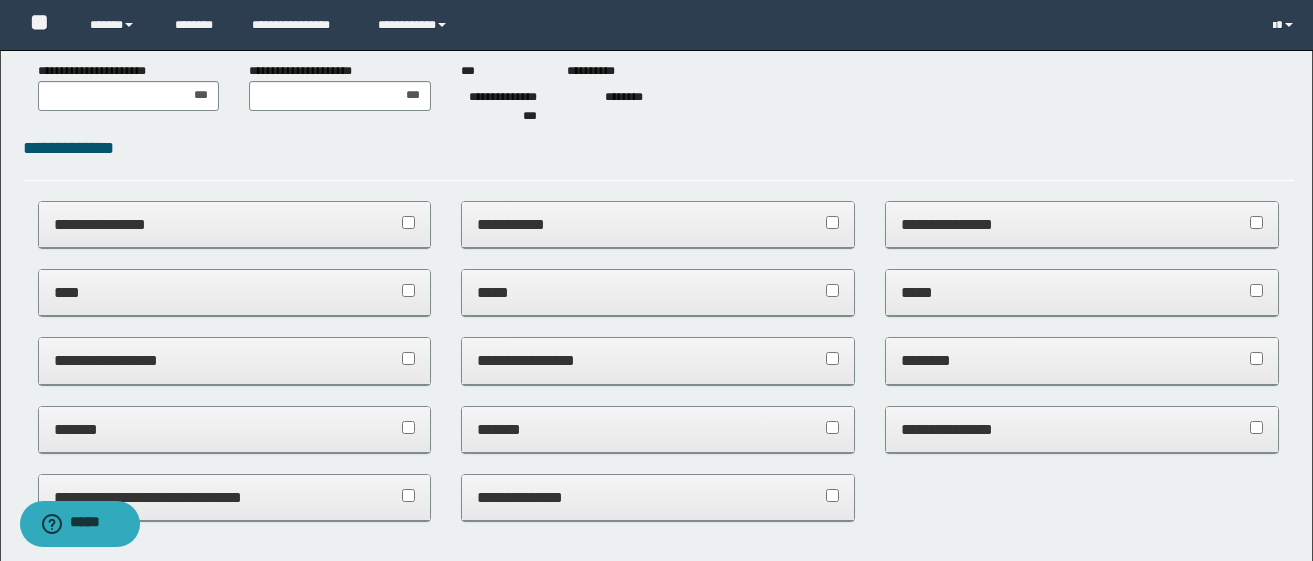 scroll, scrollTop: 200, scrollLeft: 0, axis: vertical 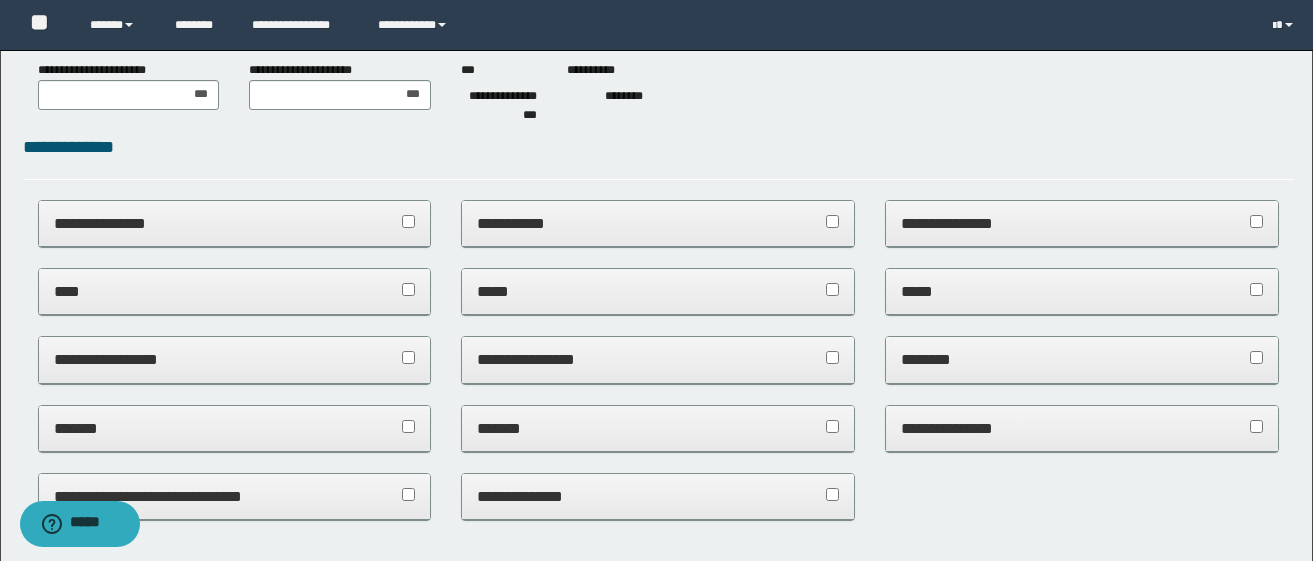 click on "**********" at bounding box center (235, 223) 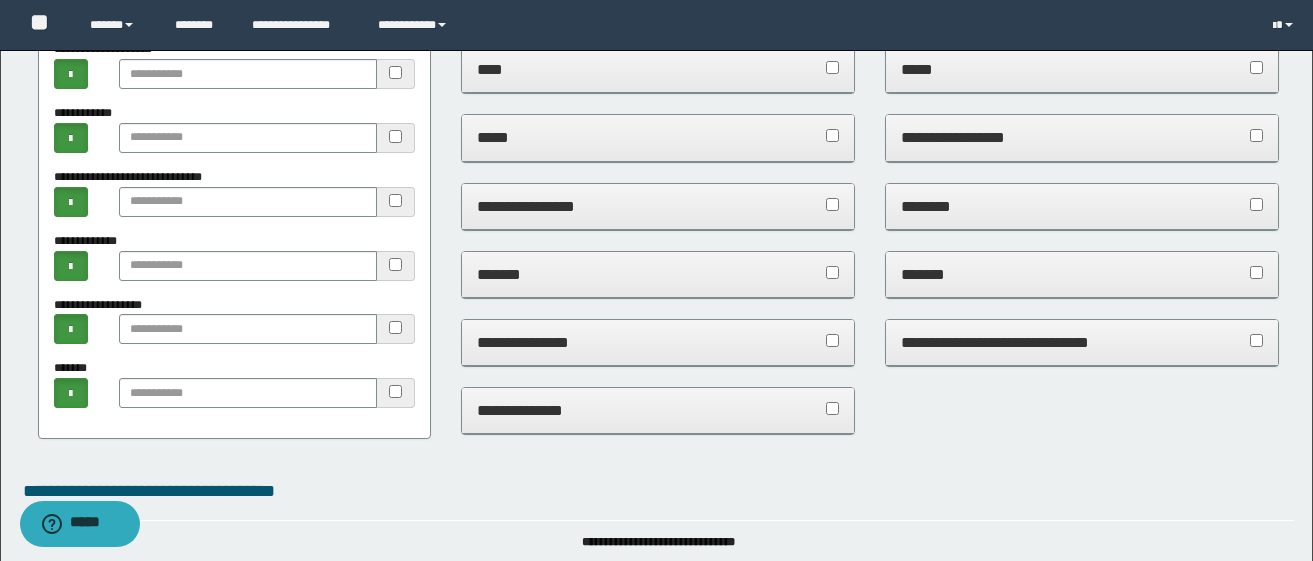 scroll, scrollTop: 500, scrollLeft: 0, axis: vertical 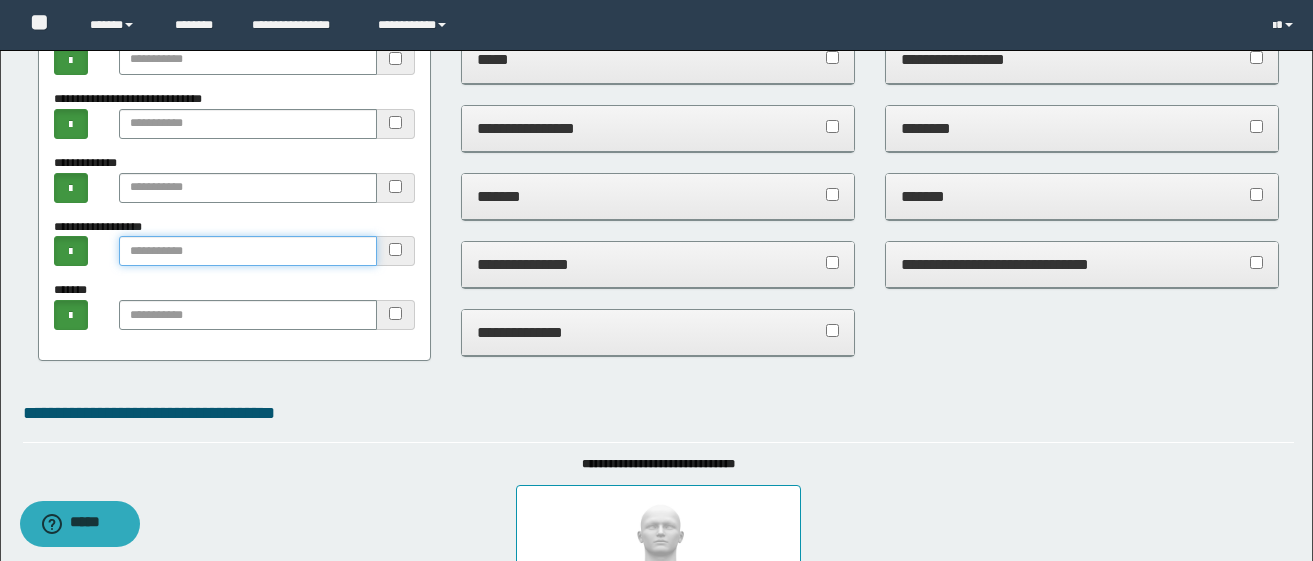 click at bounding box center [248, 251] 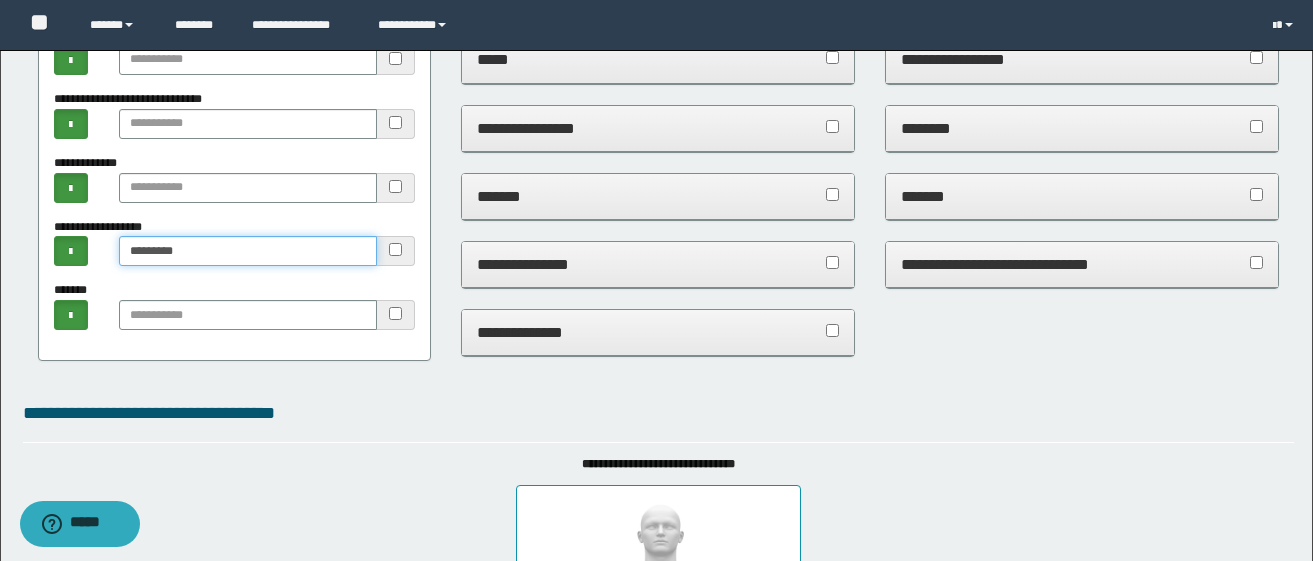 type on "*********" 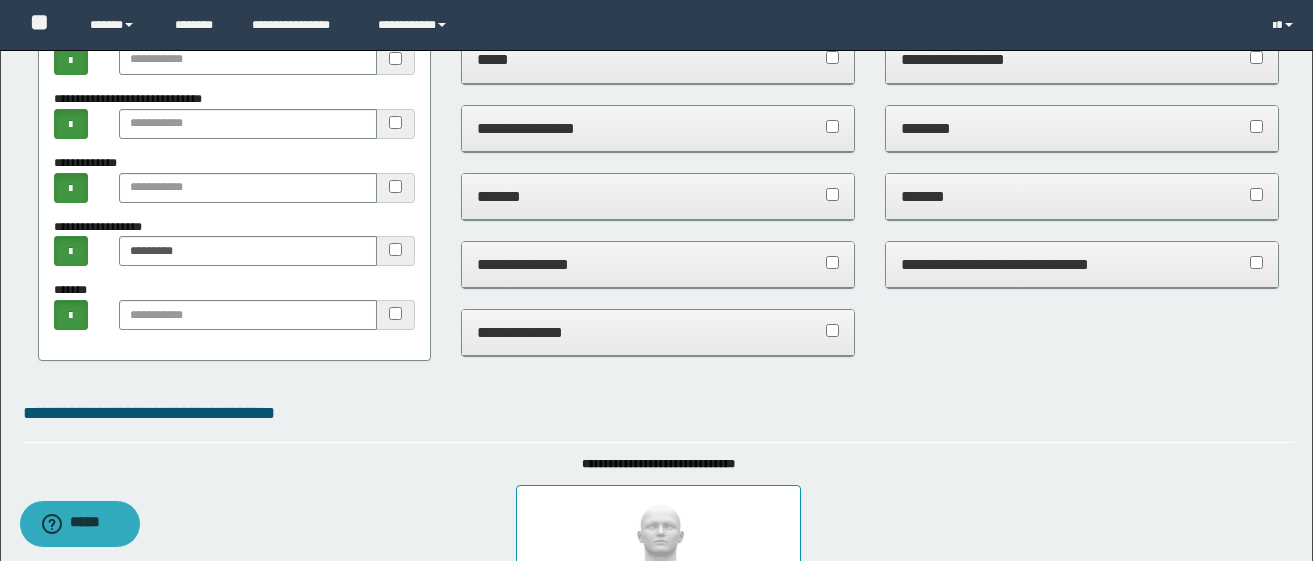 click on "**********" at bounding box center [658, 264] 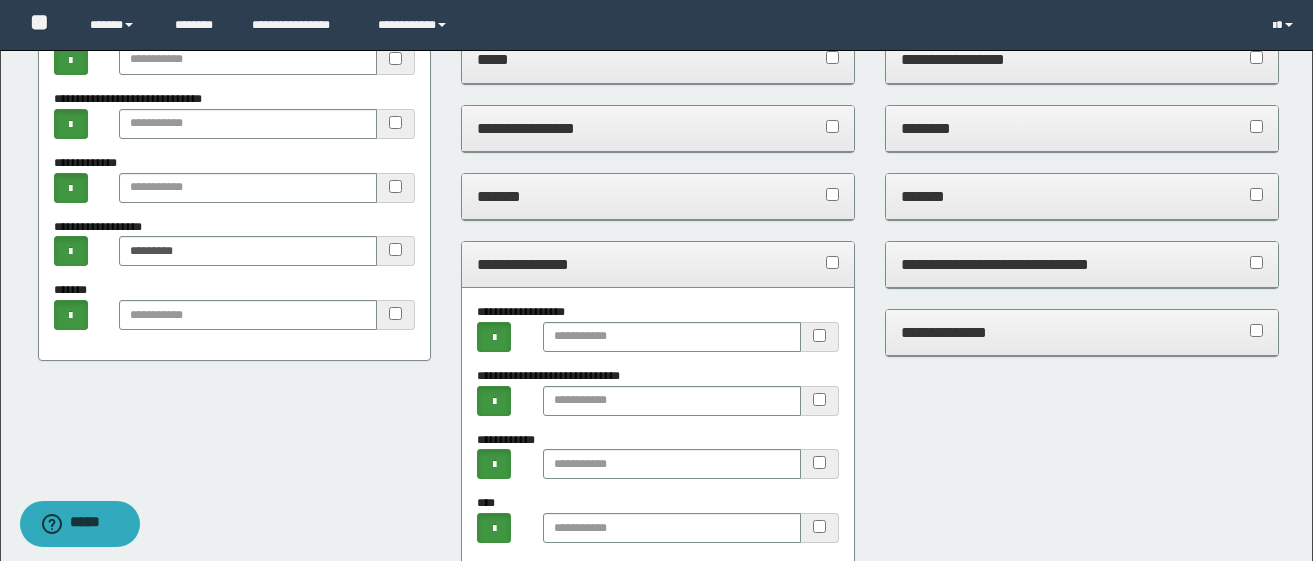 scroll, scrollTop: 600, scrollLeft: 0, axis: vertical 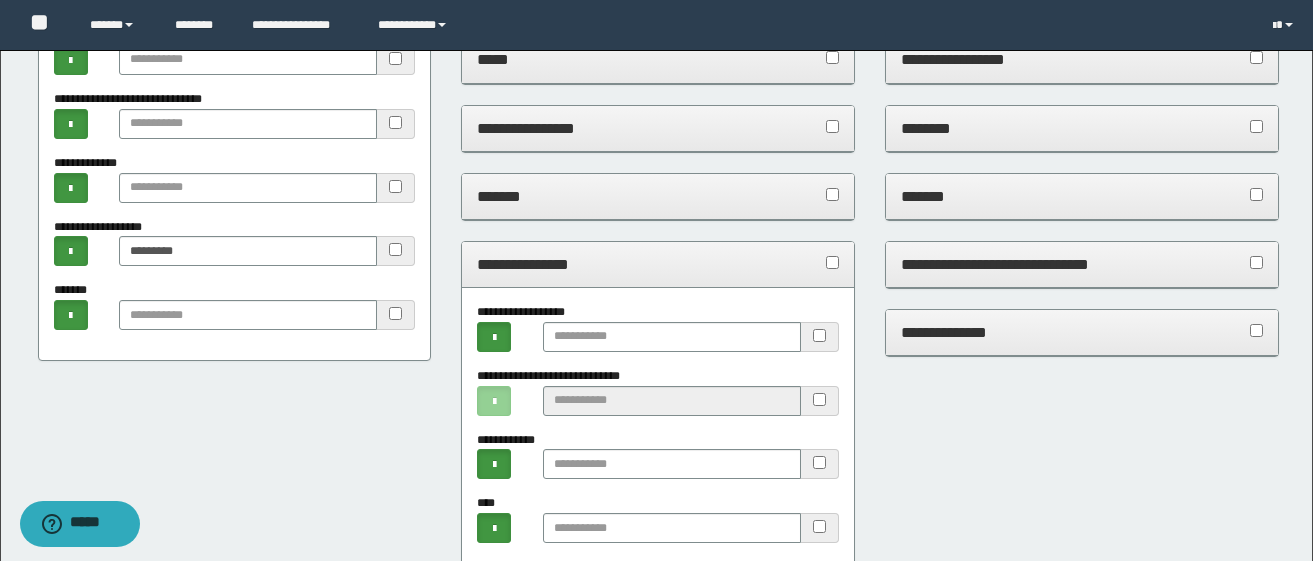 click on "**********" at bounding box center (1082, 332) 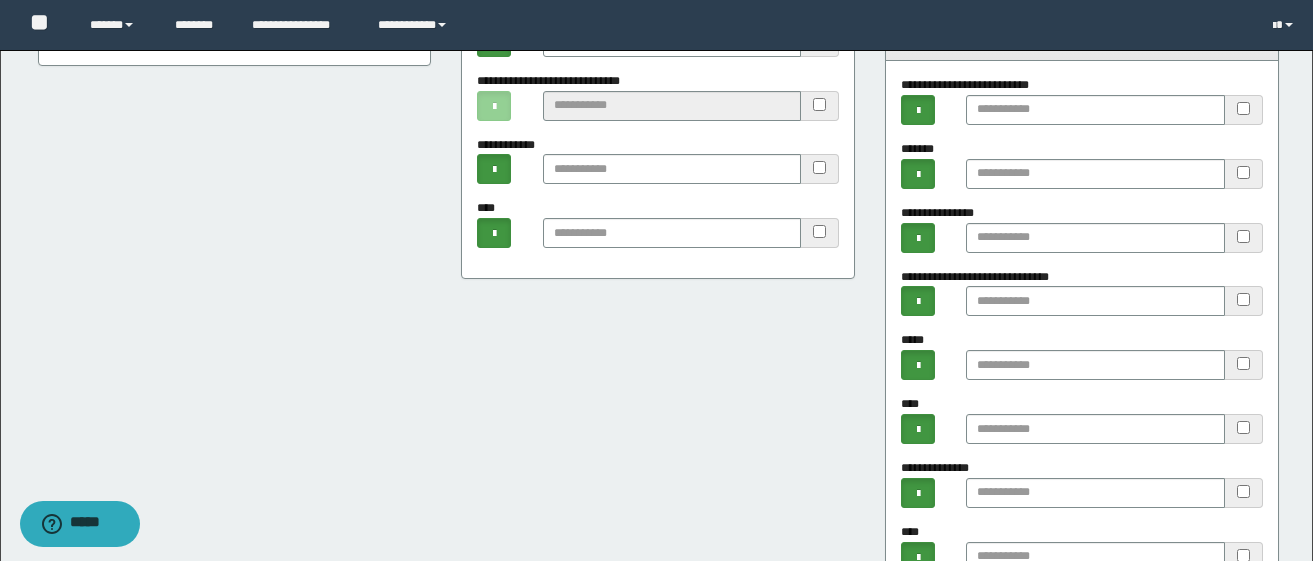 scroll, scrollTop: 800, scrollLeft: 0, axis: vertical 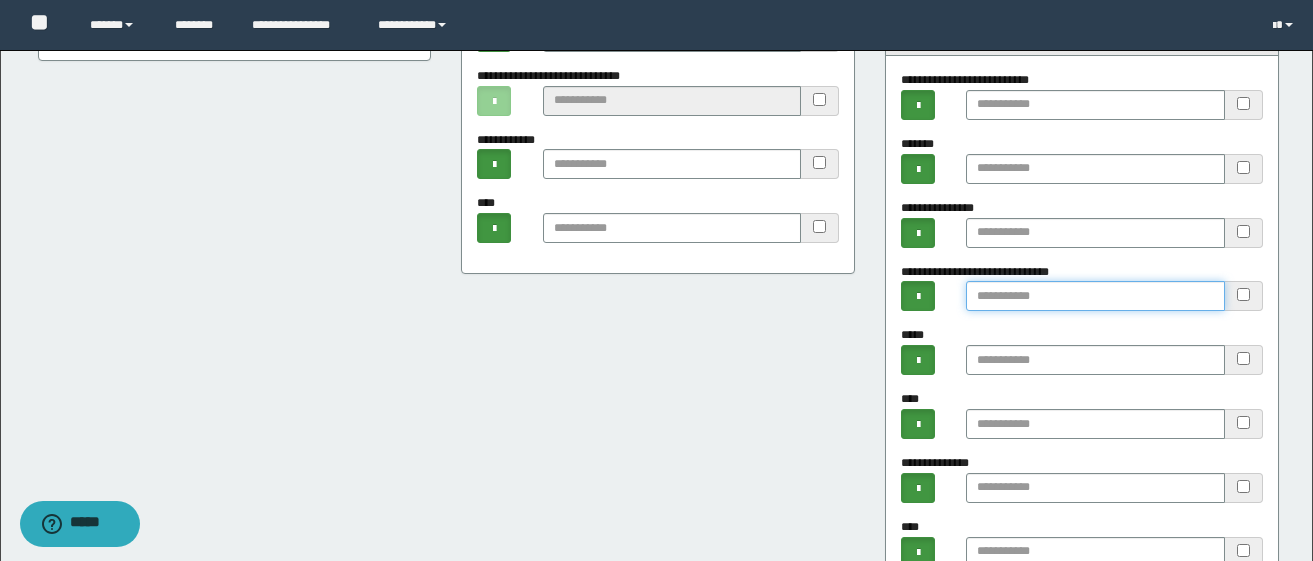 click at bounding box center [1095, 296] 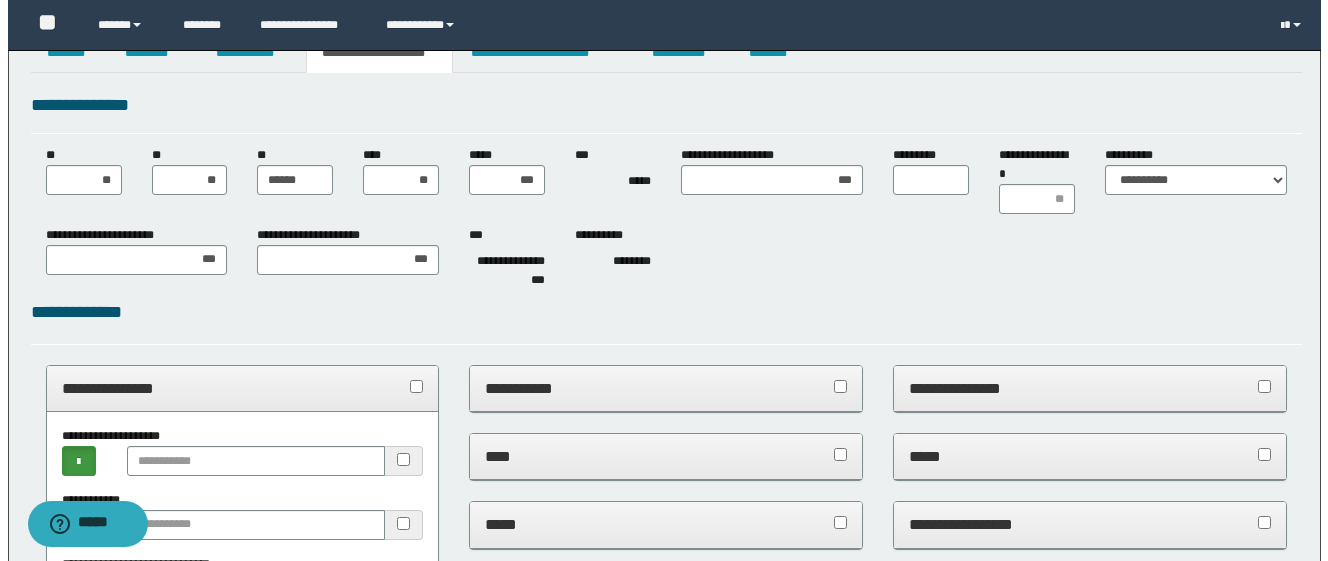 scroll, scrollTop: 0, scrollLeft: 0, axis: both 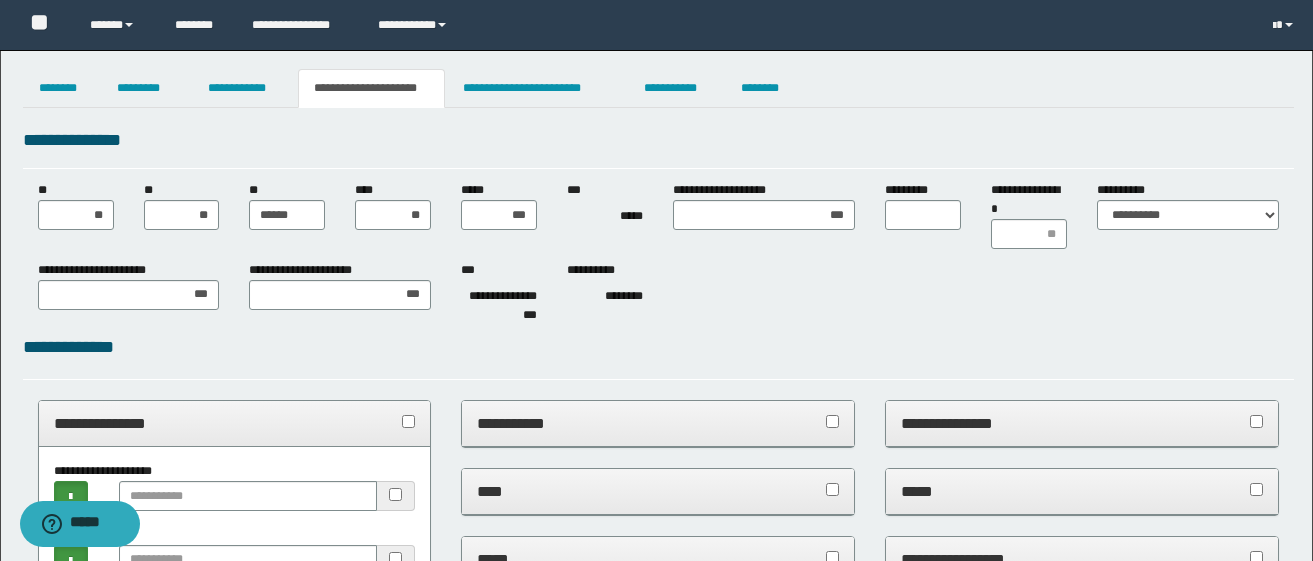 type on "*******" 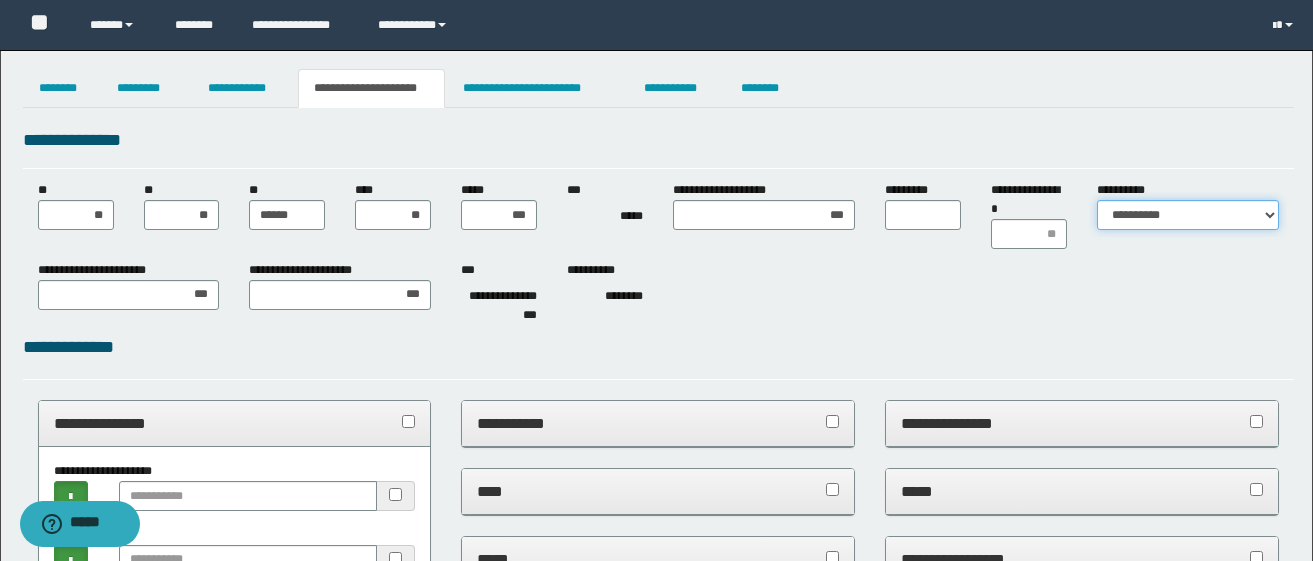 click on "**********" at bounding box center [1188, 215] 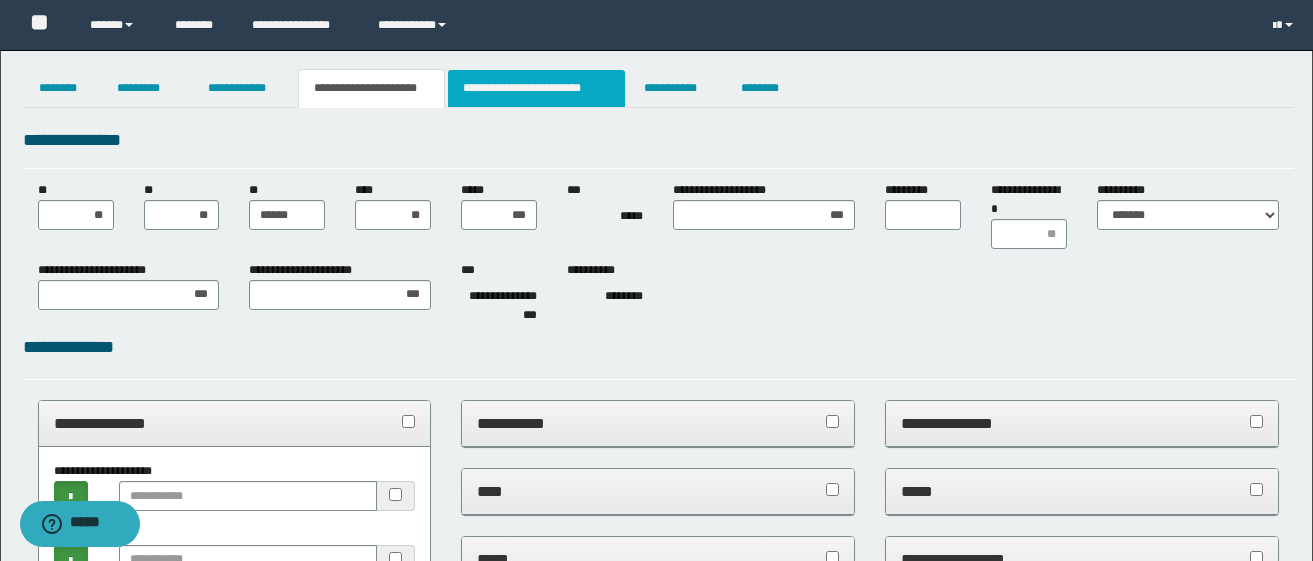 click on "**********" at bounding box center (537, 88) 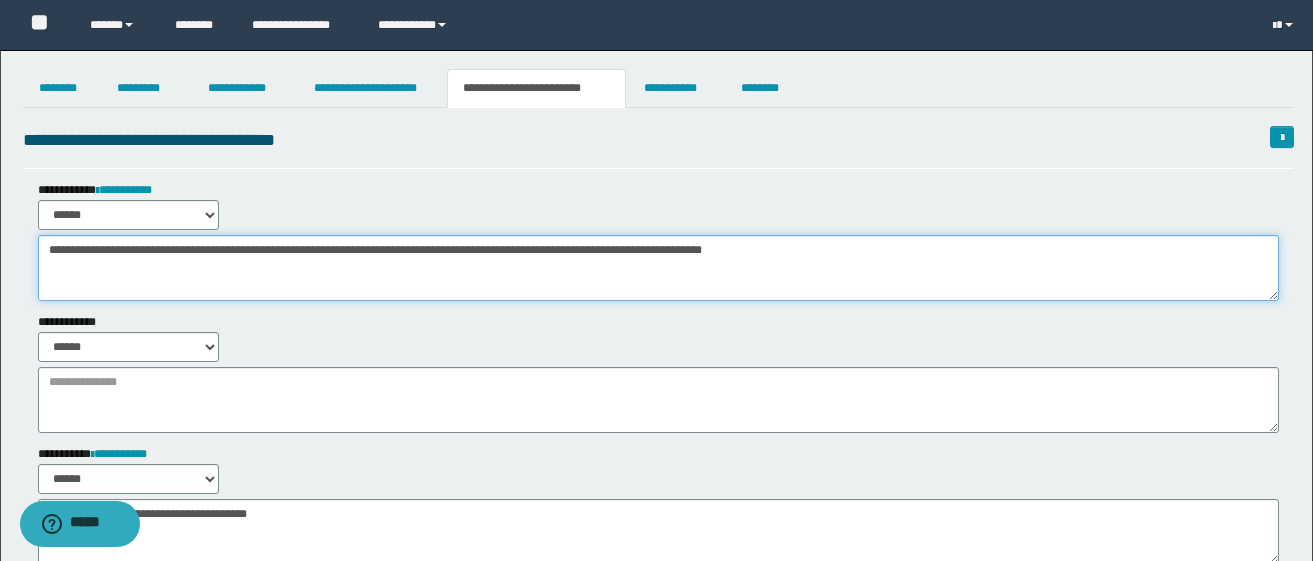 drag, startPoint x: 39, startPoint y: 244, endPoint x: 761, endPoint y: 299, distance: 724.09186 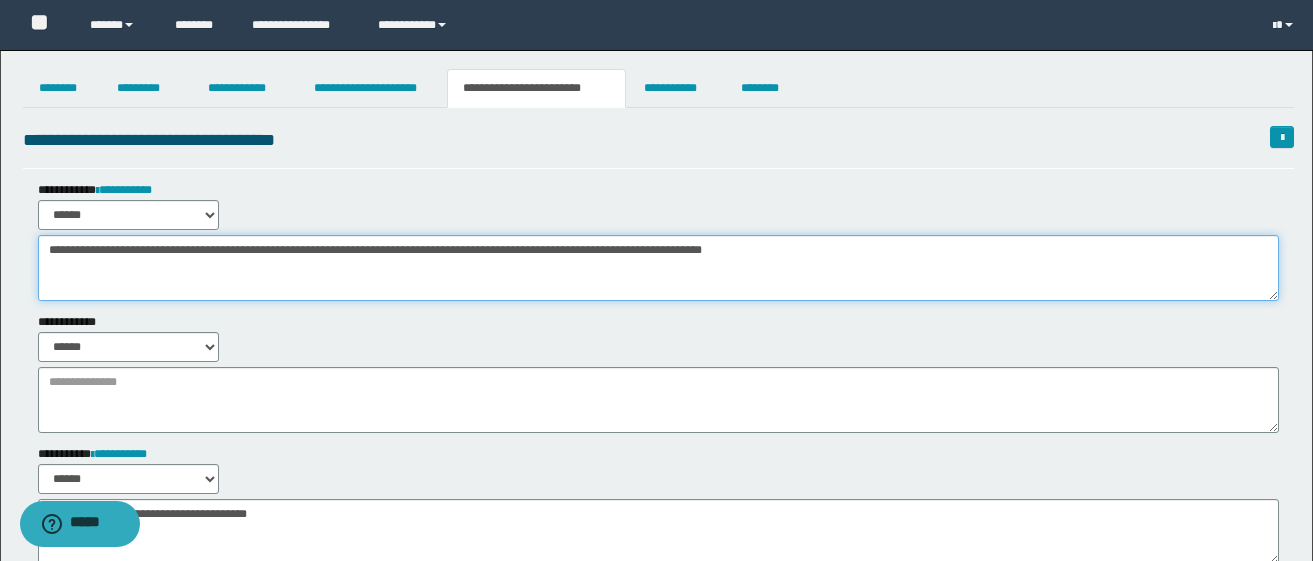click on "**********" at bounding box center [658, 268] 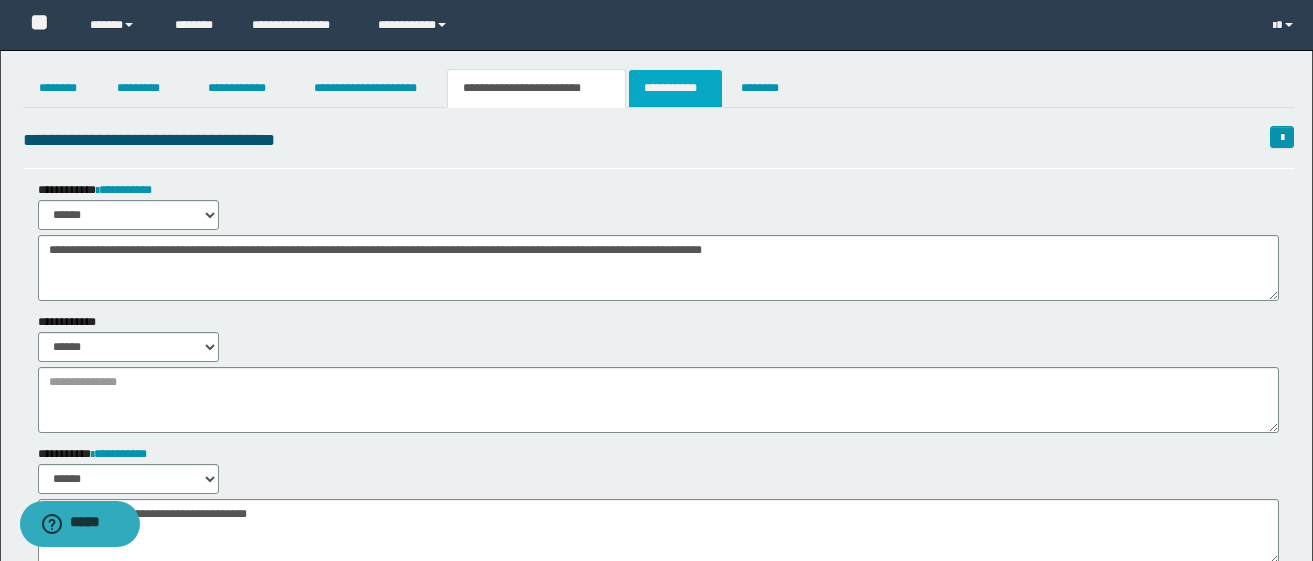click on "**********" at bounding box center (675, 88) 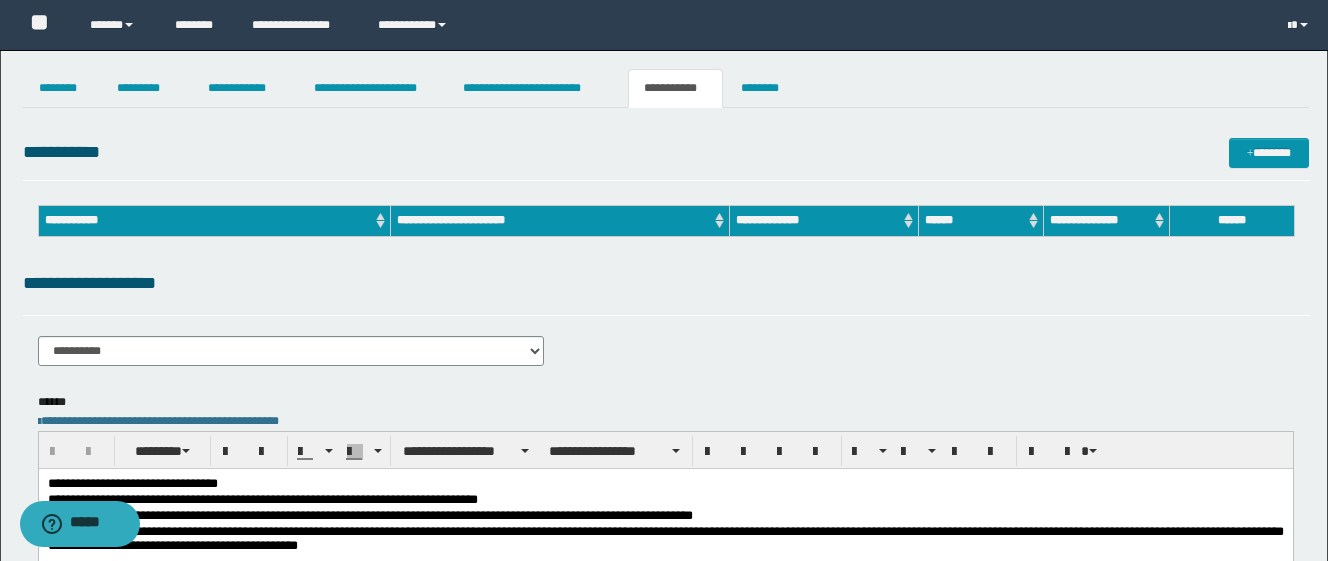 scroll, scrollTop: 0, scrollLeft: 0, axis: both 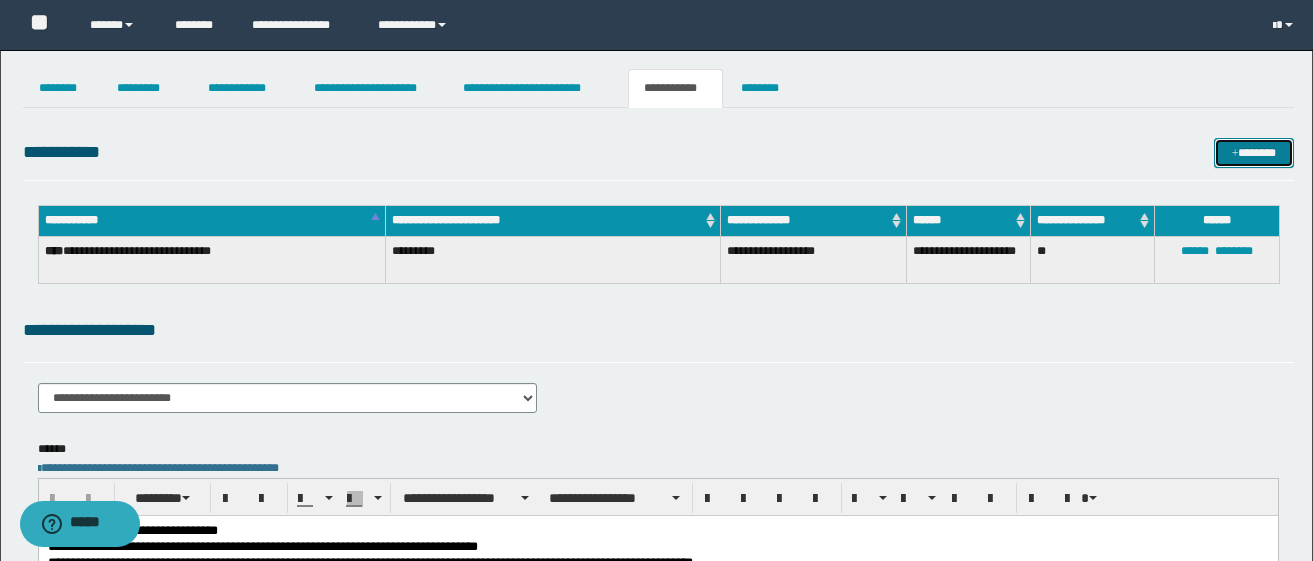 drag, startPoint x: 1241, startPoint y: 141, endPoint x: 1141, endPoint y: 146, distance: 100.12492 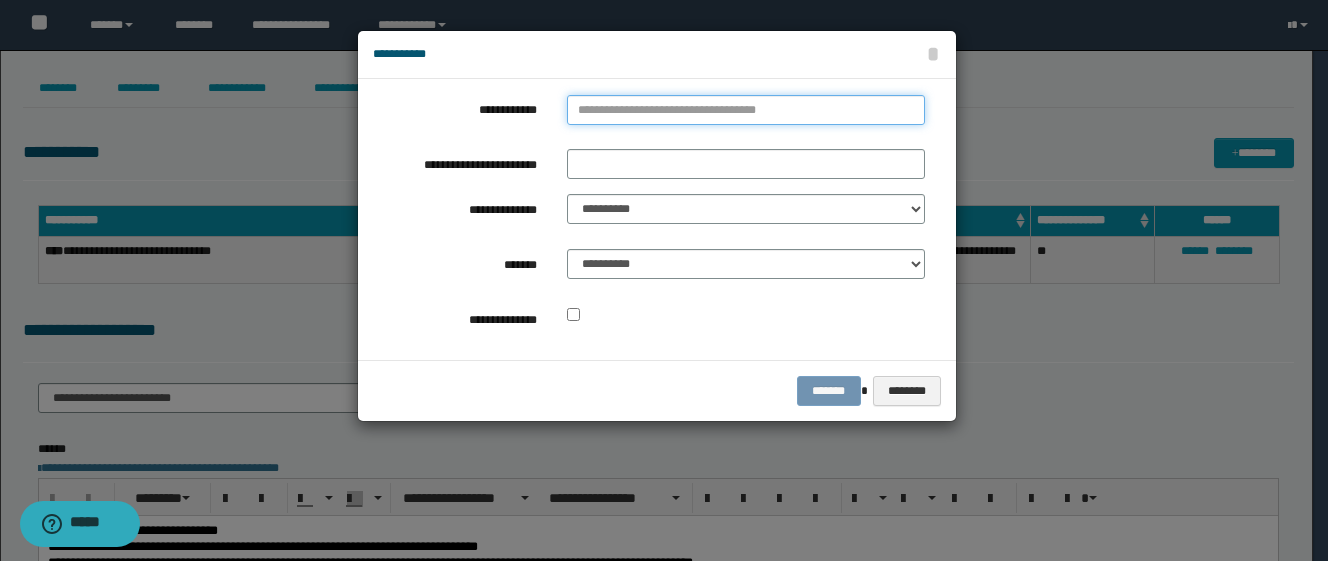 click on "**********" at bounding box center (746, 110) 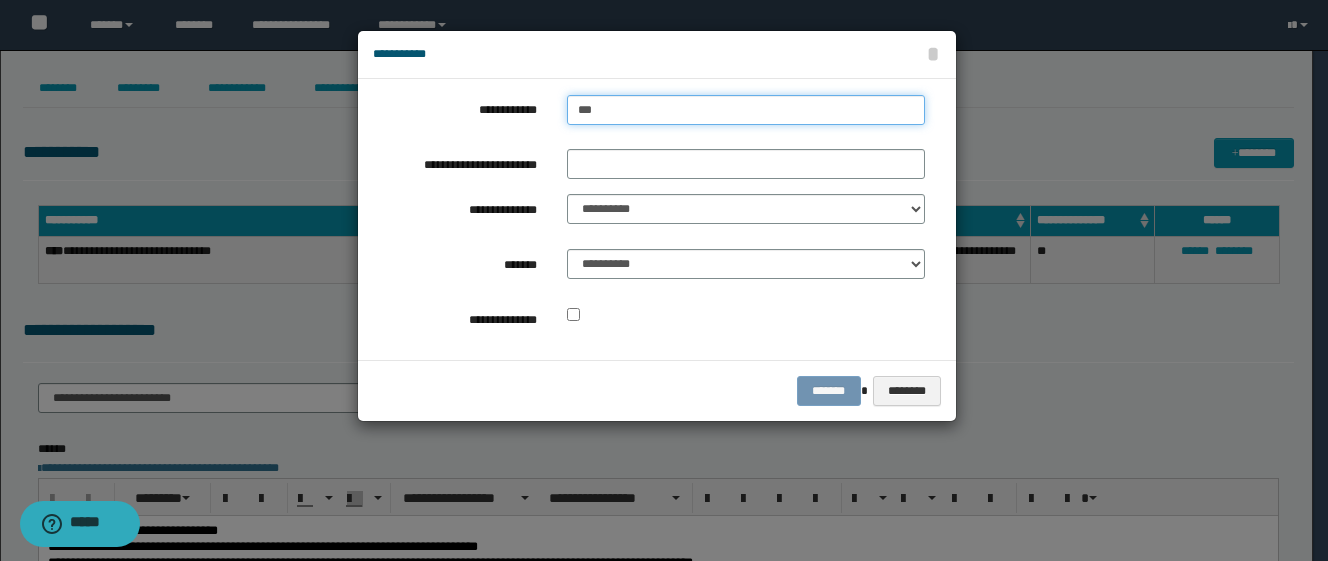 type on "****" 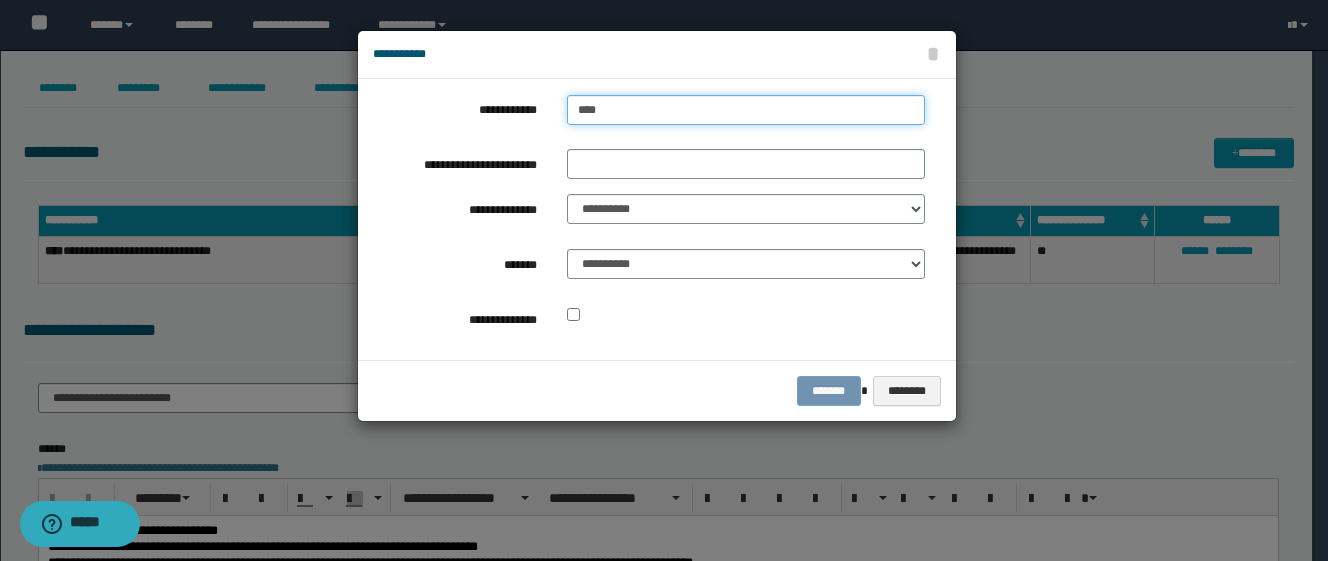 type on "****" 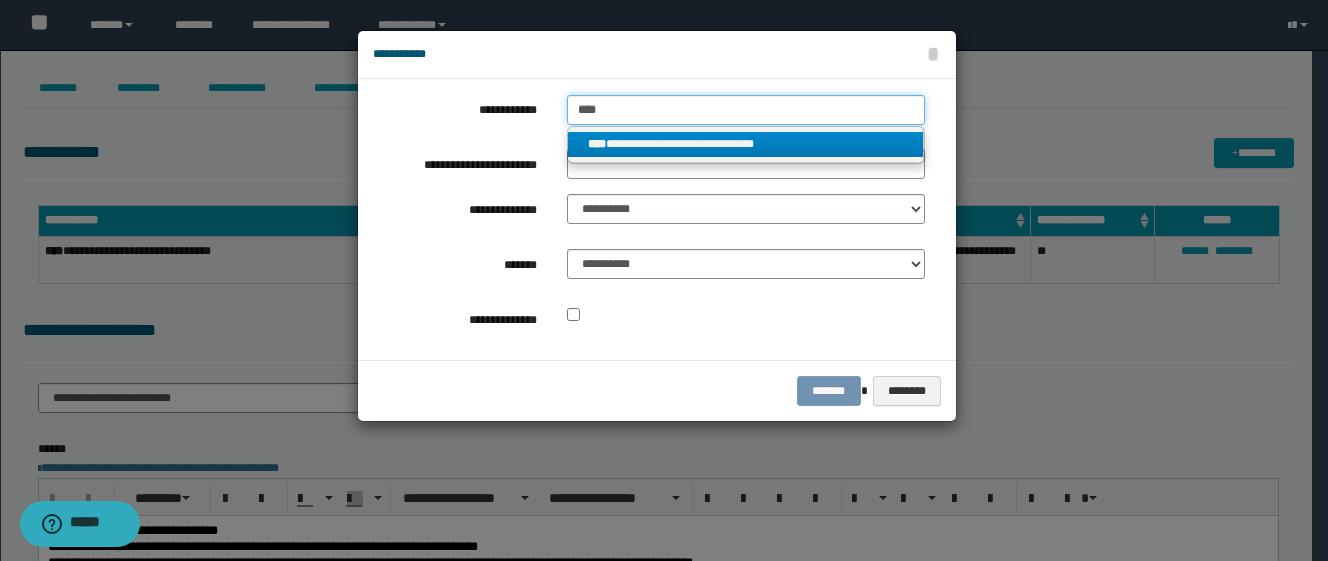 type on "****" 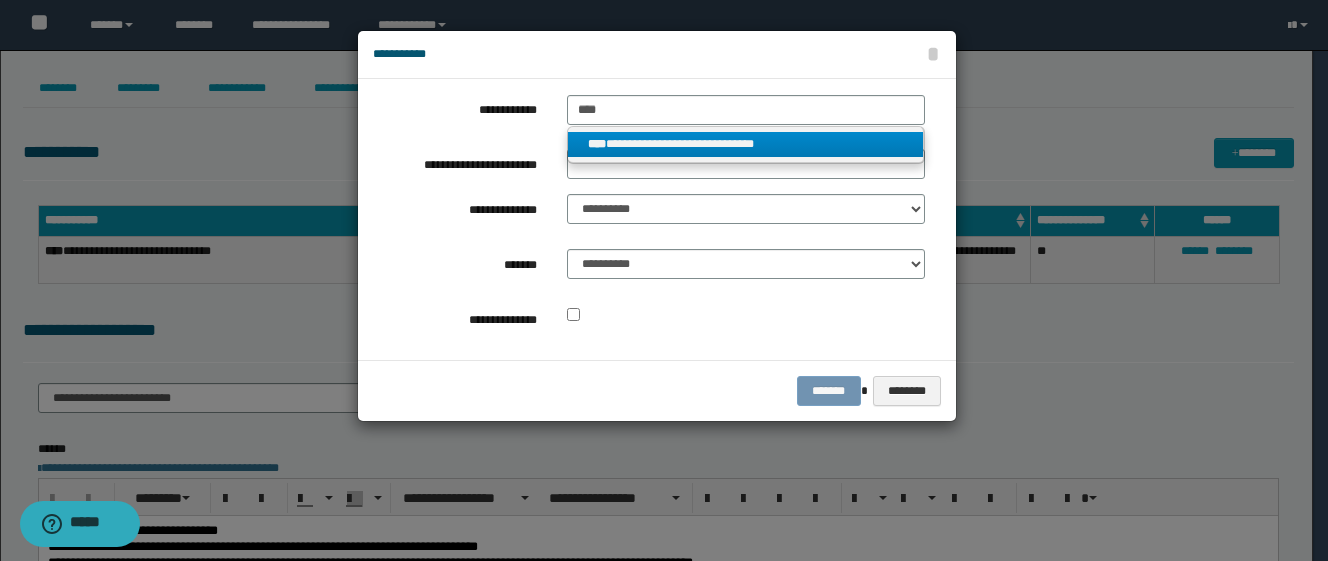 click on "**********" at bounding box center [746, 144] 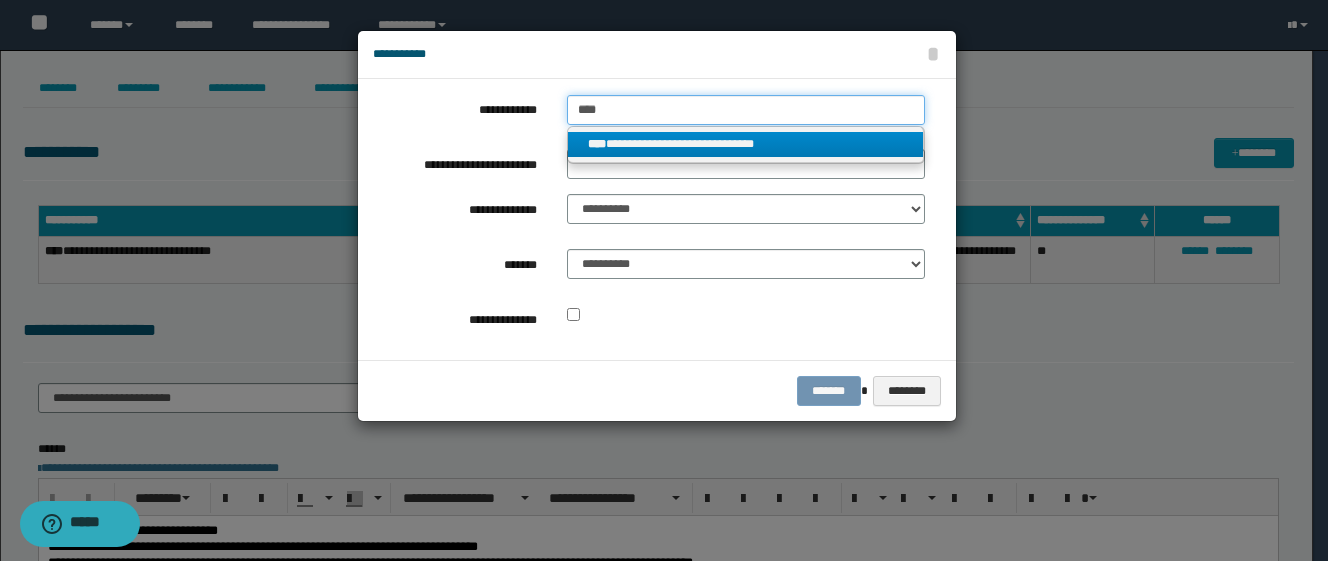 type 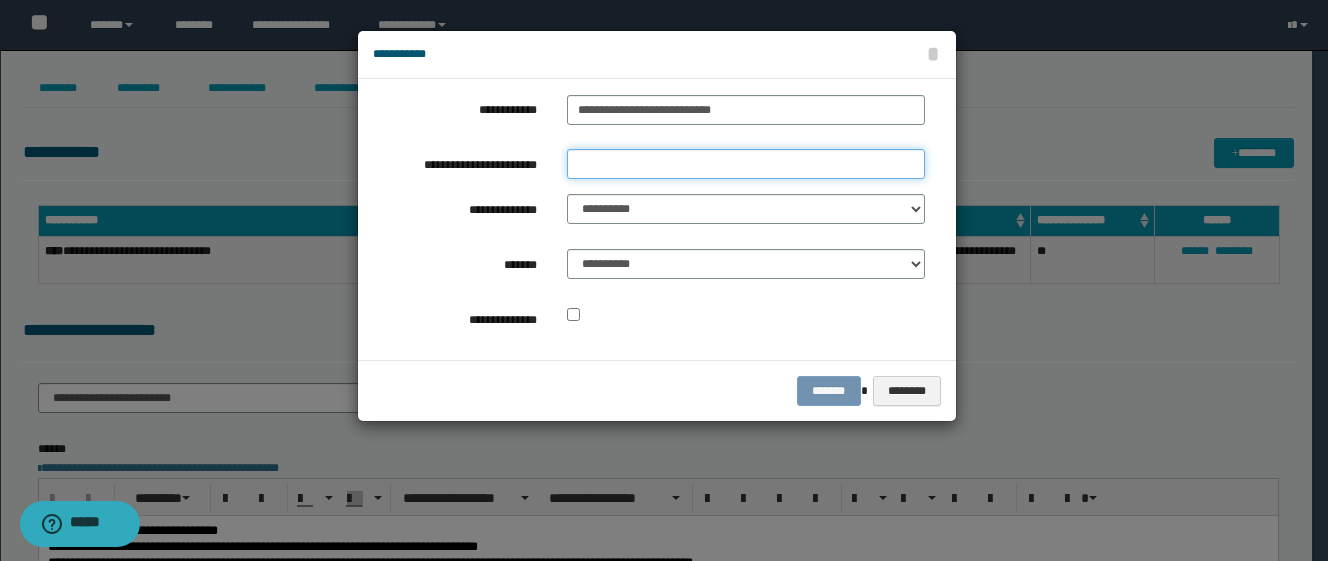 click on "**********" at bounding box center [746, 164] 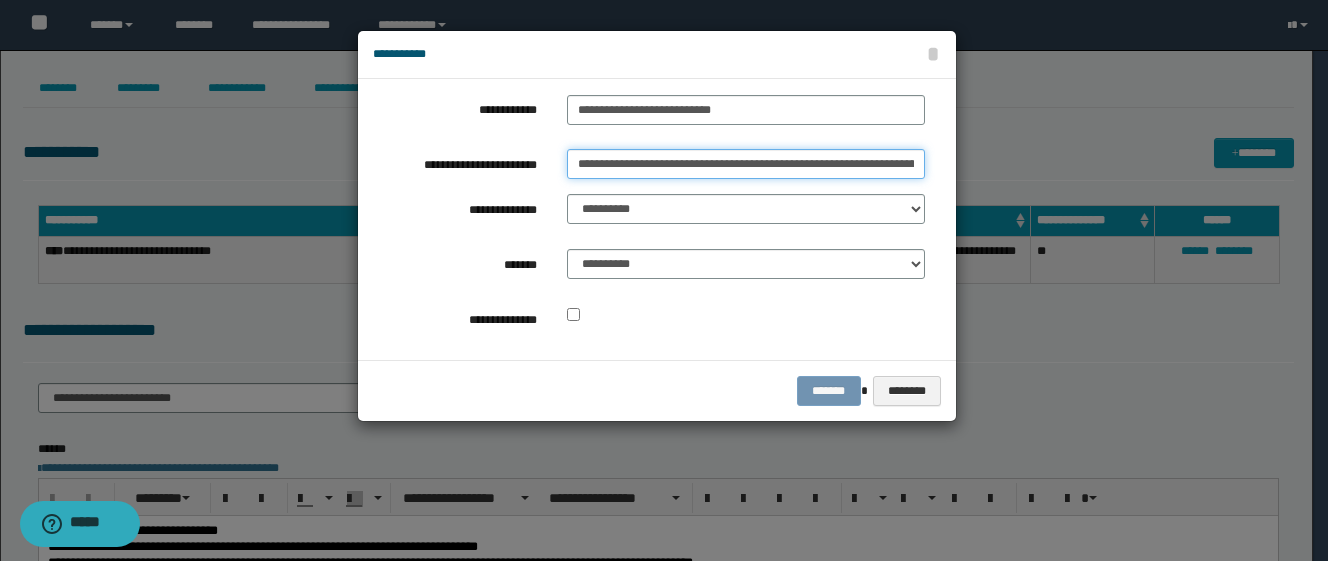scroll, scrollTop: 0, scrollLeft: 388, axis: horizontal 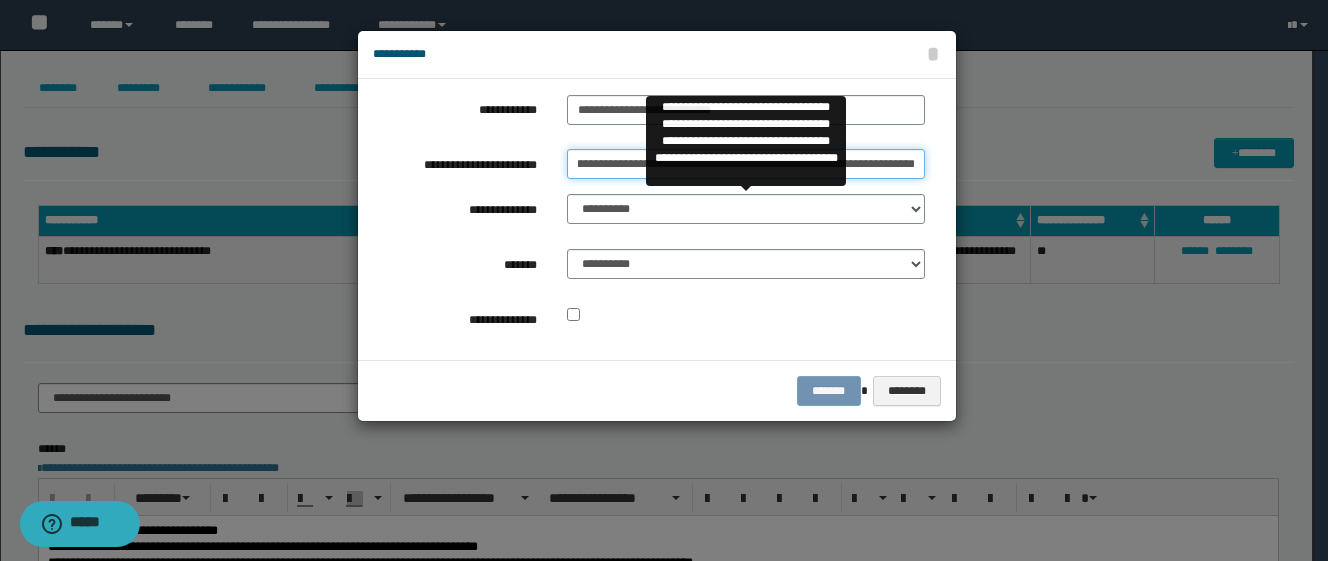 type on "**********" 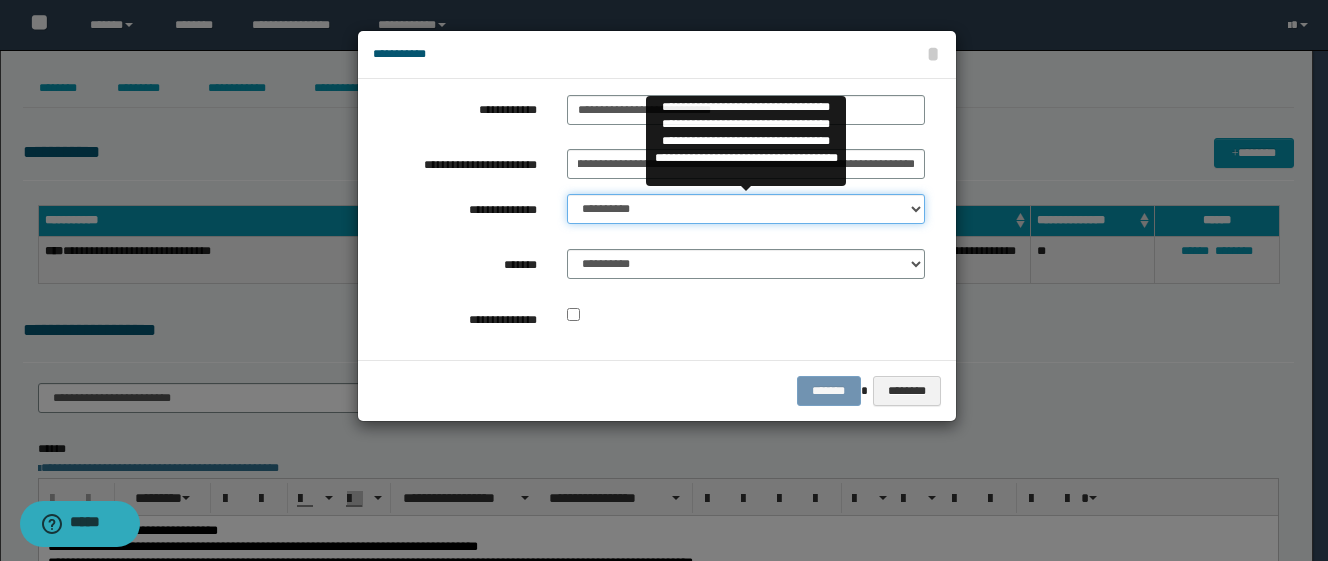 click on "**********" at bounding box center (746, 209) 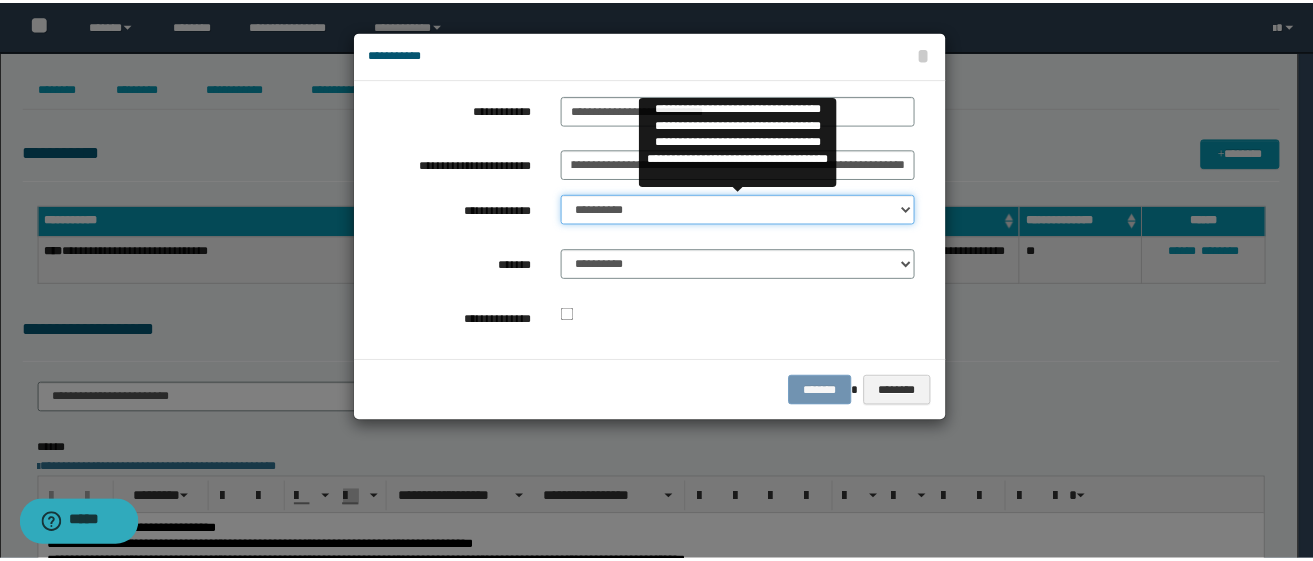 scroll, scrollTop: 0, scrollLeft: 0, axis: both 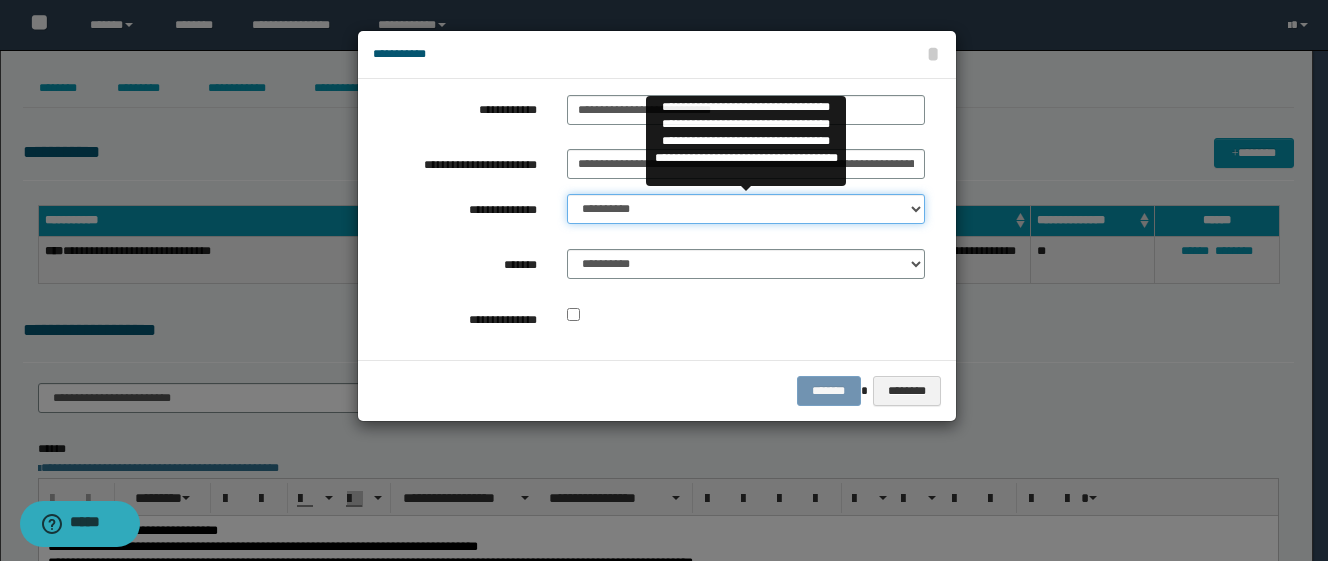 select on "**" 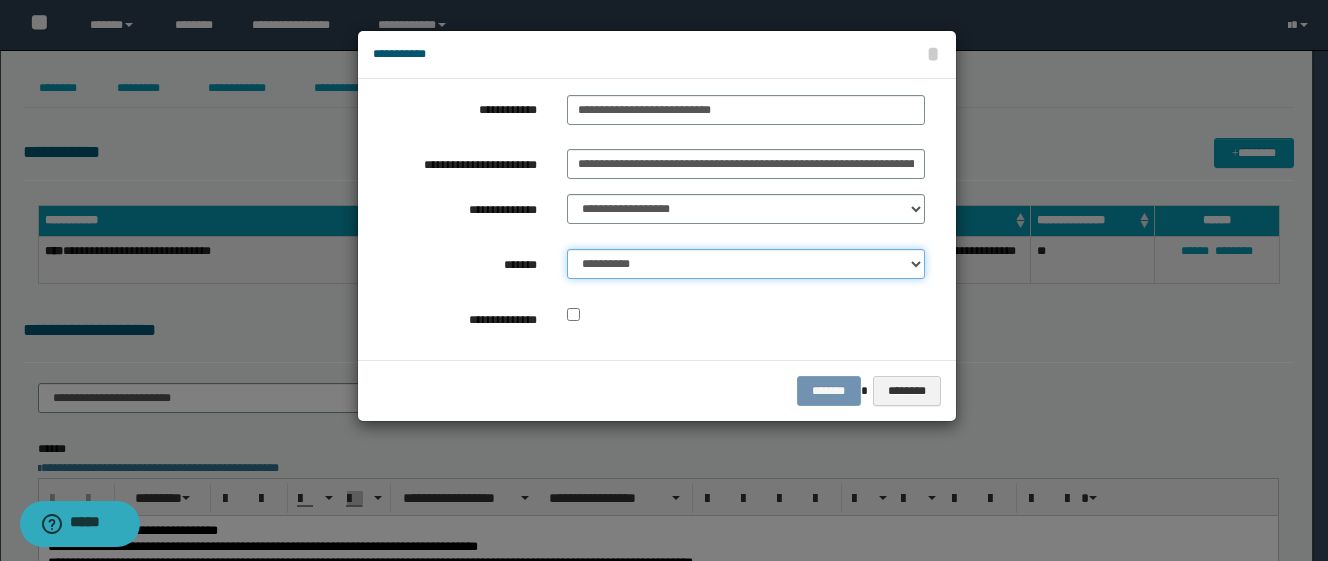 click on "**********" at bounding box center (746, 264) 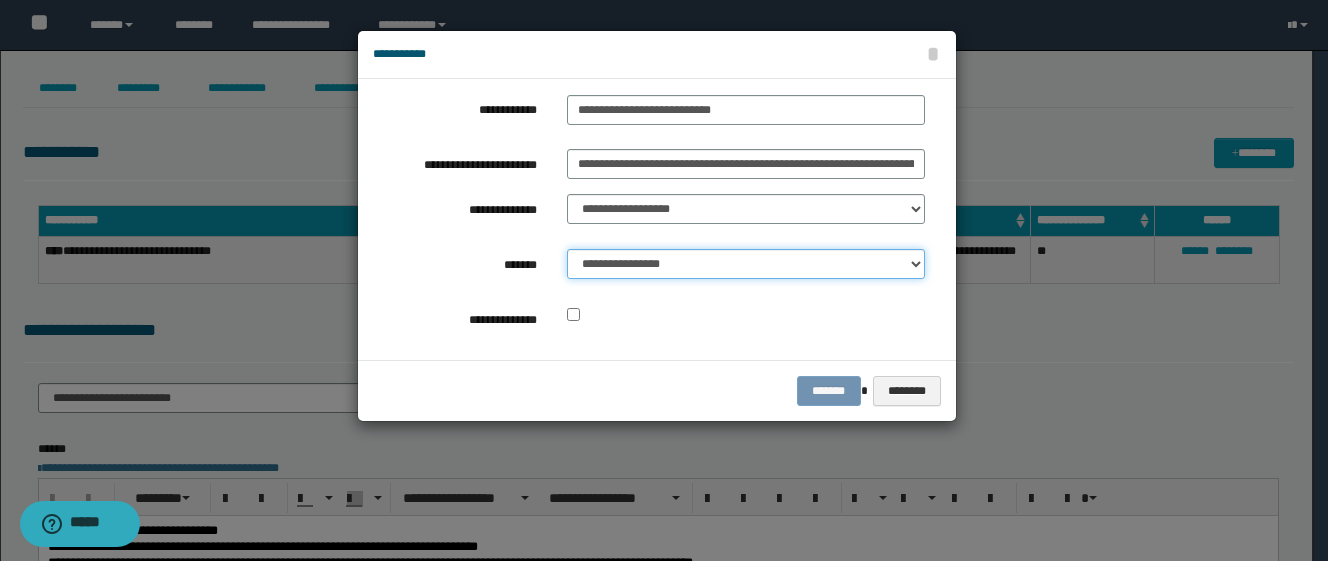 click on "**********" at bounding box center [746, 264] 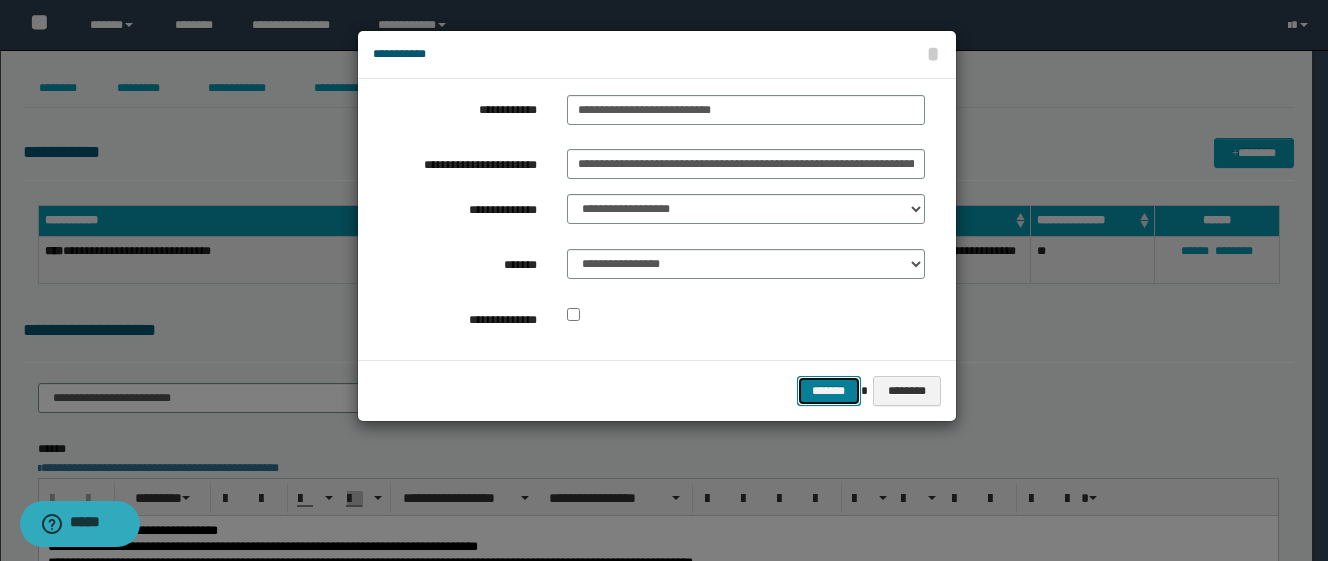 click on "*******" at bounding box center (829, 391) 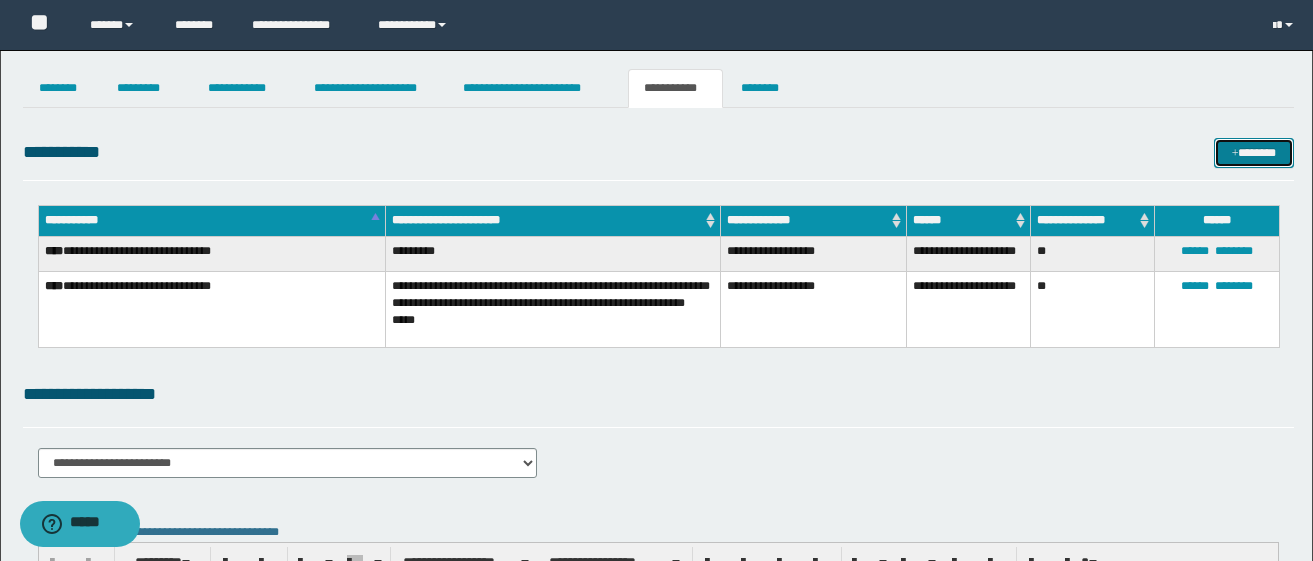 click on "*******" at bounding box center [1254, 153] 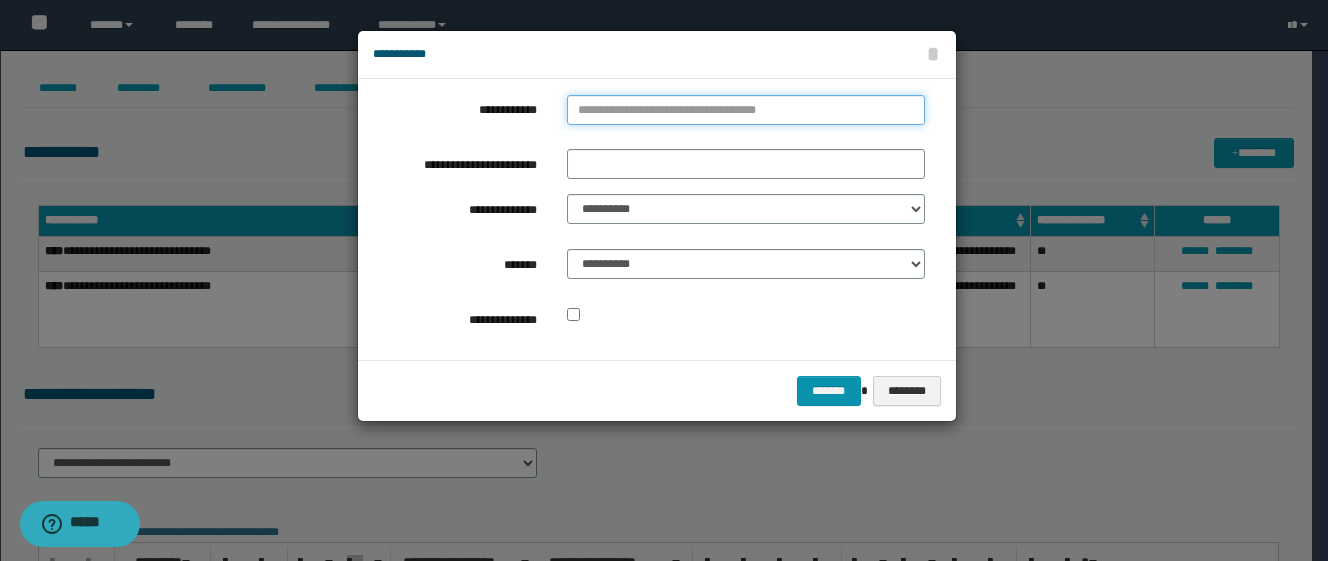 type on "**********" 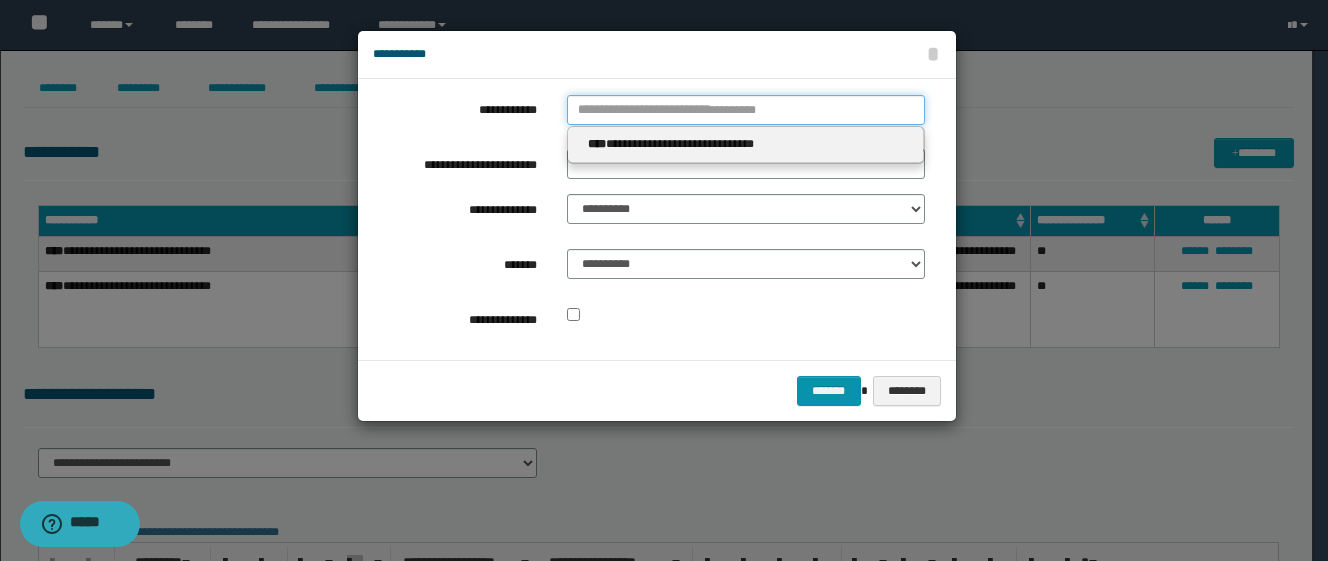 click on "**********" at bounding box center [746, 110] 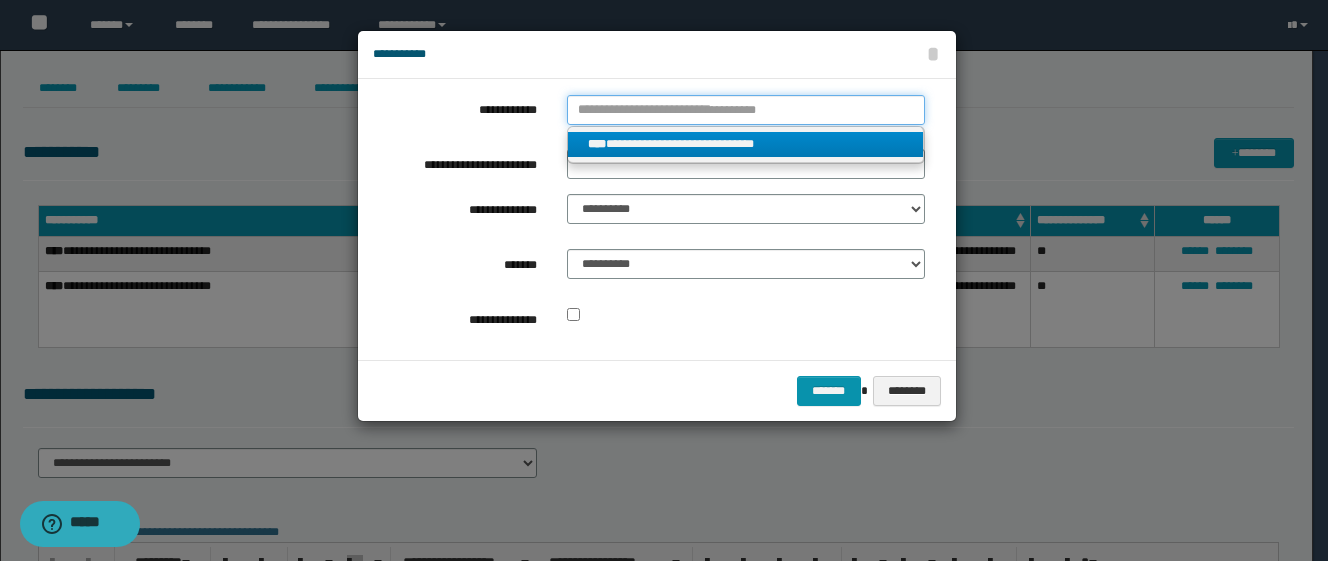 type 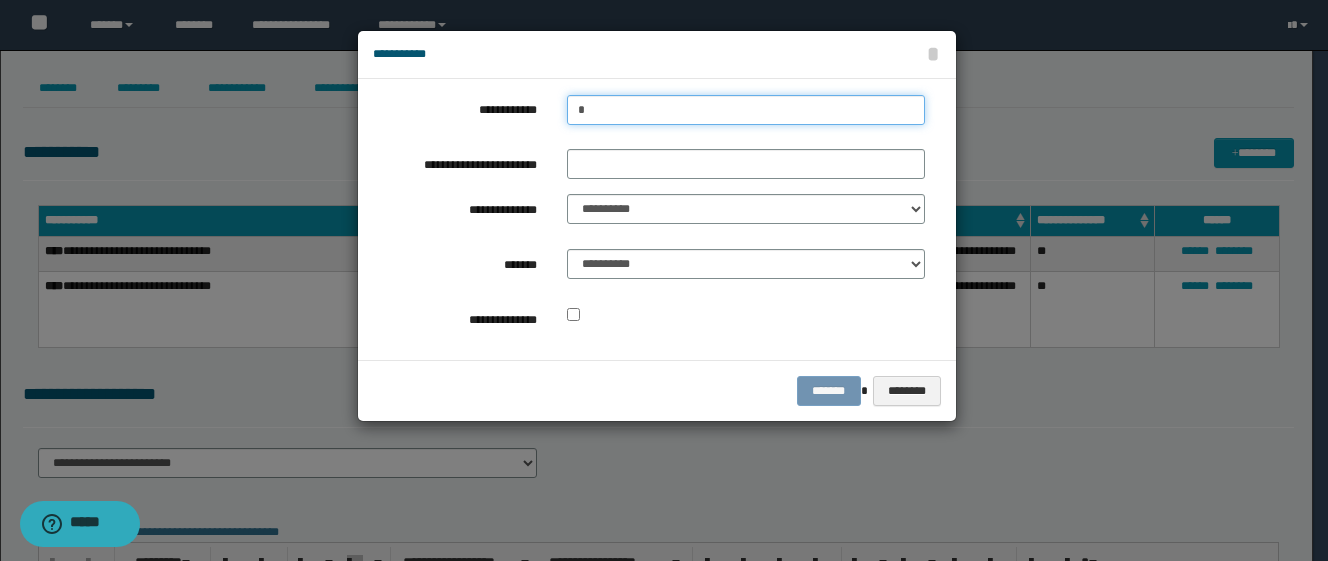 type on "**" 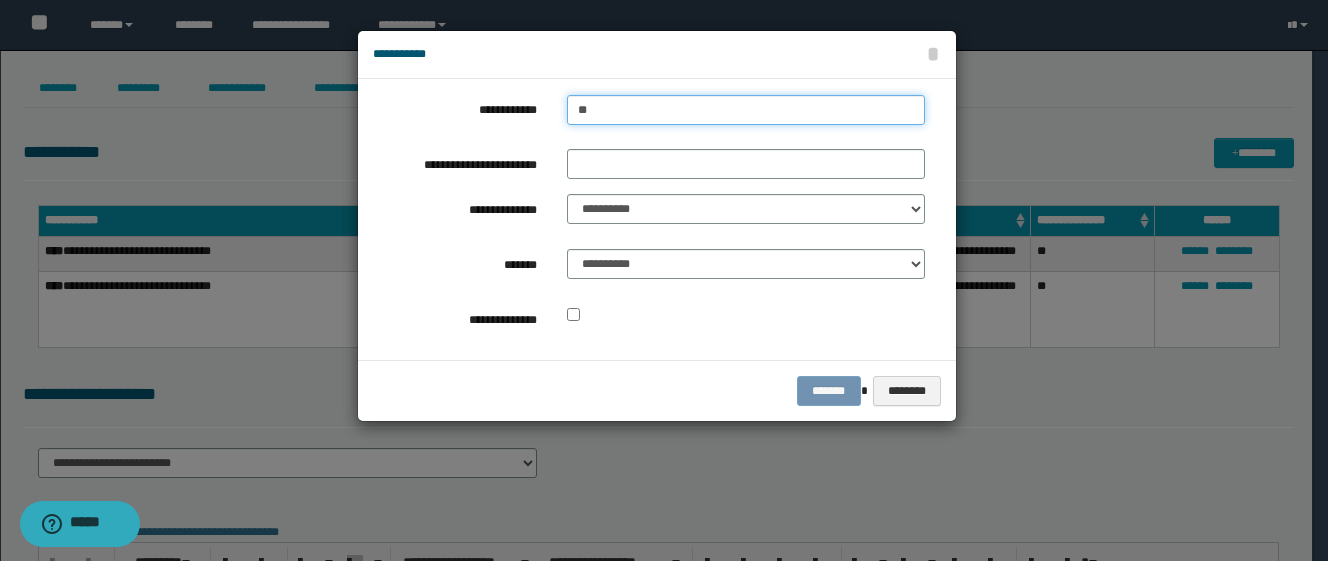 type on "**" 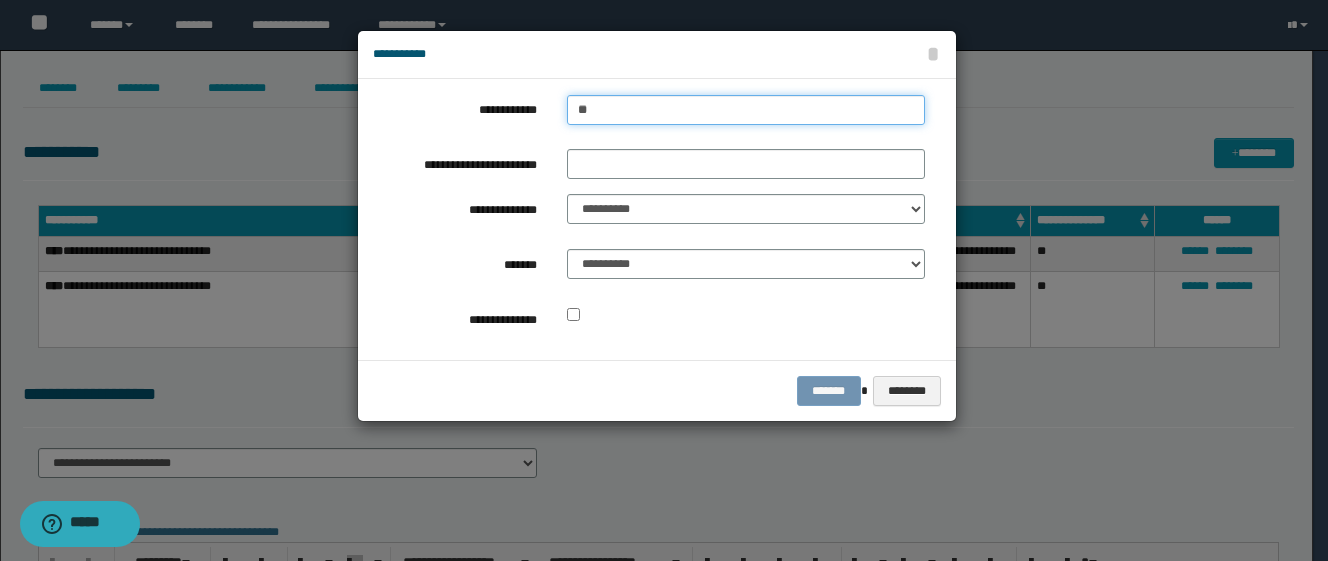 type 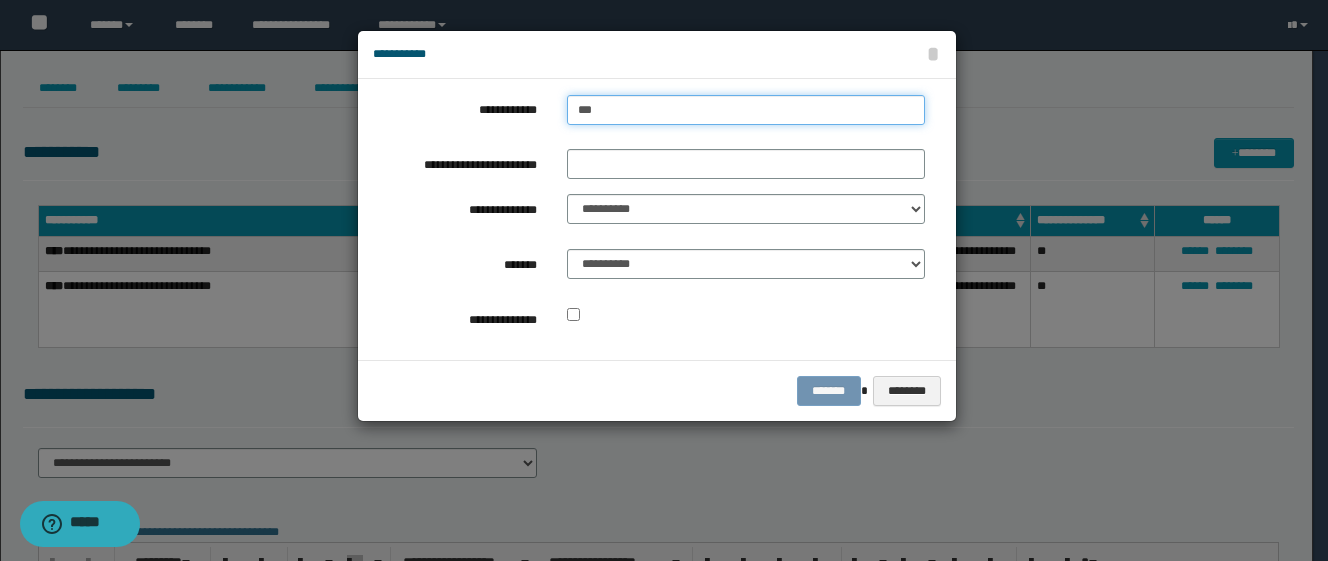 type on "****" 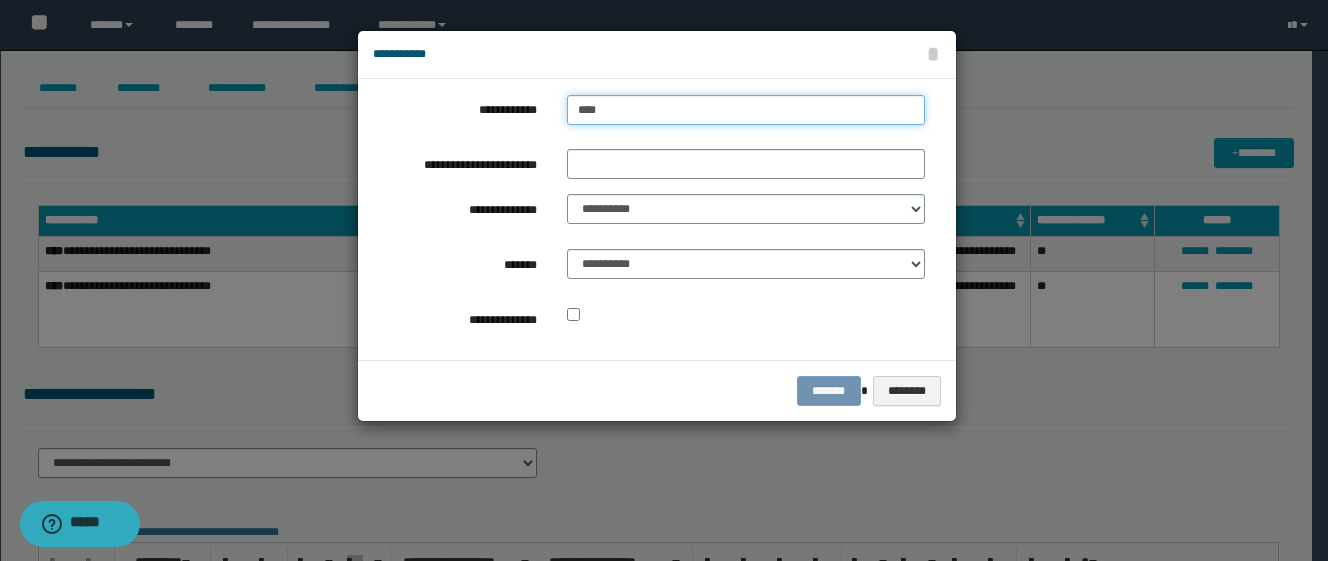 type on "****" 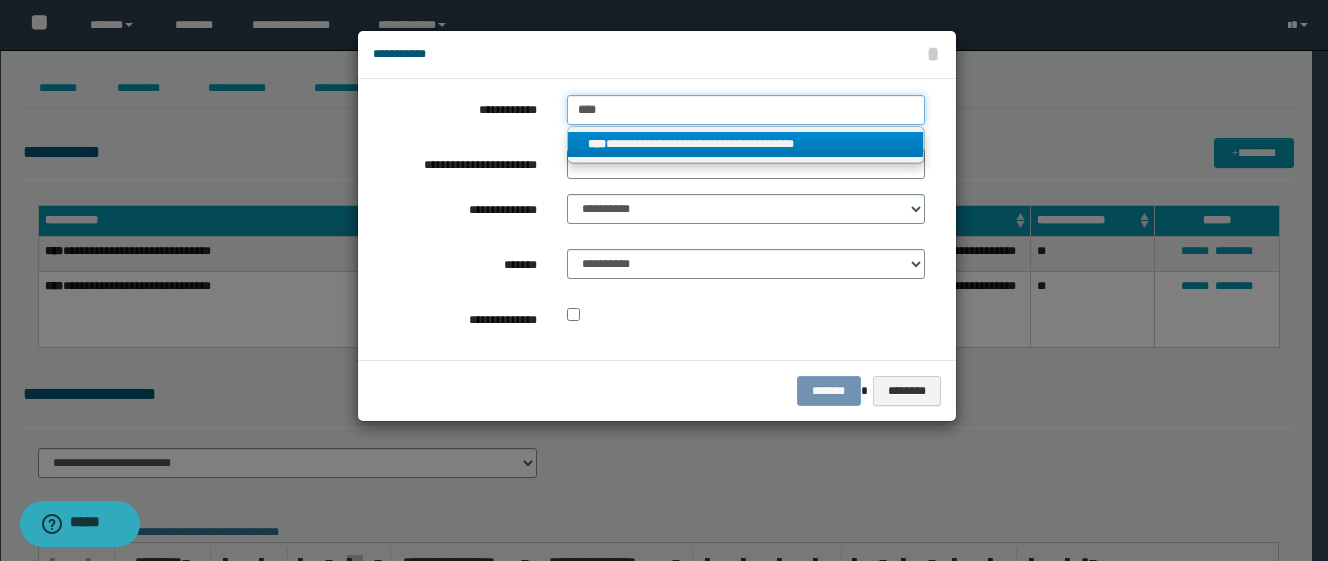type on "****" 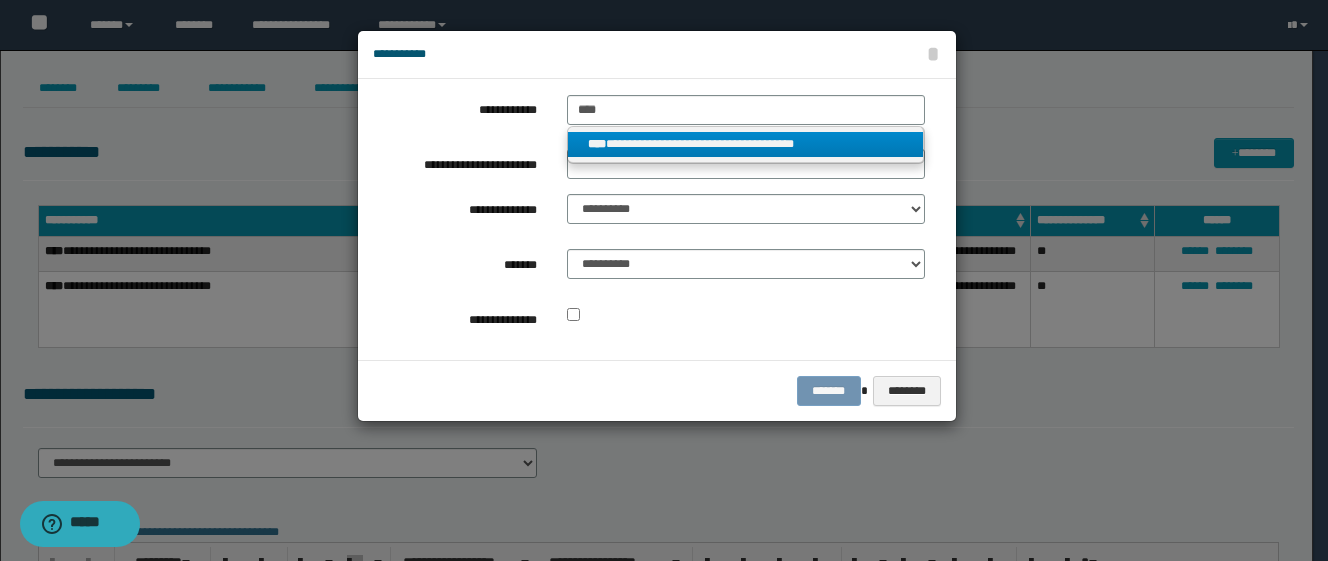 click on "**********" at bounding box center [746, 144] 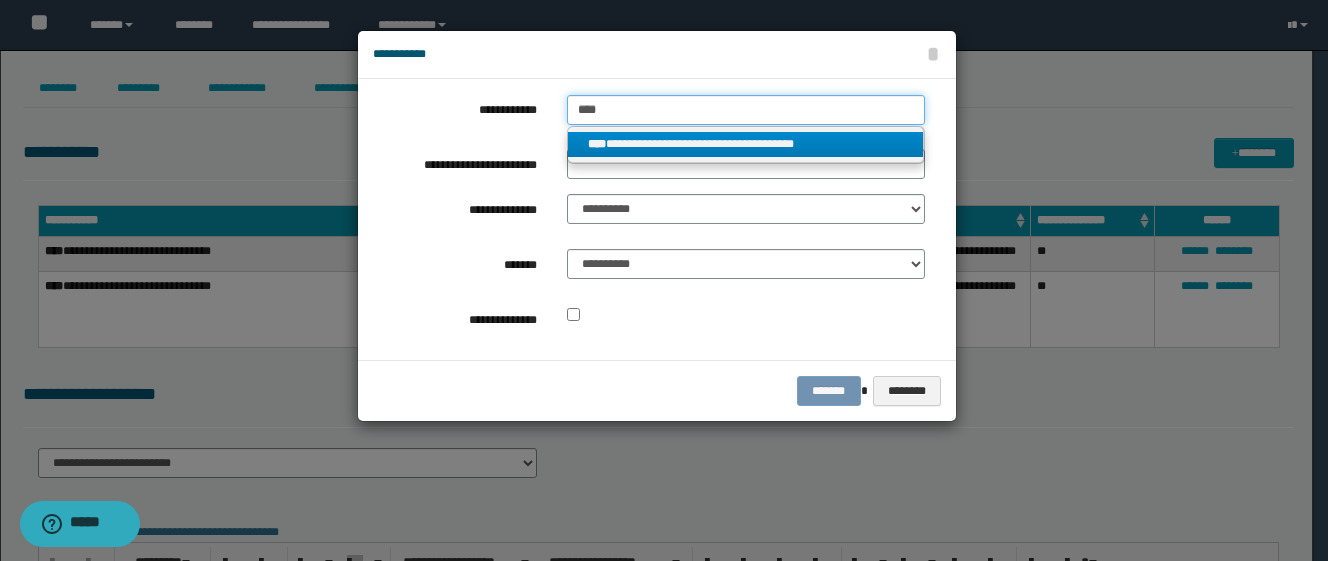 type 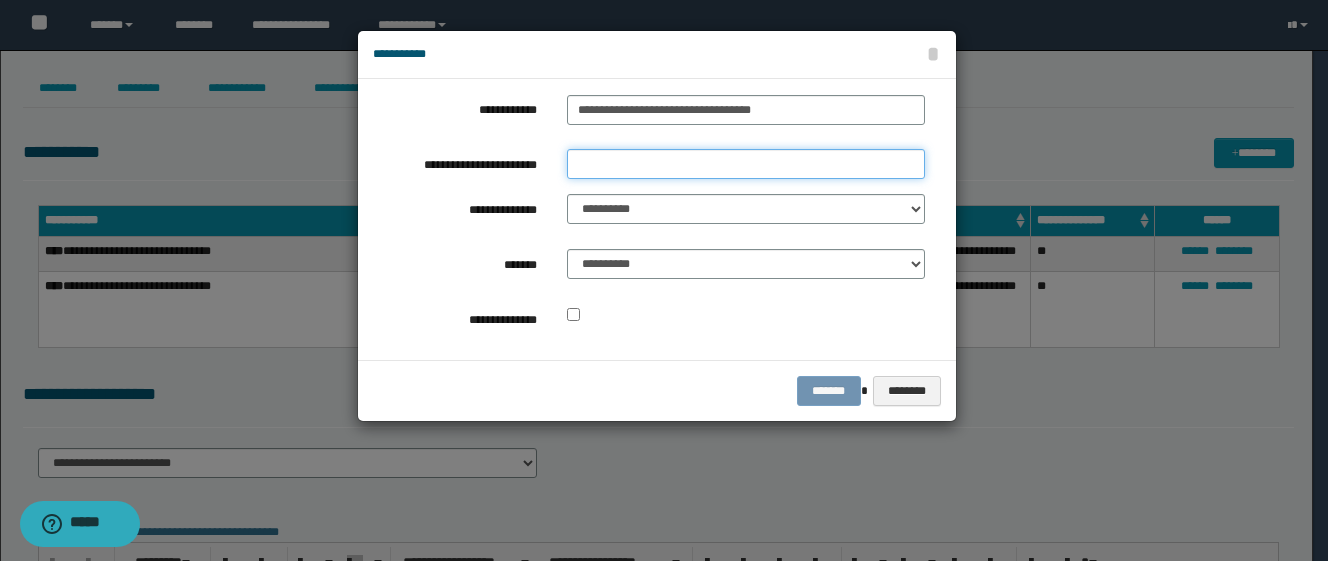 click on "**********" at bounding box center (746, 164) 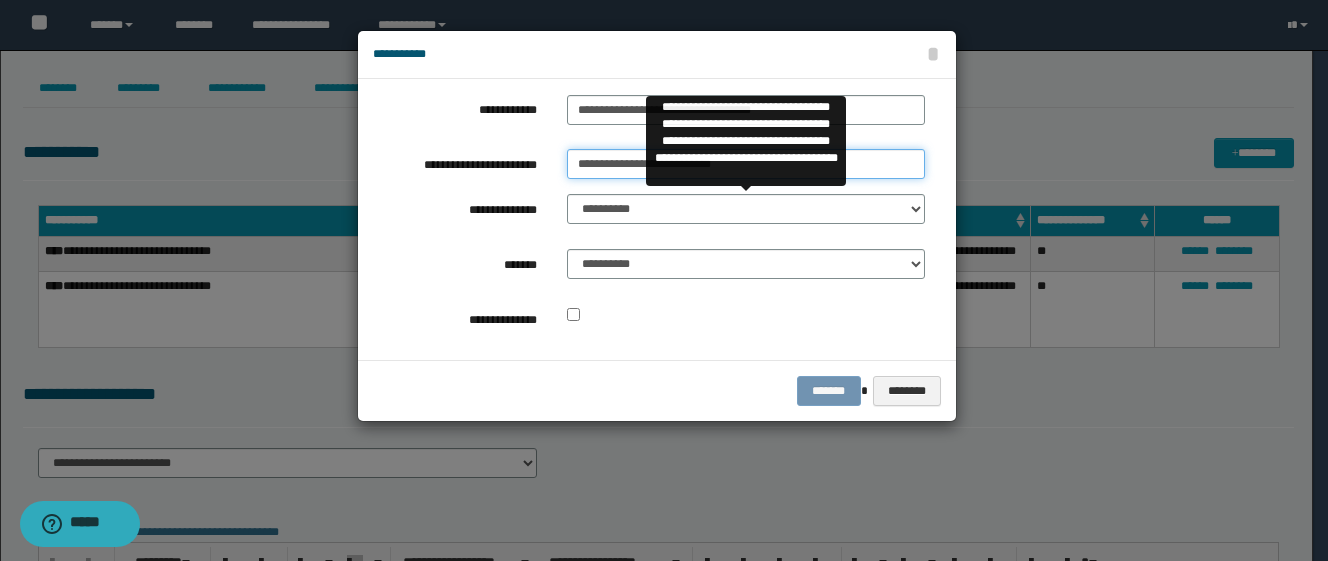 type on "**********" 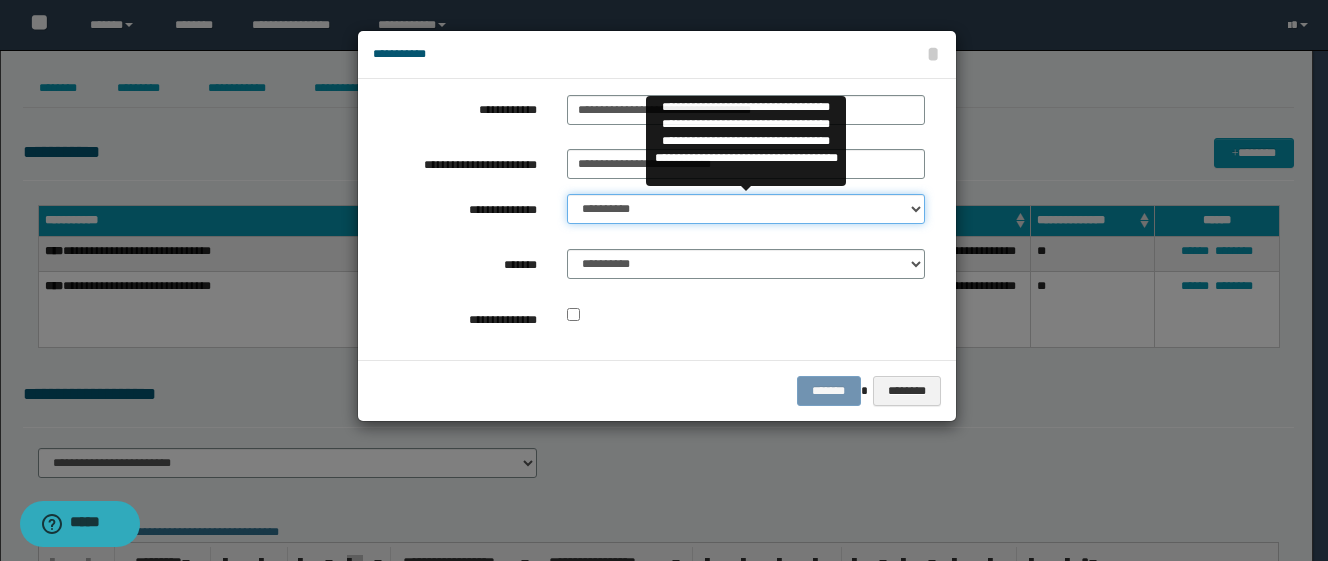 click on "**********" at bounding box center [746, 209] 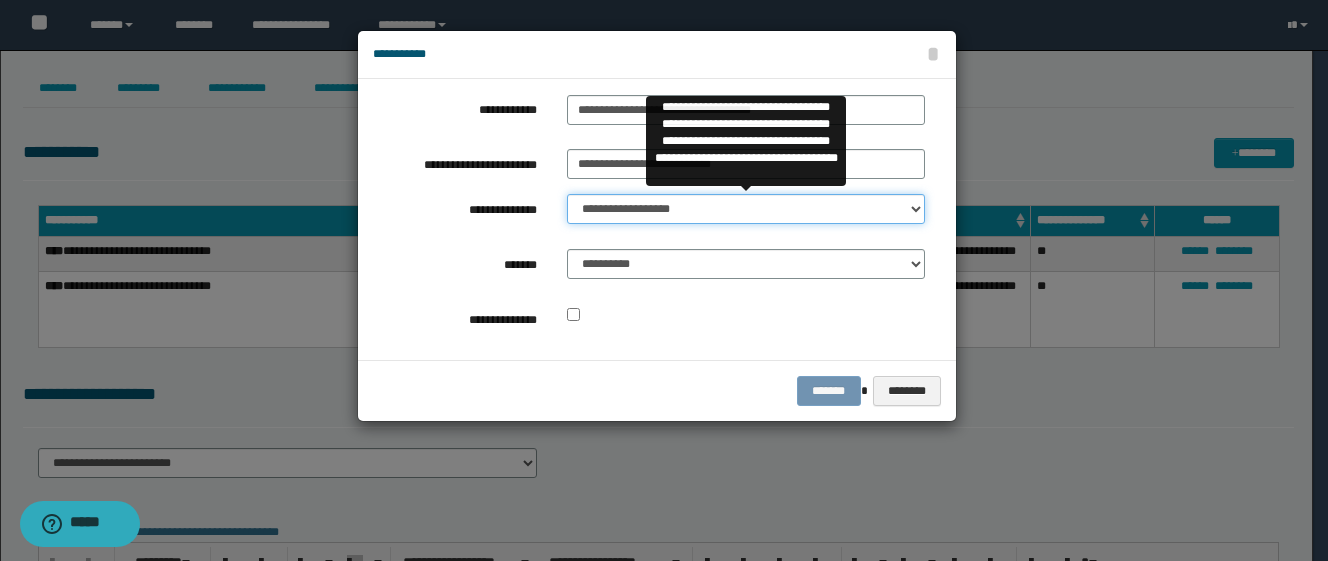 click on "**********" at bounding box center (746, 209) 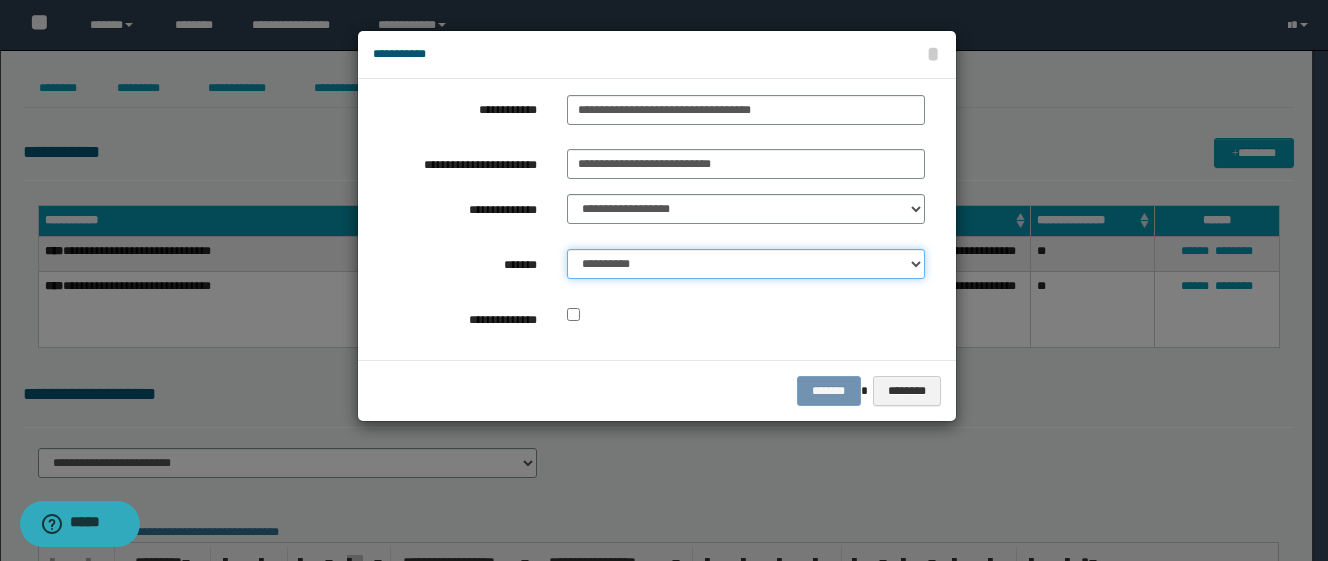 click on "**********" at bounding box center (746, 264) 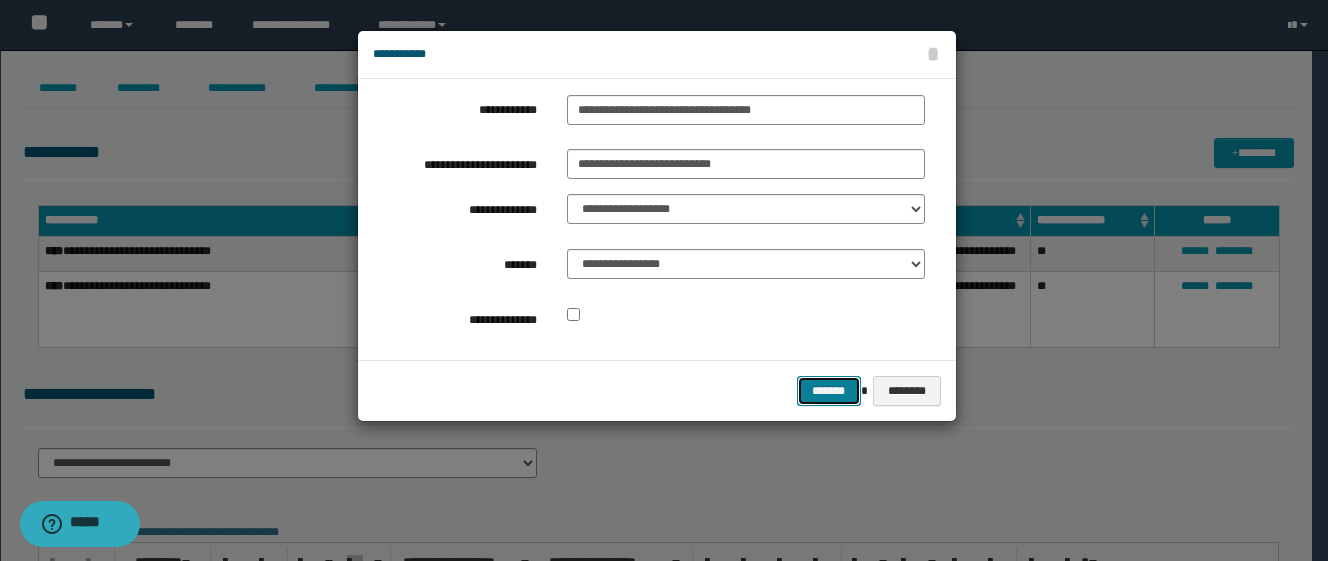 click on "*******" at bounding box center (829, 391) 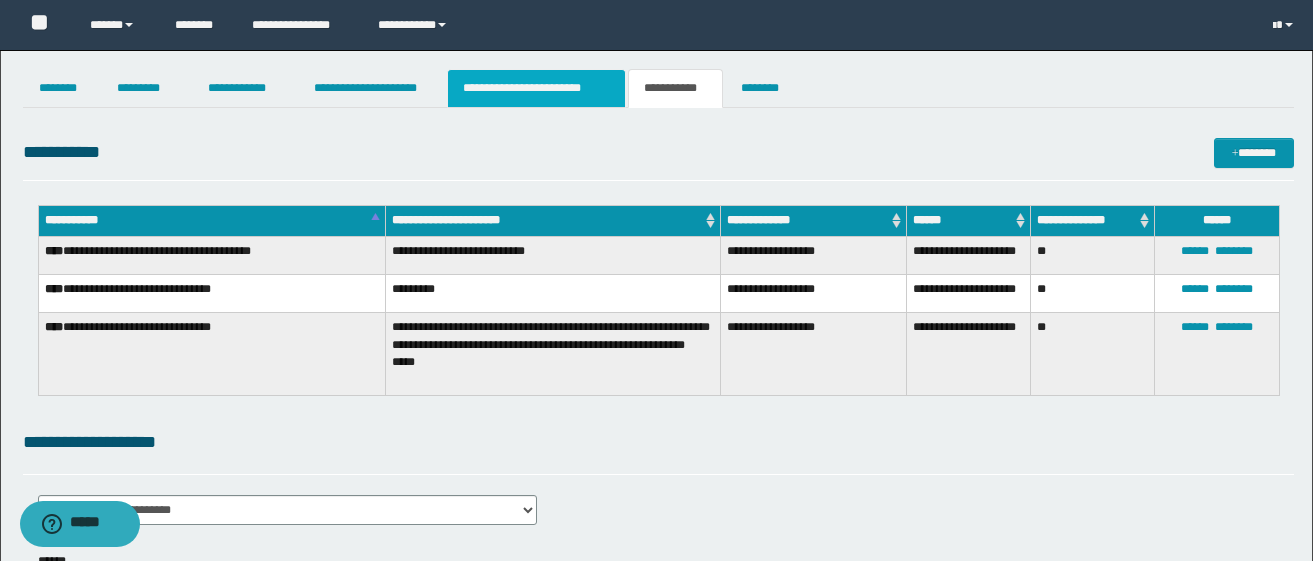 click on "**********" at bounding box center [537, 88] 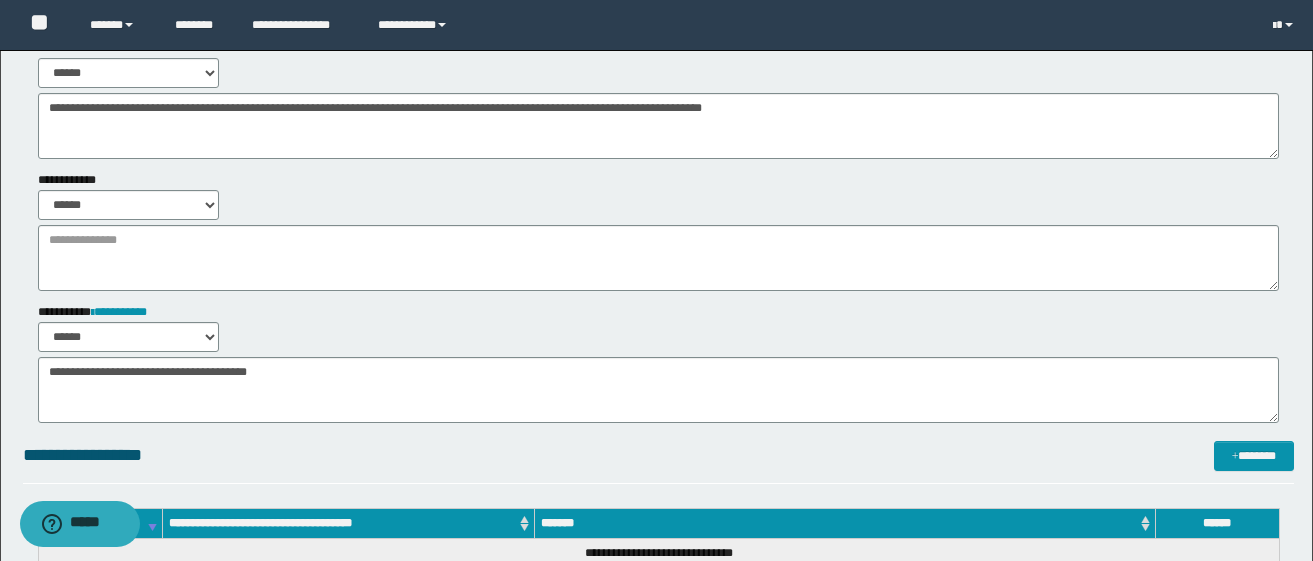 scroll, scrollTop: 200, scrollLeft: 0, axis: vertical 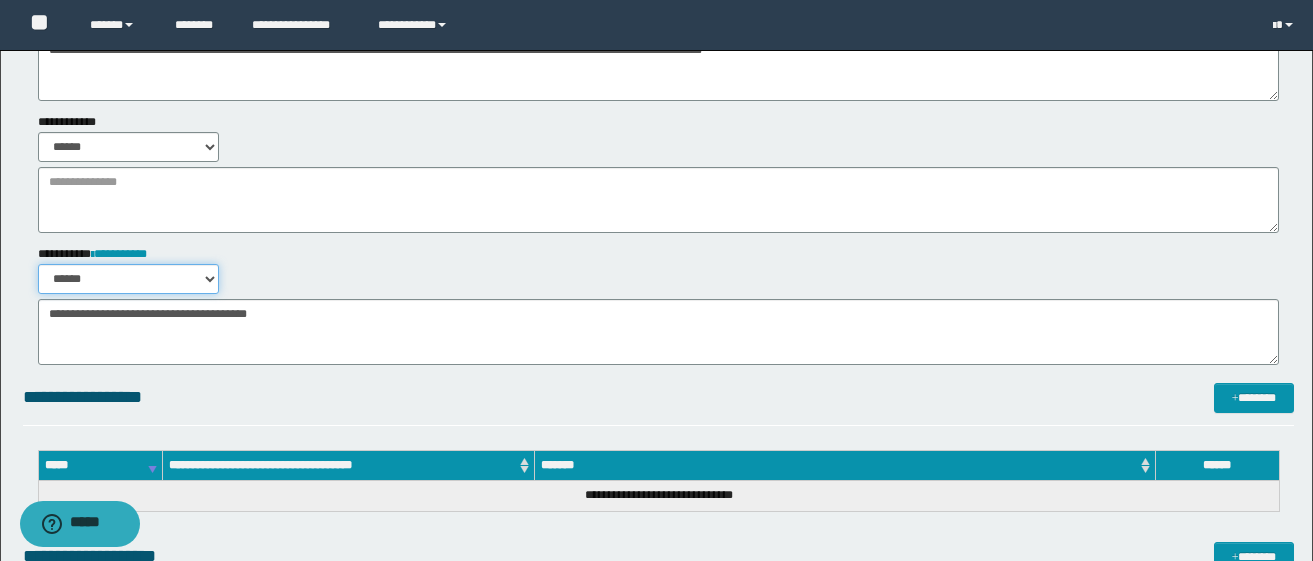 drag, startPoint x: 130, startPoint y: 276, endPoint x: 124, endPoint y: 291, distance: 16.155495 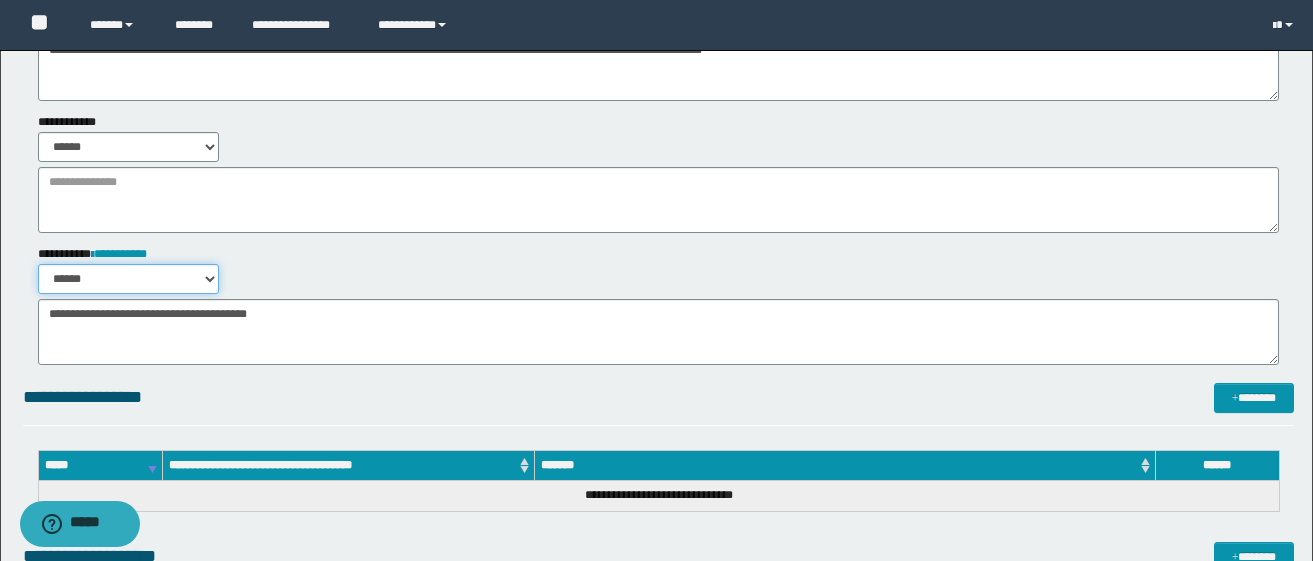 click on "******
*******" at bounding box center (129, 279) 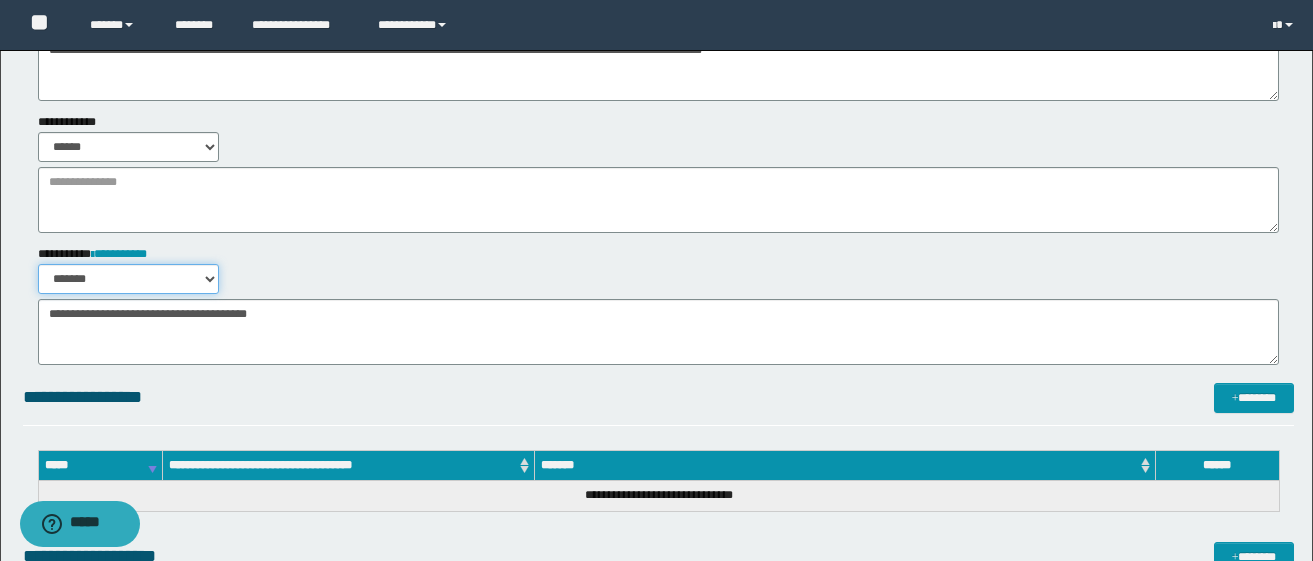 click on "******
*******" at bounding box center [129, 279] 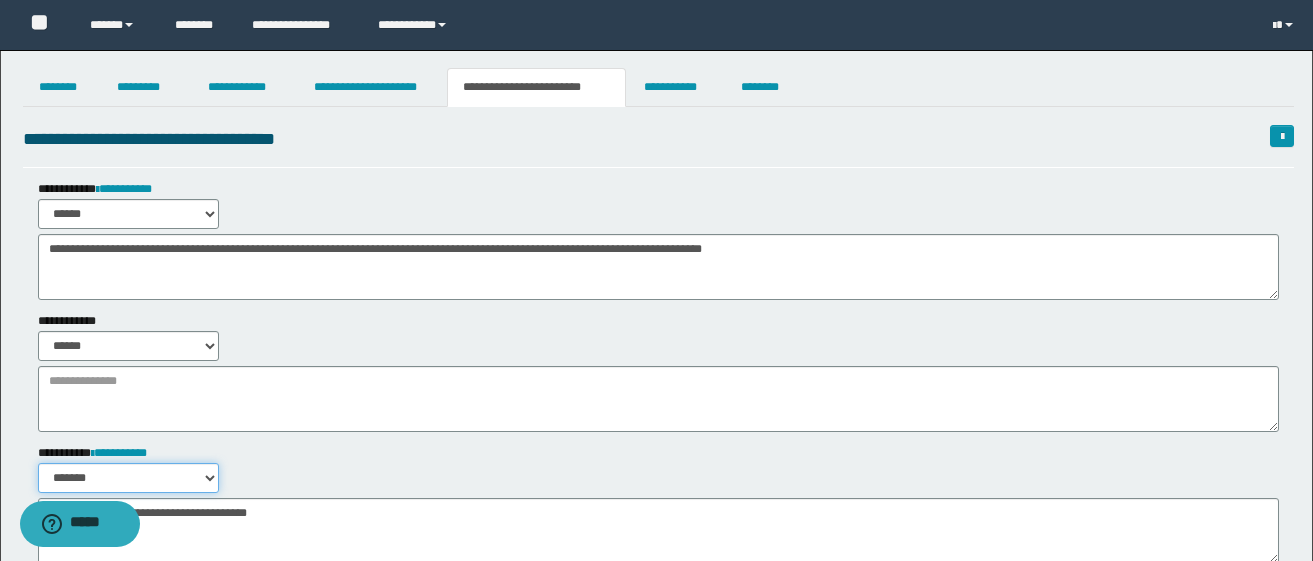 scroll, scrollTop: 0, scrollLeft: 0, axis: both 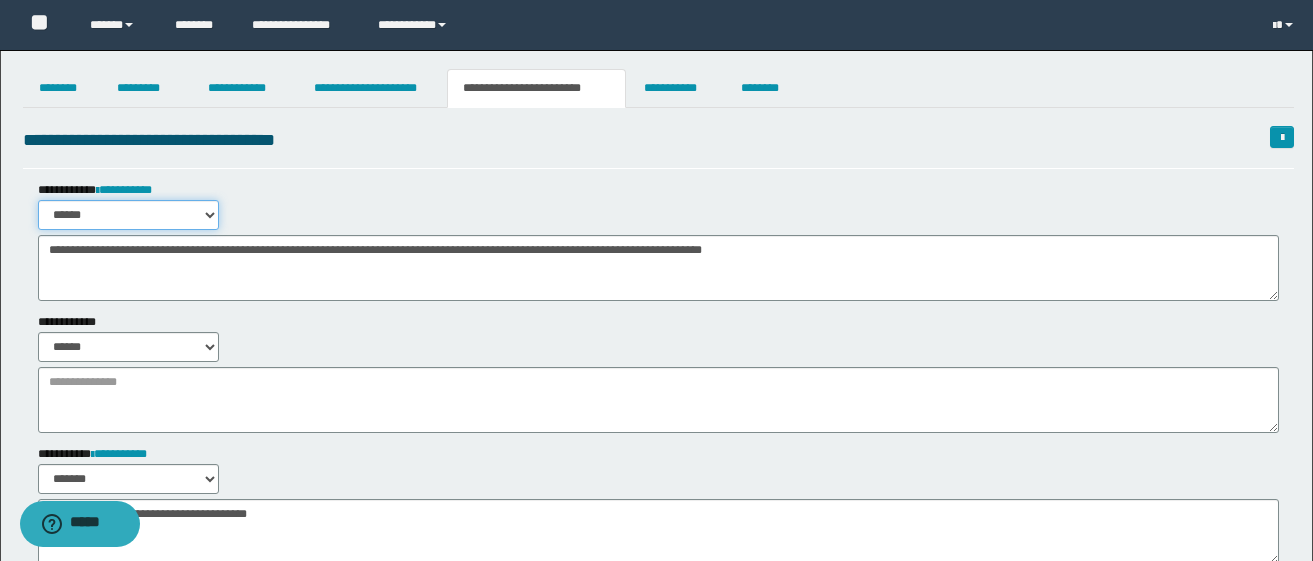 click on "******
*******" at bounding box center [129, 215] 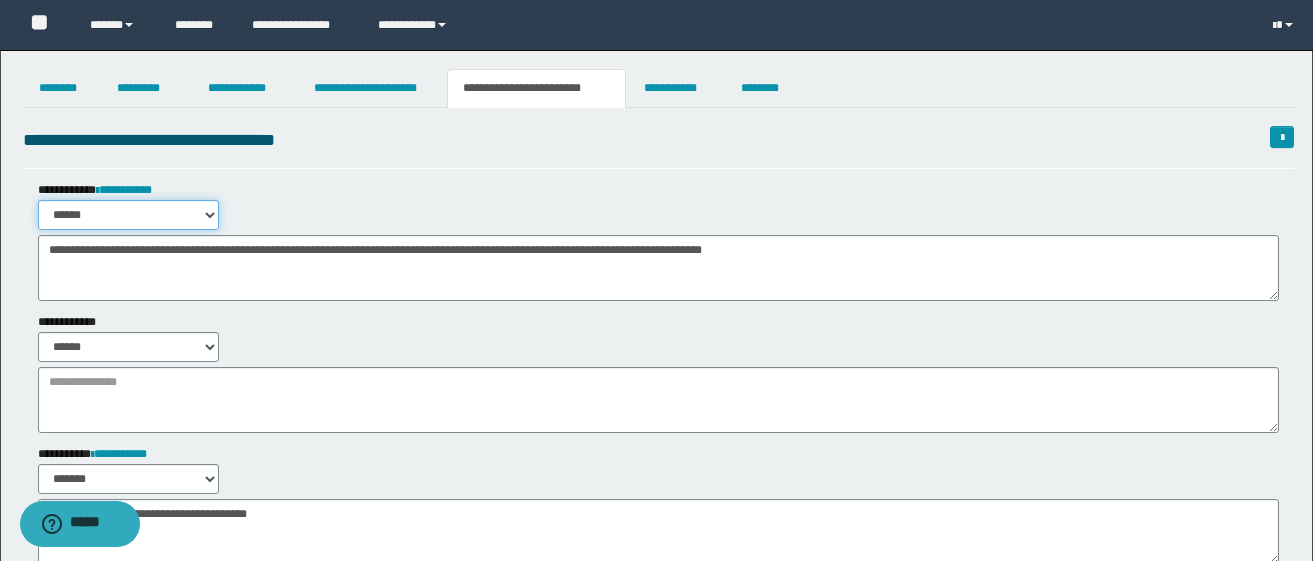 select on "*****" 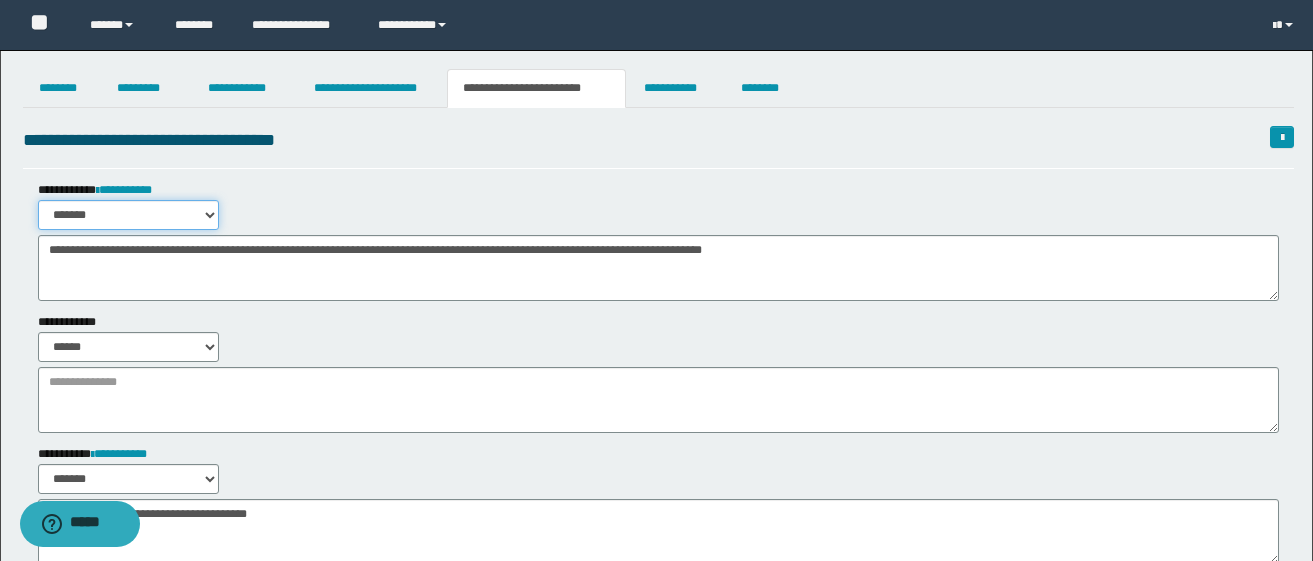 click on "******
*******" at bounding box center [129, 215] 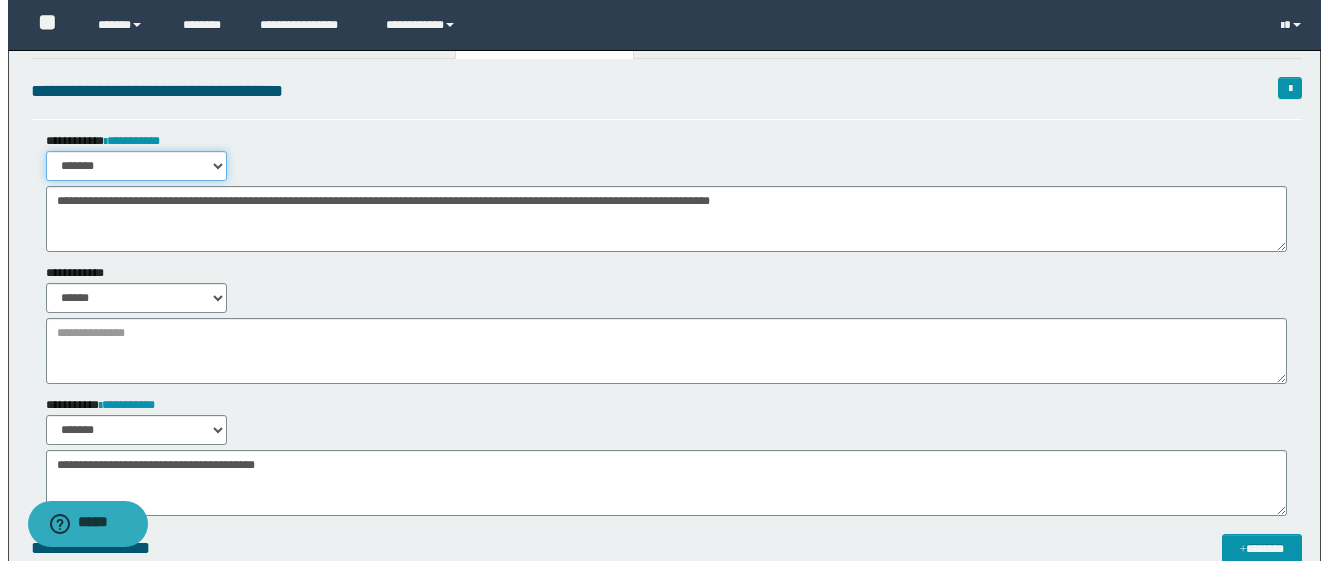 scroll, scrollTop: 0, scrollLeft: 0, axis: both 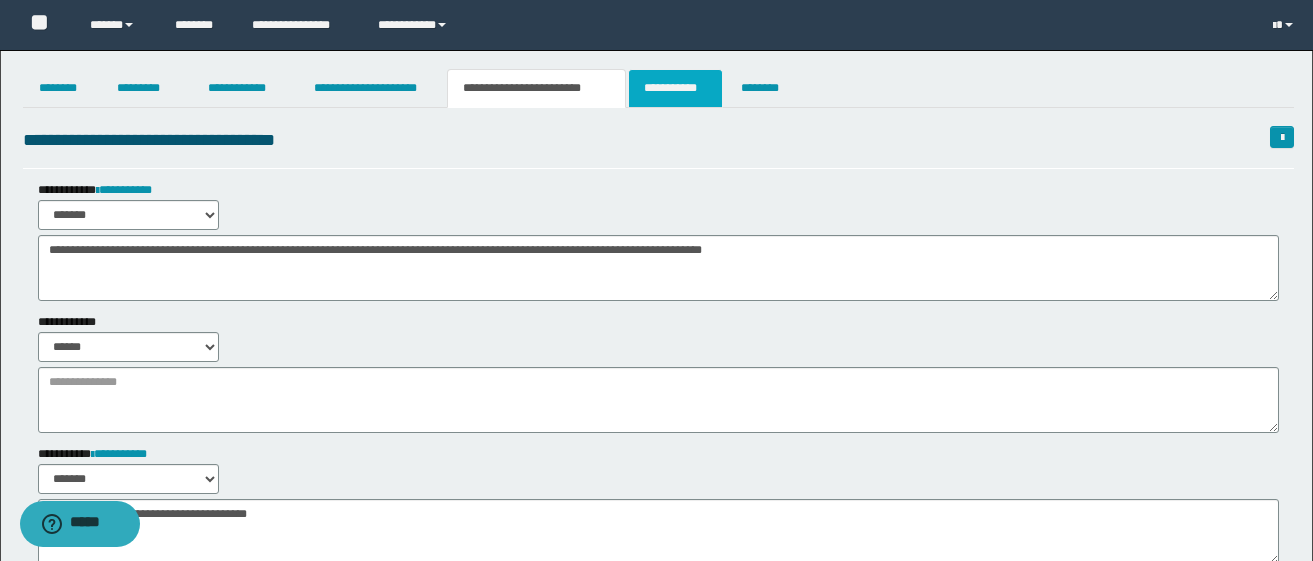 click on "**********" at bounding box center [675, 88] 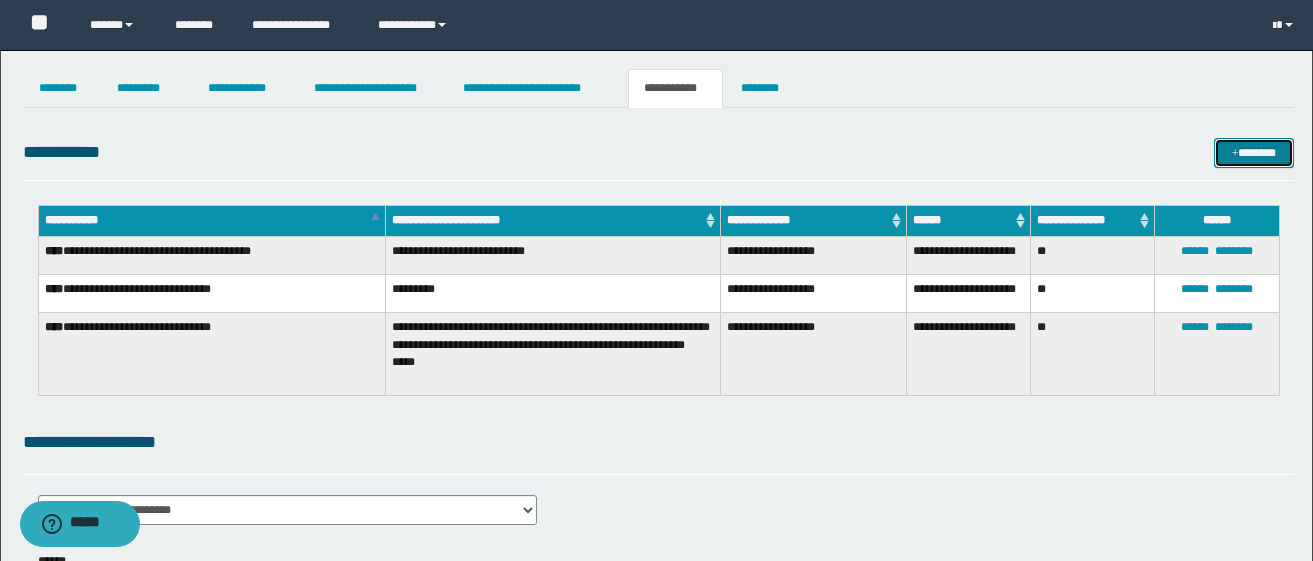 click on "*******" at bounding box center [1254, 153] 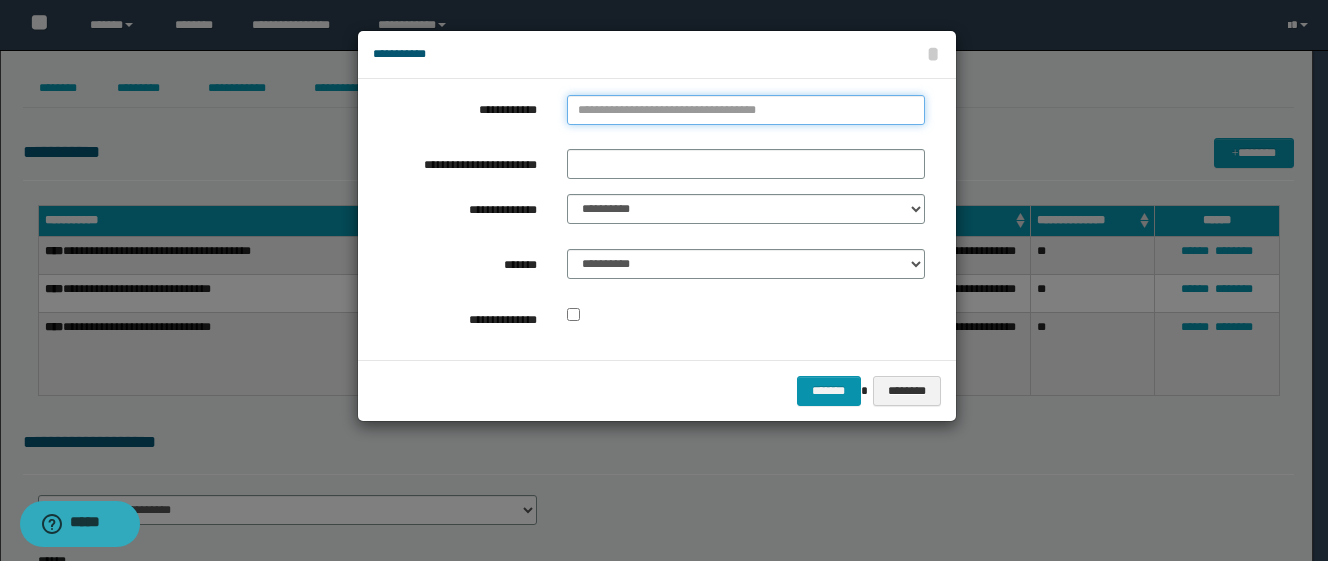 type on "**********" 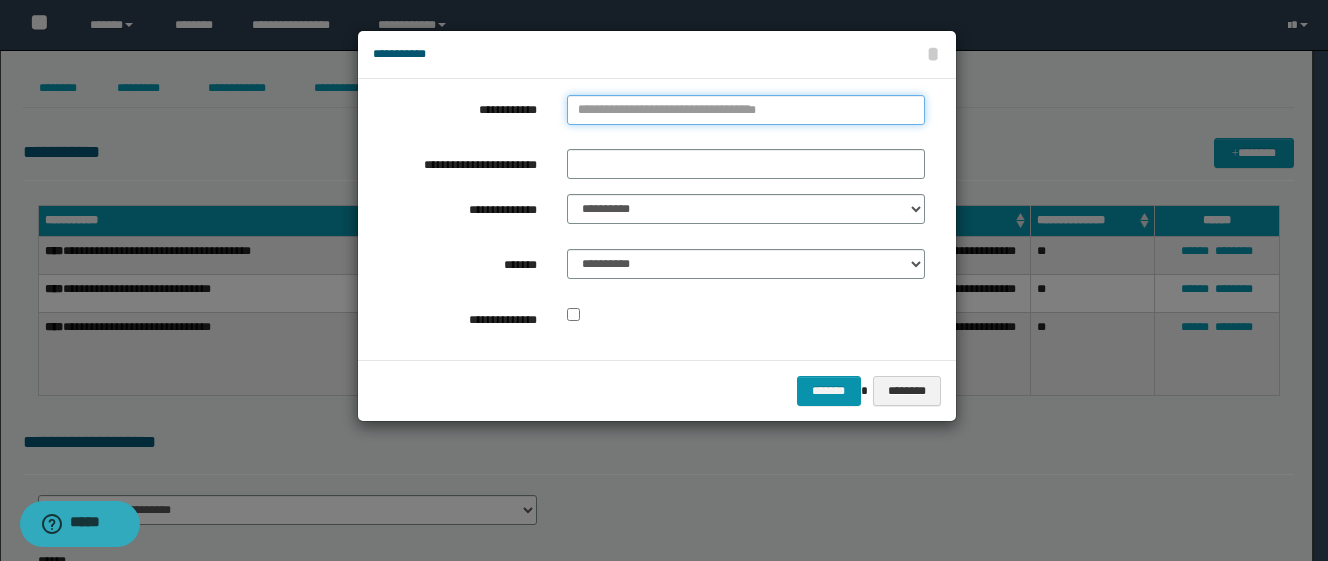 click on "**********" at bounding box center [746, 110] 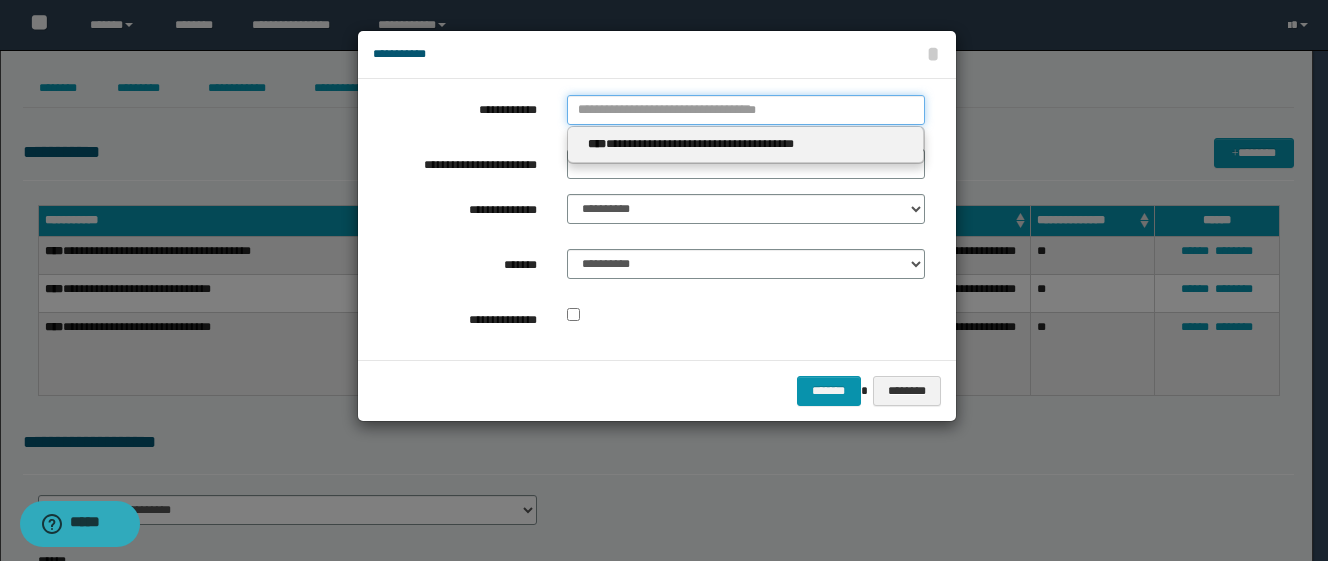 type 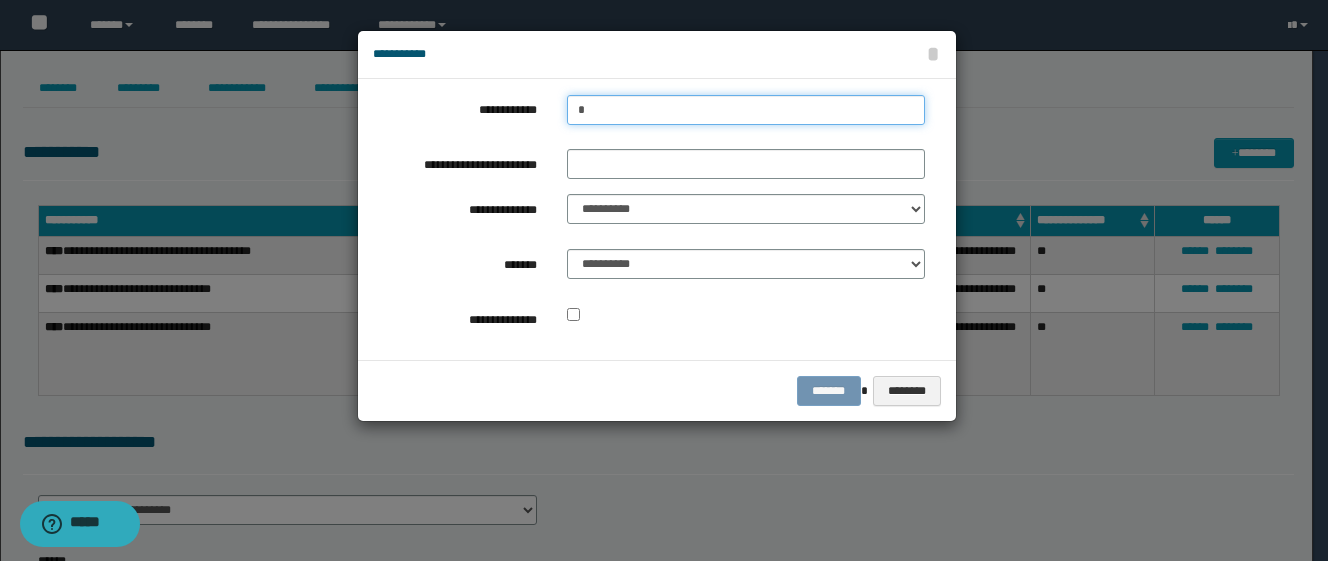 type on "**" 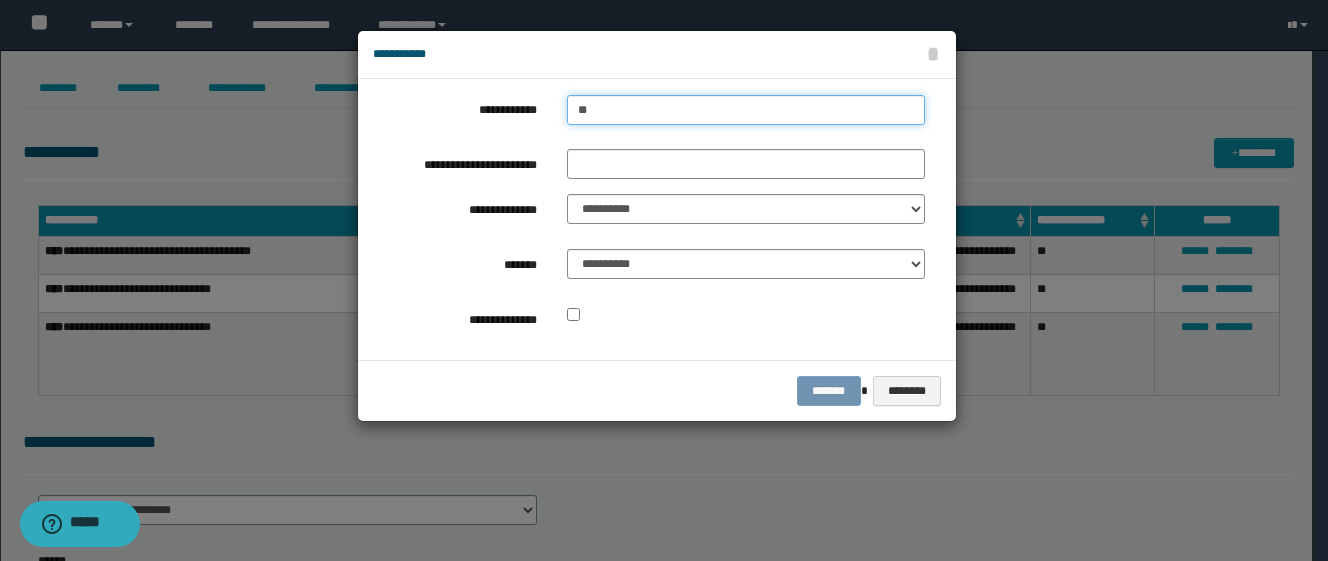 type on "**" 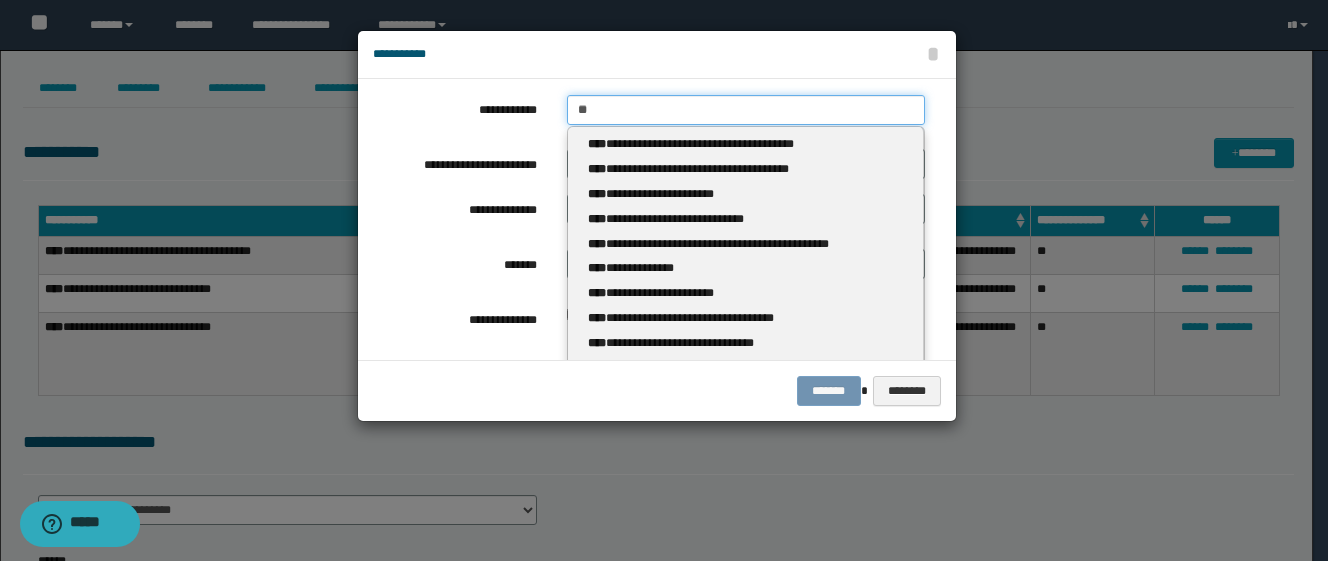 type 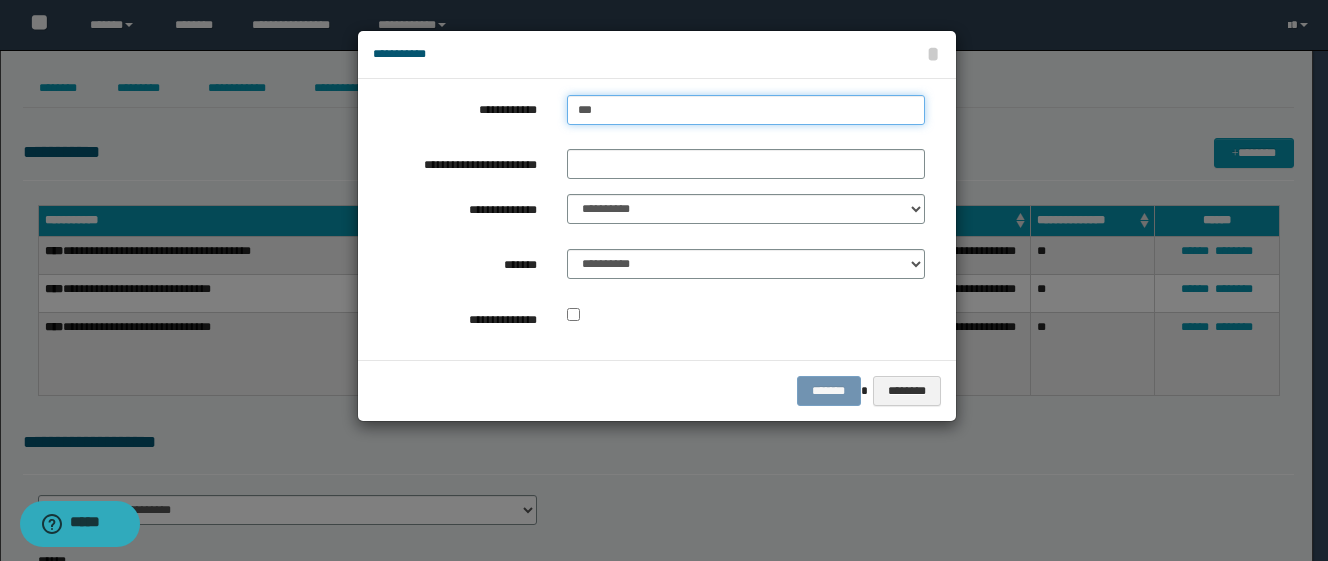 type on "****" 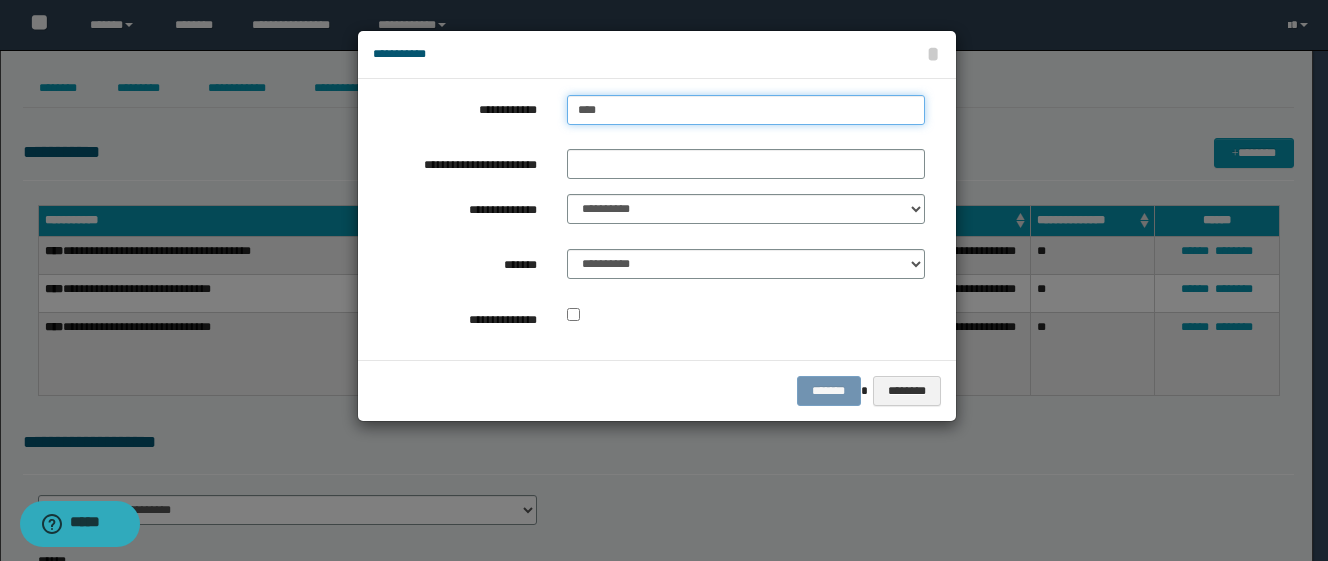 type on "****" 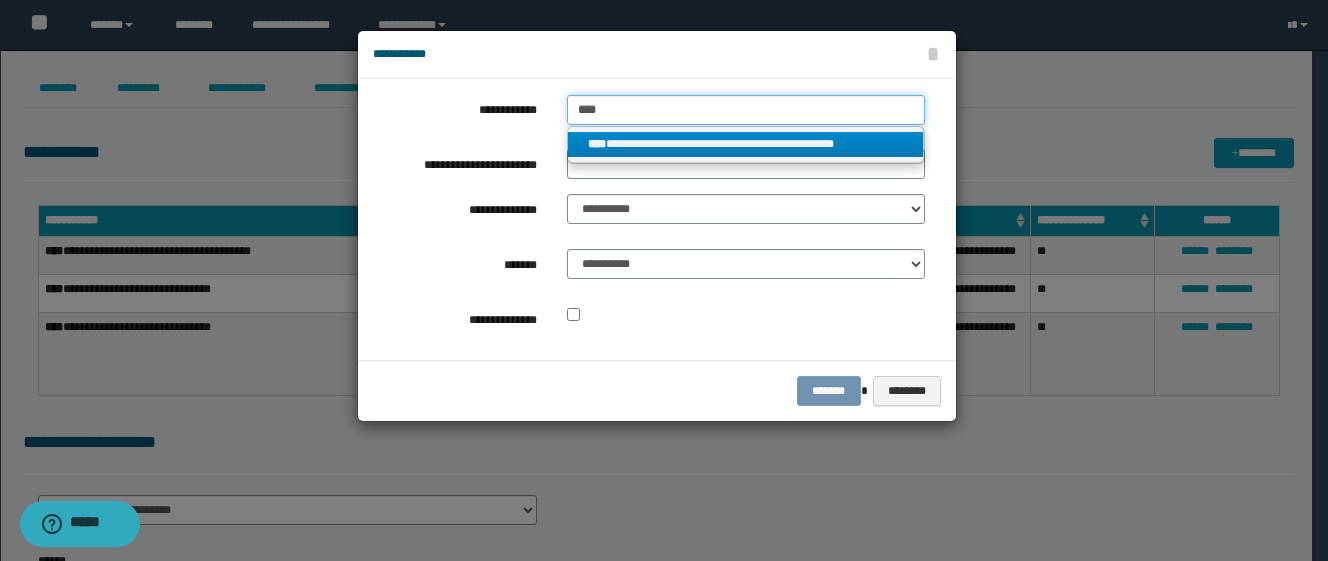 type on "****" 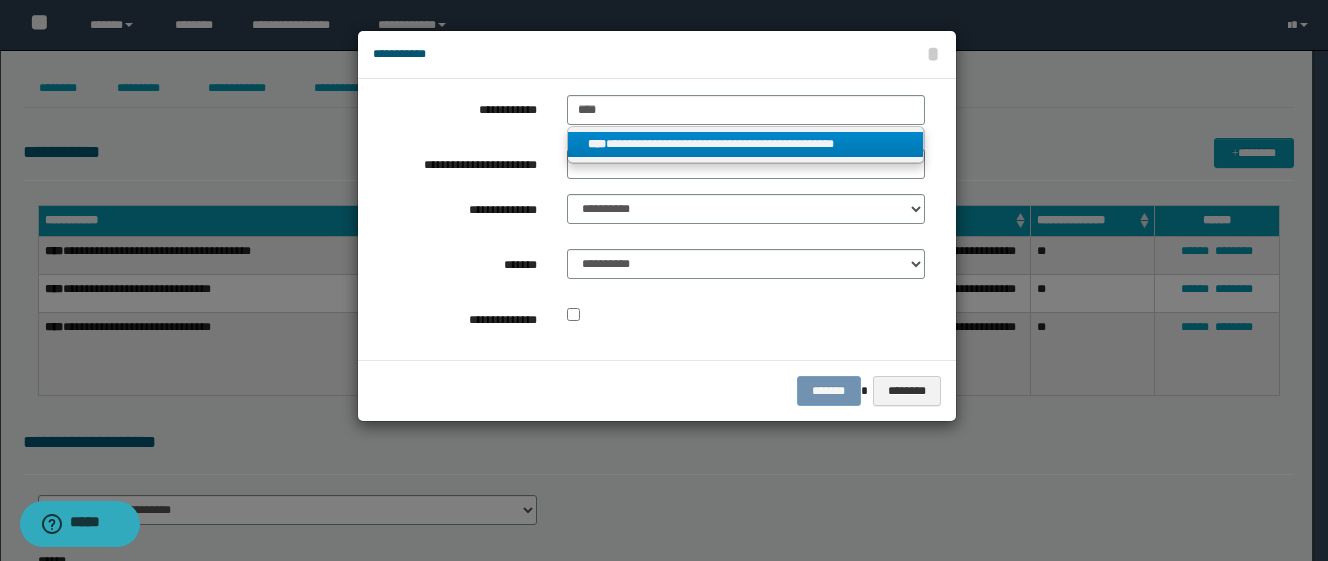 click on "****" at bounding box center [597, 144] 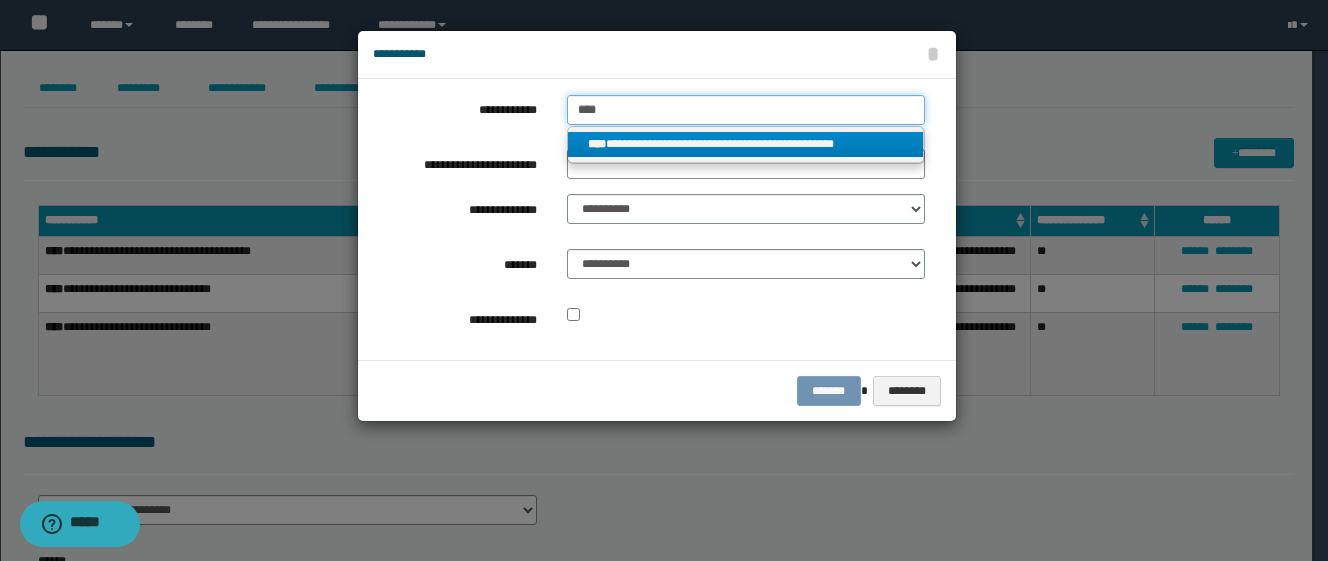 type 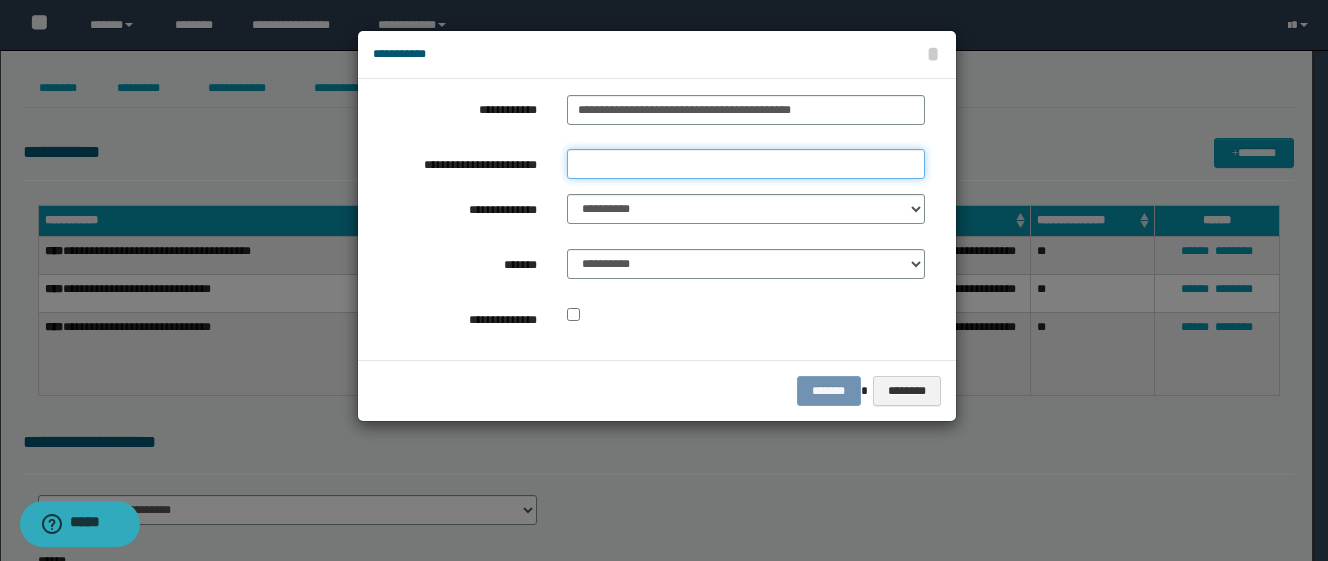 click on "**********" at bounding box center [746, 164] 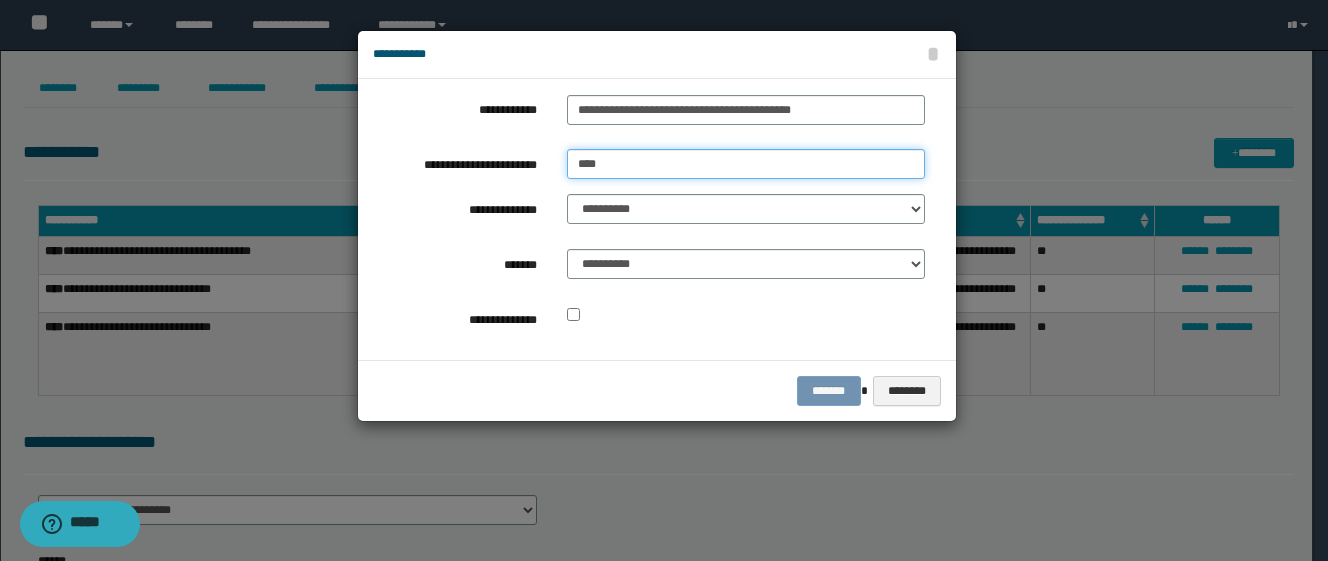 type on "**********" 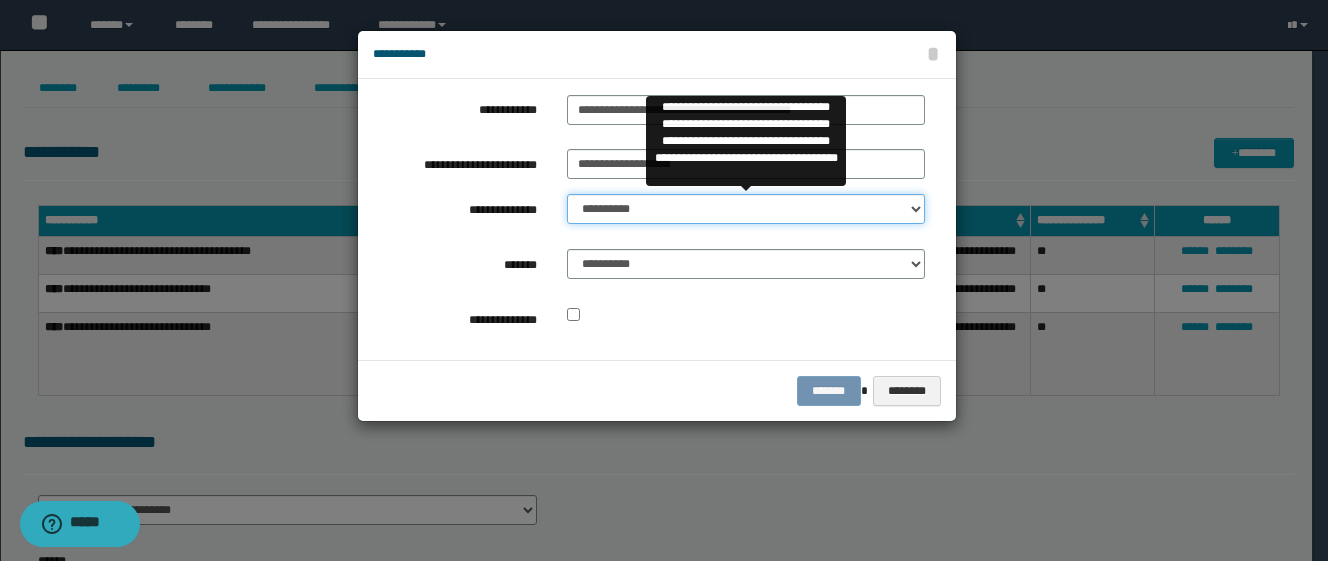 click on "**********" at bounding box center [746, 209] 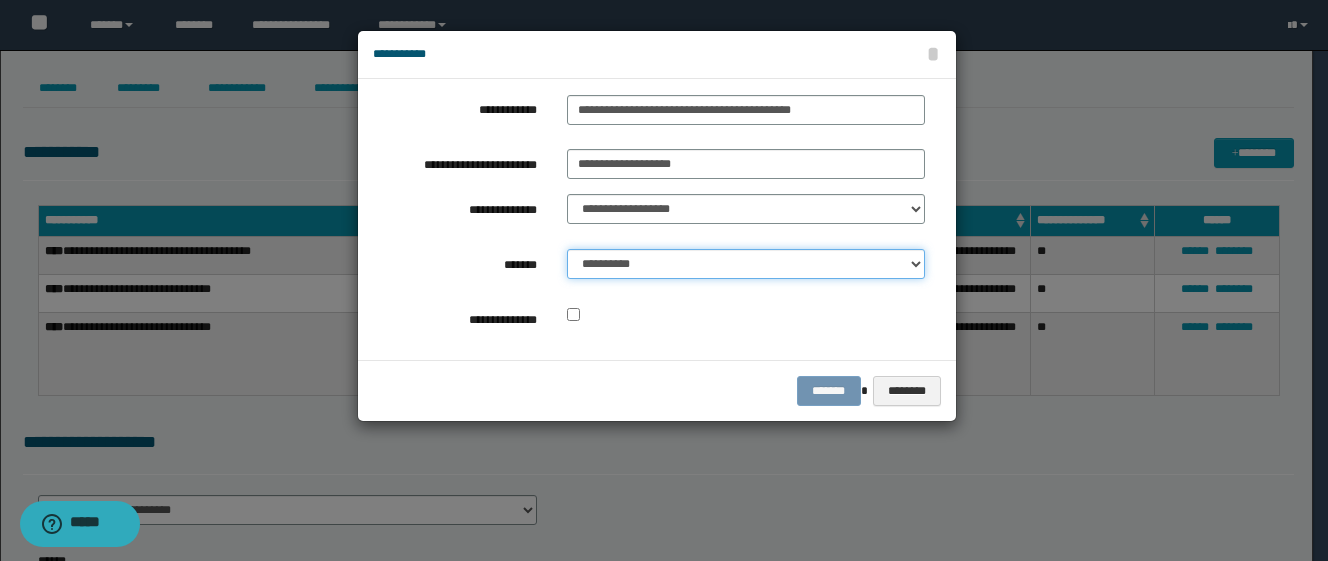 click on "**********" at bounding box center (746, 264) 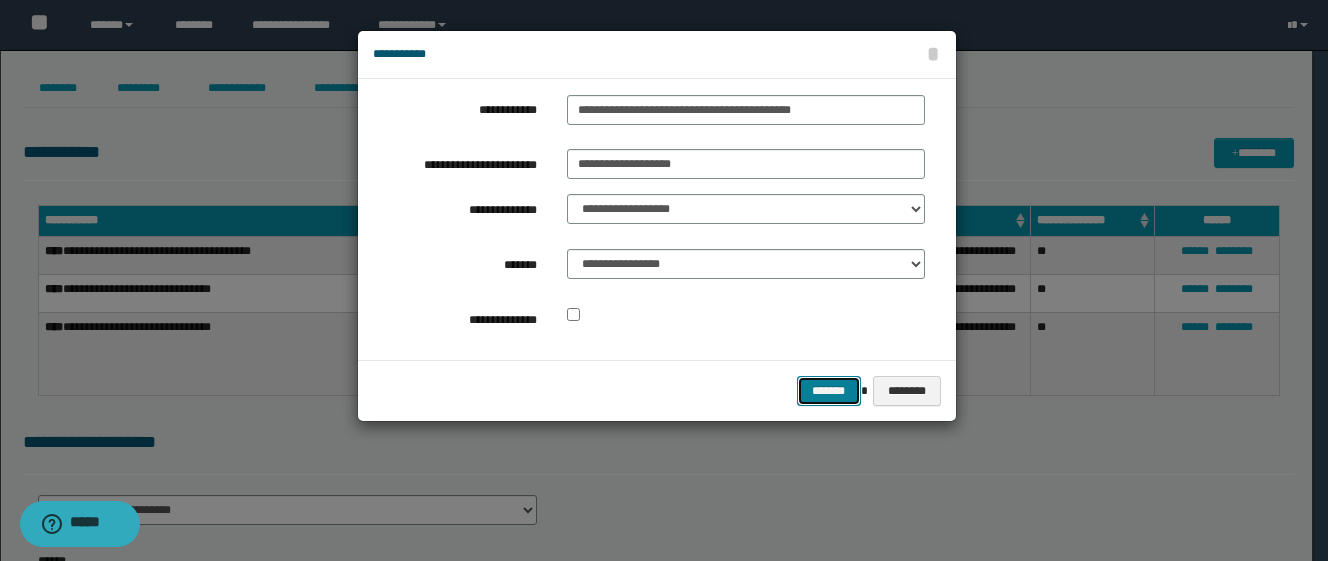 click on "*******" at bounding box center [829, 391] 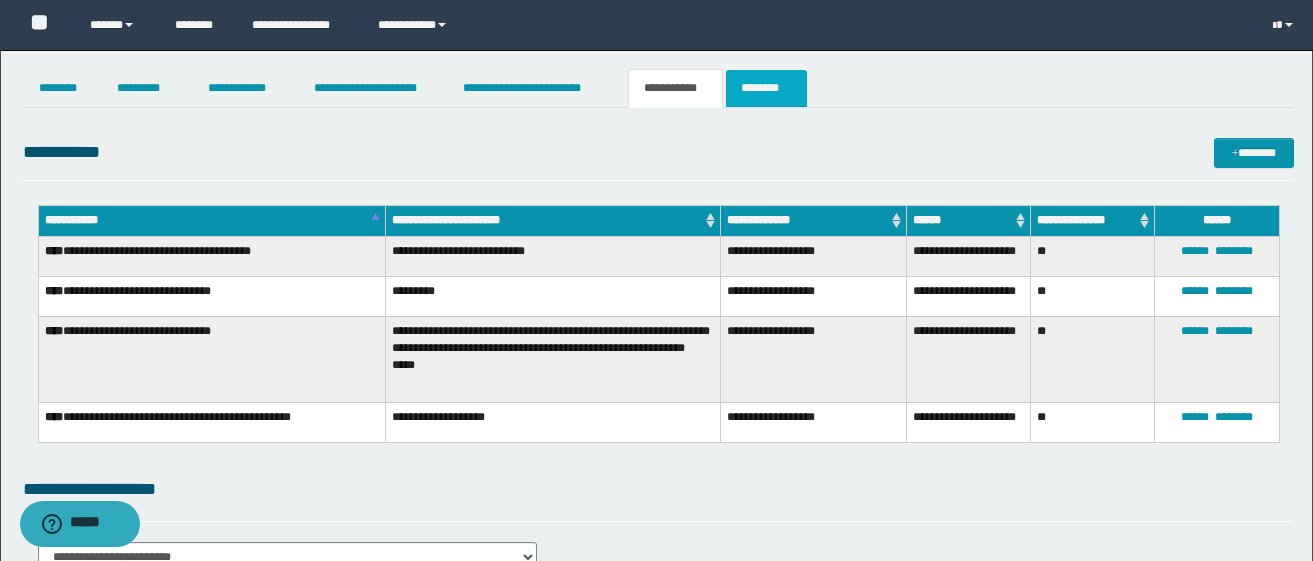 click on "********" at bounding box center [766, 88] 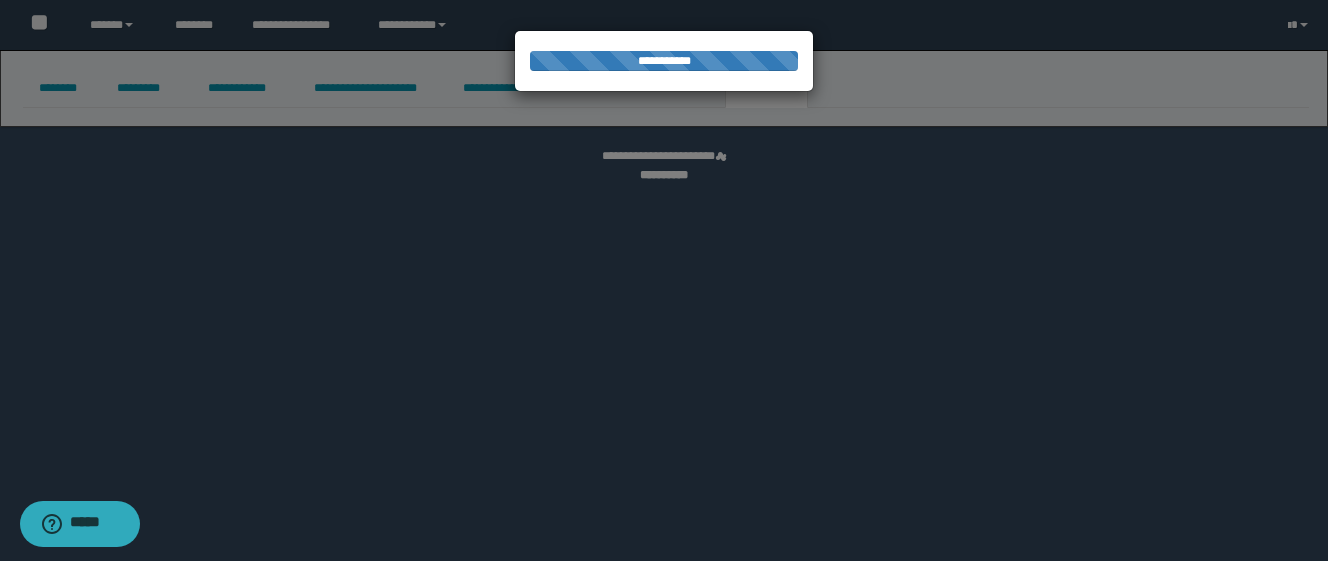select on "****" 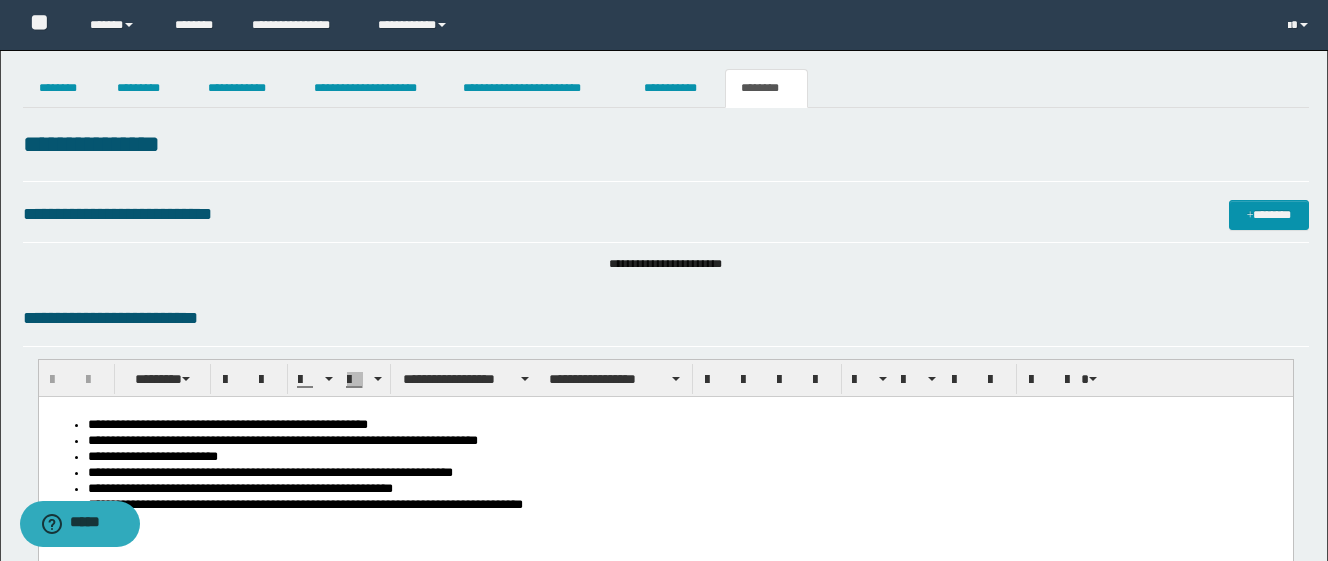 scroll, scrollTop: 0, scrollLeft: 0, axis: both 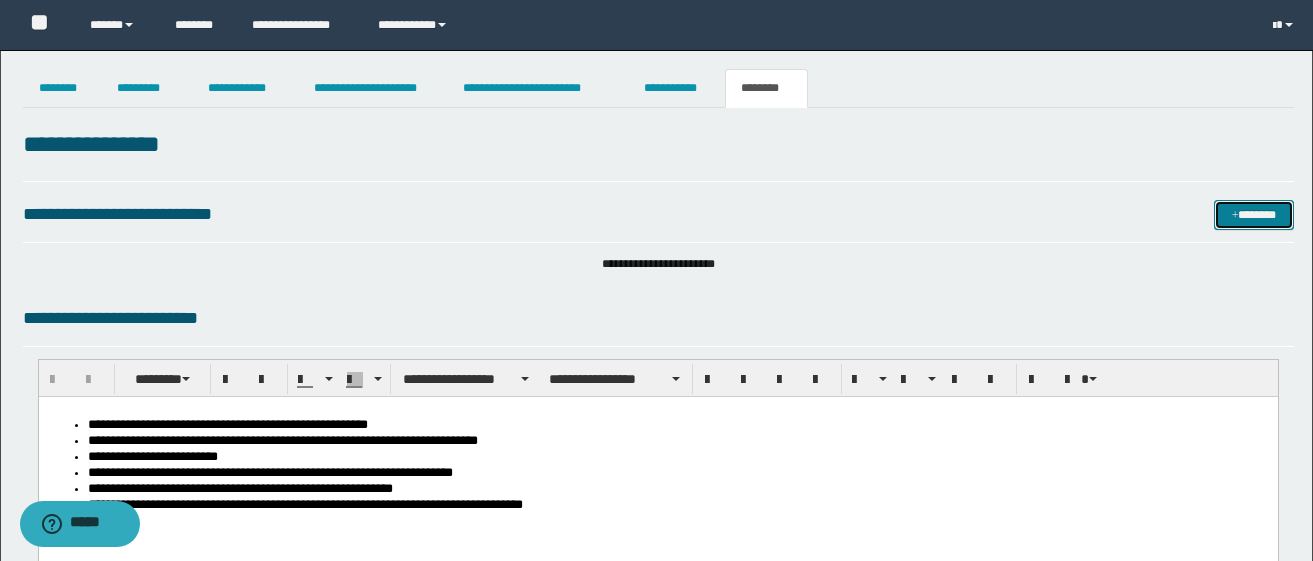 click at bounding box center (1235, 216) 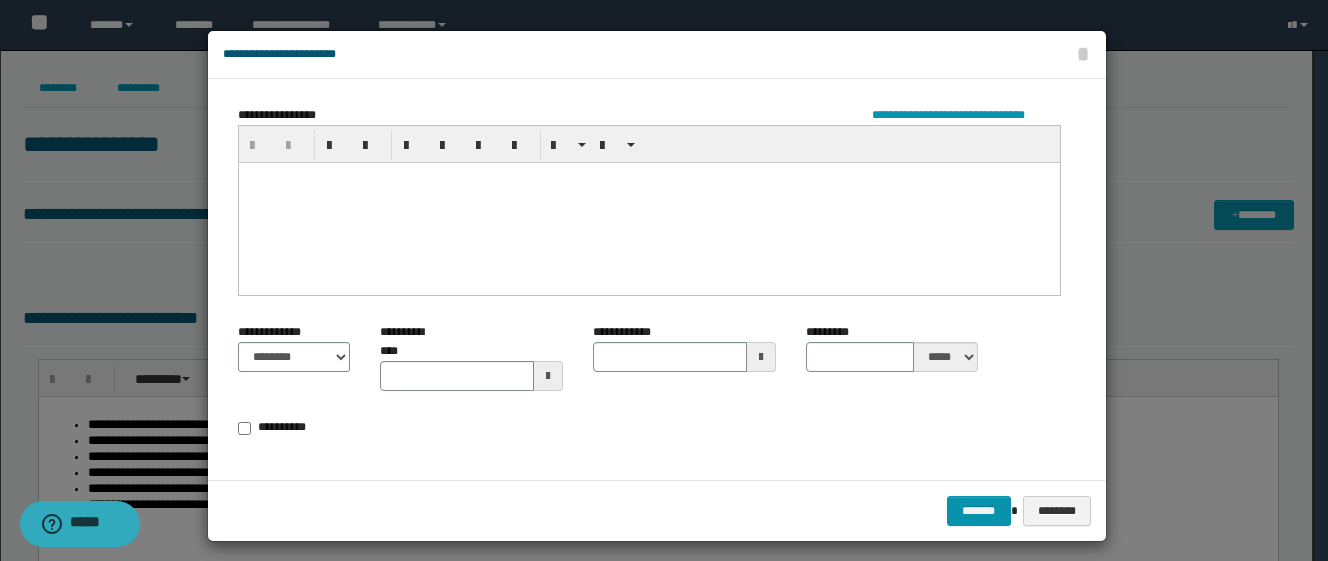 click at bounding box center (648, 202) 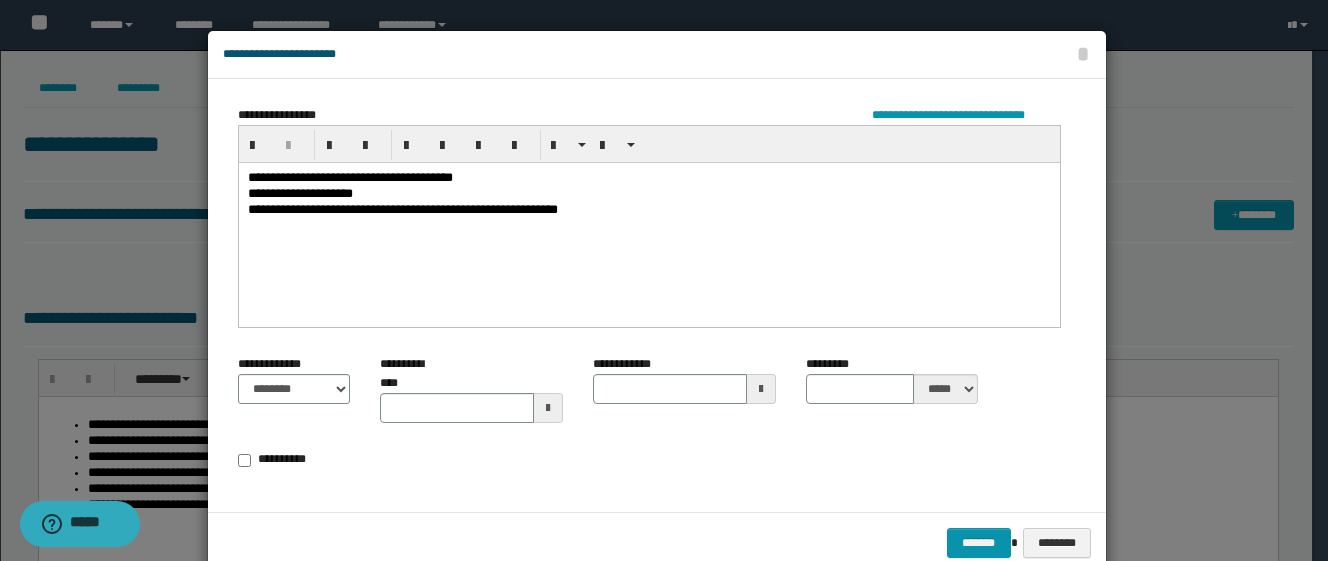 click on "**********" at bounding box center (648, 210) 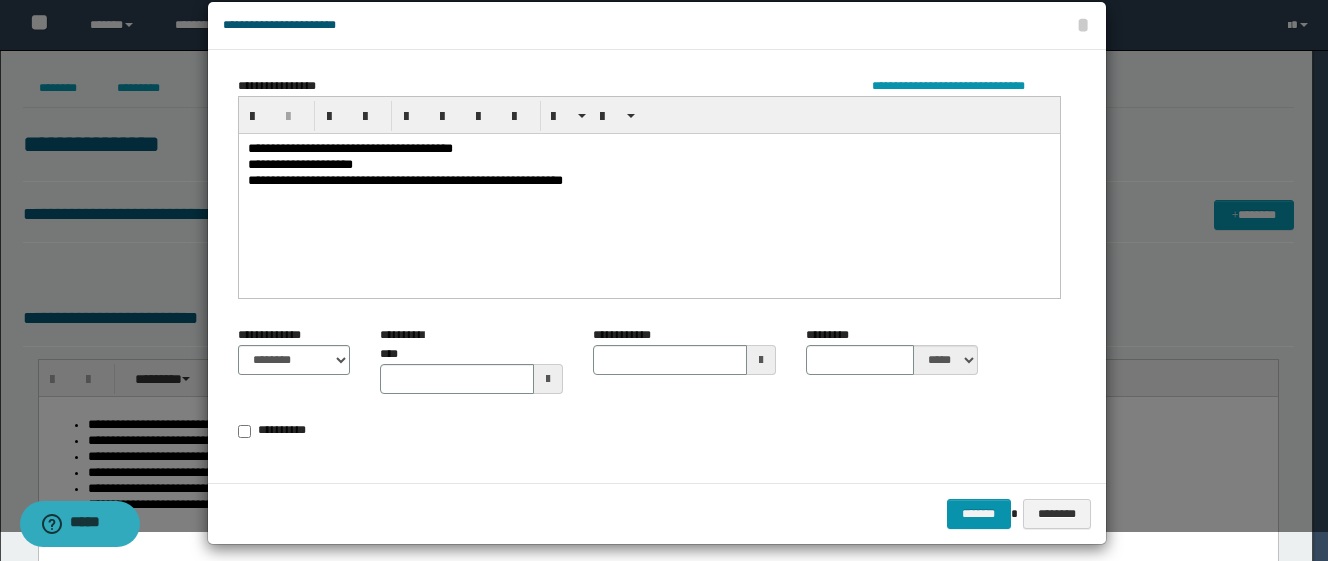 scroll, scrollTop: 43, scrollLeft: 0, axis: vertical 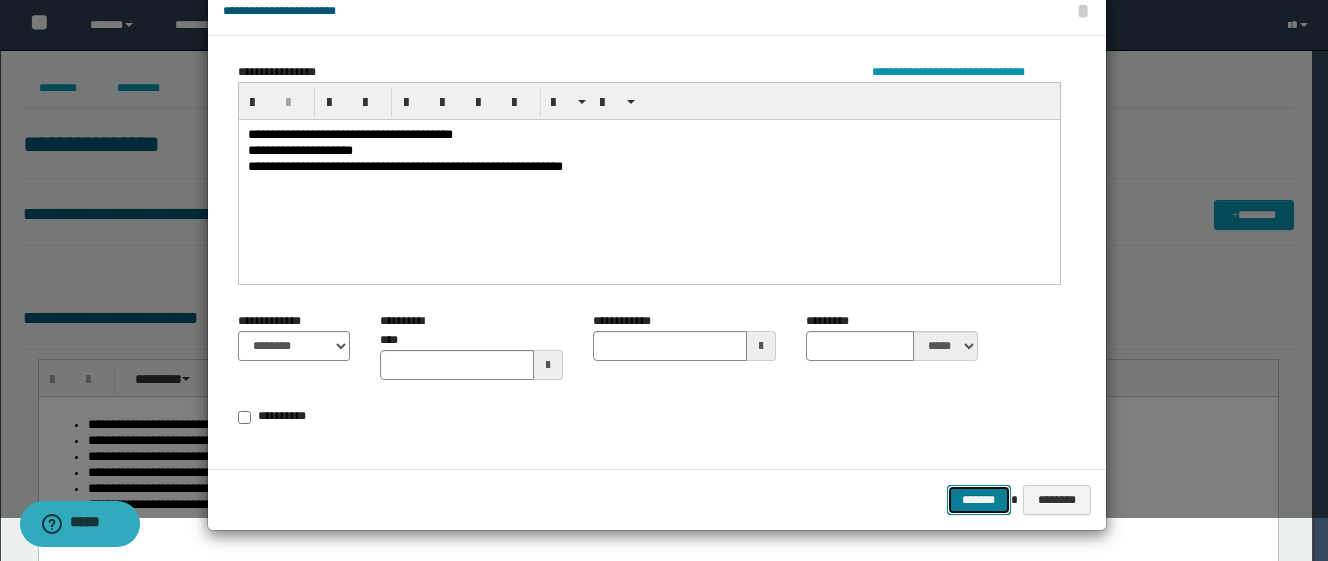 click on "*******" at bounding box center (979, 500) 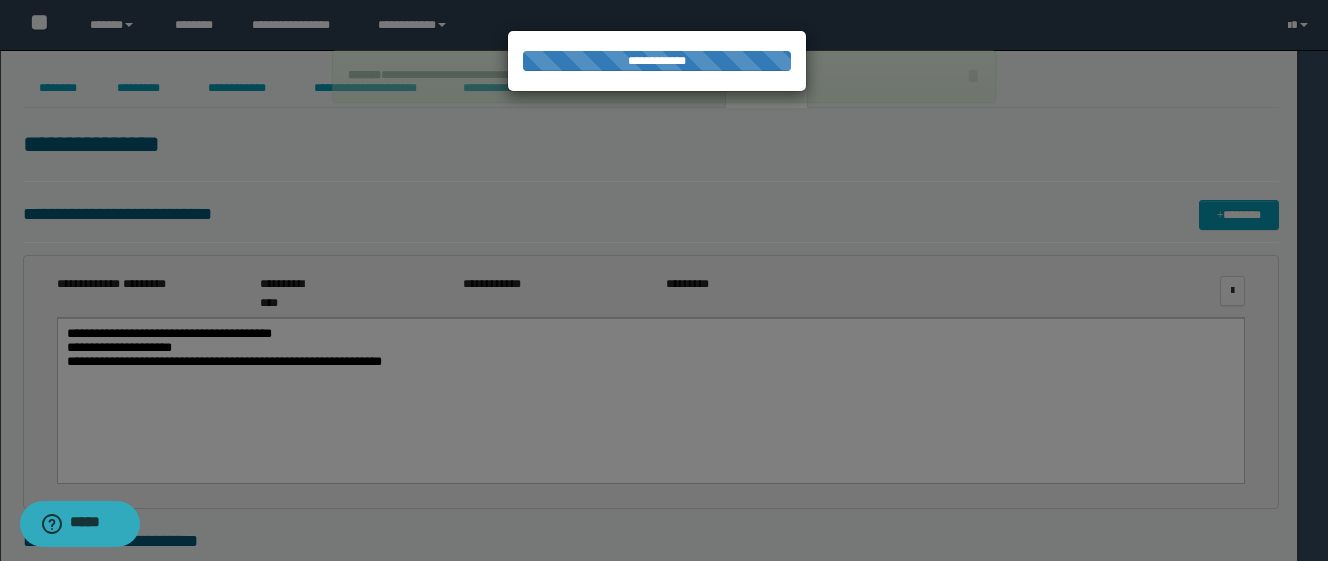 scroll, scrollTop: 0, scrollLeft: 0, axis: both 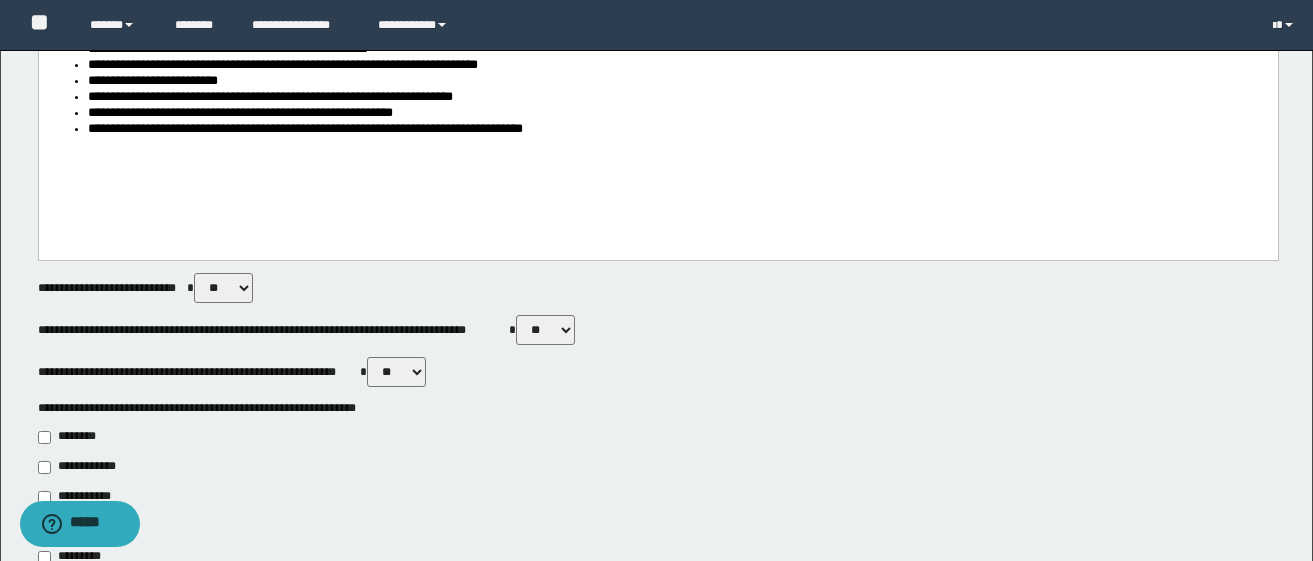 click on "**
**" at bounding box center [545, 330] 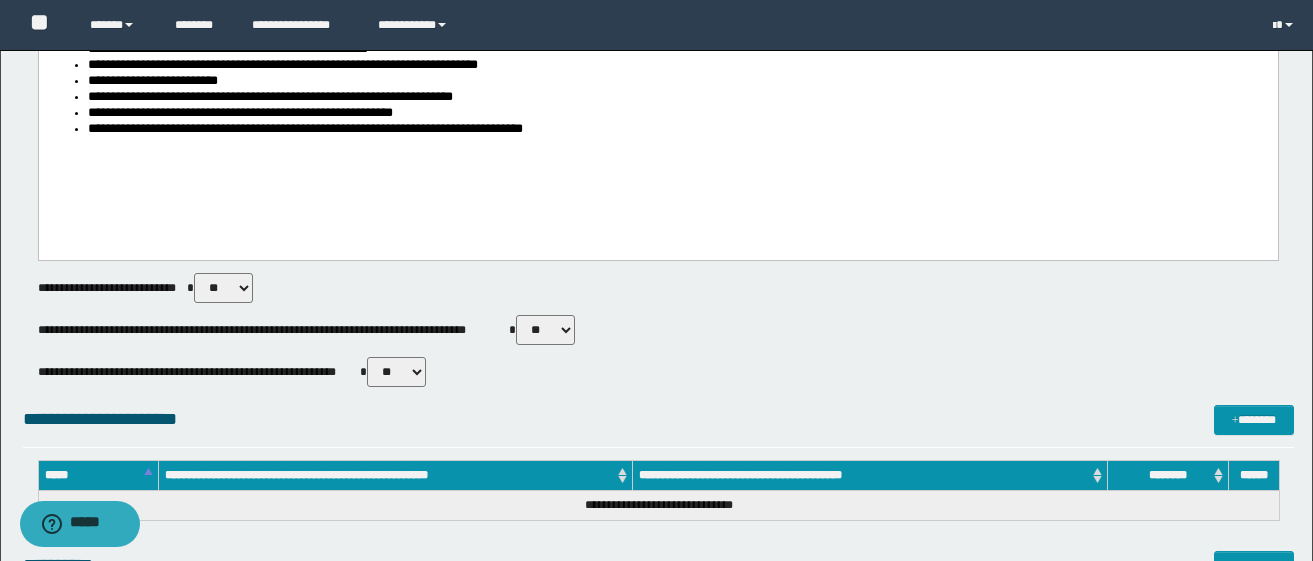 click on "**
**" at bounding box center (545, 330) 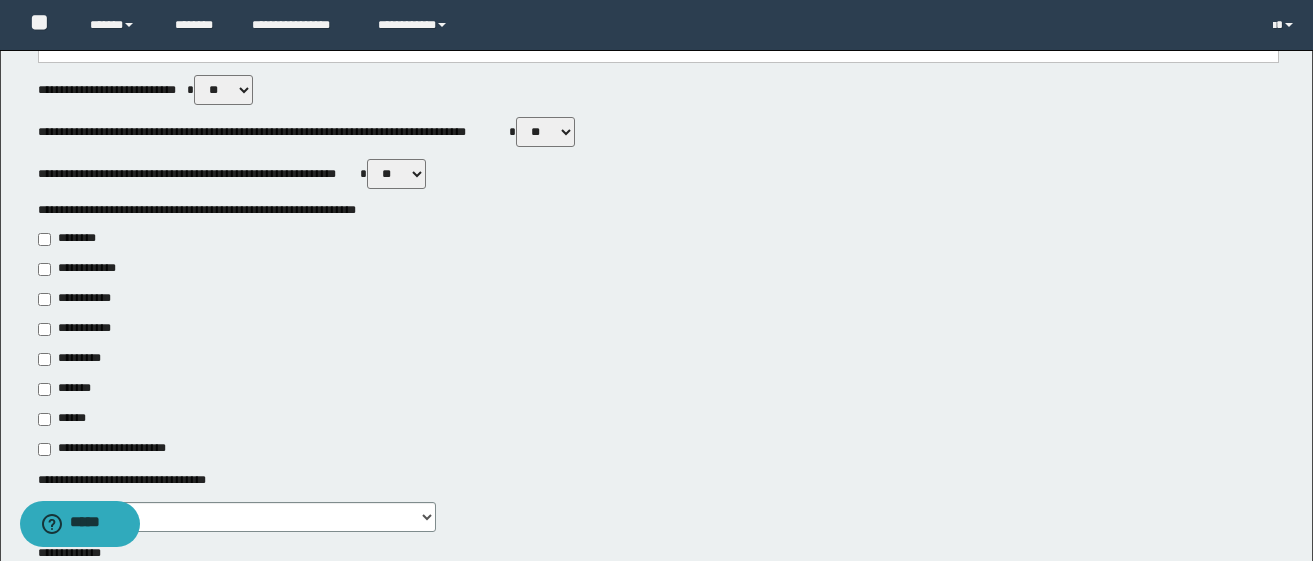 scroll, scrollTop: 800, scrollLeft: 0, axis: vertical 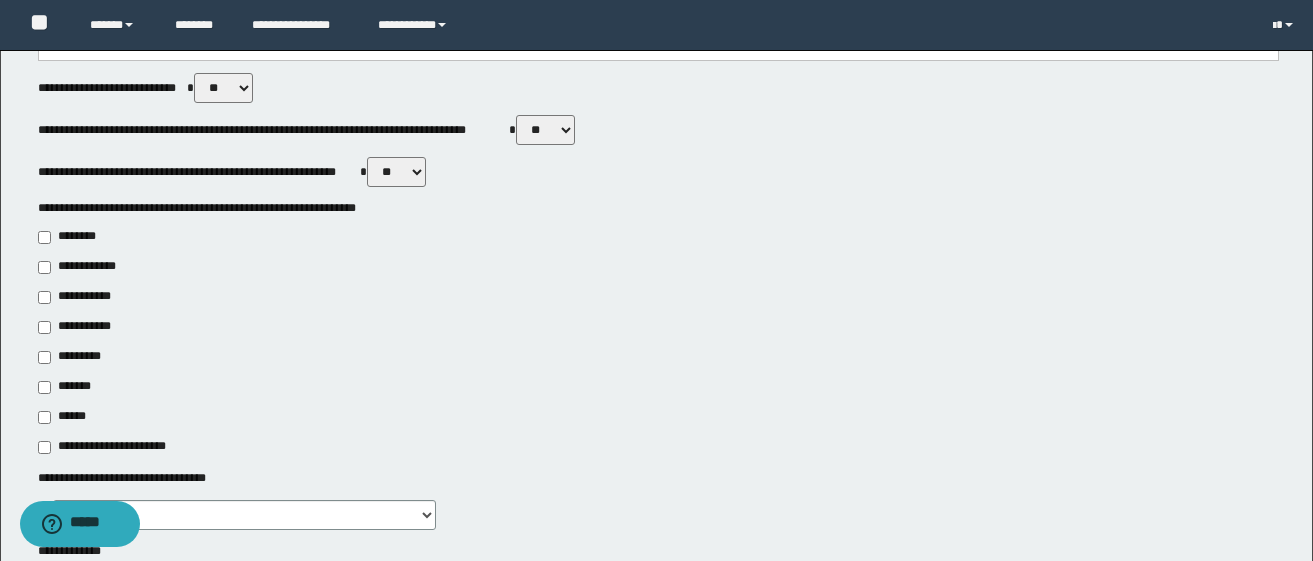 click on "**********" at bounding box center (80, 267) 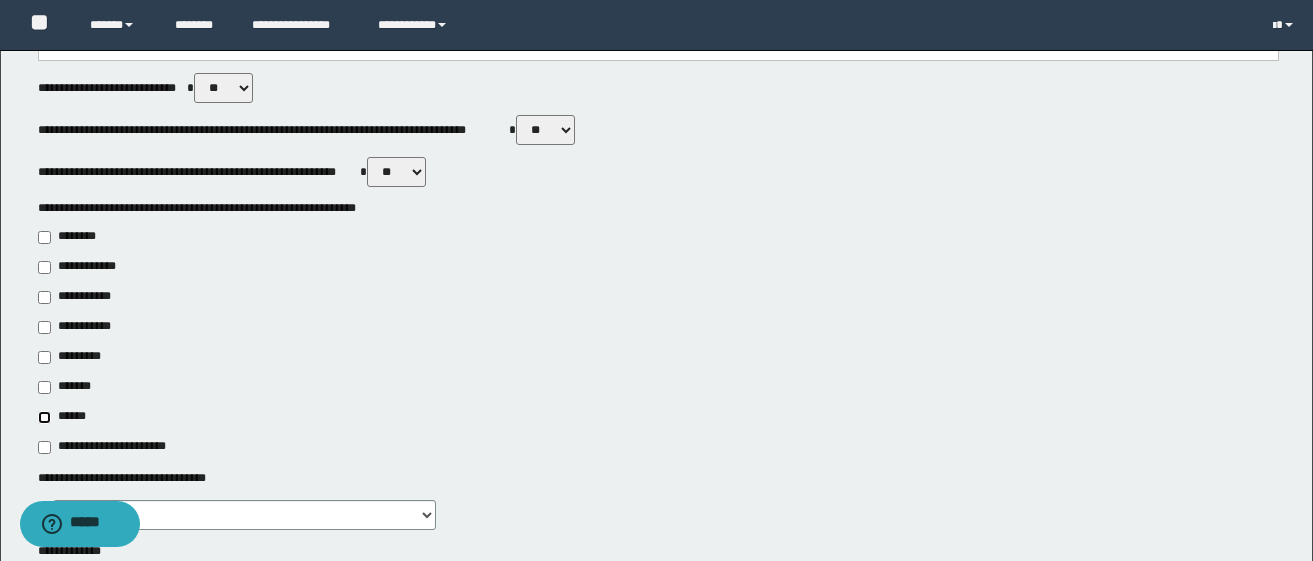 type on "**********" 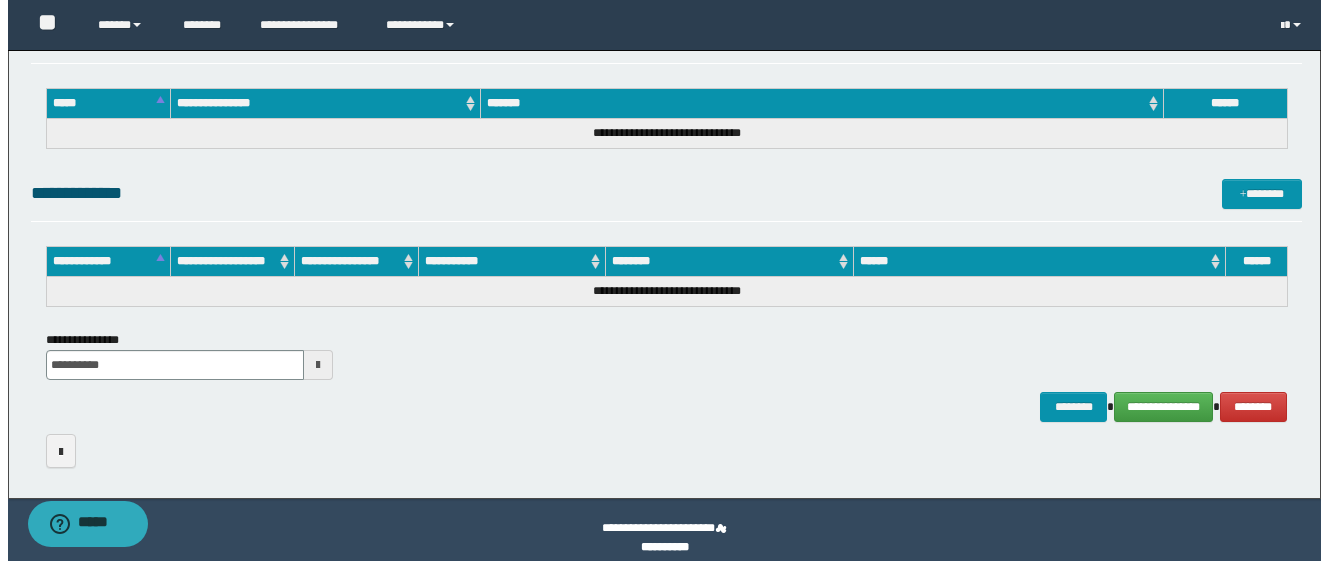 scroll, scrollTop: 1716, scrollLeft: 0, axis: vertical 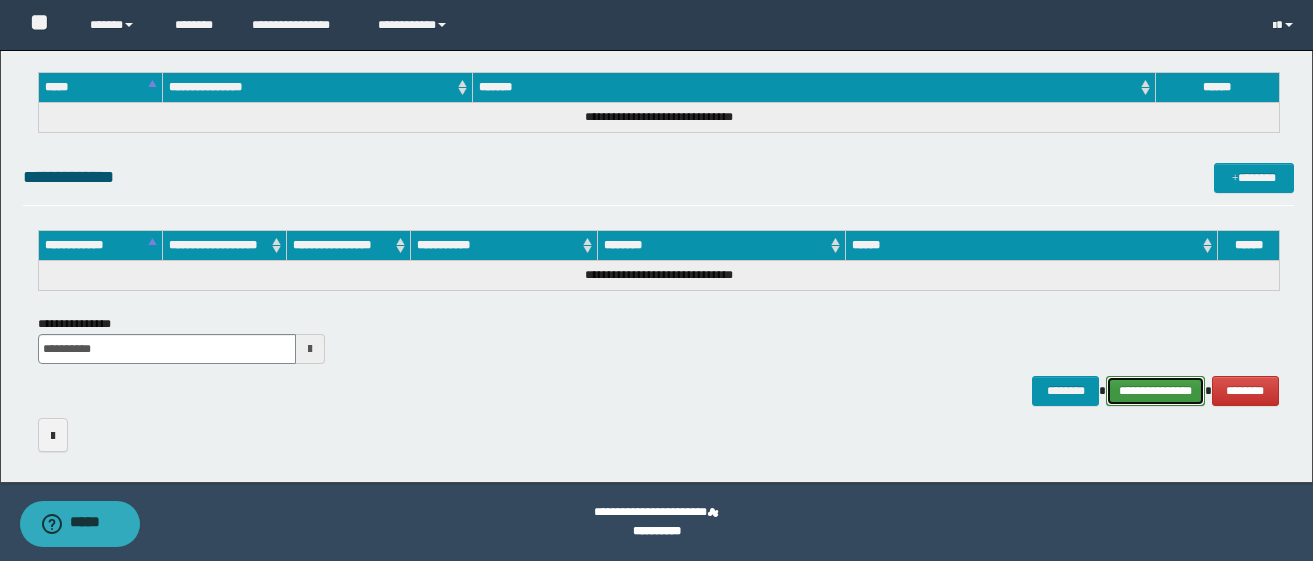 click on "**********" at bounding box center [1155, 391] 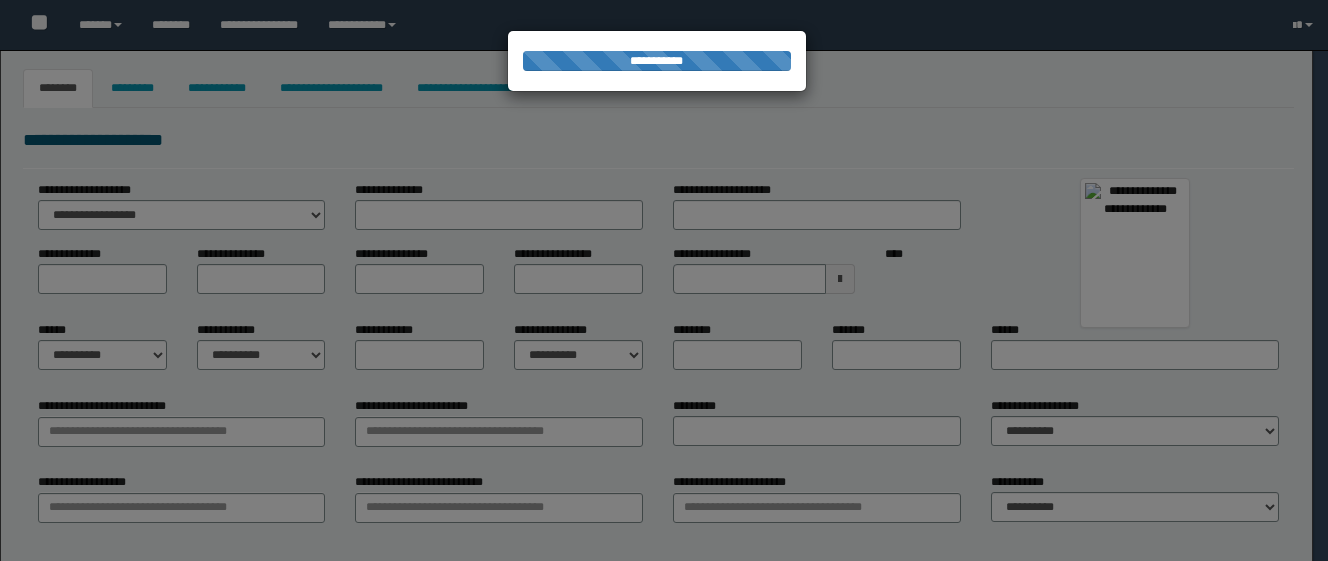 select on "***" 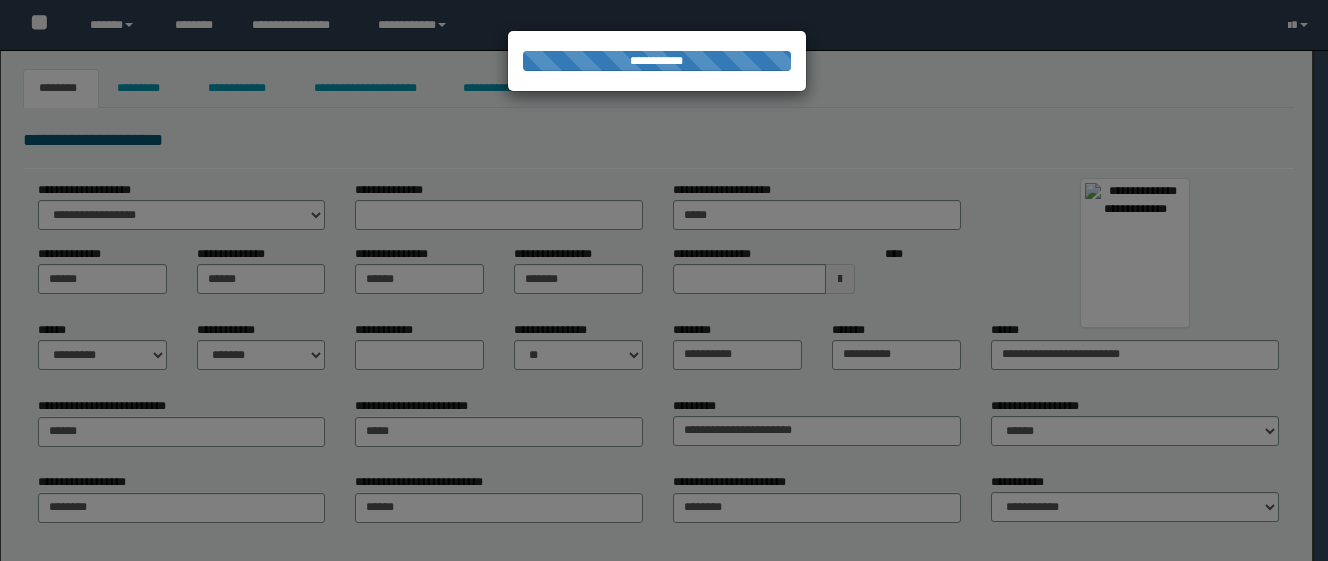 scroll, scrollTop: 0, scrollLeft: 0, axis: both 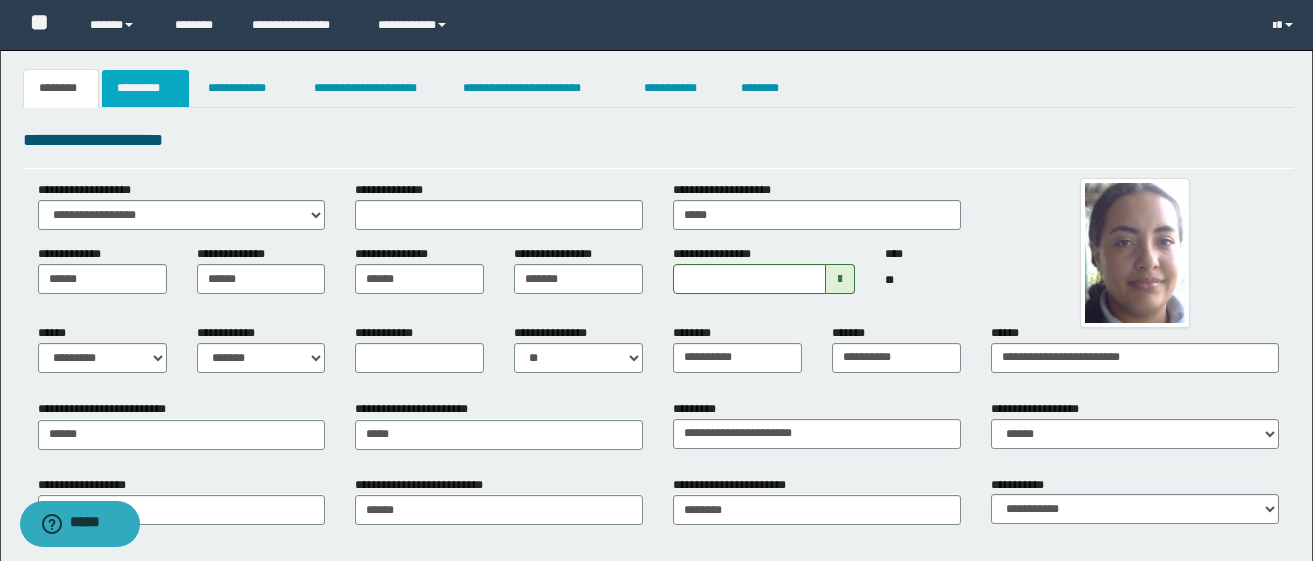 click on "*********" at bounding box center [145, 88] 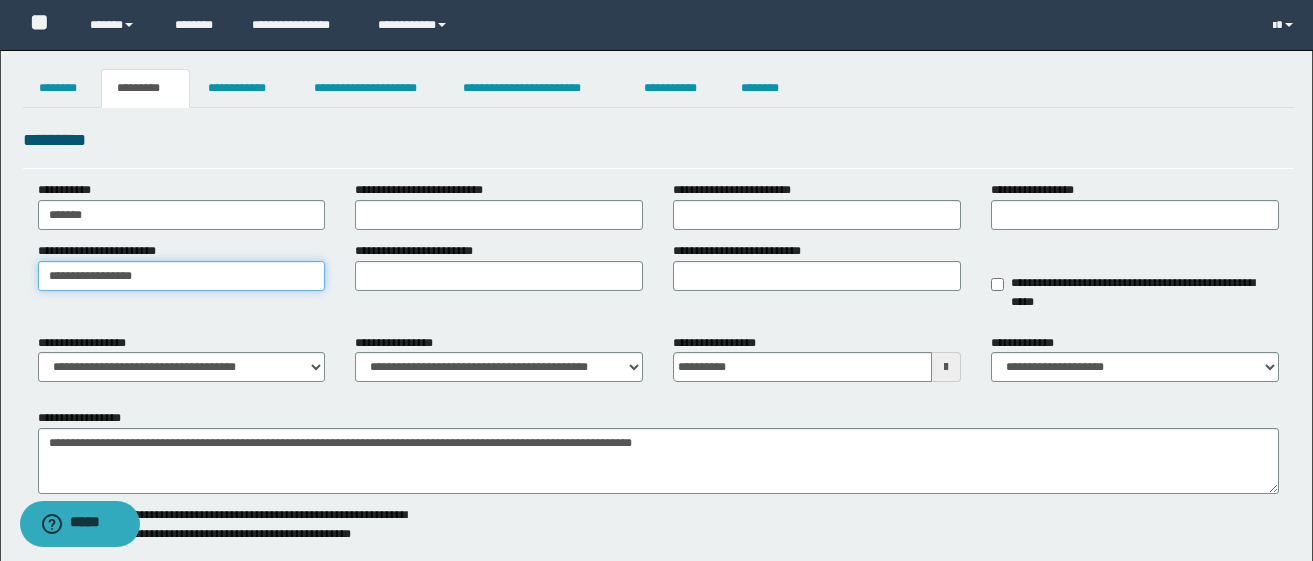 drag, startPoint x: 146, startPoint y: 279, endPoint x: -23, endPoint y: 243, distance: 172.79178 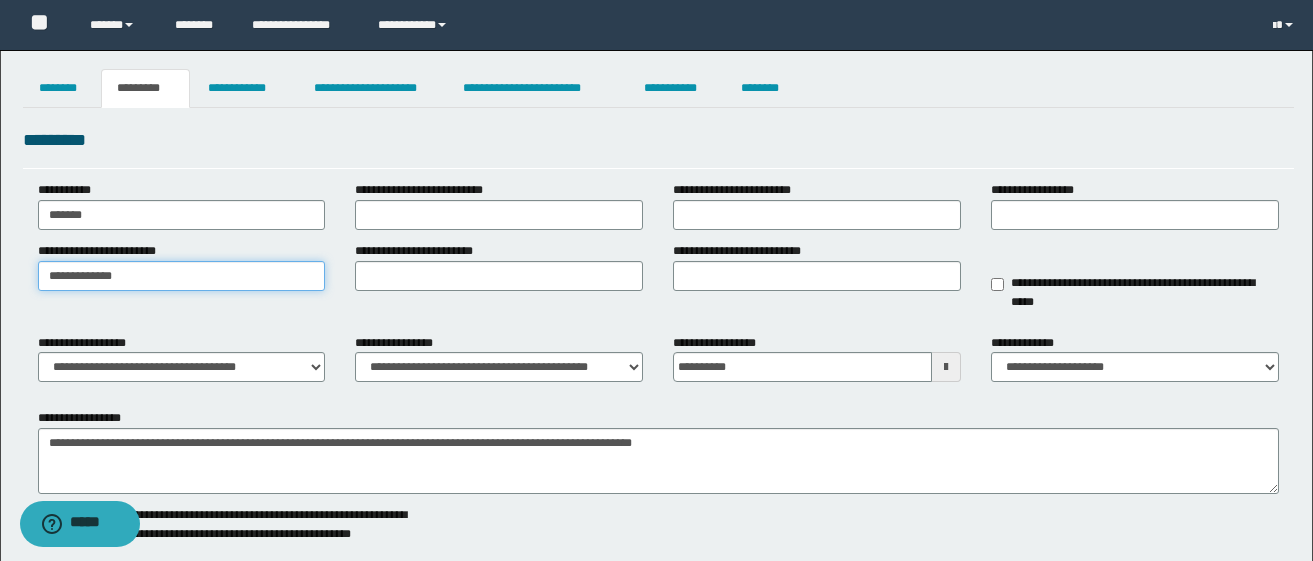 type on "**********" 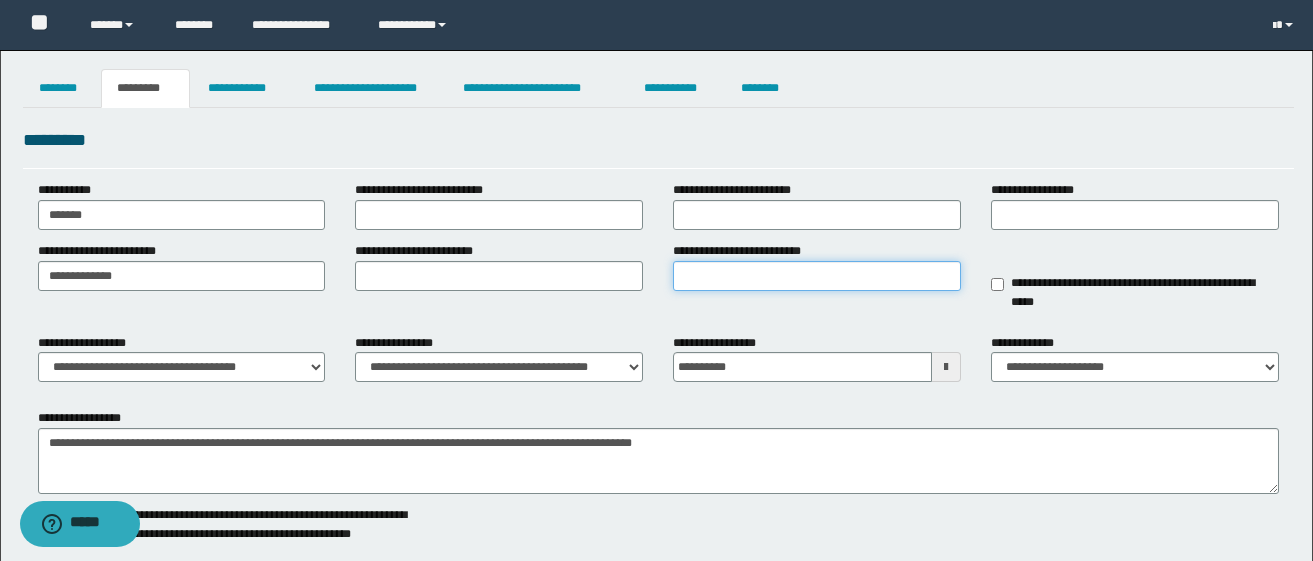 click on "**********" at bounding box center (817, 276) 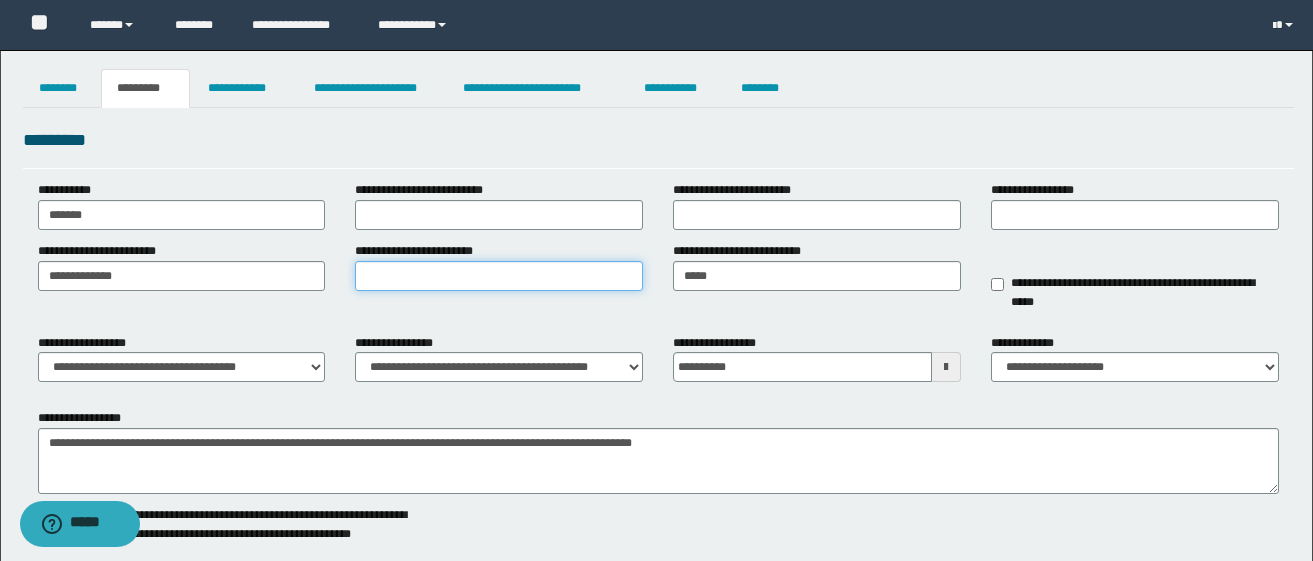 click on "**********" at bounding box center [499, 276] 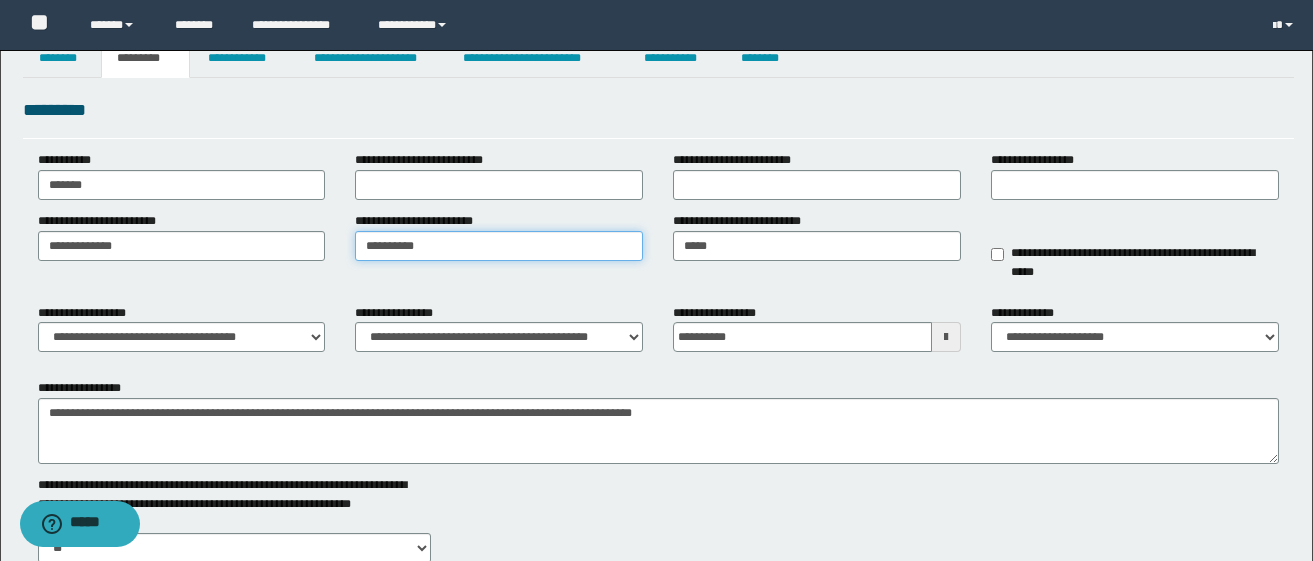 scroll, scrollTop: 0, scrollLeft: 0, axis: both 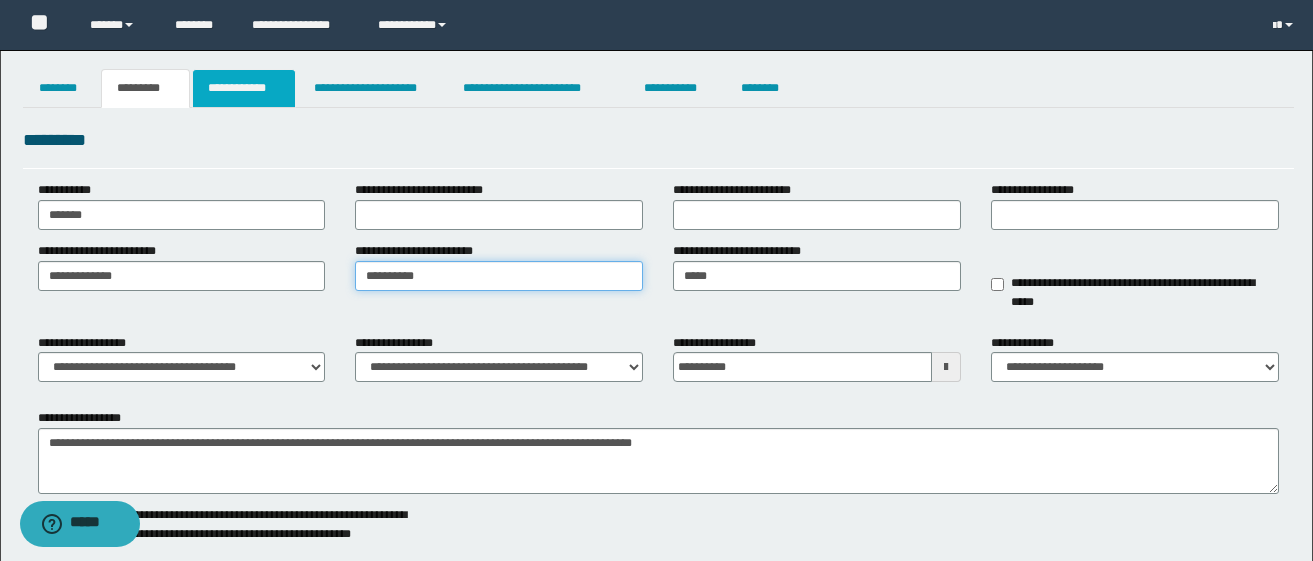 type on "**********" 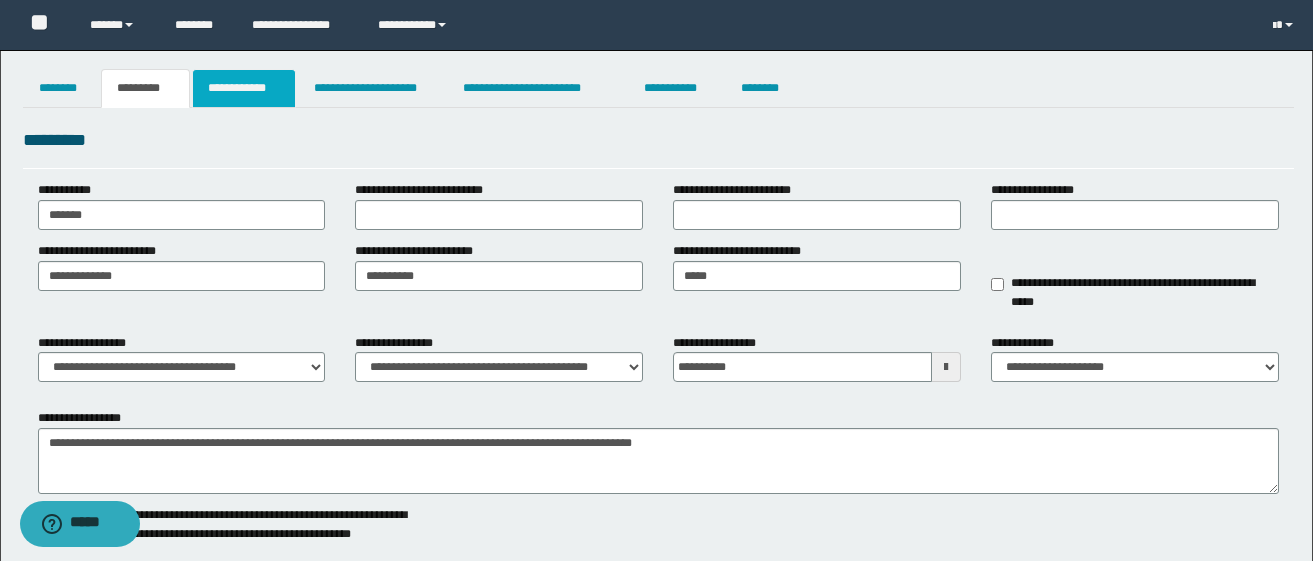 click on "**********" at bounding box center [244, 88] 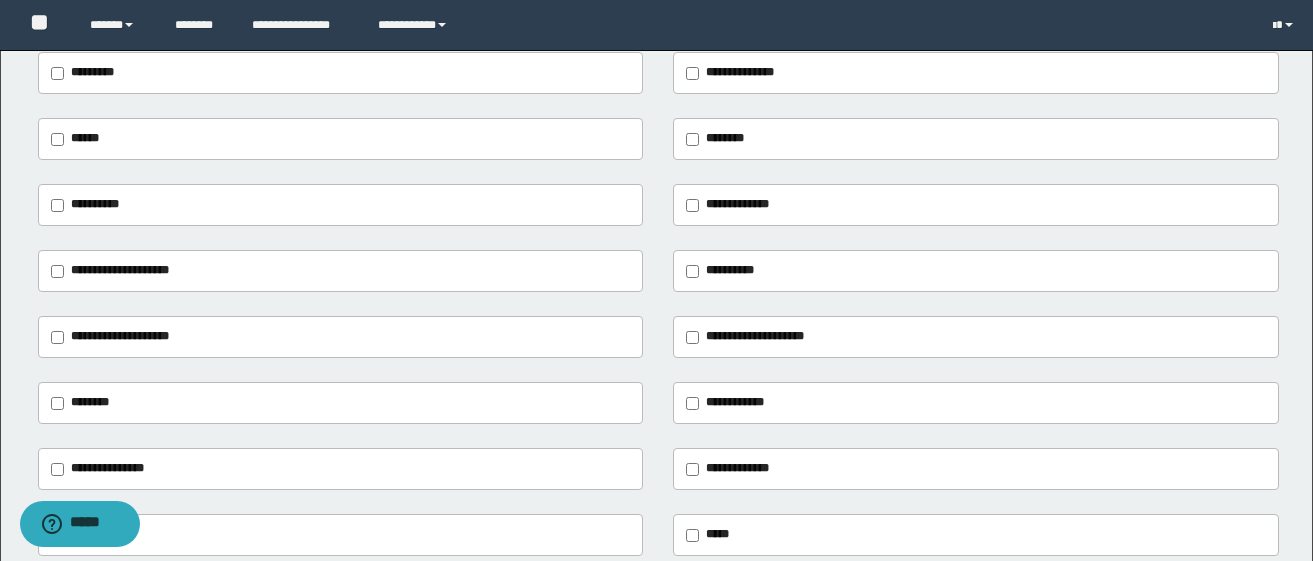 scroll, scrollTop: 430, scrollLeft: 0, axis: vertical 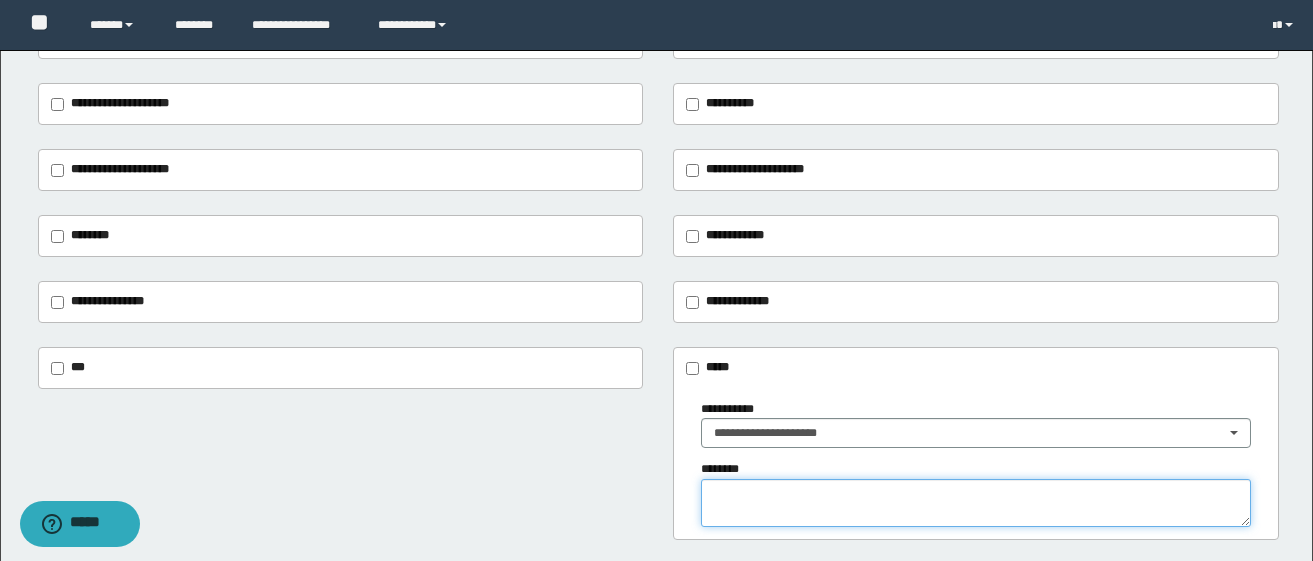 click at bounding box center [976, 503] 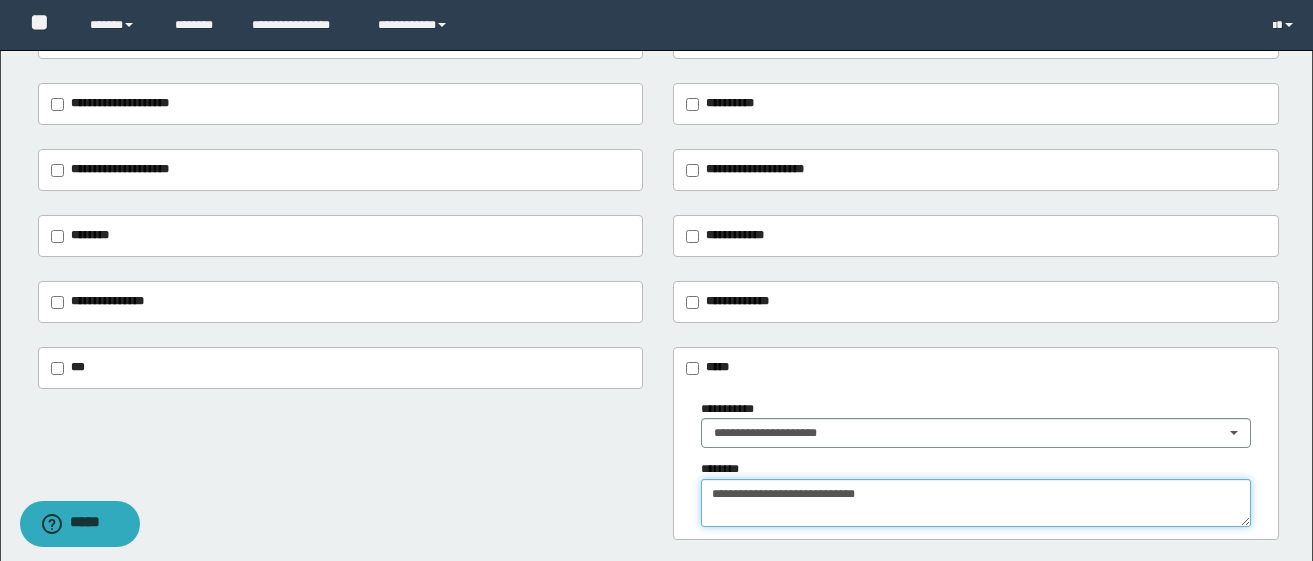 drag, startPoint x: 747, startPoint y: 491, endPoint x: 641, endPoint y: 459, distance: 110.724884 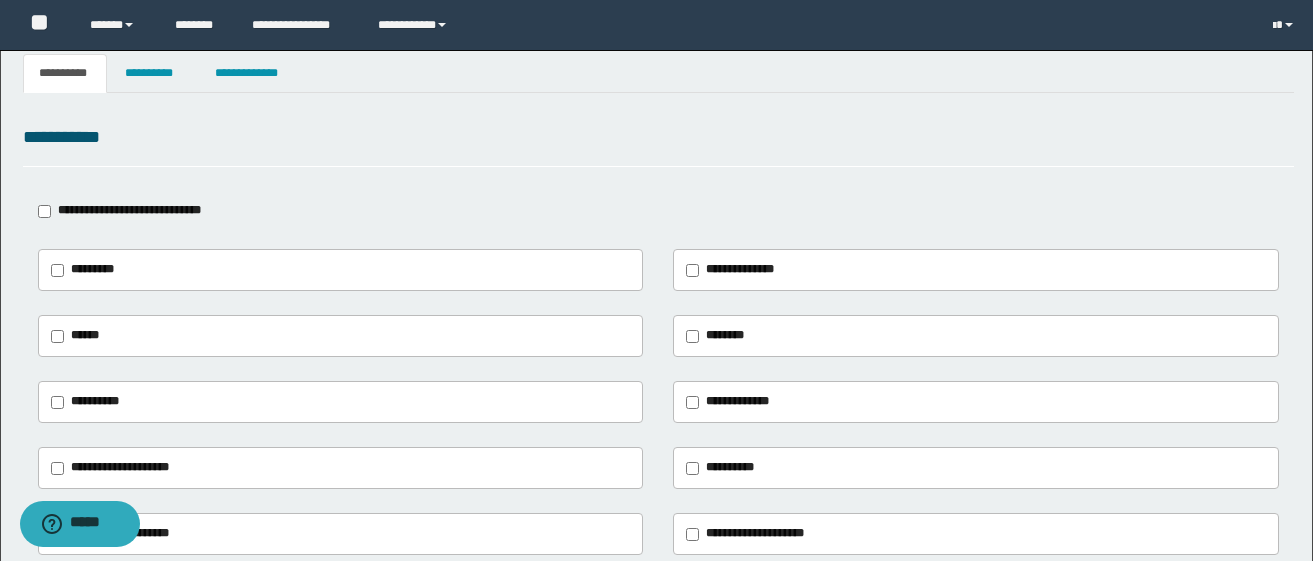 scroll, scrollTop: 0, scrollLeft: 0, axis: both 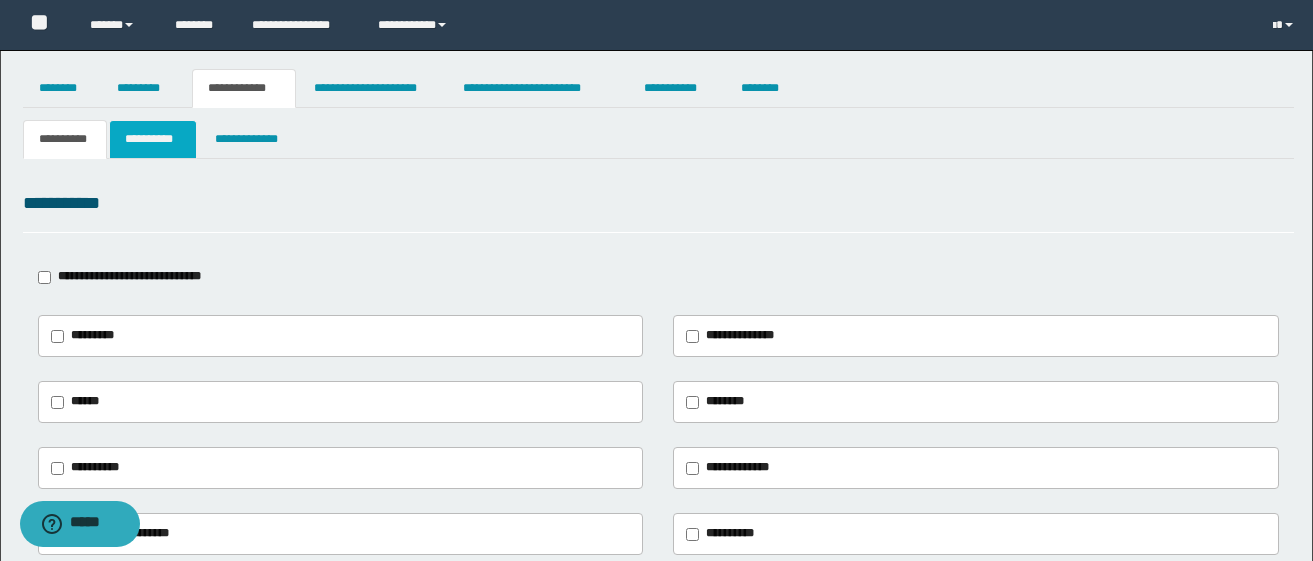 type on "**********" 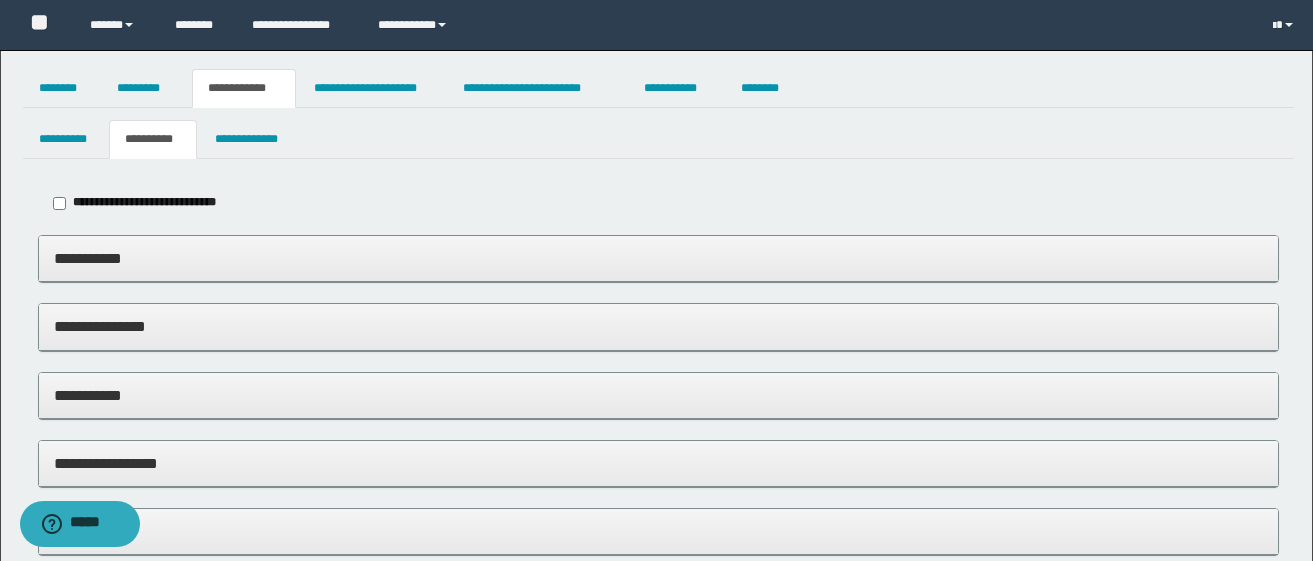 click on "**********" at bounding box center (658, 326) 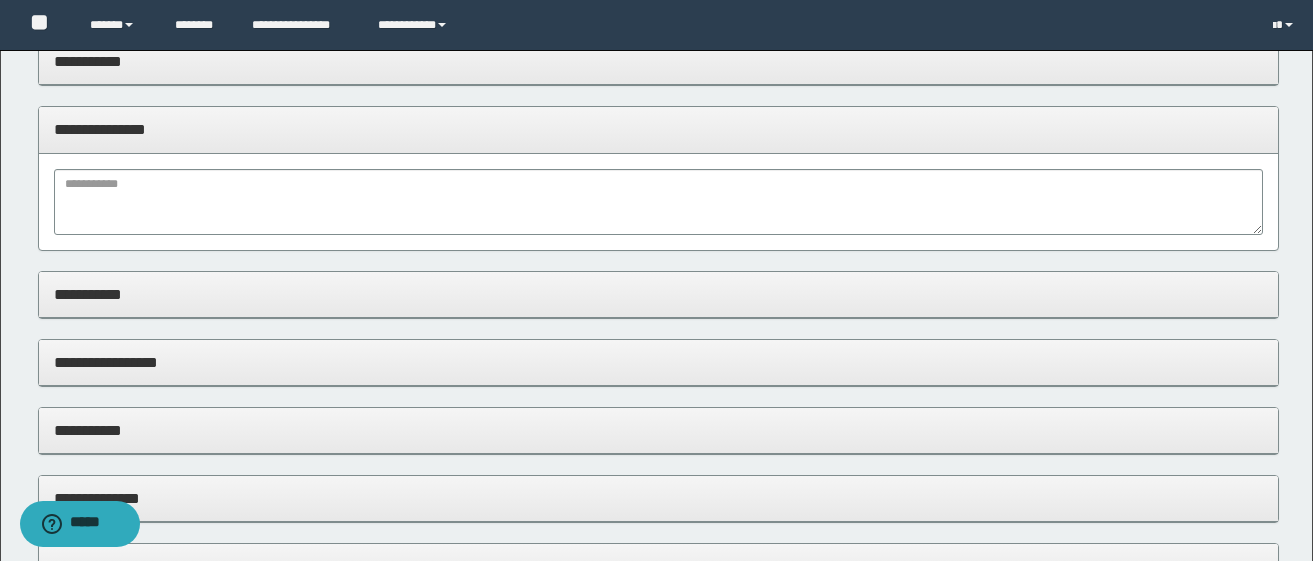 scroll, scrollTop: 200, scrollLeft: 0, axis: vertical 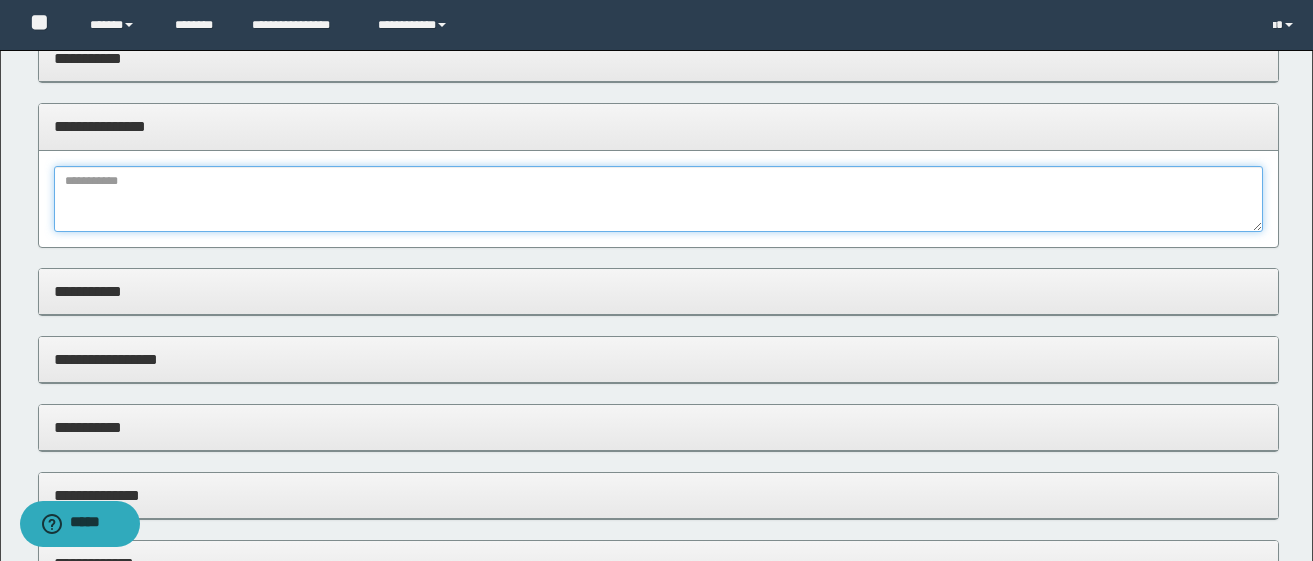 click at bounding box center (658, 199) 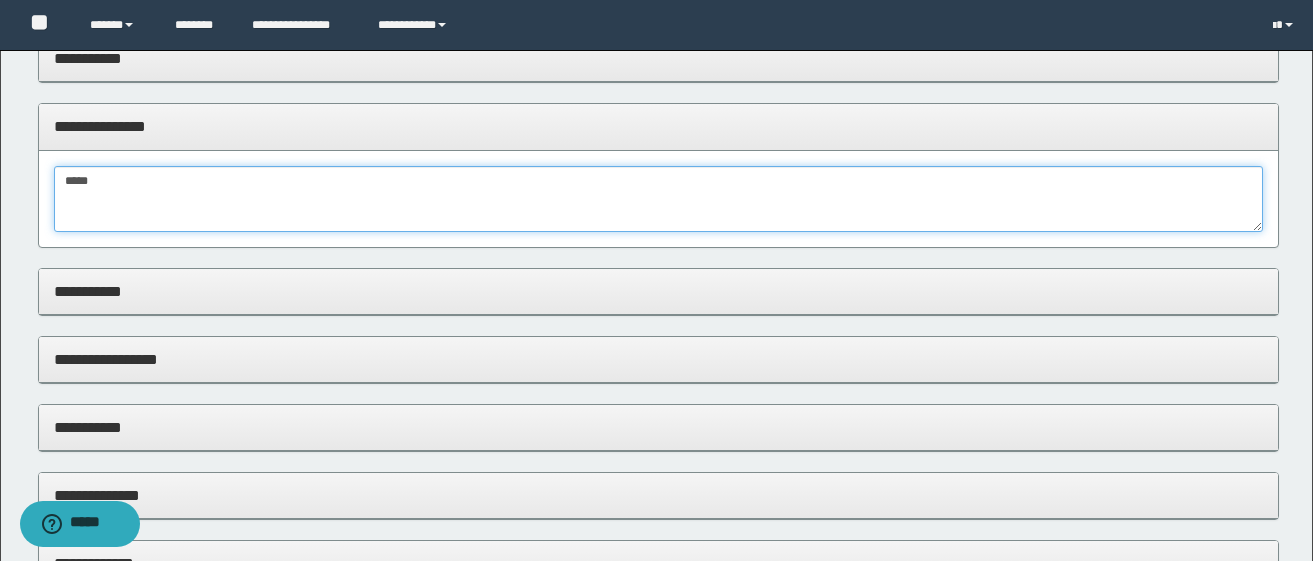 type on "*****" 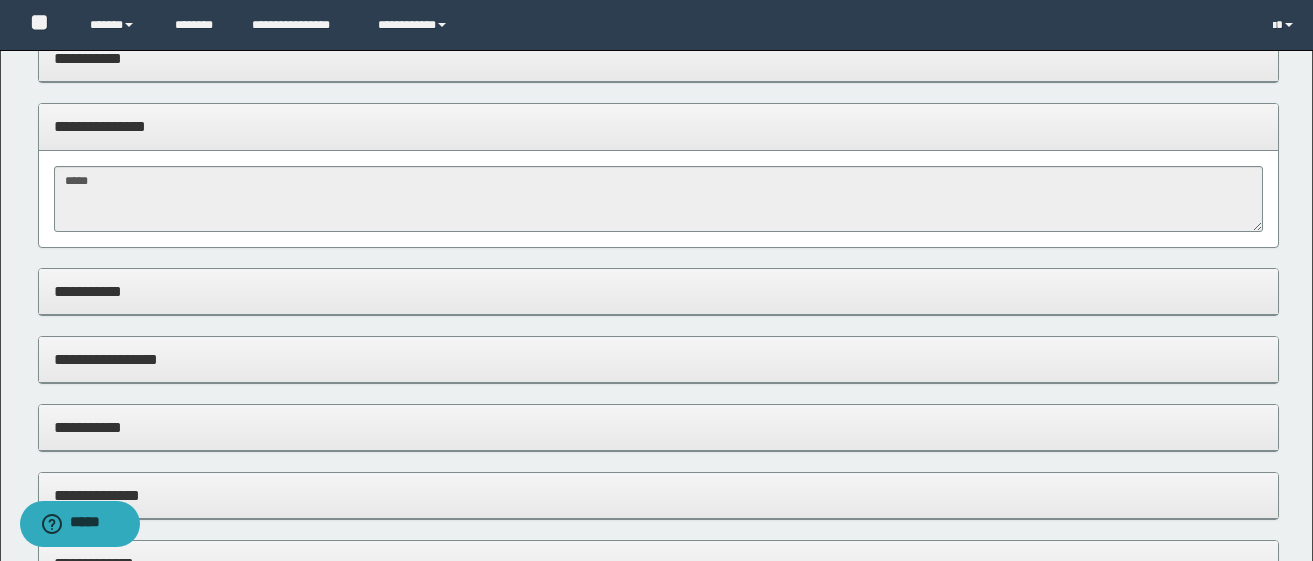 click on "**********" at bounding box center (658, 291) 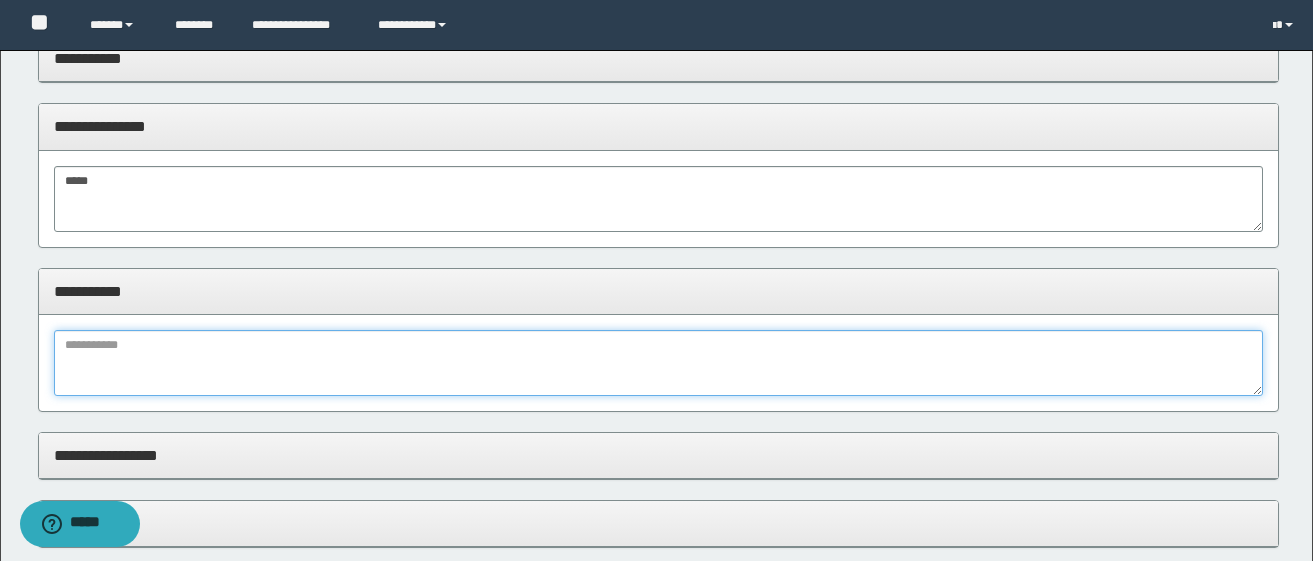 click at bounding box center [658, 363] 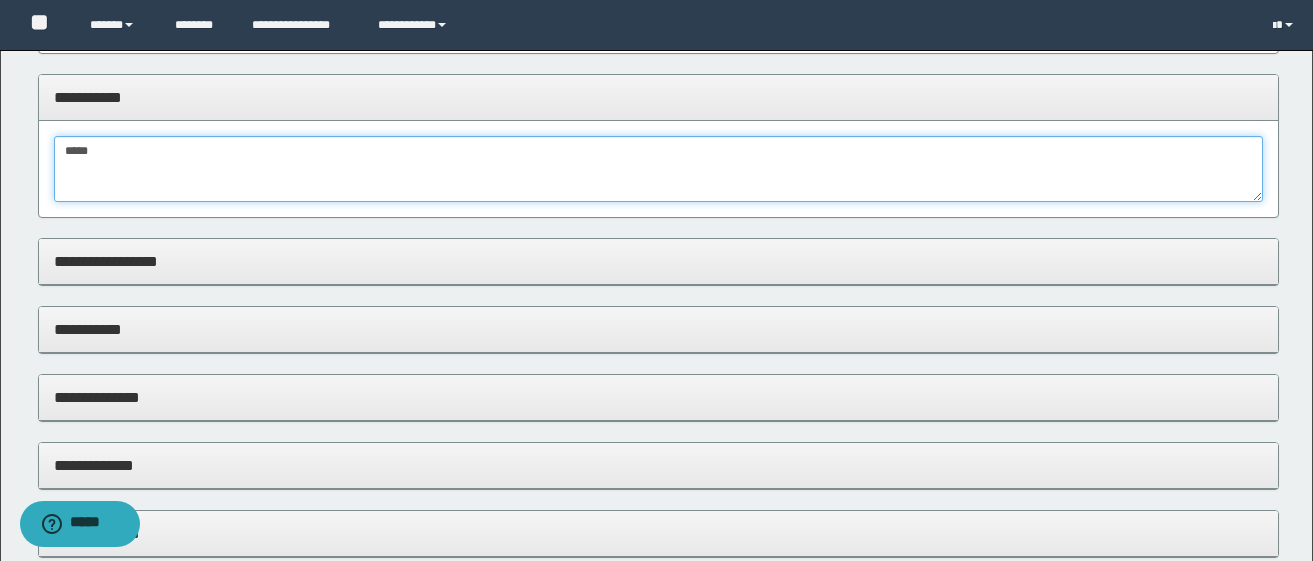 scroll, scrollTop: 400, scrollLeft: 0, axis: vertical 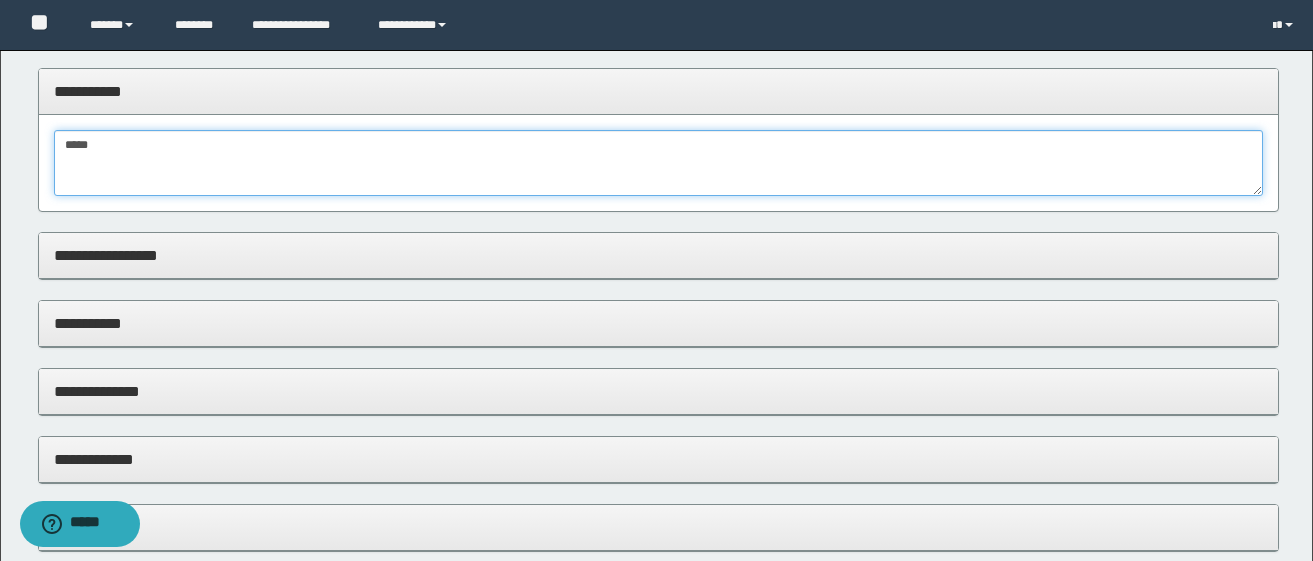 type on "*****" 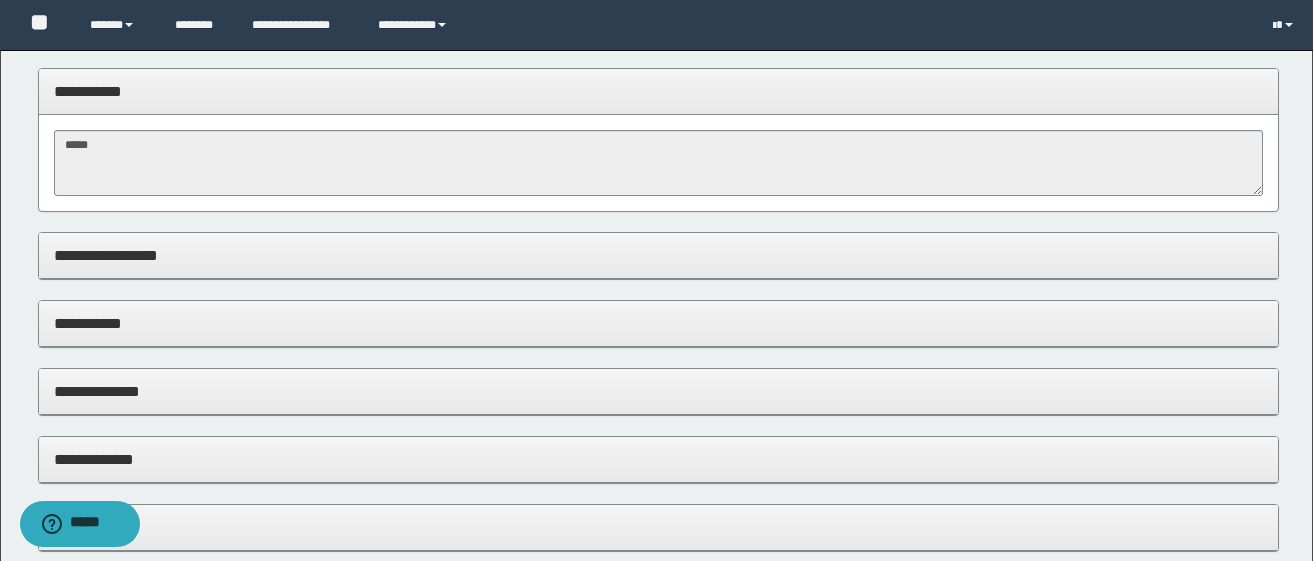 click on "**********" at bounding box center (658, 255) 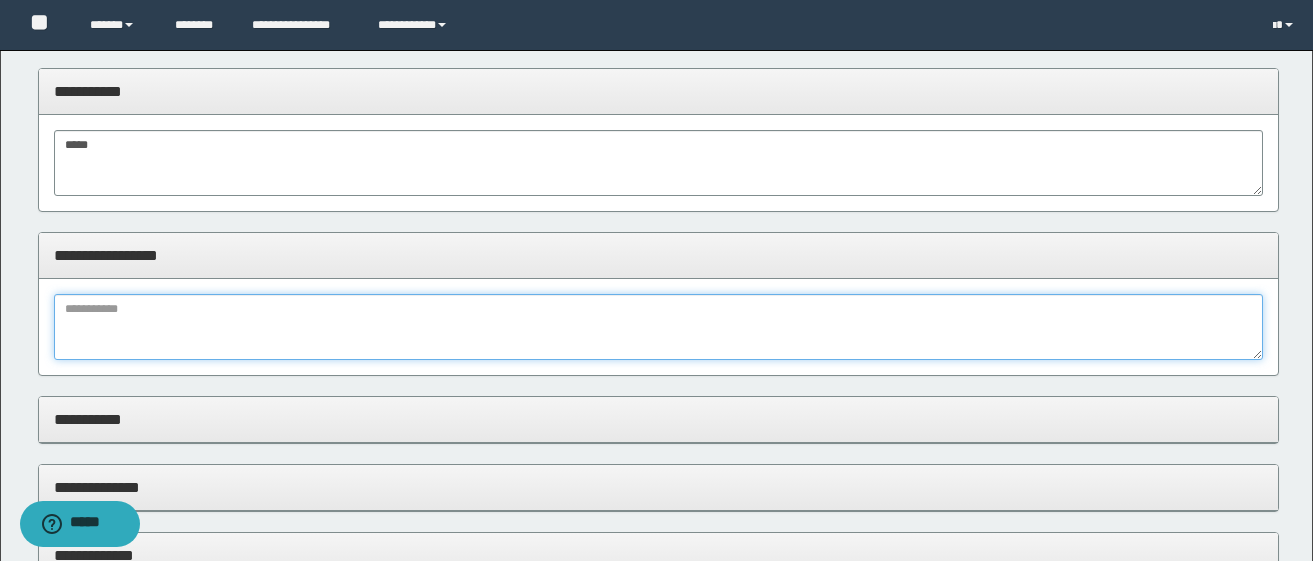 click at bounding box center [658, 327] 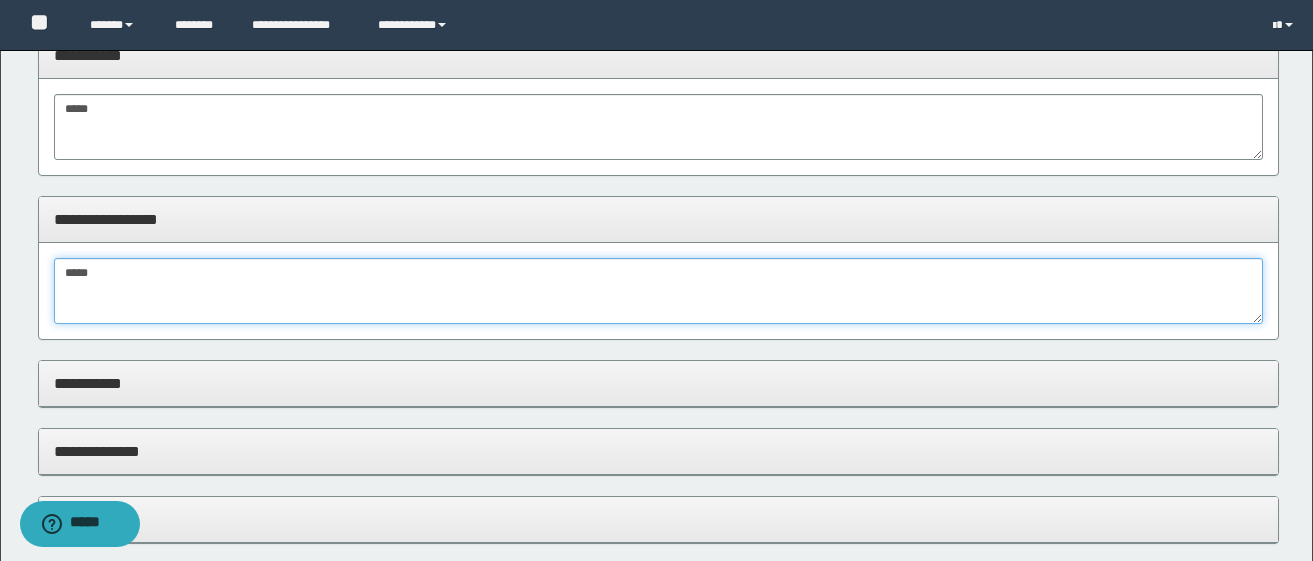 scroll, scrollTop: 500, scrollLeft: 0, axis: vertical 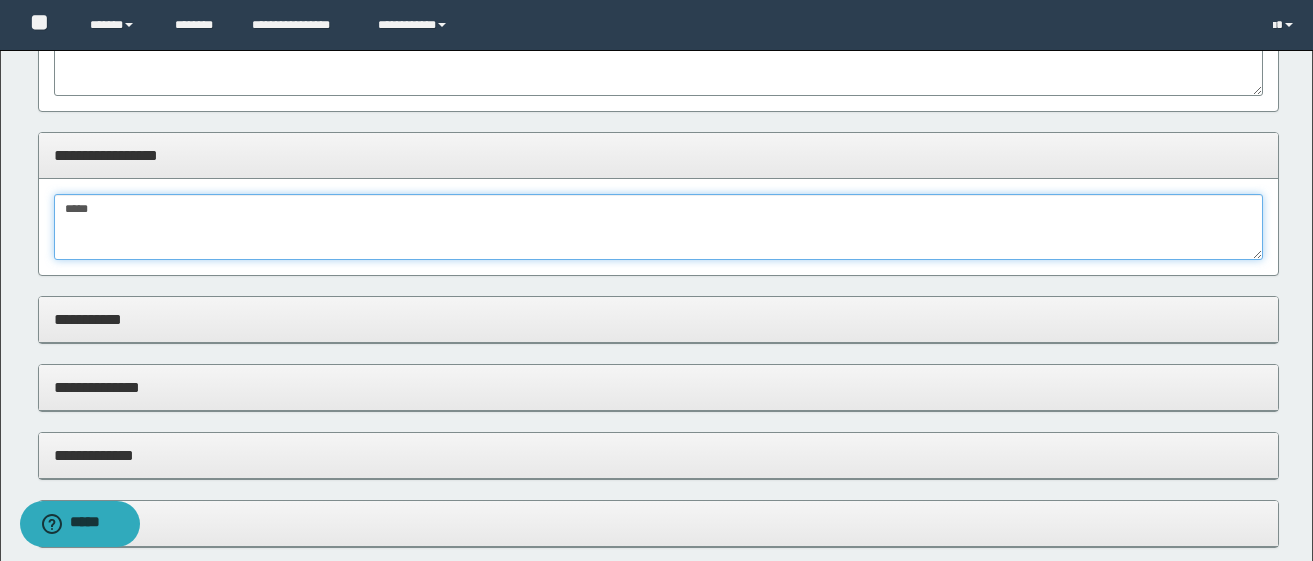 type on "*****" 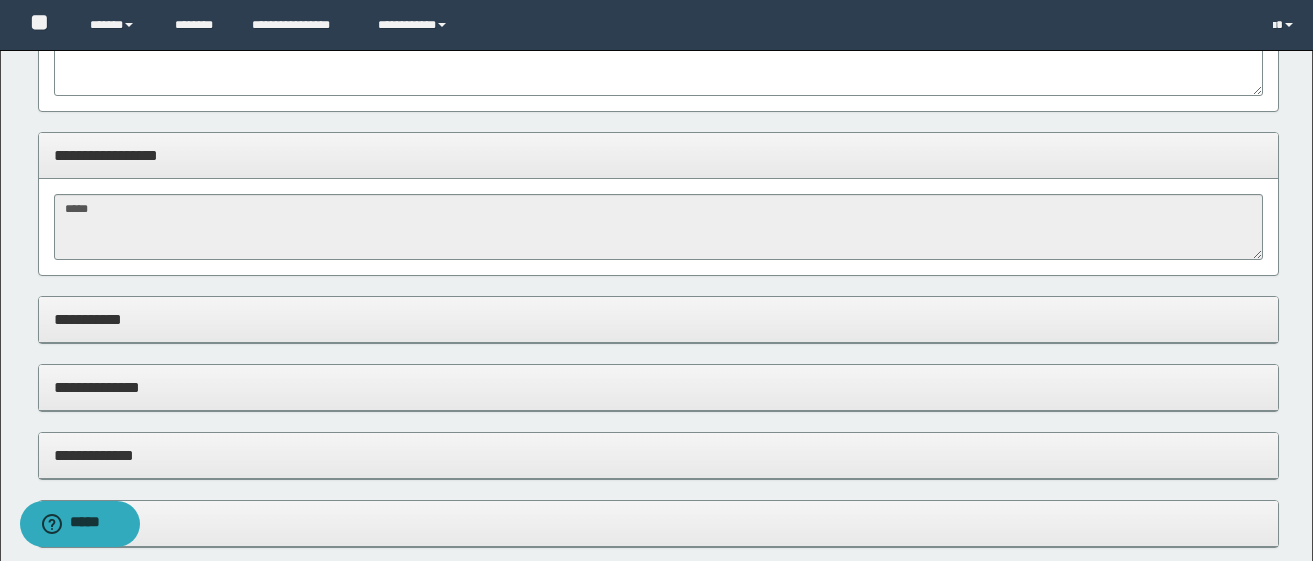 click on "**********" at bounding box center (658, 319) 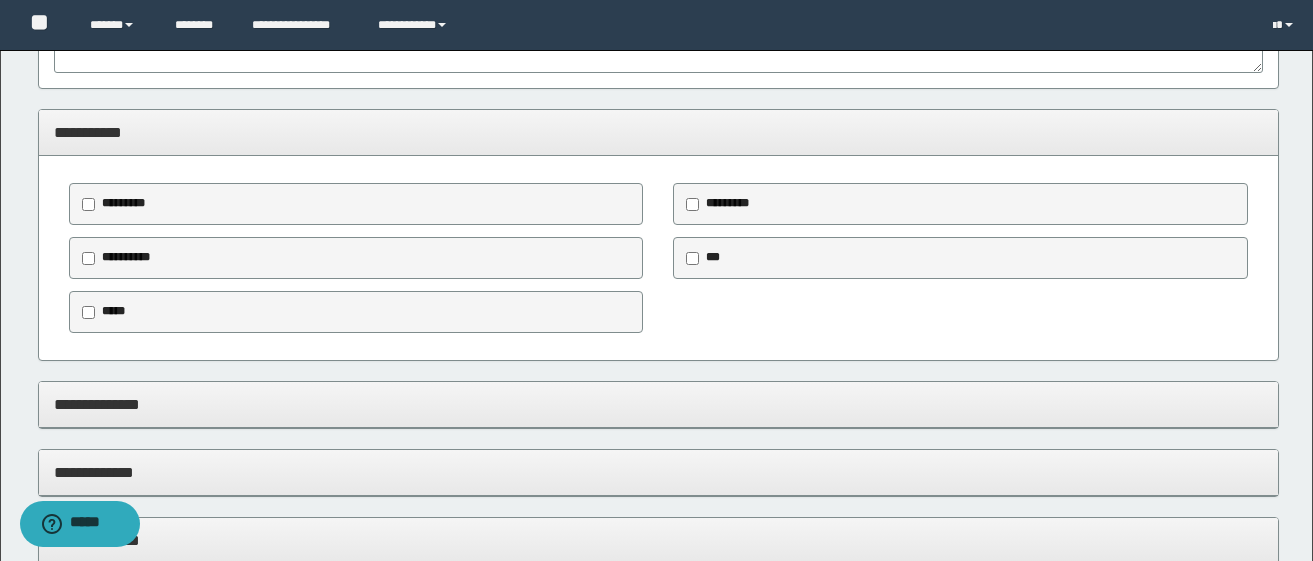 scroll, scrollTop: 700, scrollLeft: 0, axis: vertical 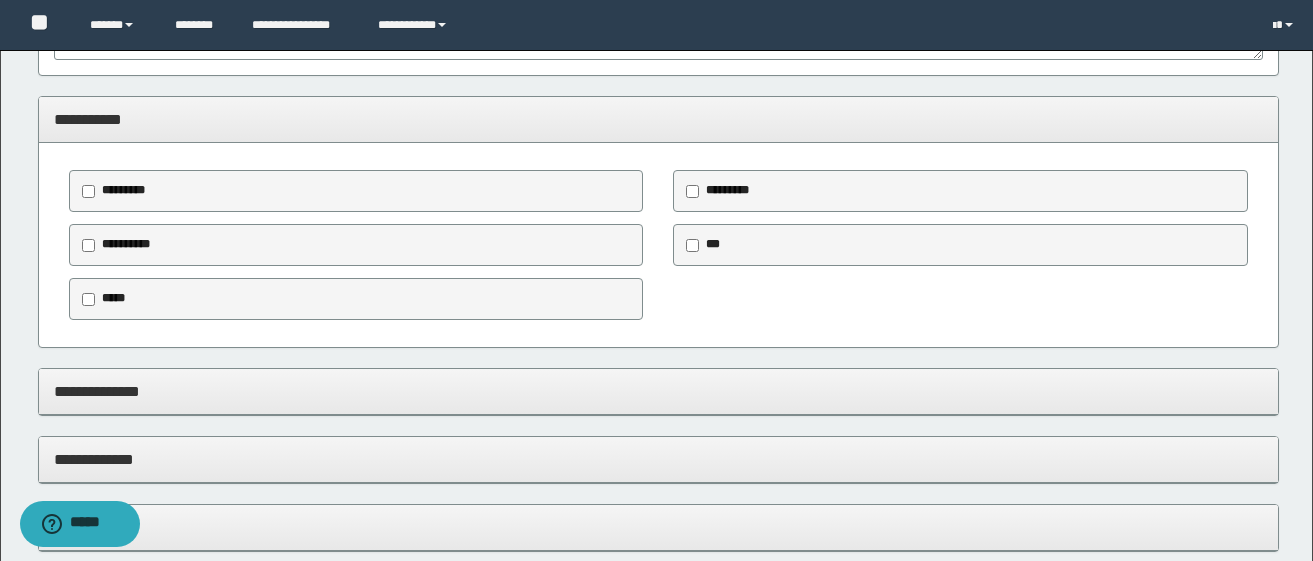 click on "*****" at bounding box center (113, 298) 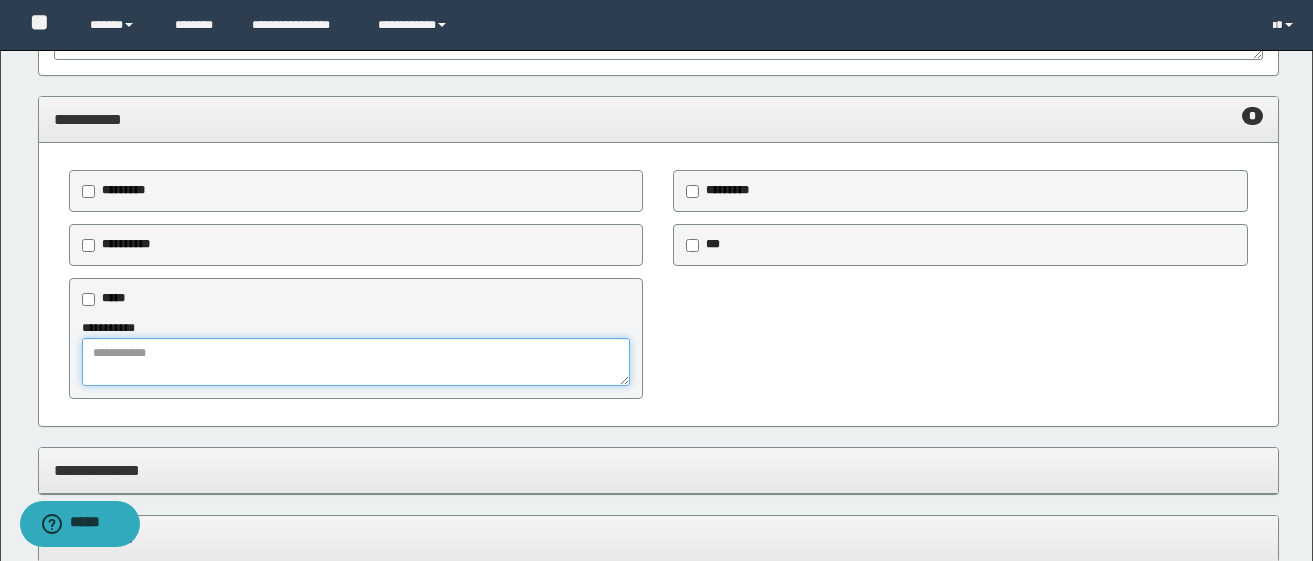 click at bounding box center (356, 362) 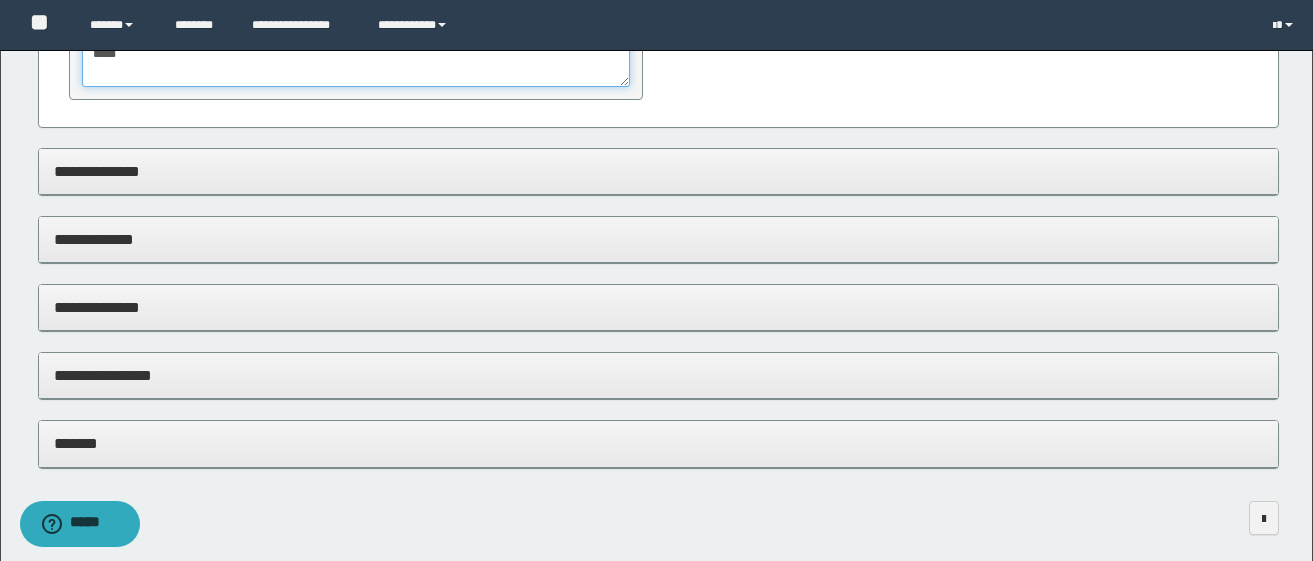 scroll, scrollTop: 1000, scrollLeft: 0, axis: vertical 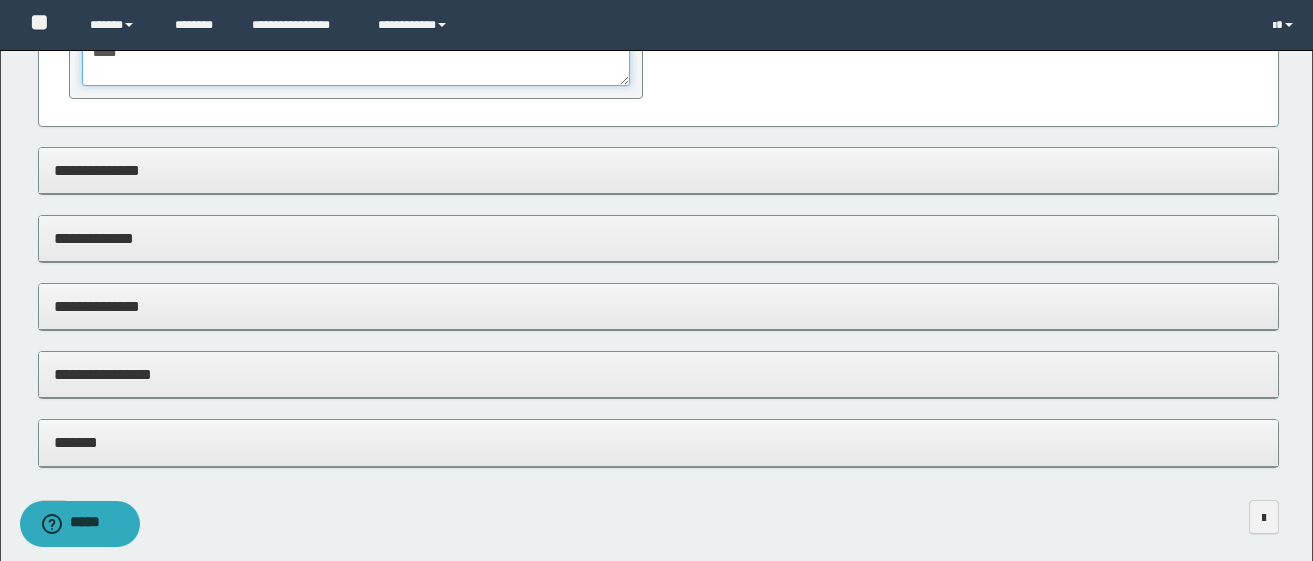 type on "*****" 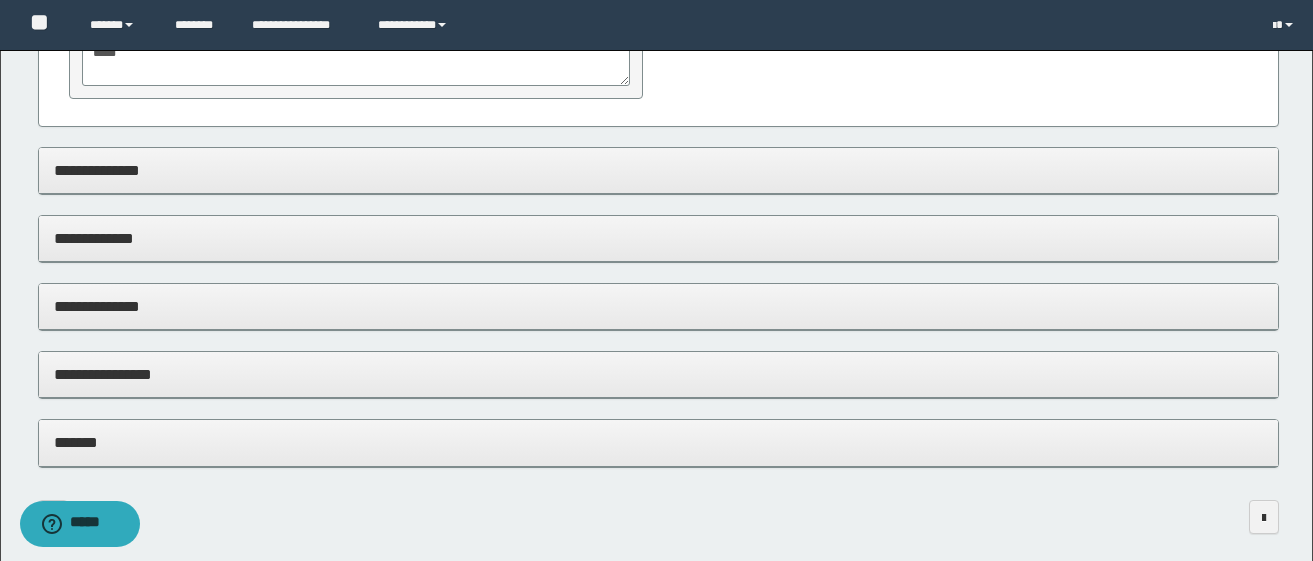 click on "**********" at bounding box center [658, 374] 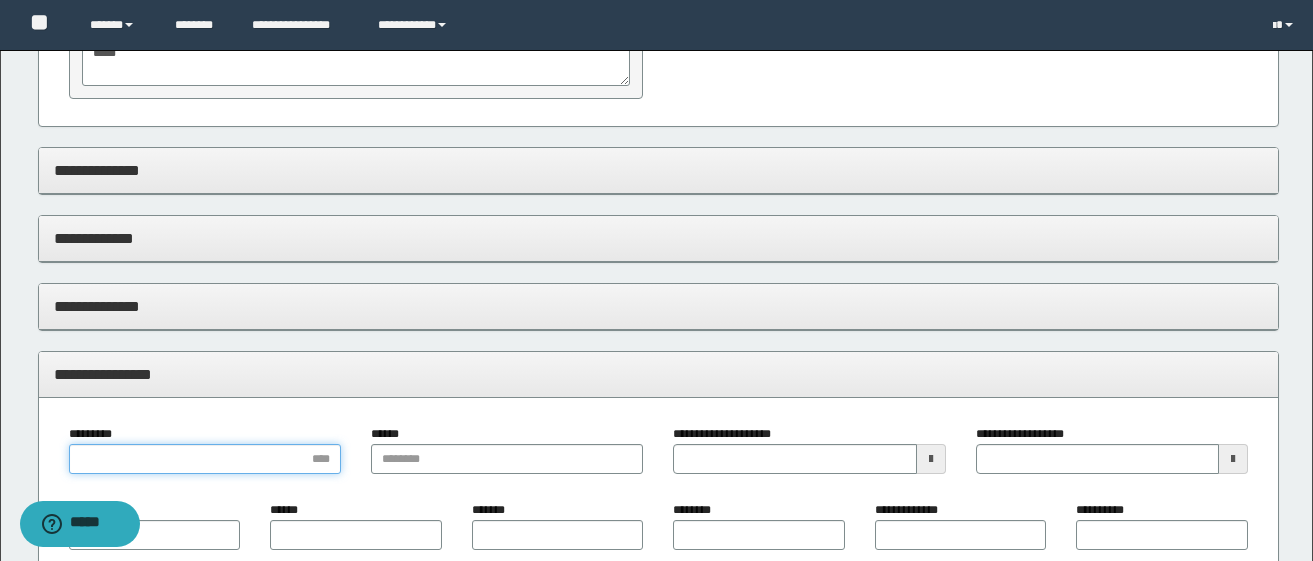 click on "*********" at bounding box center [205, 459] 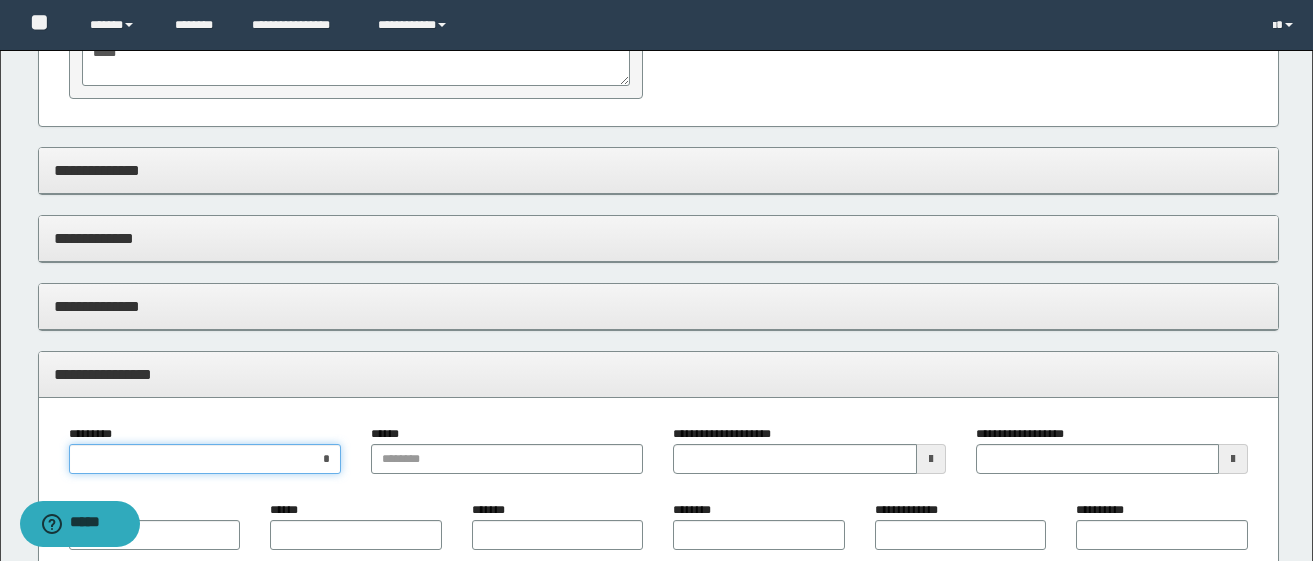 type on "**" 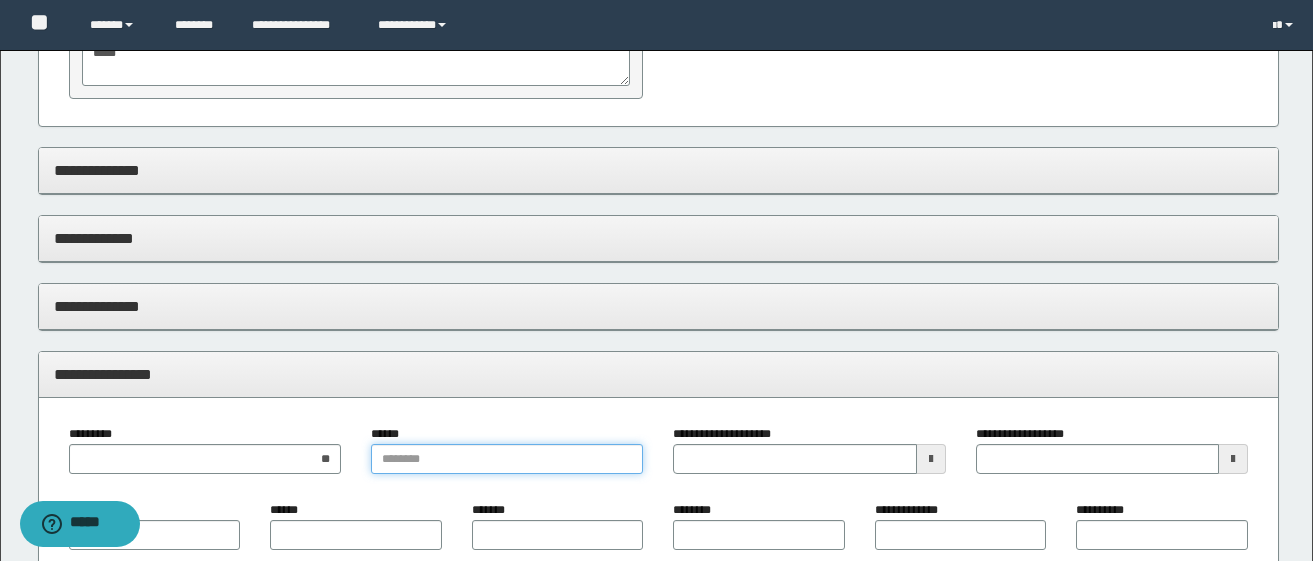 click on "******" at bounding box center [507, 459] 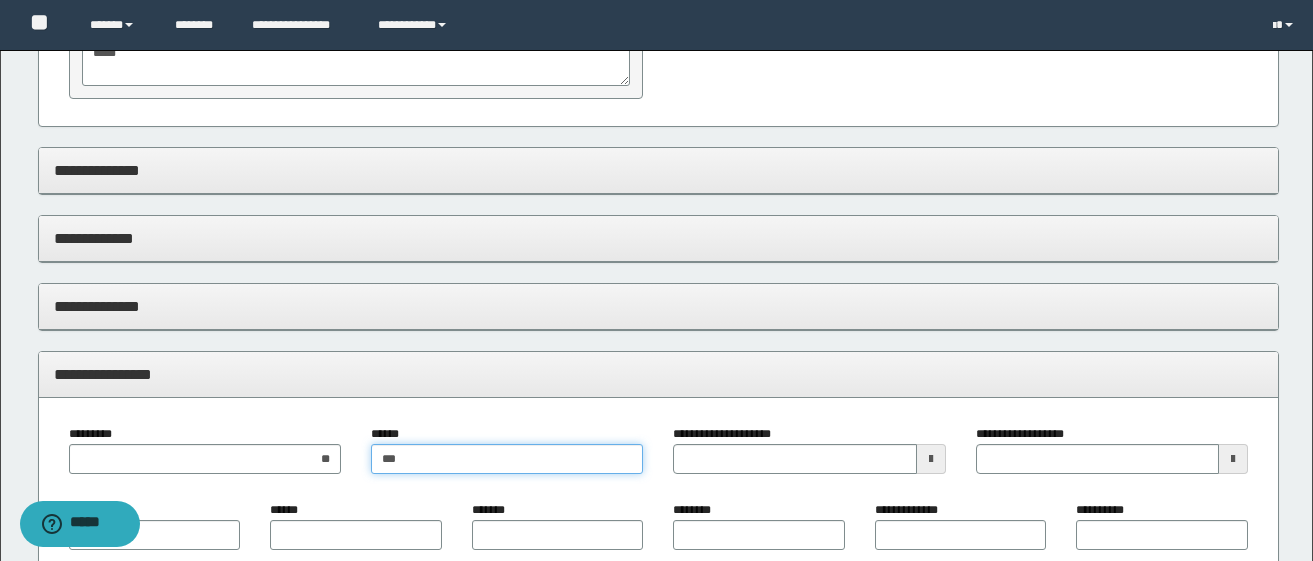 type on "****" 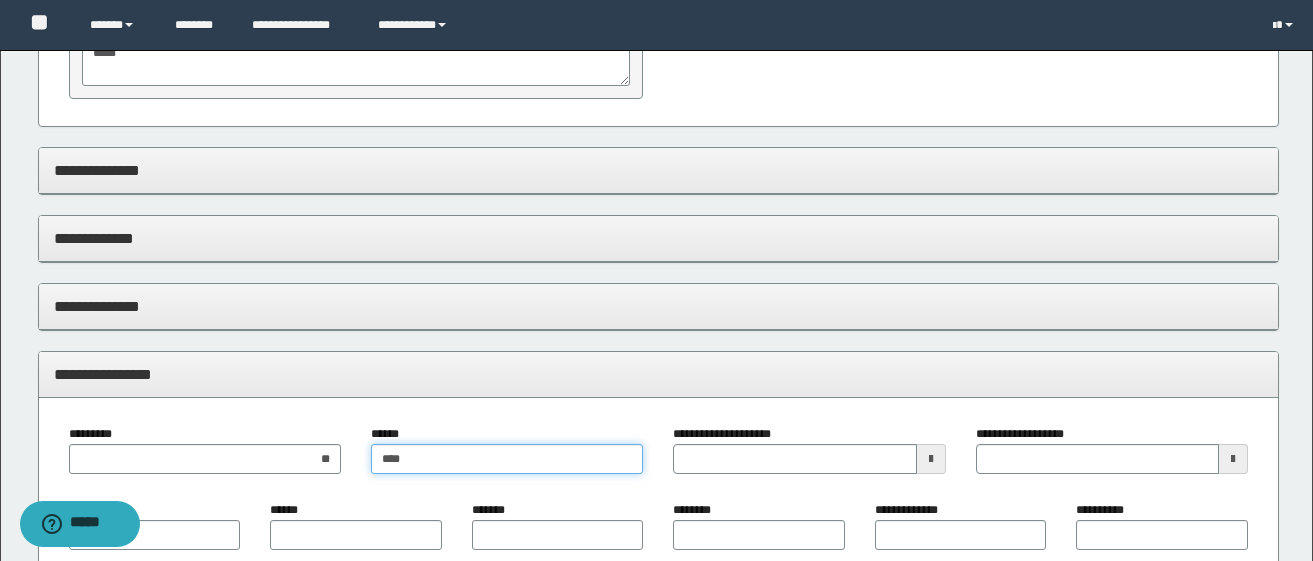 type 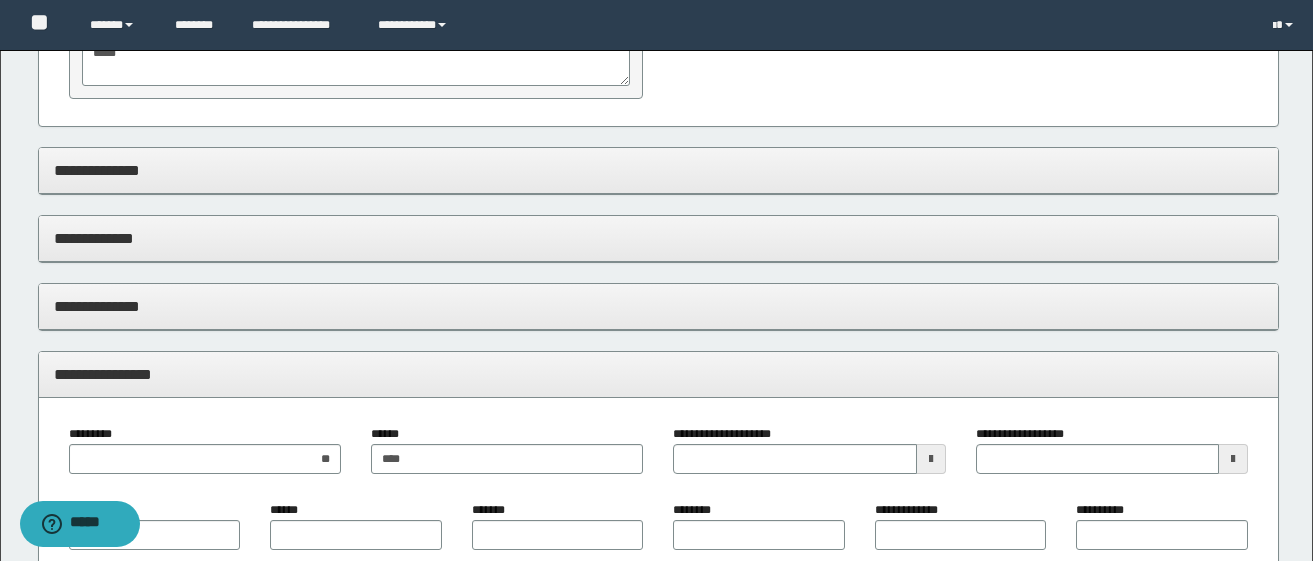 click at bounding box center (931, 459) 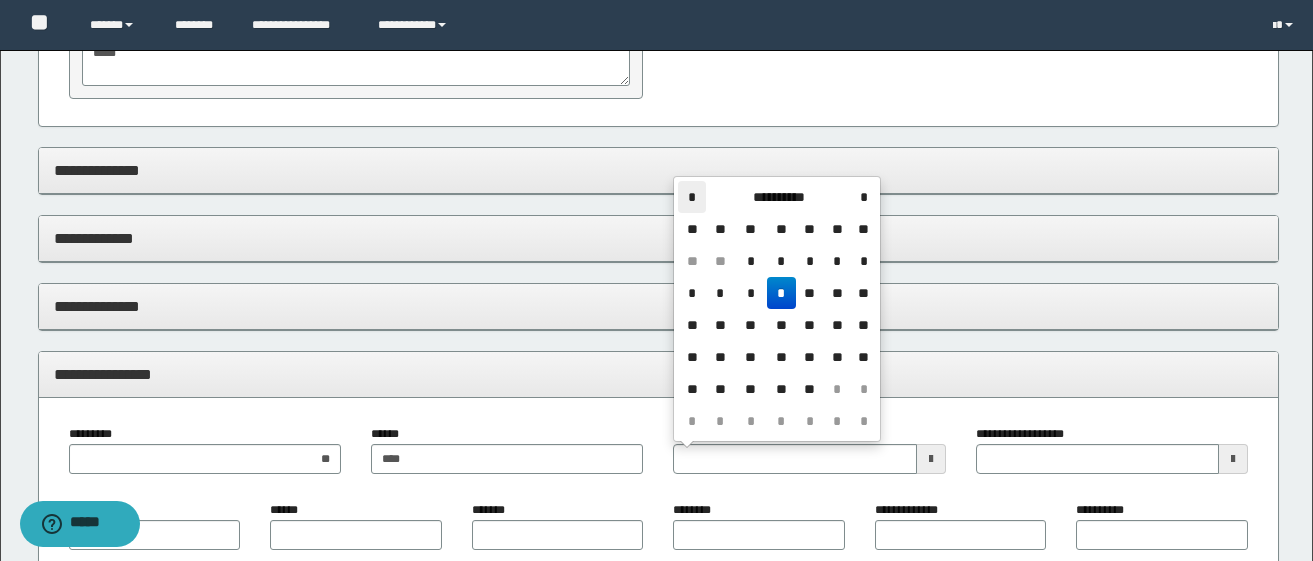click on "*" at bounding box center (692, 197) 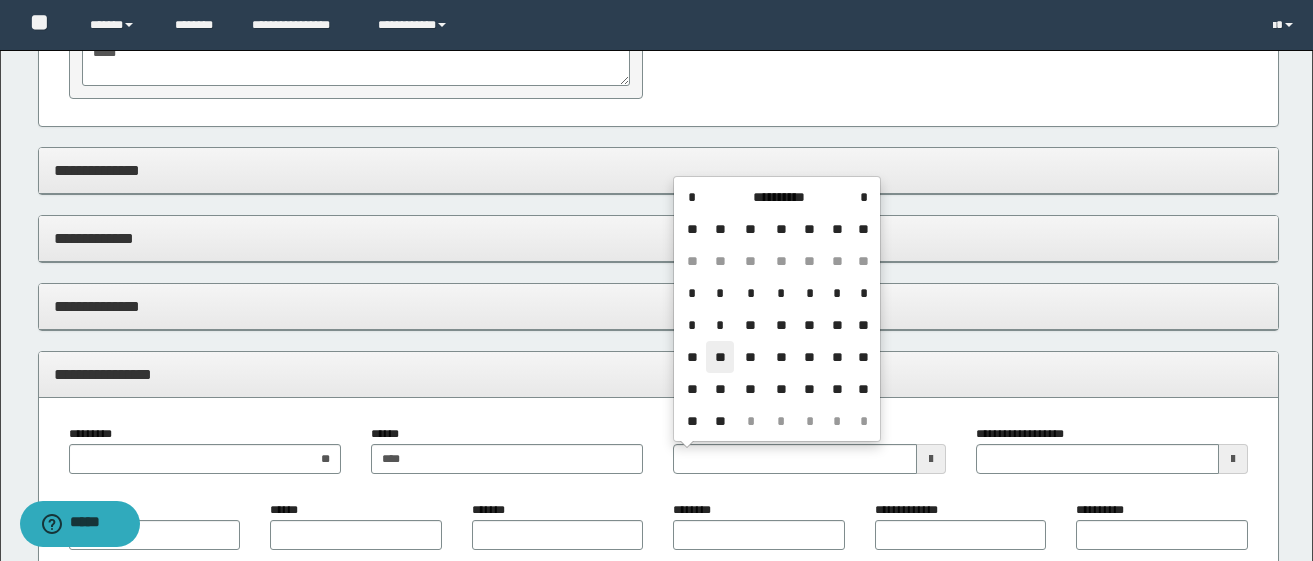 click on "**" at bounding box center (720, 357) 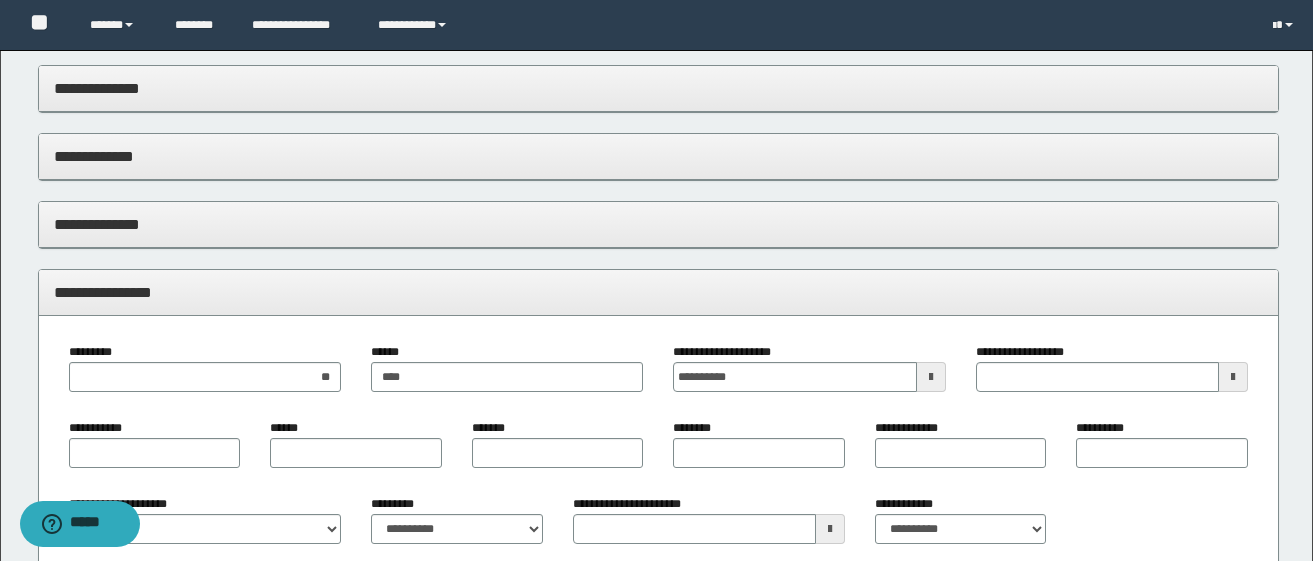 scroll, scrollTop: 1300, scrollLeft: 0, axis: vertical 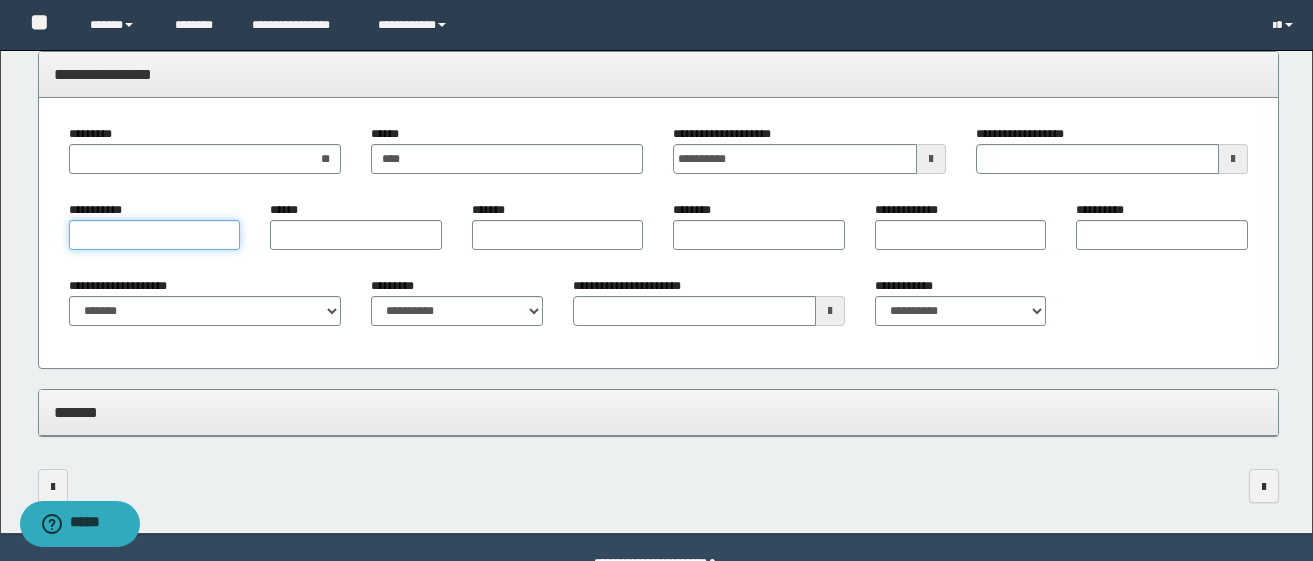 click on "**********" at bounding box center [155, 235] 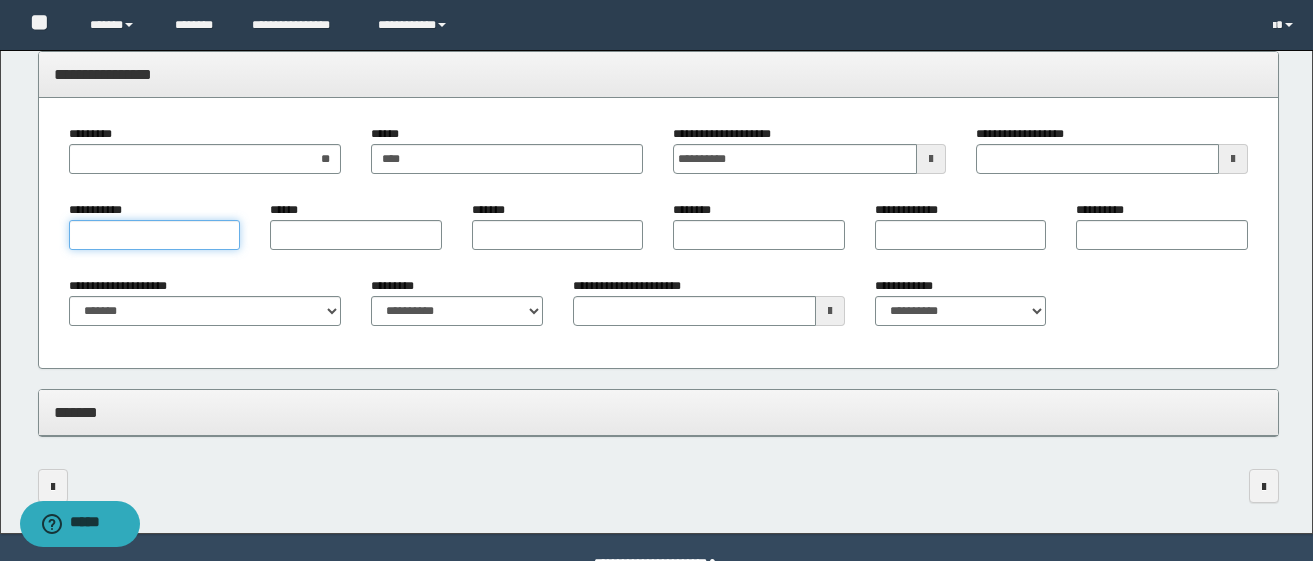 type on "*" 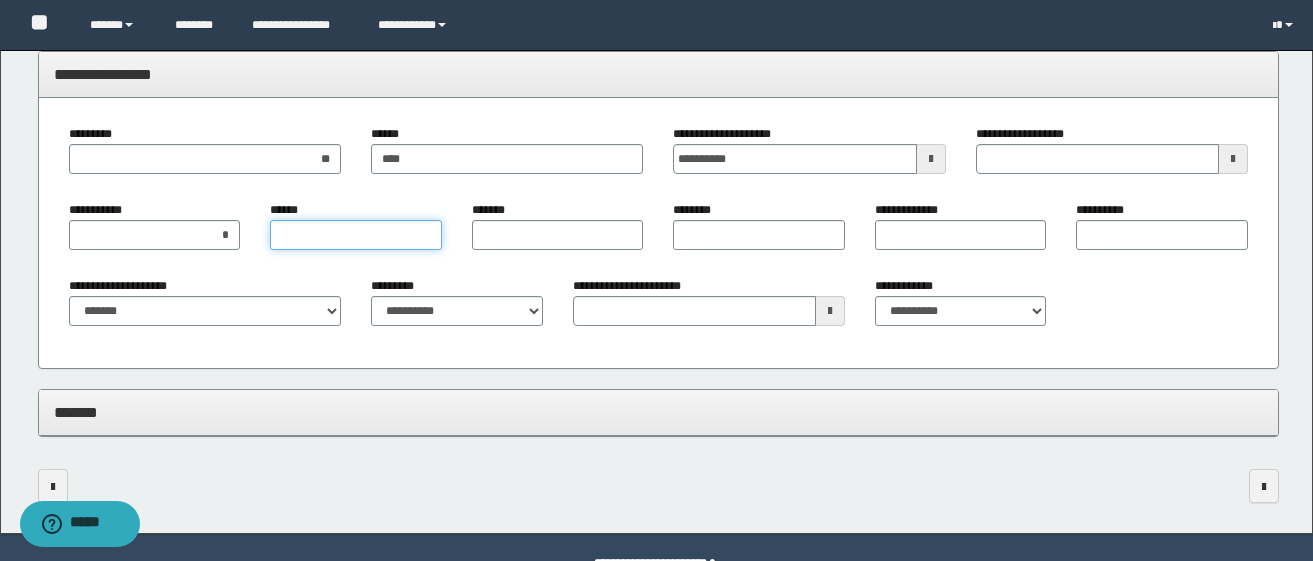 click on "******" at bounding box center (356, 235) 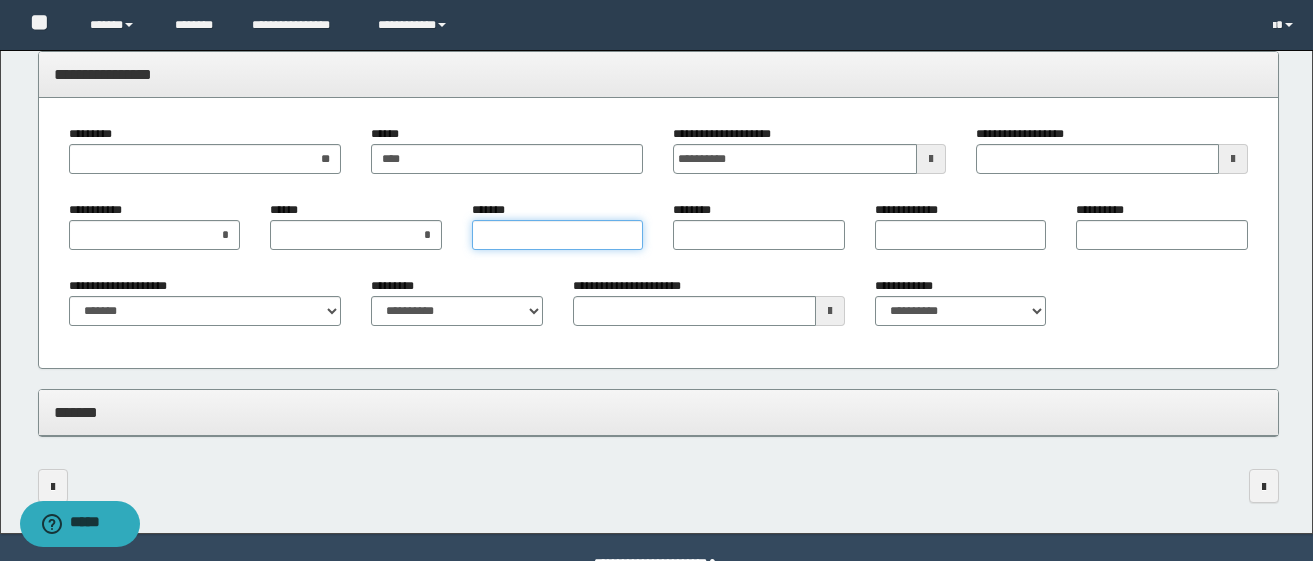 click on "*******" at bounding box center [558, 235] 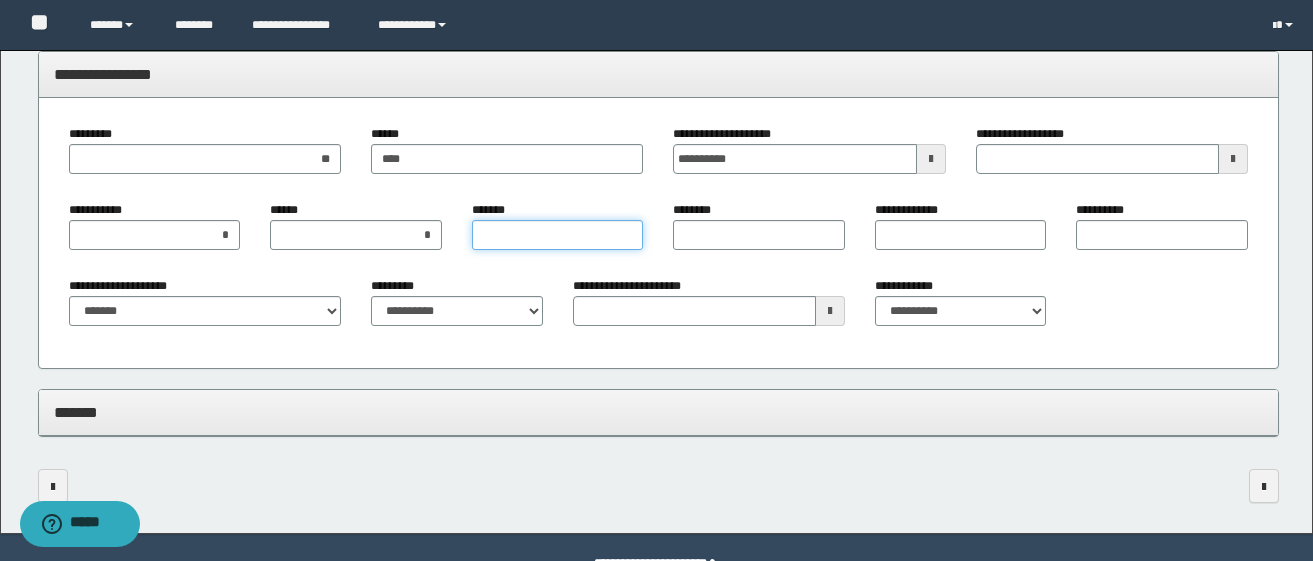 type on "*" 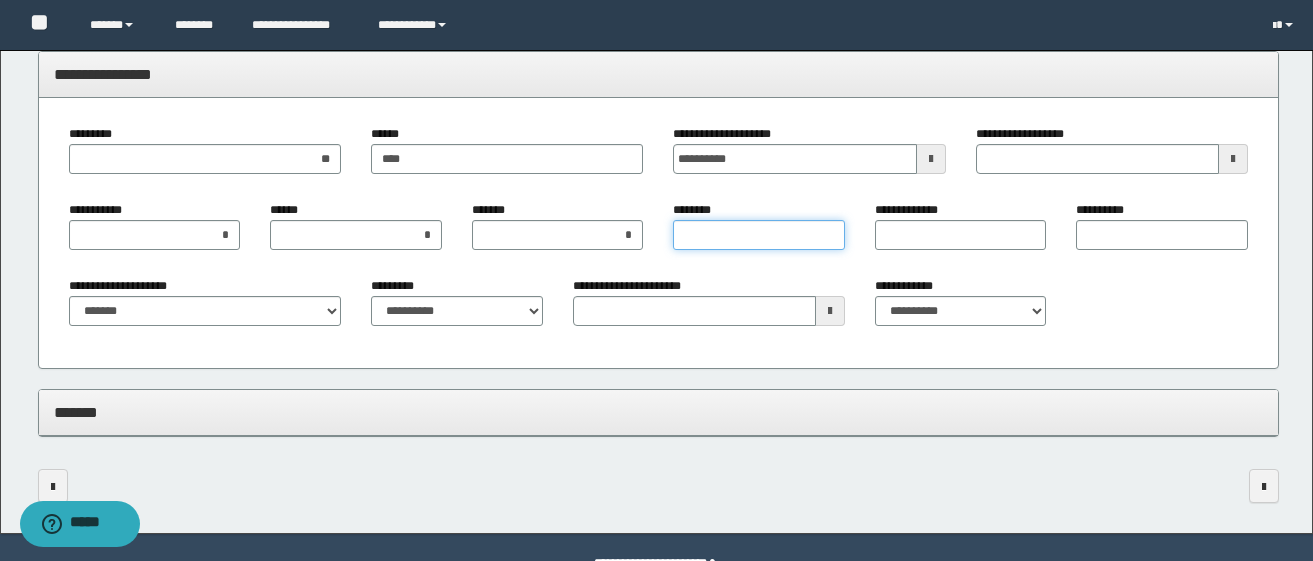 click on "********" at bounding box center (759, 235) 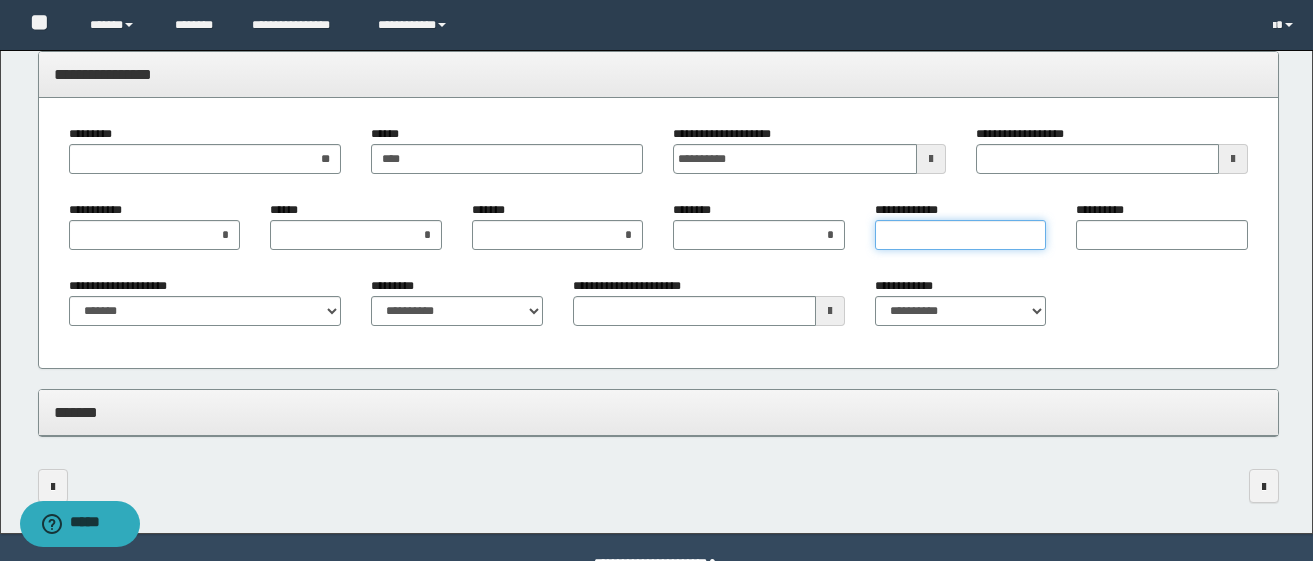 click on "**********" at bounding box center (961, 235) 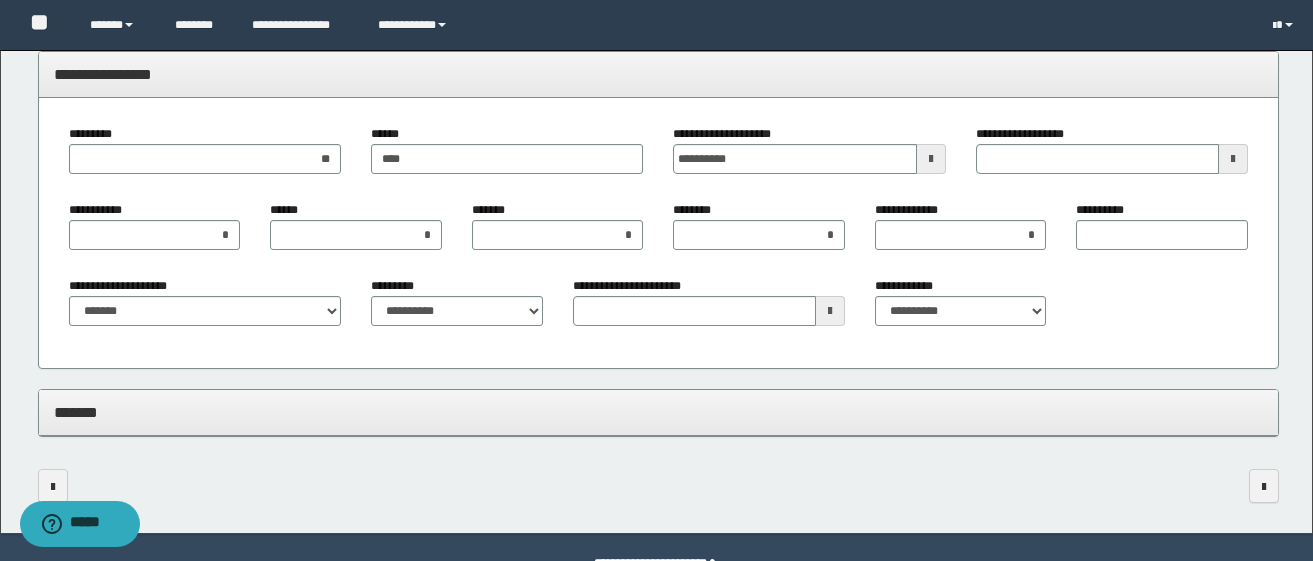 click on "**********" at bounding box center (1105, 210) 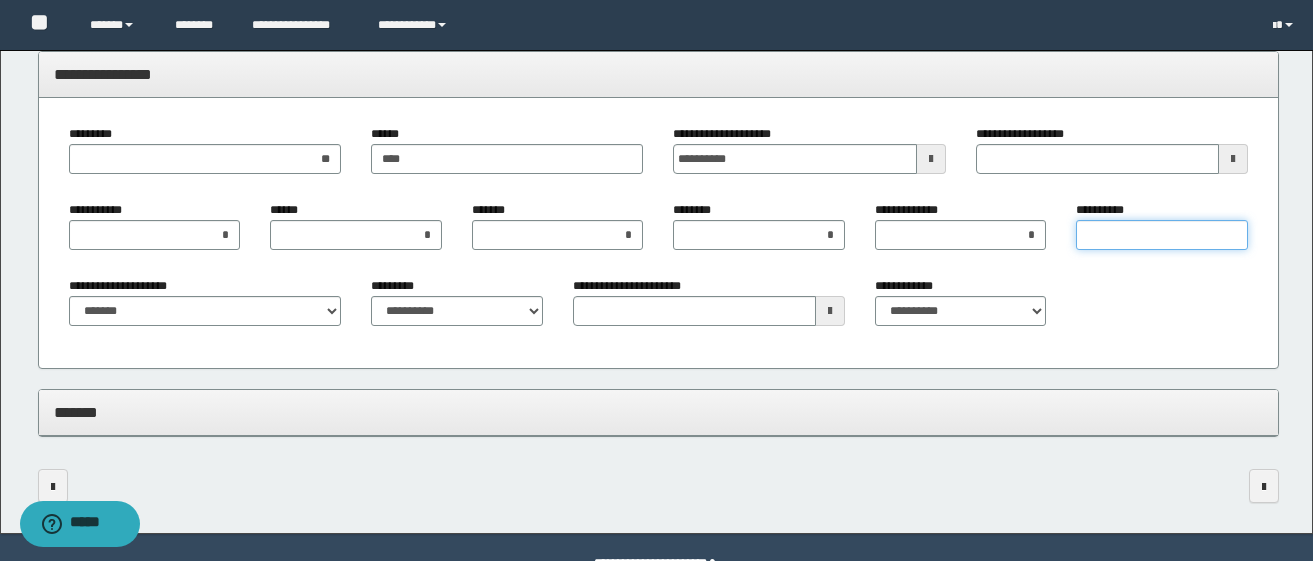 click on "**********" at bounding box center (1162, 235) 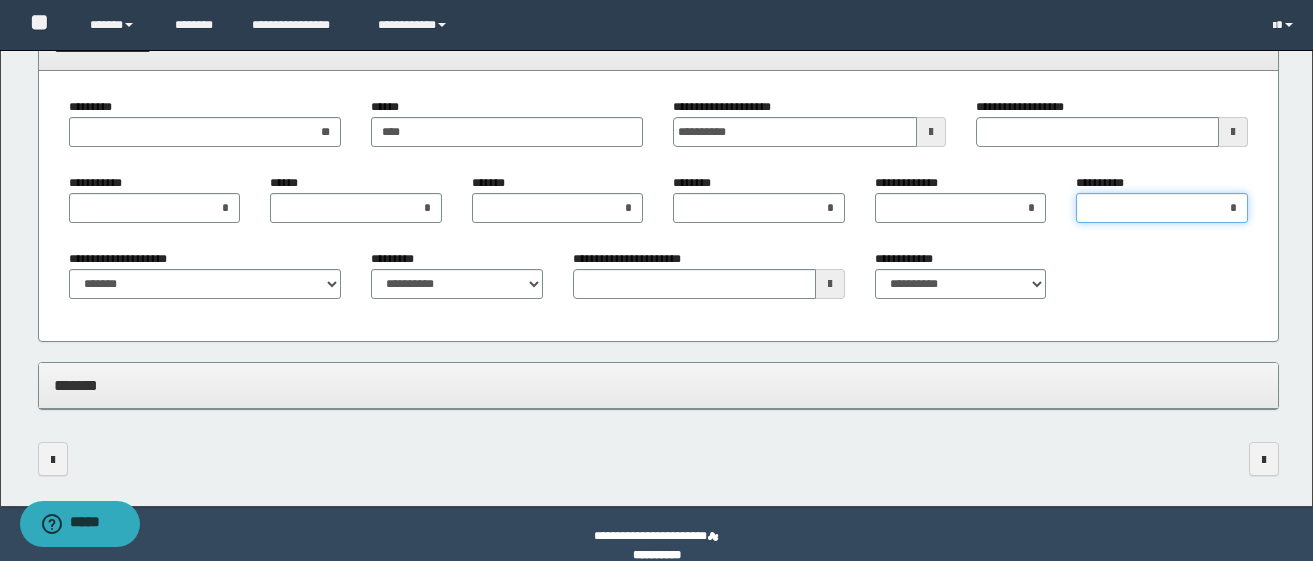 scroll, scrollTop: 1351, scrollLeft: 0, axis: vertical 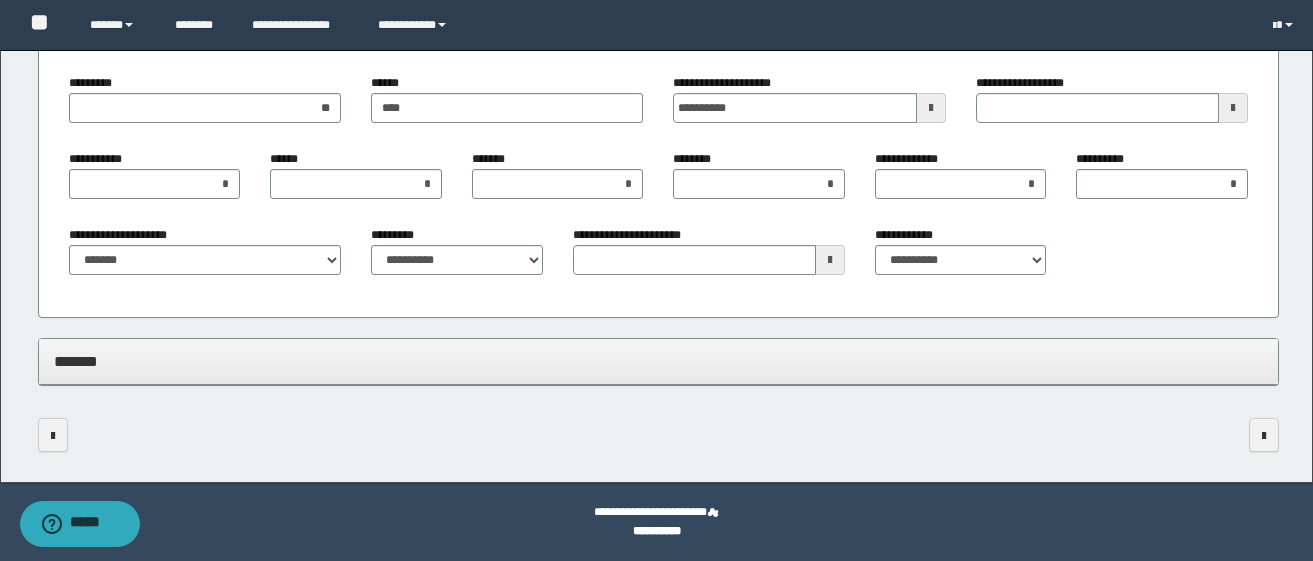 click on "*******" at bounding box center [658, 361] 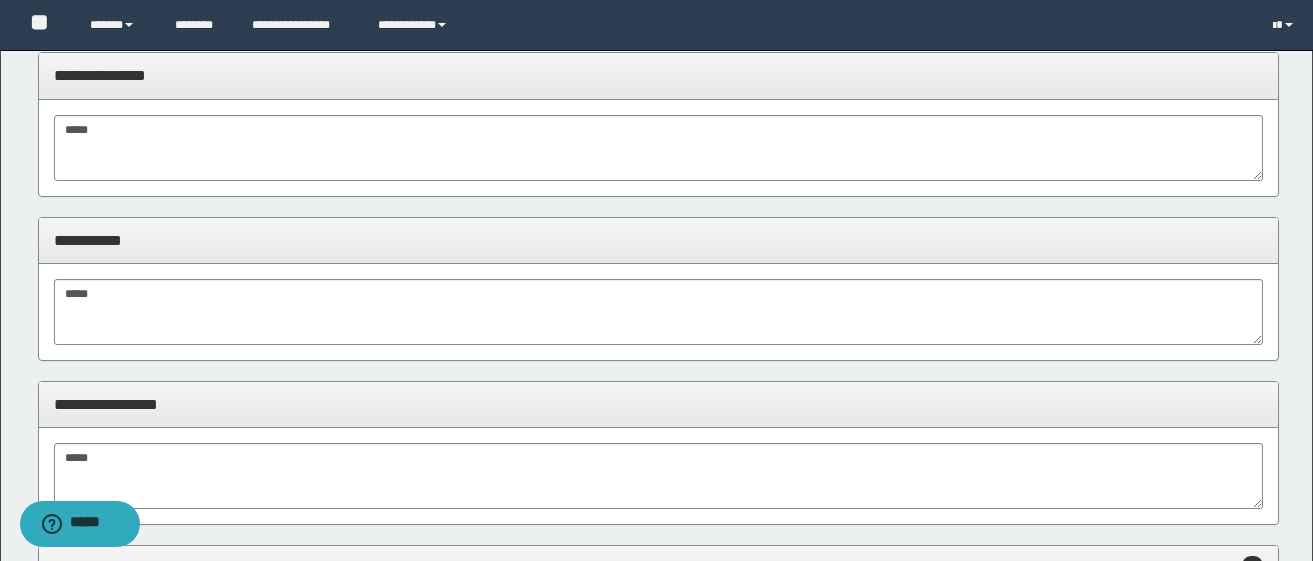 scroll, scrollTop: 0, scrollLeft: 0, axis: both 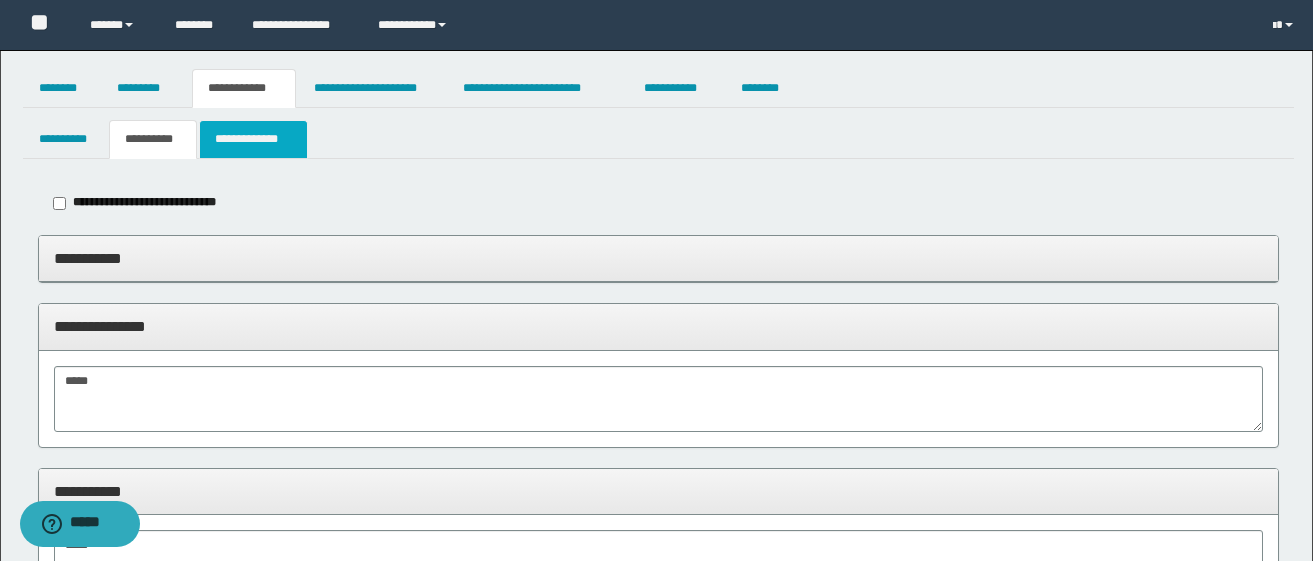 click on "**********" at bounding box center [253, 139] 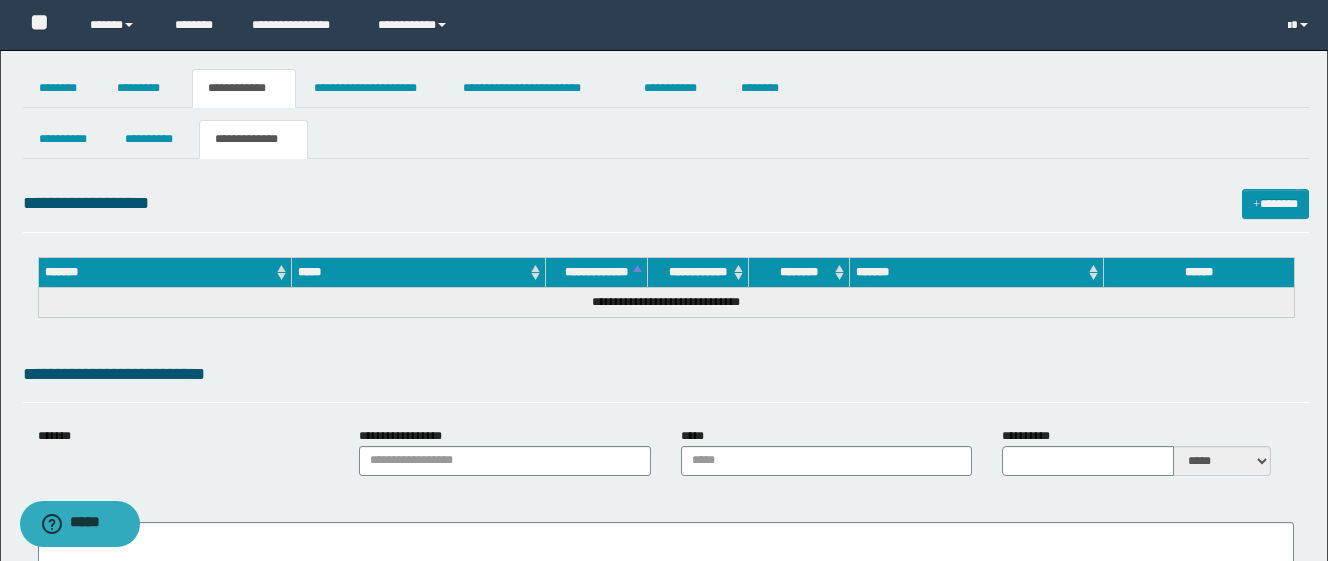 type on "**********" 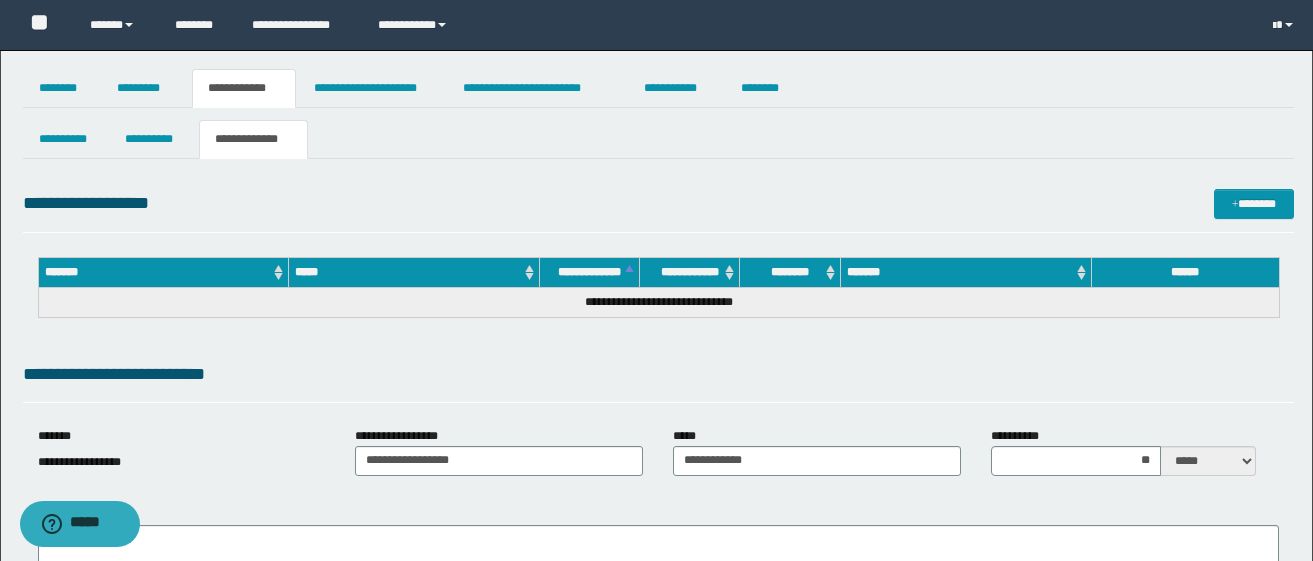 scroll, scrollTop: 200, scrollLeft: 0, axis: vertical 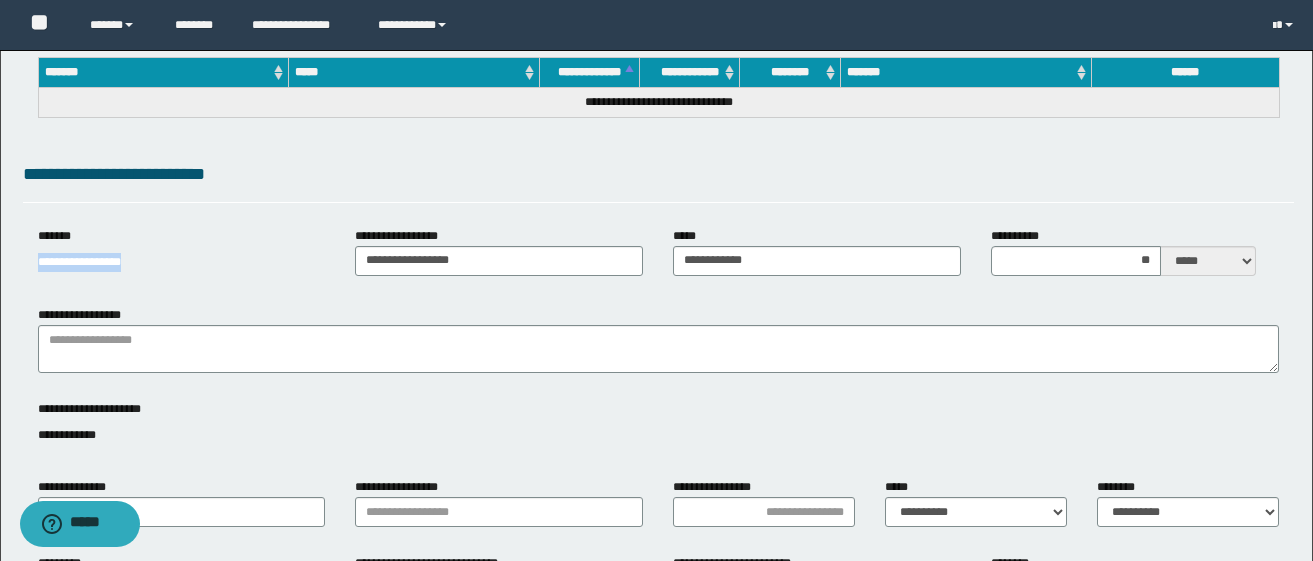 drag, startPoint x: 34, startPoint y: 266, endPoint x: 148, endPoint y: 281, distance: 114.982605 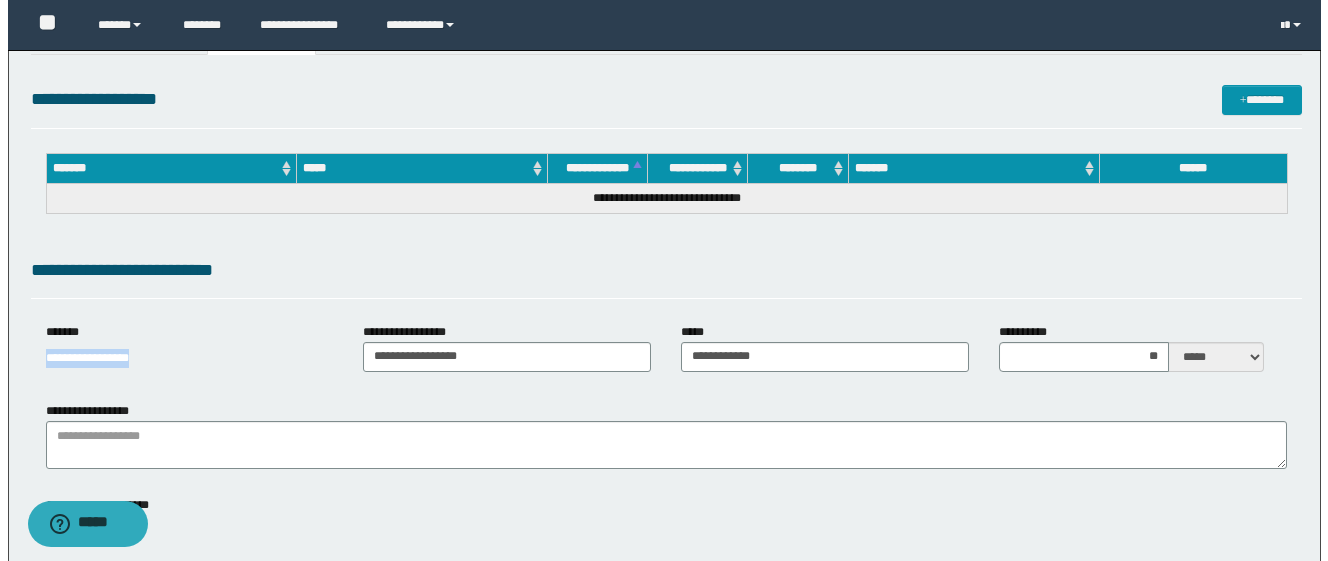 scroll, scrollTop: 0, scrollLeft: 0, axis: both 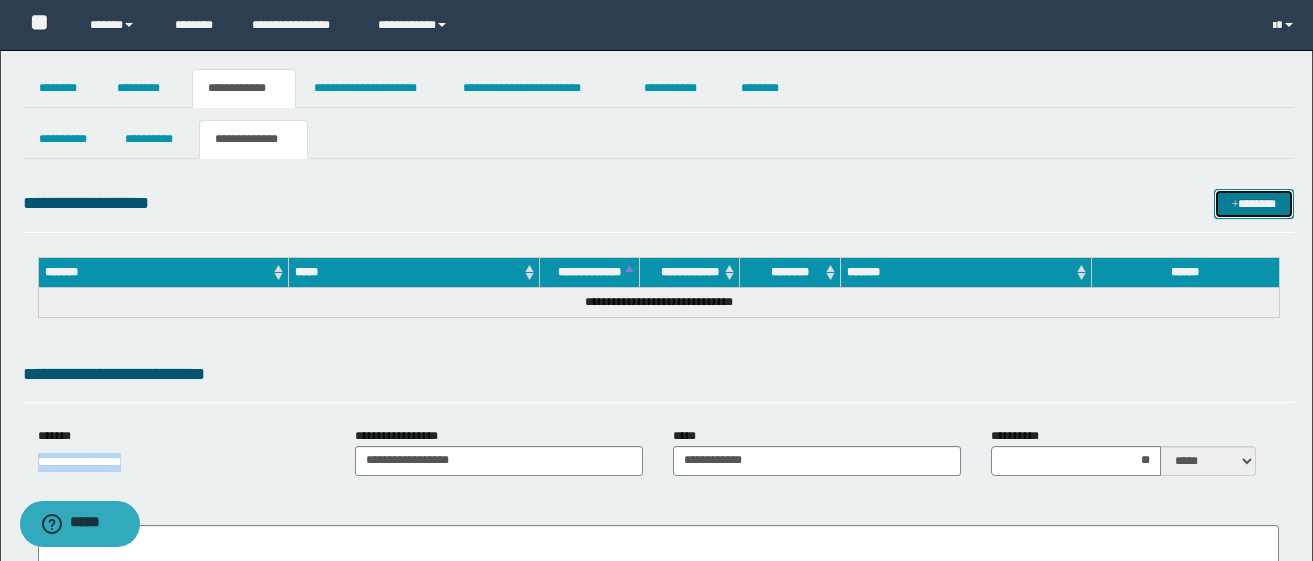 click on "*******" at bounding box center (1254, 204) 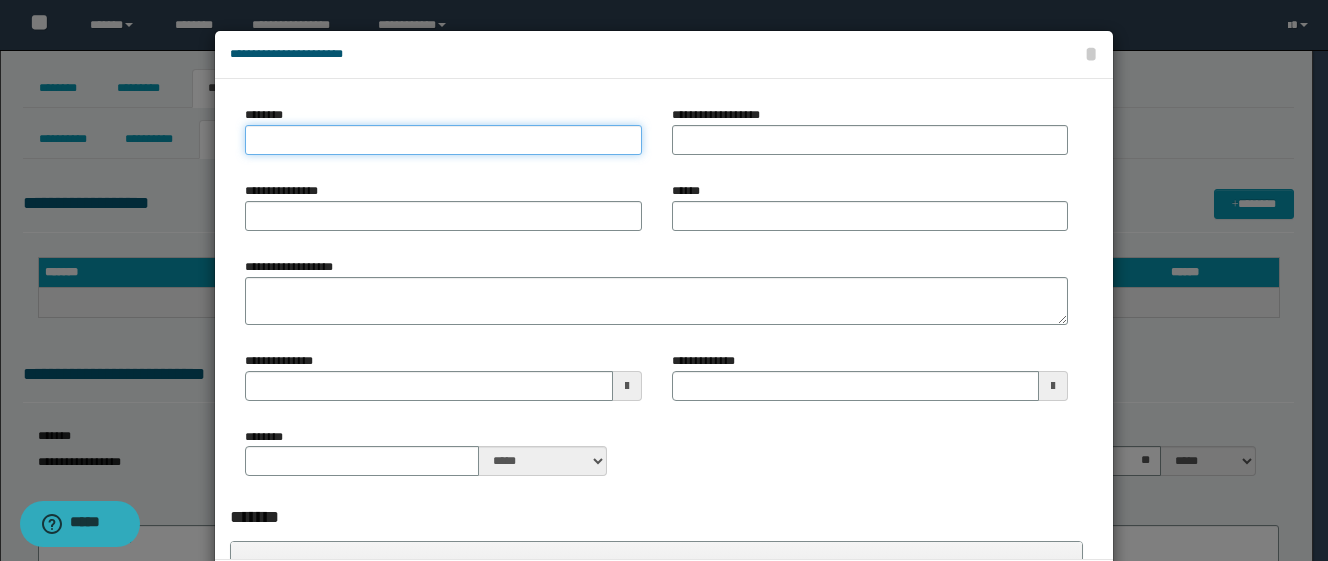 click on "********" at bounding box center (443, 140) 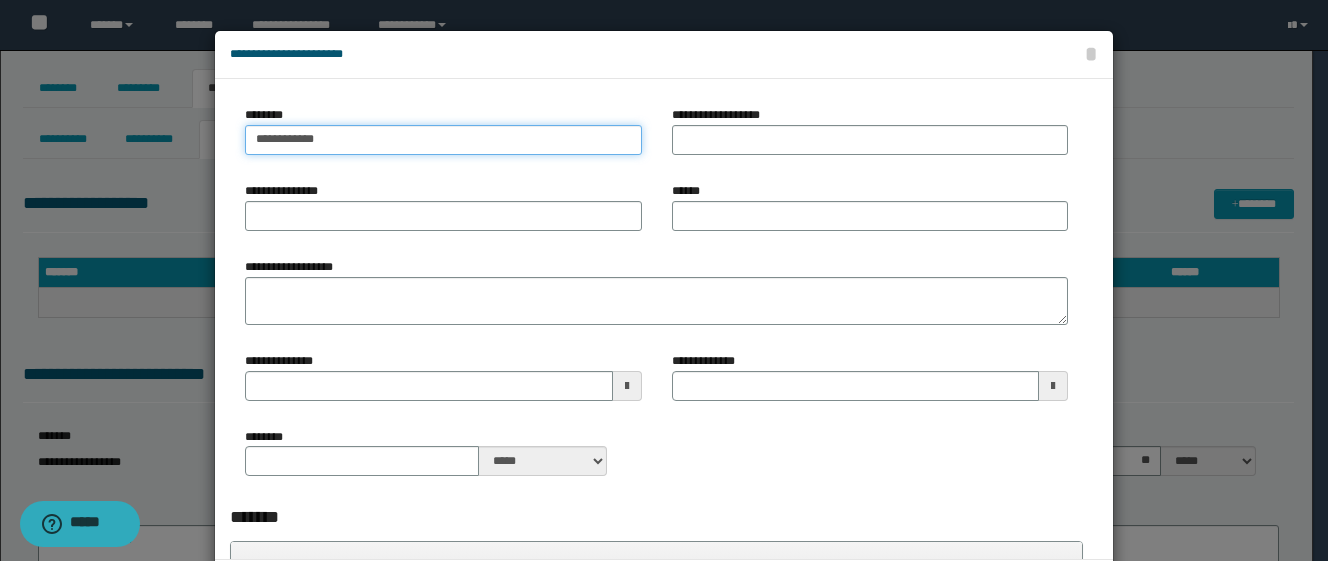 drag, startPoint x: 434, startPoint y: 126, endPoint x: 155, endPoint y: 122, distance: 279.0287 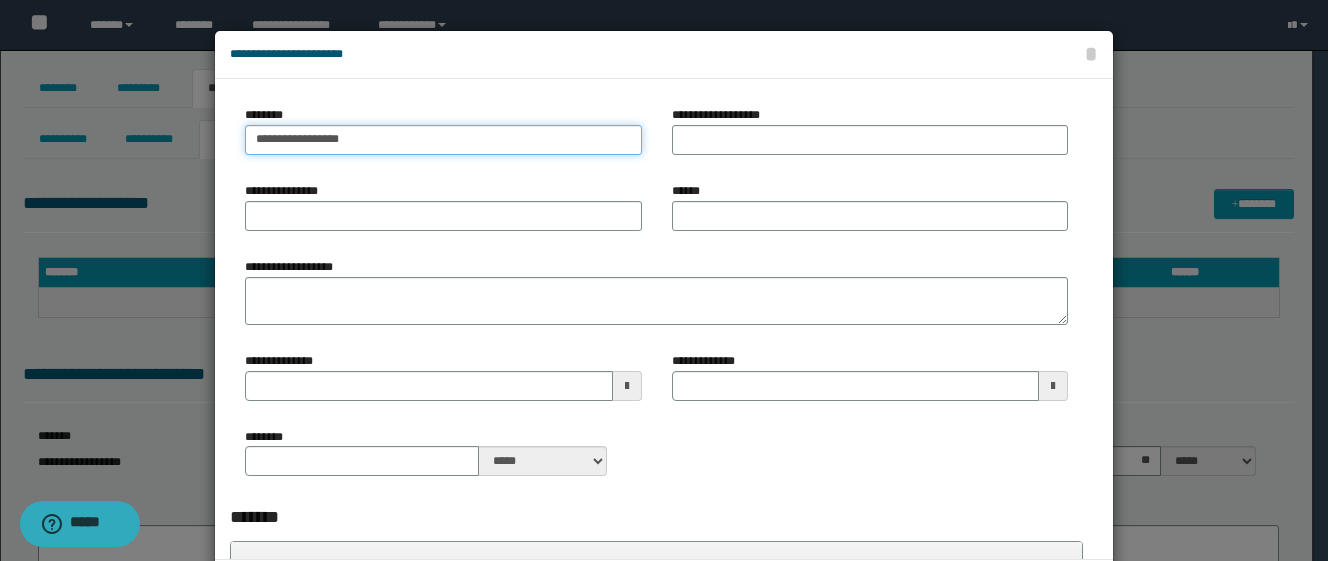 type on "**********" 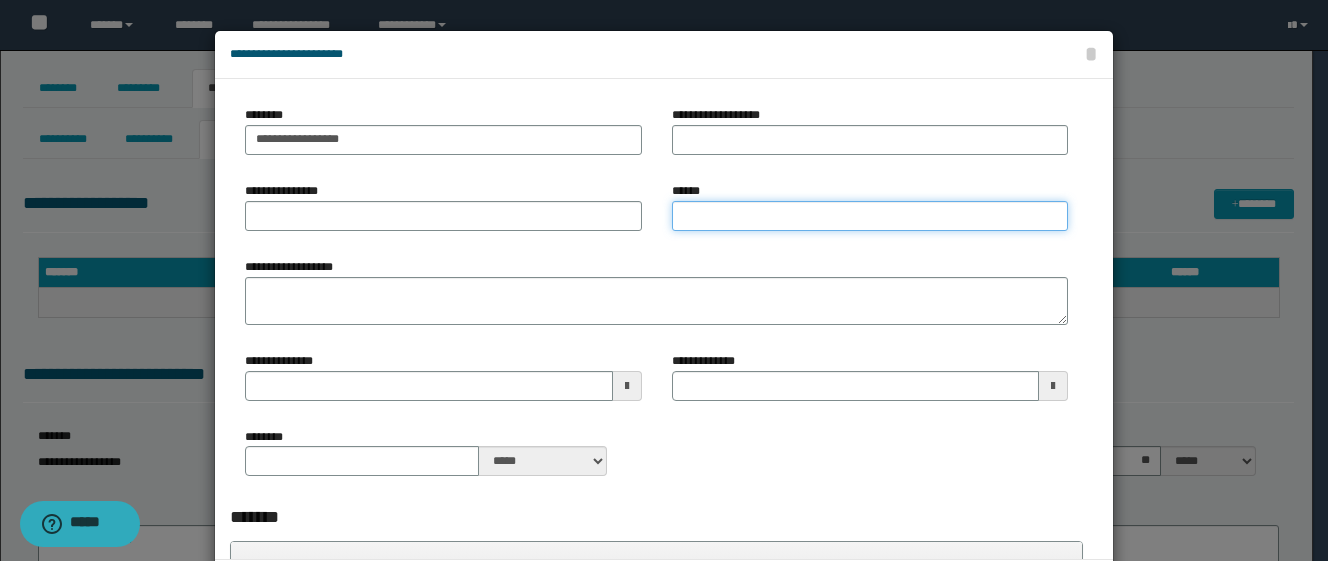 click on "******" at bounding box center [870, 216] 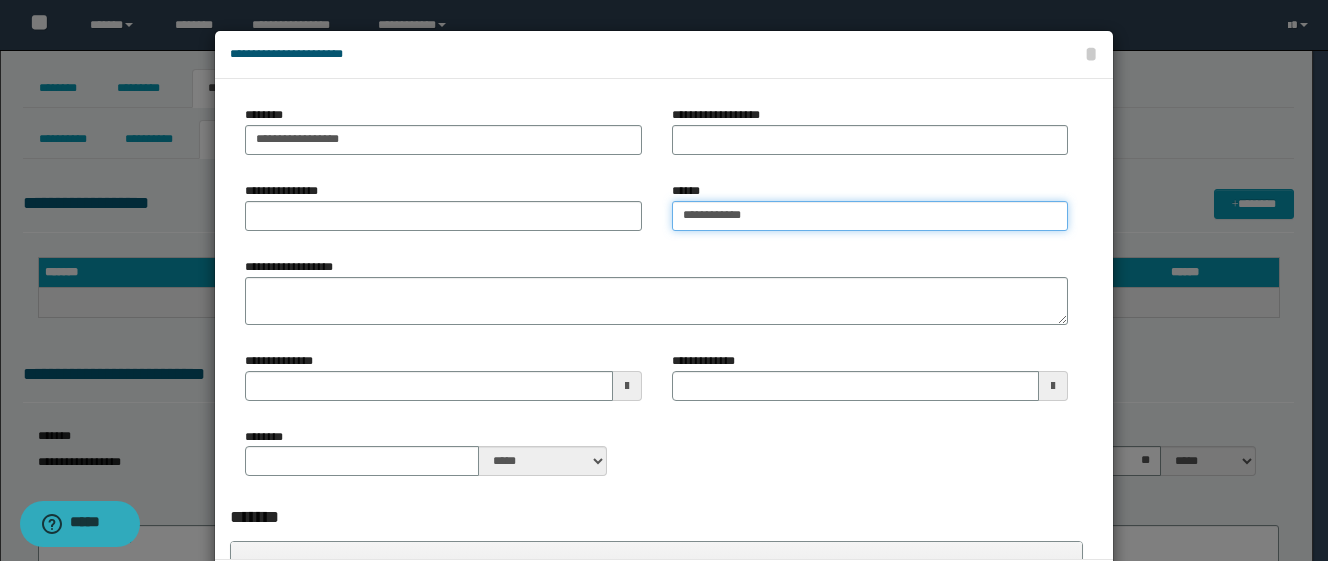 type on "**********" 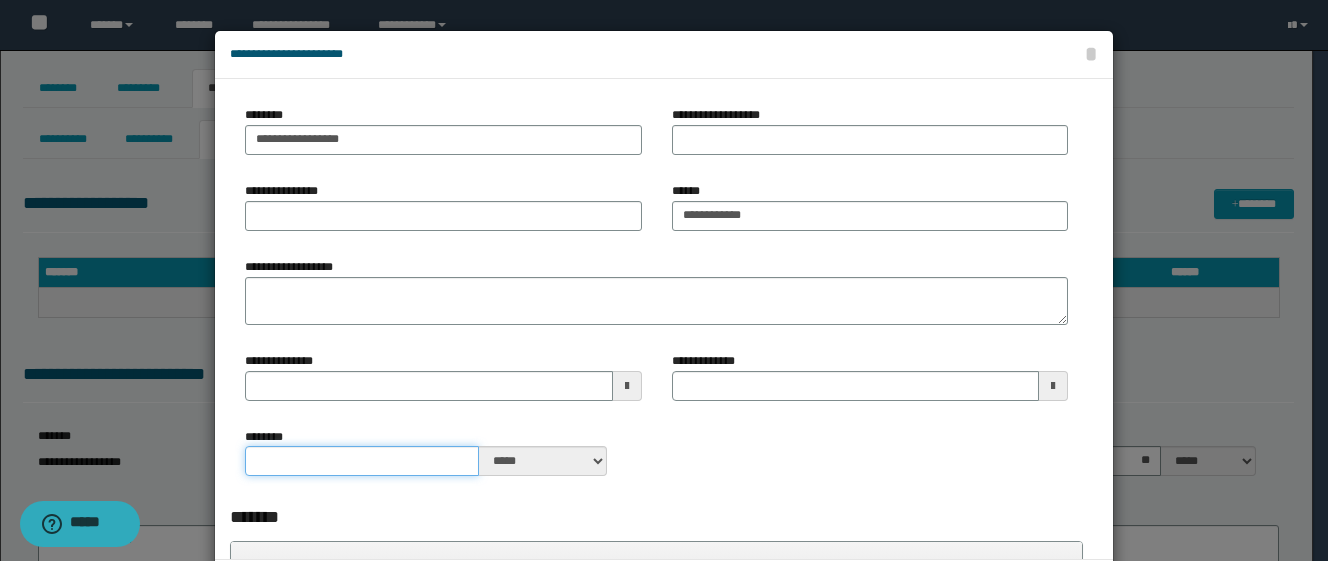 click on "********" at bounding box center [362, 461] 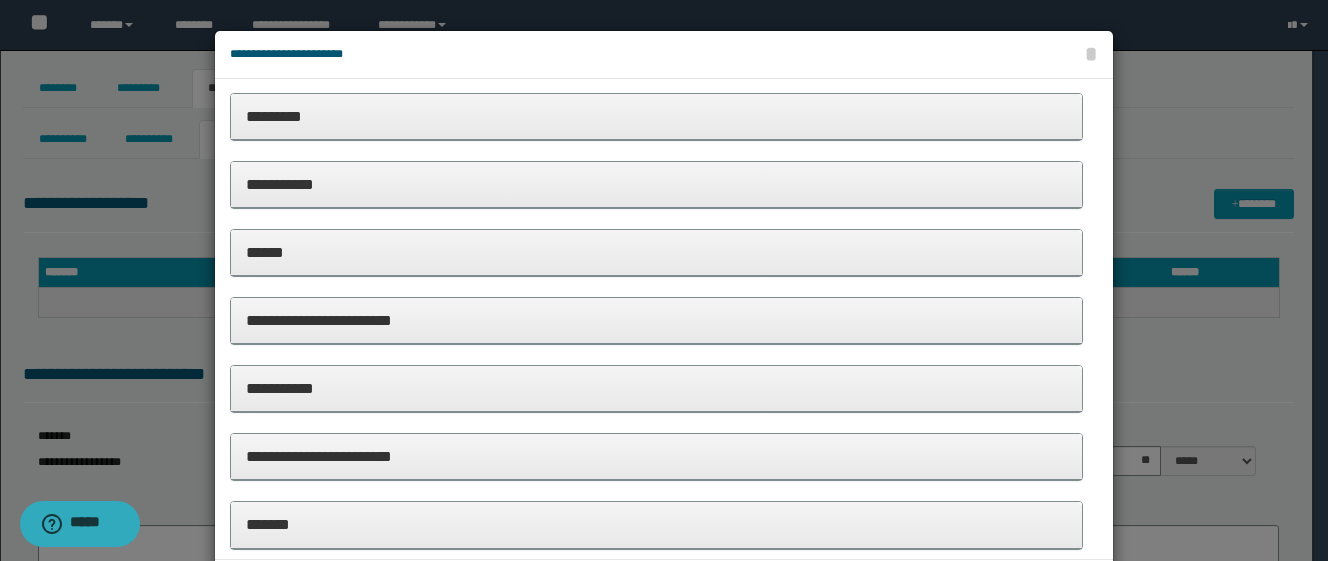 scroll, scrollTop: 473, scrollLeft: 0, axis: vertical 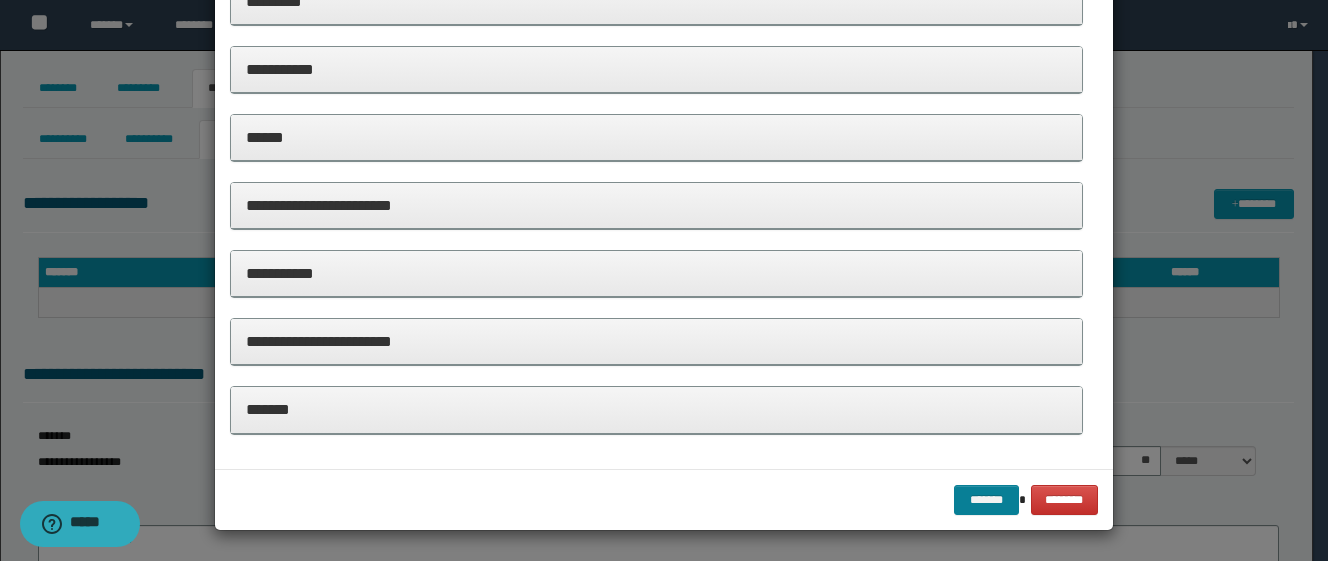 type on "**" 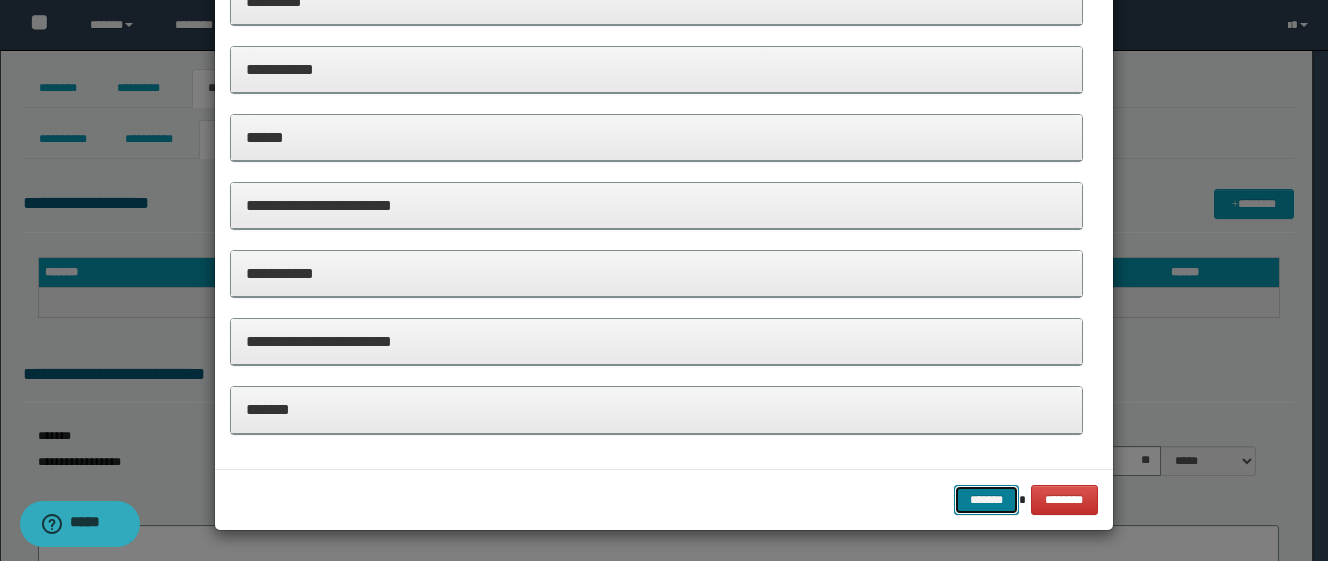 click on "*******" at bounding box center (986, 500) 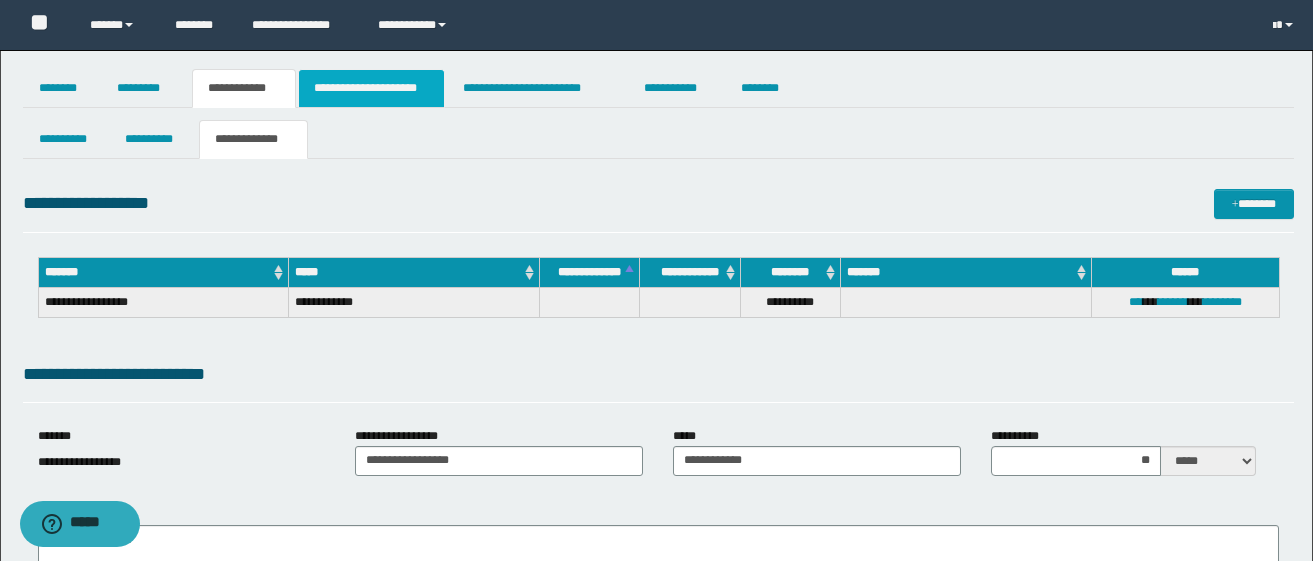 click on "**********" at bounding box center (371, 88) 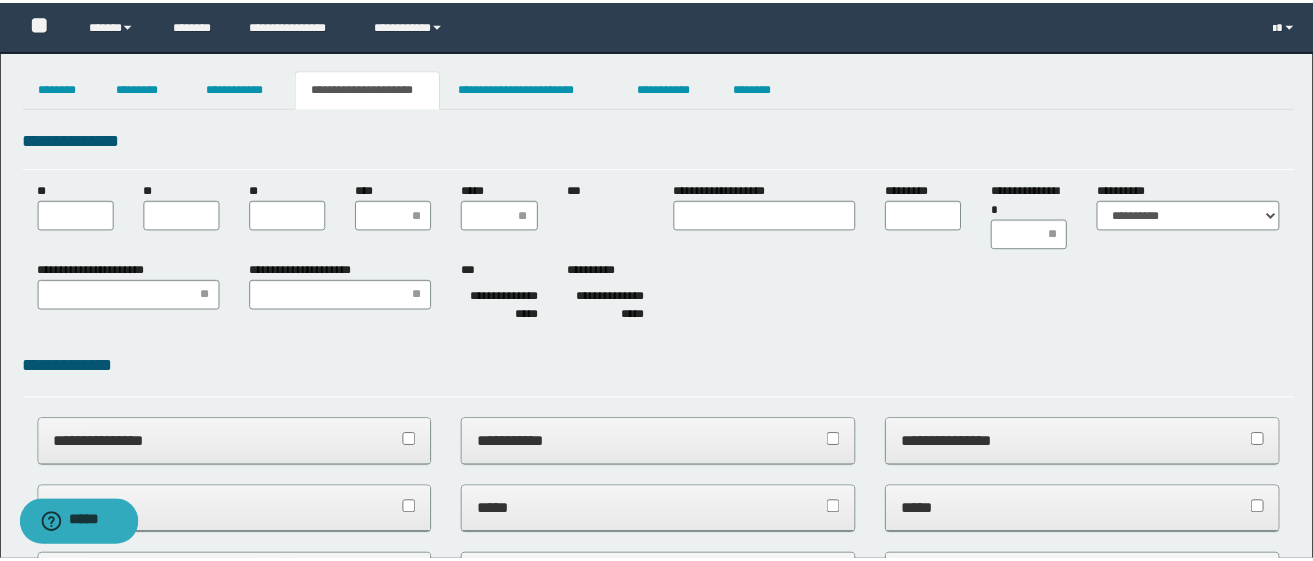 scroll, scrollTop: 0, scrollLeft: 0, axis: both 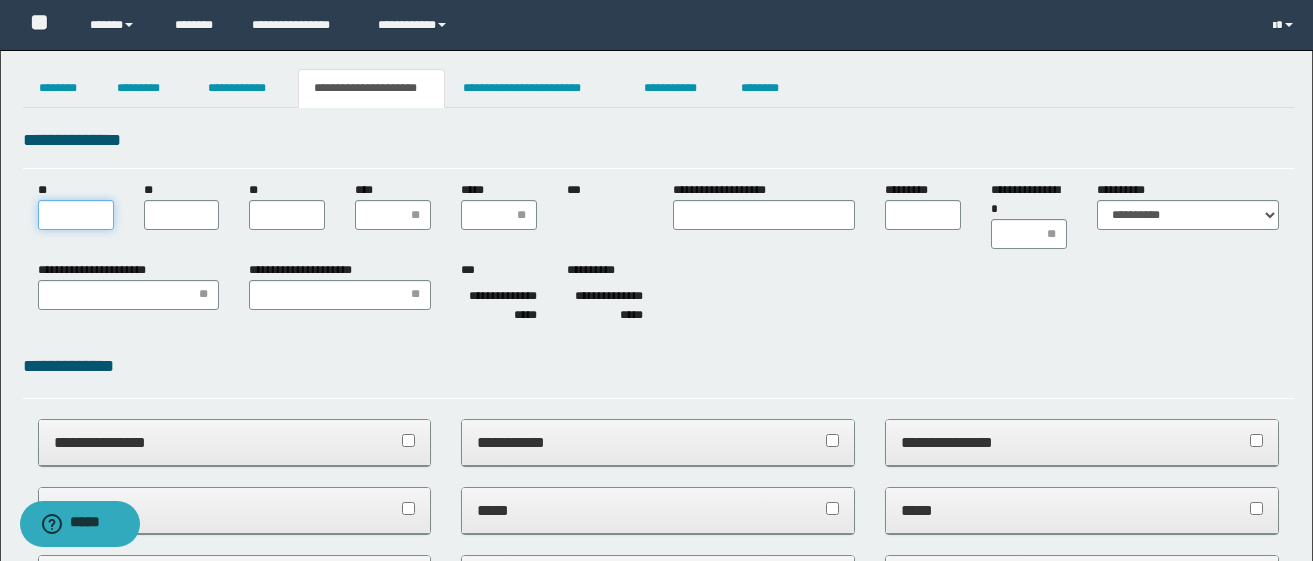 click on "**" at bounding box center (76, 215) 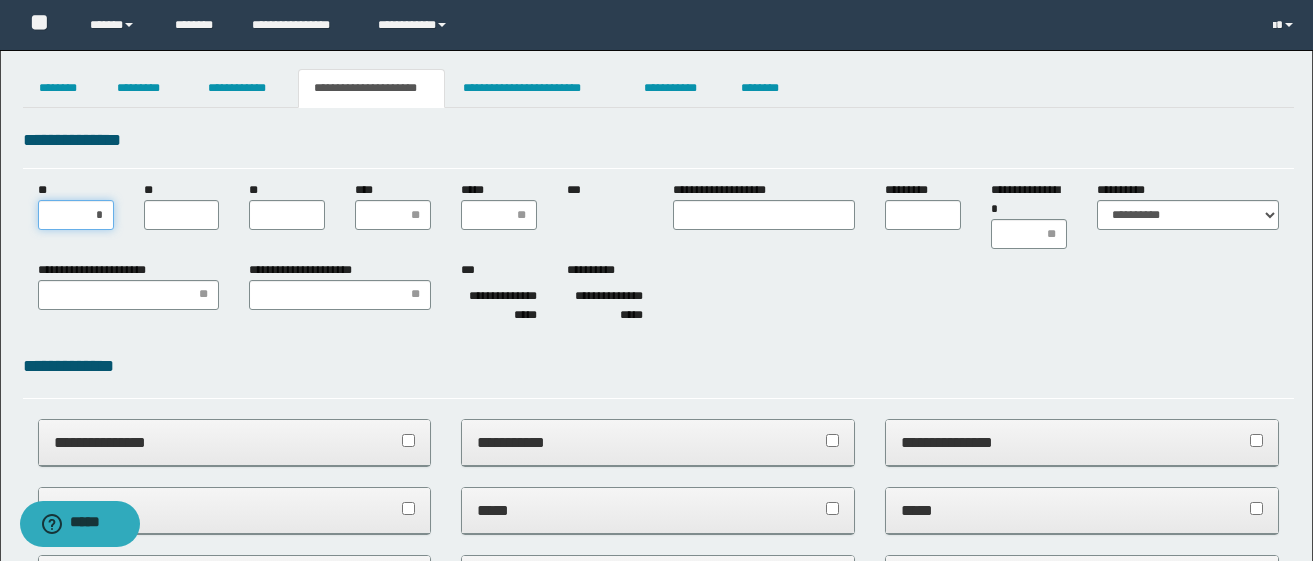 type on "**" 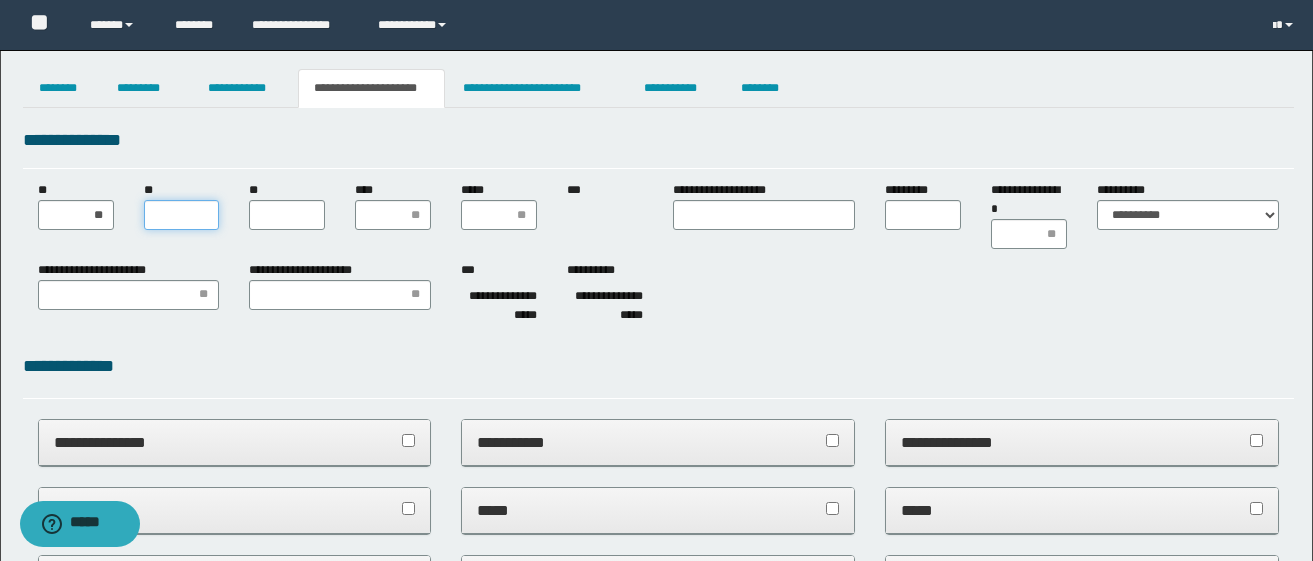 click on "**" at bounding box center [182, 215] 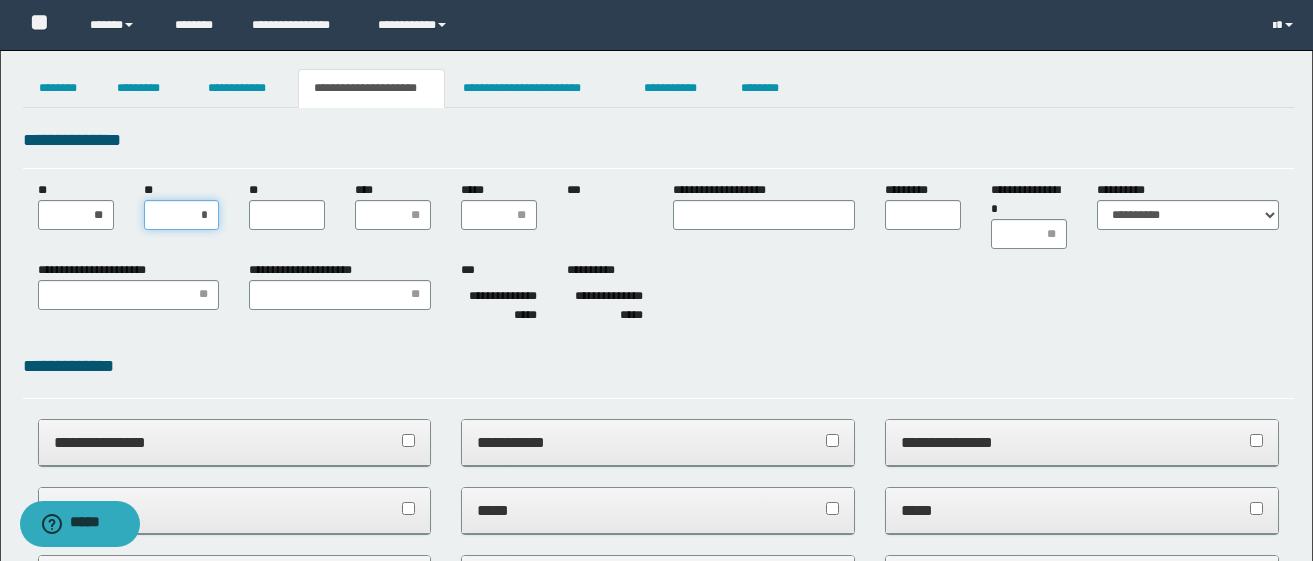 type on "**" 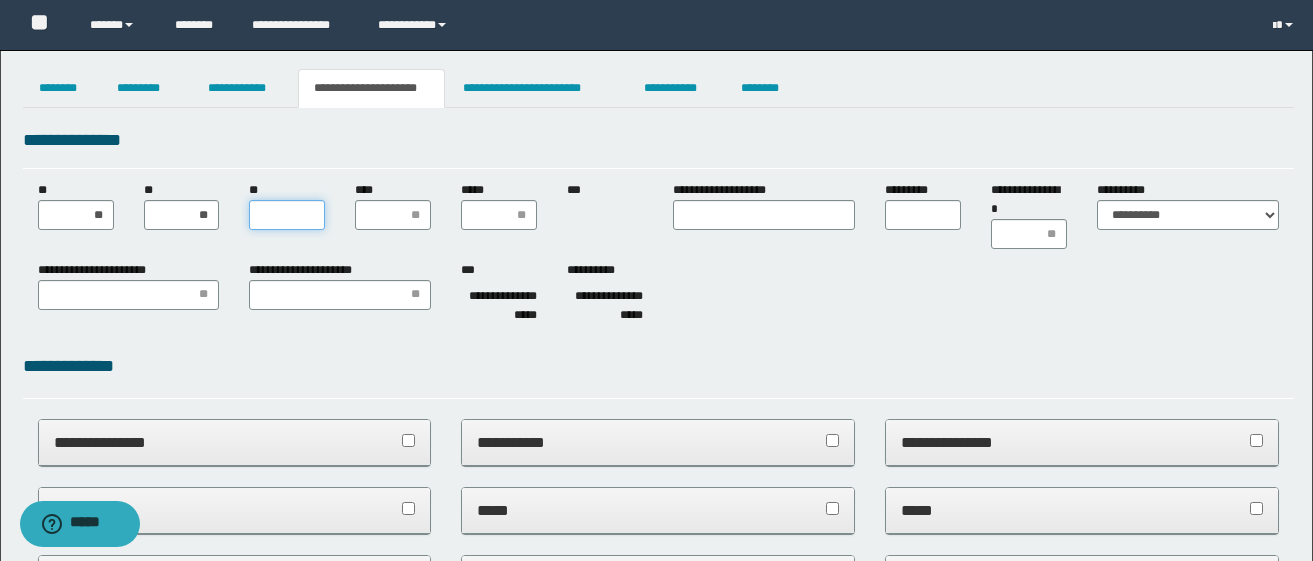 click on "**" at bounding box center [287, 215] 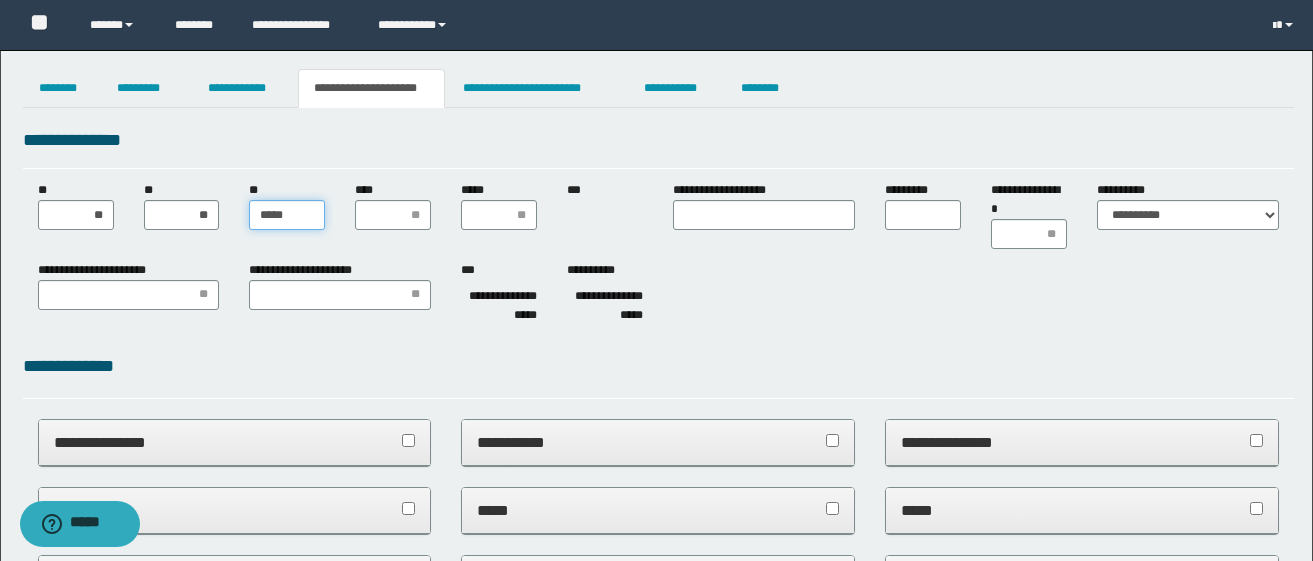 type on "******" 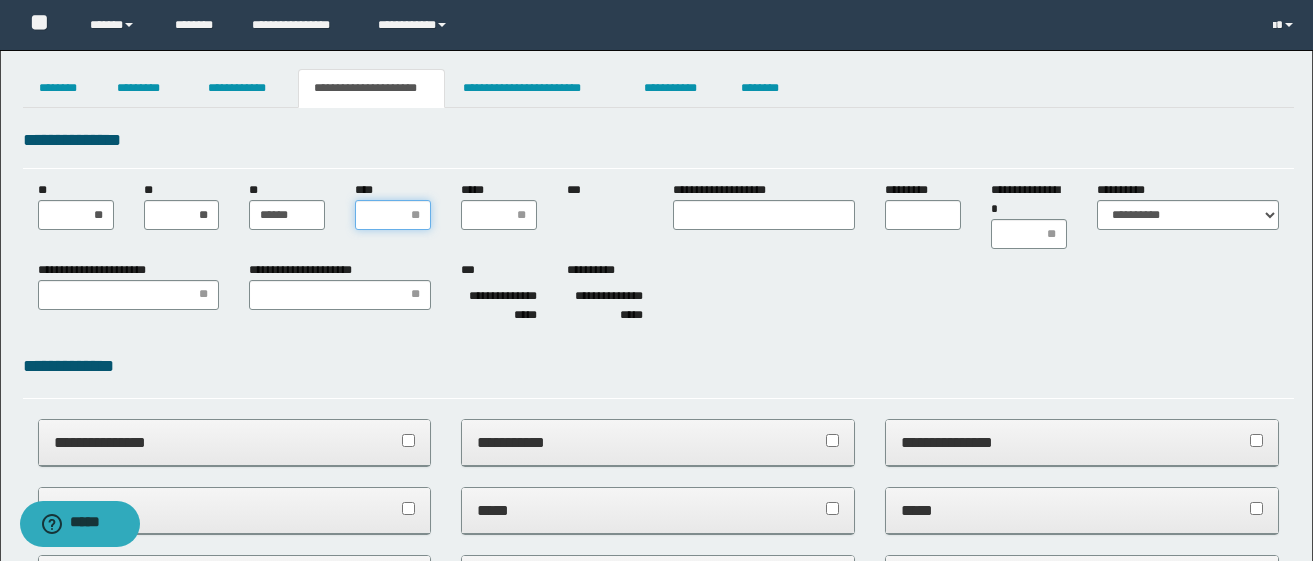 click on "****" at bounding box center [393, 215] 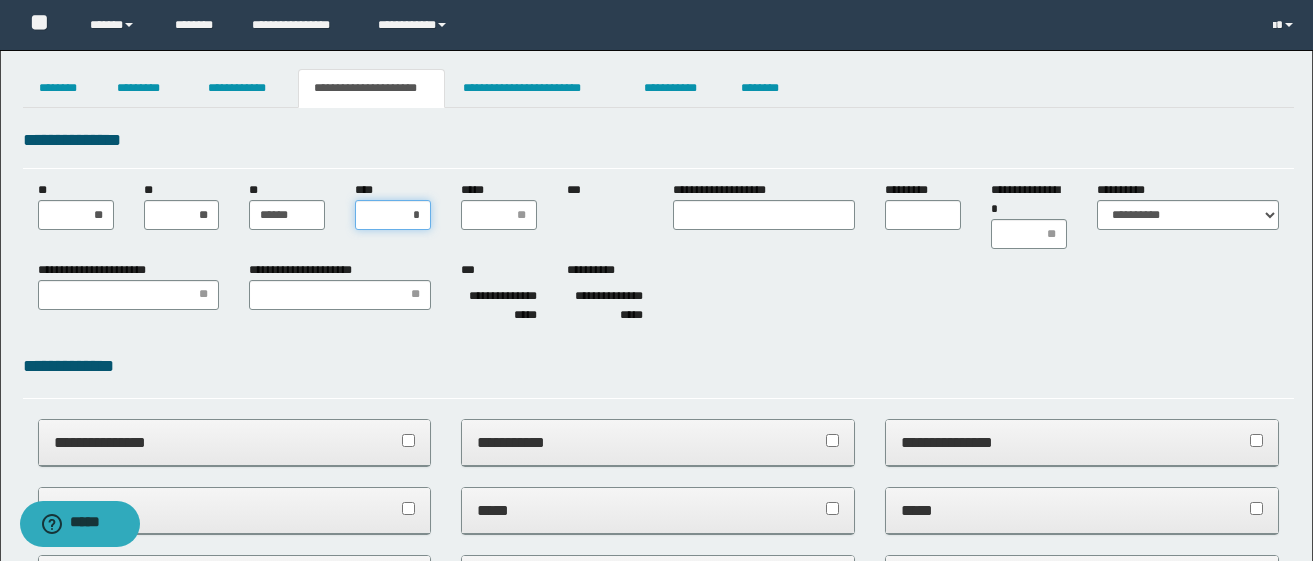 type on "**" 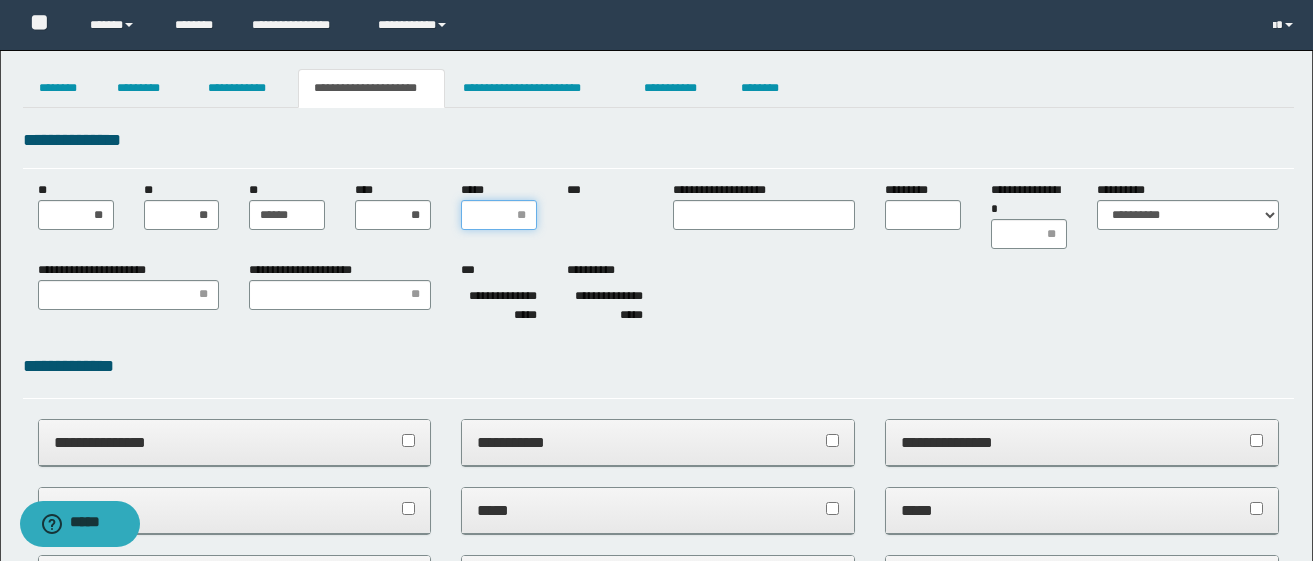 click on "*****" at bounding box center [499, 215] 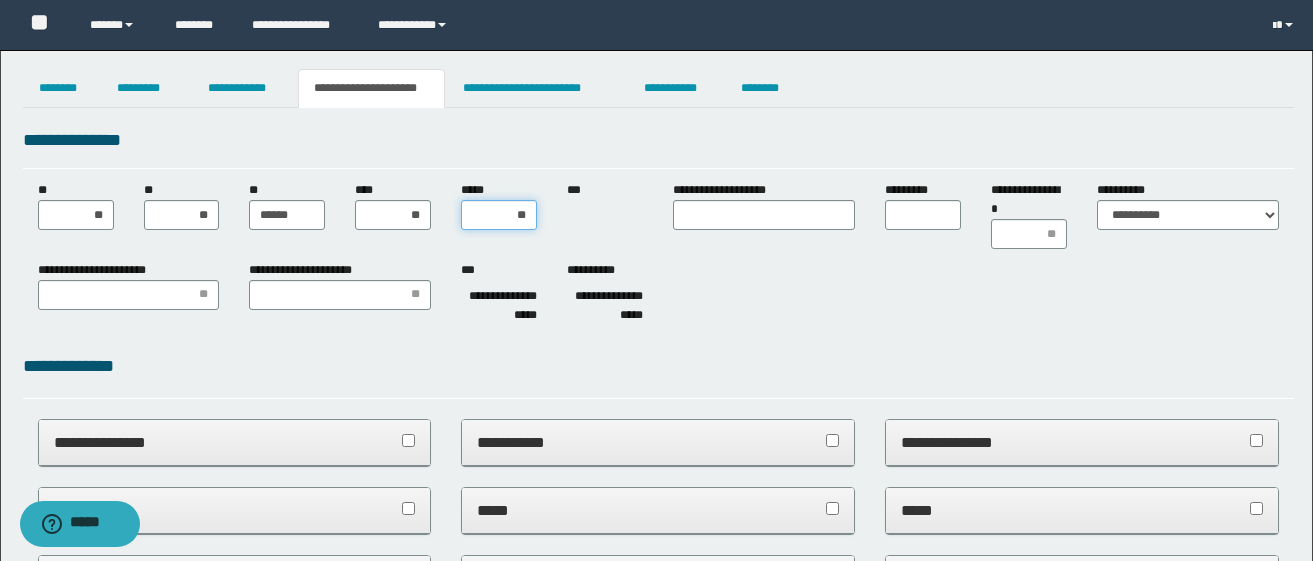 type on "***" 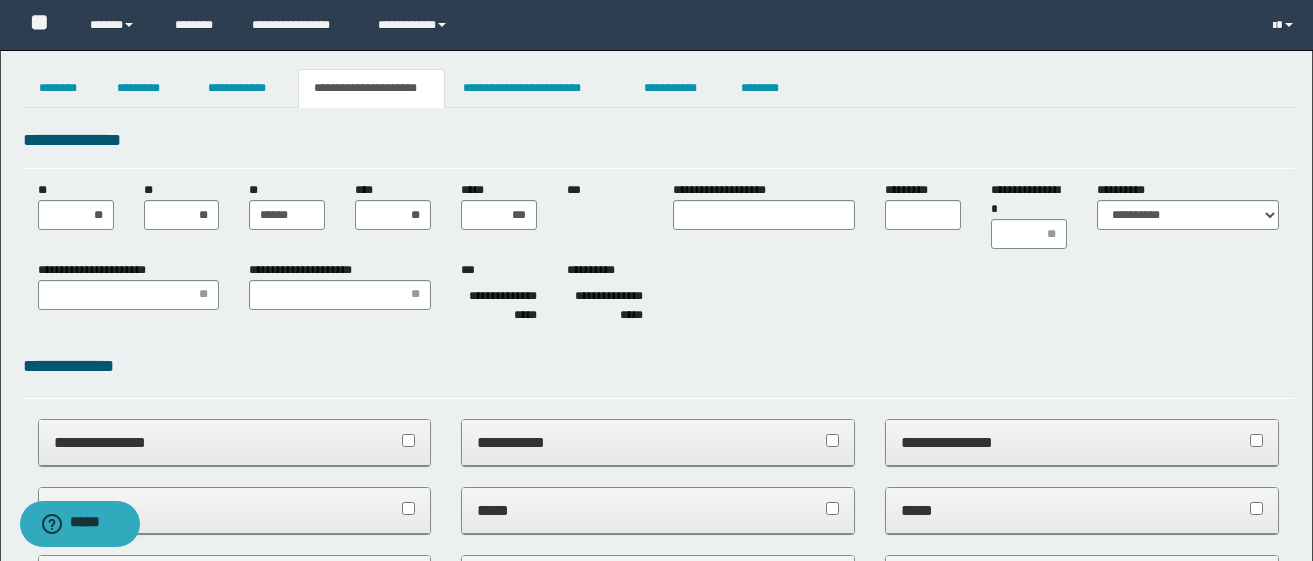 click on "**********" at bounding box center (658, 215) 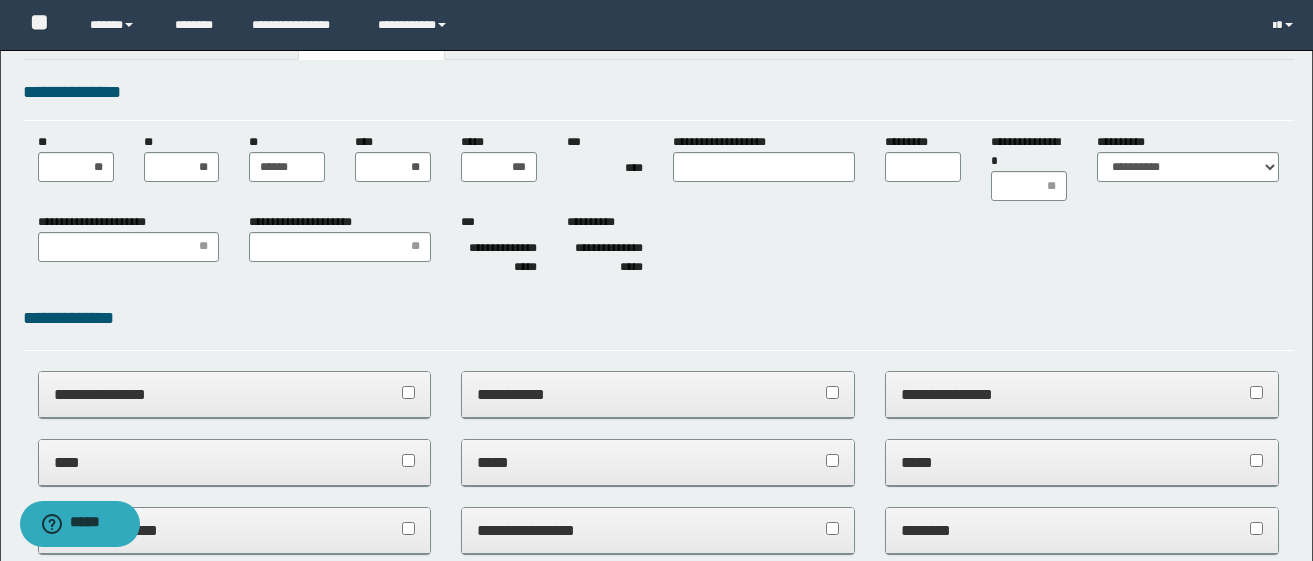 scroll, scrollTop: 0, scrollLeft: 0, axis: both 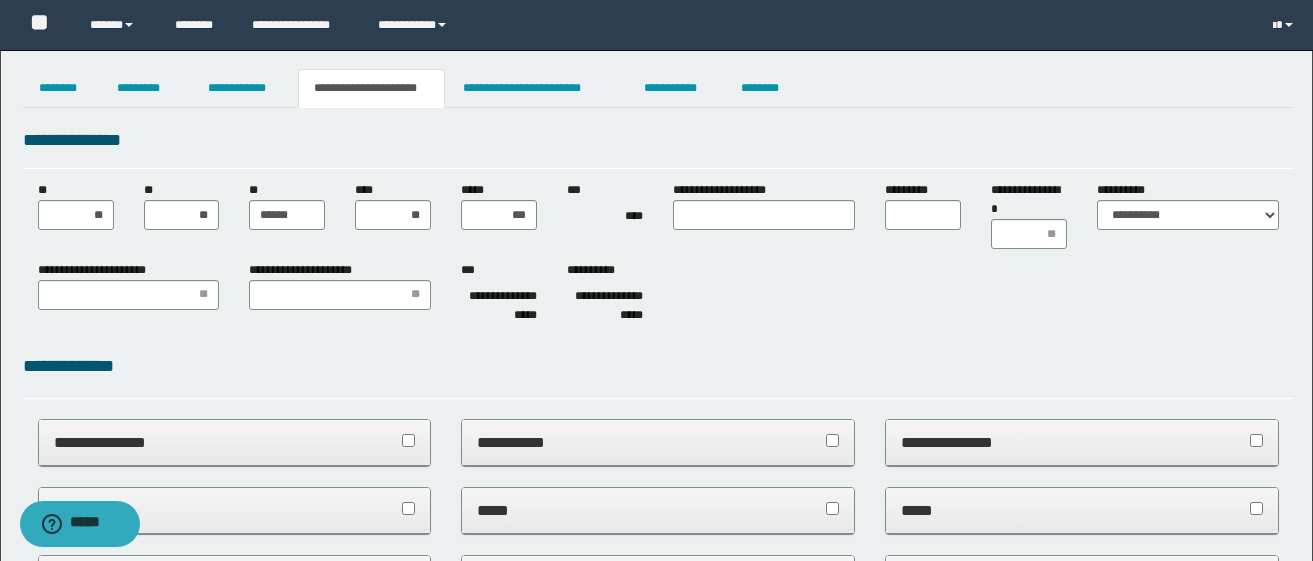 click on "**********" at bounding box center (235, 442) 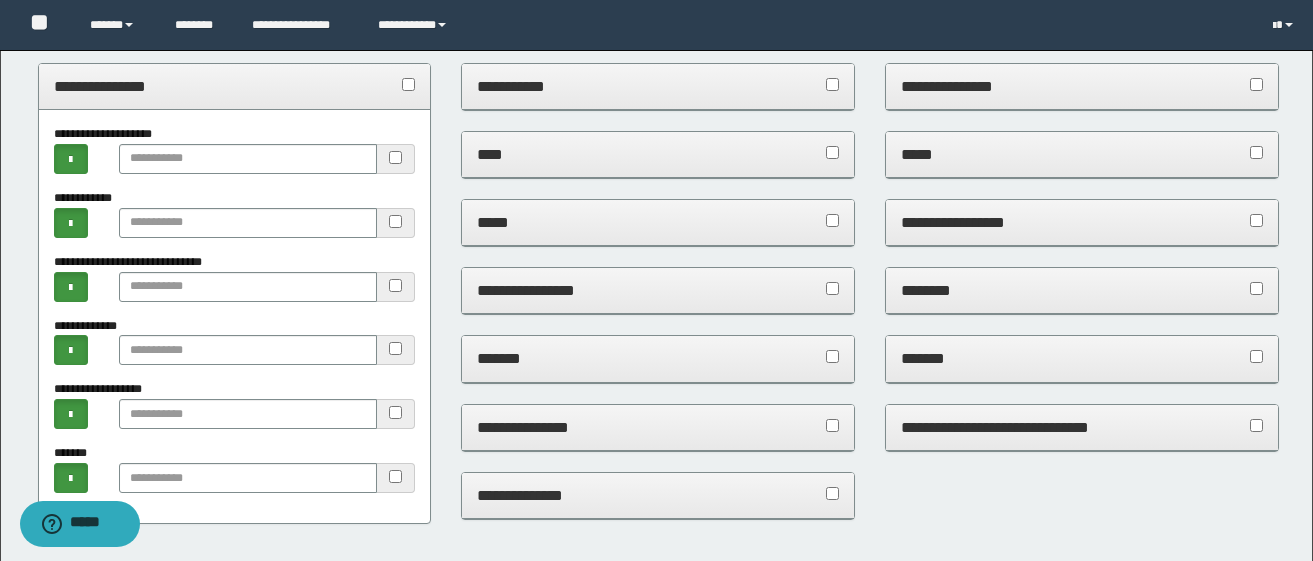 scroll, scrollTop: 400, scrollLeft: 0, axis: vertical 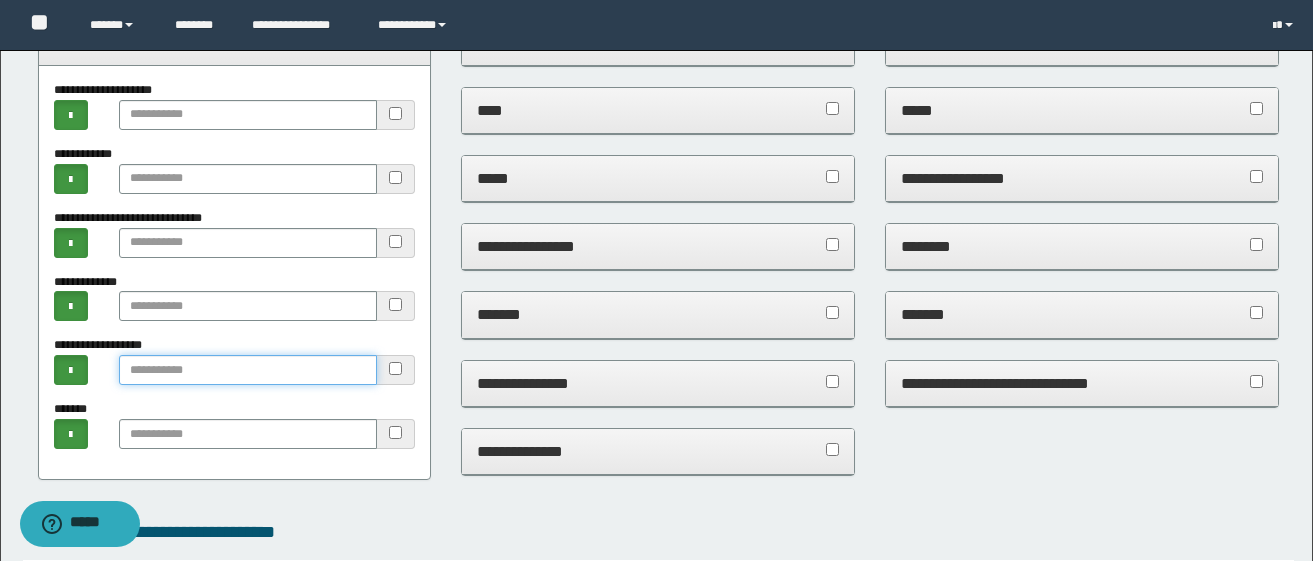 click at bounding box center (248, 370) 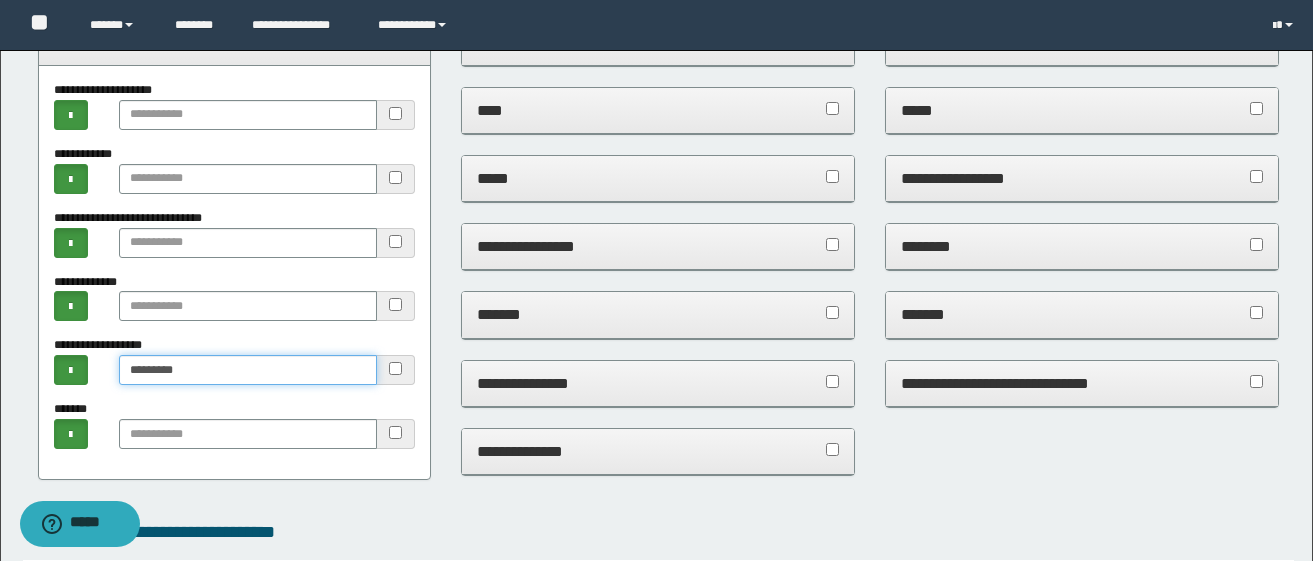 type on "*********" 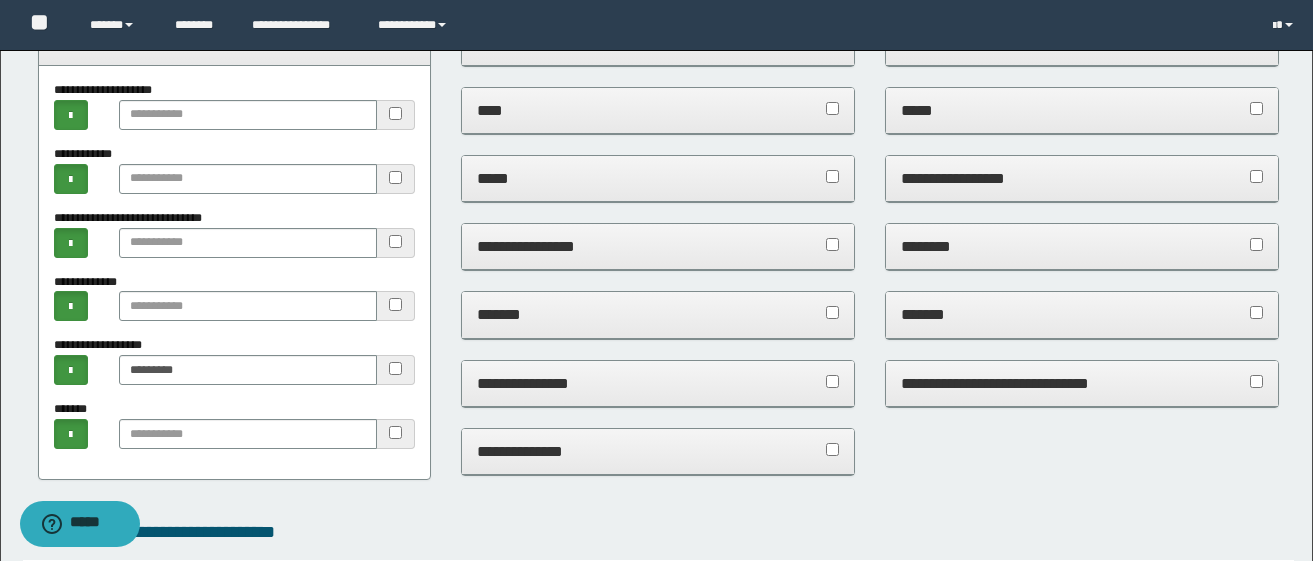 click on "**********" at bounding box center (658, 383) 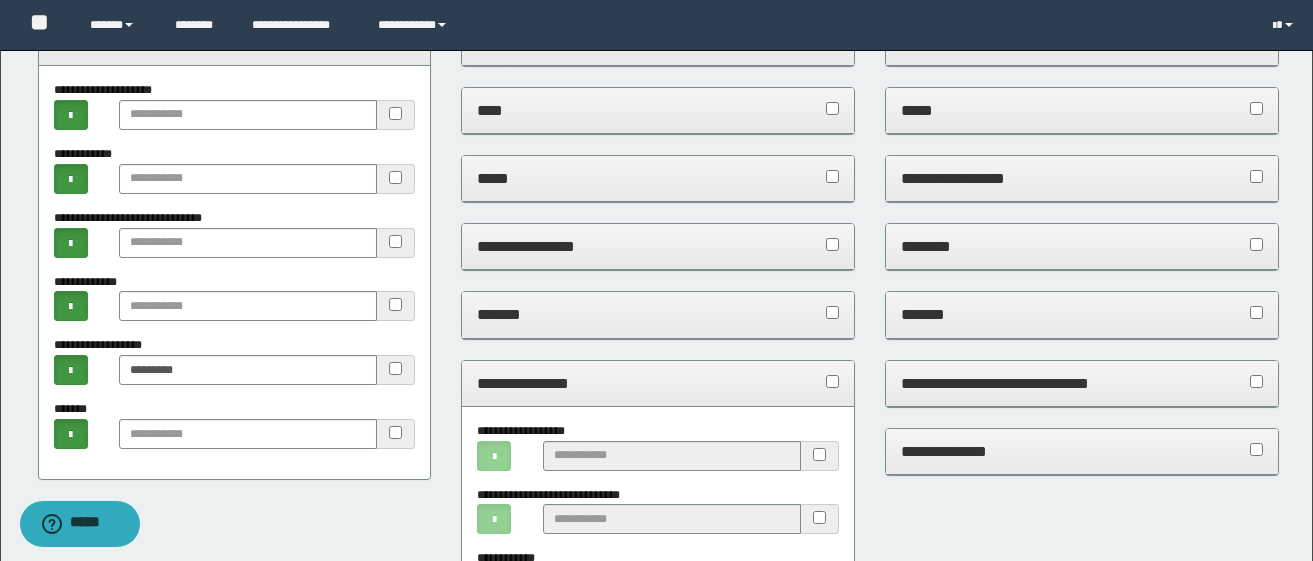 click on "**********" at bounding box center (658, 246) 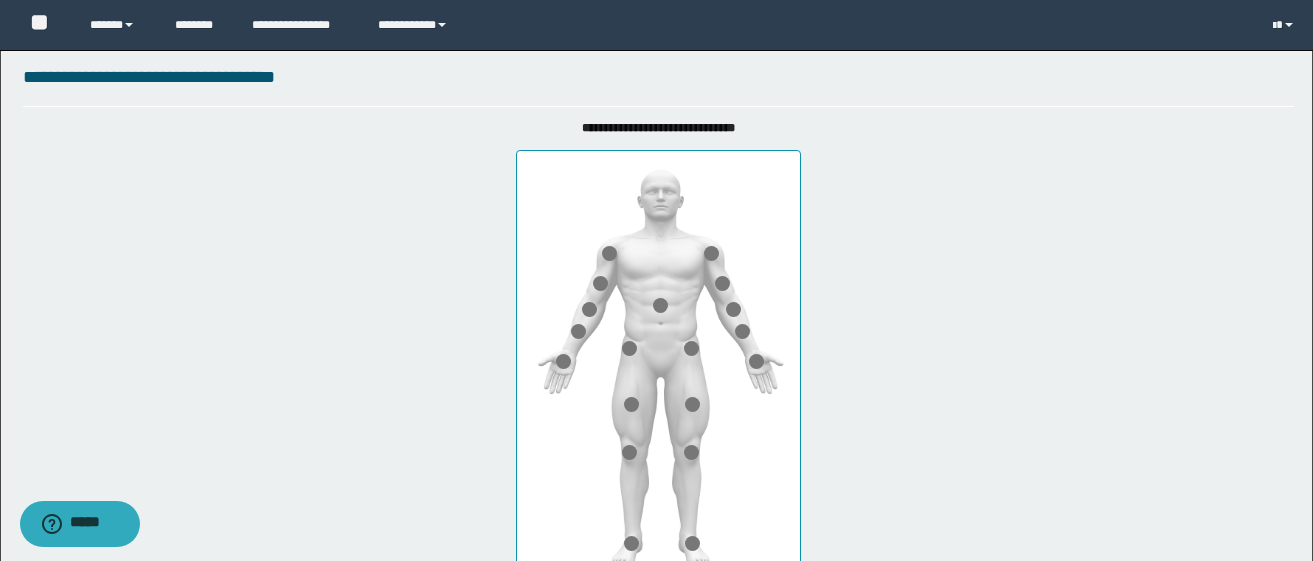 scroll, scrollTop: 1300, scrollLeft: 0, axis: vertical 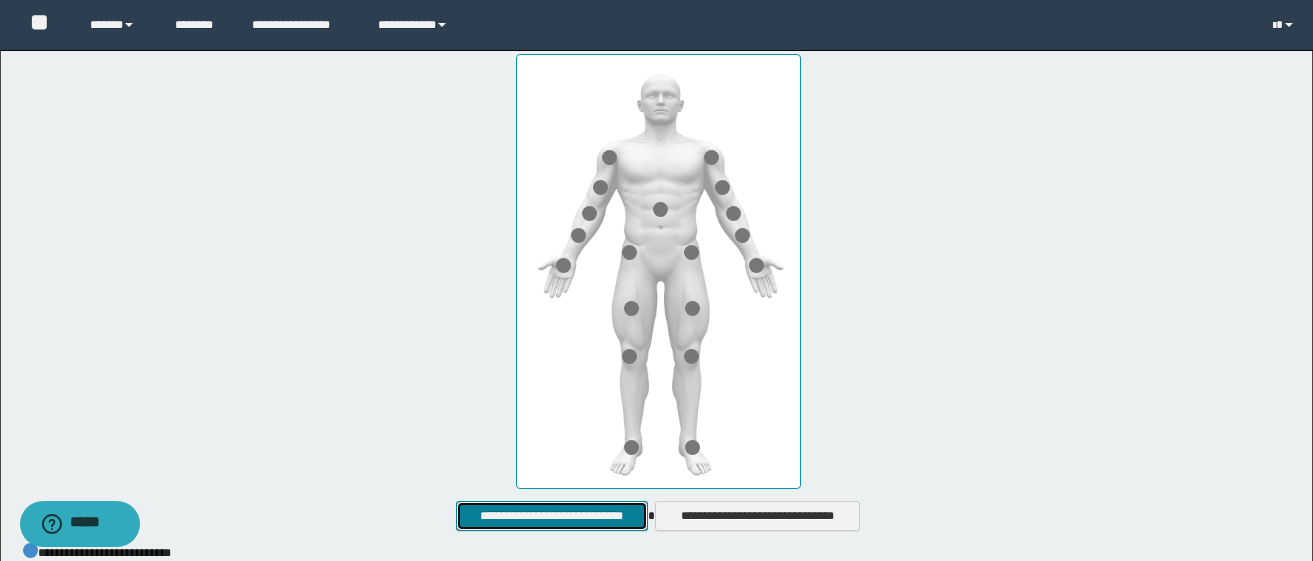 click on "**********" at bounding box center [551, 516] 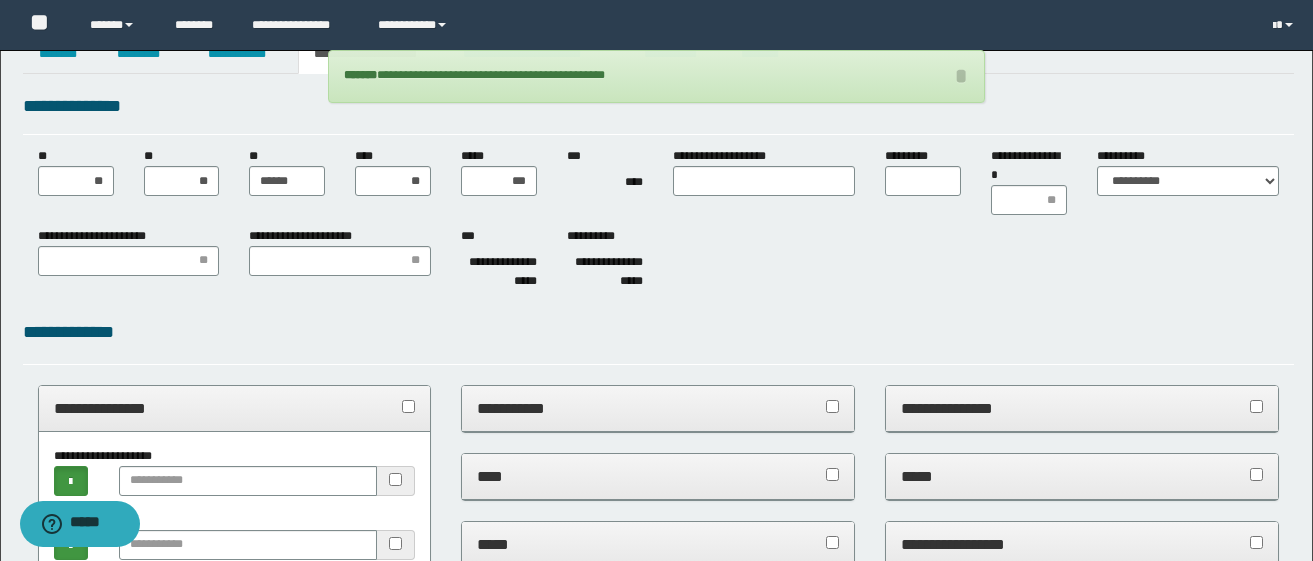 scroll, scrollTop: 0, scrollLeft: 0, axis: both 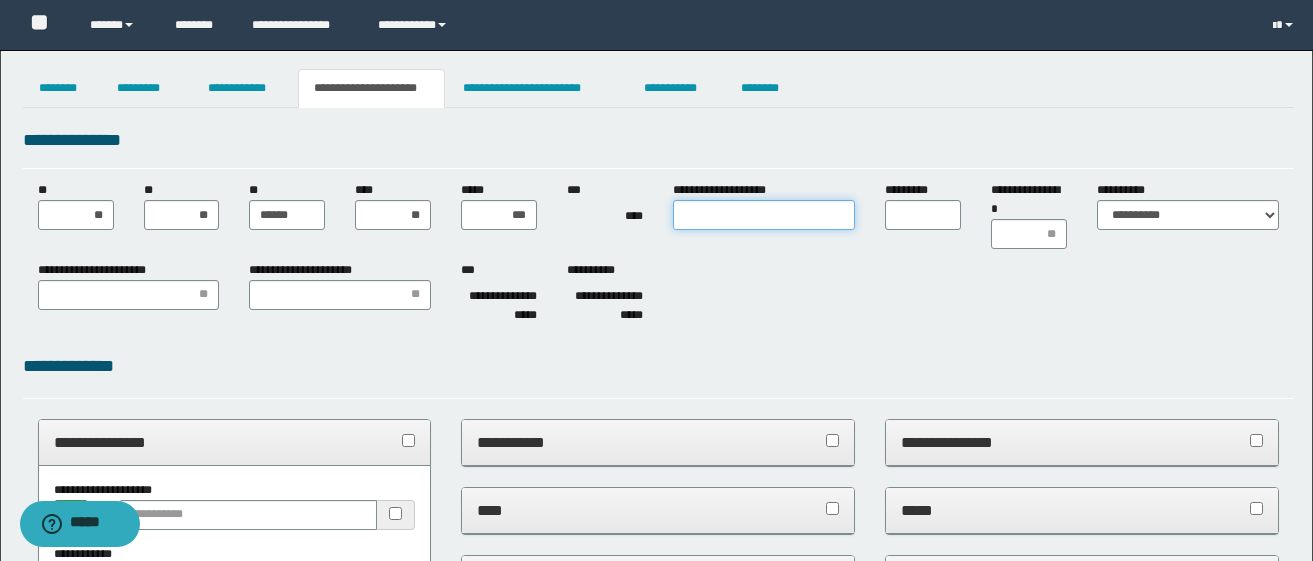 click on "**********" at bounding box center (764, 215) 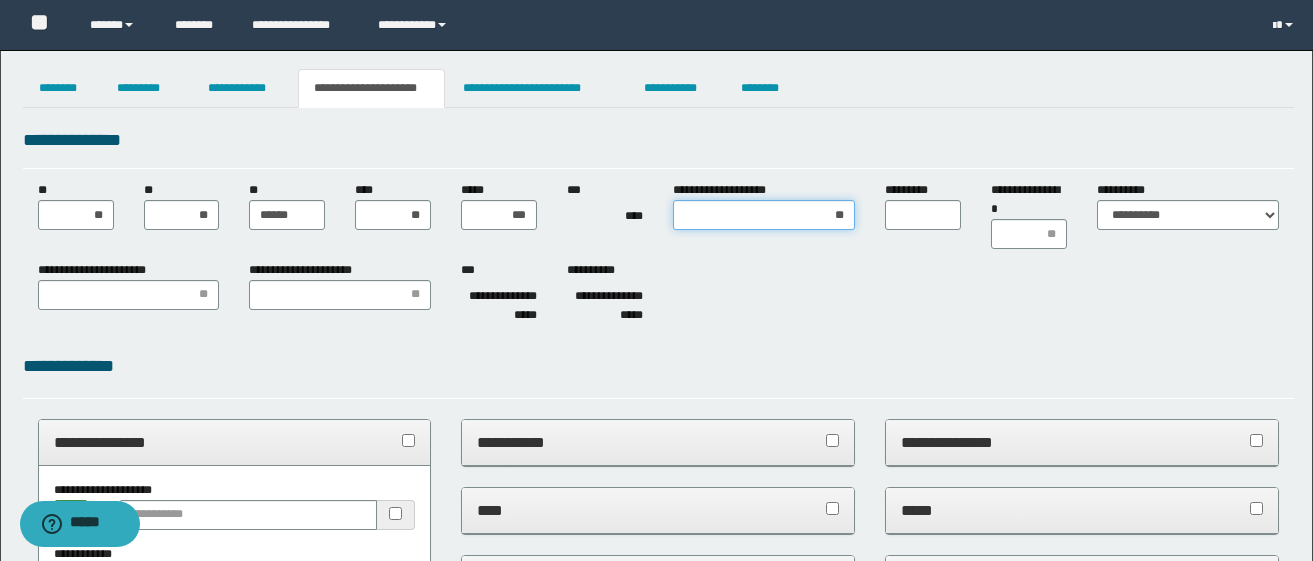 type on "***" 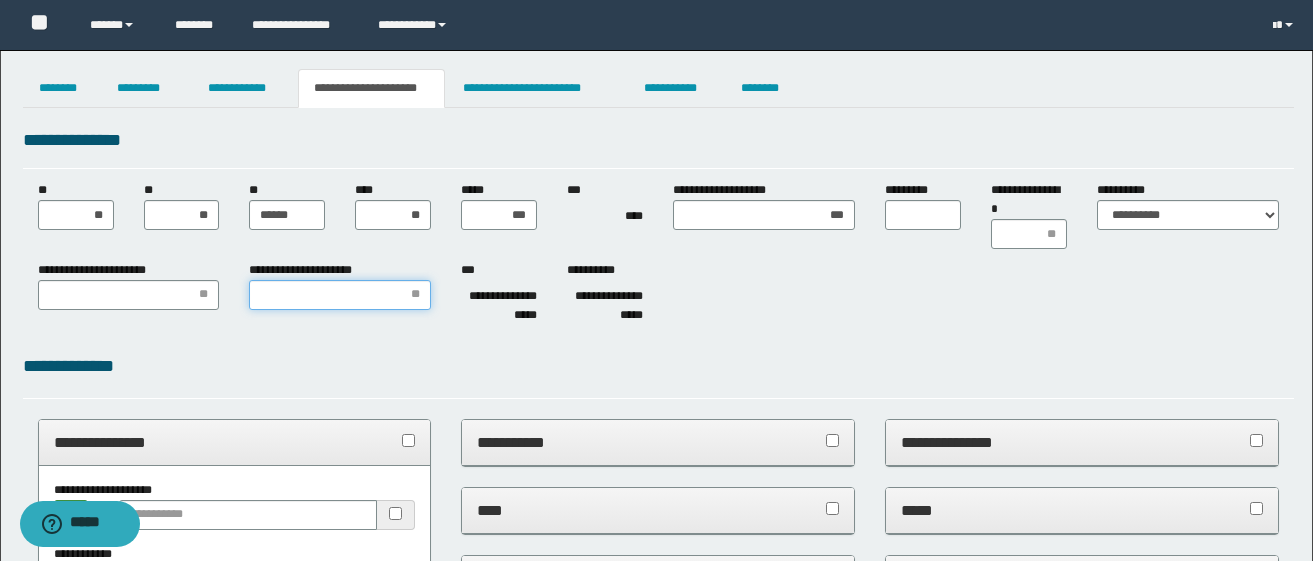 click on "**********" at bounding box center [340, 295] 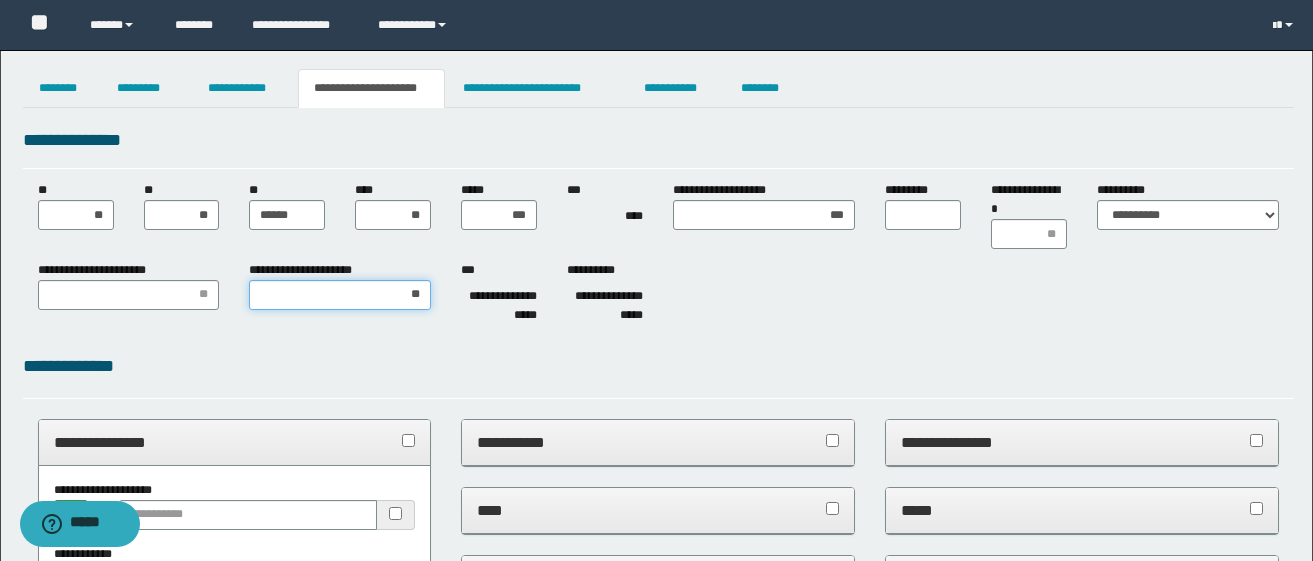type on "***" 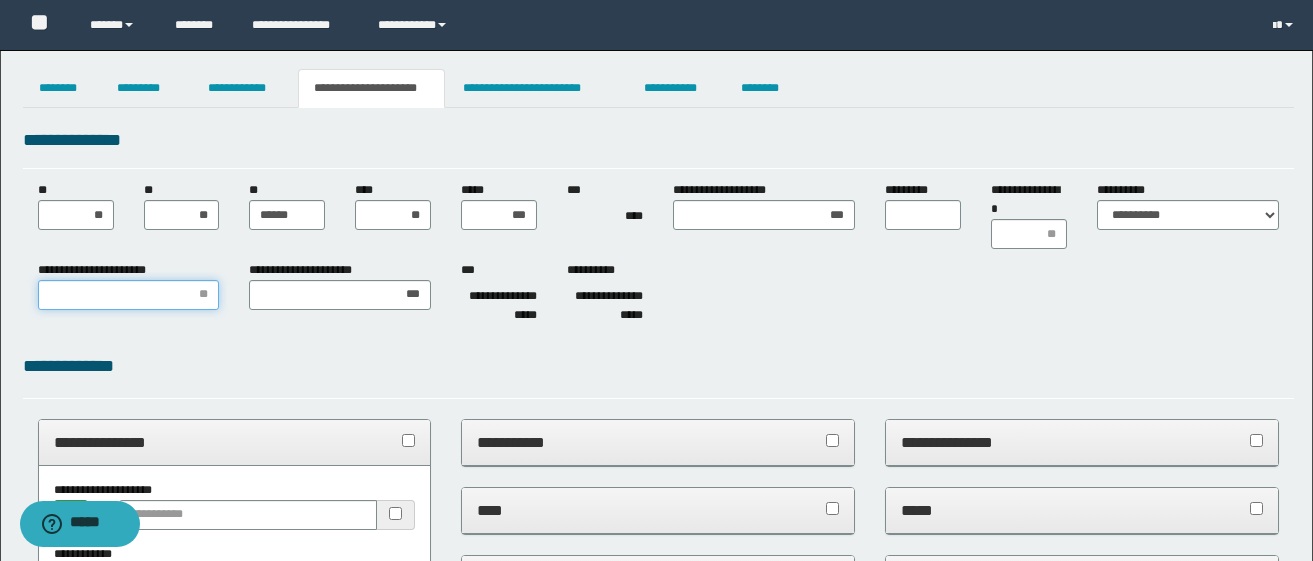 click on "**********" at bounding box center [129, 295] 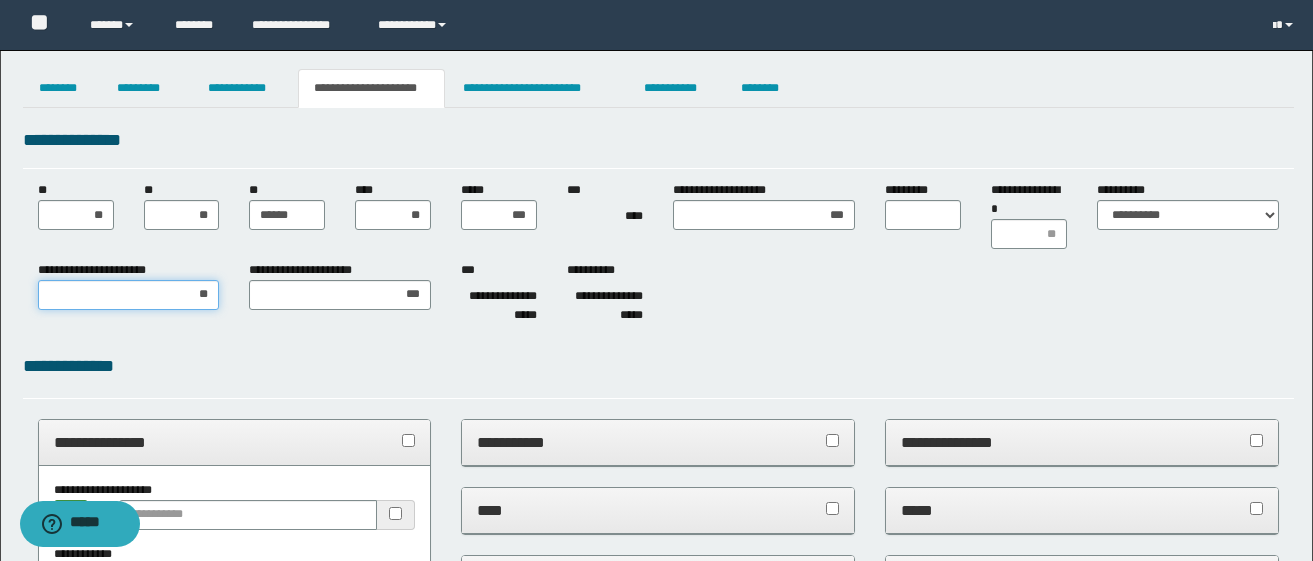 type on "***" 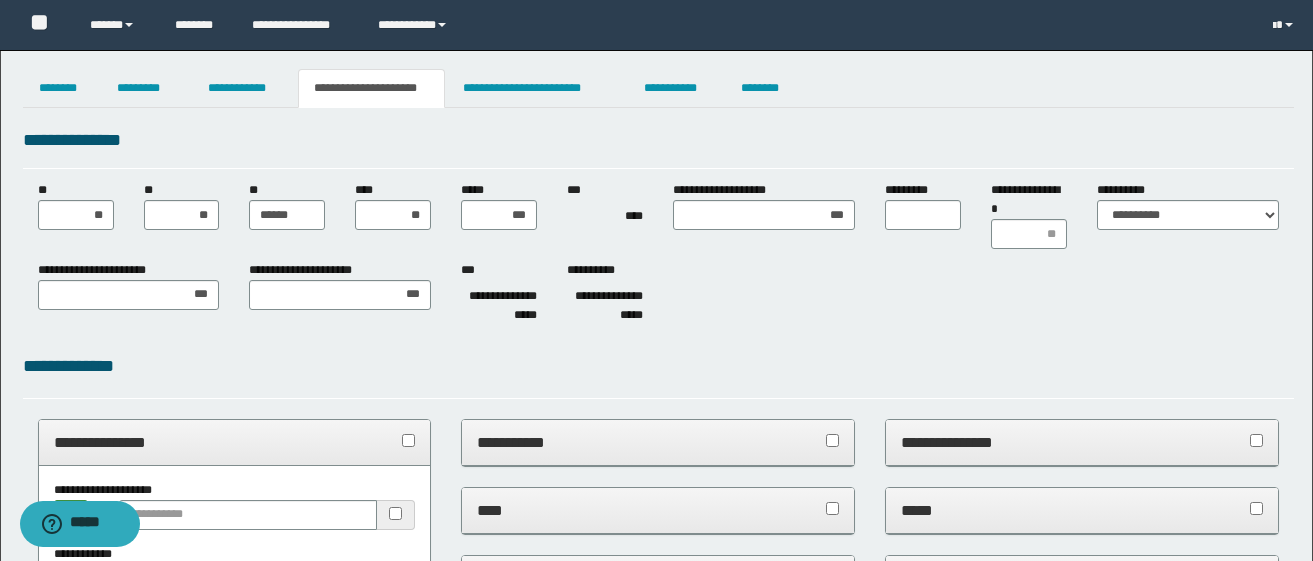 click on "**********" at bounding box center (1128, 190) 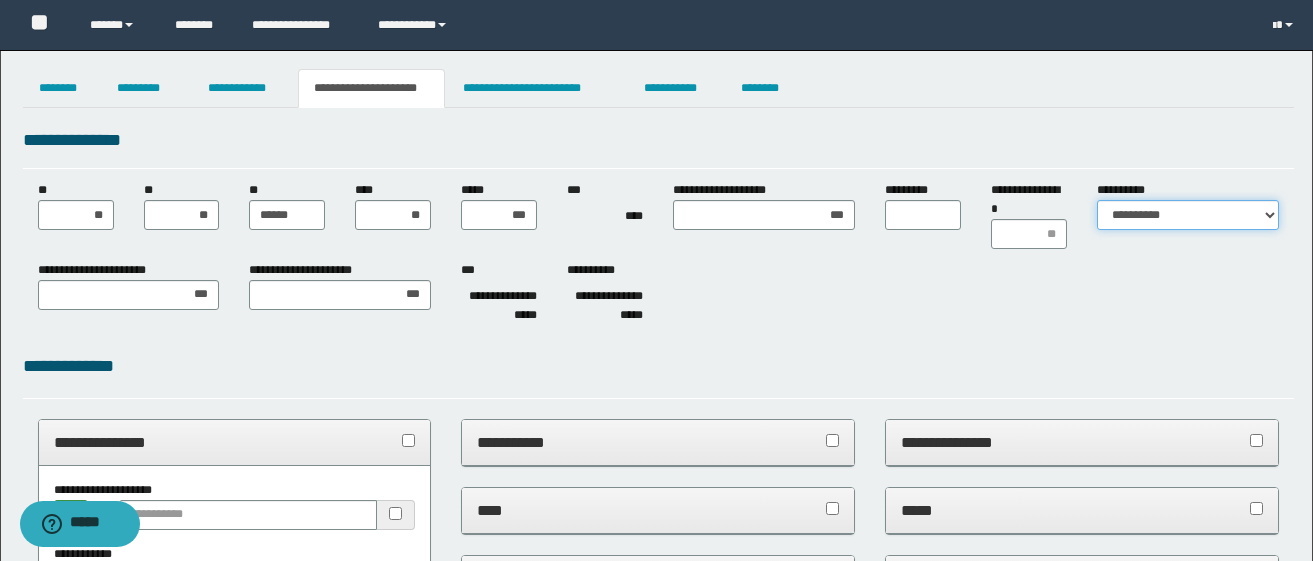 click on "**********" at bounding box center [1188, 215] 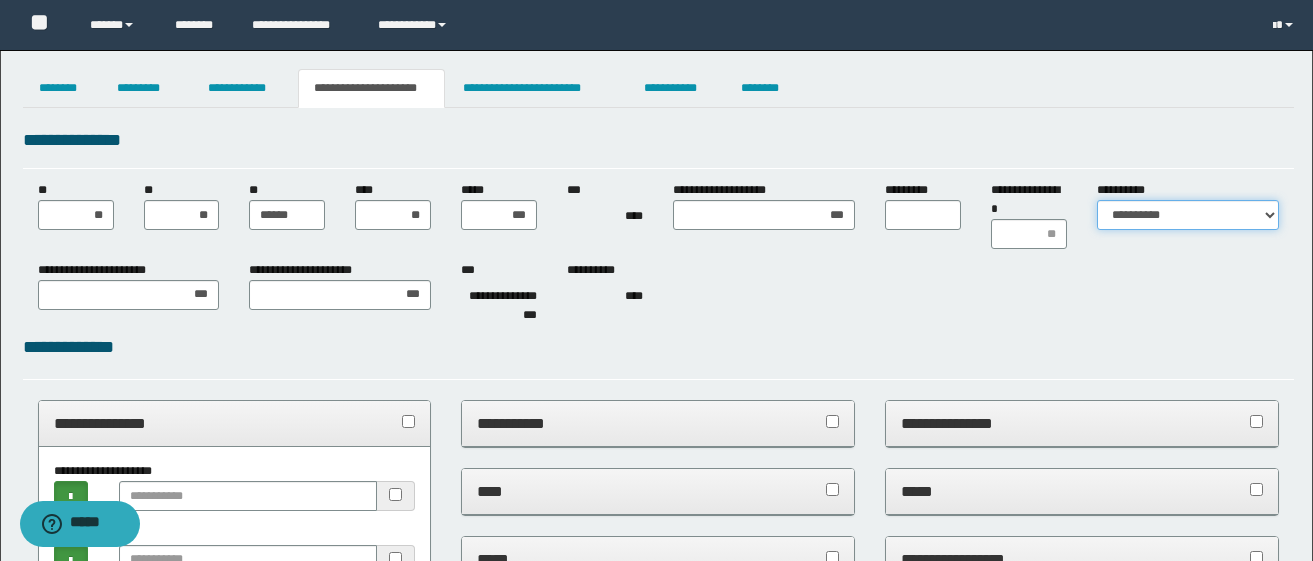 click on "**********" at bounding box center (1188, 215) 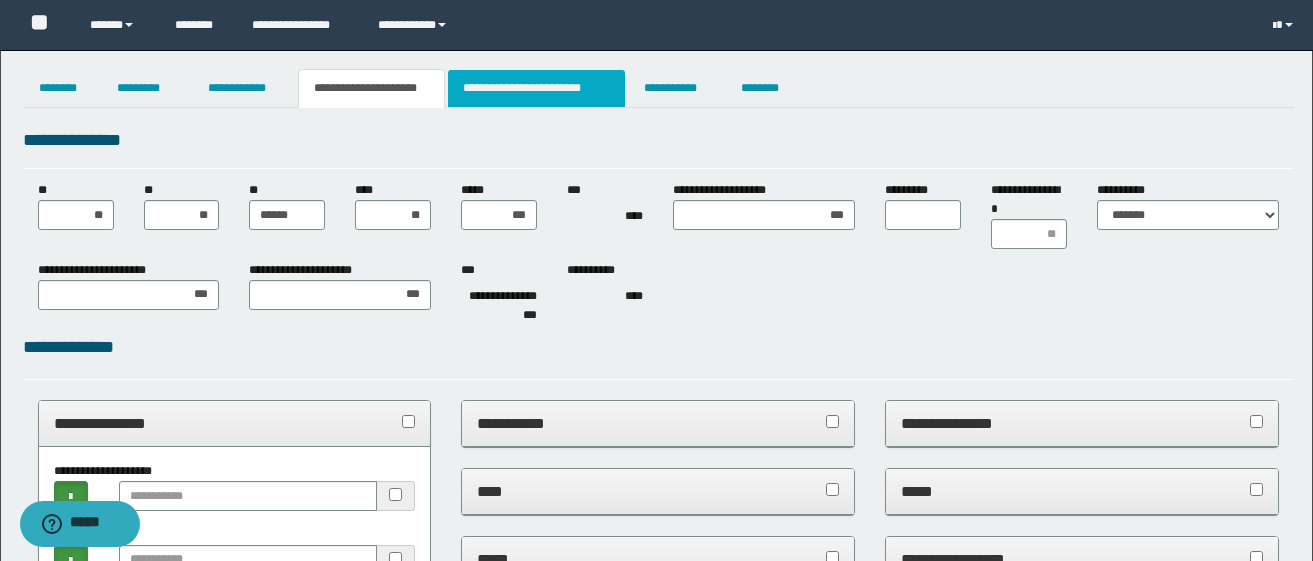 click on "**********" at bounding box center [537, 88] 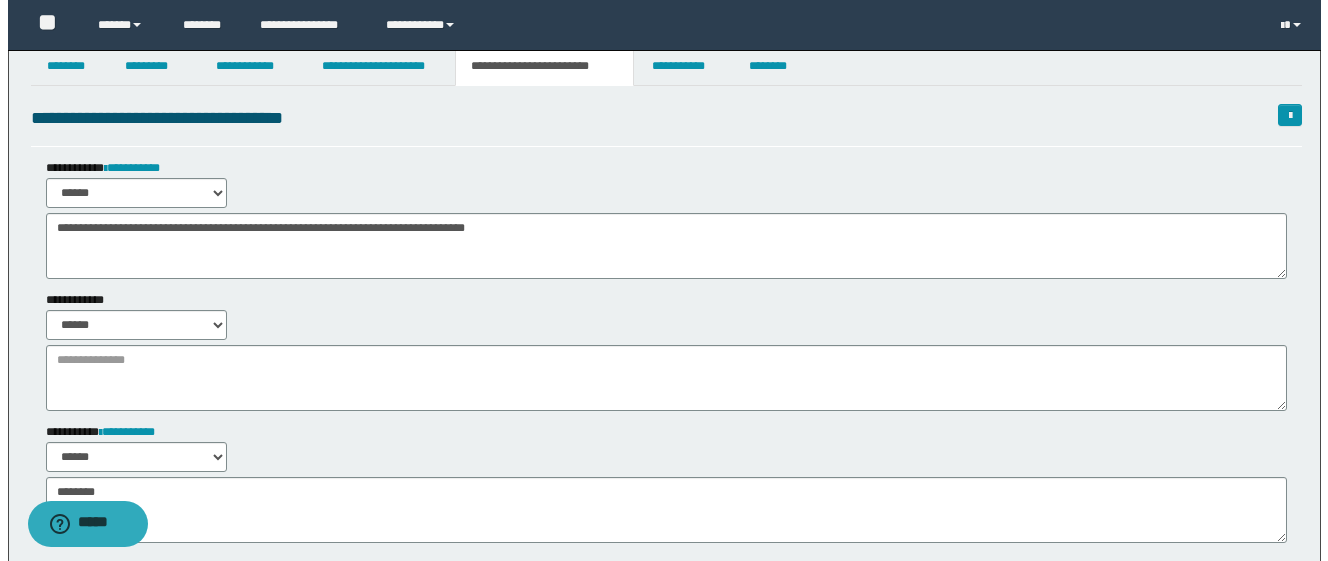 scroll, scrollTop: 0, scrollLeft: 0, axis: both 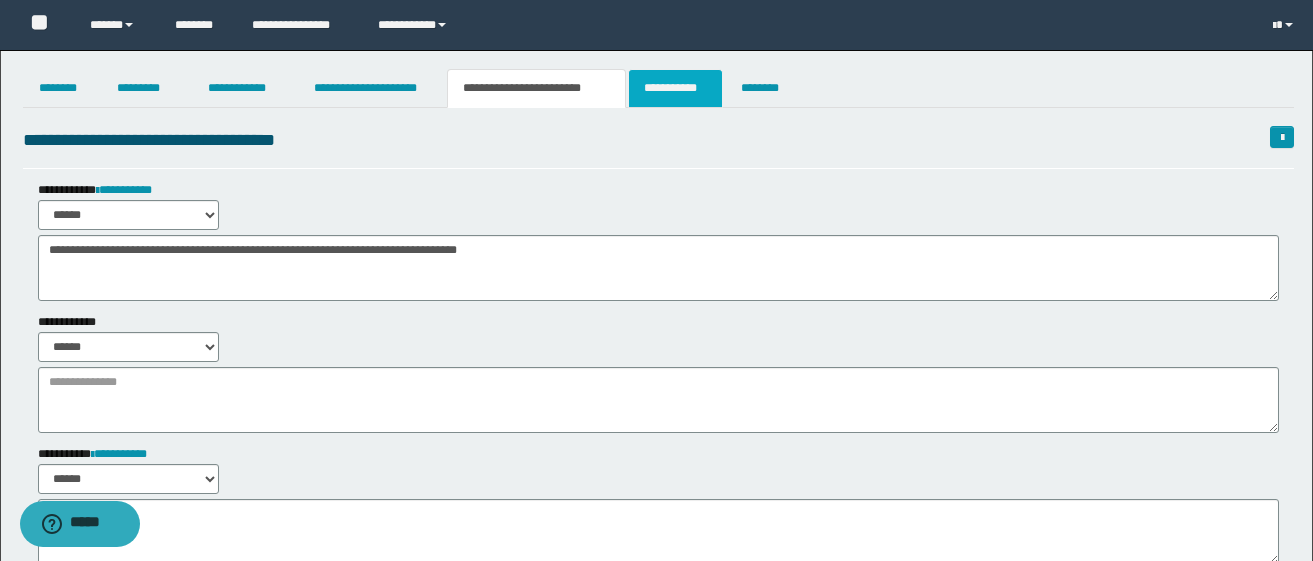 click on "**********" at bounding box center [675, 88] 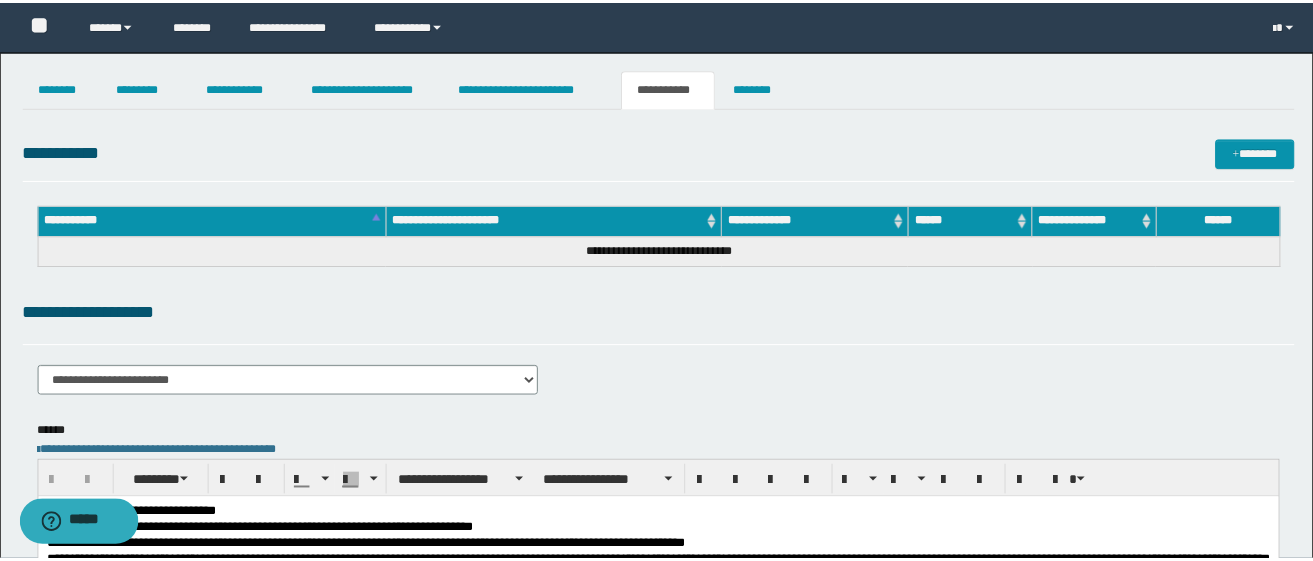 scroll, scrollTop: 0, scrollLeft: 0, axis: both 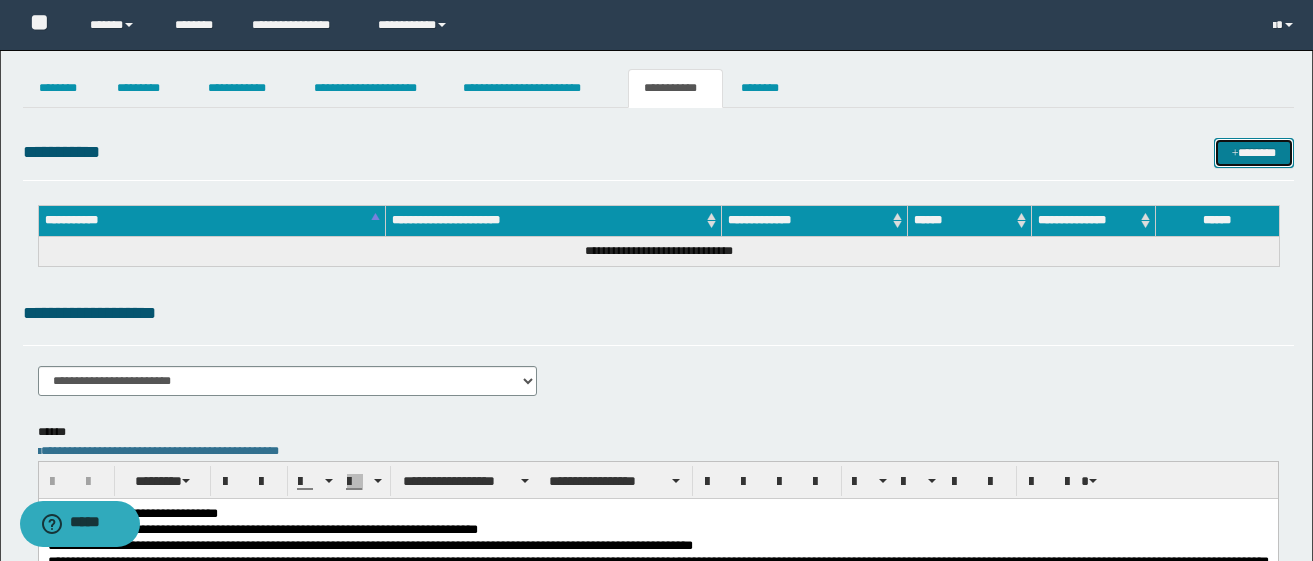 click at bounding box center (1235, 154) 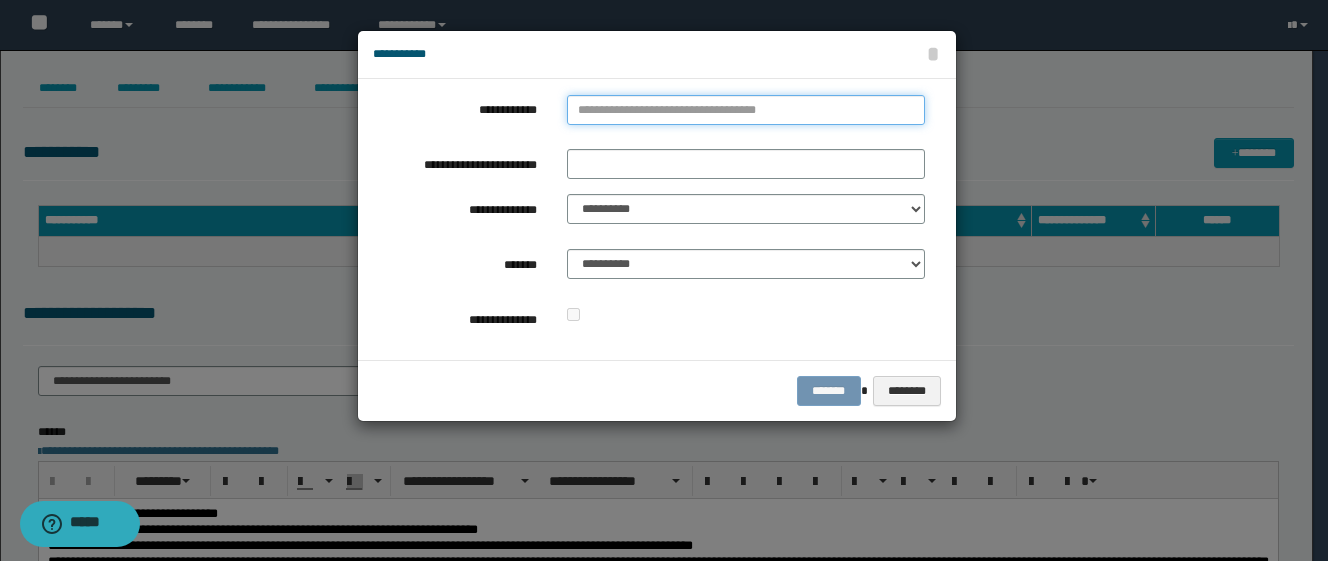 click on "**********" at bounding box center (746, 110) 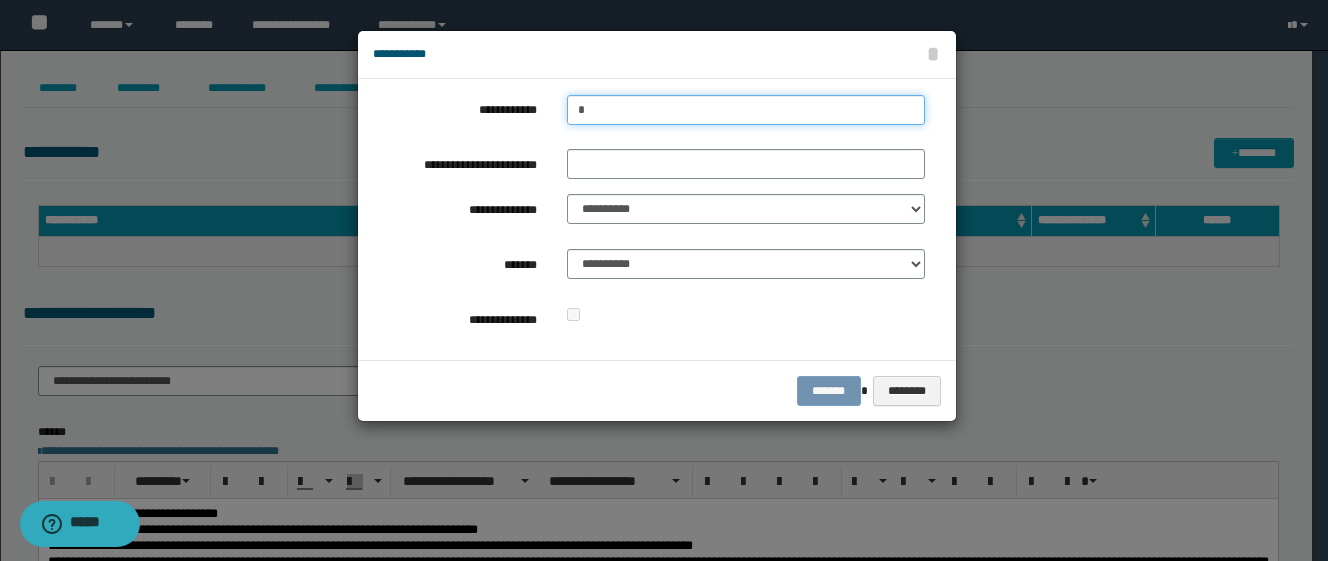 type on "**" 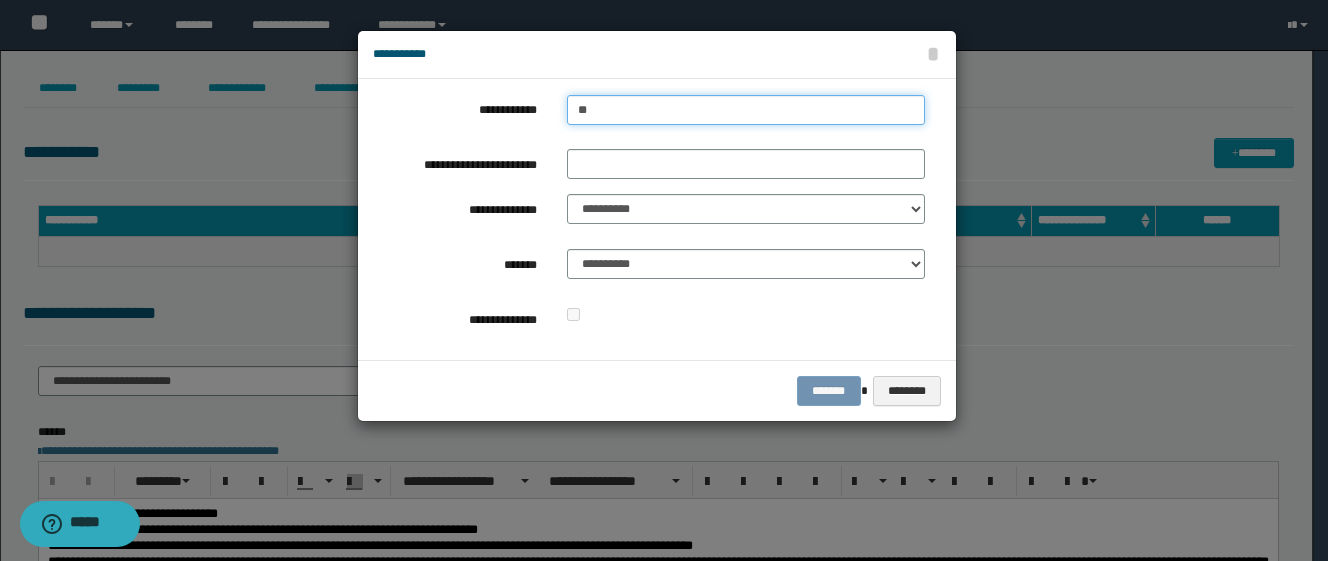 type on "**" 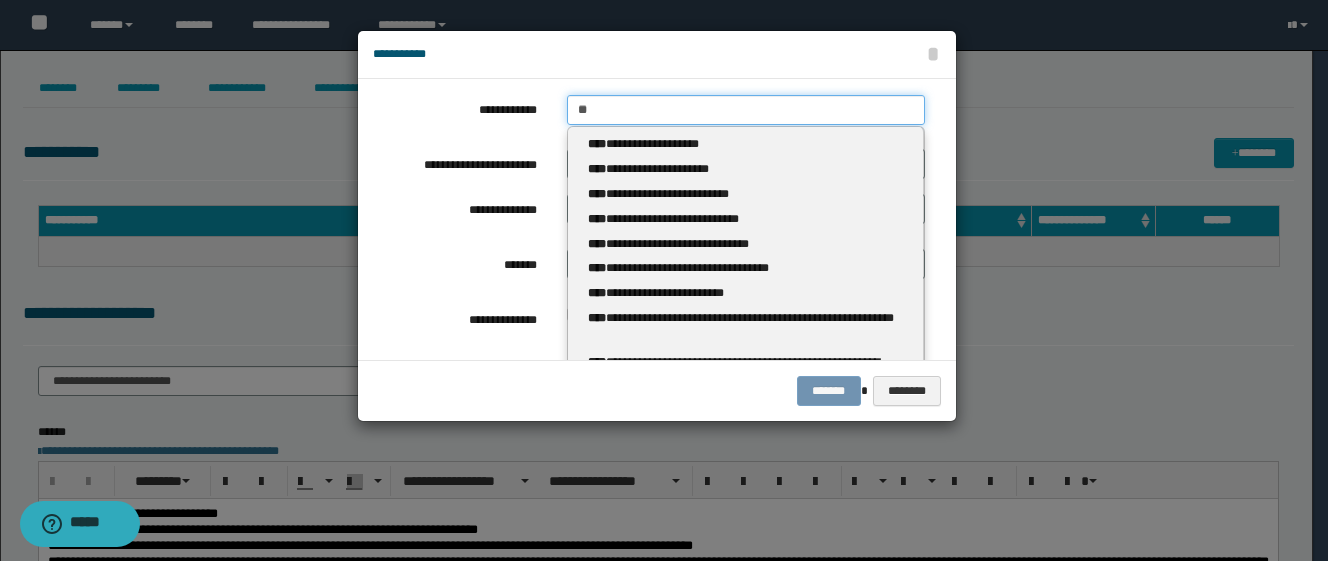 type 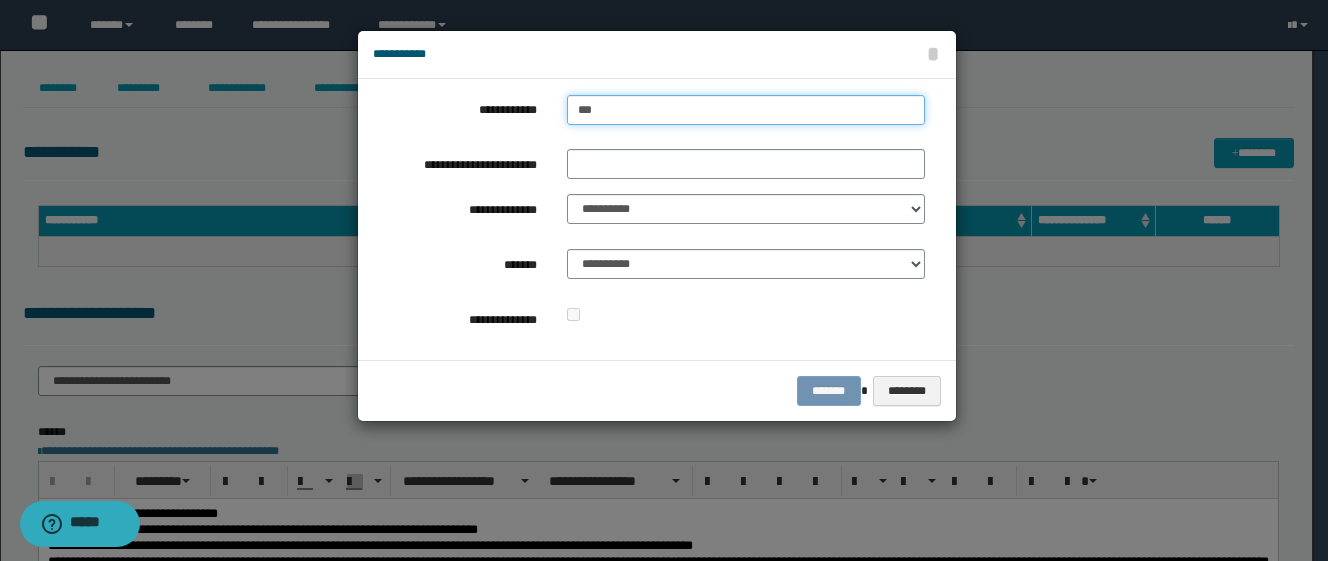 type on "****" 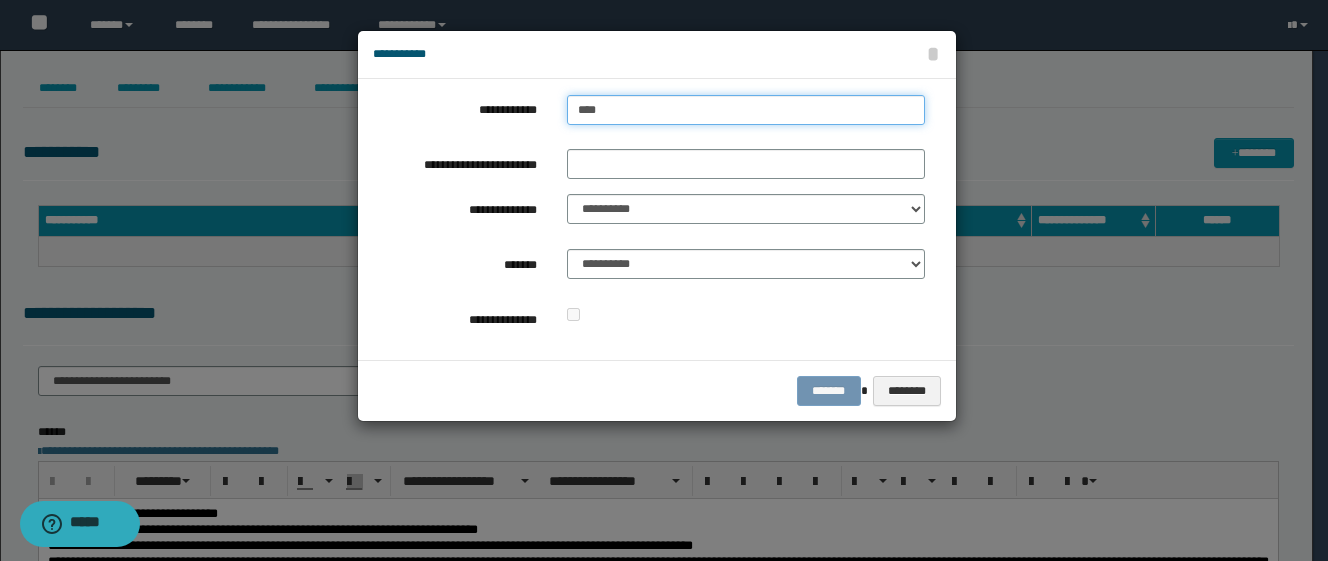 type on "****" 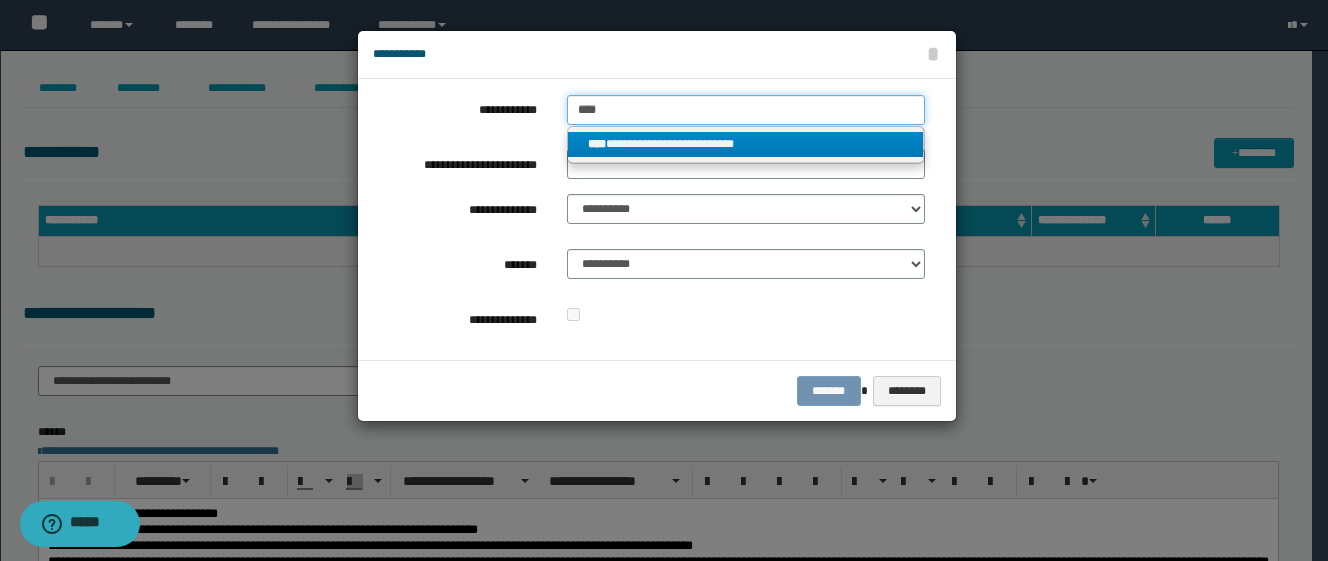 type on "****" 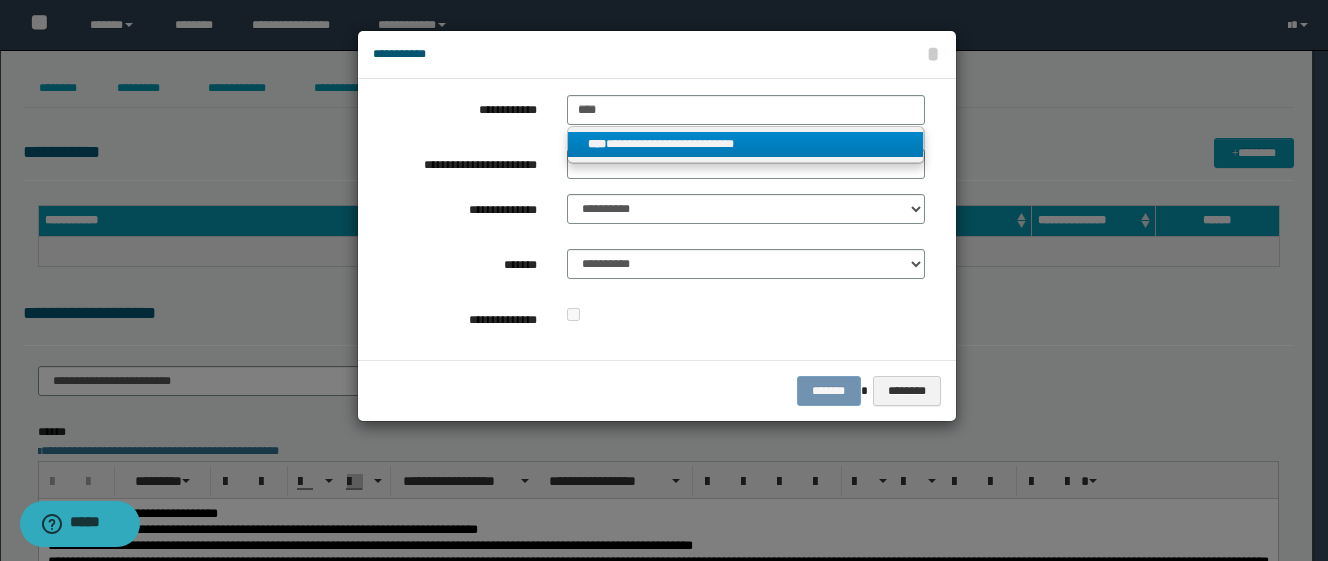 click on "**********" at bounding box center [746, 144] 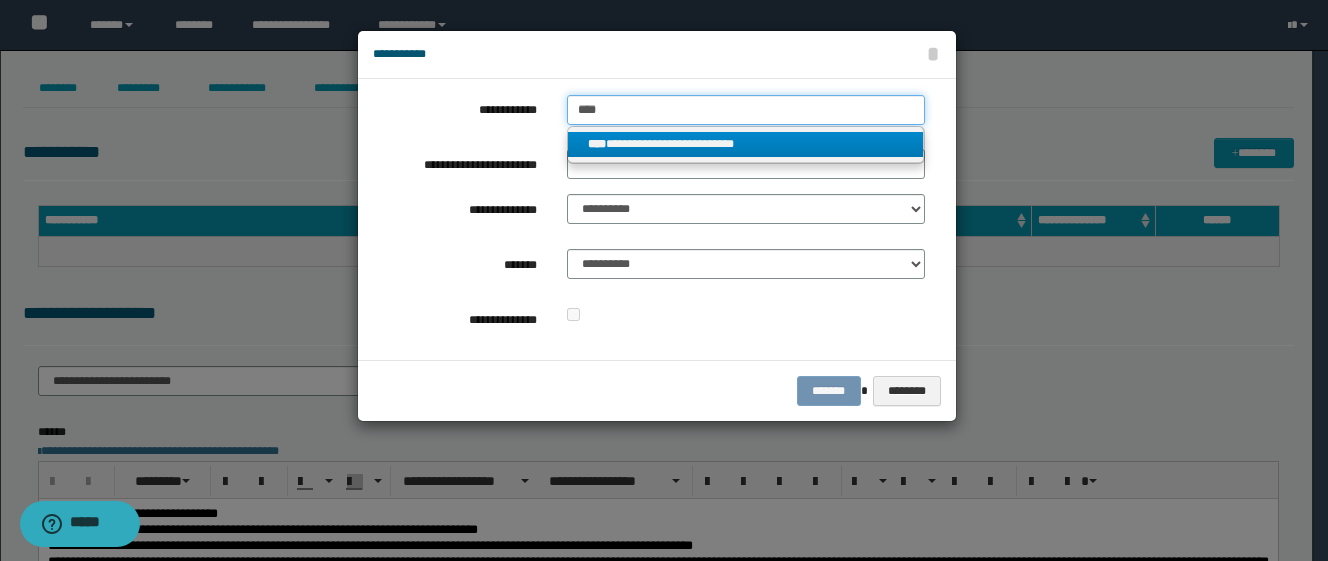 type 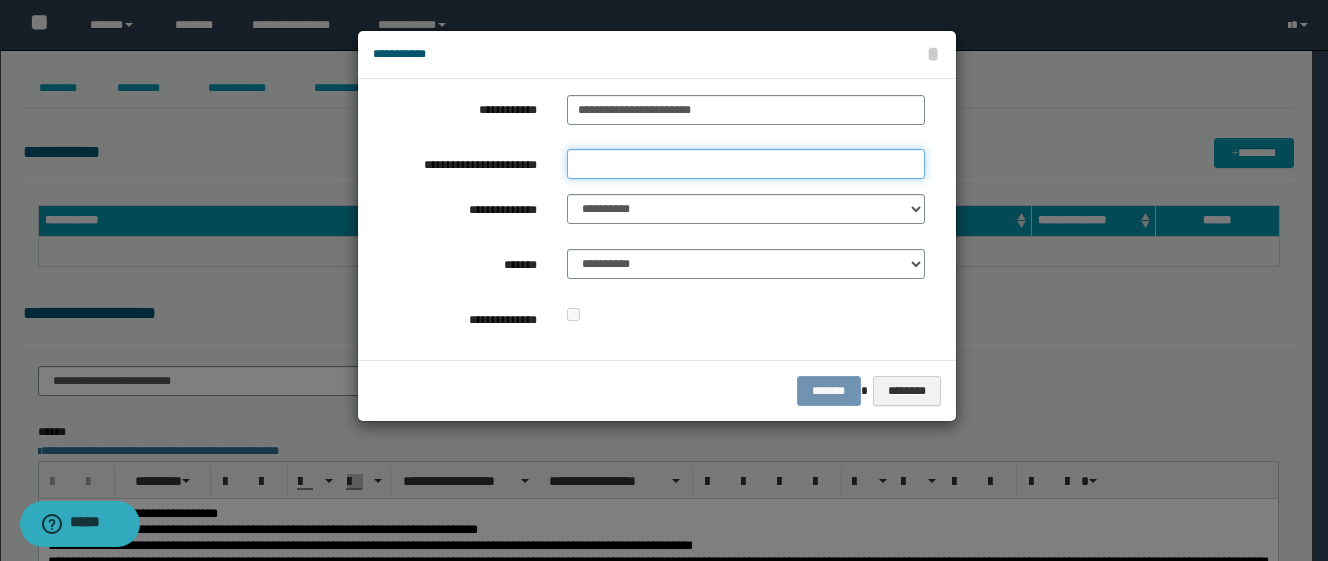 click on "**********" at bounding box center (746, 164) 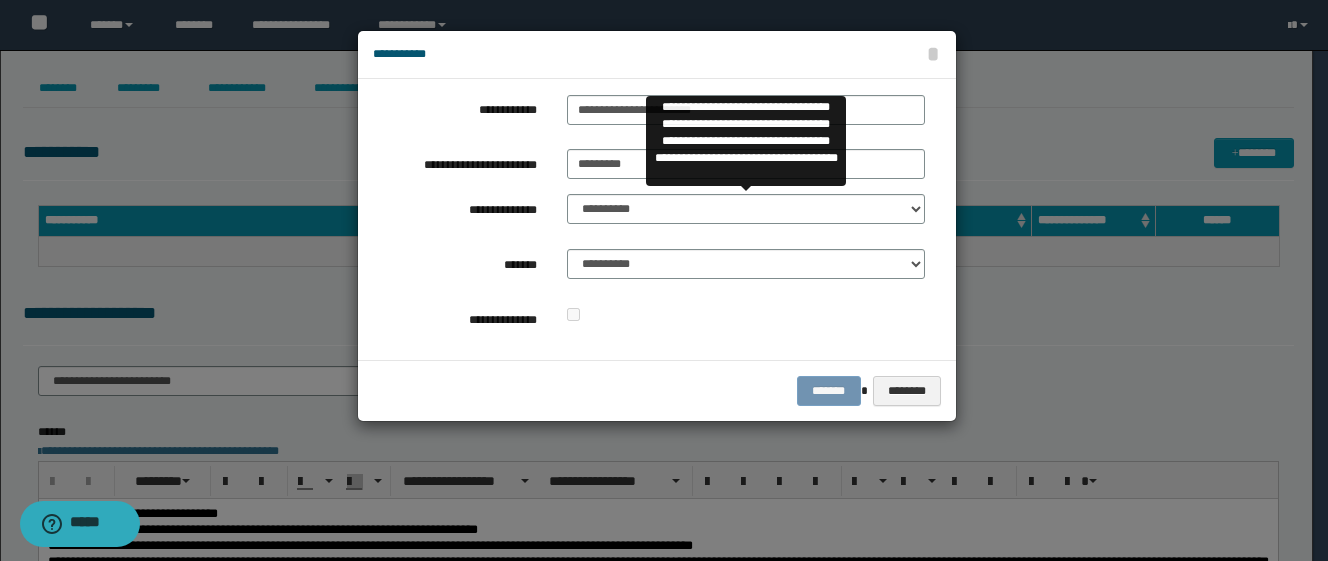 click on "**********" at bounding box center (746, 214) 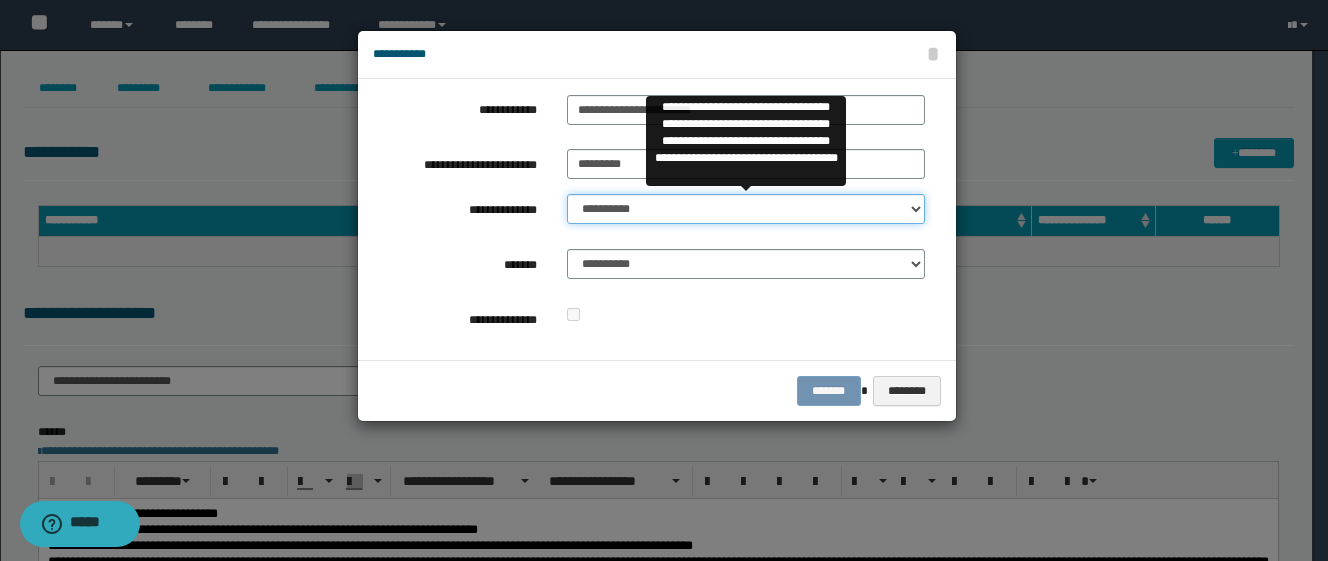 click on "**********" at bounding box center [746, 209] 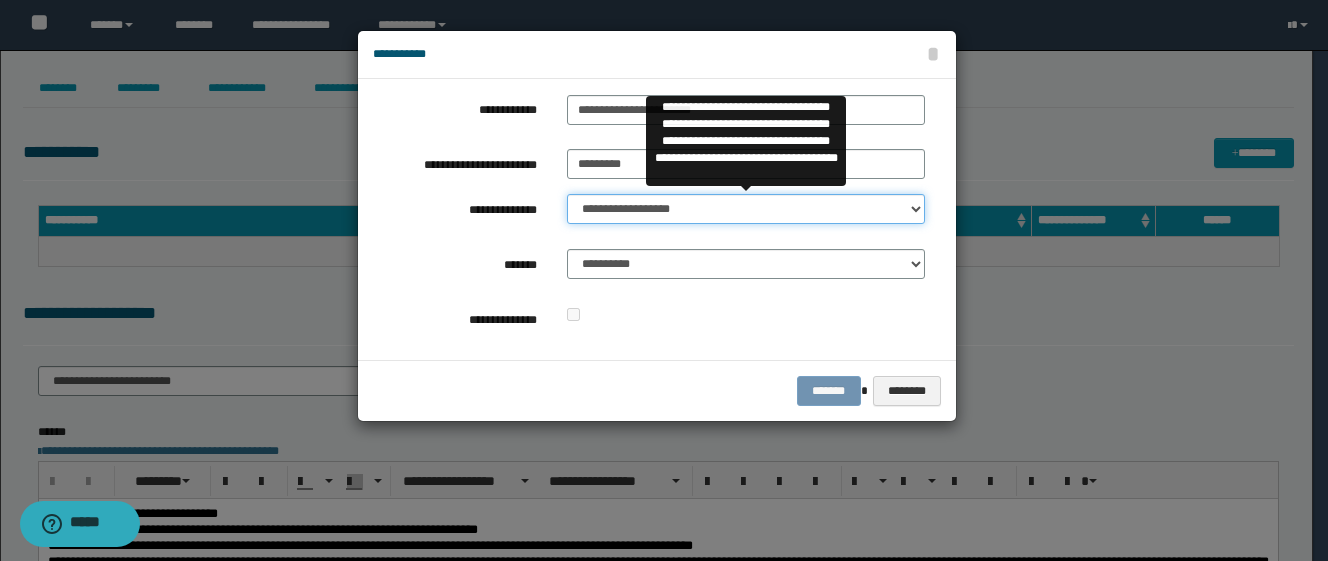 click on "**********" at bounding box center [746, 209] 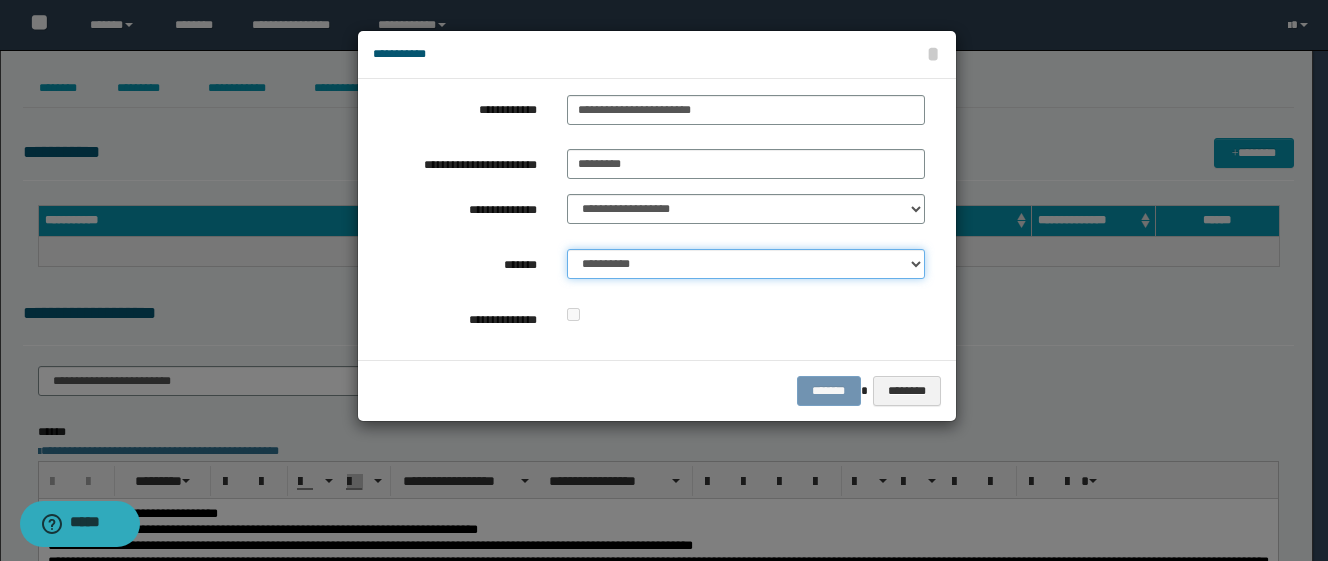 click on "**********" at bounding box center (746, 264) 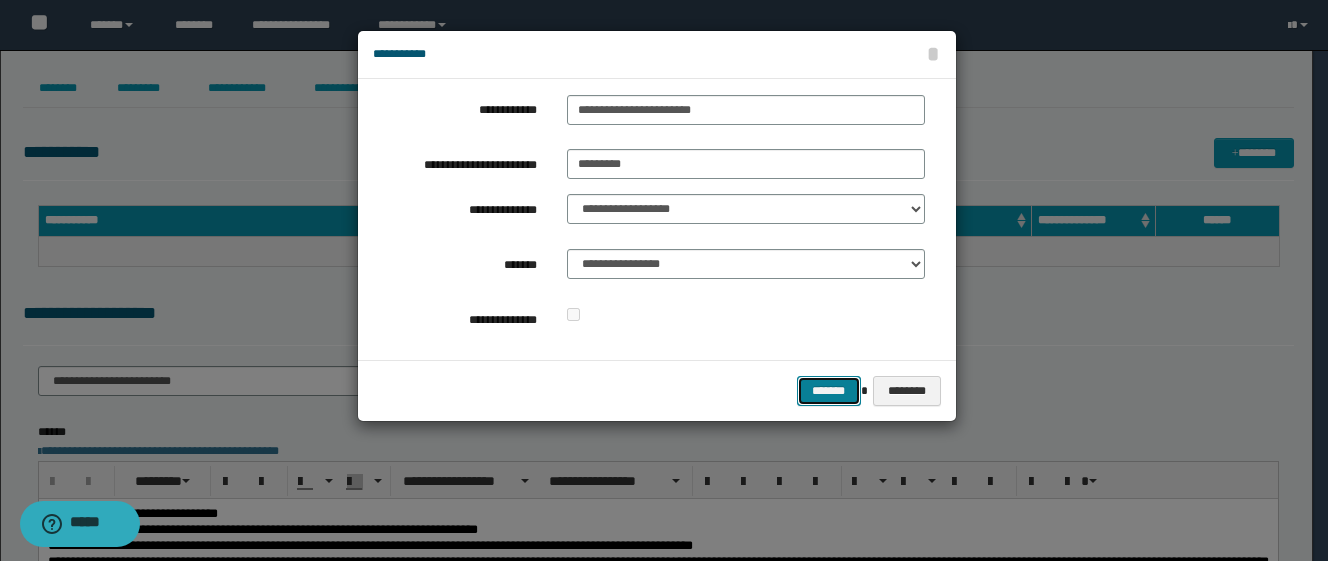 click on "*******" at bounding box center (829, 391) 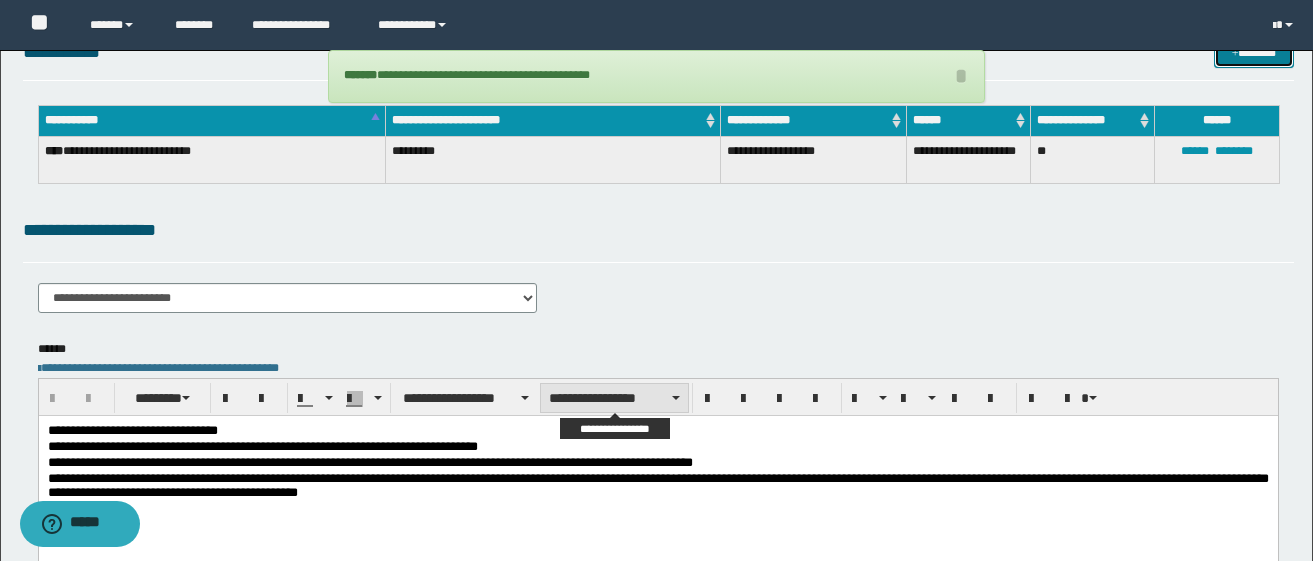scroll, scrollTop: 0, scrollLeft: 0, axis: both 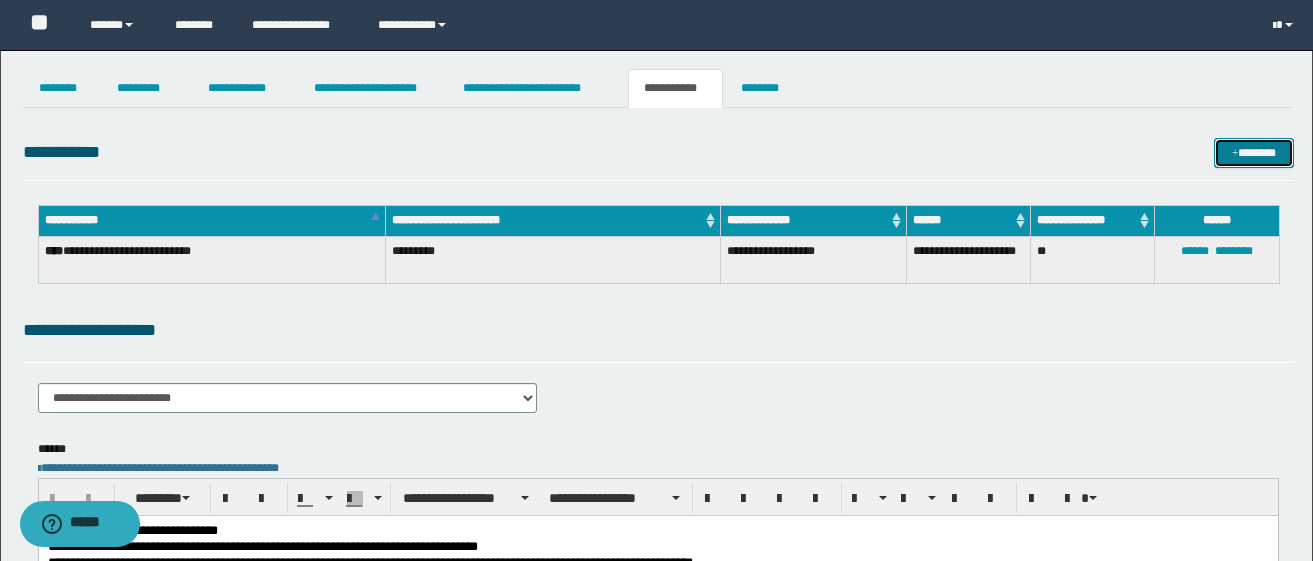 click on "*******" at bounding box center (1254, 153) 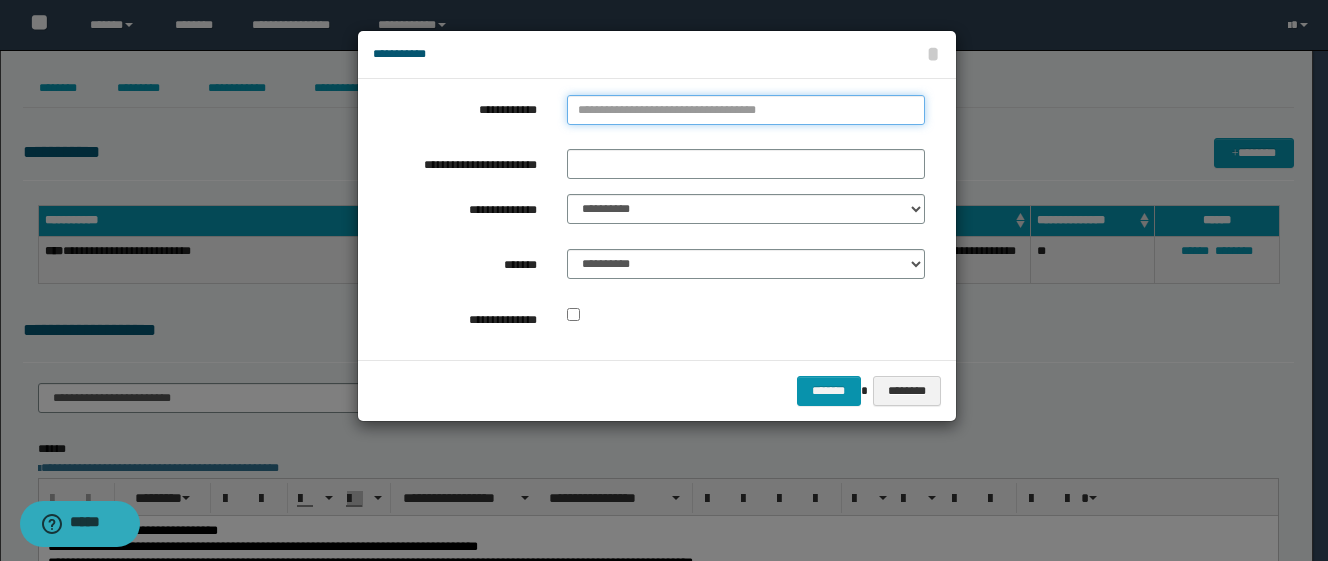 type on "**********" 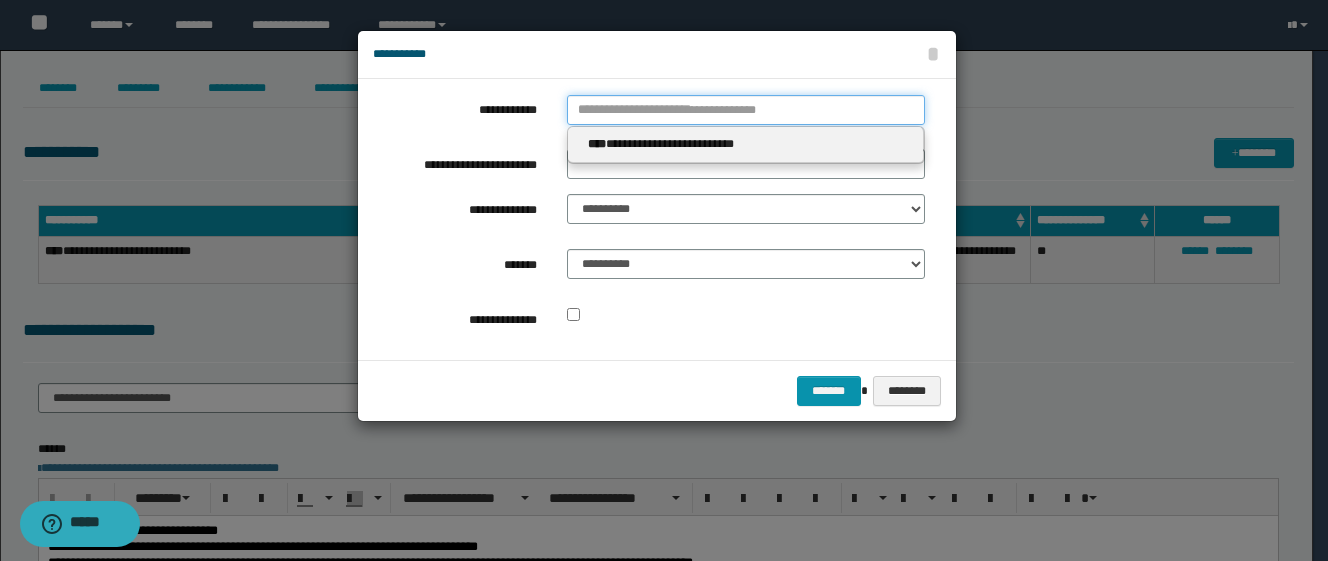click on "**********" at bounding box center [746, 110] 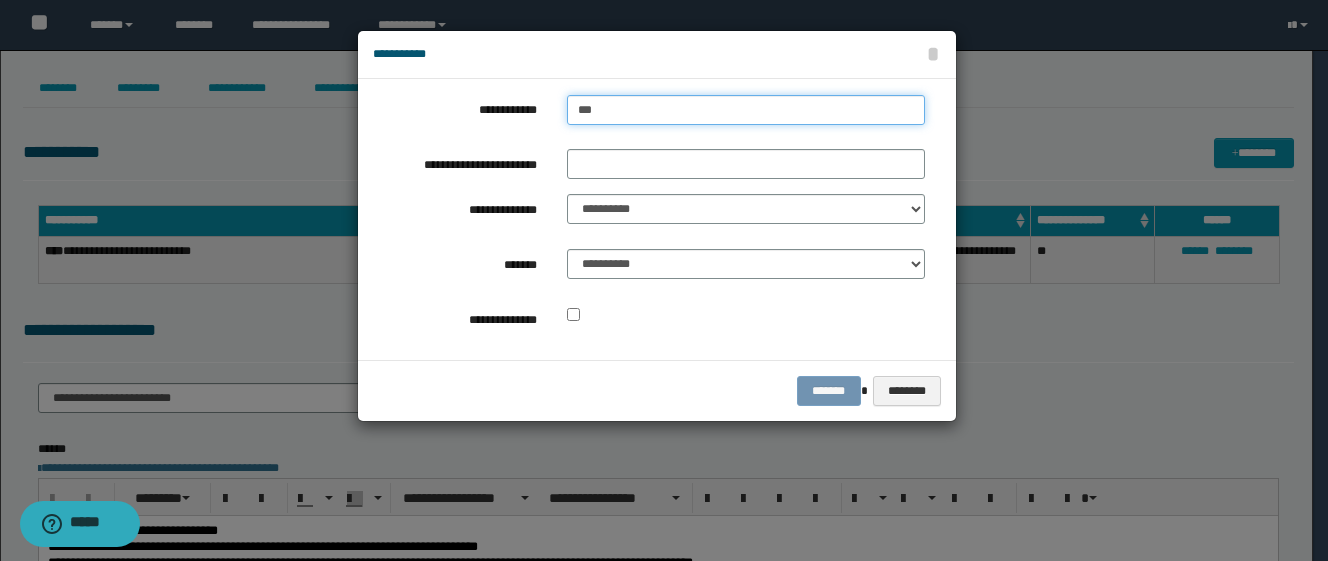type on "****" 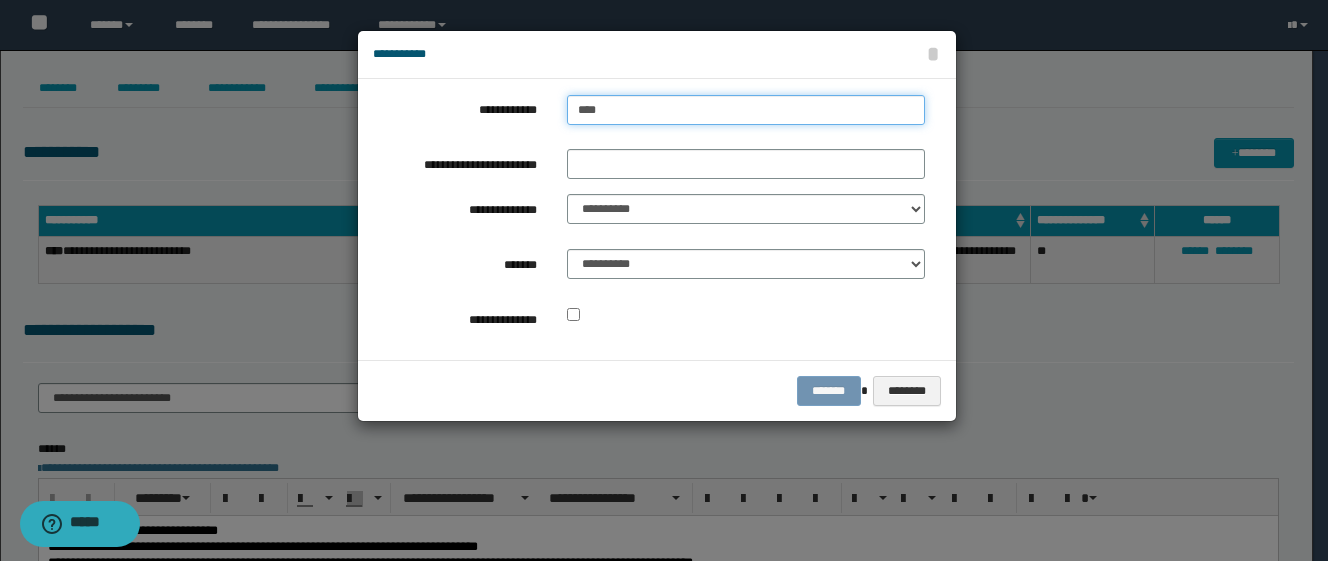 type on "****" 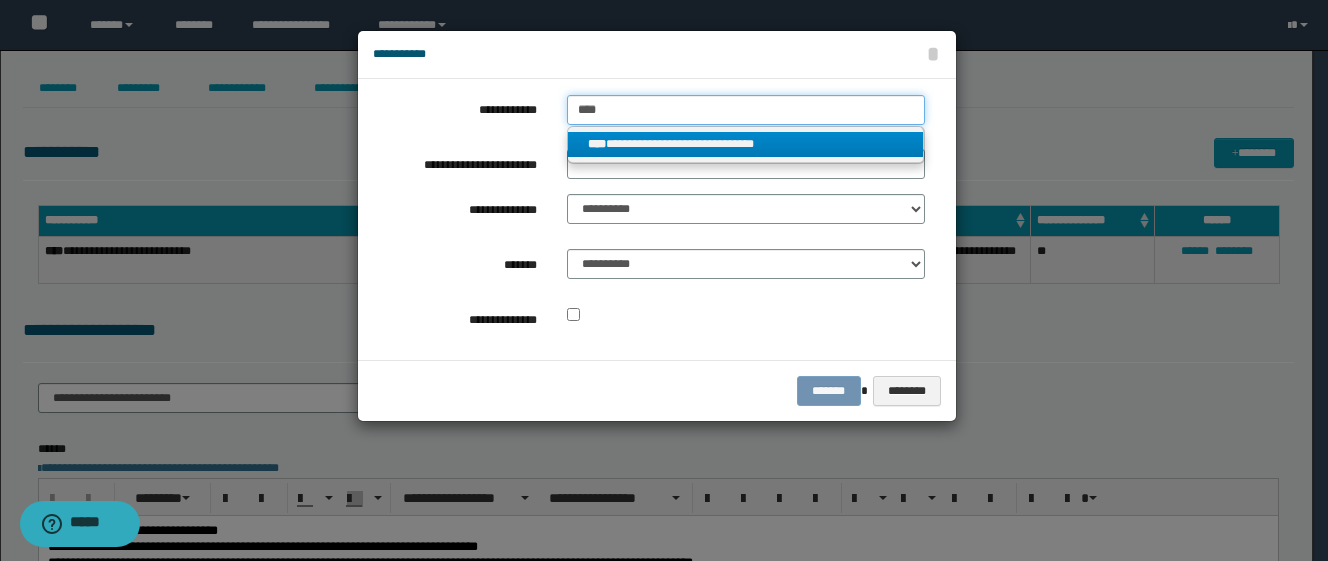 type on "****" 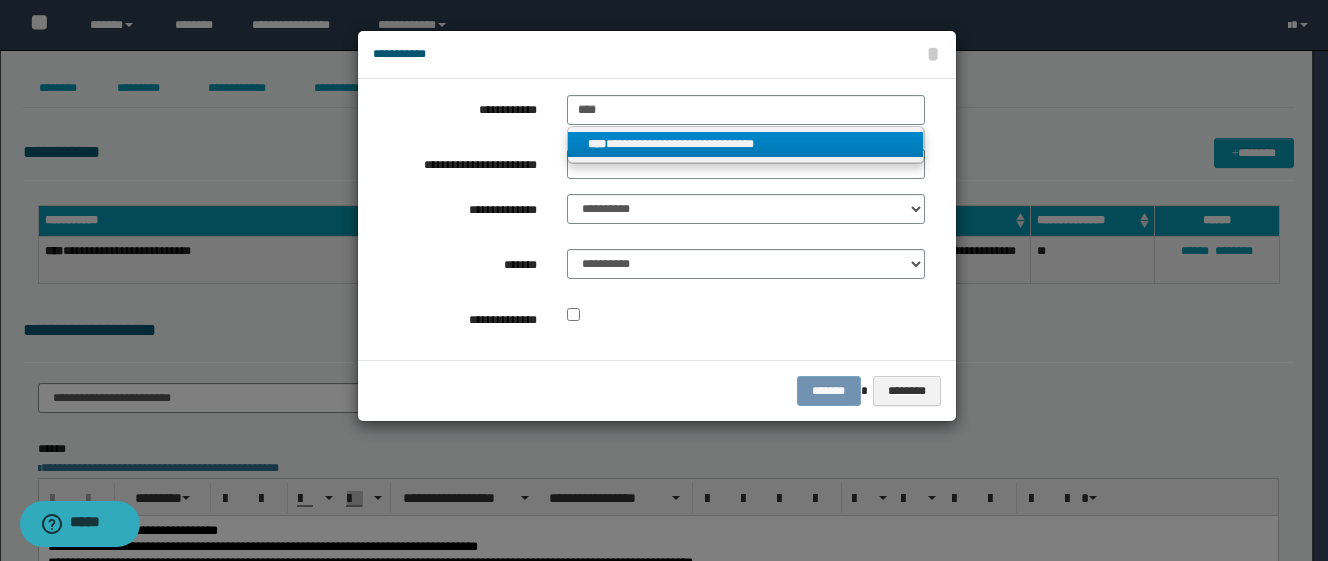 click on "****" at bounding box center (597, 144) 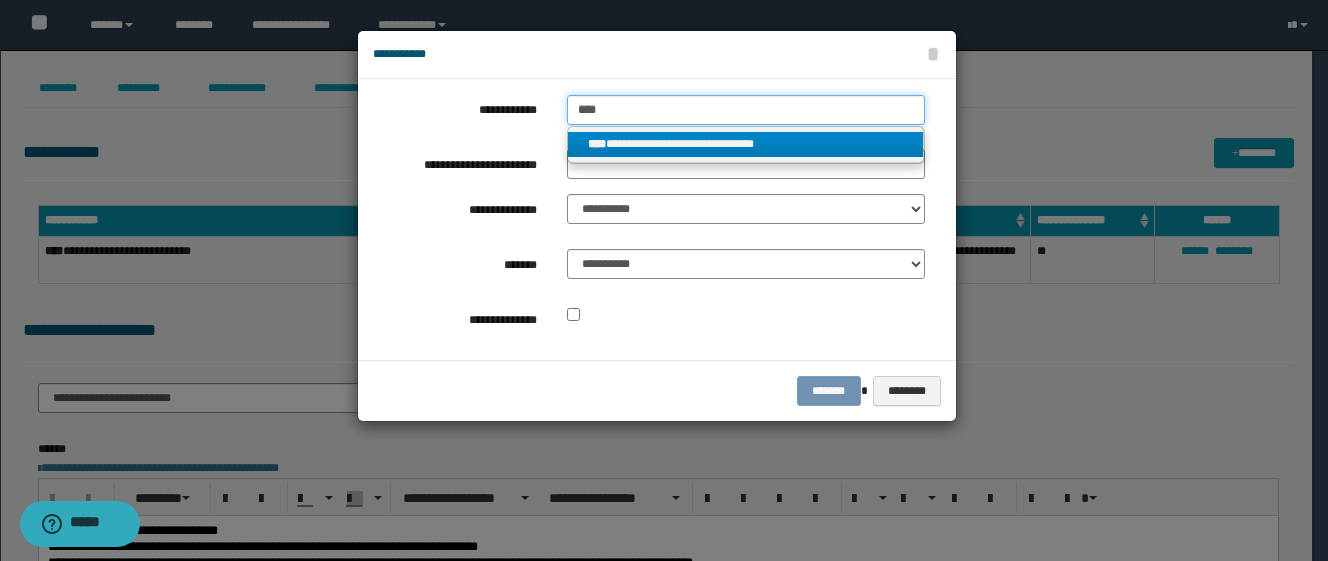 type 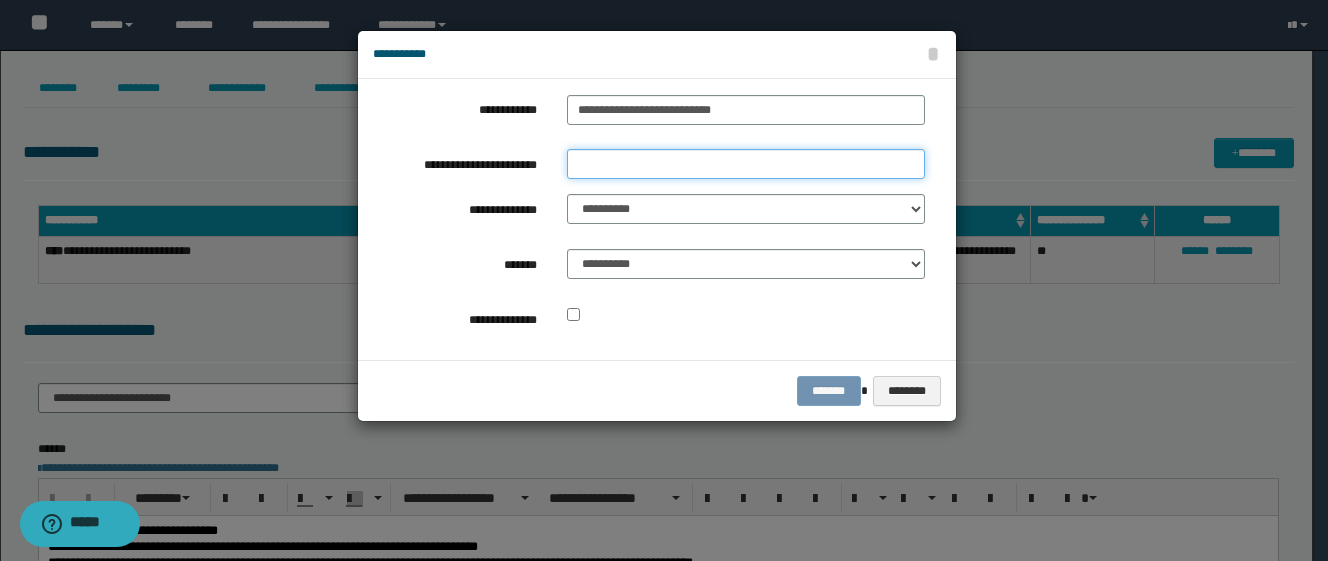click on "**********" at bounding box center (746, 164) 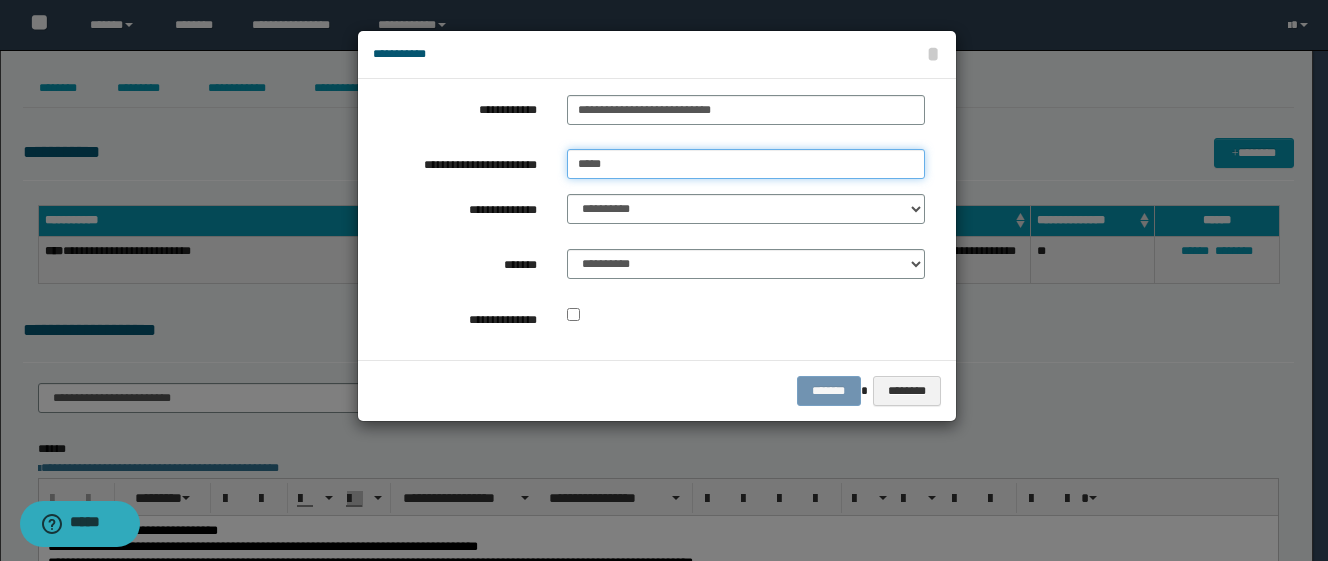 type on "*********" 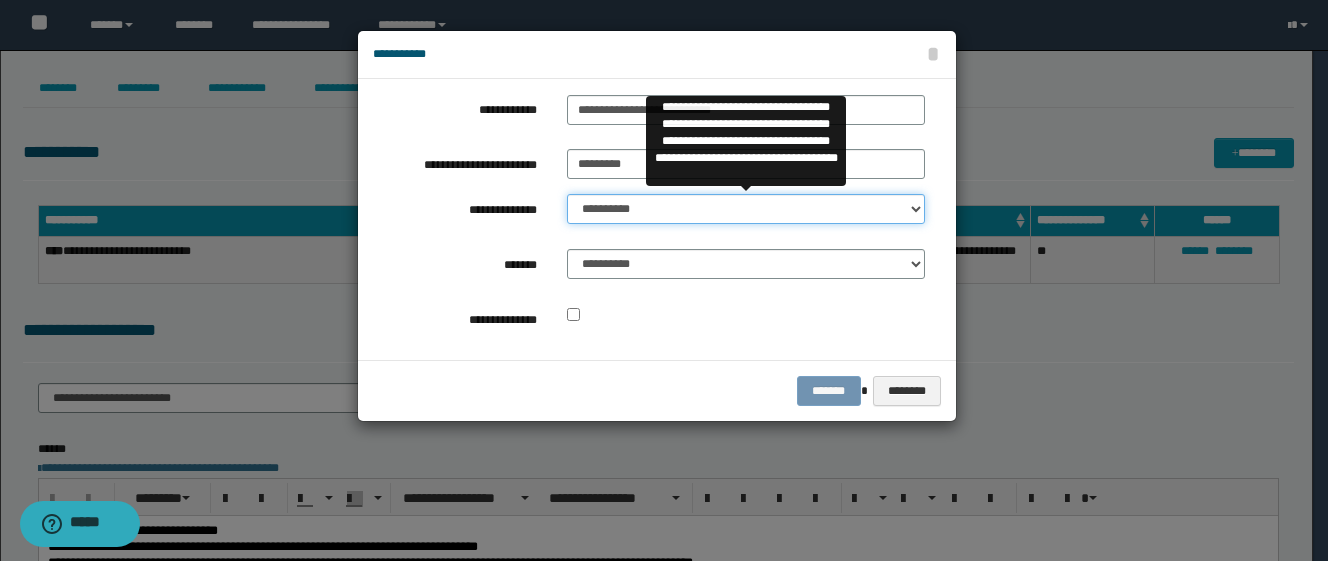 click on "**********" at bounding box center [746, 209] 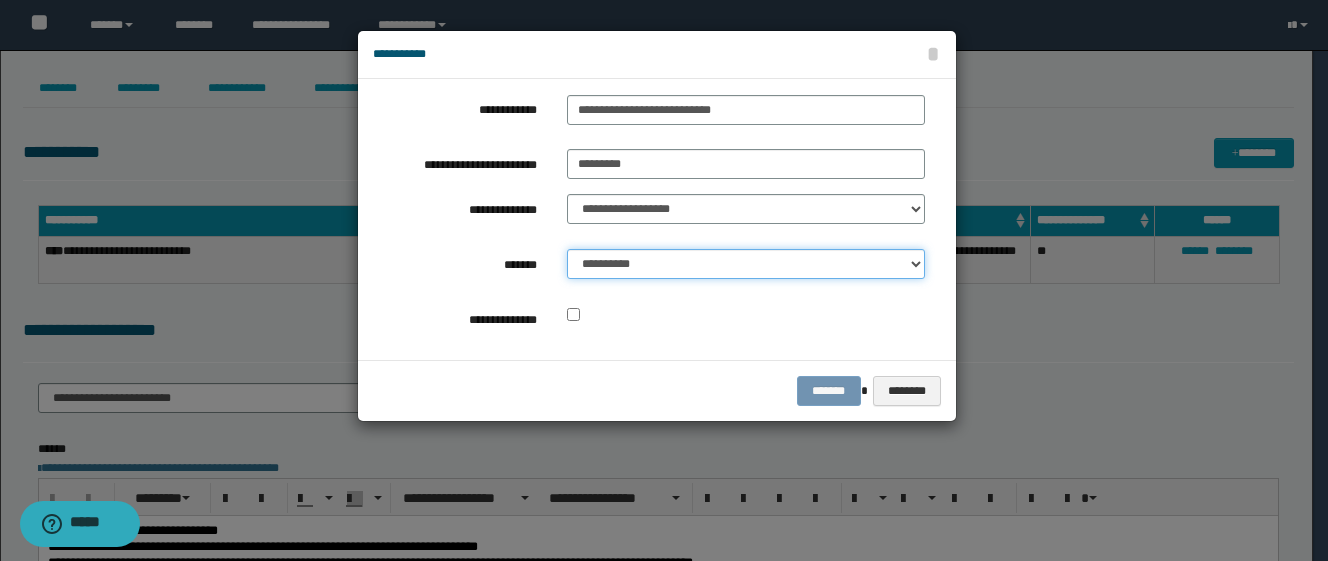 drag, startPoint x: 640, startPoint y: 262, endPoint x: 654, endPoint y: 277, distance: 20.518284 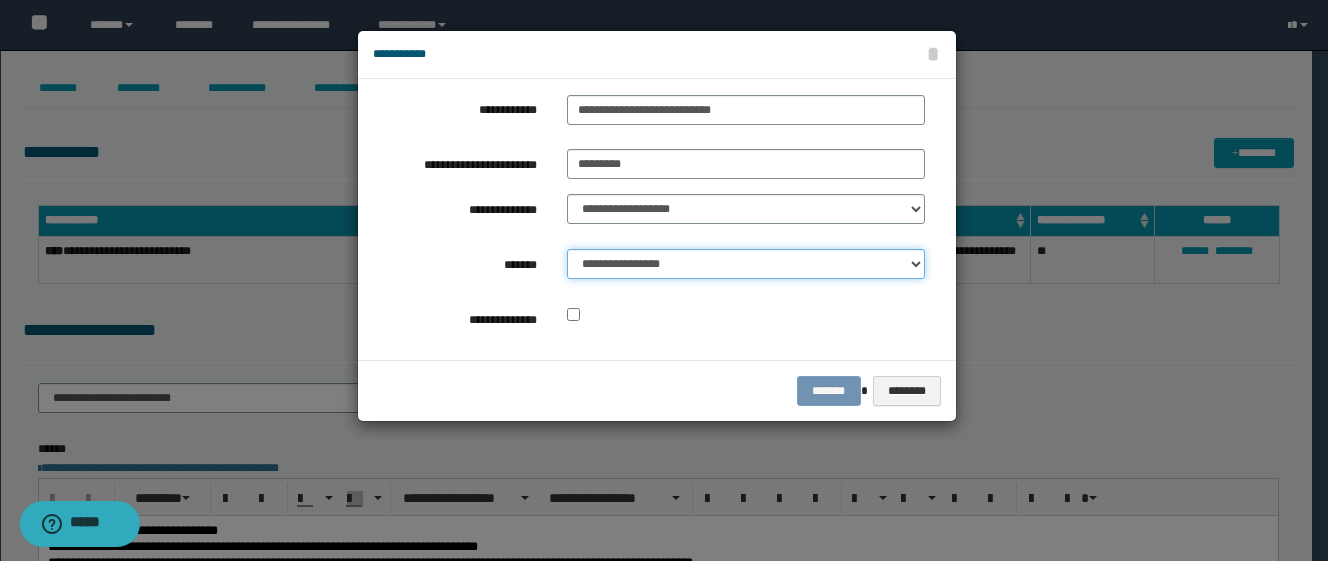 click on "**********" at bounding box center [746, 264] 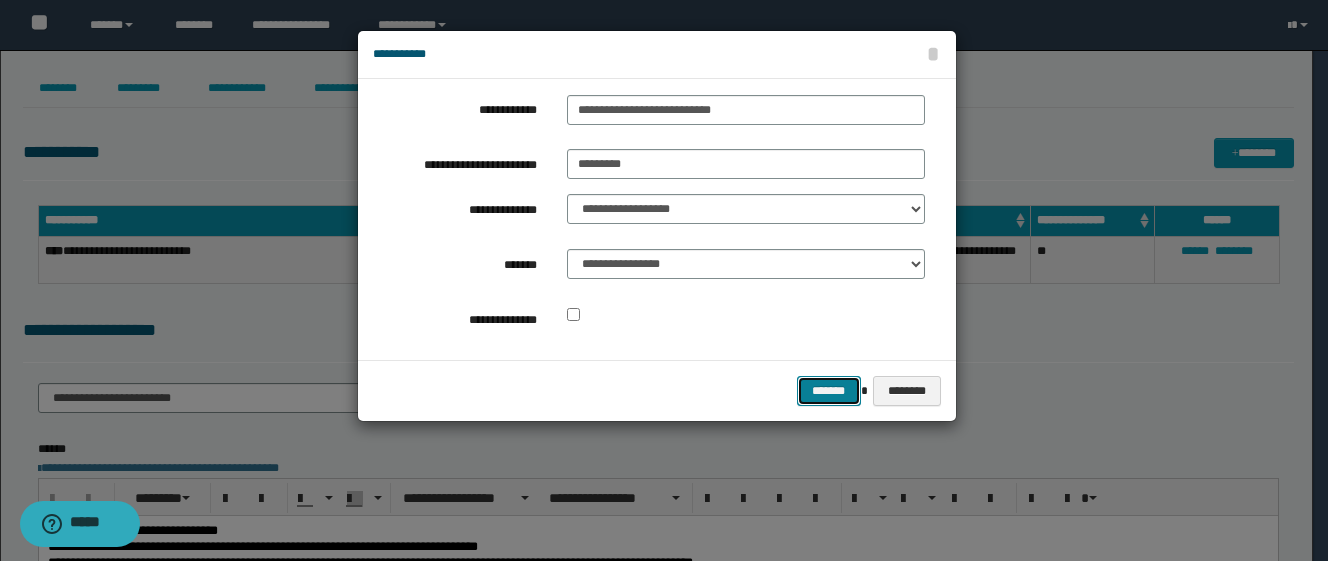 click on "*******" at bounding box center (829, 391) 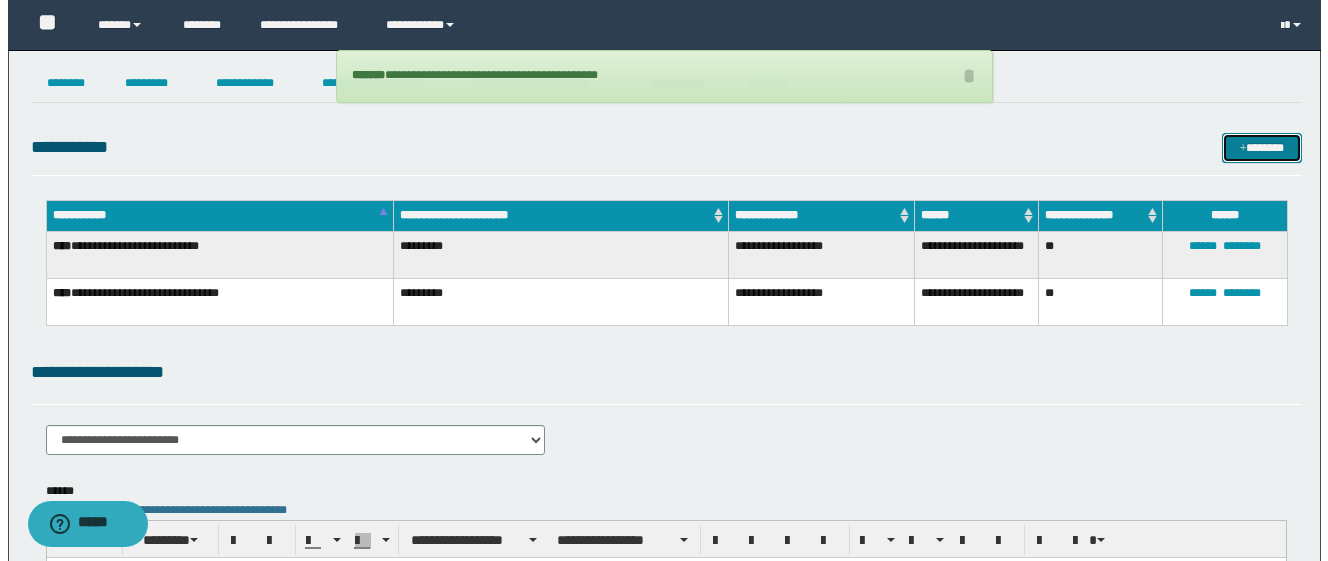 scroll, scrollTop: 0, scrollLeft: 0, axis: both 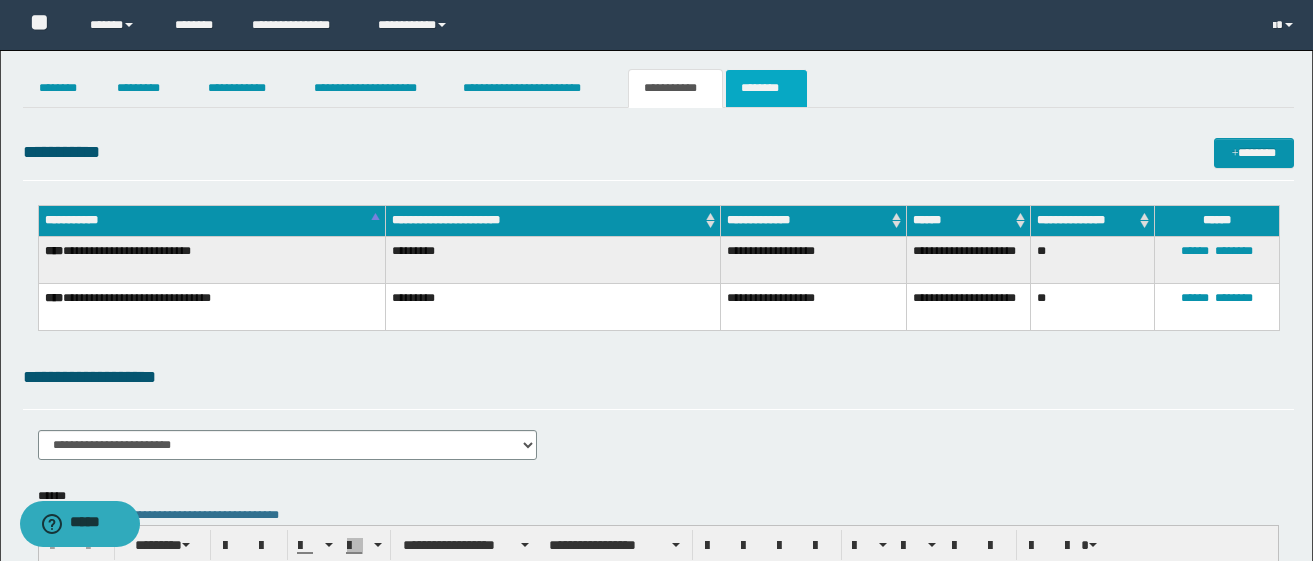 click on "********" at bounding box center (766, 88) 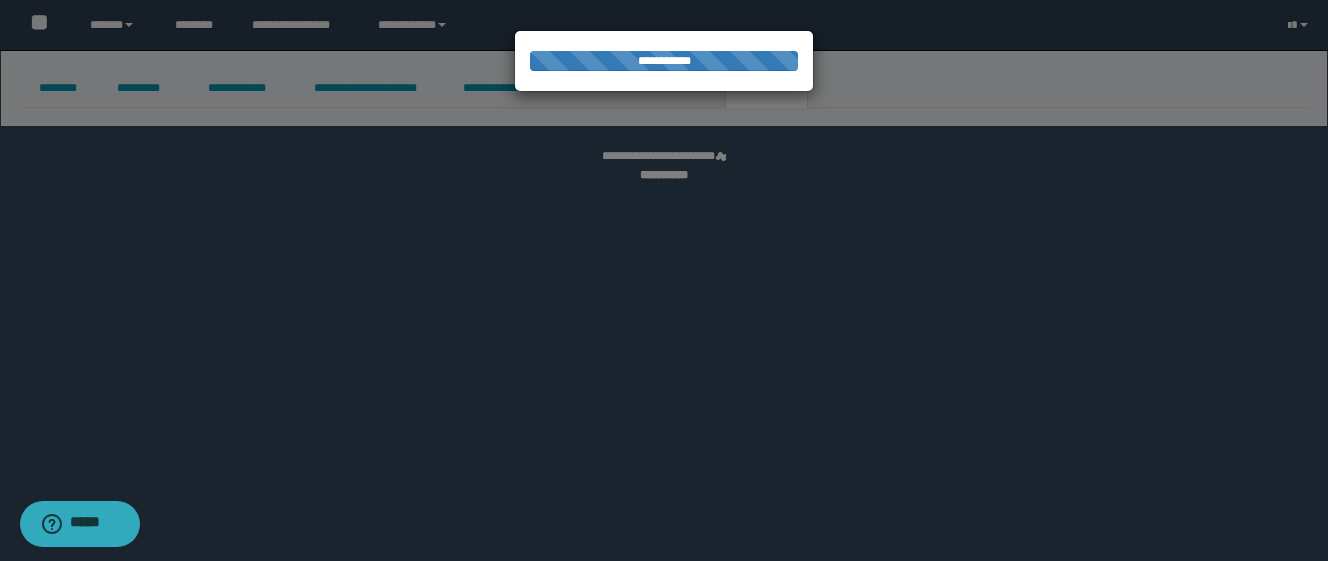 select on "****" 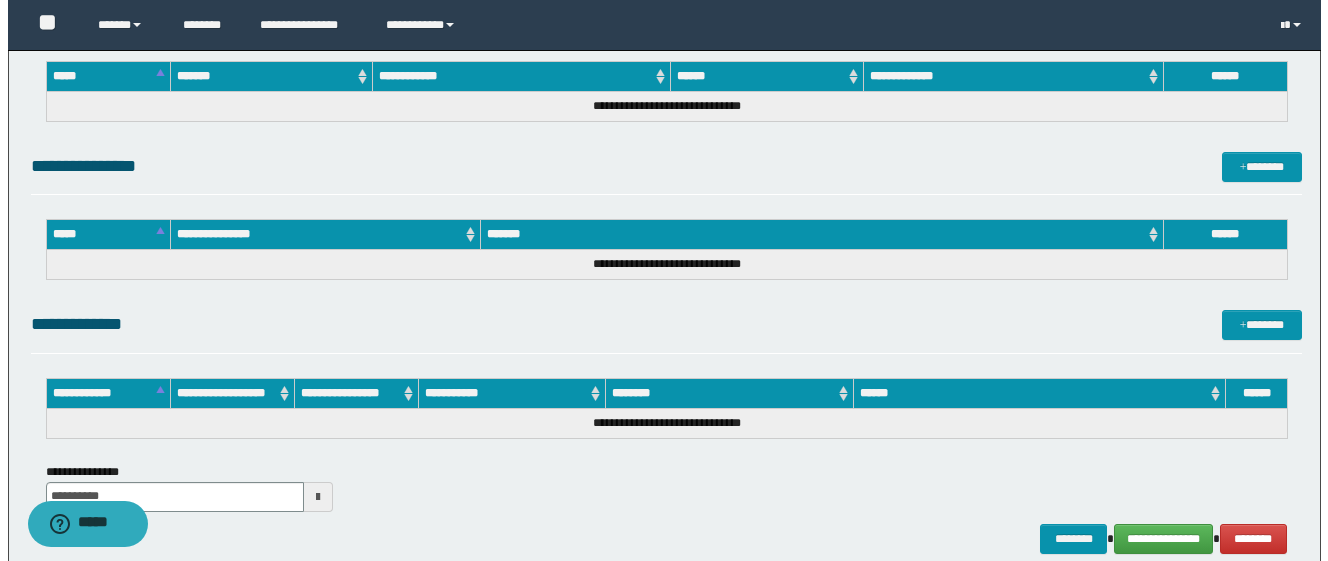 scroll, scrollTop: 1493, scrollLeft: 0, axis: vertical 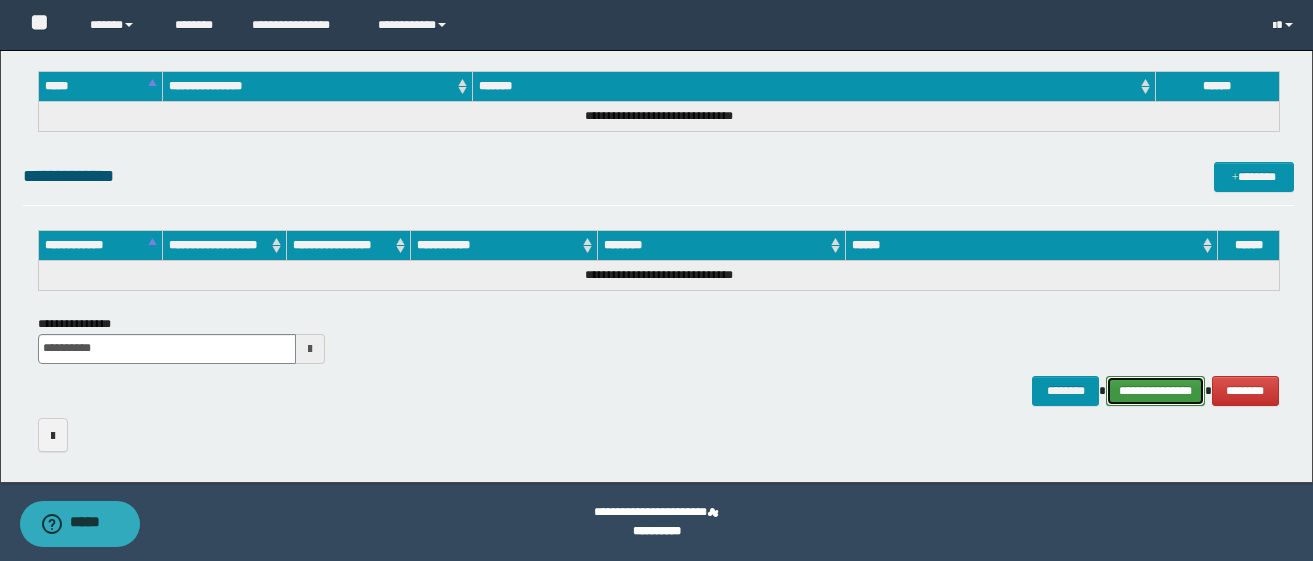 click on "**********" at bounding box center [1155, 391] 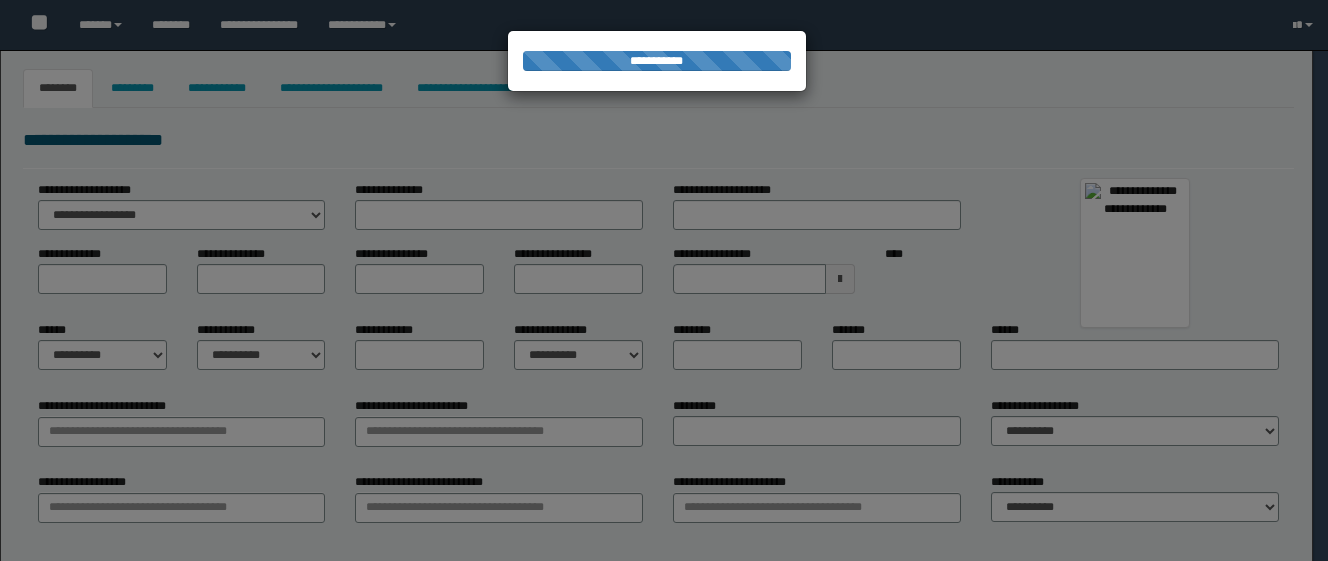select on "***" 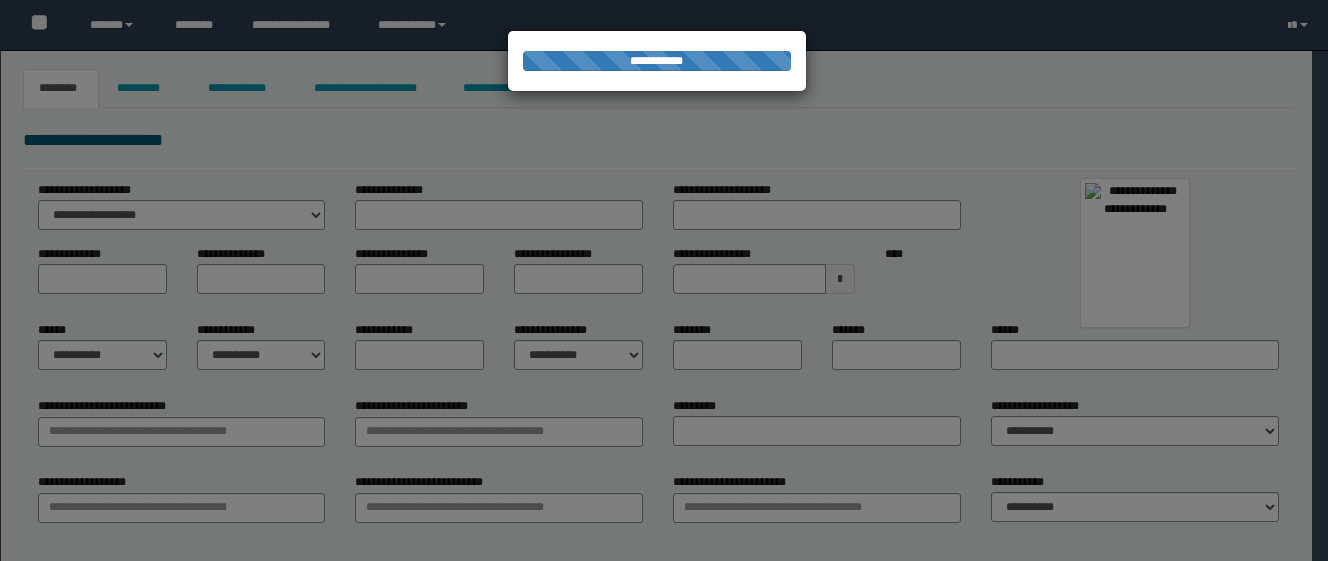 scroll, scrollTop: 0, scrollLeft: 0, axis: both 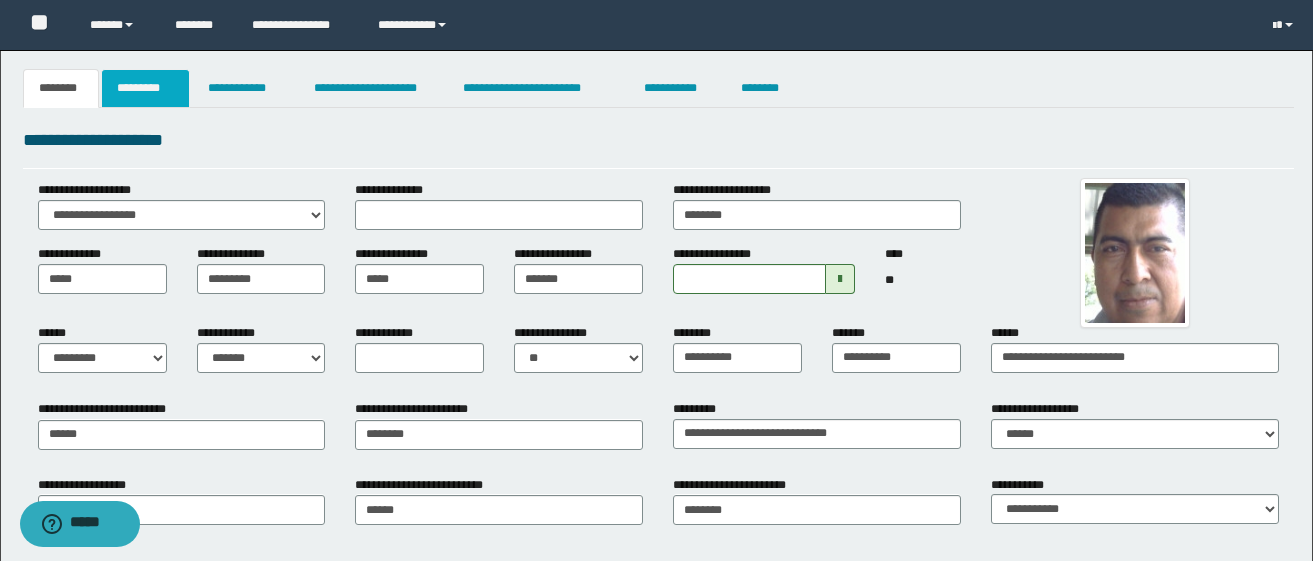 click on "*********" at bounding box center (145, 88) 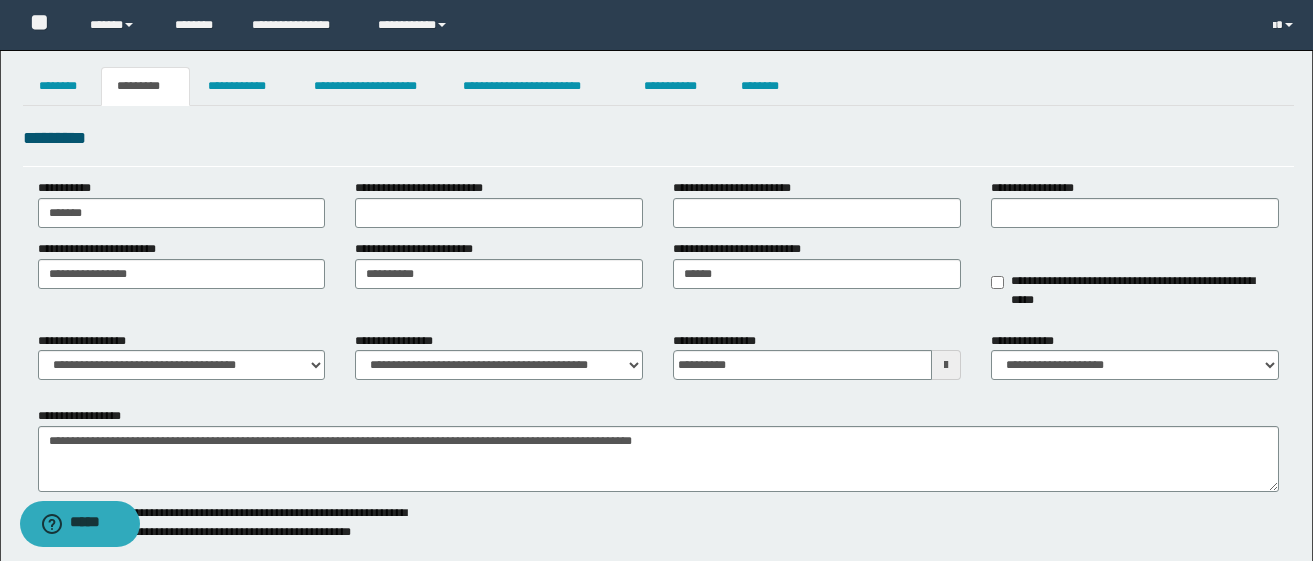 scroll, scrollTop: 0, scrollLeft: 0, axis: both 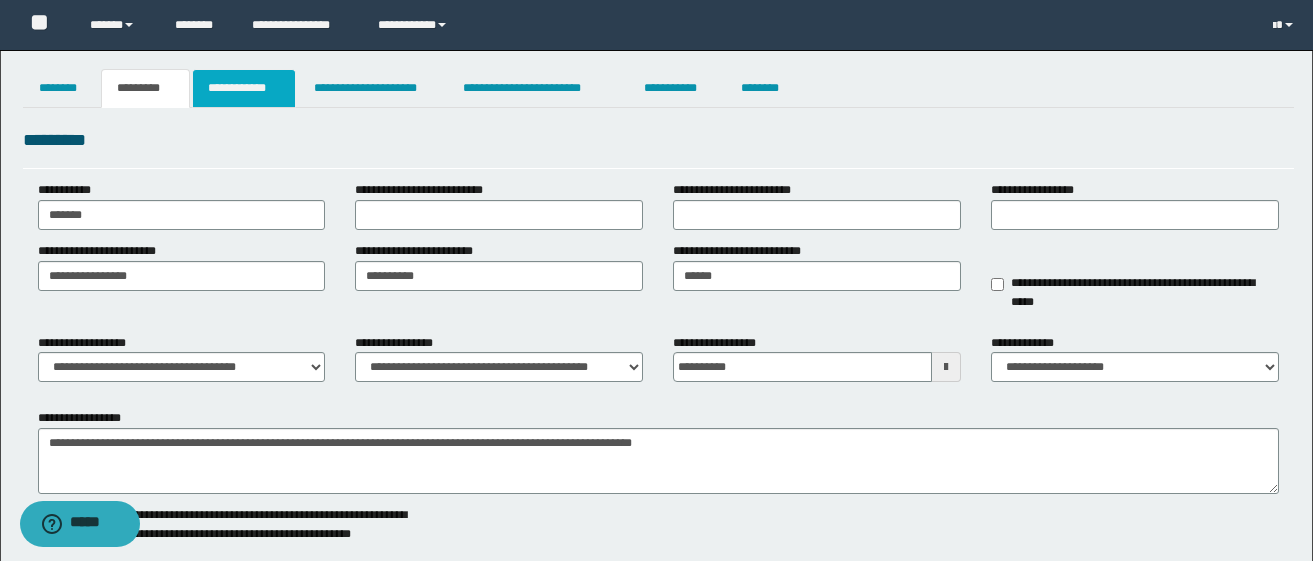 click on "**********" at bounding box center [244, 88] 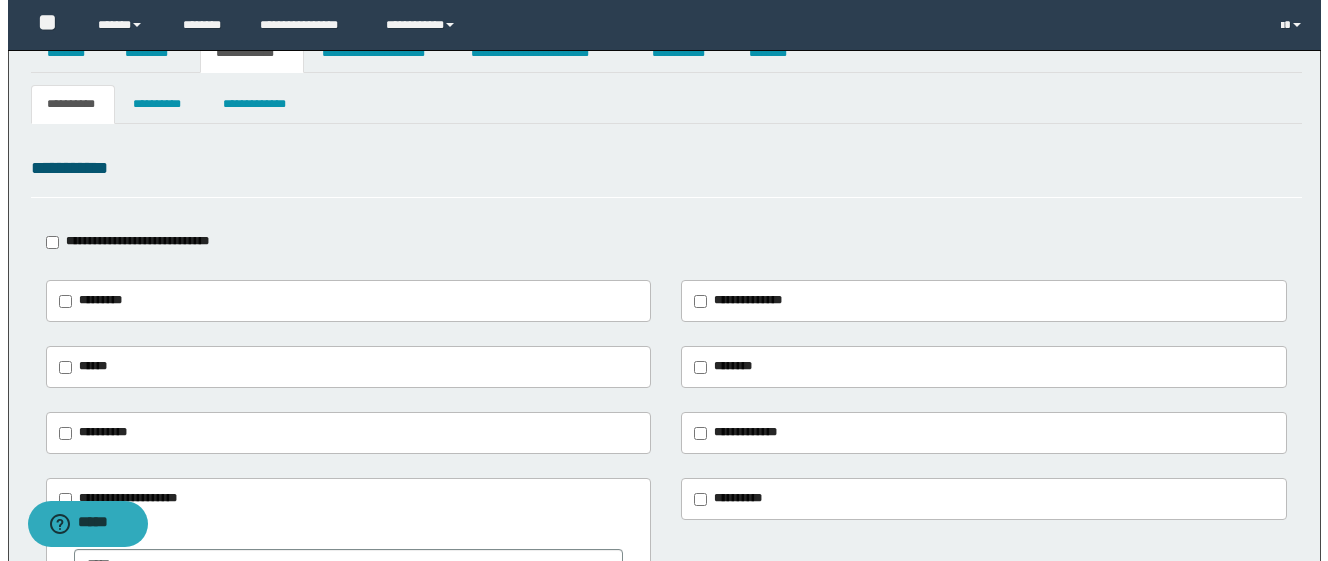 scroll, scrollTop: 0, scrollLeft: 0, axis: both 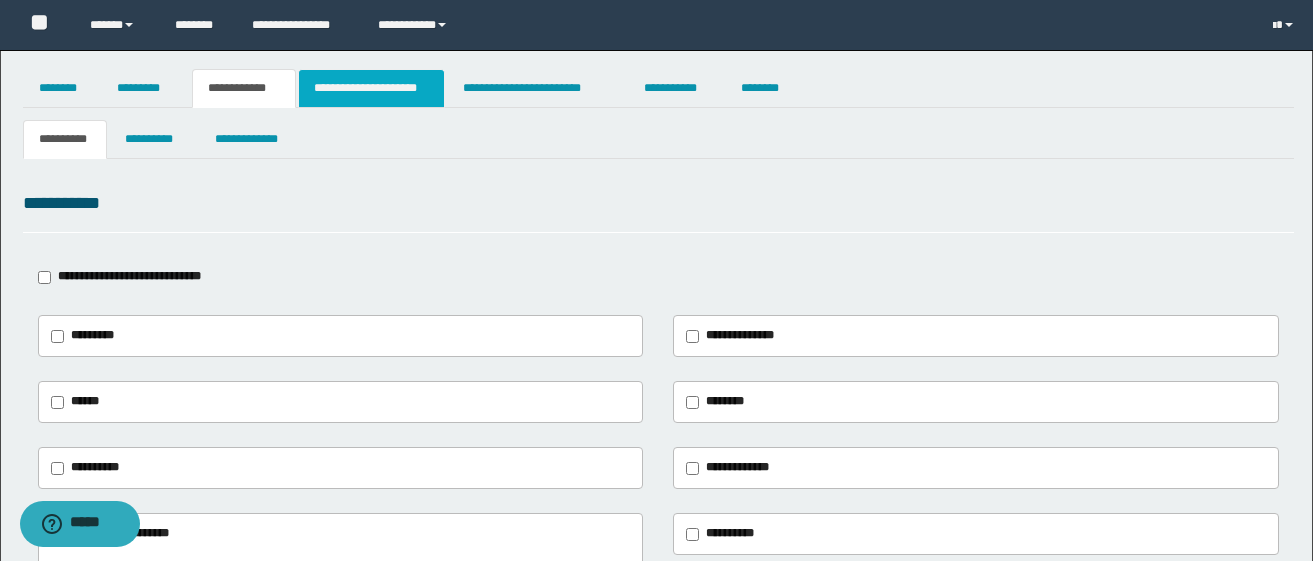 click on "**********" at bounding box center [371, 88] 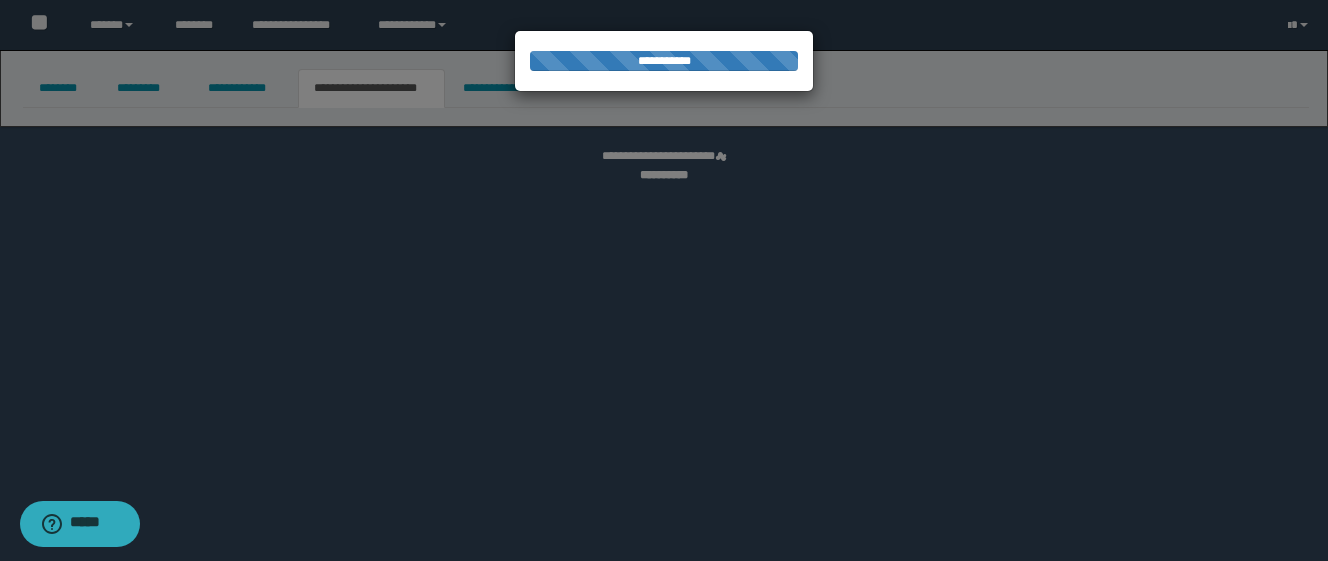 select on "*" 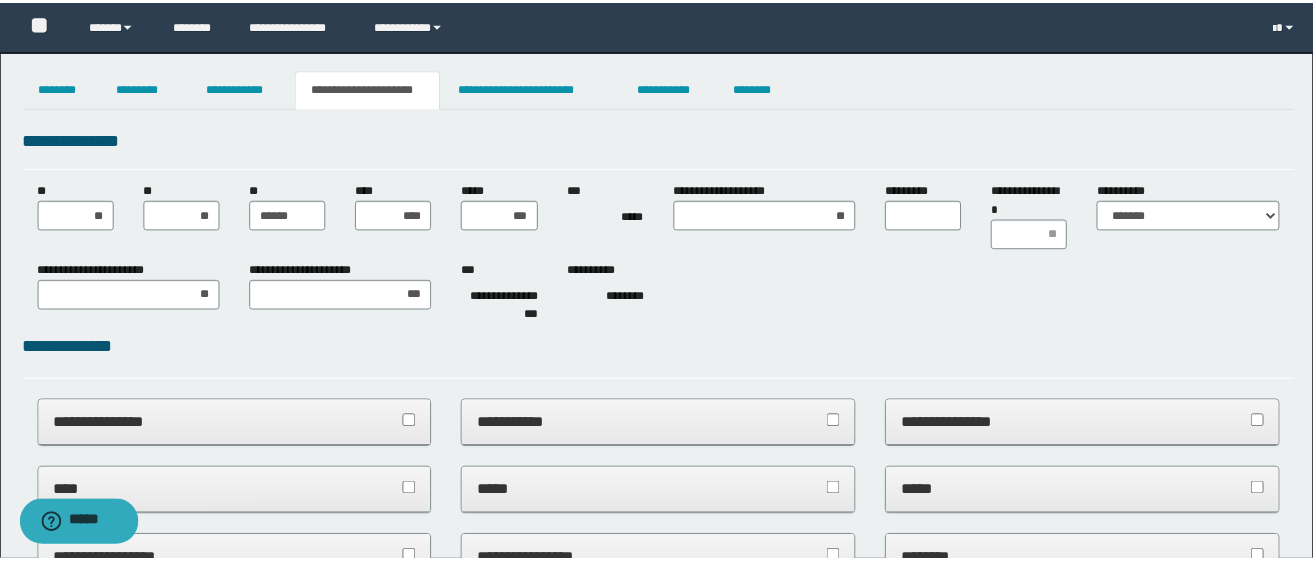 scroll, scrollTop: 0, scrollLeft: 0, axis: both 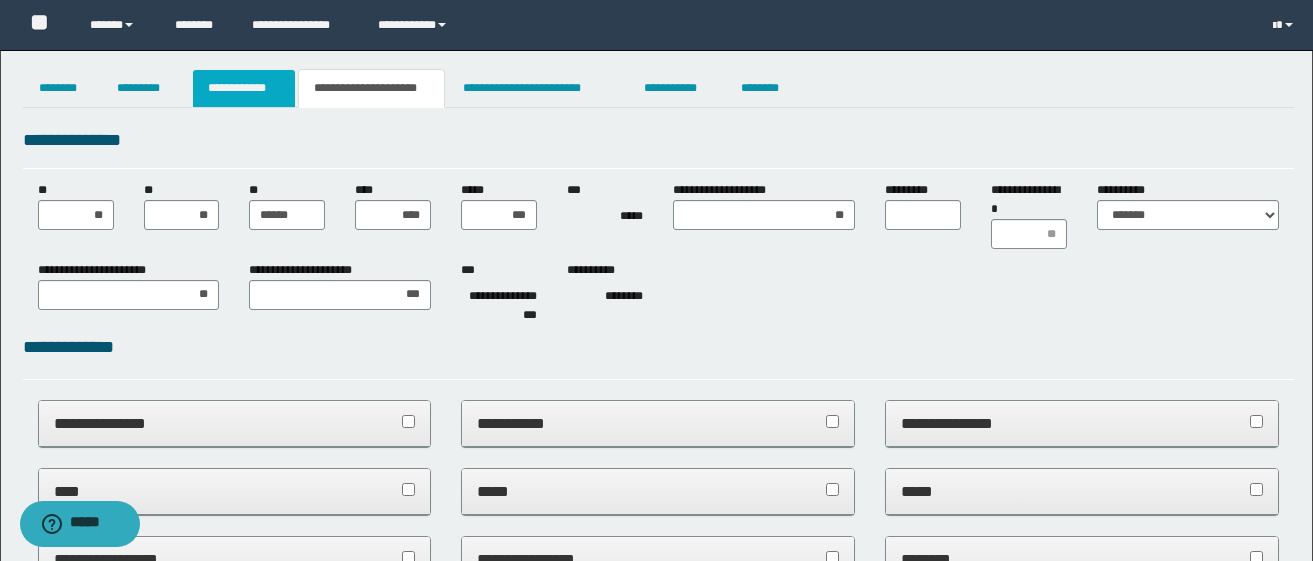 click on "**********" at bounding box center [244, 88] 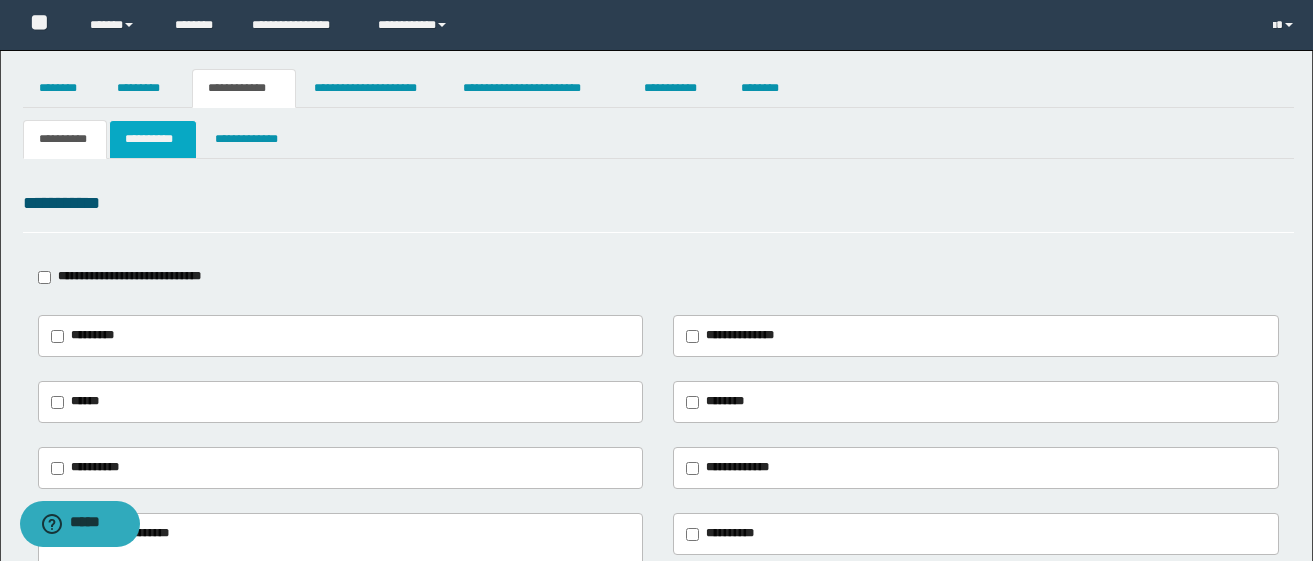 click on "**********" at bounding box center [153, 139] 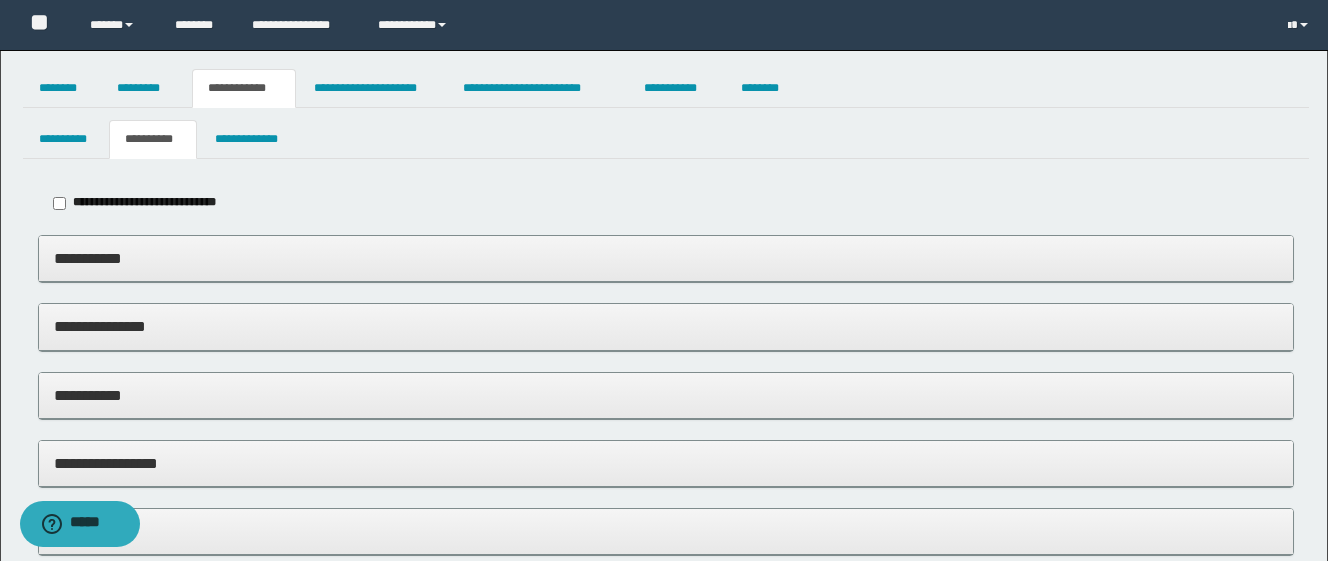type on "*****" 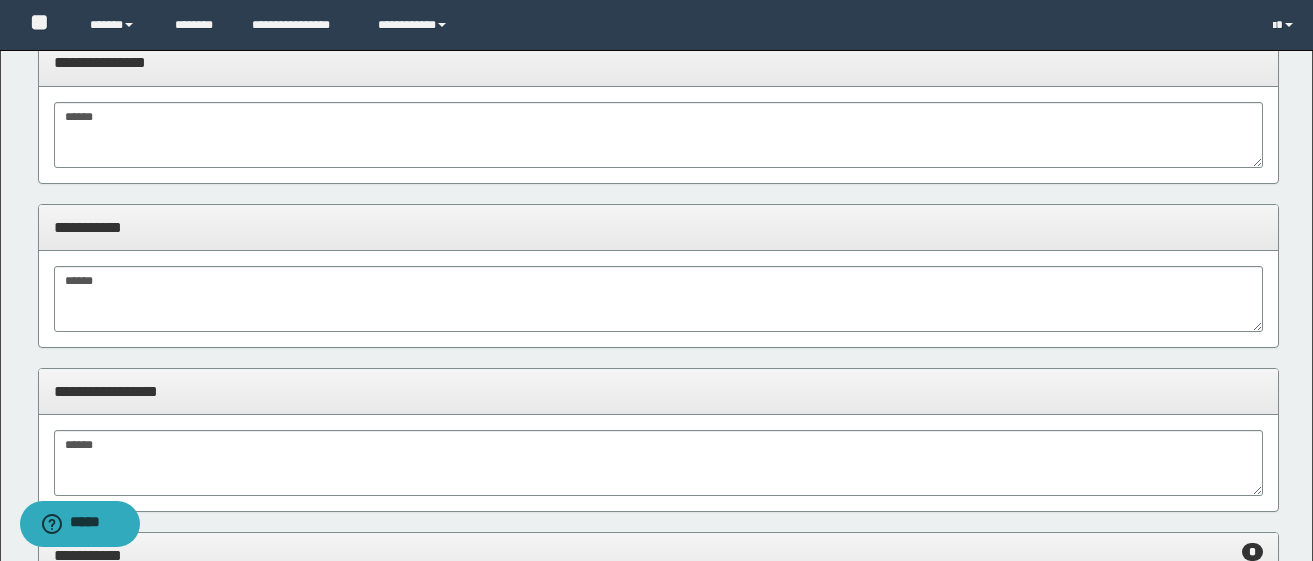 scroll, scrollTop: 100, scrollLeft: 0, axis: vertical 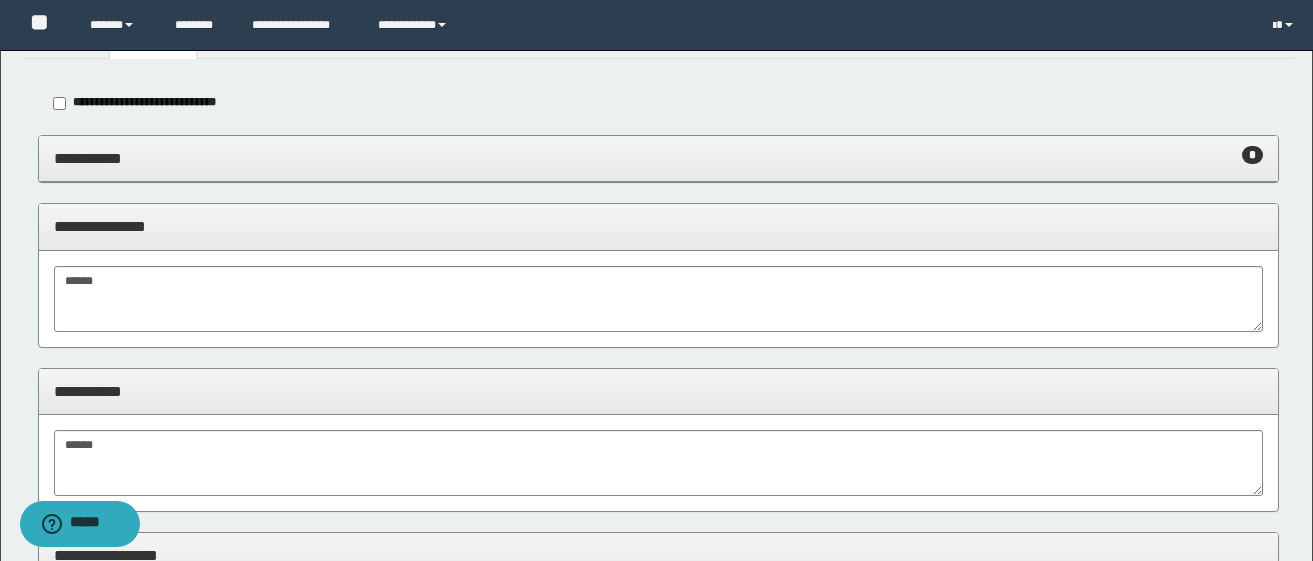 click on "**********" at bounding box center (658, 158) 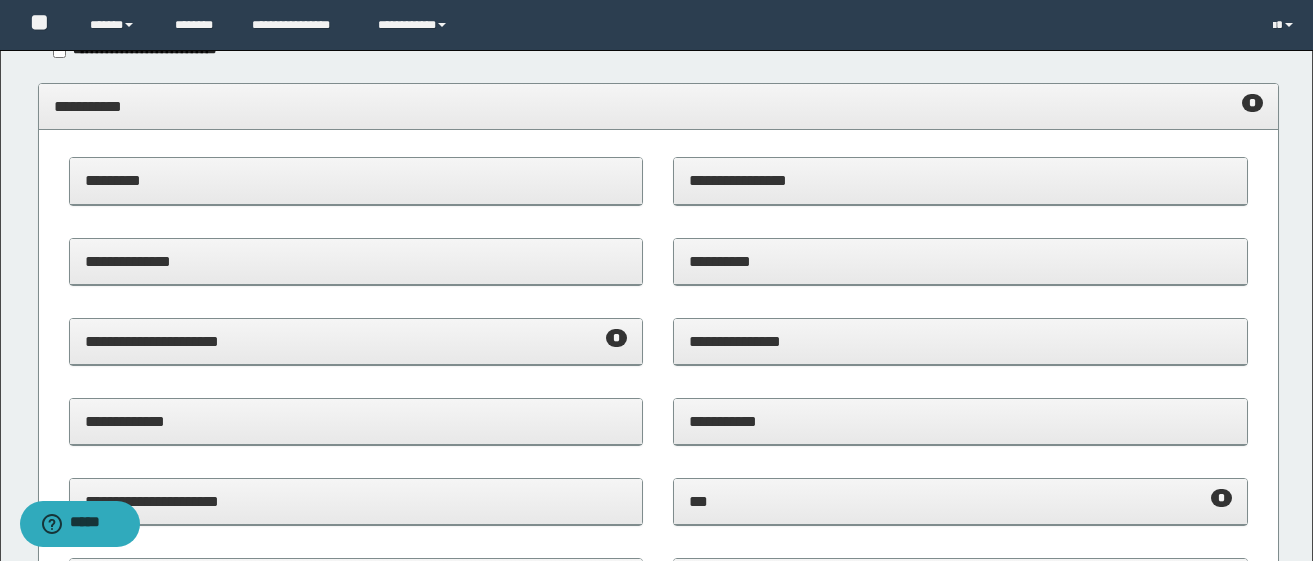scroll, scrollTop: 300, scrollLeft: 0, axis: vertical 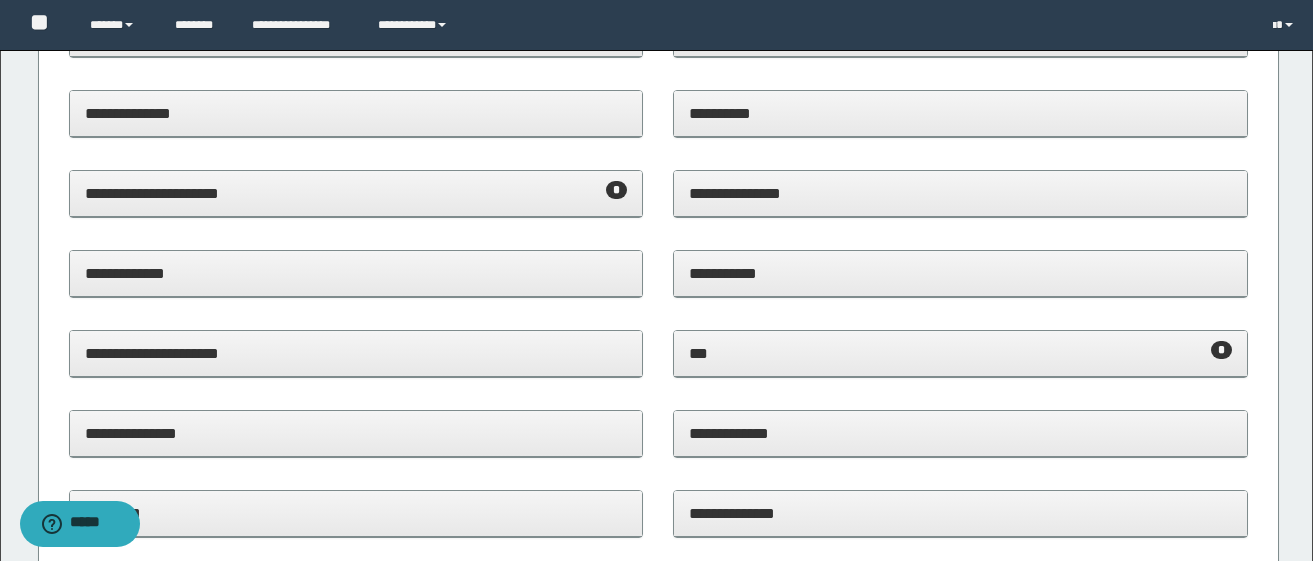 click on "*** *" at bounding box center (960, 353) 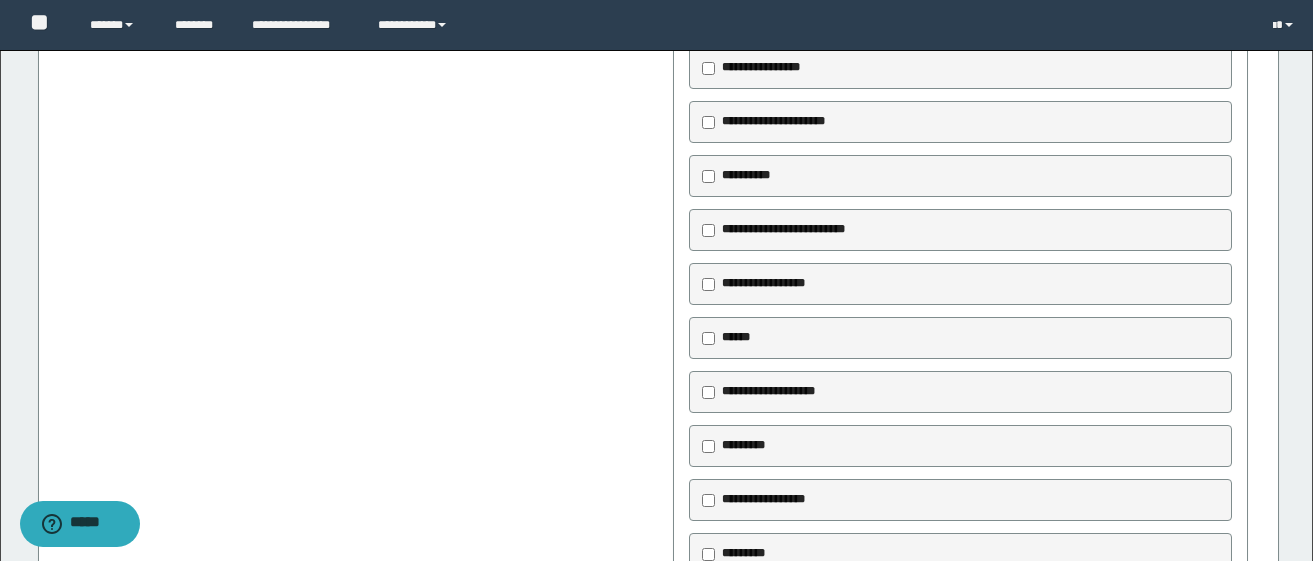 scroll, scrollTop: 800, scrollLeft: 0, axis: vertical 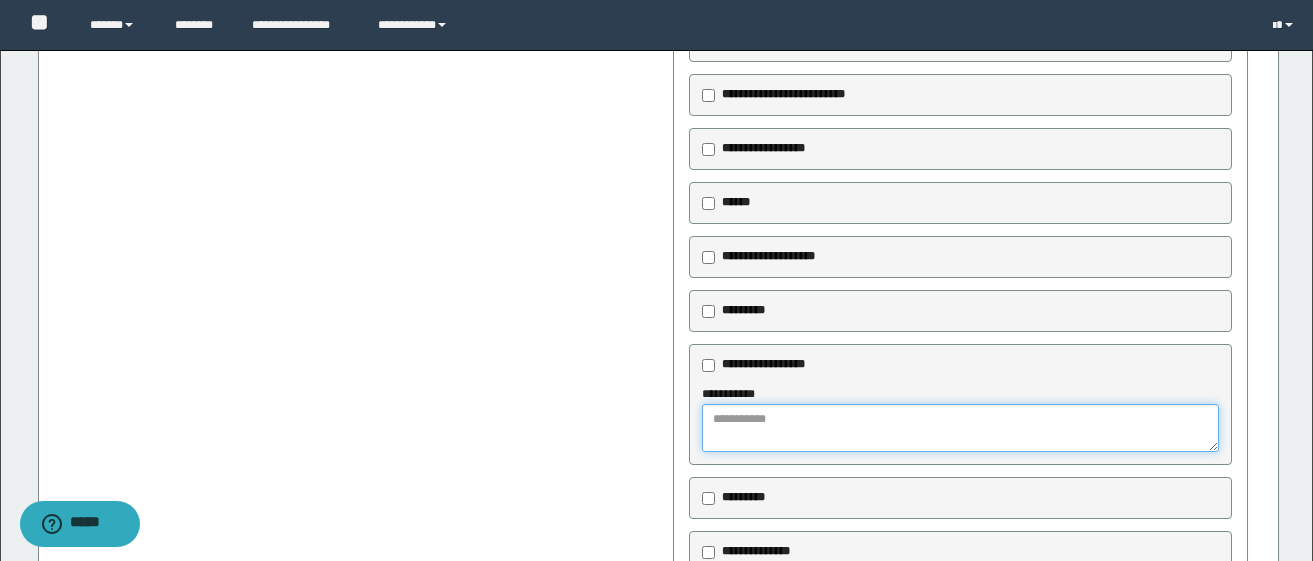 click at bounding box center (960, 428) 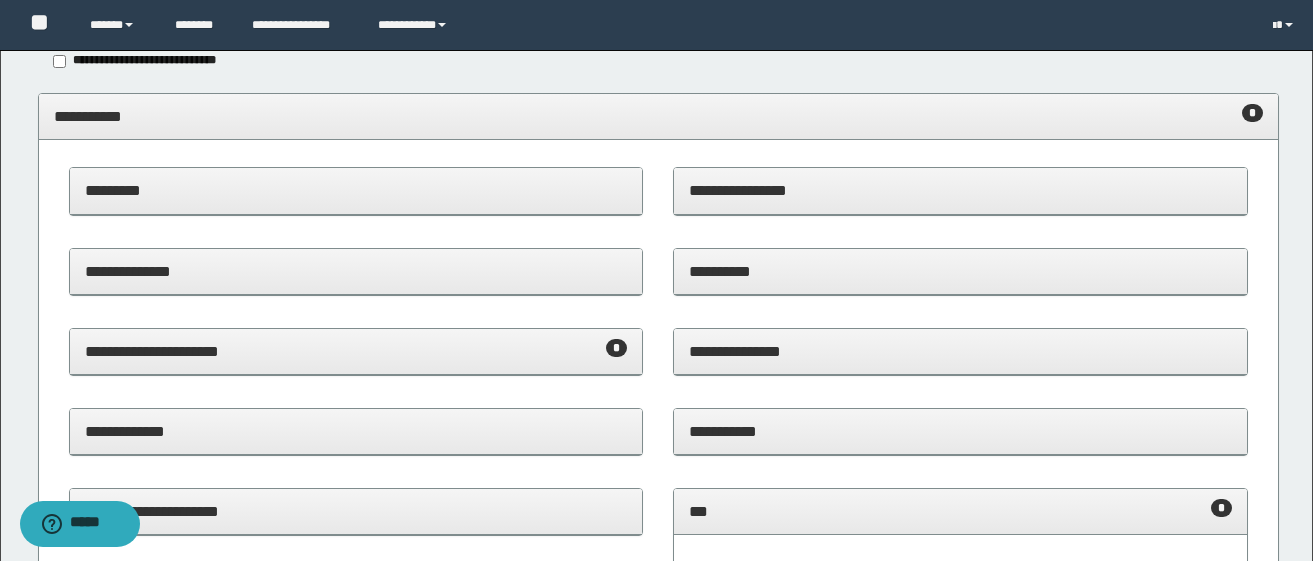 scroll, scrollTop: 0, scrollLeft: 0, axis: both 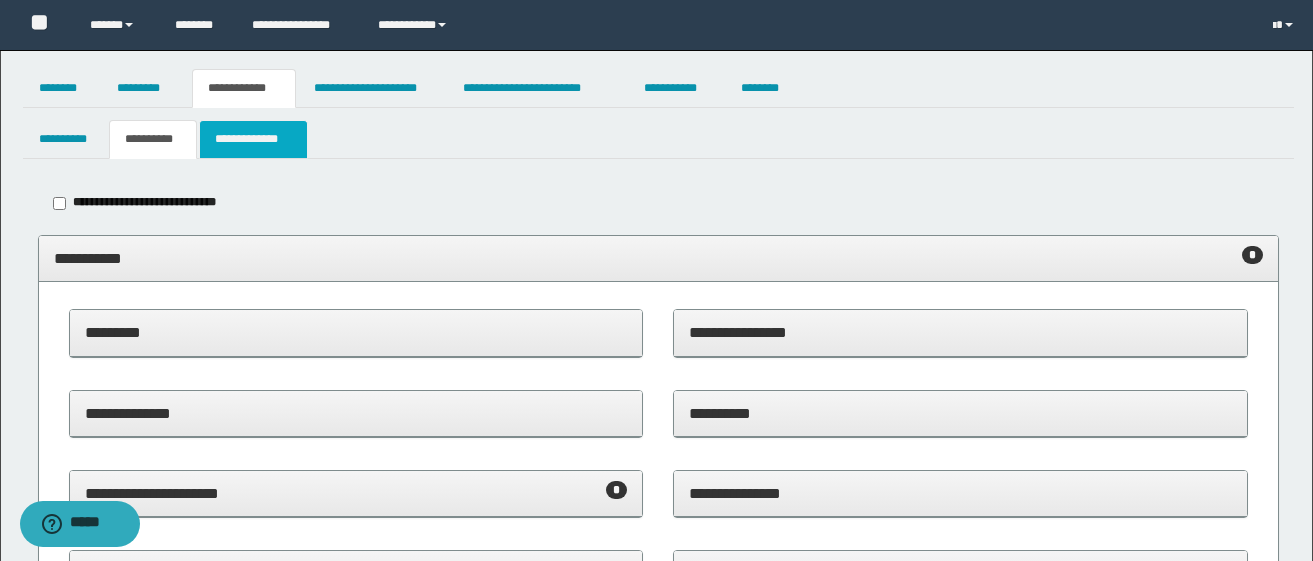 type on "*********" 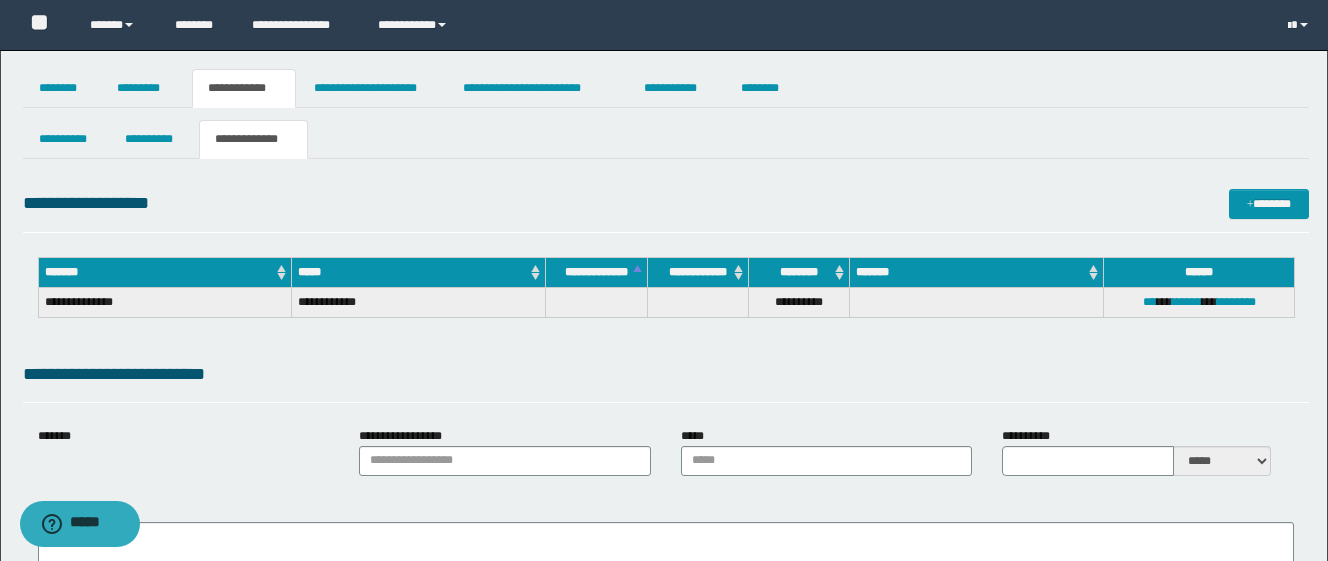 type on "**********" 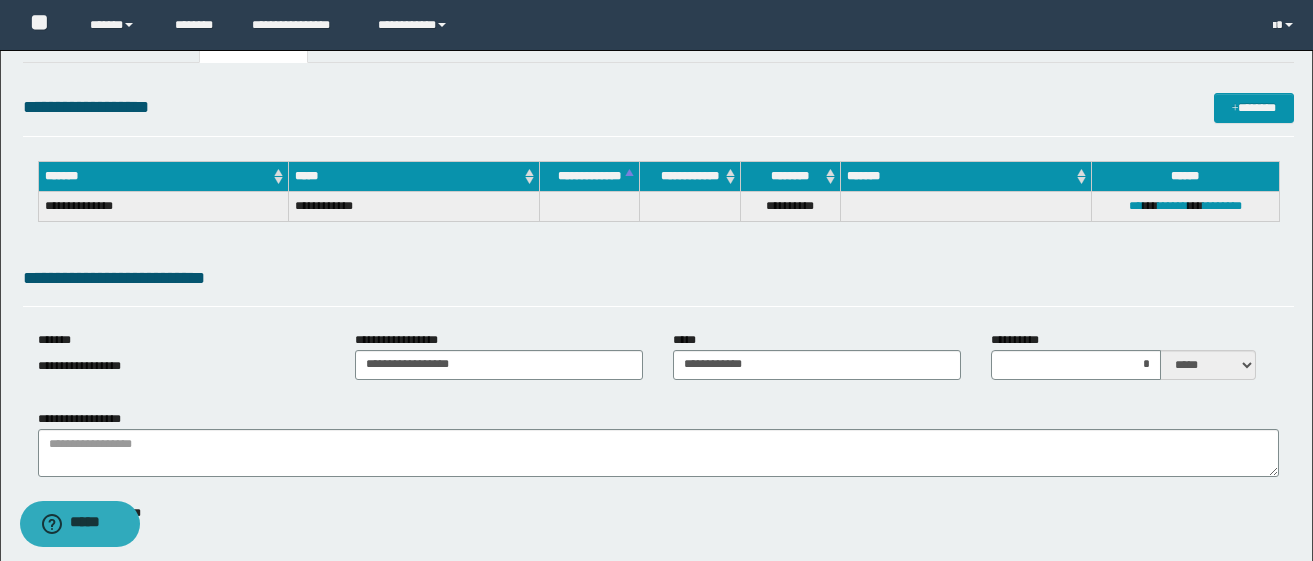 scroll, scrollTop: 0, scrollLeft: 0, axis: both 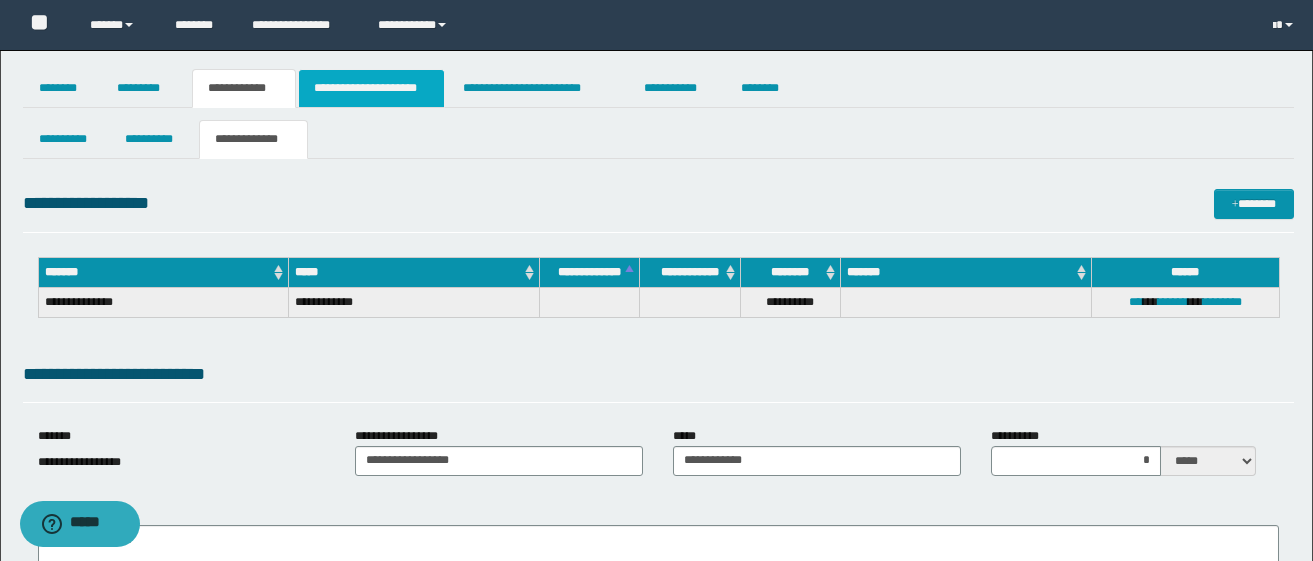 click on "**********" at bounding box center [371, 88] 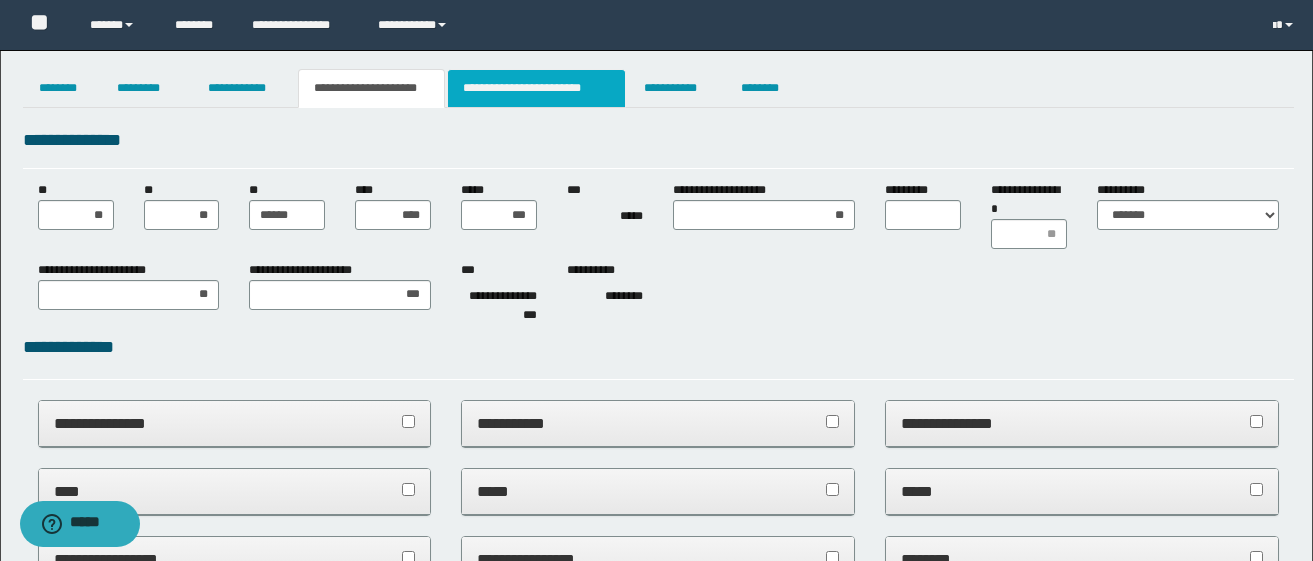 click on "**********" at bounding box center (537, 88) 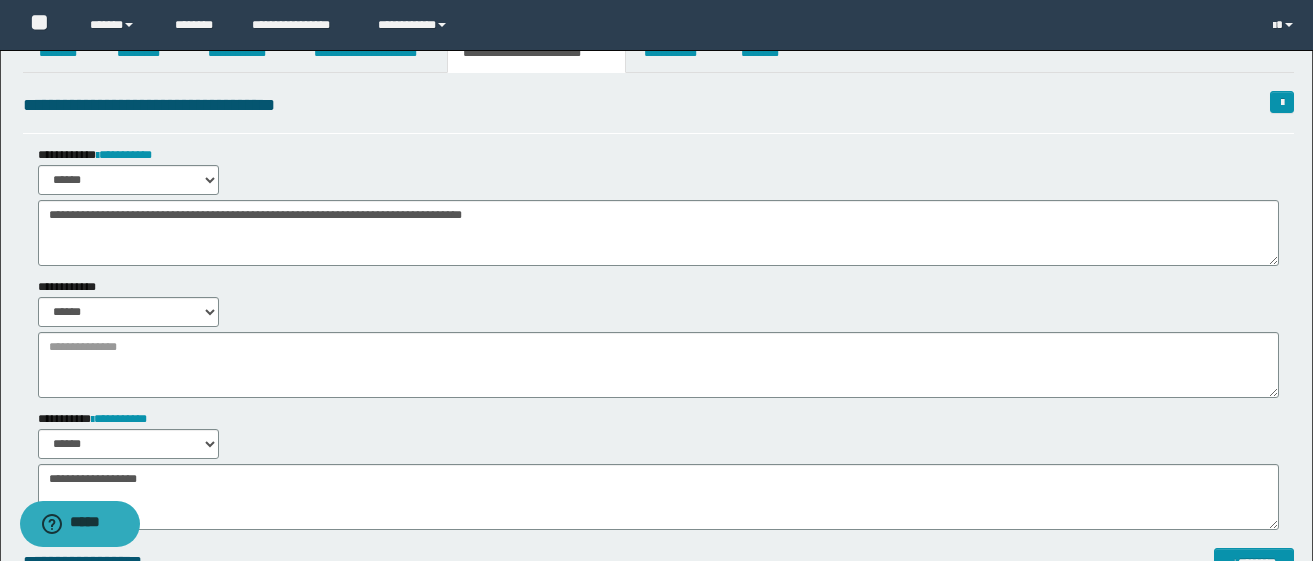 scroll, scrollTop: 0, scrollLeft: 0, axis: both 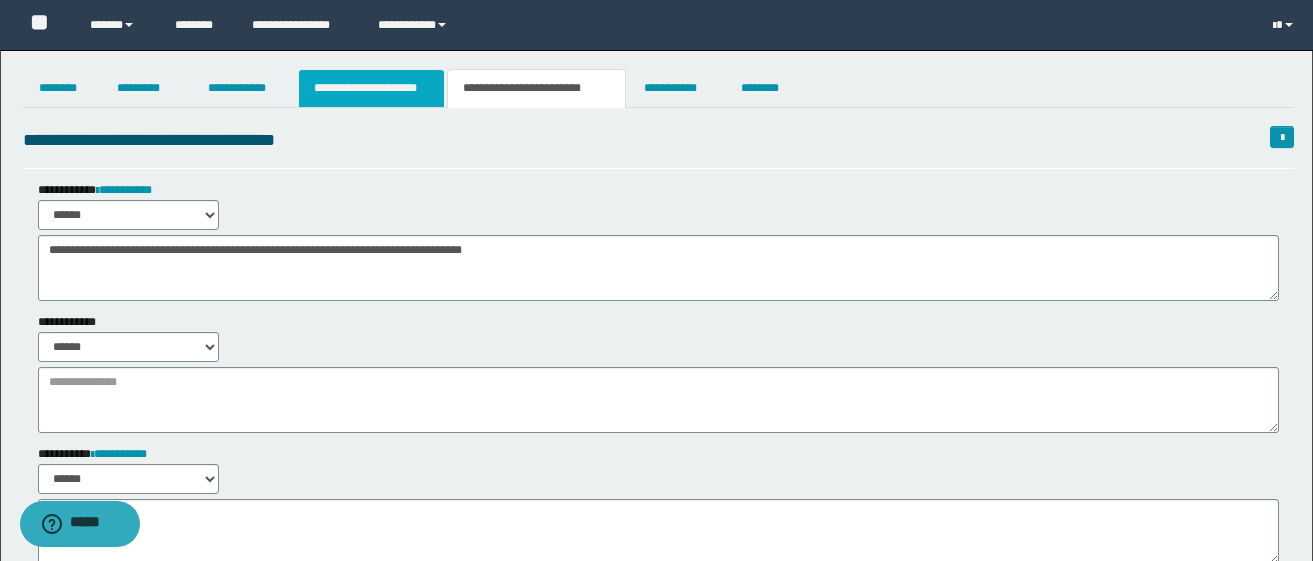 click on "**********" at bounding box center (371, 88) 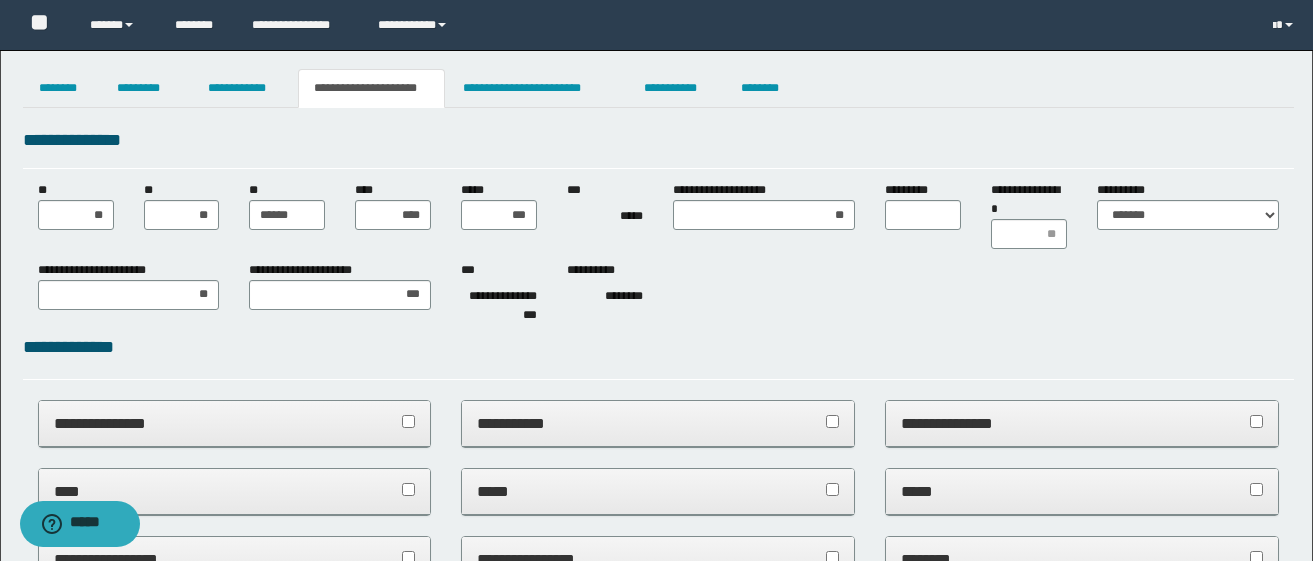 click on "**********" at bounding box center (235, 423) 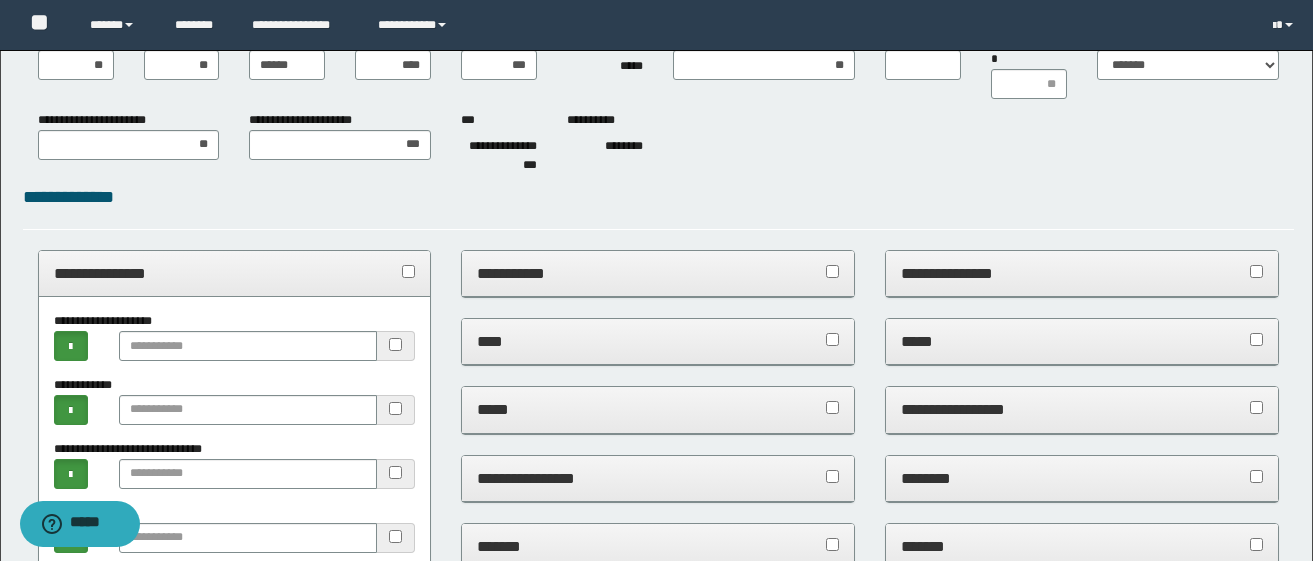 scroll, scrollTop: 300, scrollLeft: 0, axis: vertical 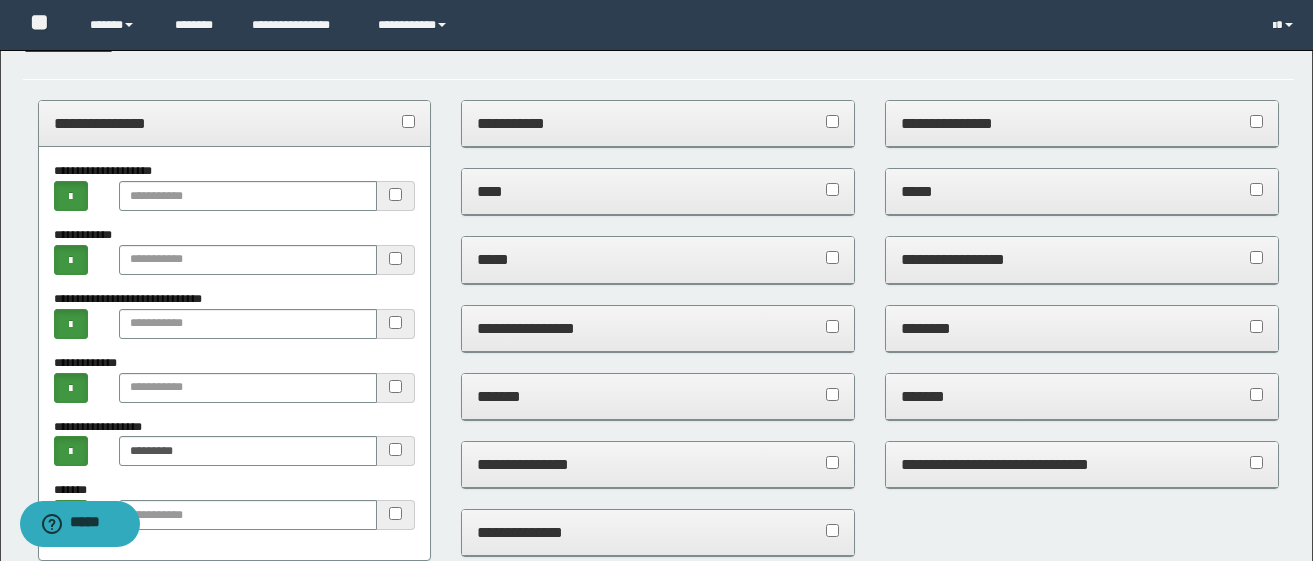 click on "*****" at bounding box center (1082, 192) 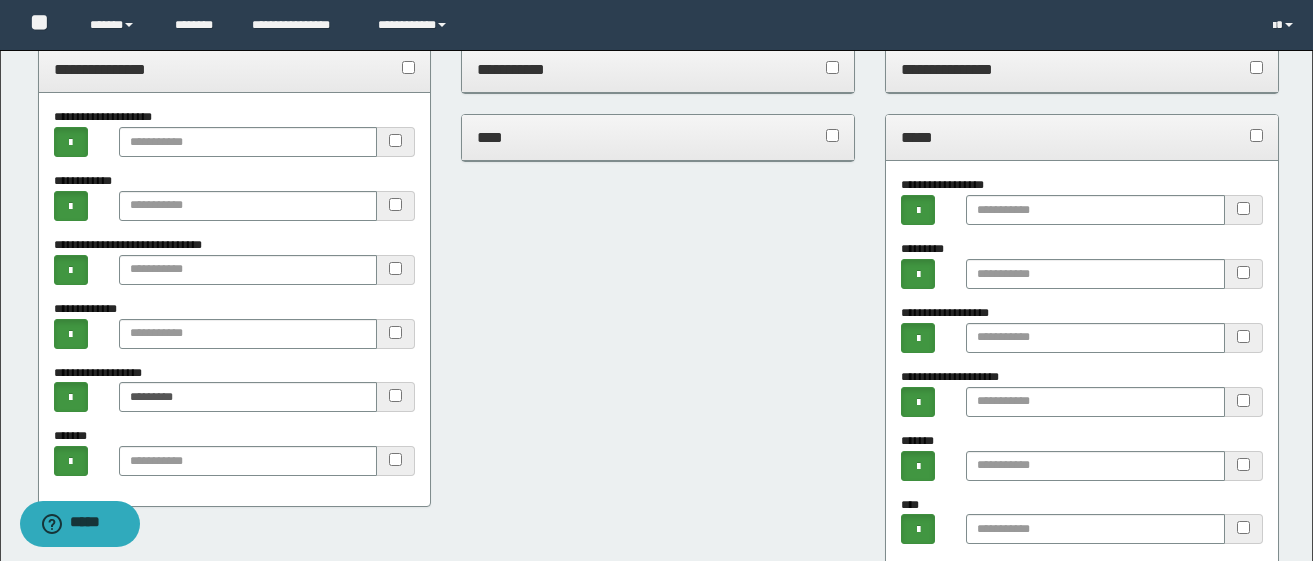 scroll, scrollTop: 400, scrollLeft: 0, axis: vertical 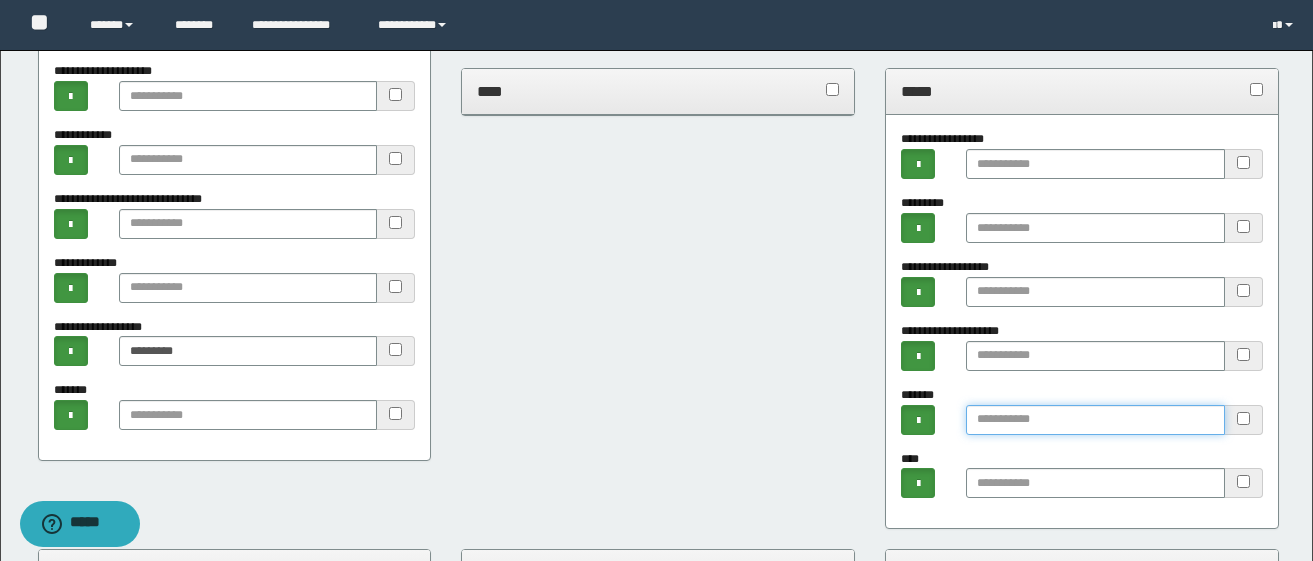click at bounding box center (1095, 420) 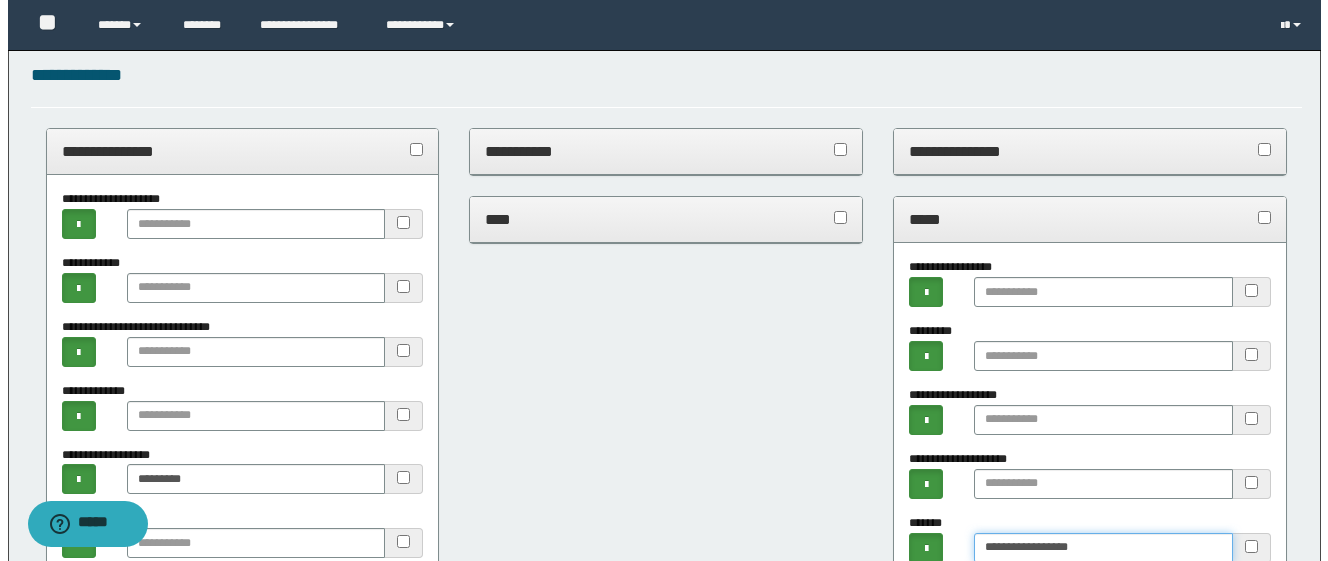 scroll, scrollTop: 0, scrollLeft: 0, axis: both 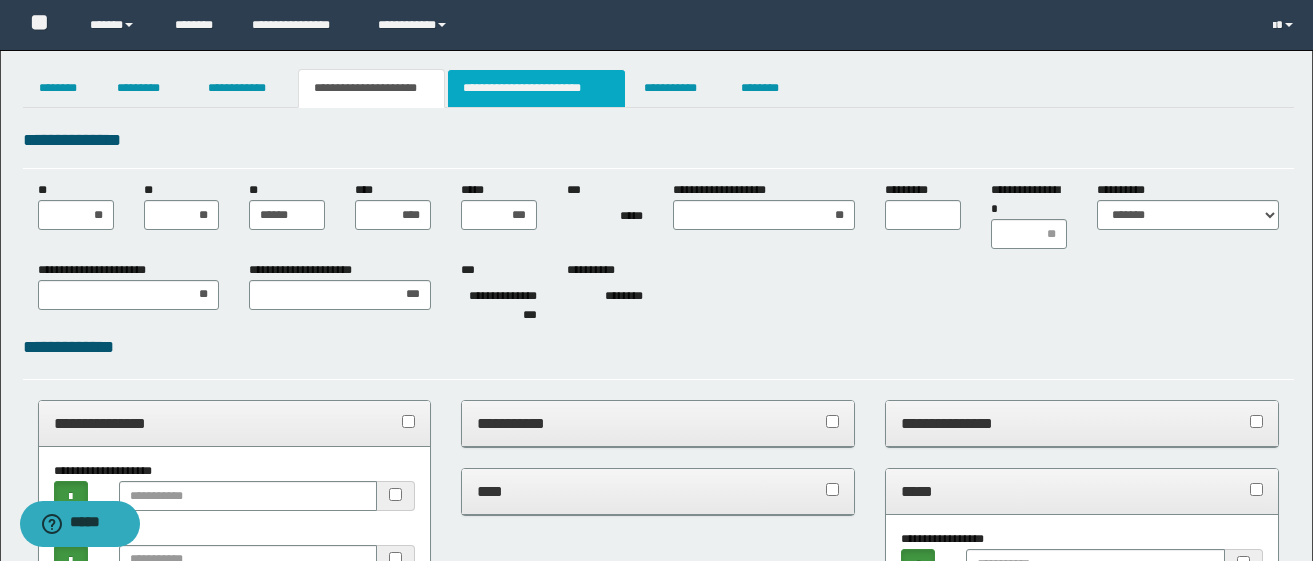 type on "**********" 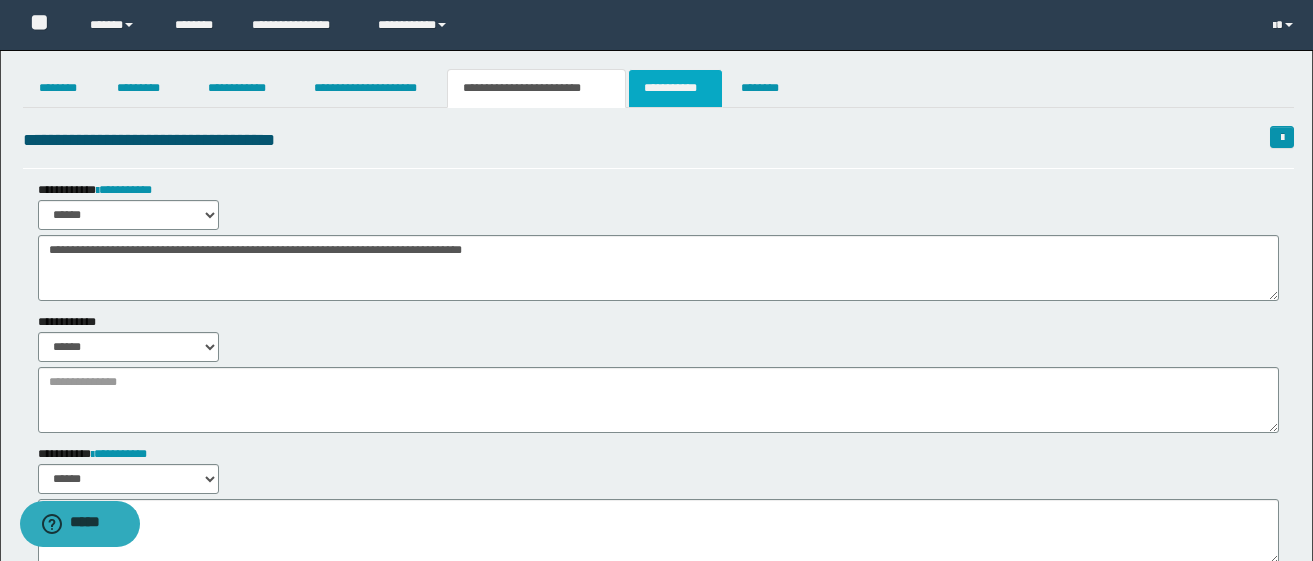 click on "**********" at bounding box center [675, 88] 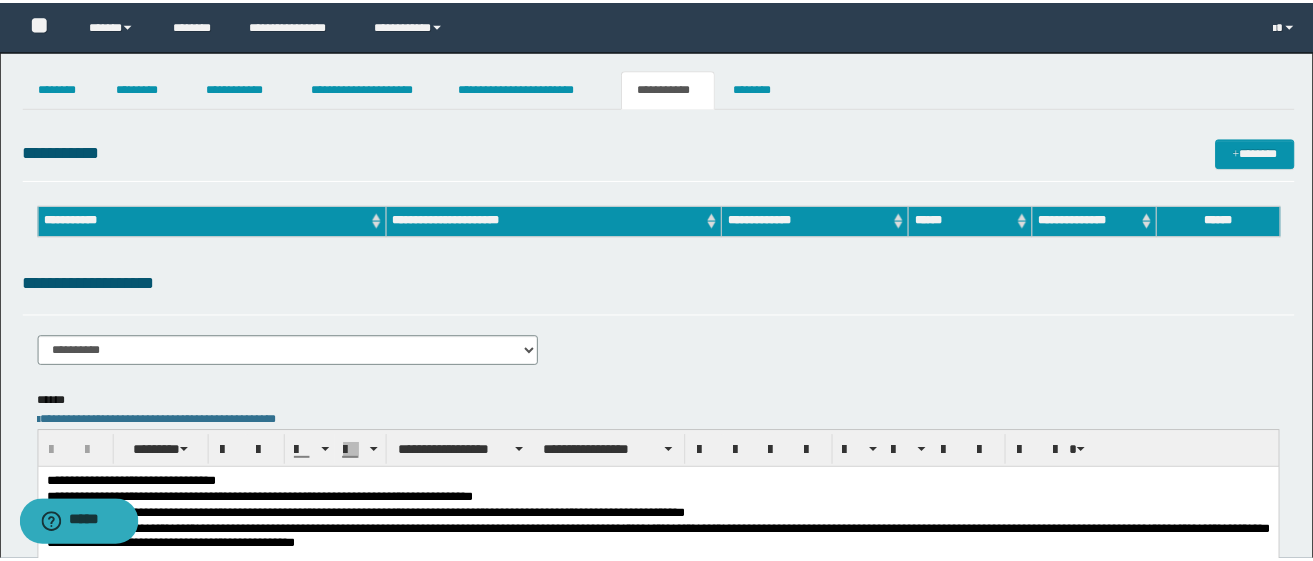 scroll, scrollTop: 0, scrollLeft: 0, axis: both 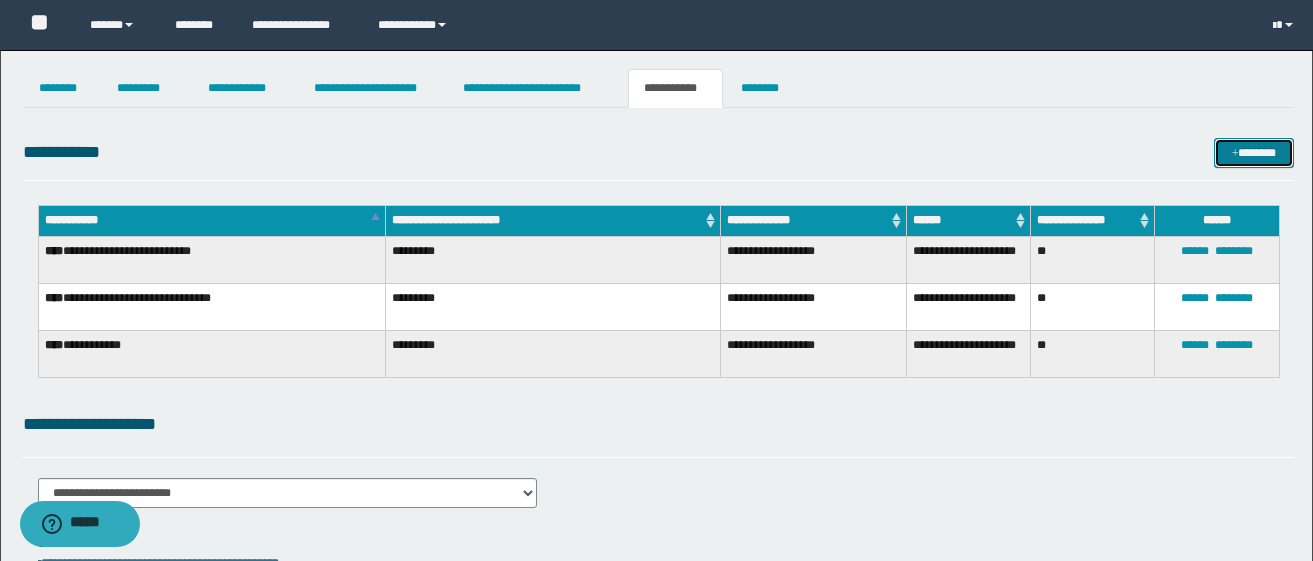click at bounding box center [1235, 154] 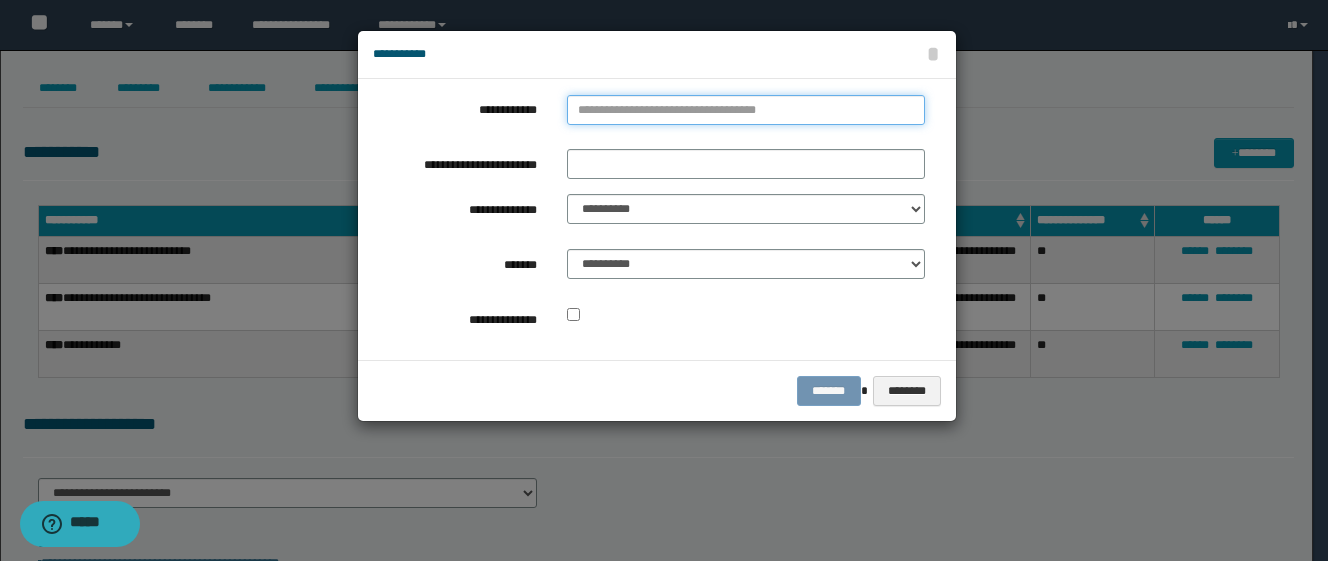 click on "**********" at bounding box center (746, 110) 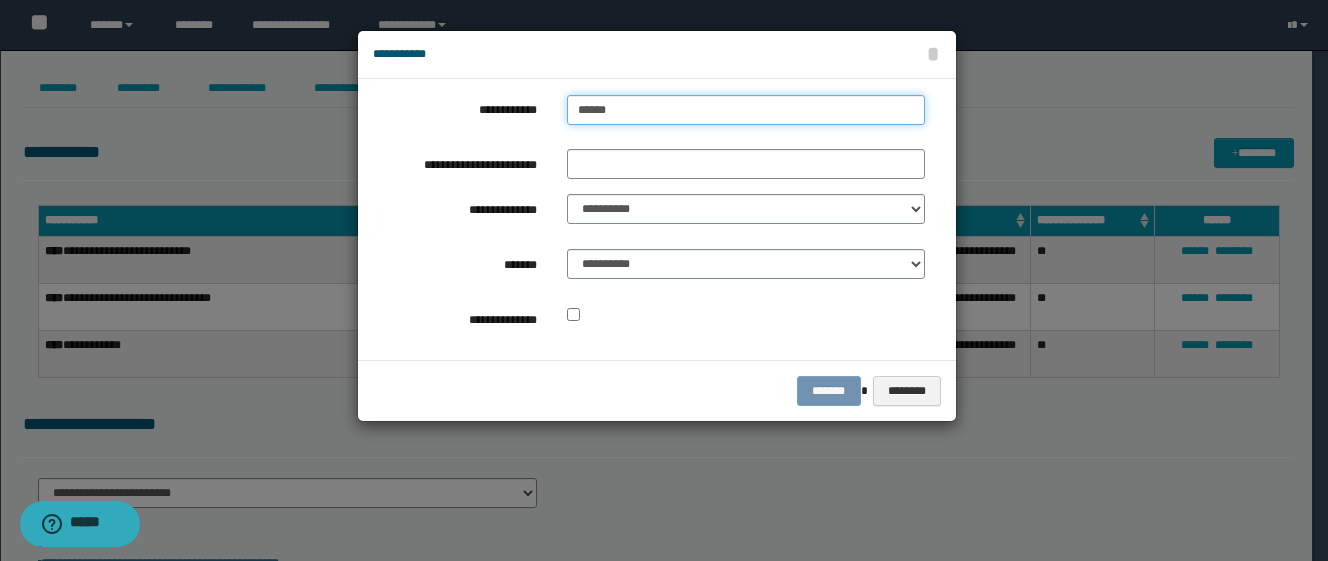 type on "*******" 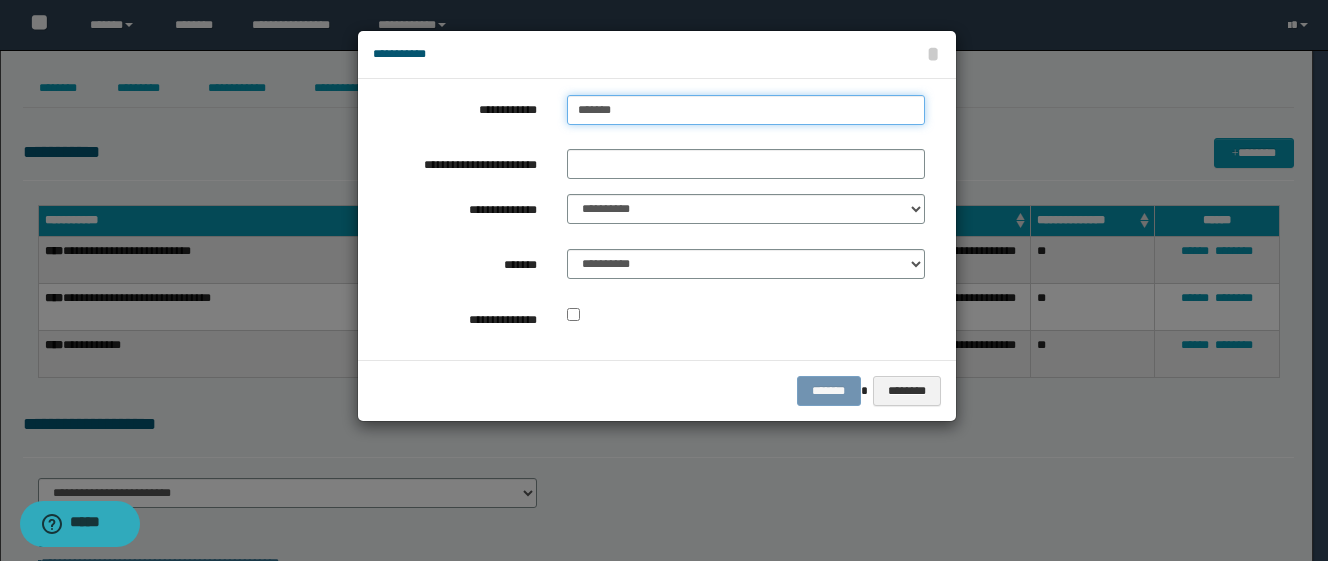 type on "**********" 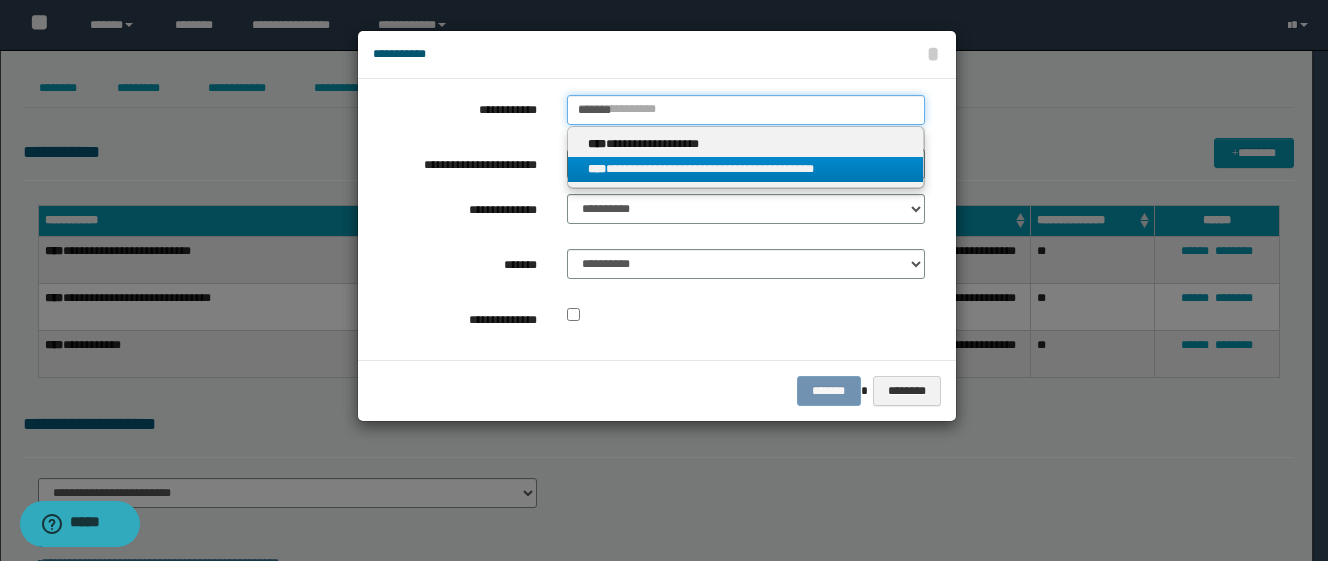 type on "*******" 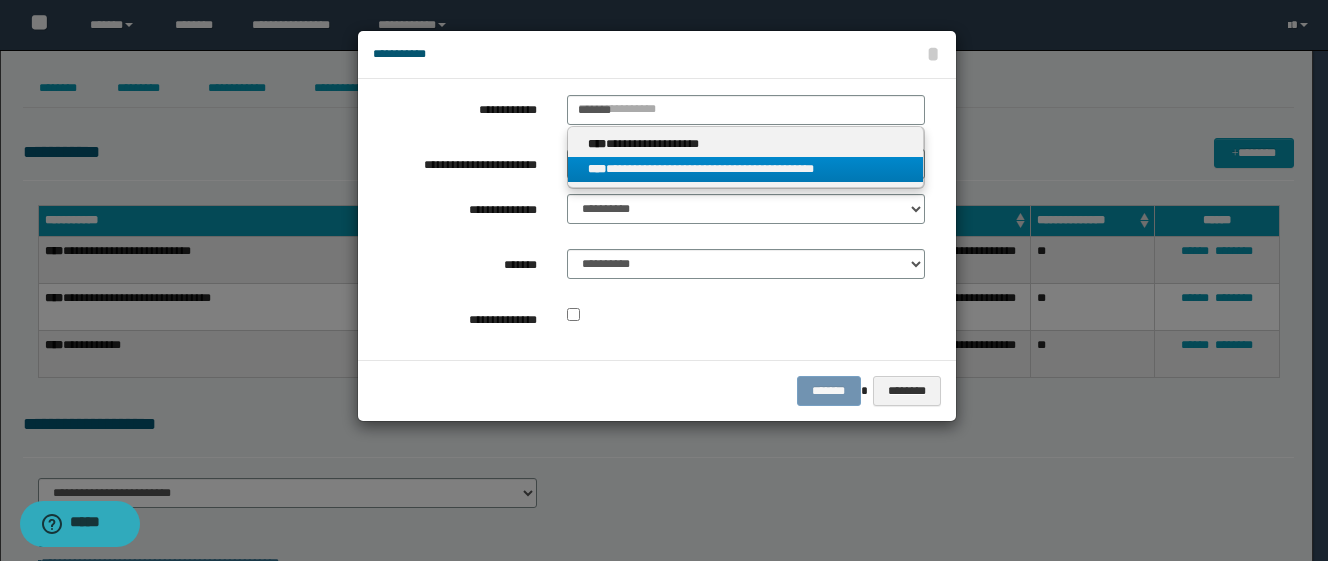 click on "**********" at bounding box center [746, 169] 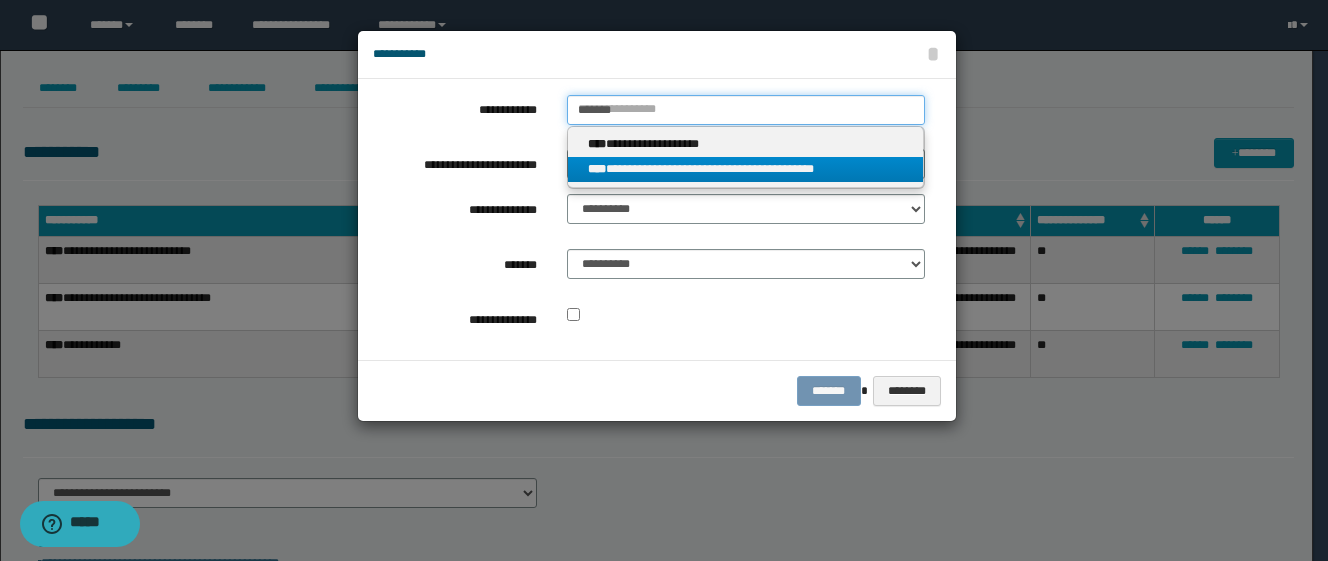 type 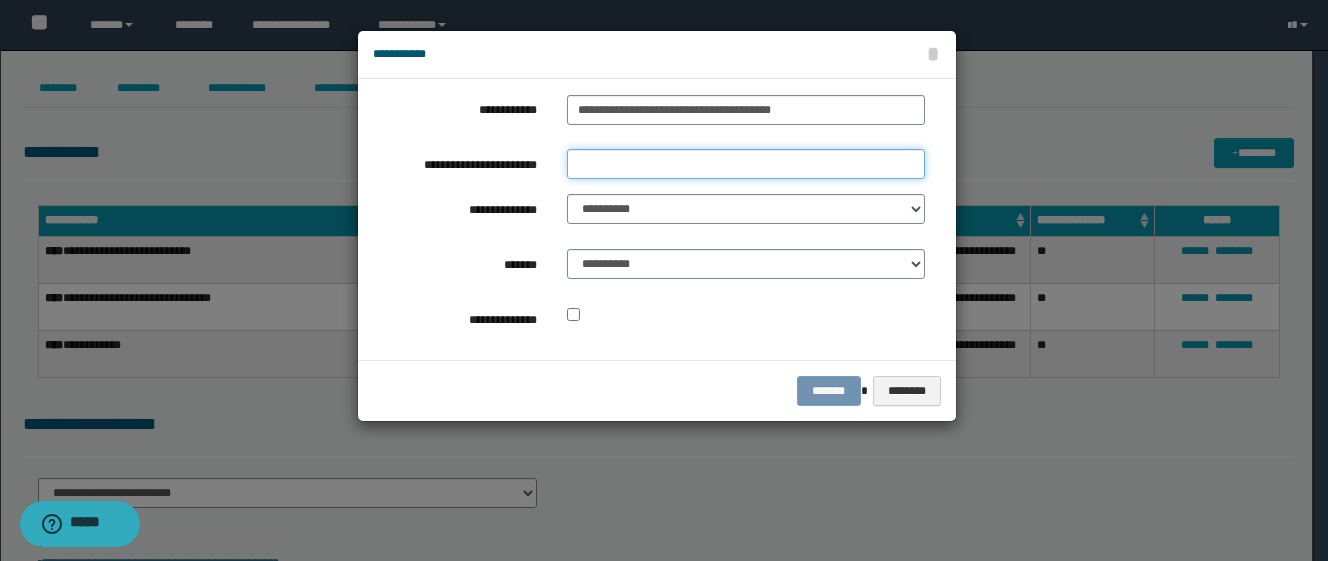 click on "**********" at bounding box center (746, 164) 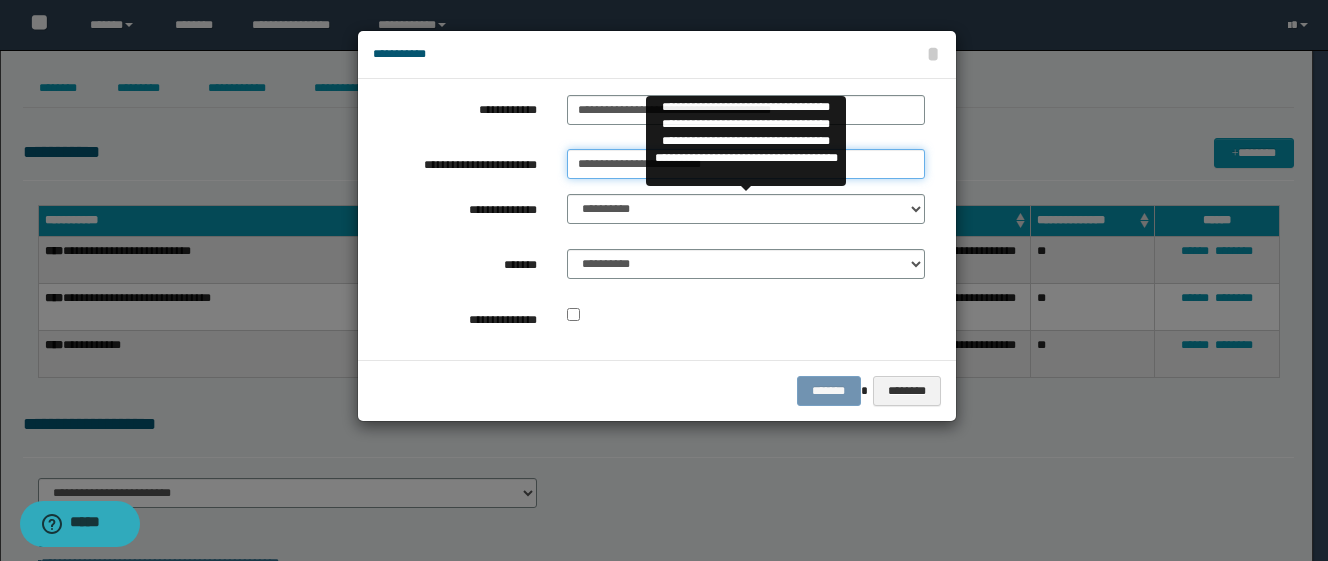 type on "**********" 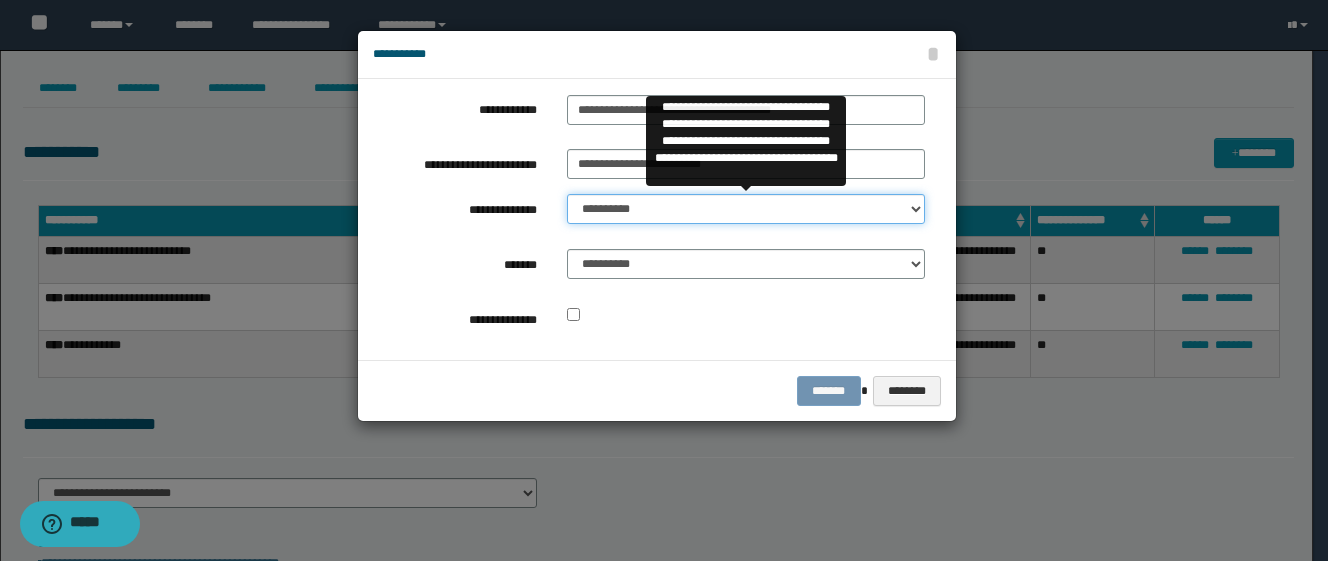 click on "**********" at bounding box center [746, 209] 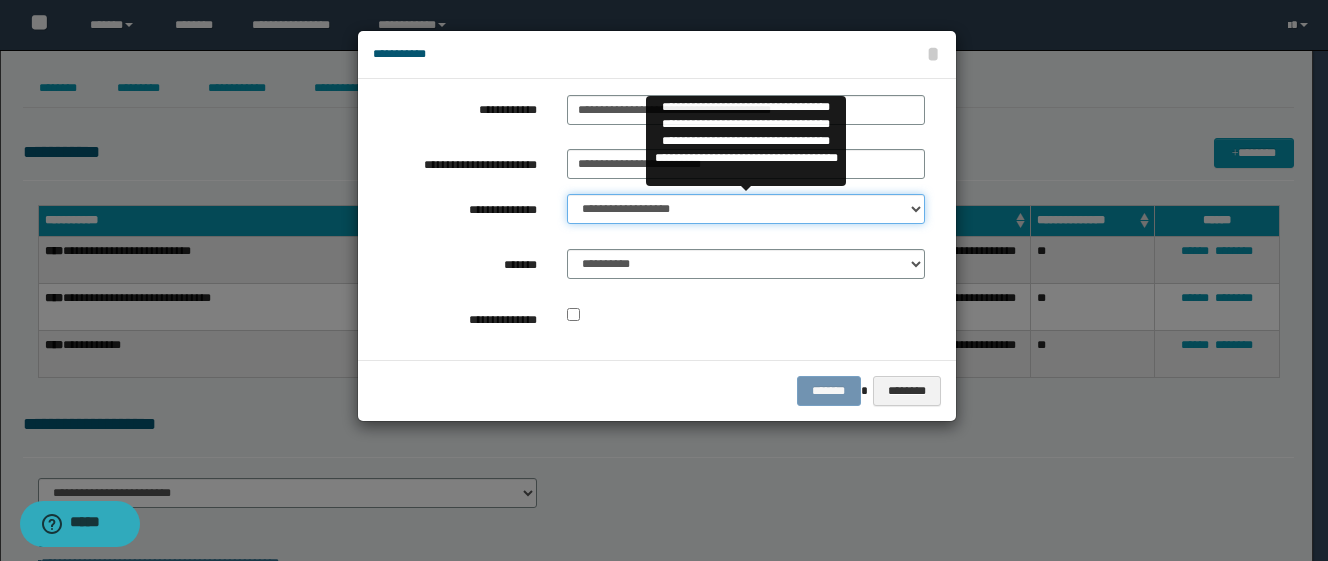 click on "**********" at bounding box center (746, 209) 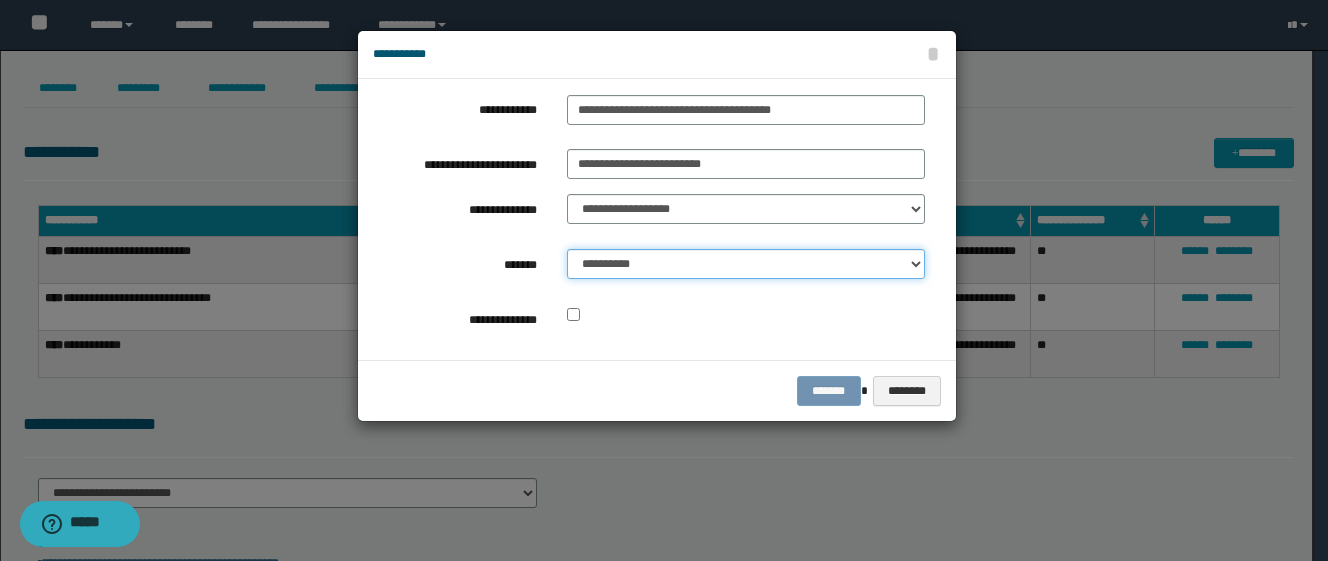 click on "**********" at bounding box center (746, 264) 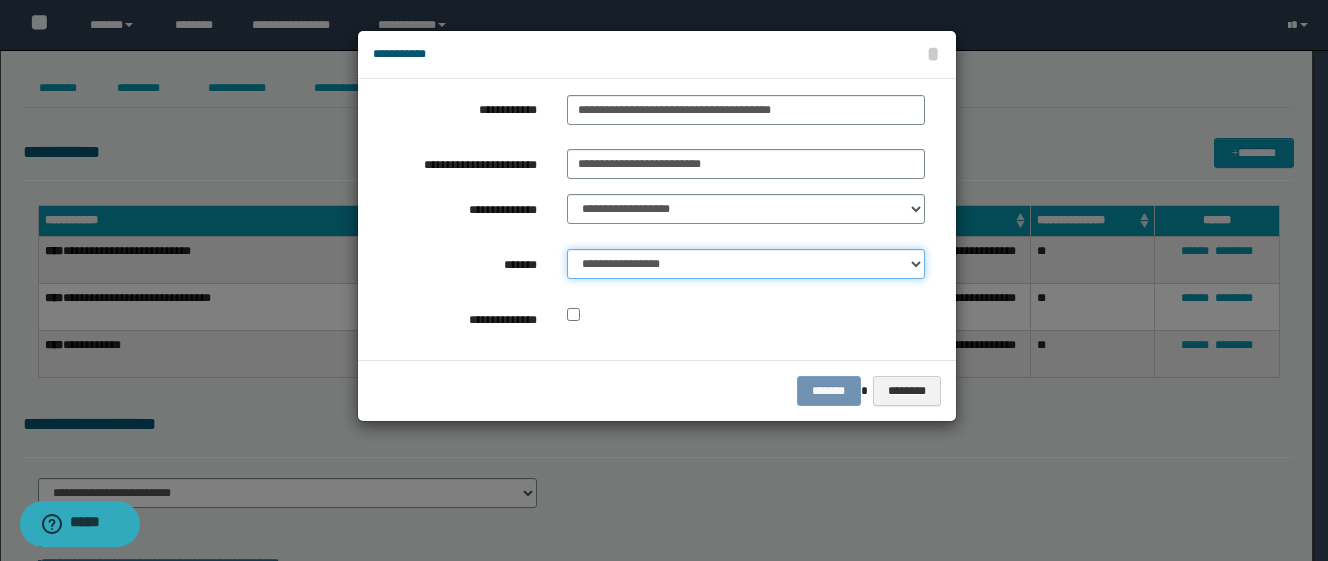 click on "**********" at bounding box center [746, 264] 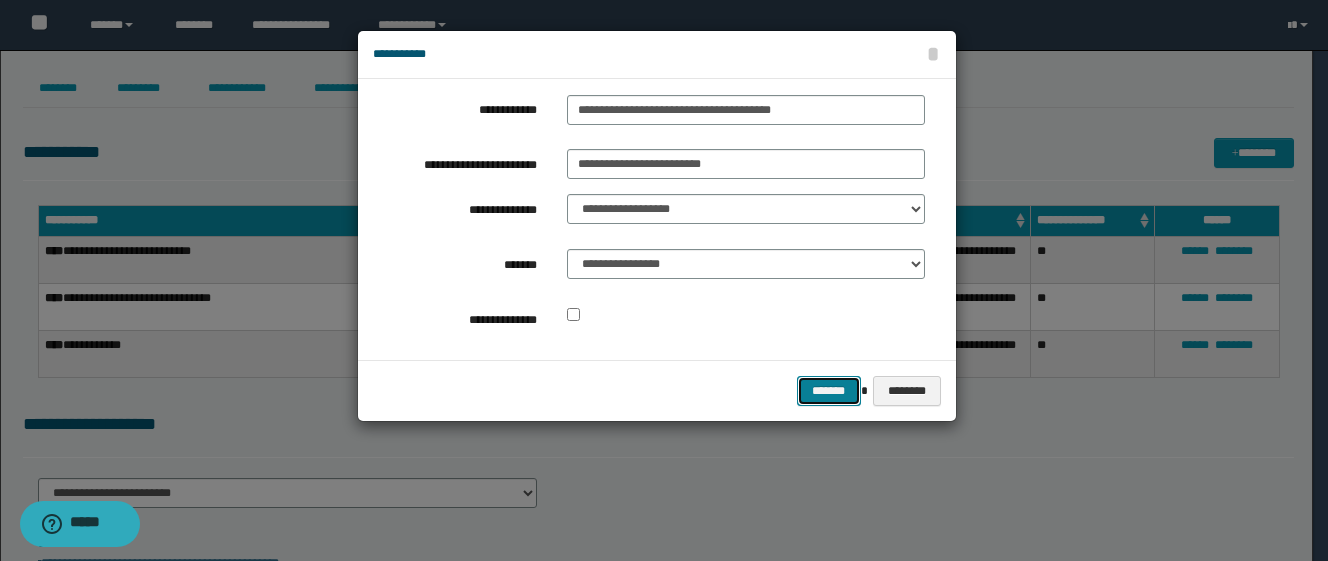 click on "*******" at bounding box center [829, 391] 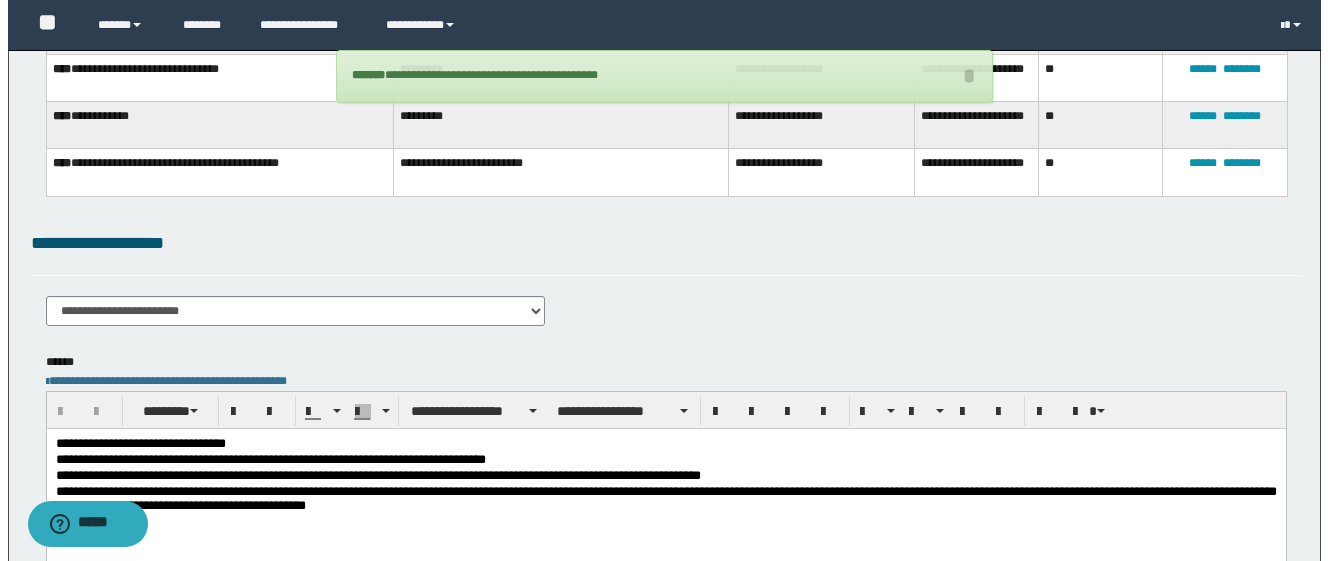 scroll, scrollTop: 0, scrollLeft: 0, axis: both 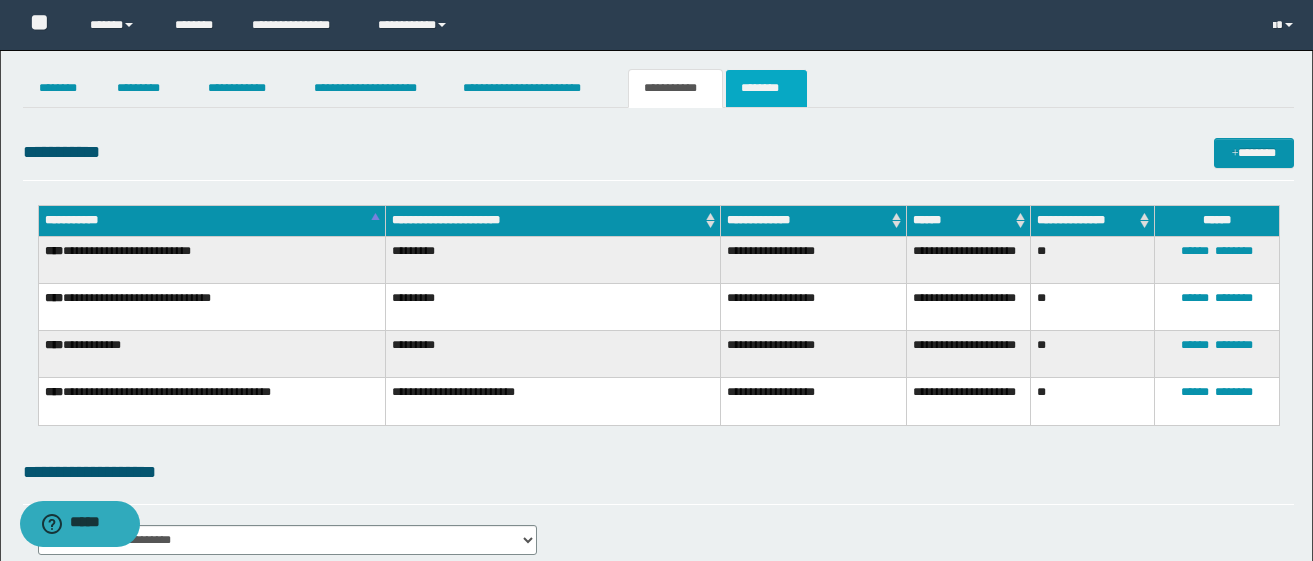 click on "********" at bounding box center (766, 88) 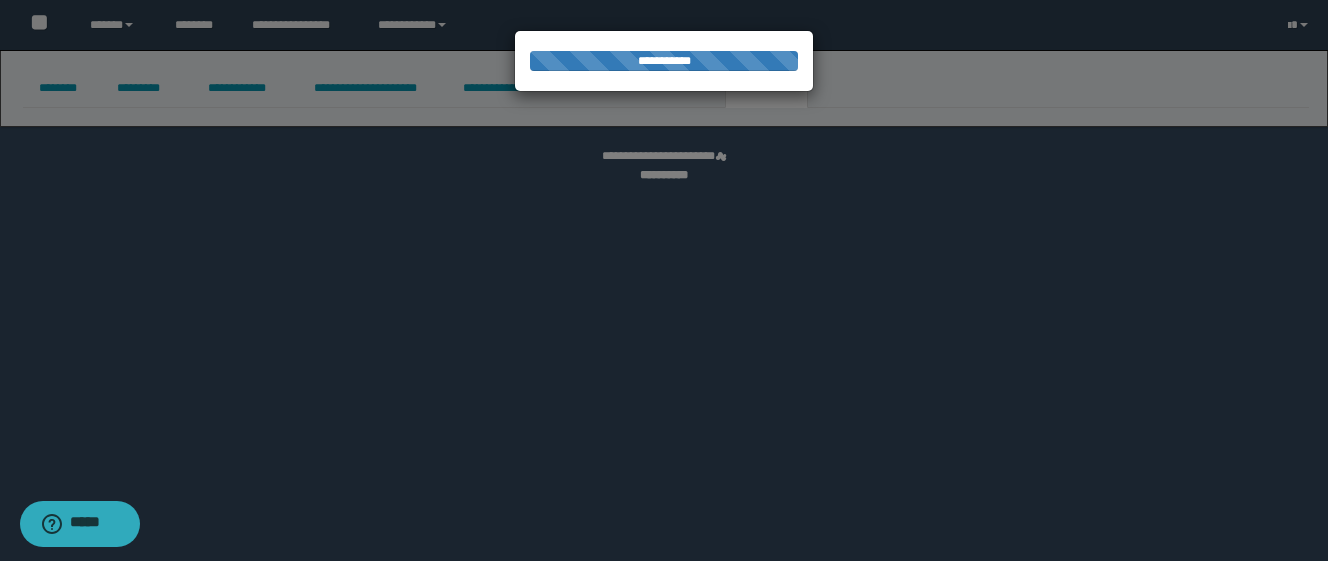 select on "****" 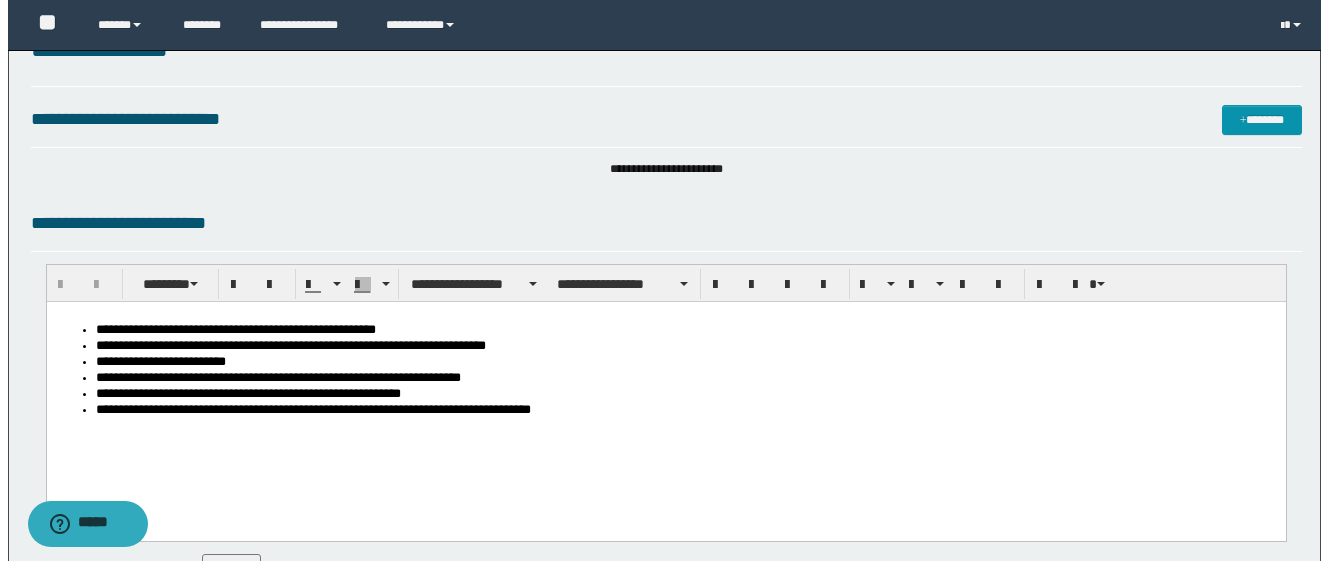 scroll, scrollTop: 0, scrollLeft: 0, axis: both 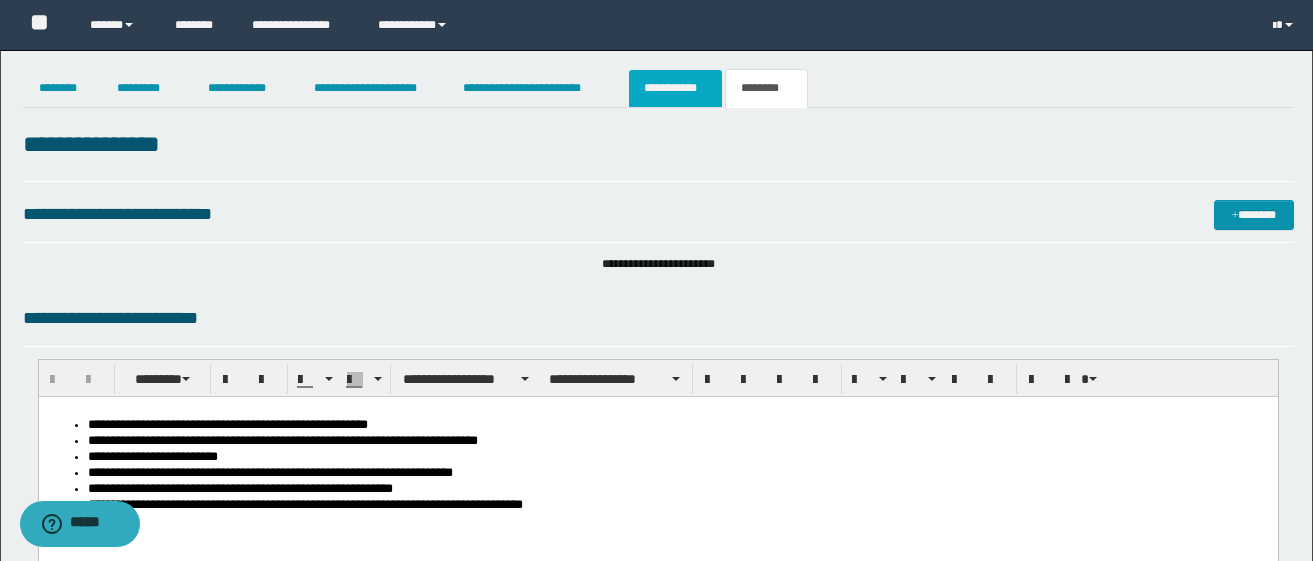 click on "**********" at bounding box center (675, 88) 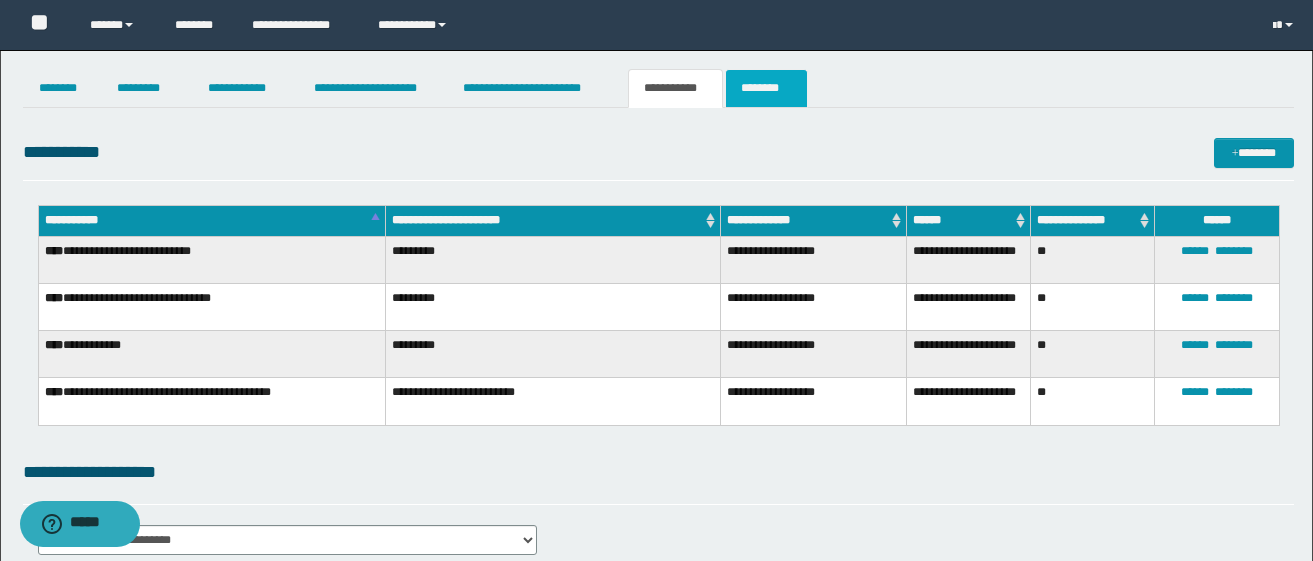 click on "********" at bounding box center [766, 88] 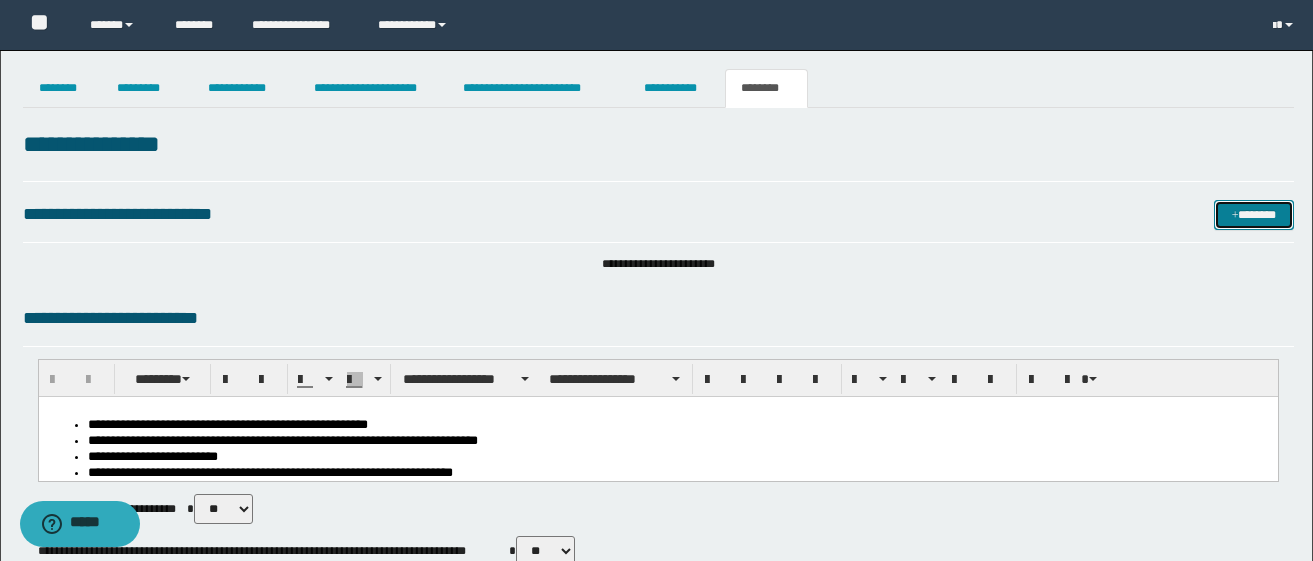 click on "*******" at bounding box center [1254, 215] 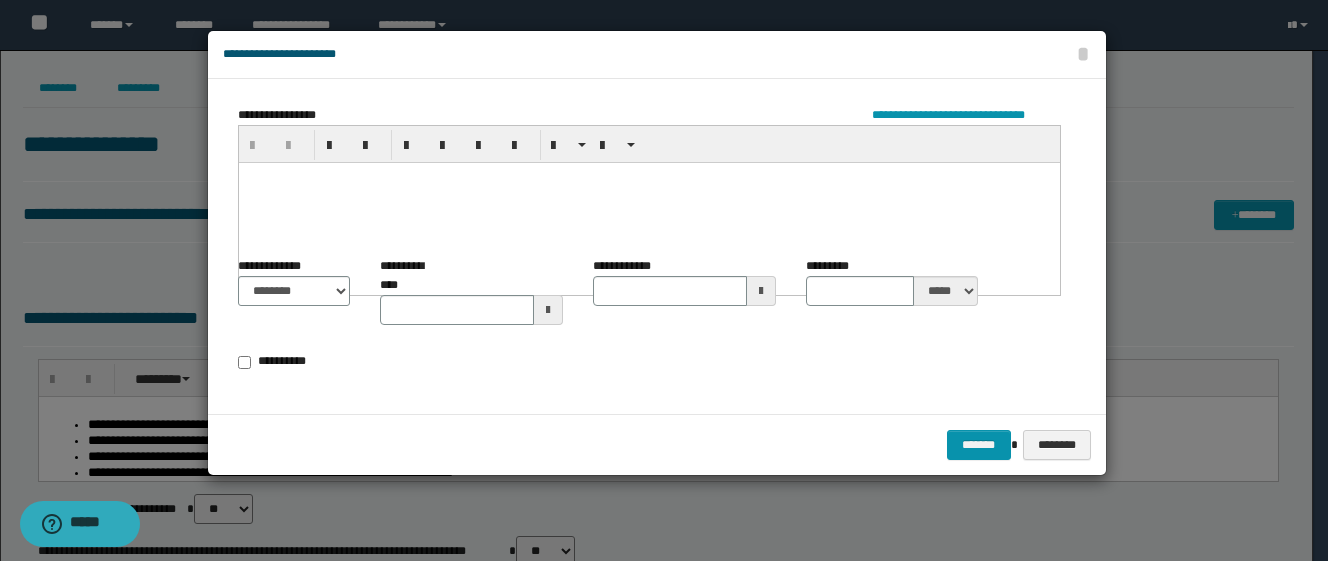 click at bounding box center [648, 202] 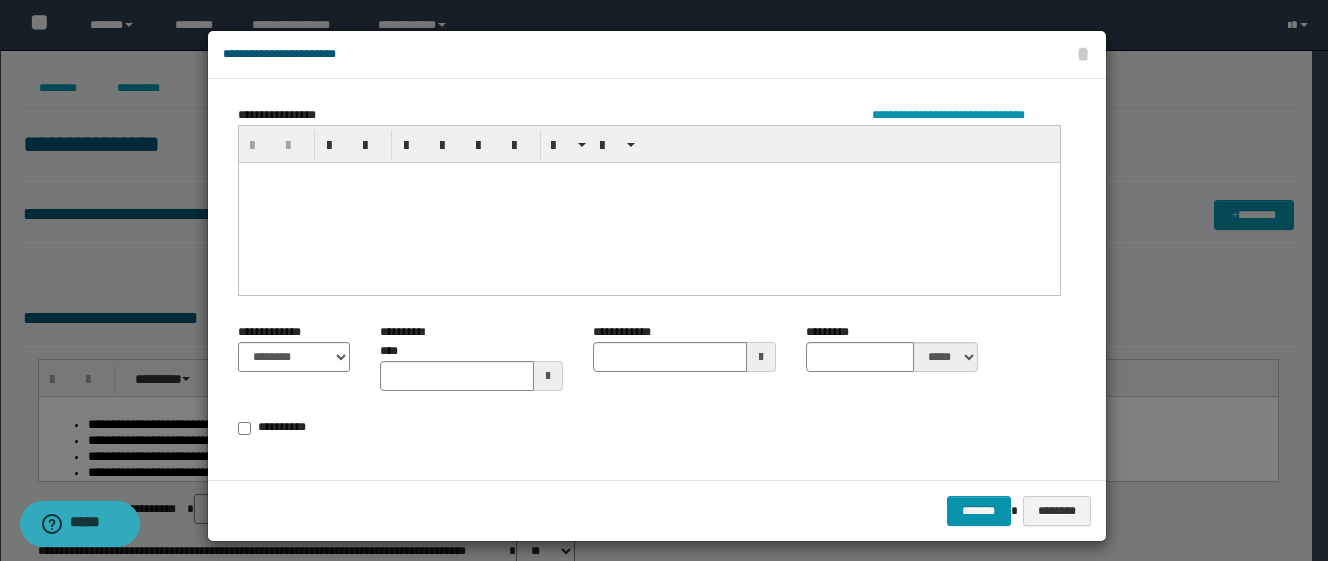 type 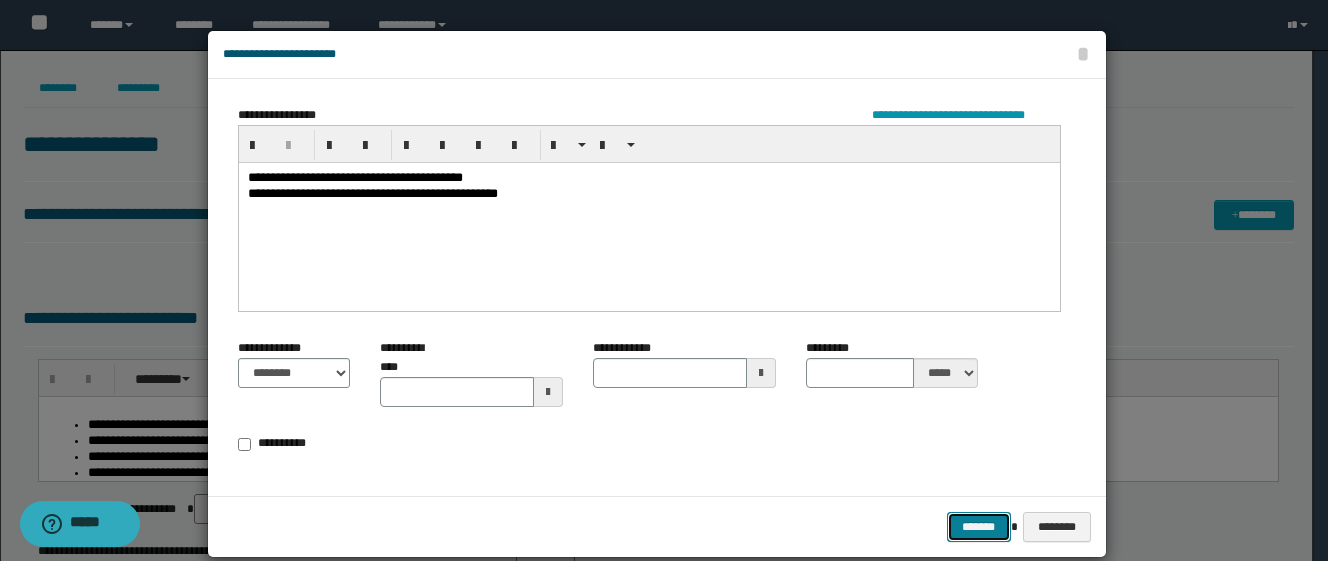 click on "*******" at bounding box center [979, 527] 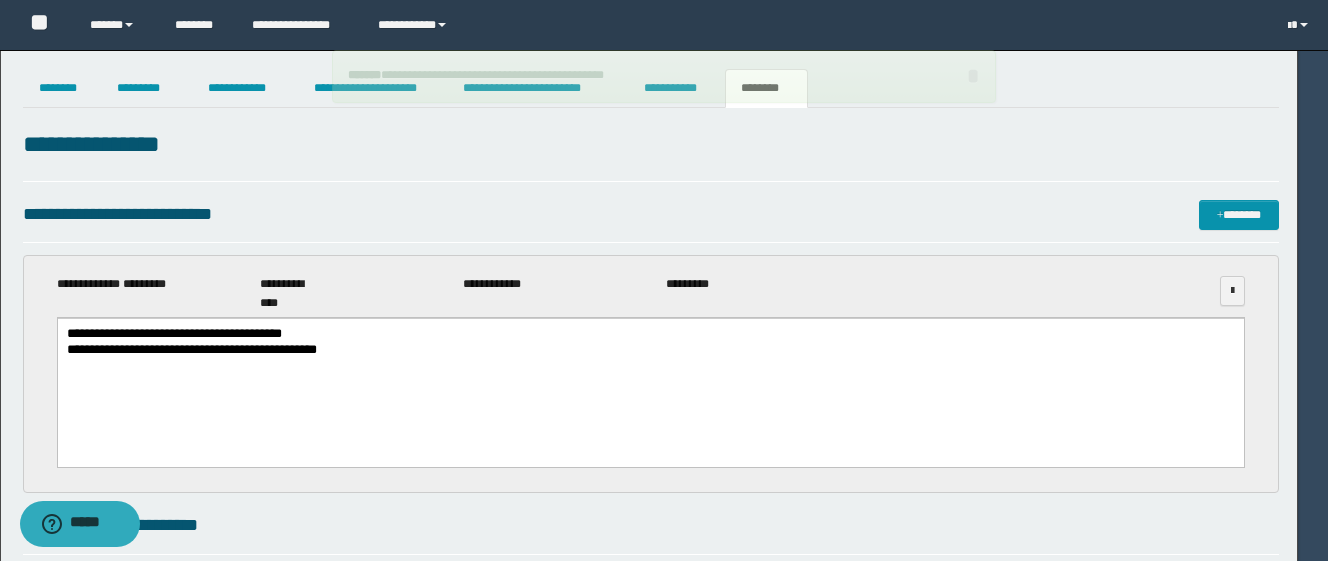 scroll, scrollTop: 0, scrollLeft: 0, axis: both 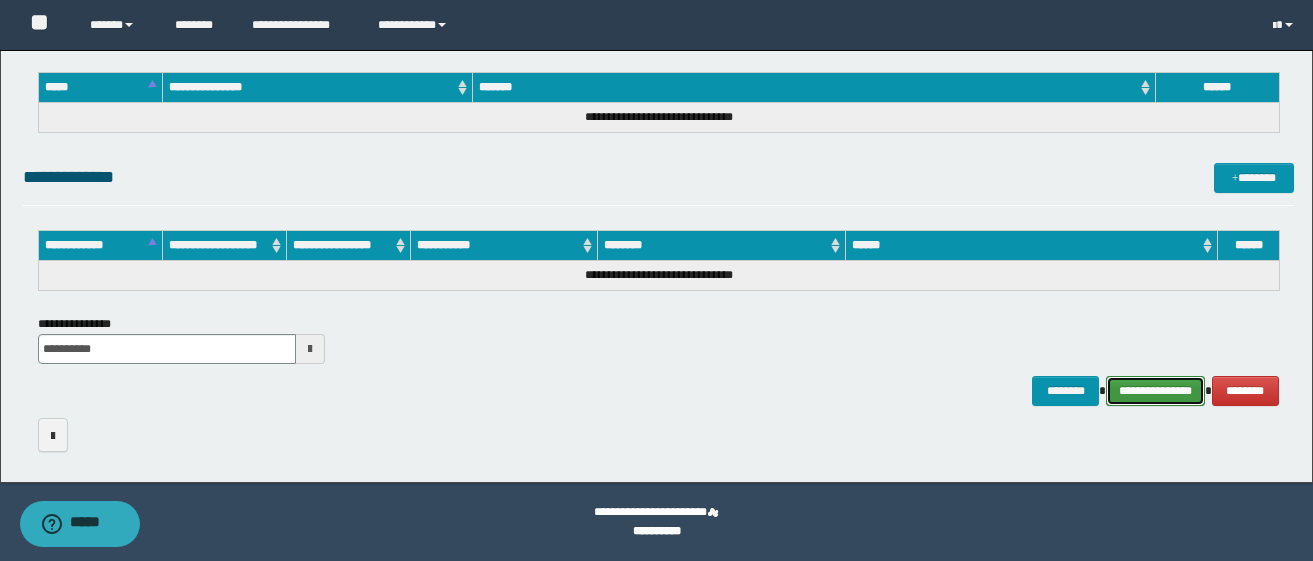 click on "**********" at bounding box center [1155, 391] 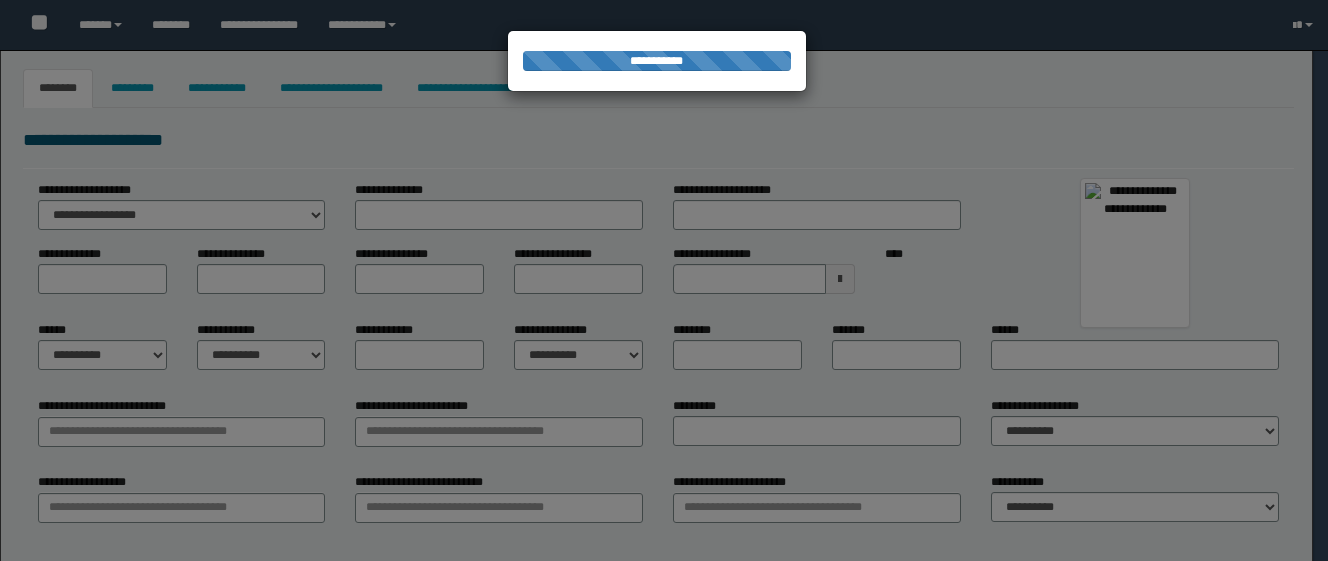 type on "*****" 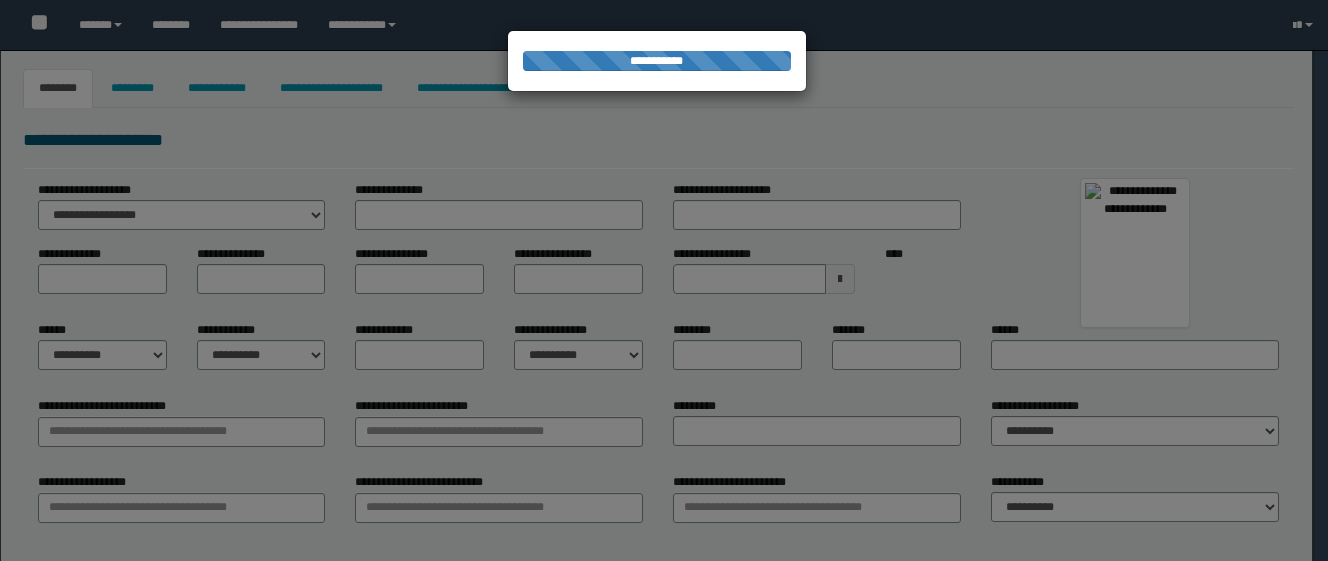 type on "******" 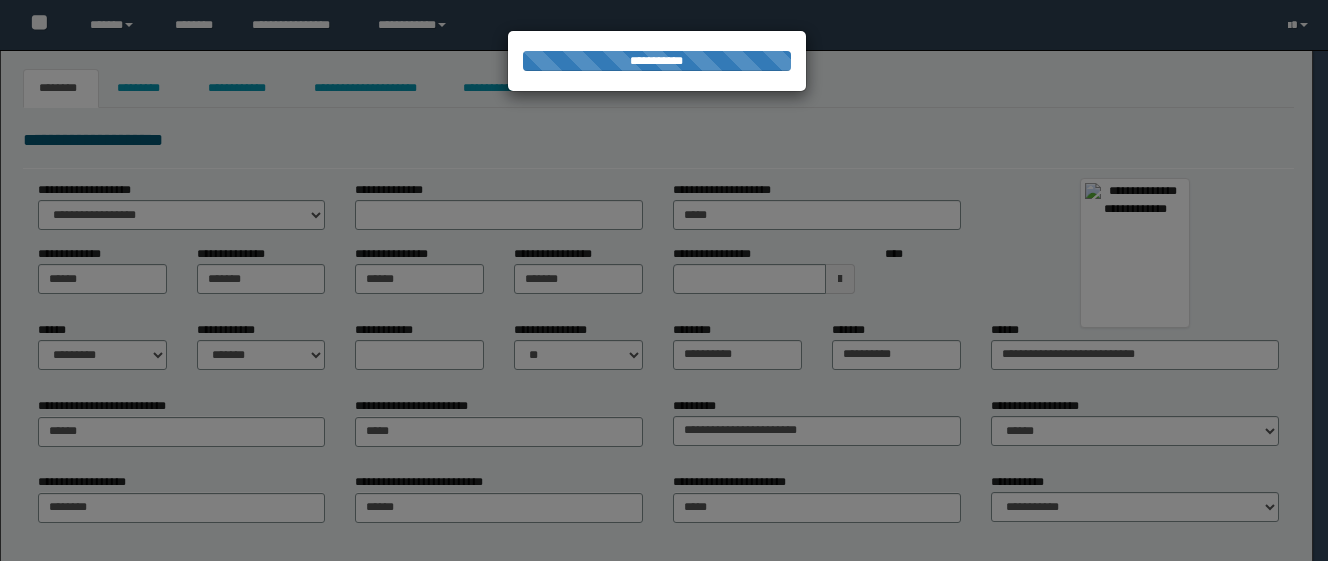scroll, scrollTop: 0, scrollLeft: 0, axis: both 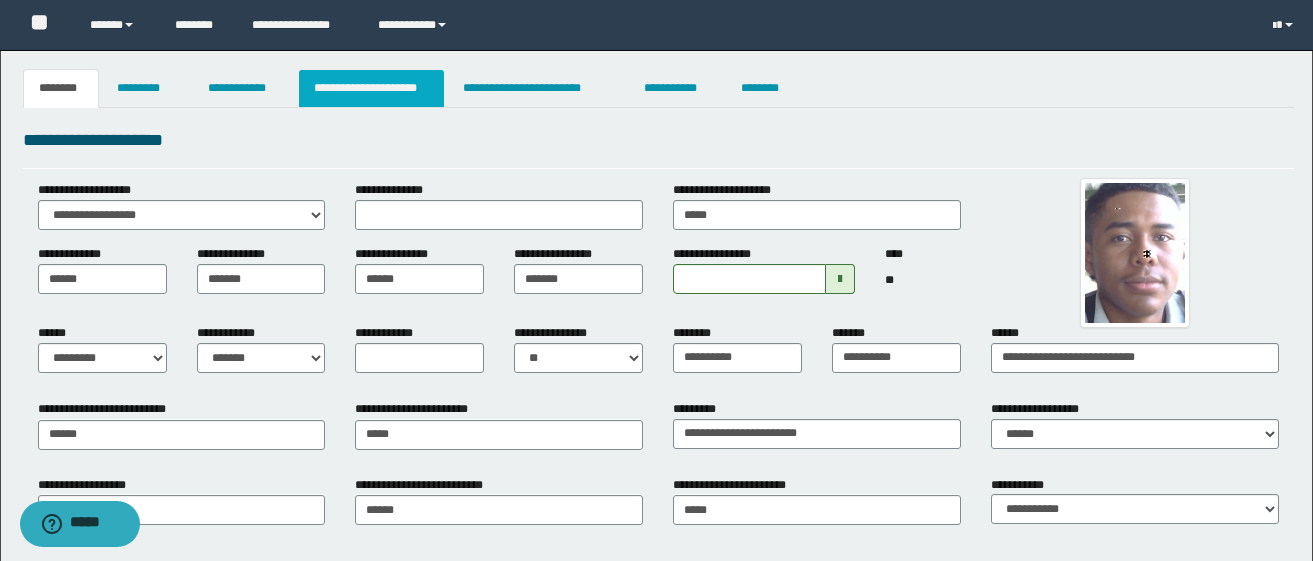 click on "**********" at bounding box center [371, 88] 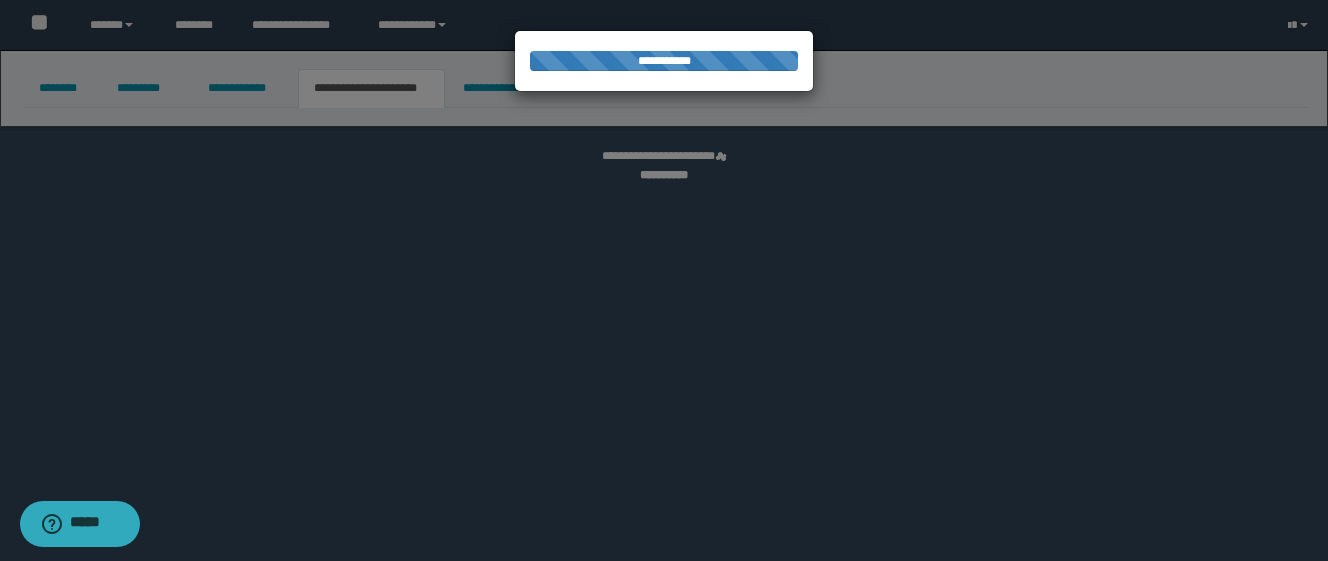 select on "*" 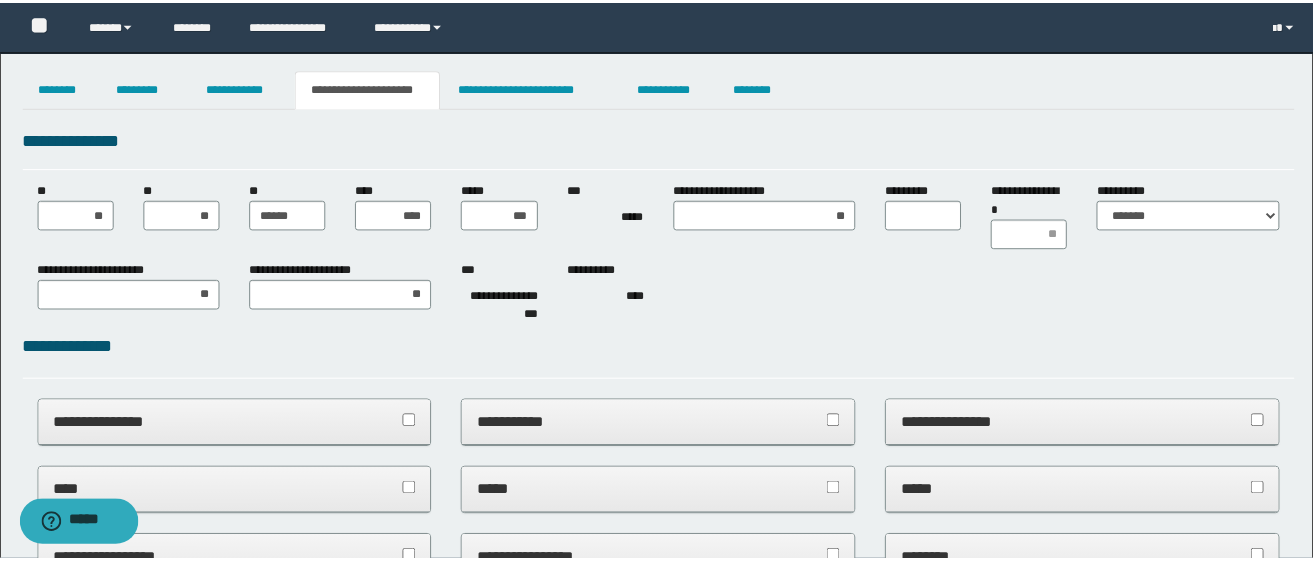 scroll, scrollTop: 0, scrollLeft: 0, axis: both 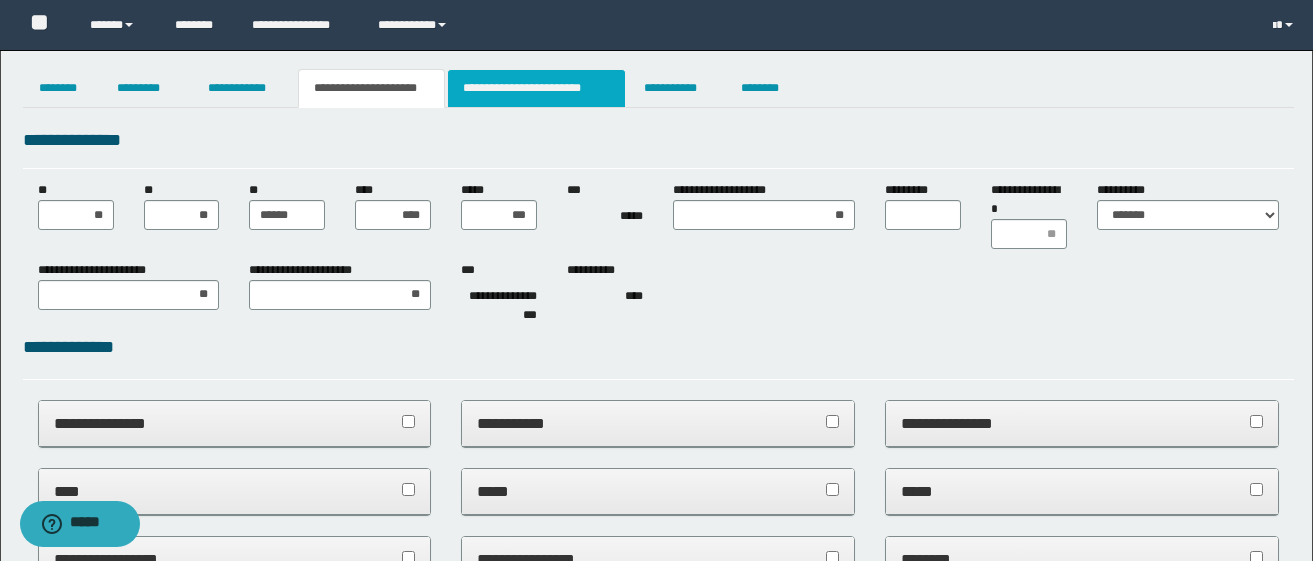 click on "**********" at bounding box center [537, 88] 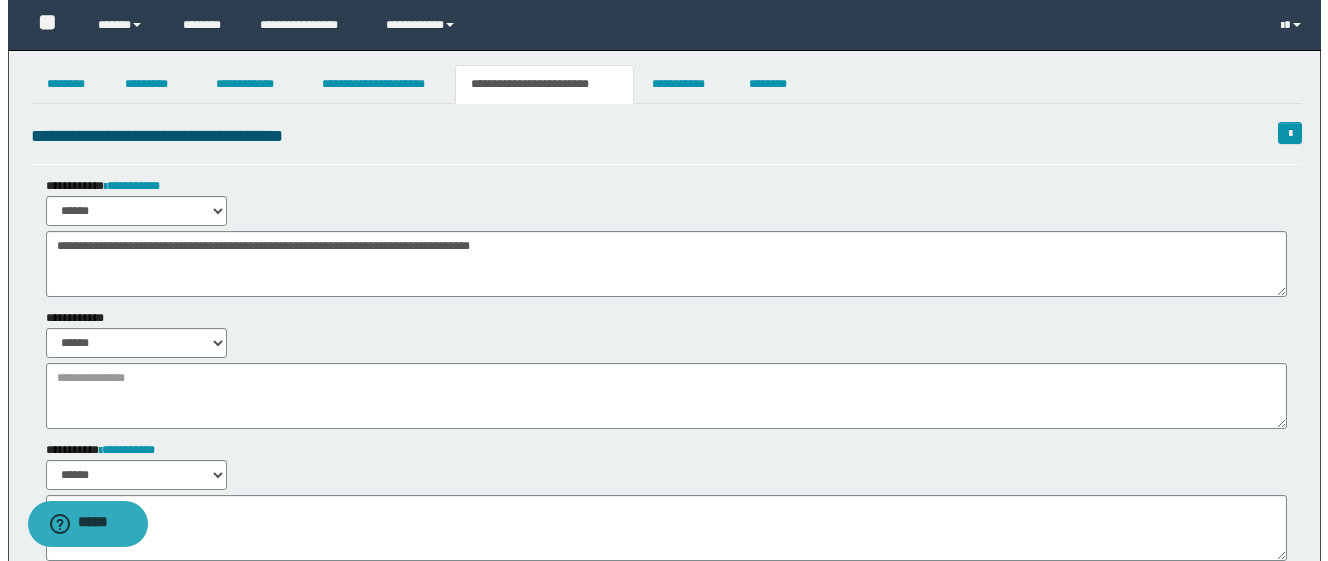 scroll, scrollTop: 0, scrollLeft: 0, axis: both 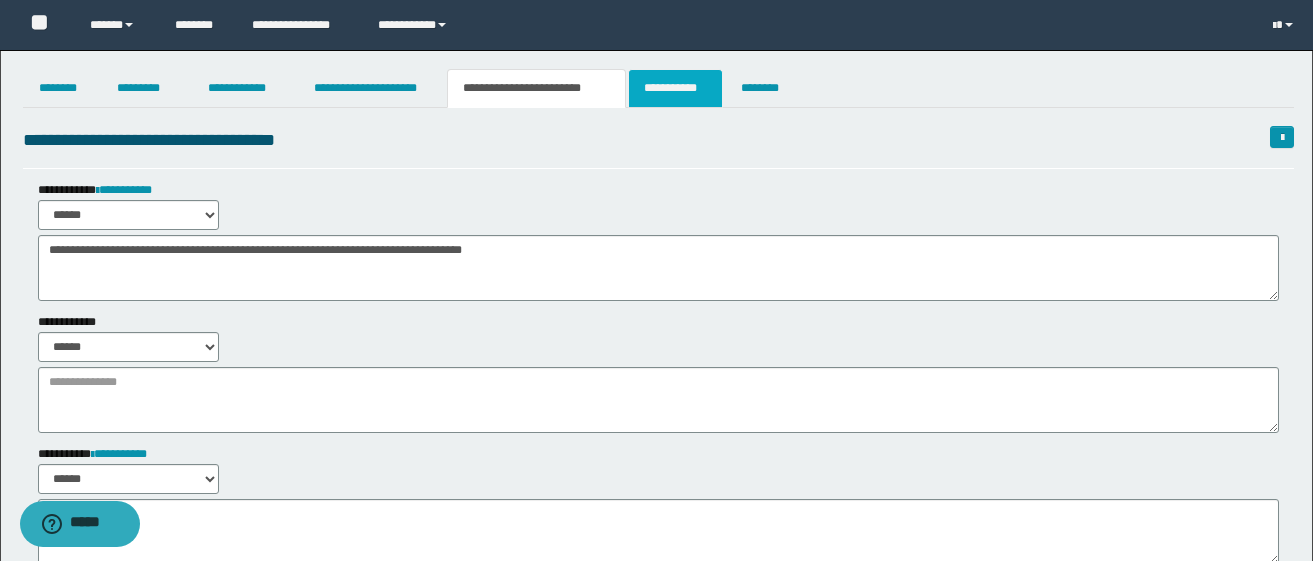 click on "**********" at bounding box center (675, 88) 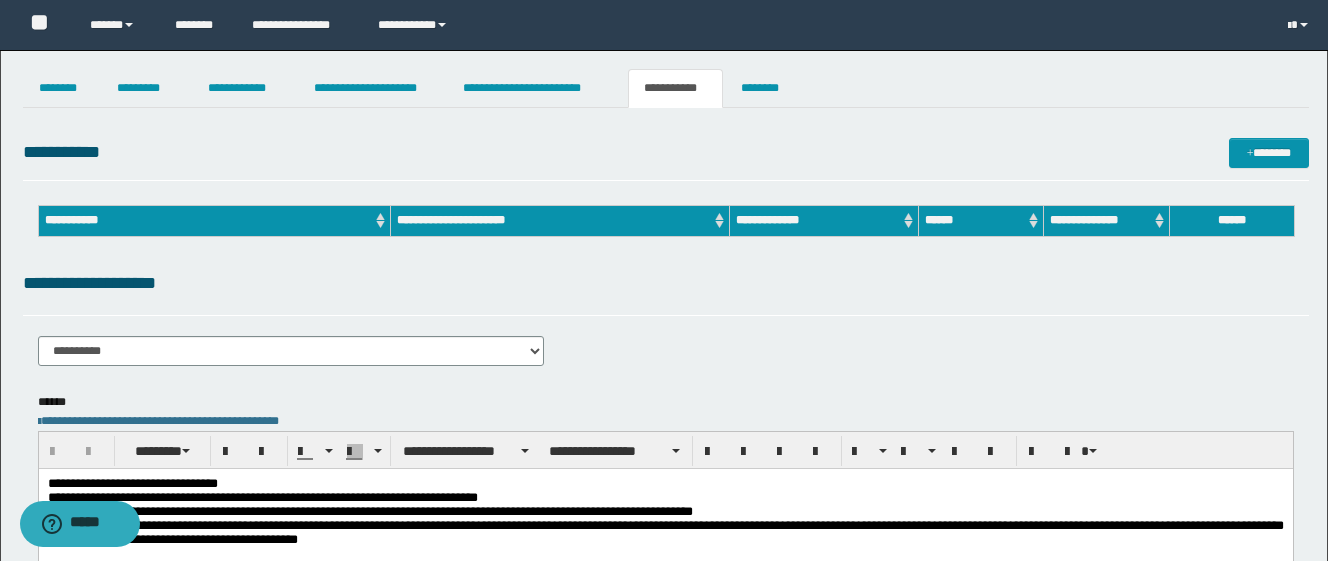 scroll, scrollTop: 0, scrollLeft: 0, axis: both 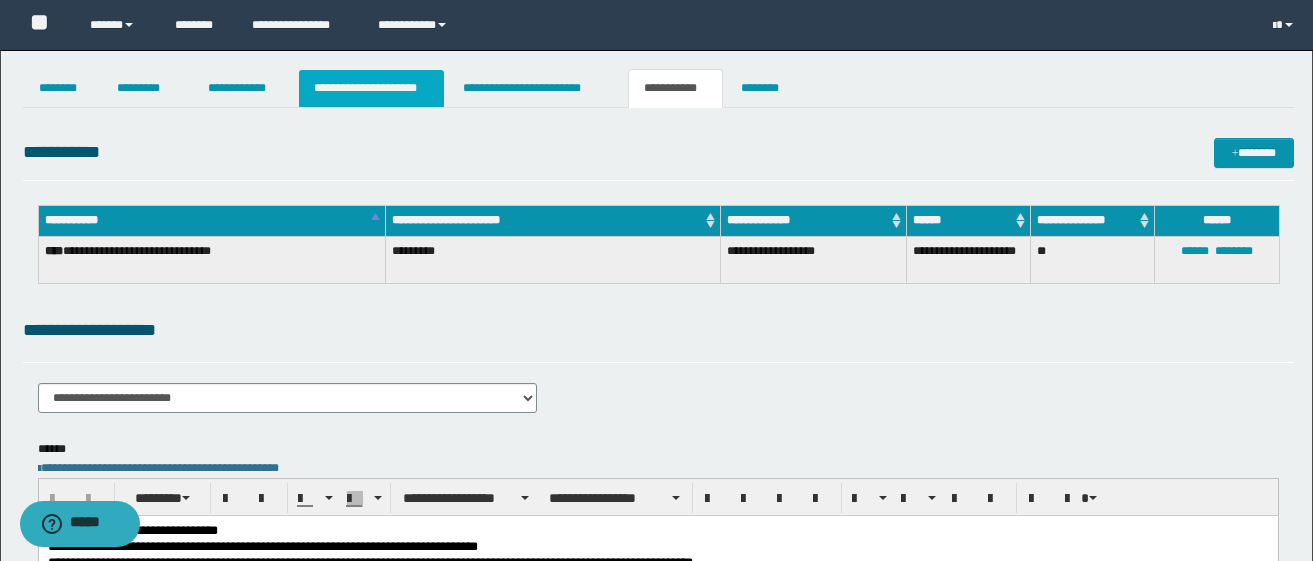 click on "**********" at bounding box center [371, 88] 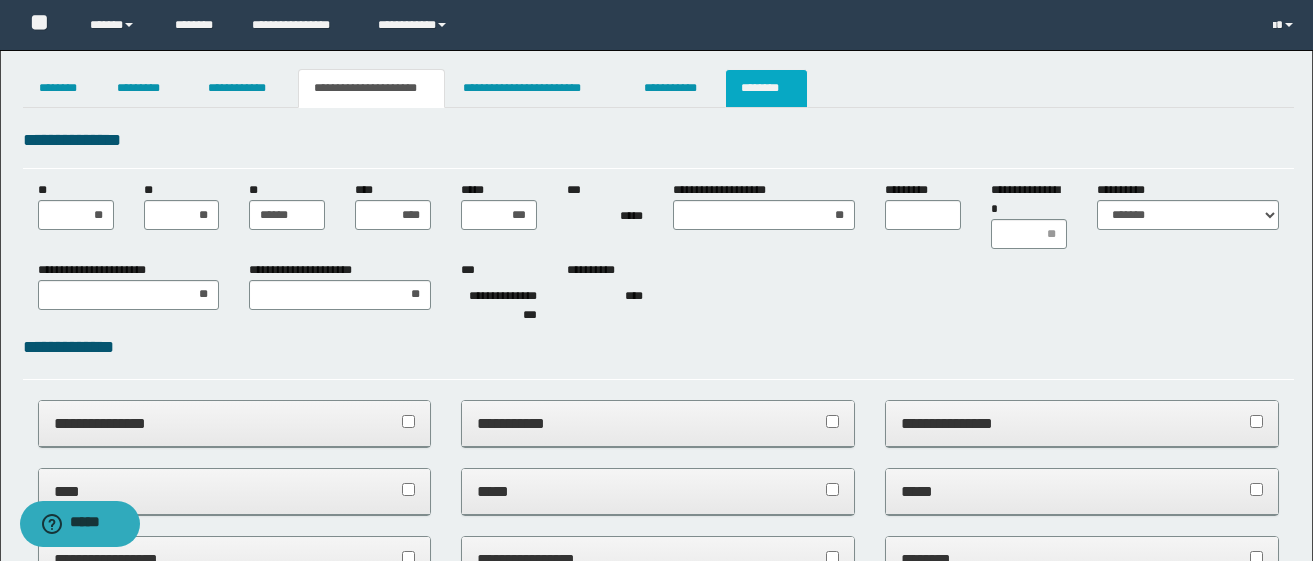 click on "********" at bounding box center (766, 88) 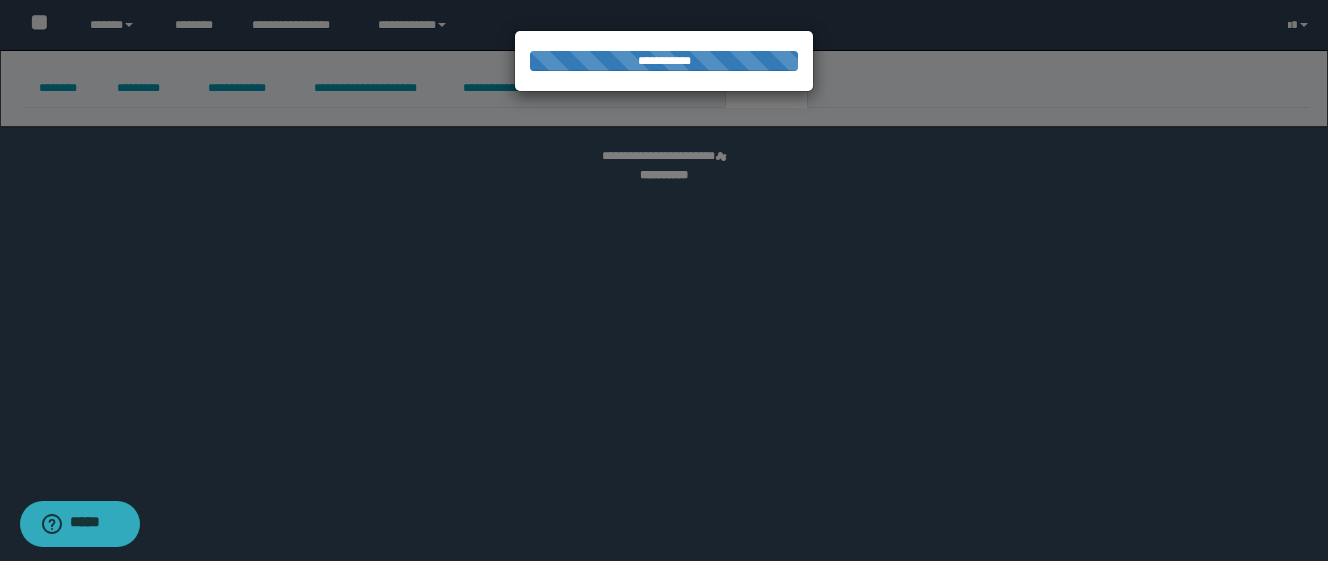 select on "****" 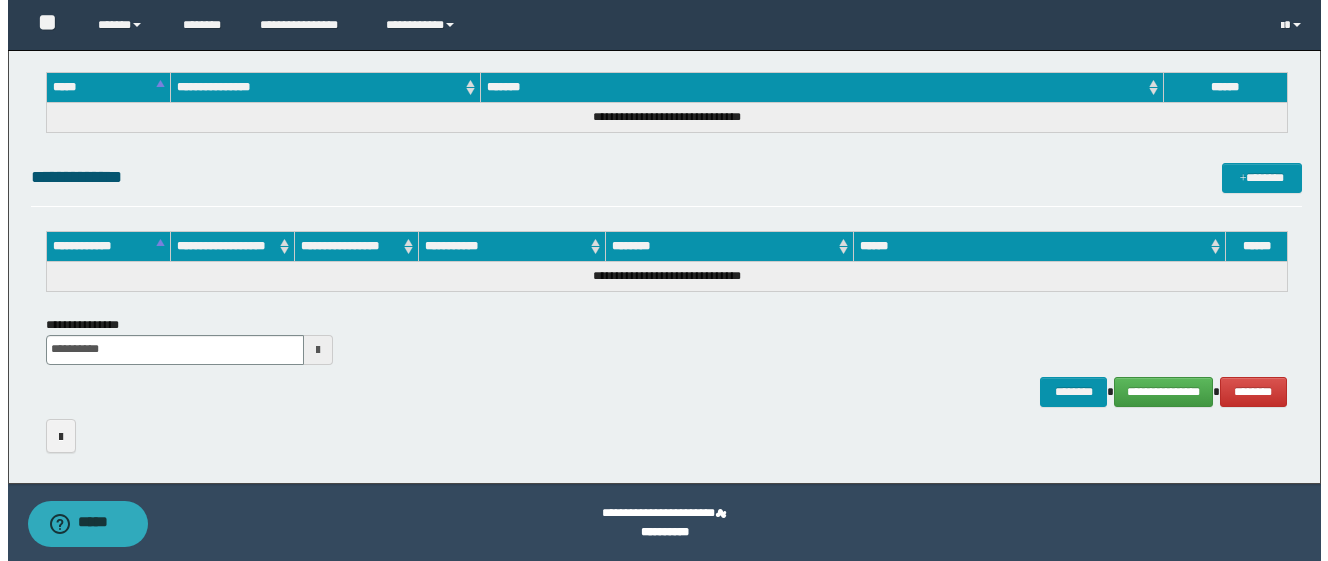 scroll, scrollTop: 1493, scrollLeft: 0, axis: vertical 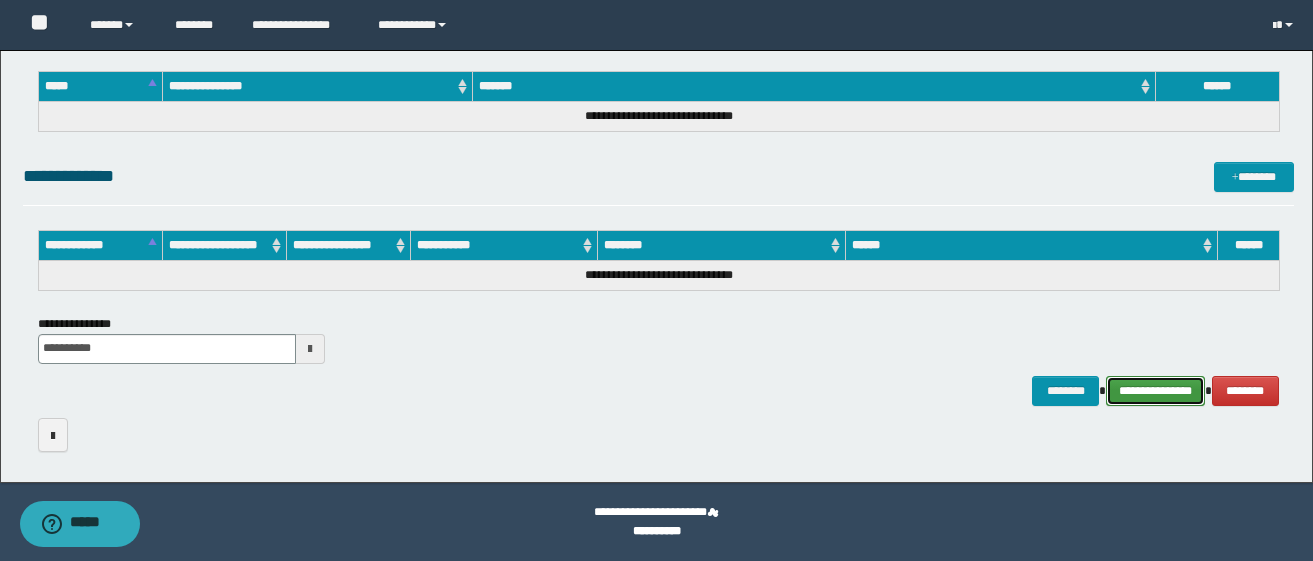 click on "**********" at bounding box center (1155, 391) 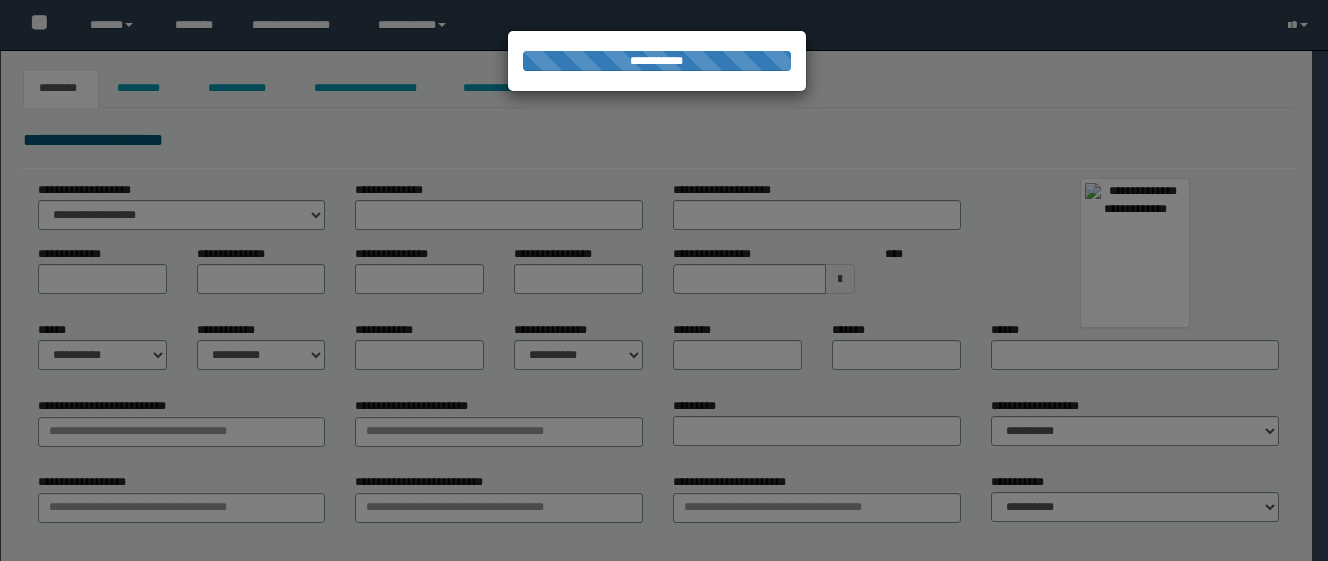 scroll, scrollTop: 0, scrollLeft: 0, axis: both 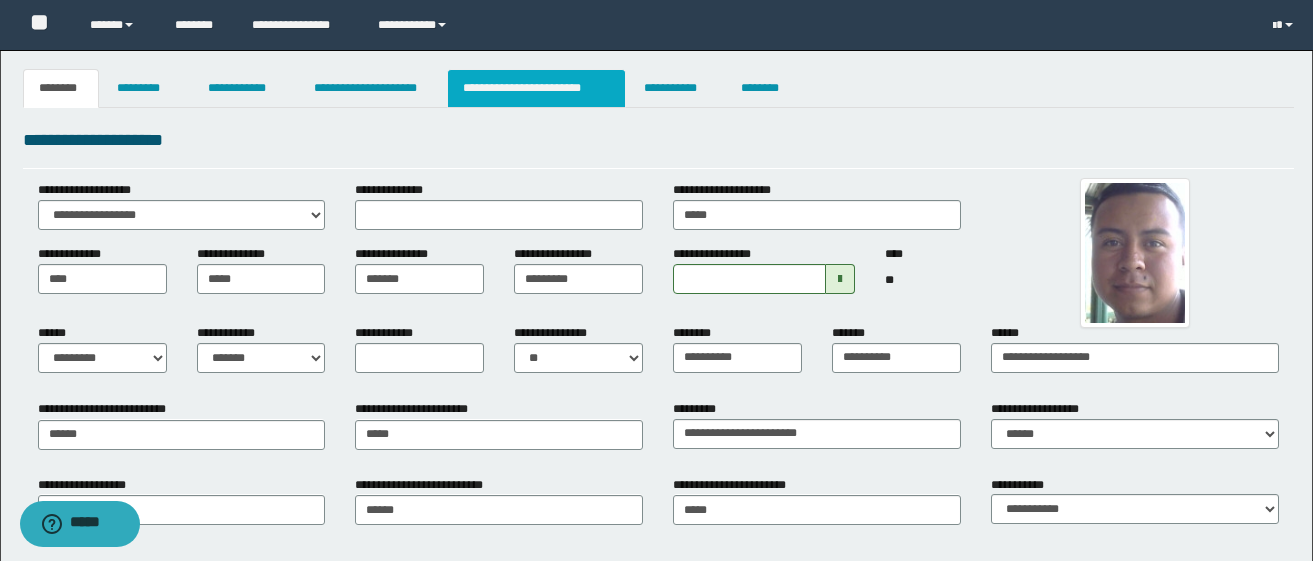 click on "**********" at bounding box center (537, 88) 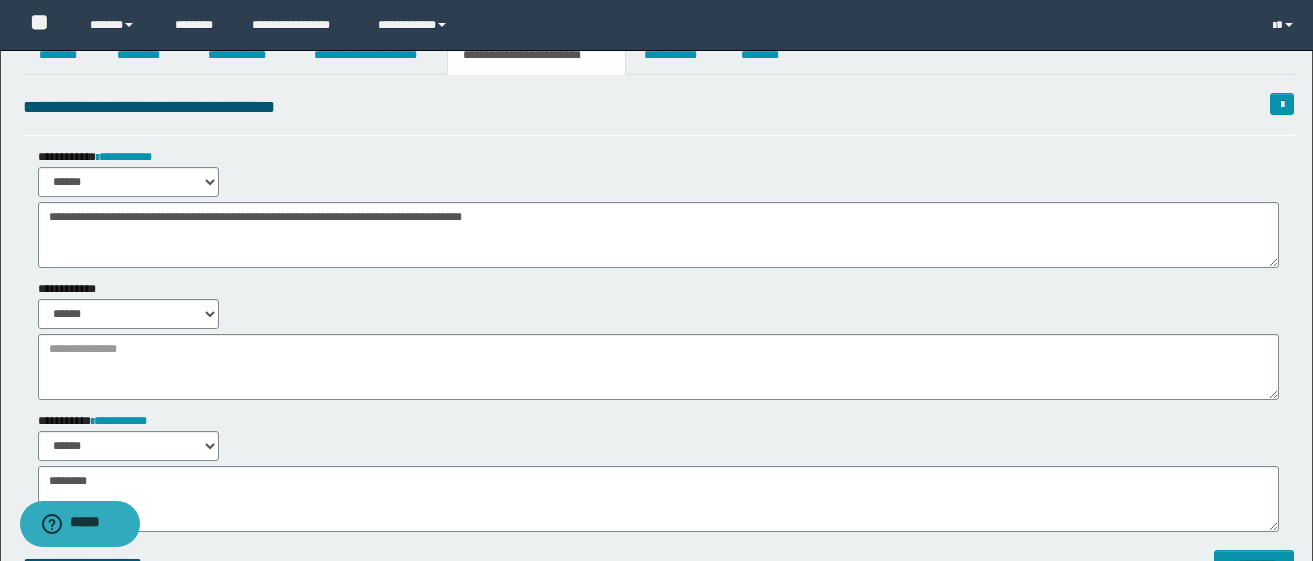 scroll, scrollTop: 0, scrollLeft: 0, axis: both 